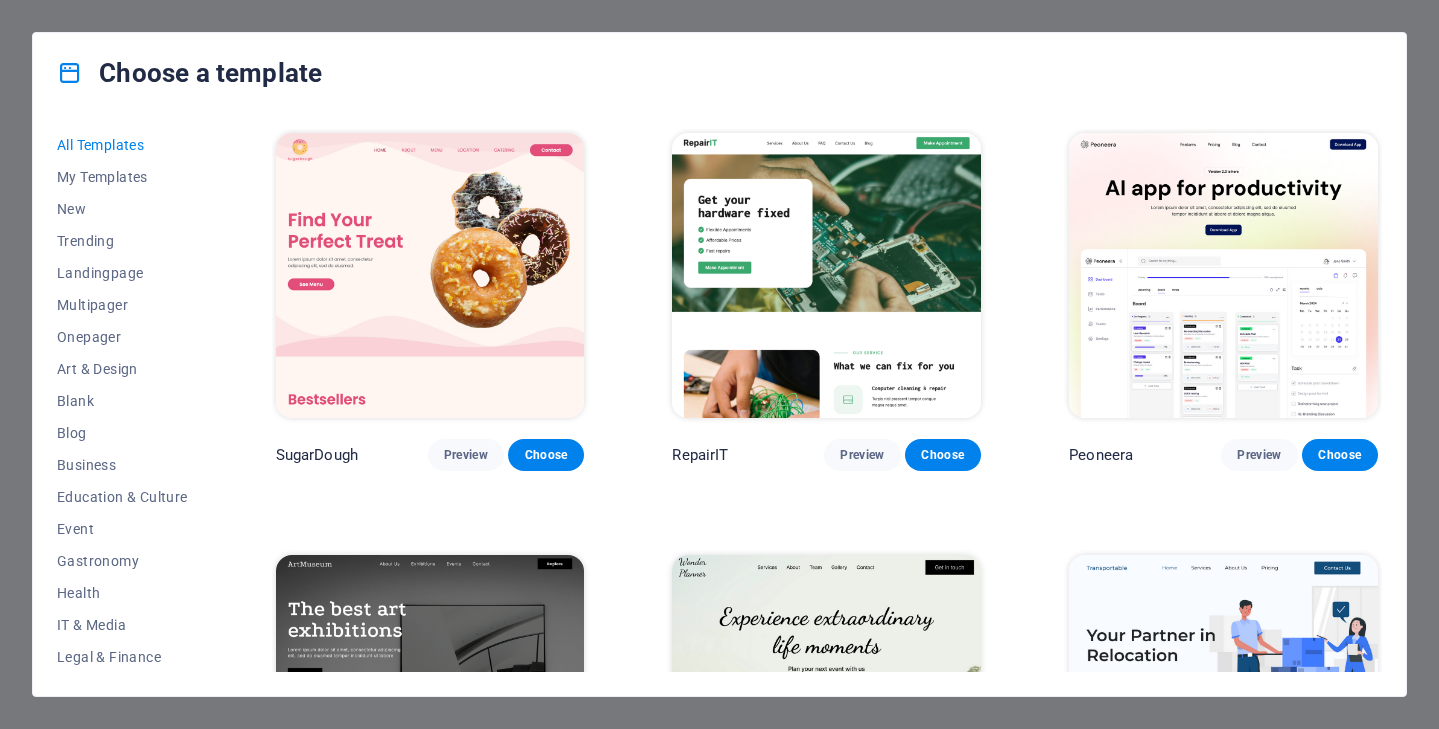 scroll, scrollTop: 0, scrollLeft: 0, axis: both 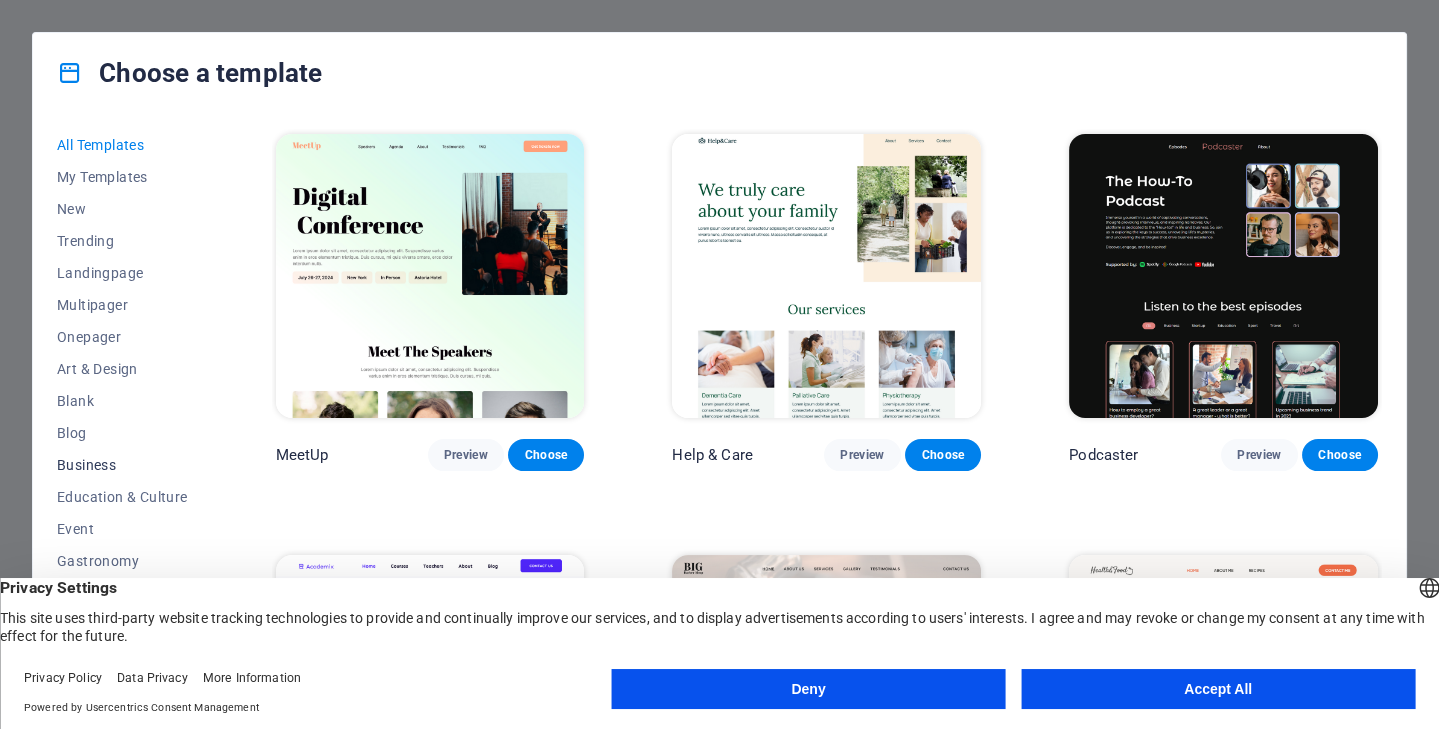 click on "Business" at bounding box center (122, 465) 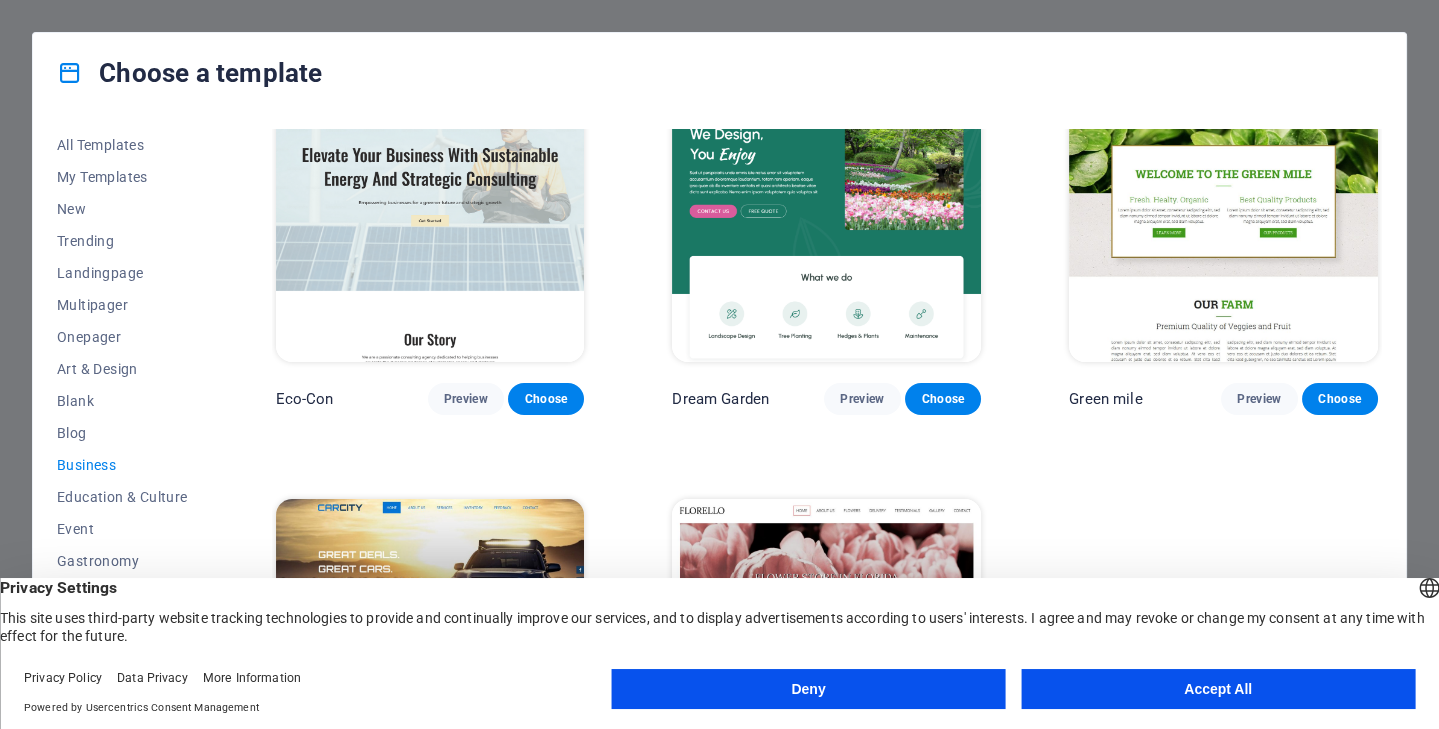 scroll, scrollTop: 0, scrollLeft: 0, axis: both 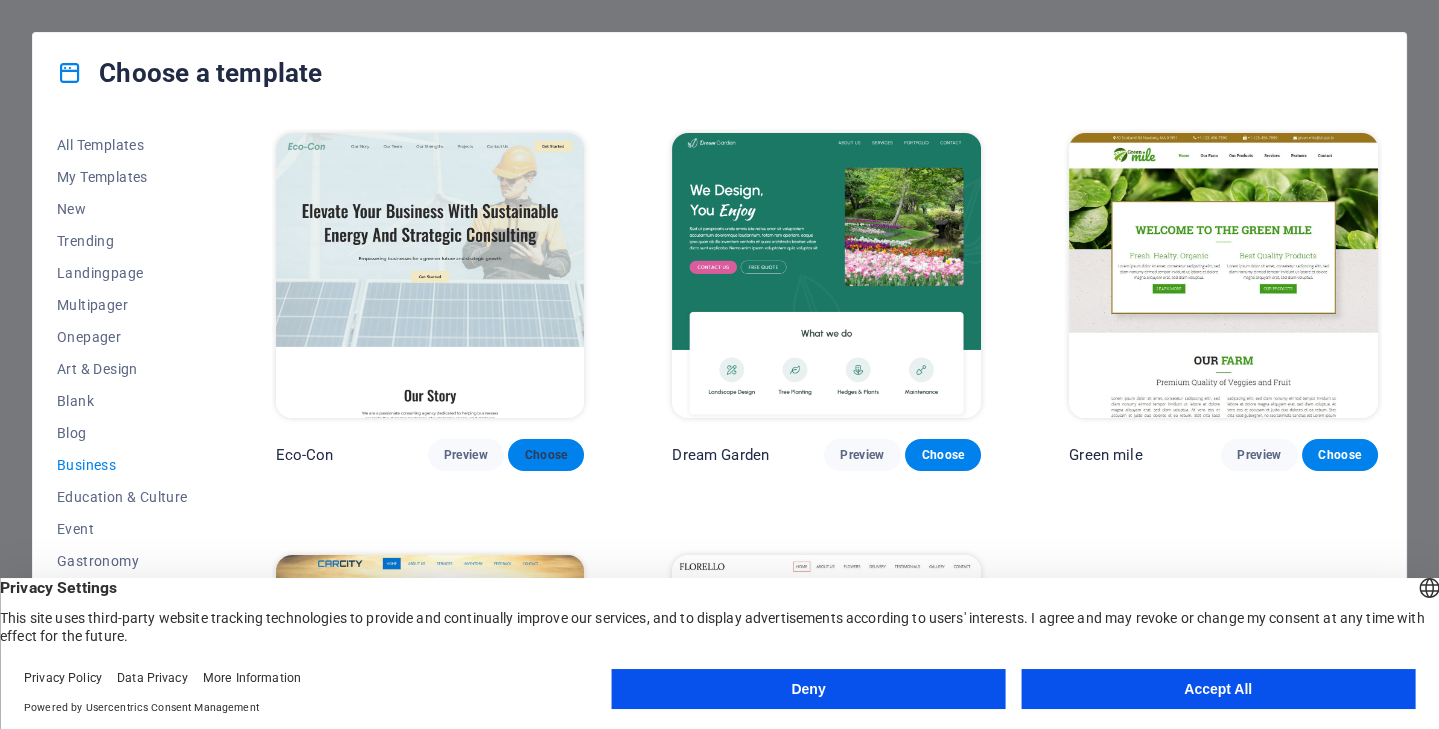 click on "Choose" at bounding box center (546, 455) 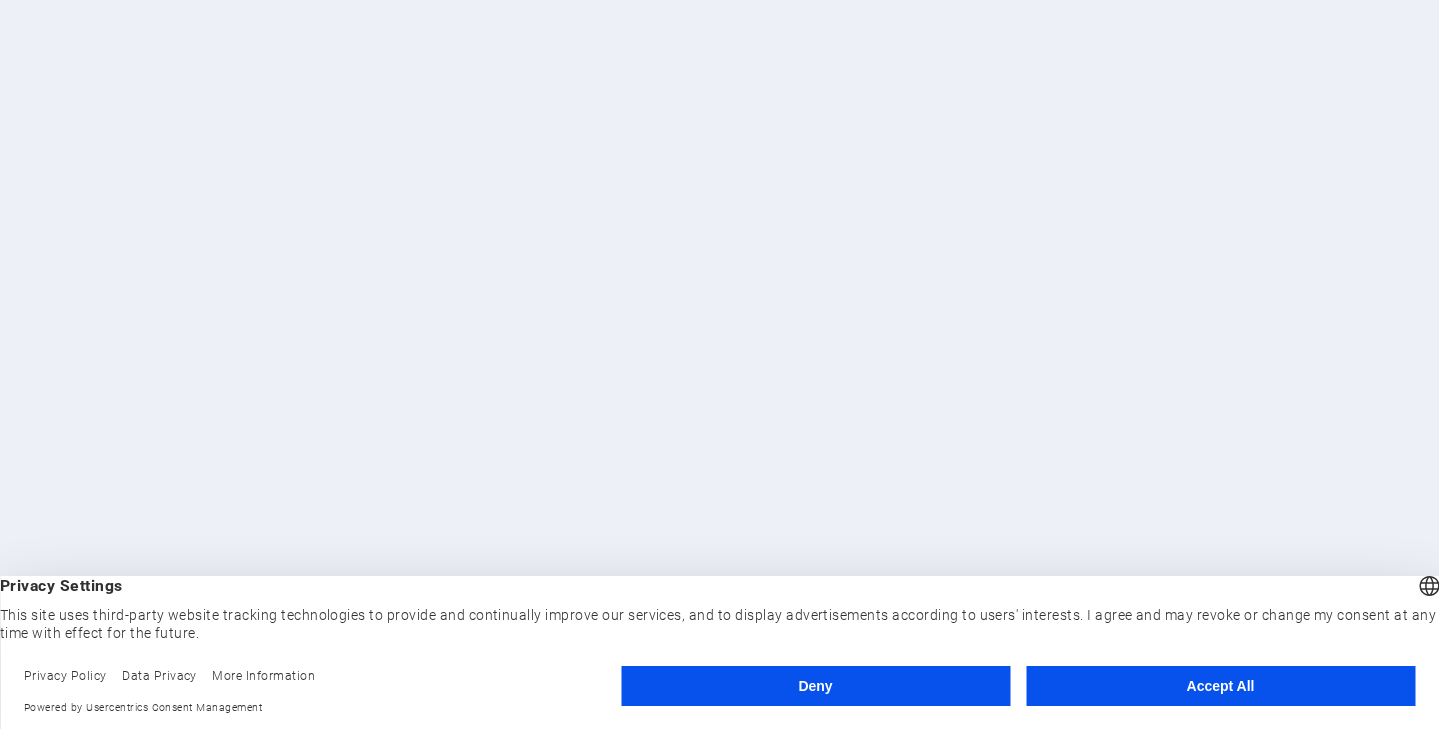 scroll, scrollTop: 0, scrollLeft: 0, axis: both 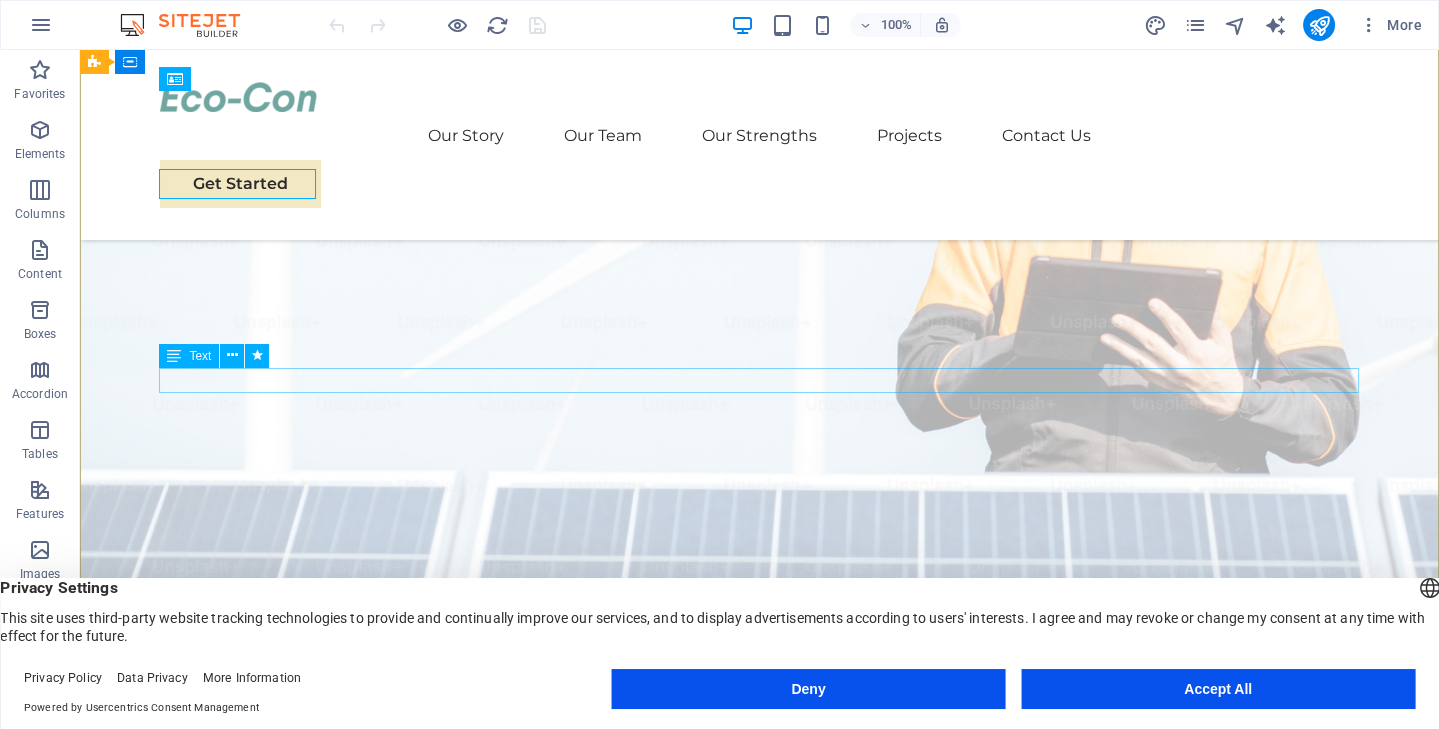 click on "Empowering businesses for a greener future and strategic growth" at bounding box center (760, 1118) 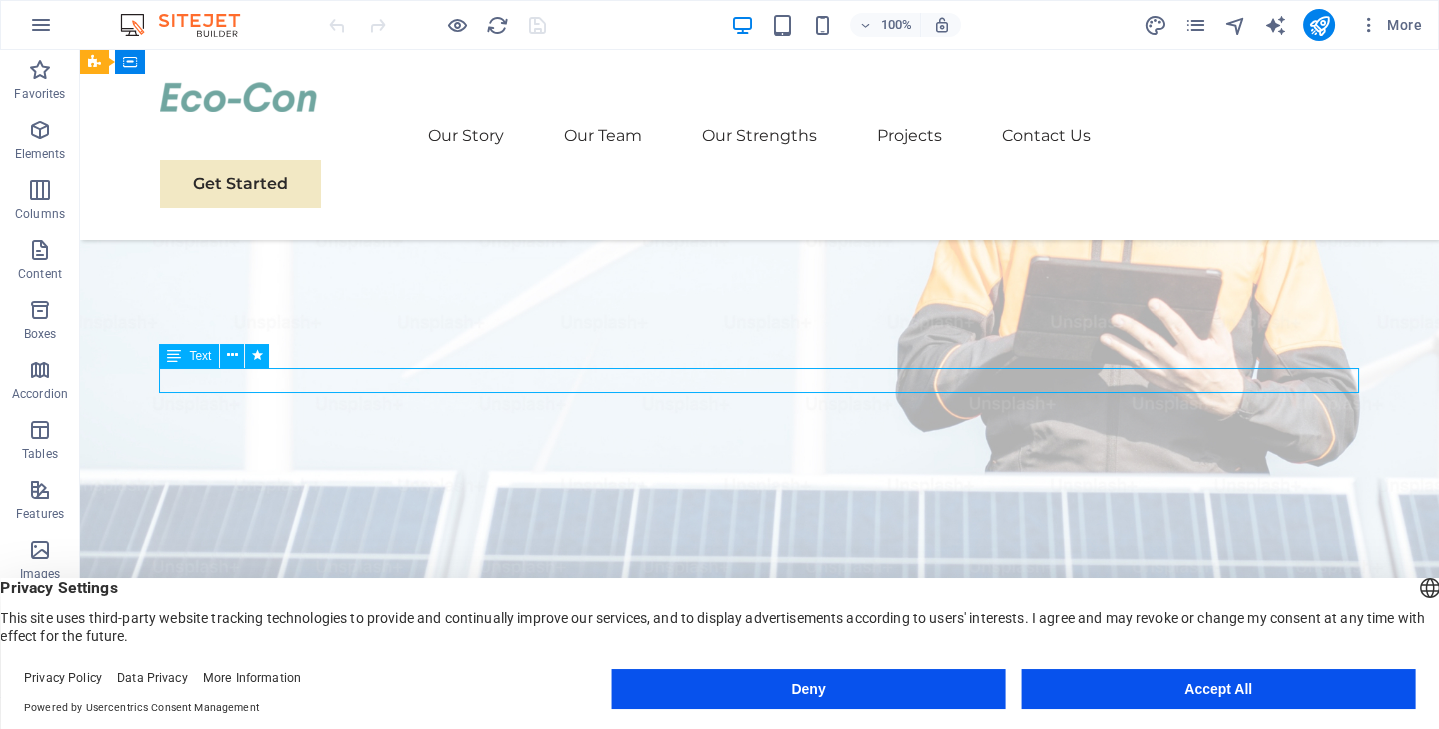 click on "Empowering businesses for a greener future and strategic growth" at bounding box center [760, 1118] 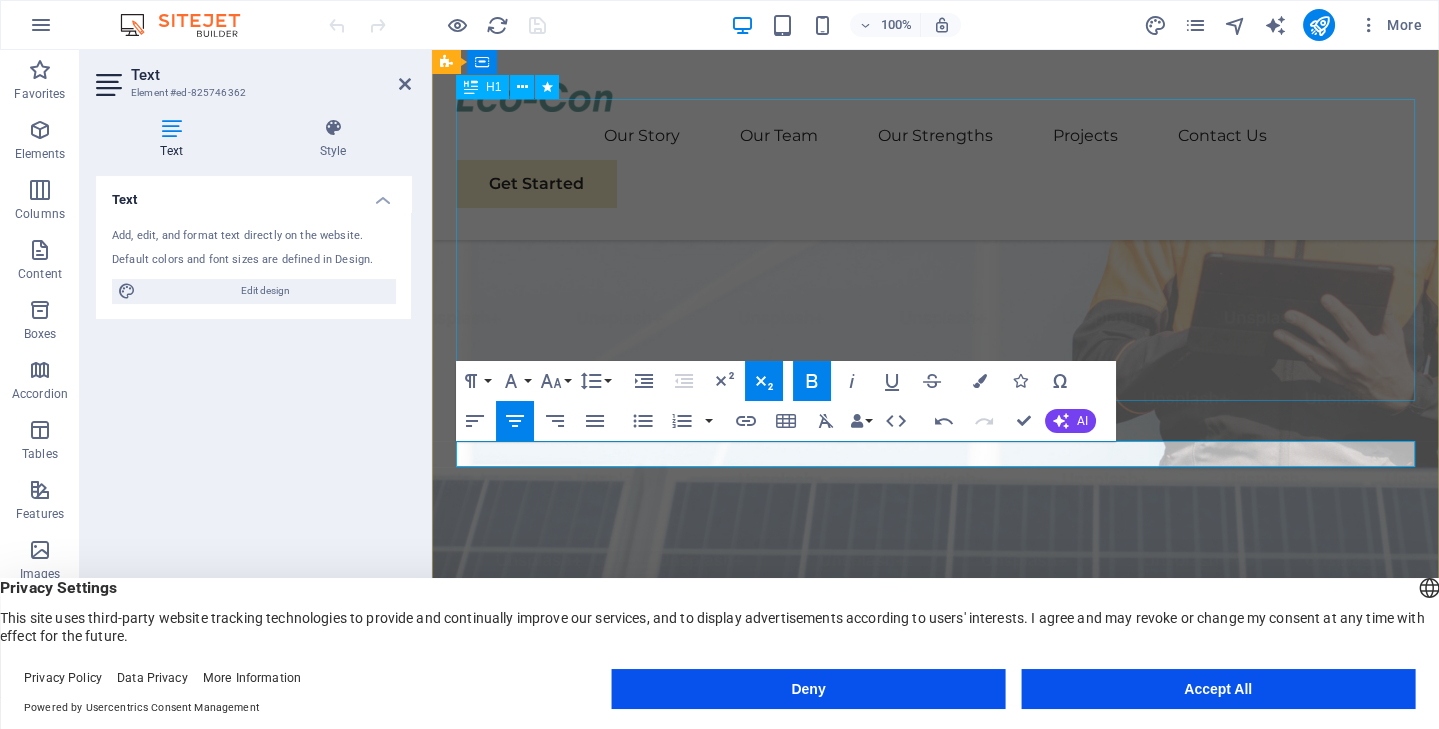 click on "Elevate Your Business With Sustainable Energy And Strategic Consulting" at bounding box center [935, 1062] 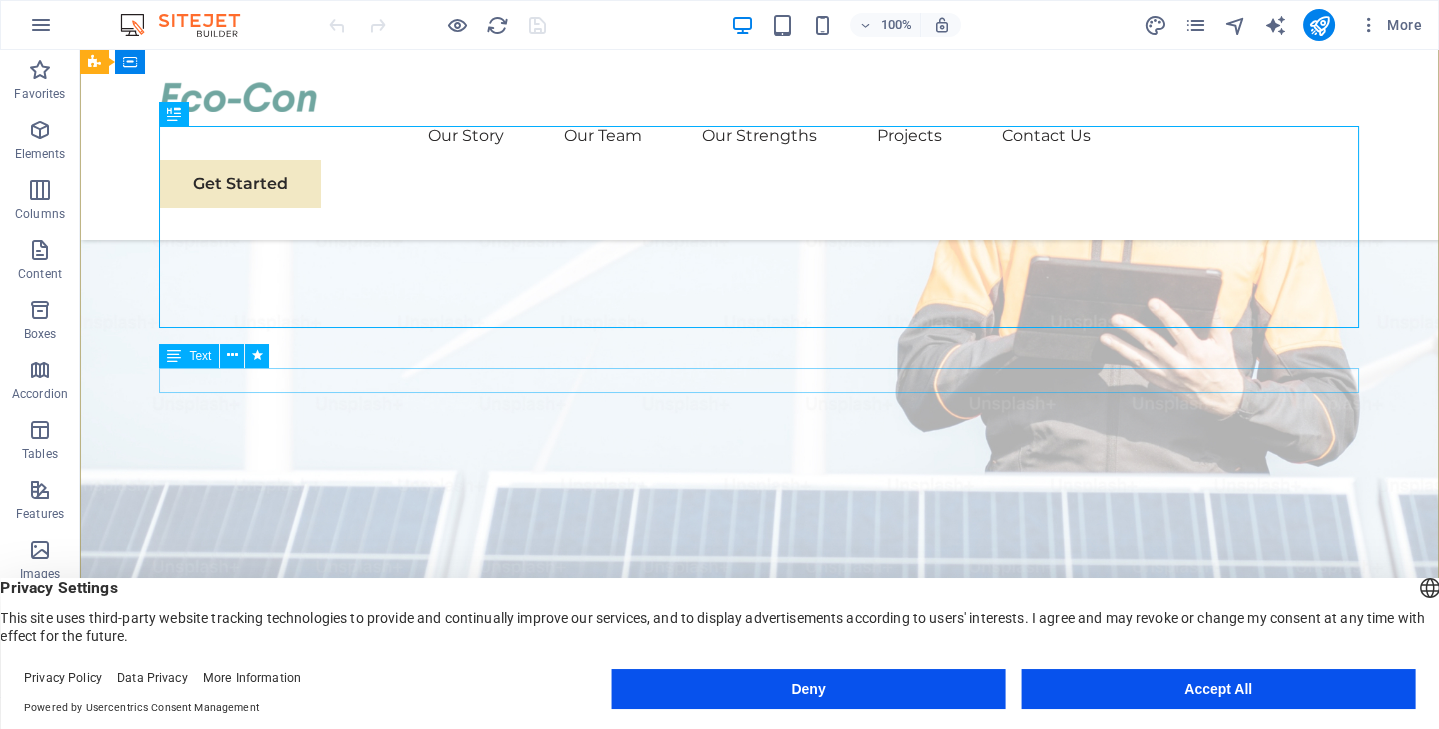 click on "Empowering businesses for a greener future and strategic growth" at bounding box center [760, 1118] 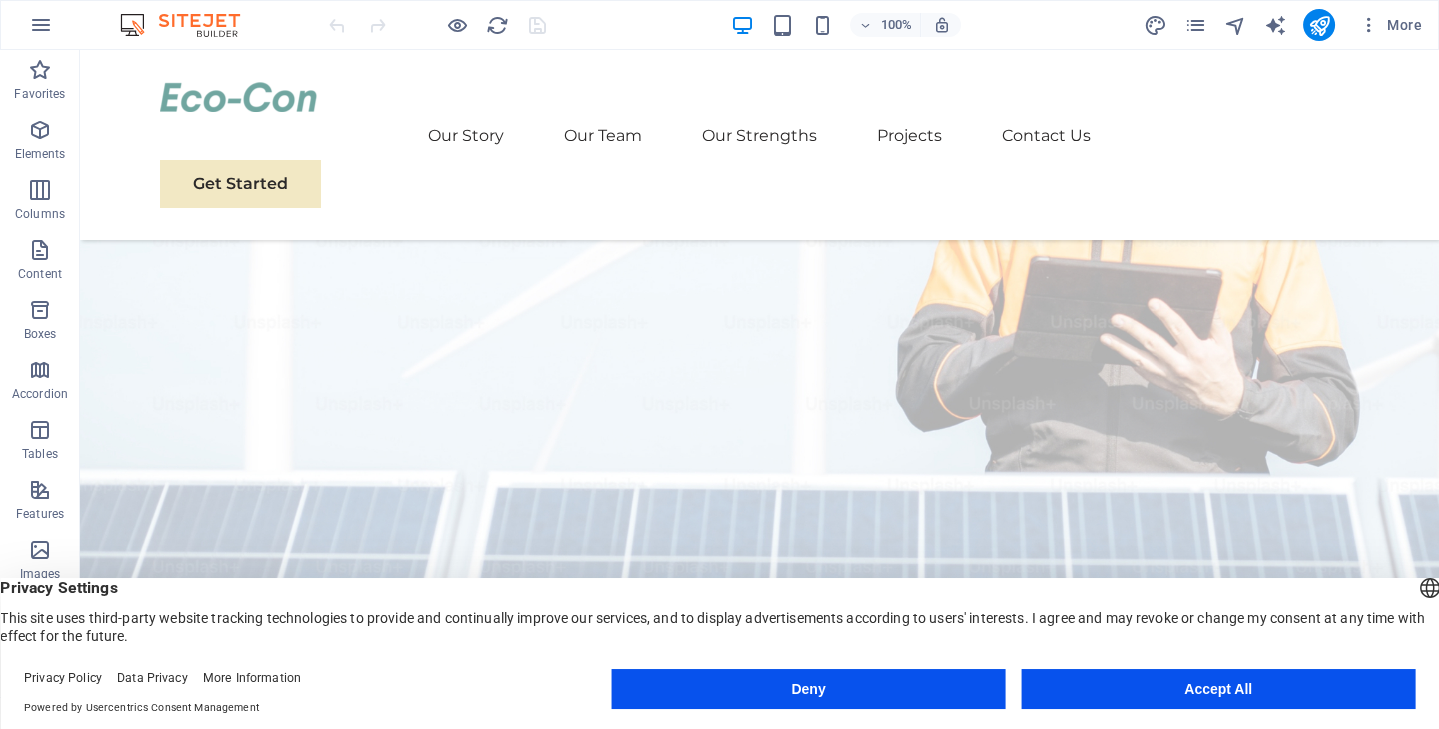 drag, startPoint x: 443, startPoint y: 378, endPoint x: 796, endPoint y: 381, distance: 353.01276 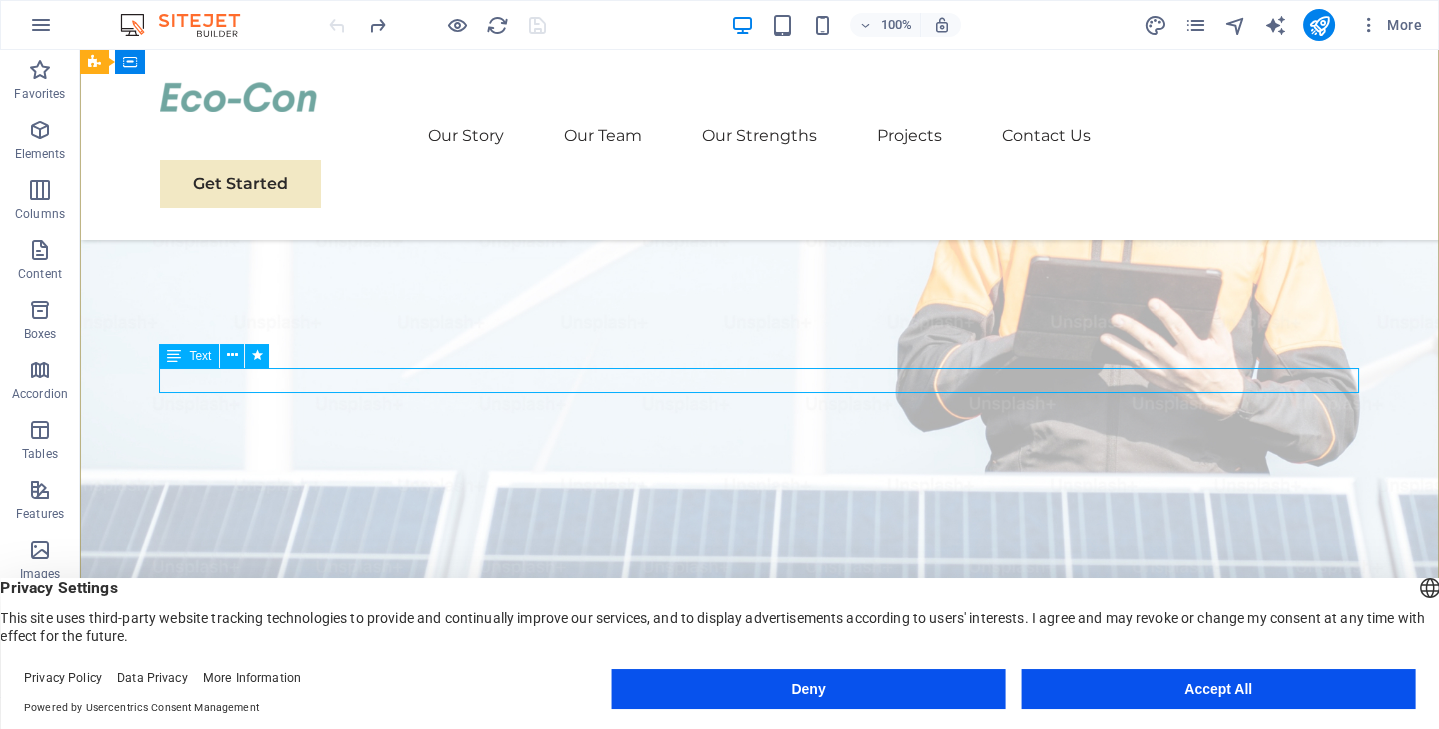 click on "Empowering businesses for a greener future and strategic growth" at bounding box center (760, 1118) 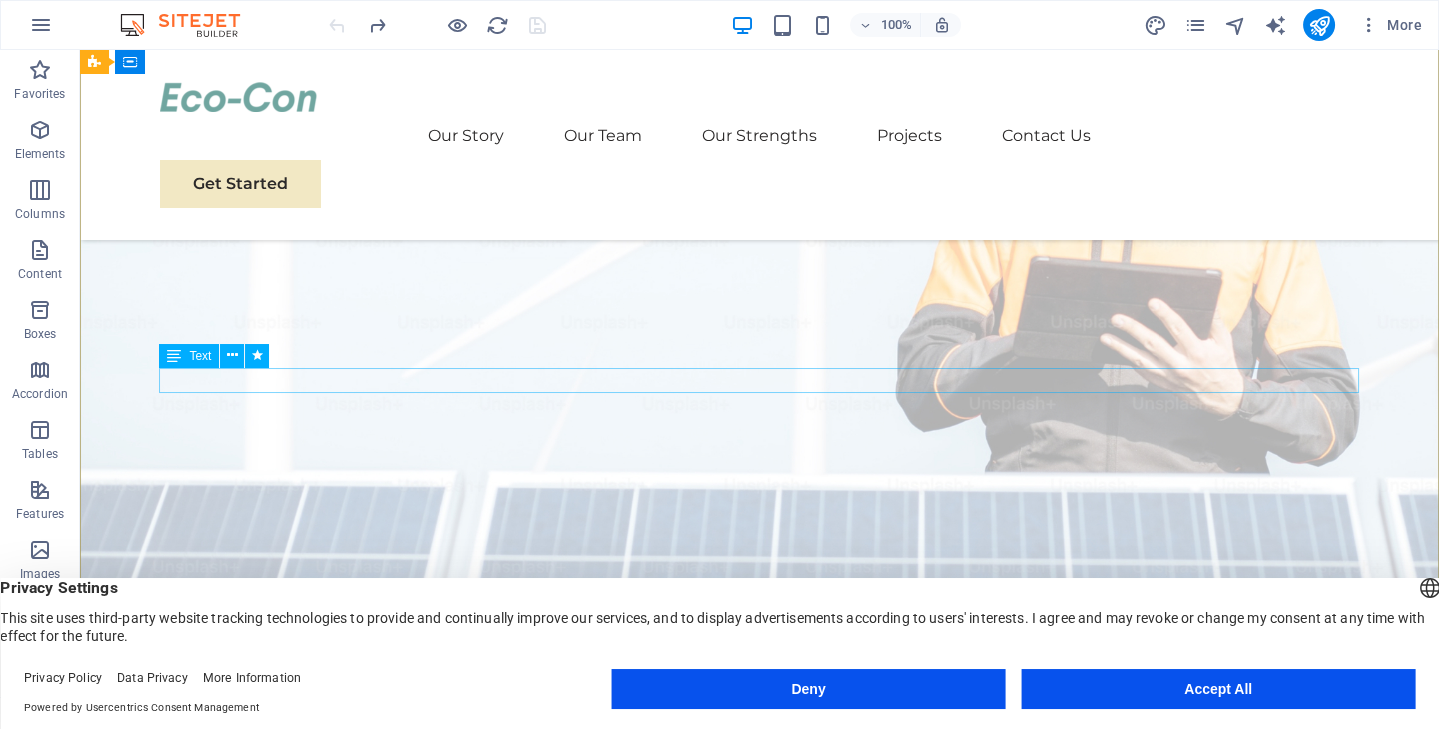 click on "Empowering businesses for a greener future and strategic growth" at bounding box center (760, 1118) 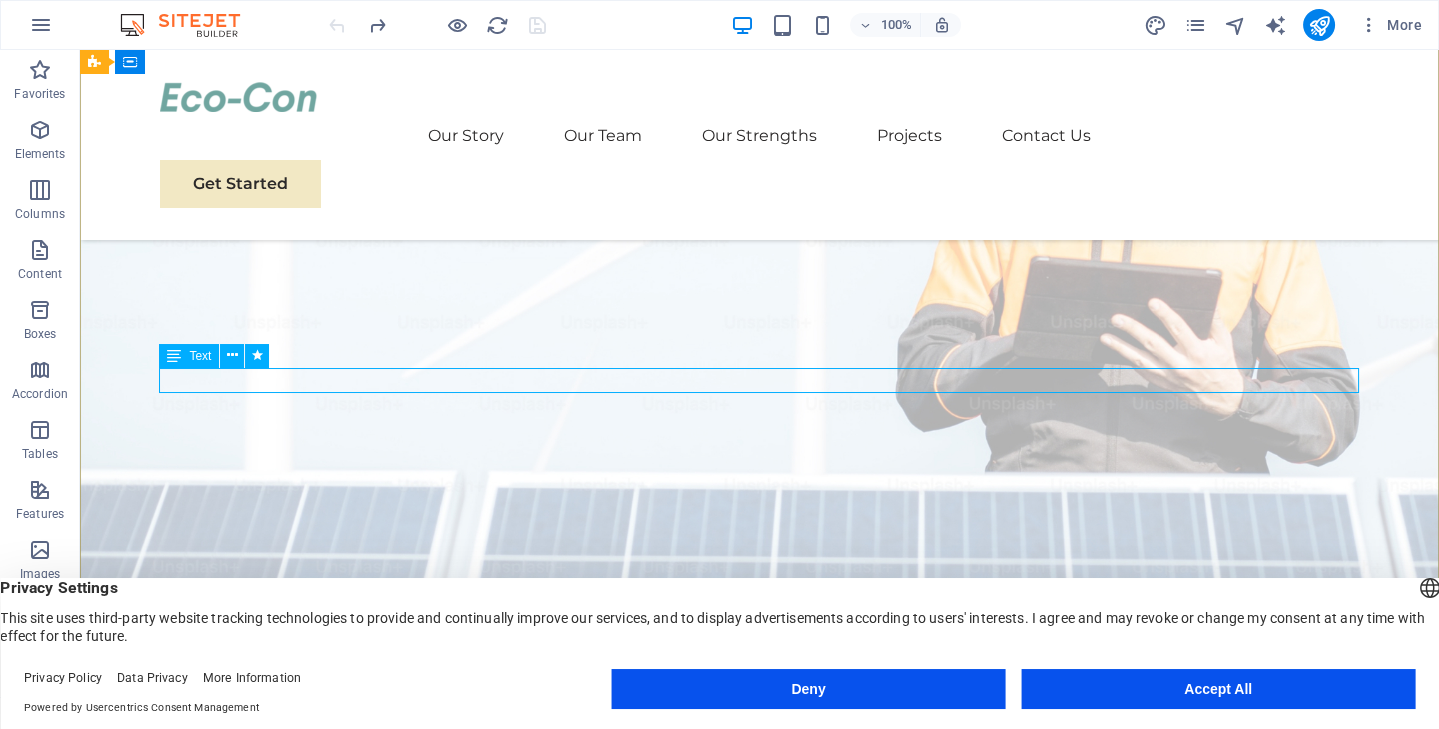 click at bounding box center (174, 356) 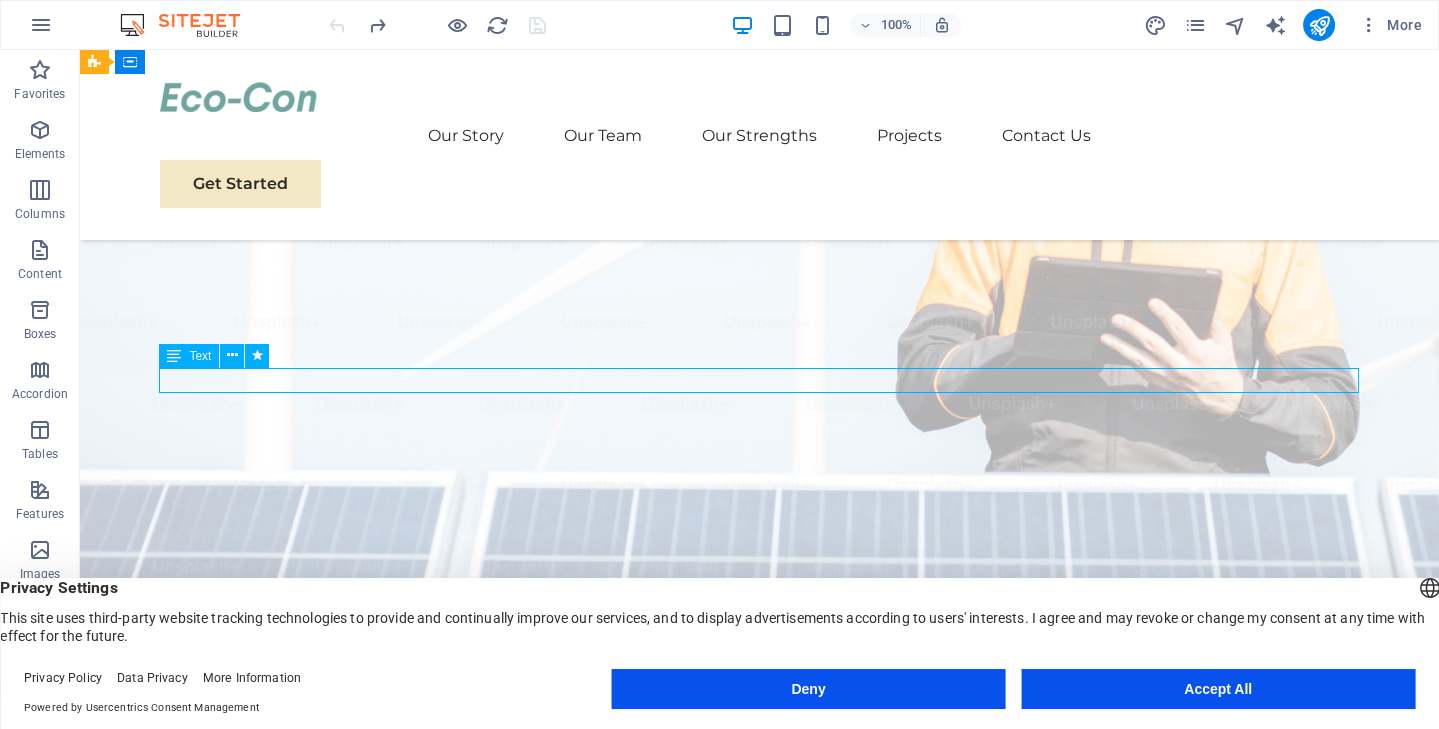 drag, startPoint x: 460, startPoint y: 375, endPoint x: 527, endPoint y: 382, distance: 67.36468 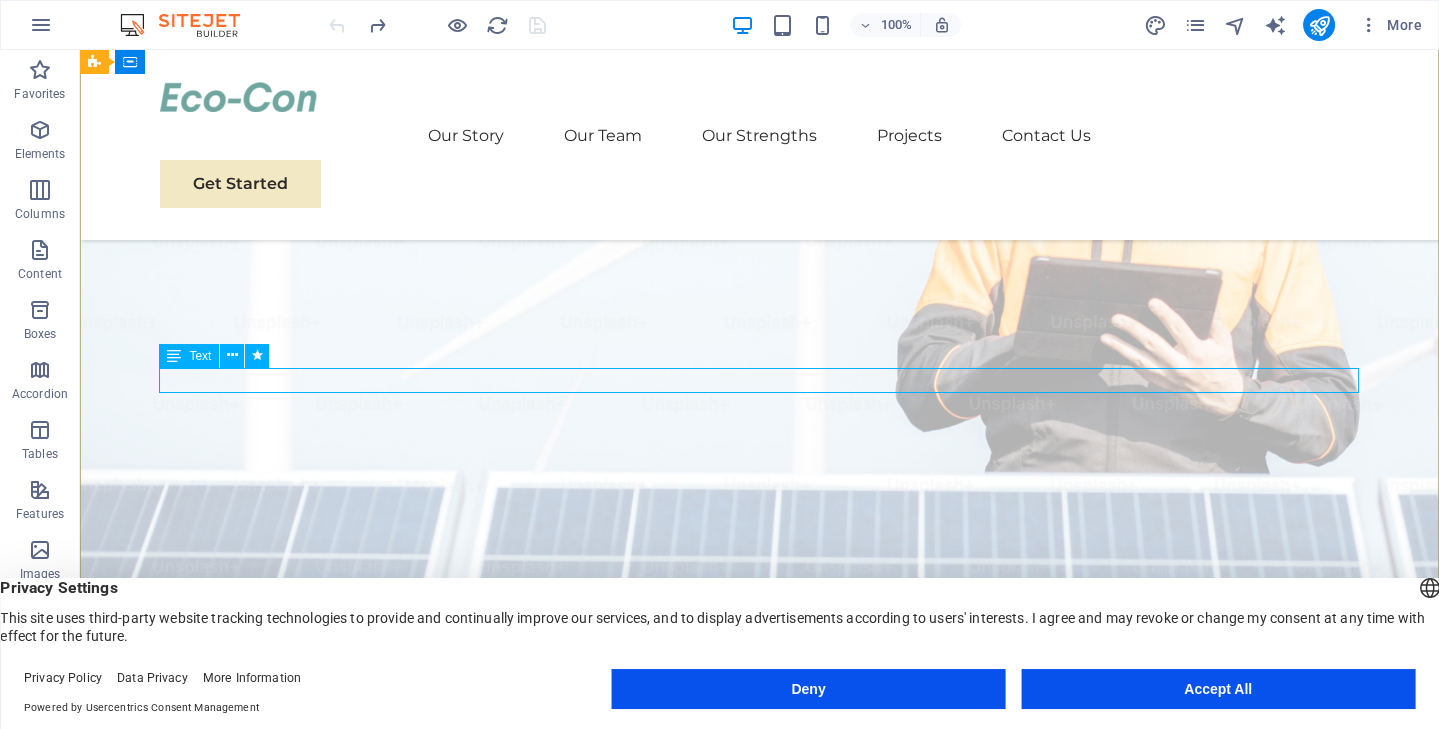 click on "Empowering businesses for a greener future and strategic growth" at bounding box center [760, 1118] 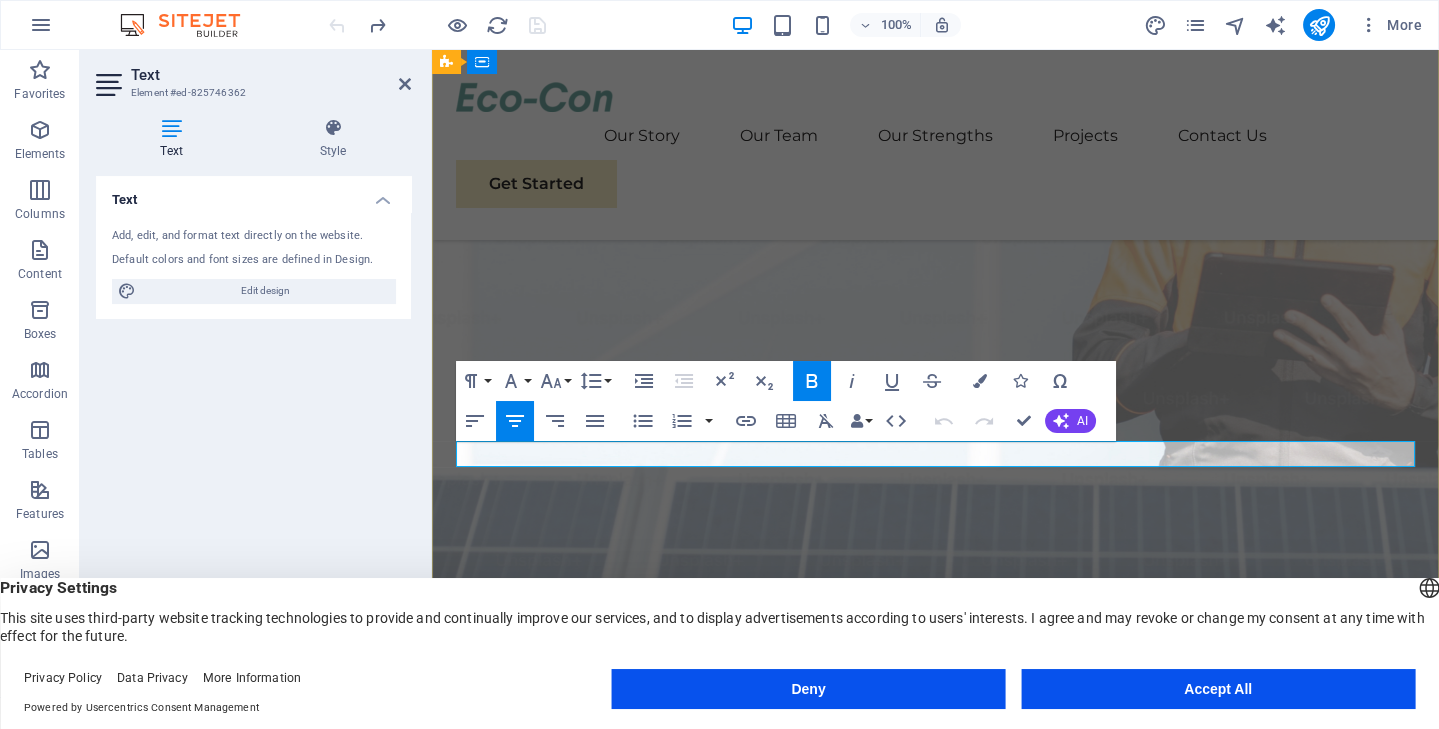 click on "Empowering businesses for a greener future and strategic growth" at bounding box center (935, 1265) 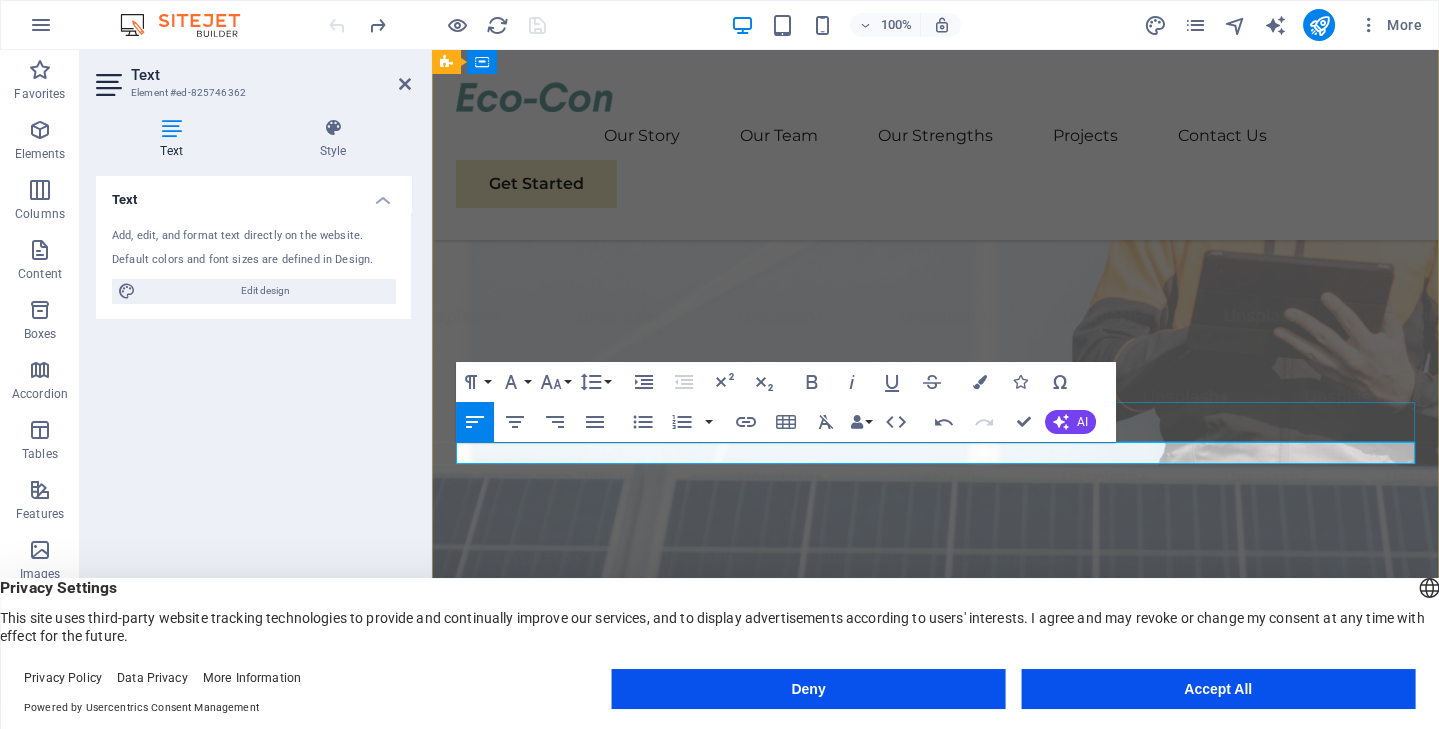 click at bounding box center (935, 1231) 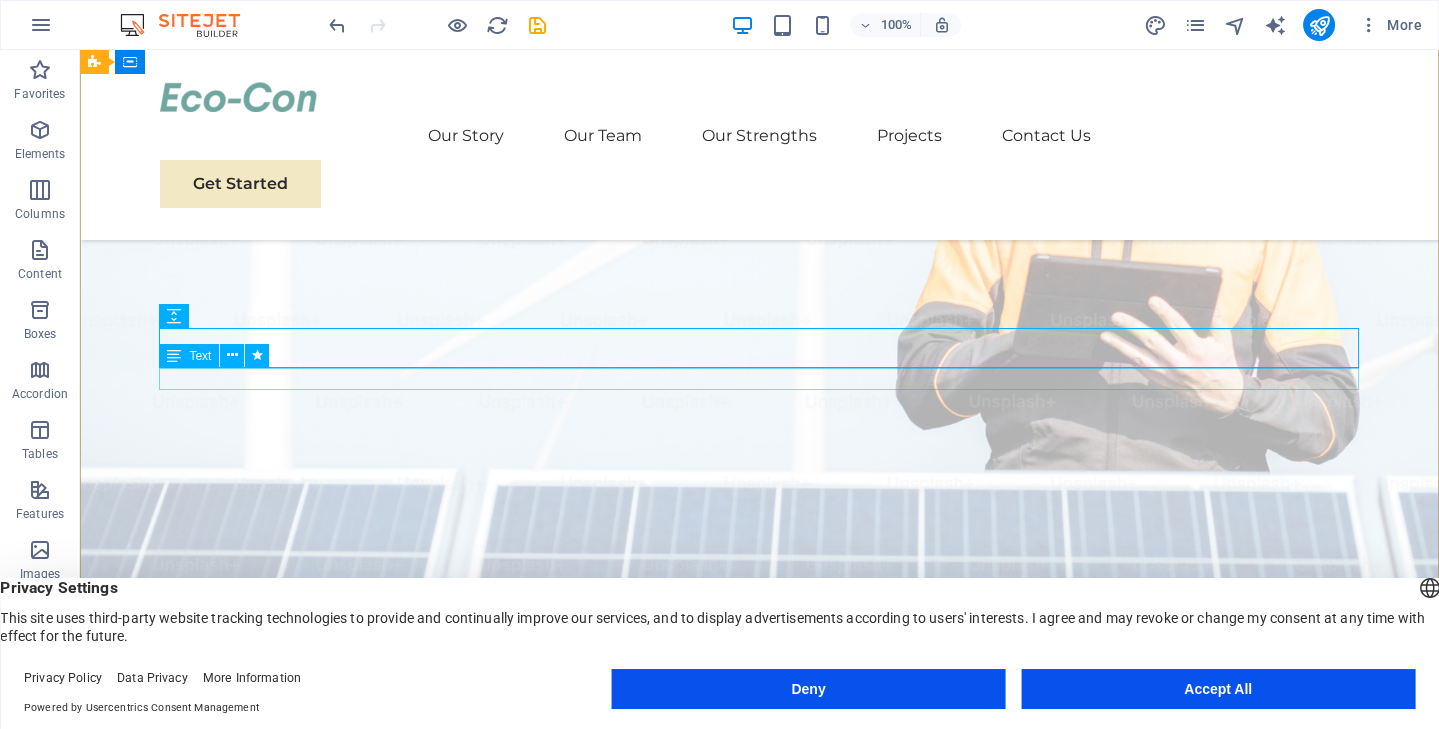 click on "We Overhaul Energy" at bounding box center [760, 1115] 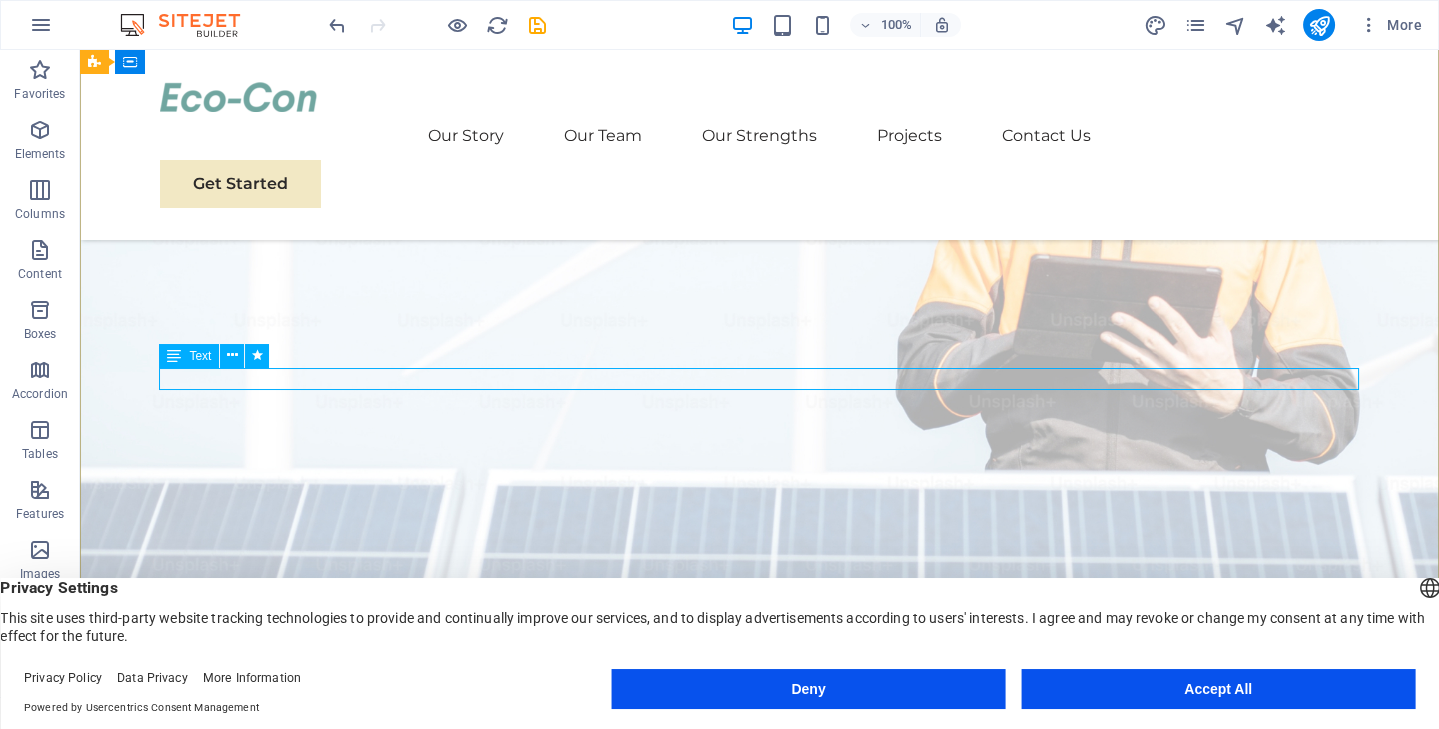 click at bounding box center [174, 356] 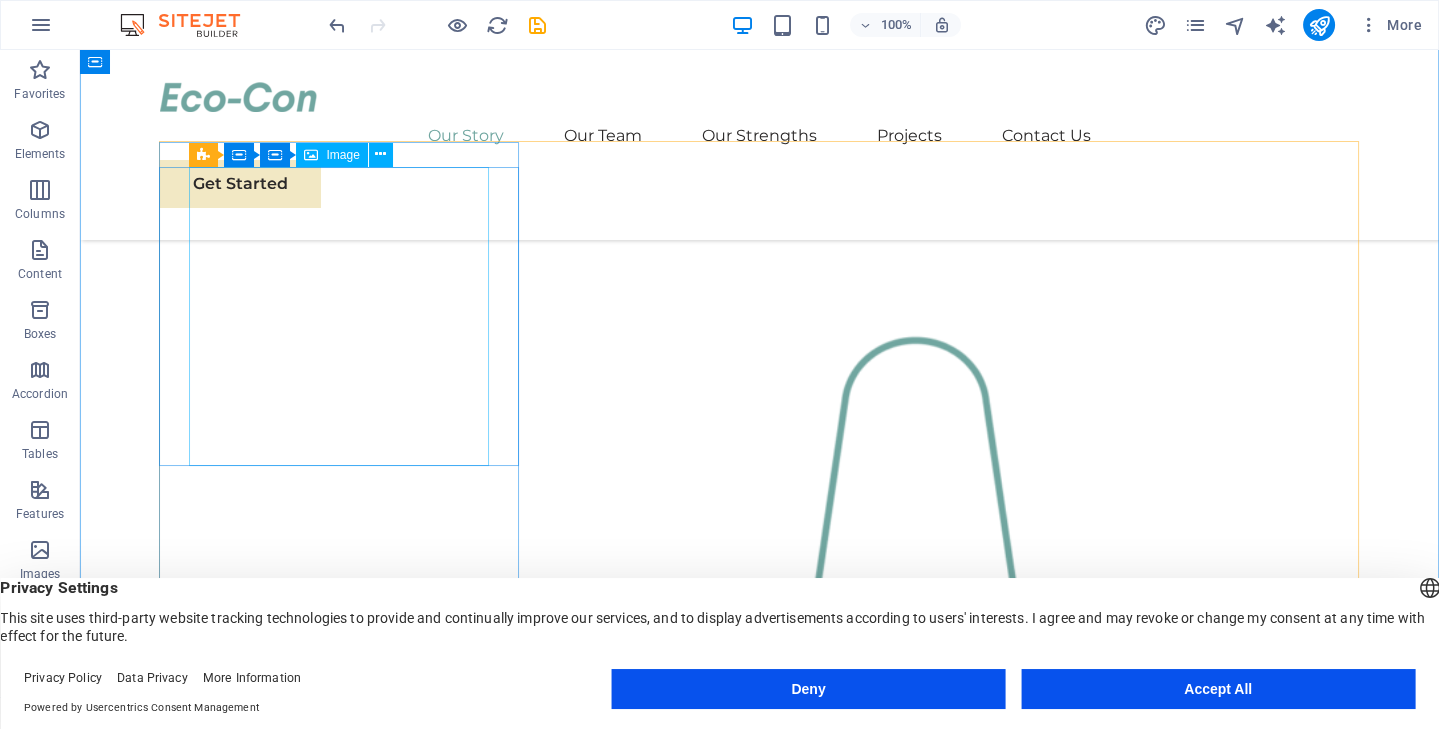scroll, scrollTop: 0, scrollLeft: 0, axis: both 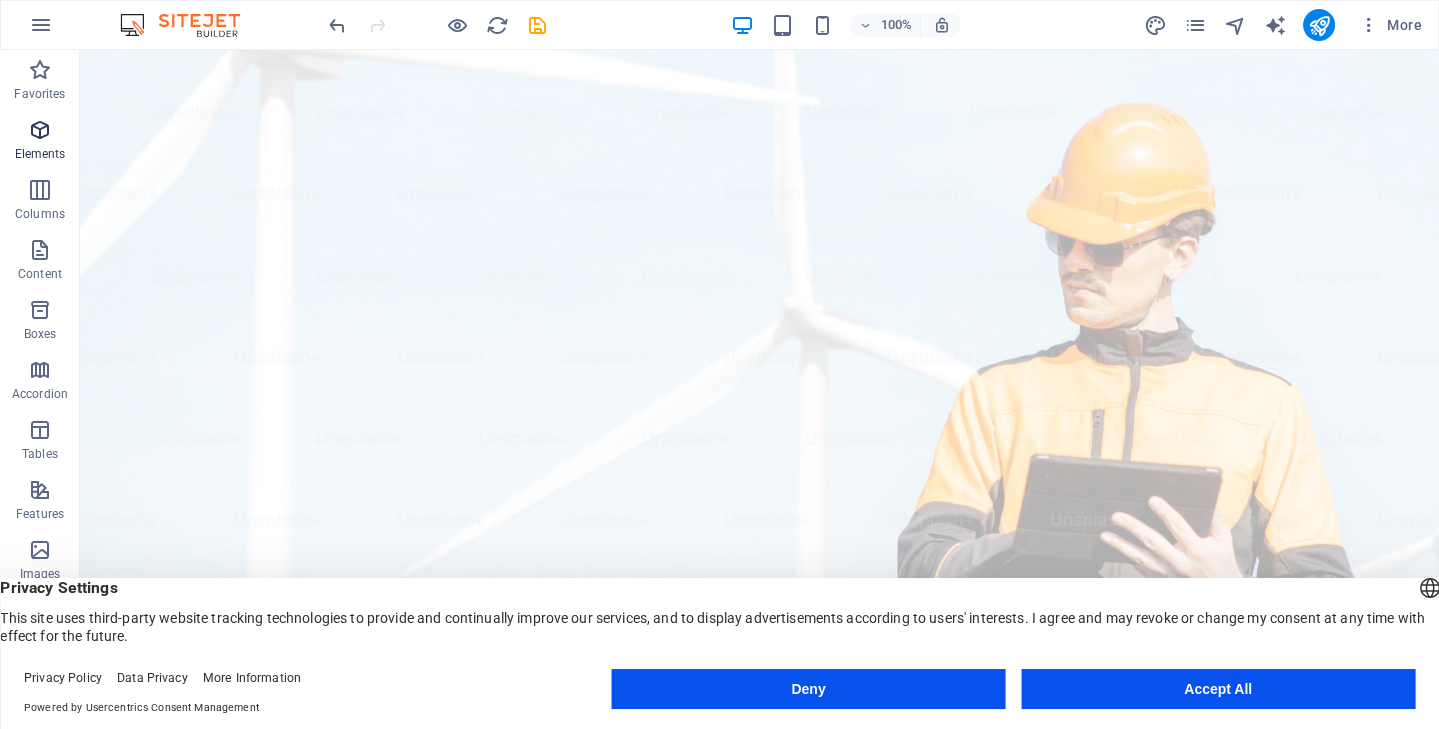 click at bounding box center (40, 130) 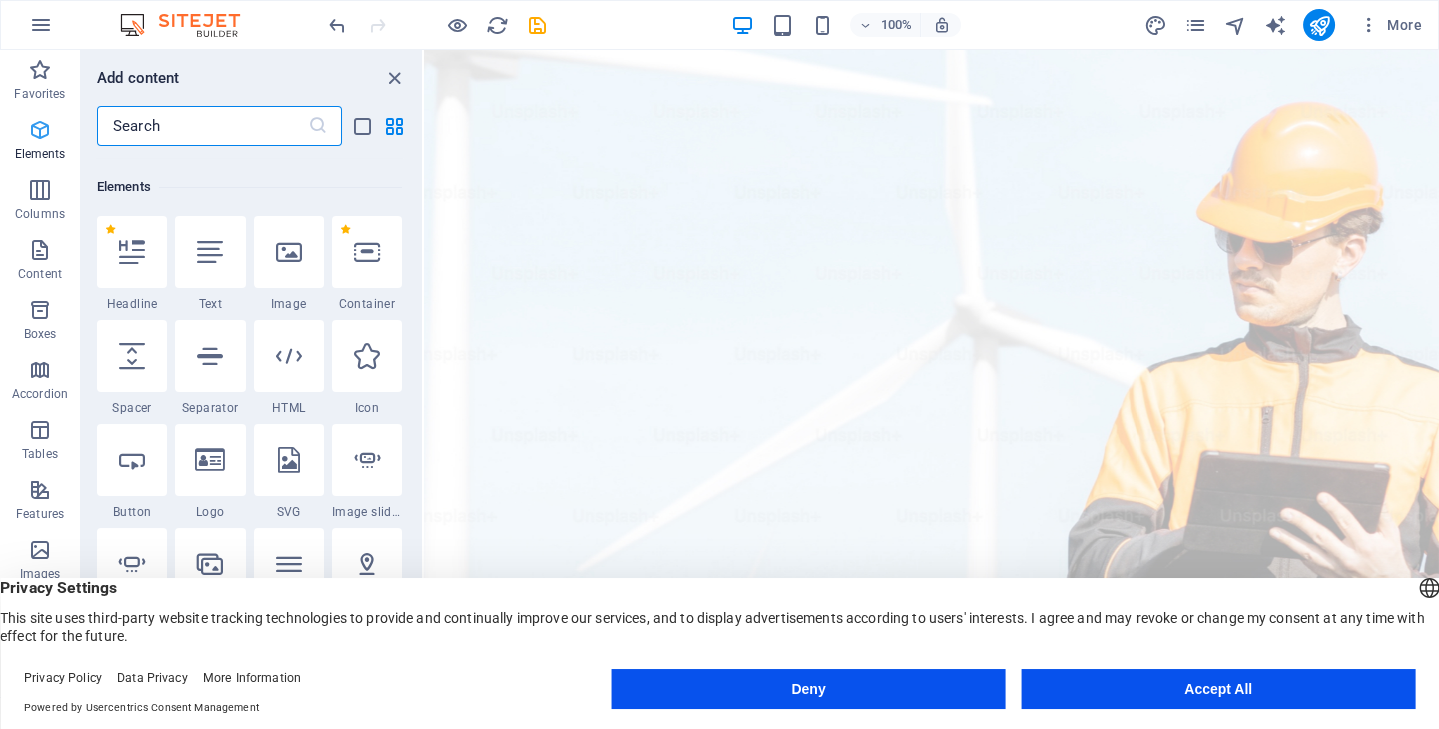 scroll, scrollTop: 212, scrollLeft: 0, axis: vertical 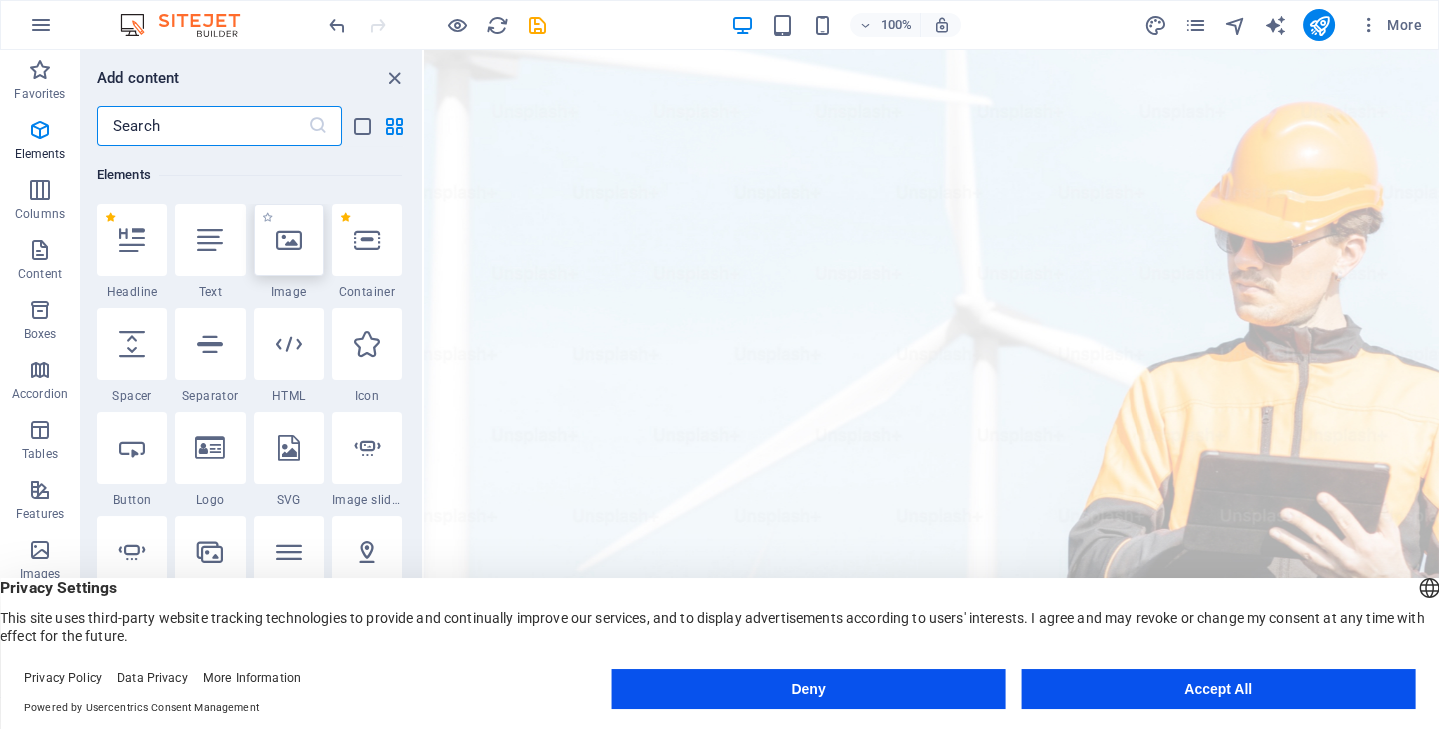 click at bounding box center [289, 240] 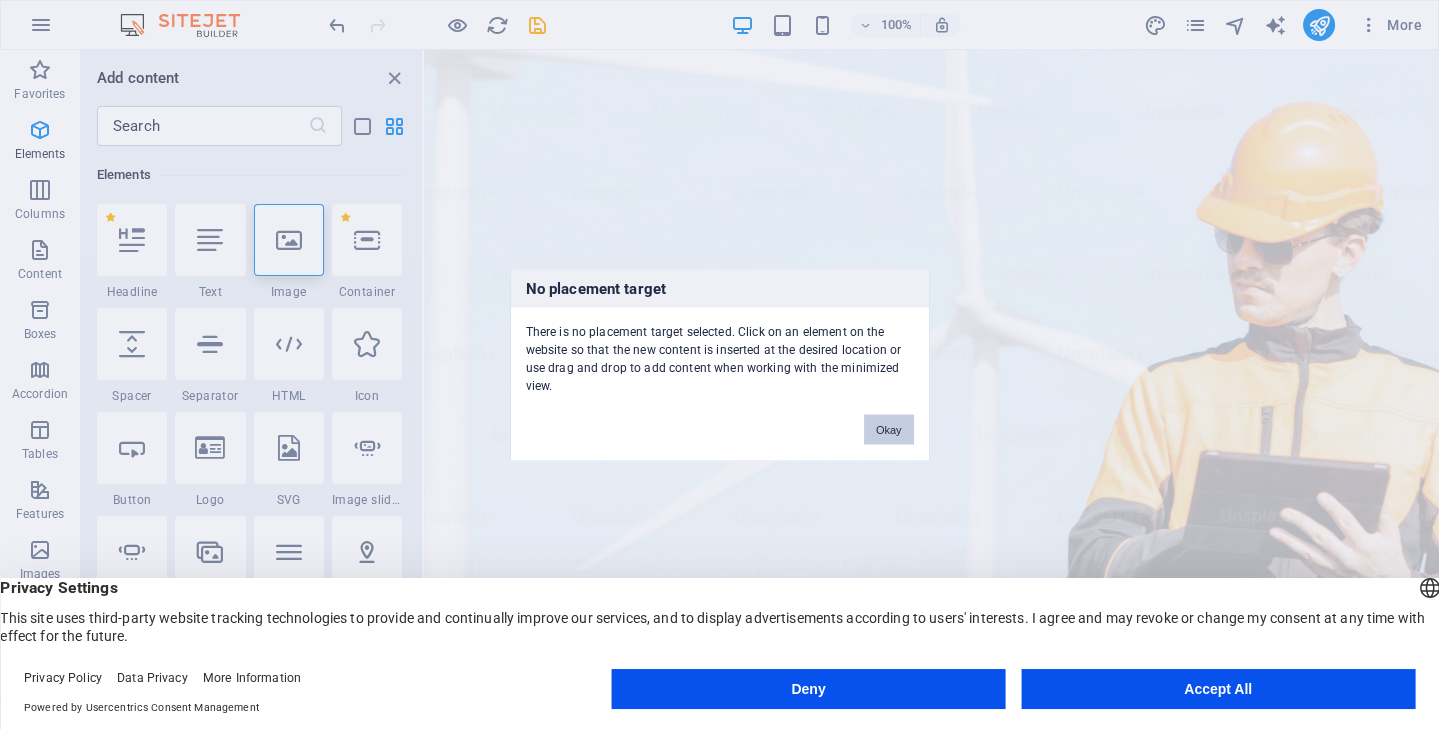 click on "Okay" at bounding box center [889, 429] 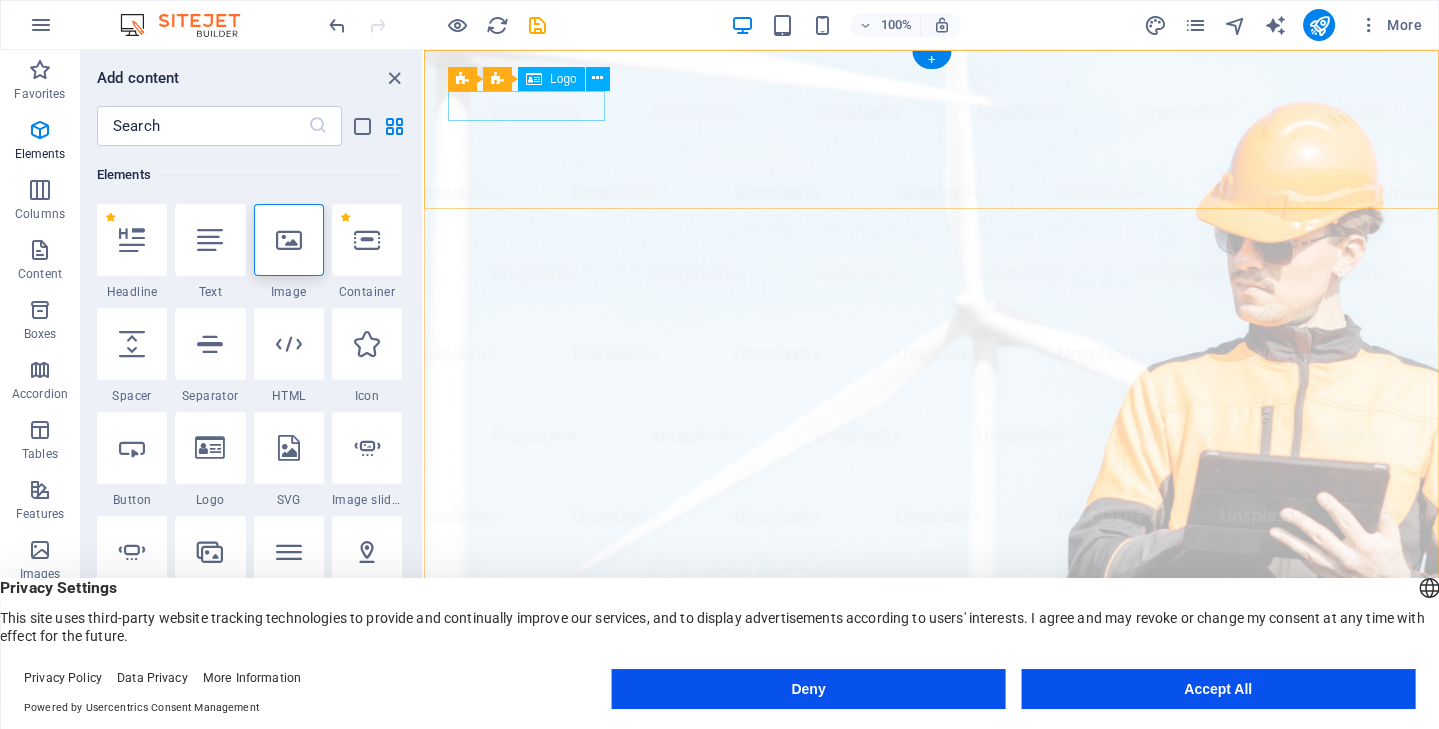 click at bounding box center (931, 997) 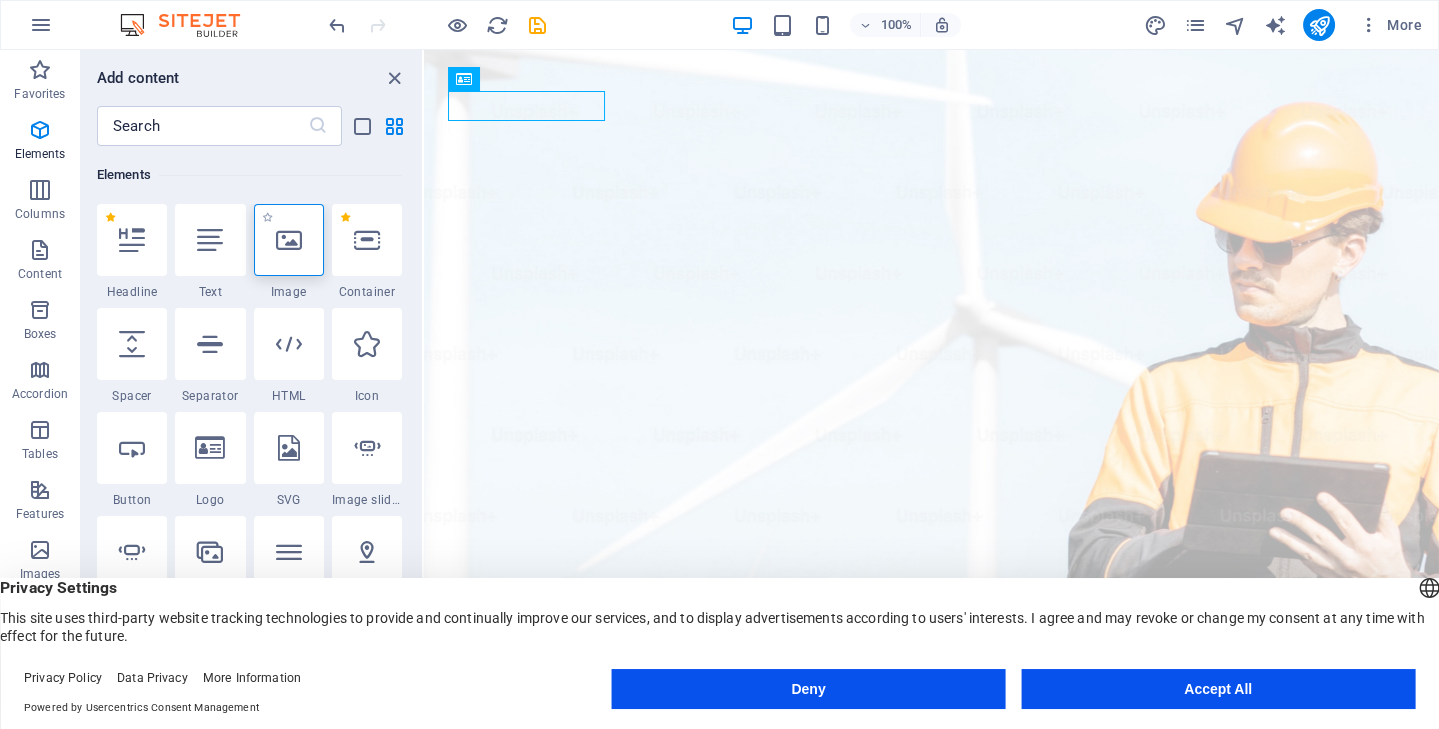 click at bounding box center [289, 240] 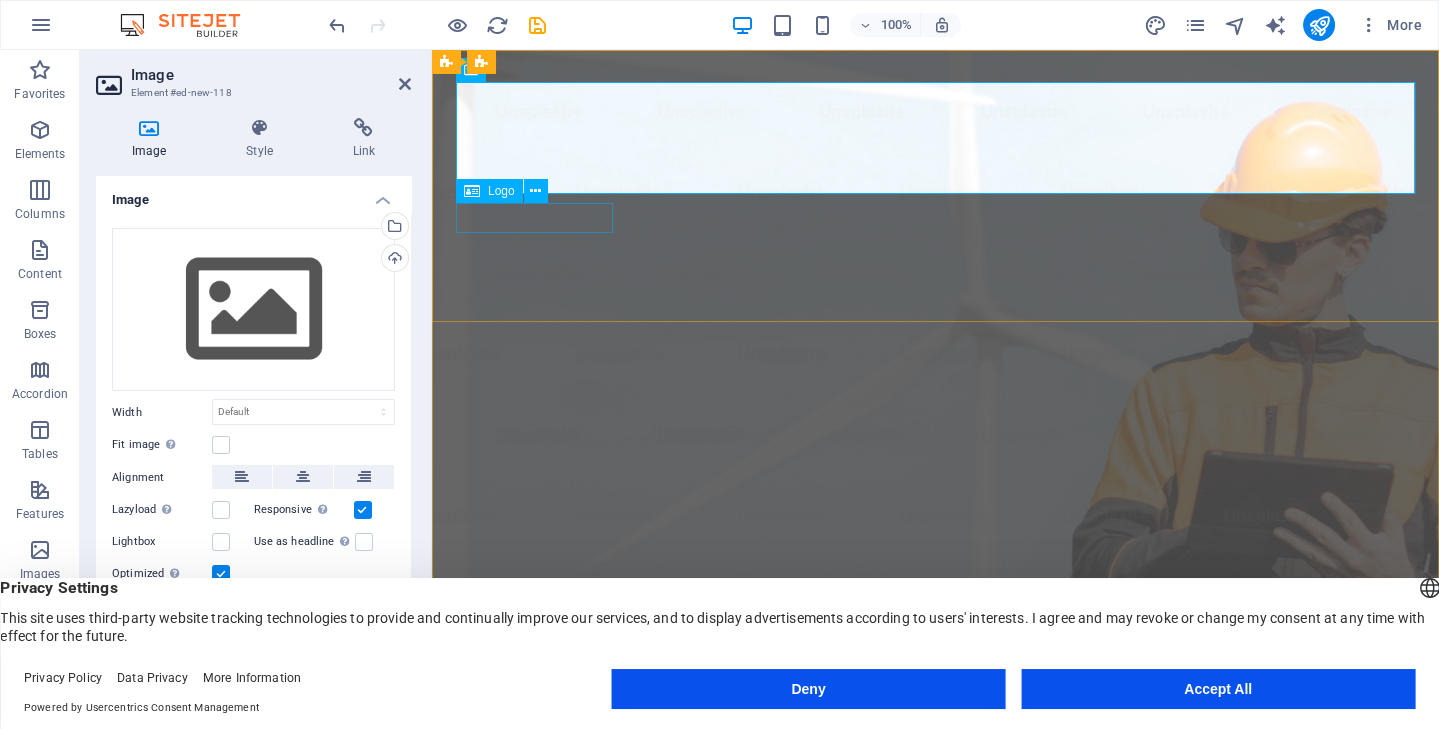click at bounding box center [935, 1222] 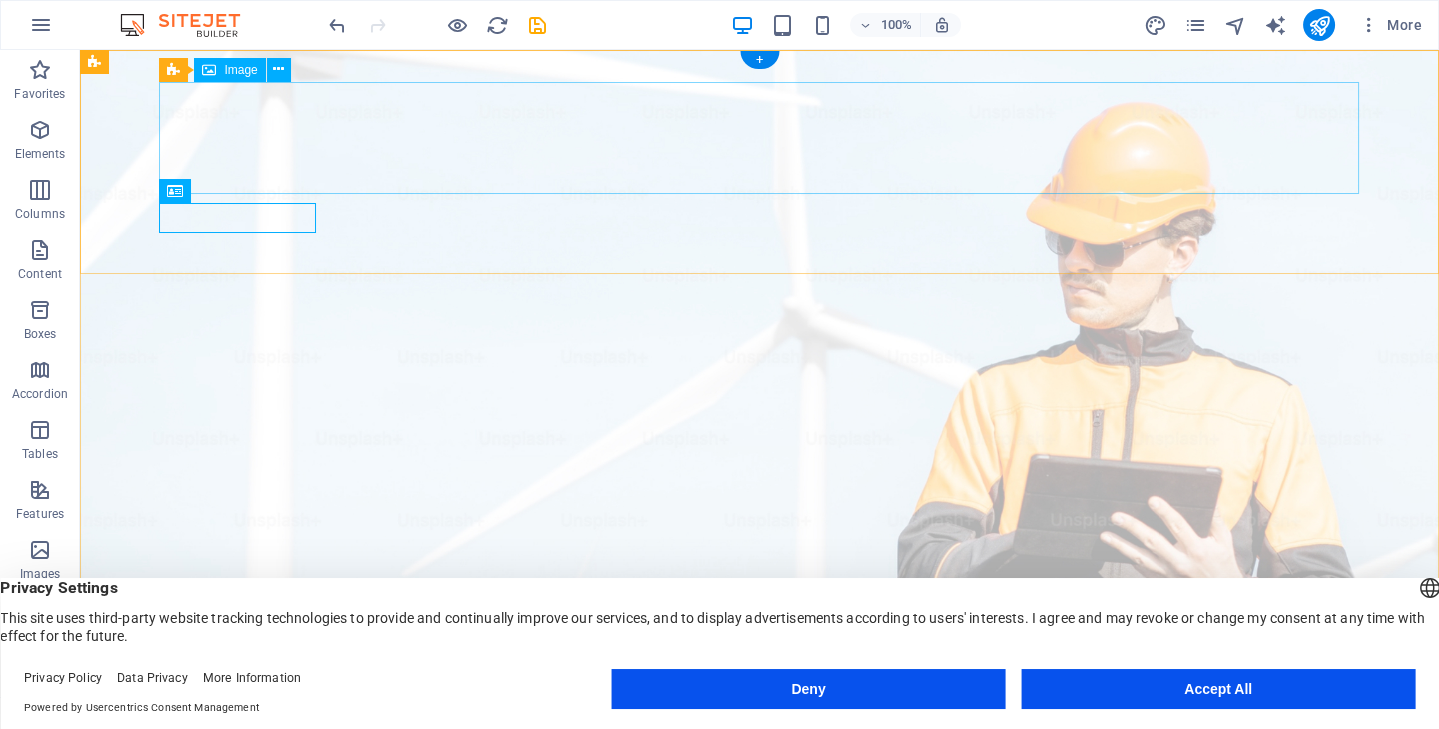 click at bounding box center [760, 1094] 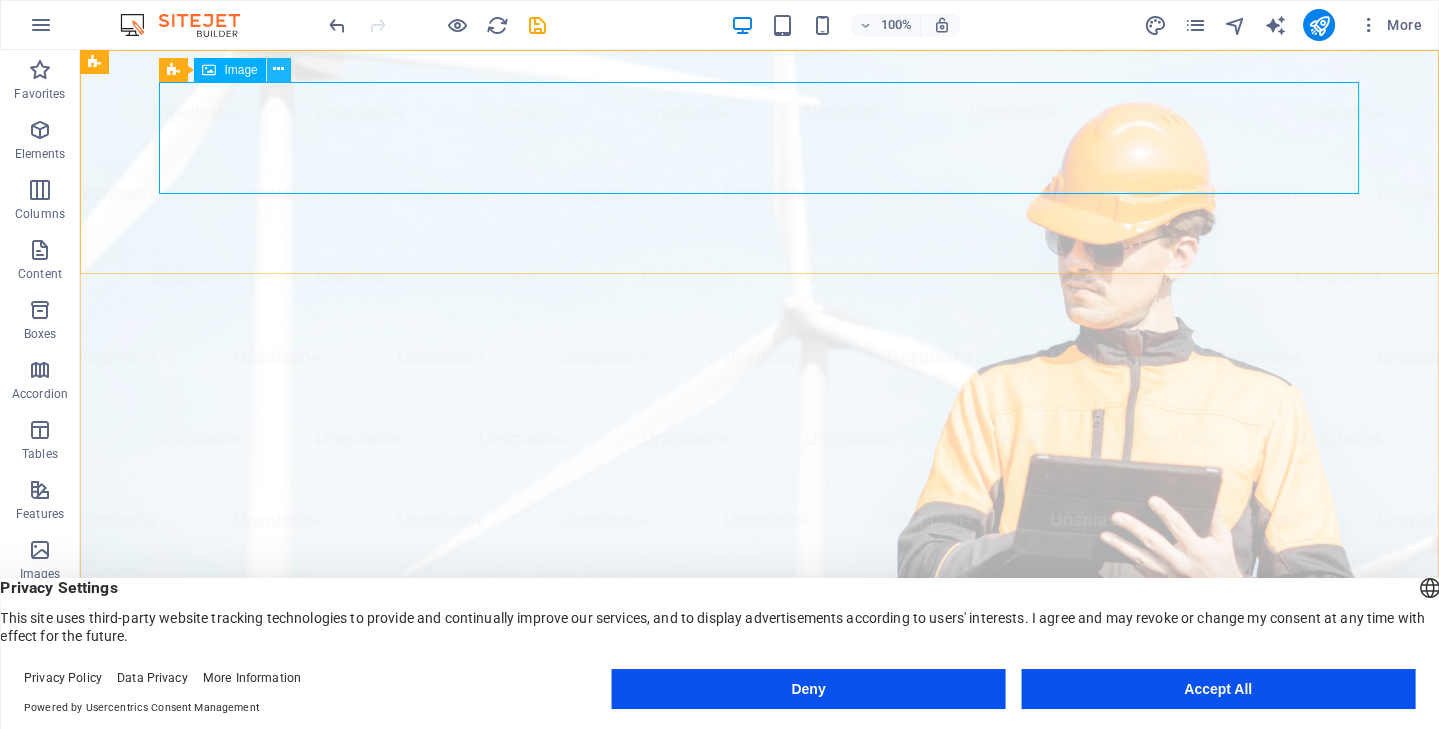 click at bounding box center (279, 70) 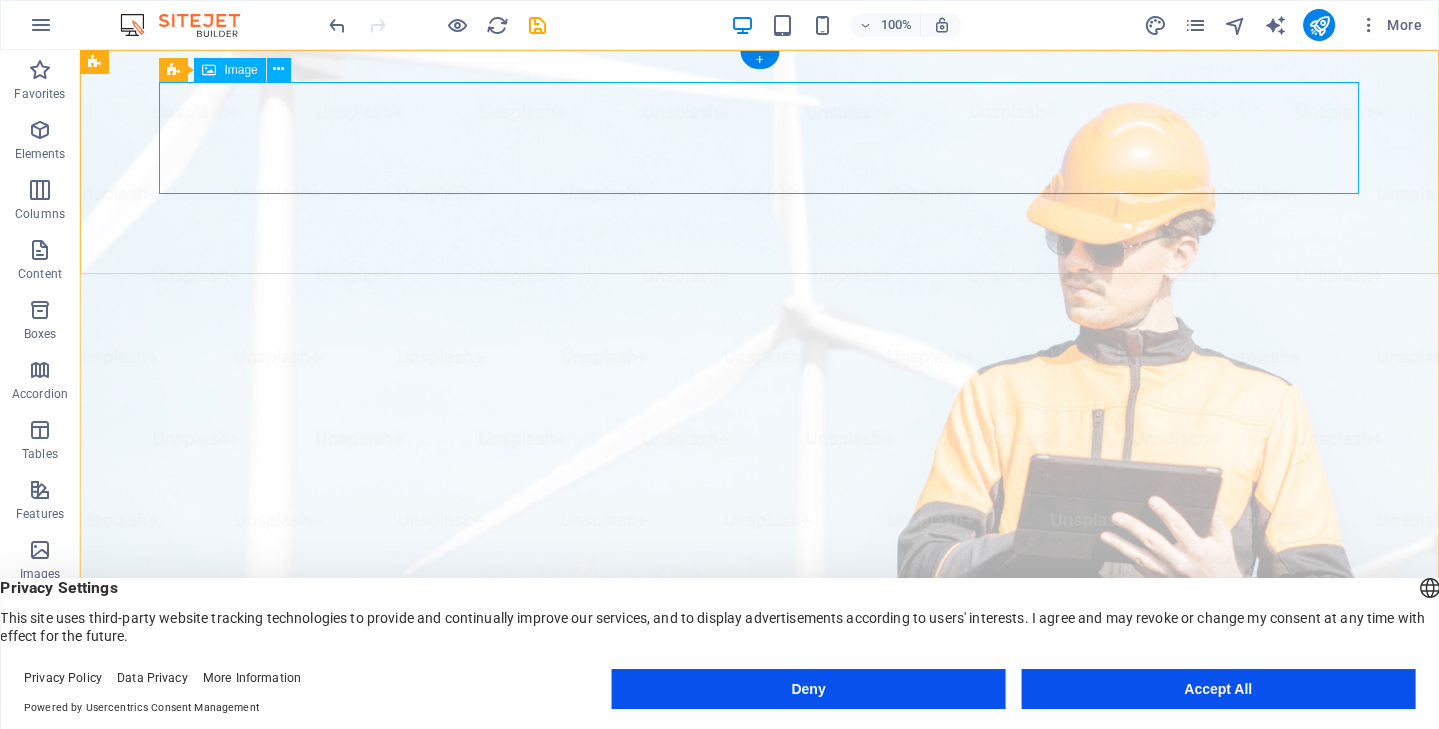 click at bounding box center [760, 1094] 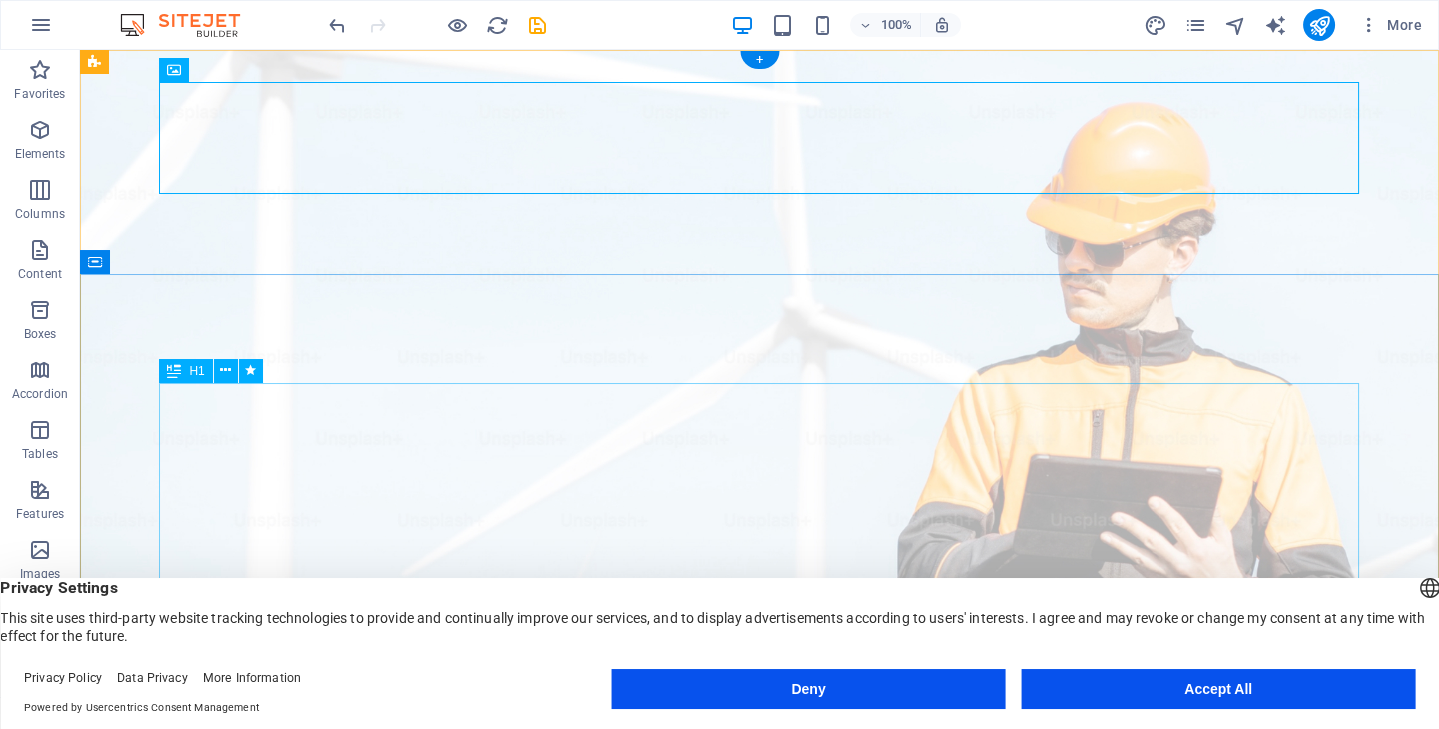 click on "Elevate Your Business With Sustainable Energy And Strategic Consulting" at bounding box center [760, 1466] 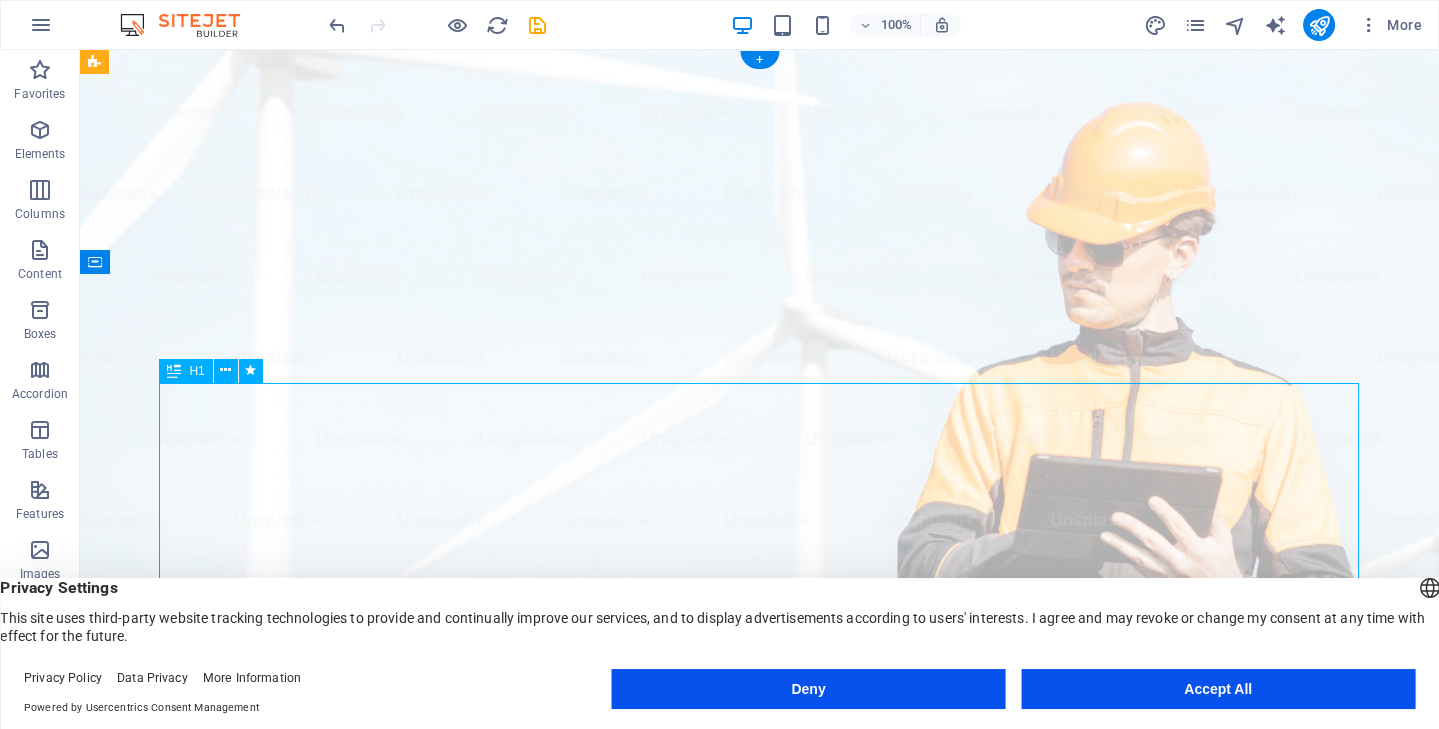 click on "Elevate Your Business With Sustainable Energy And Strategic Consulting" at bounding box center [760, 1466] 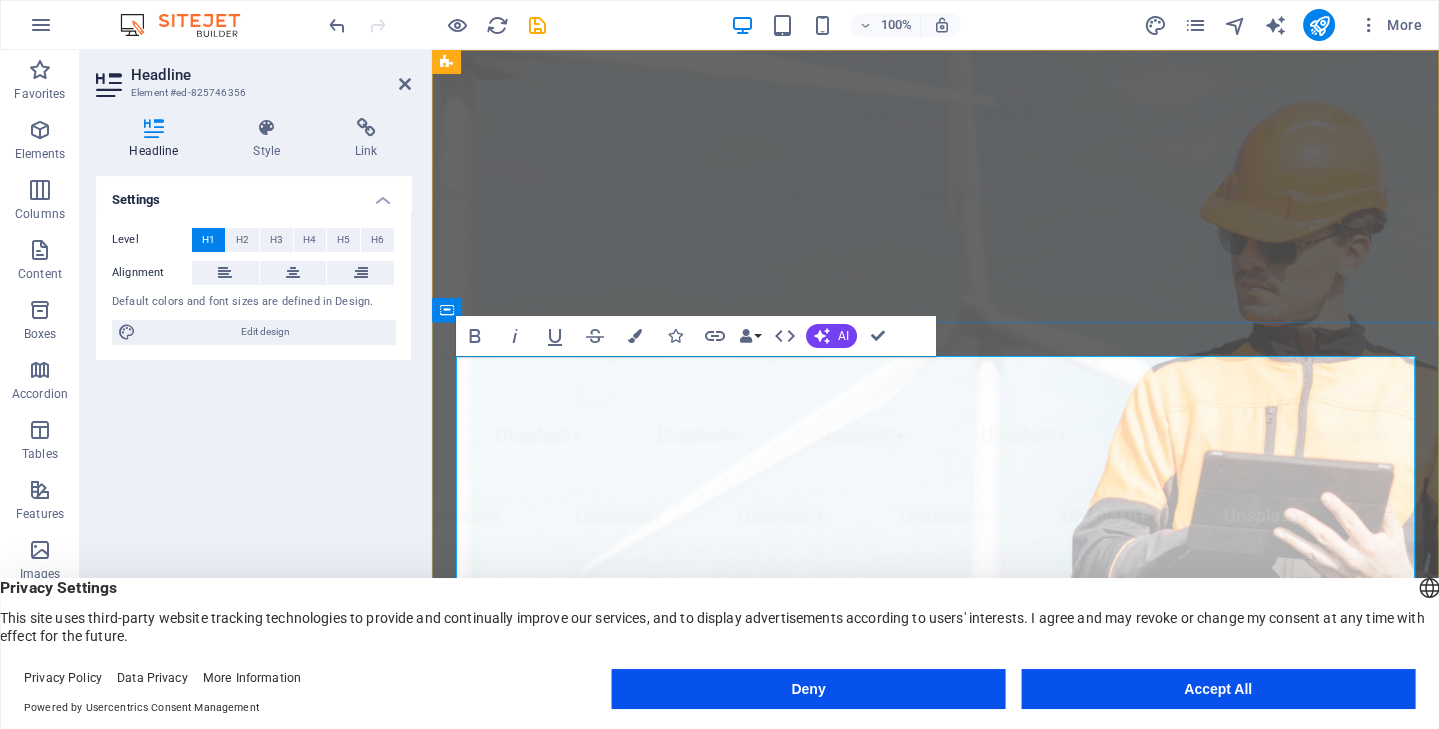 type 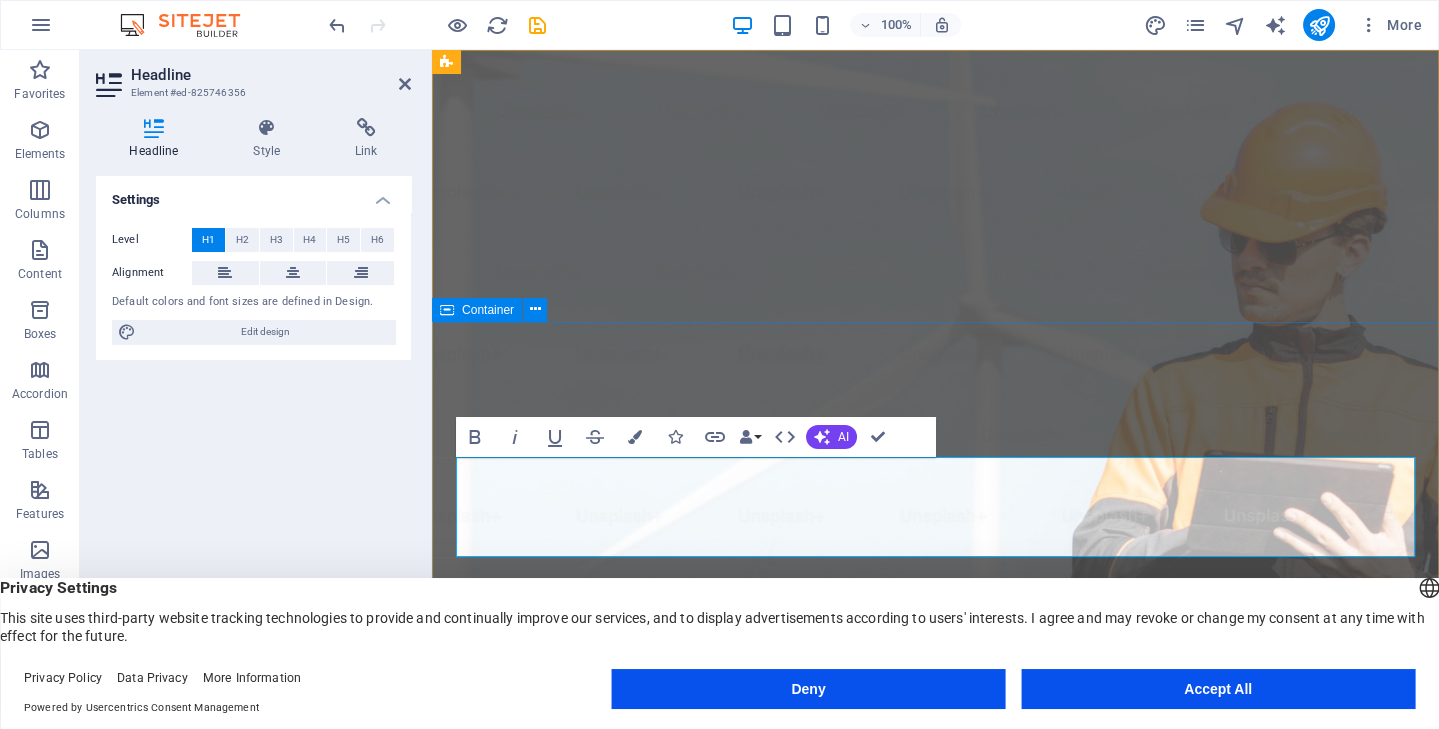 click on "Coming Soon... We Overhaul Energy Get Started" at bounding box center (935, 1545) 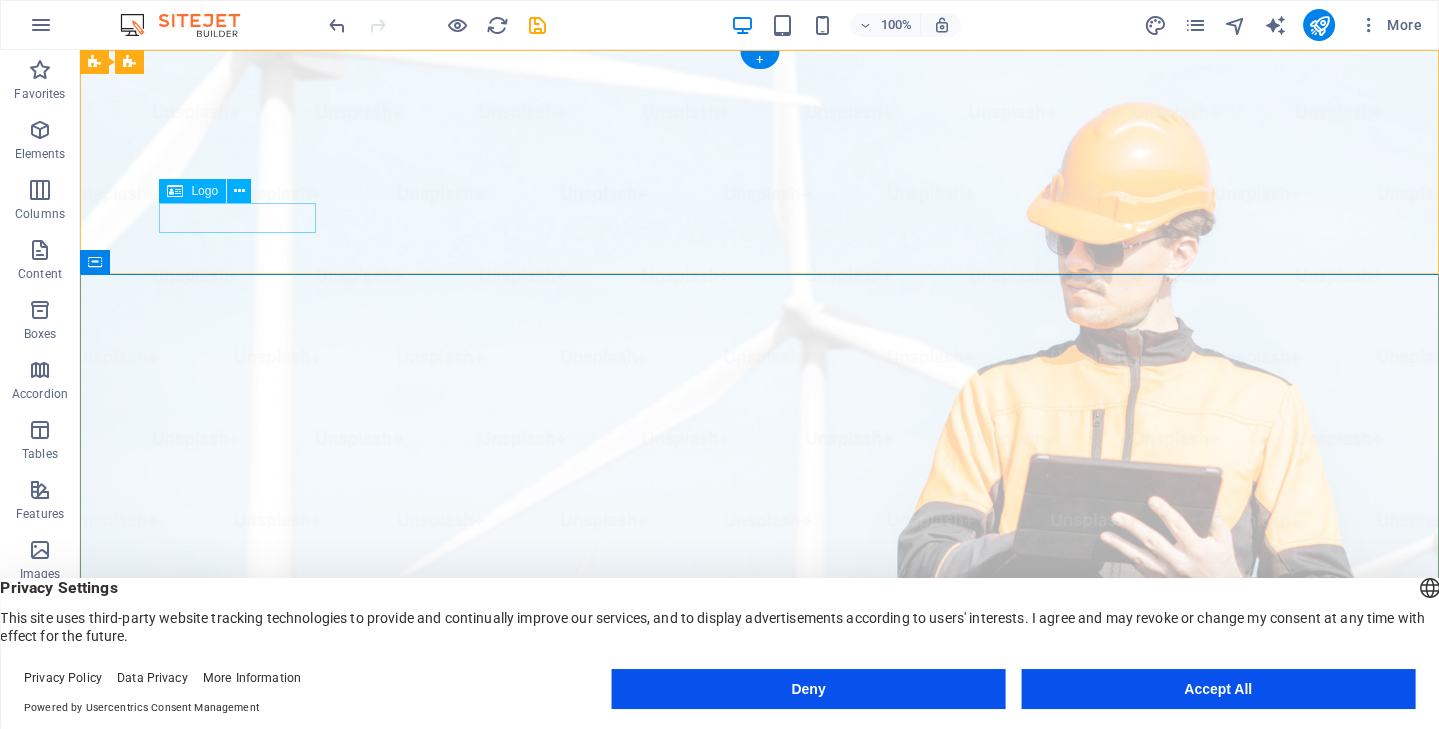 click at bounding box center (760, 1222) 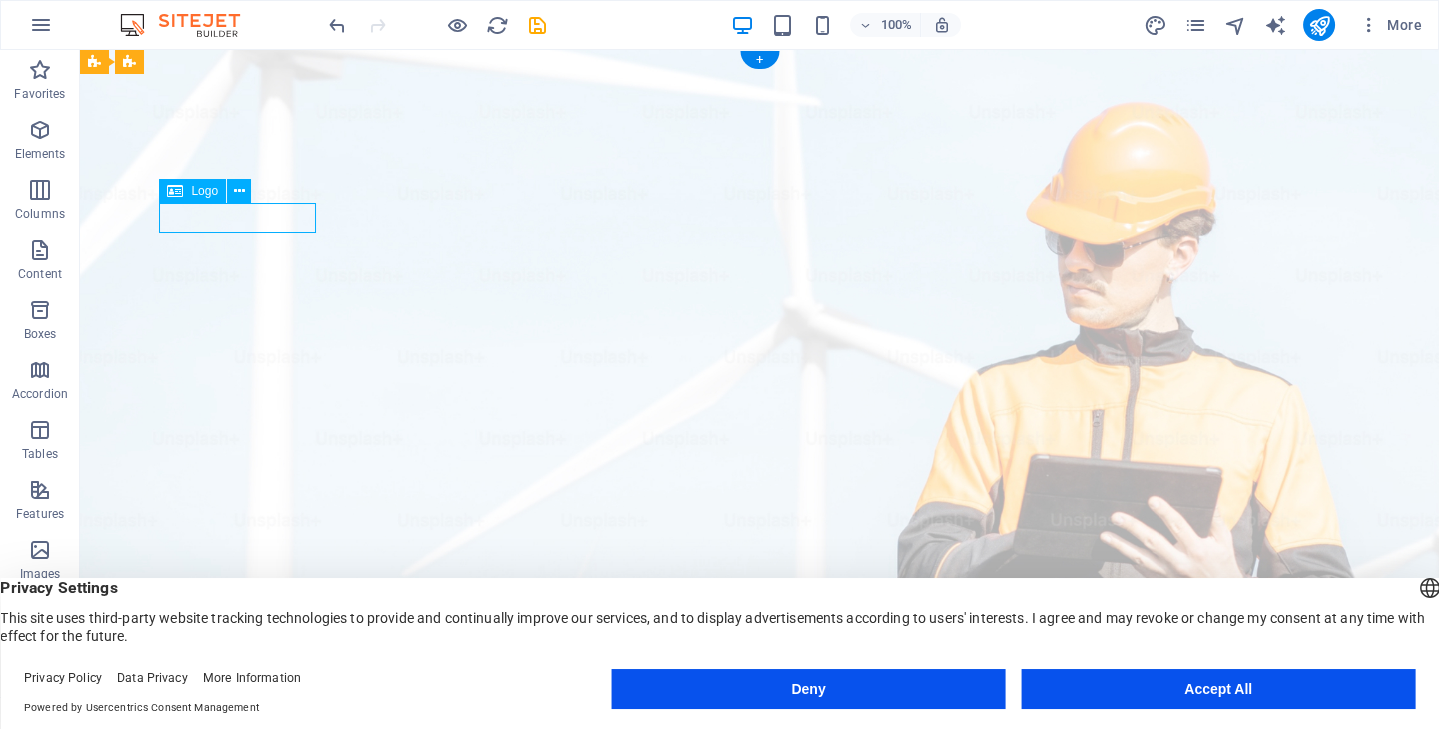 click at bounding box center (760, 1222) 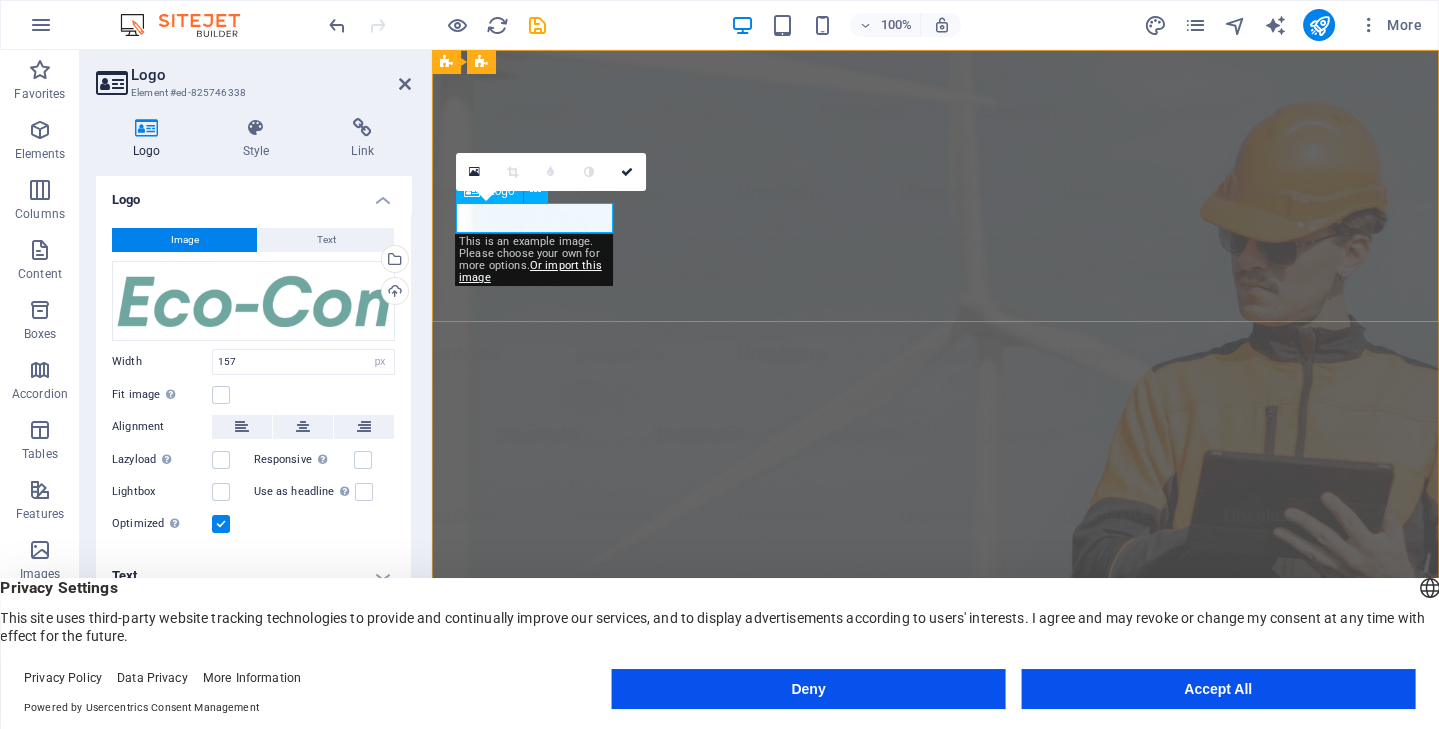 click at bounding box center [935, 1222] 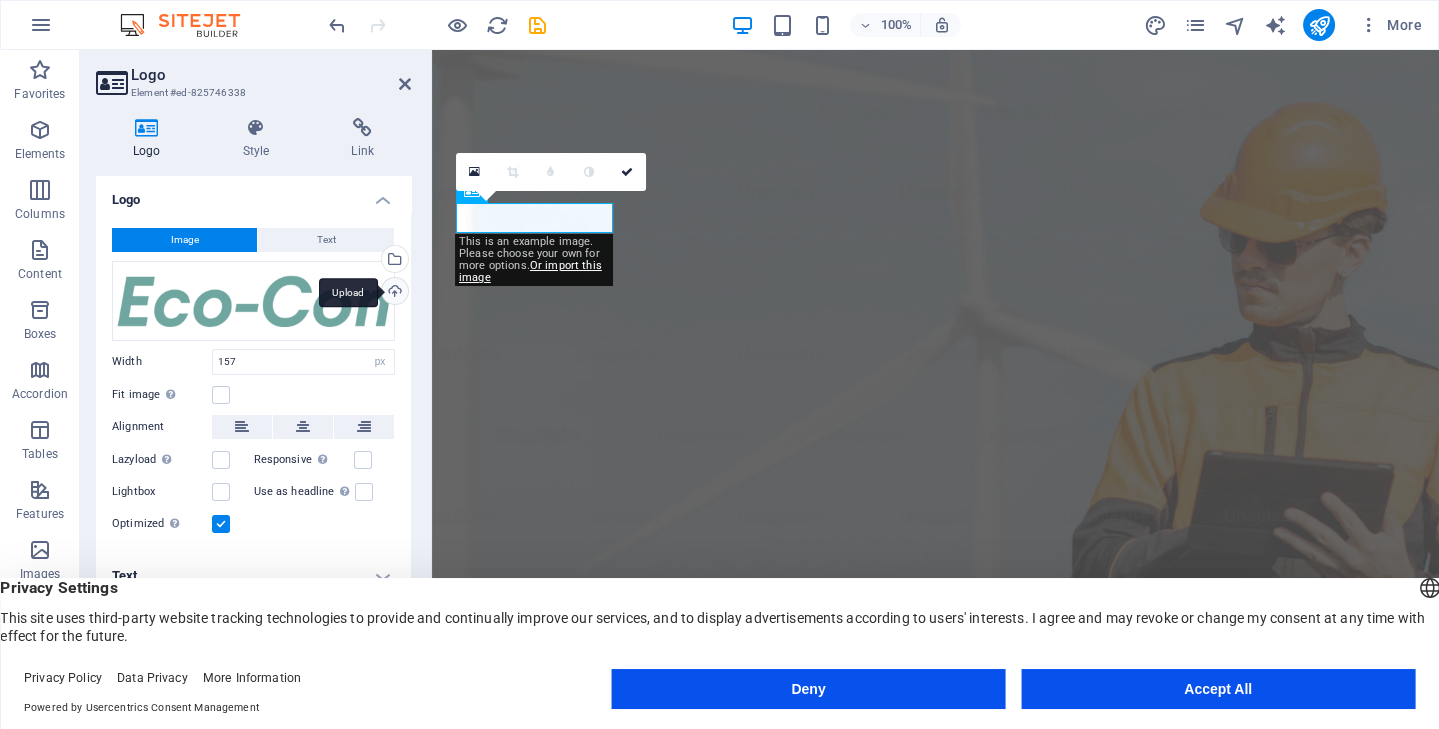 click on "Upload" at bounding box center (393, 293) 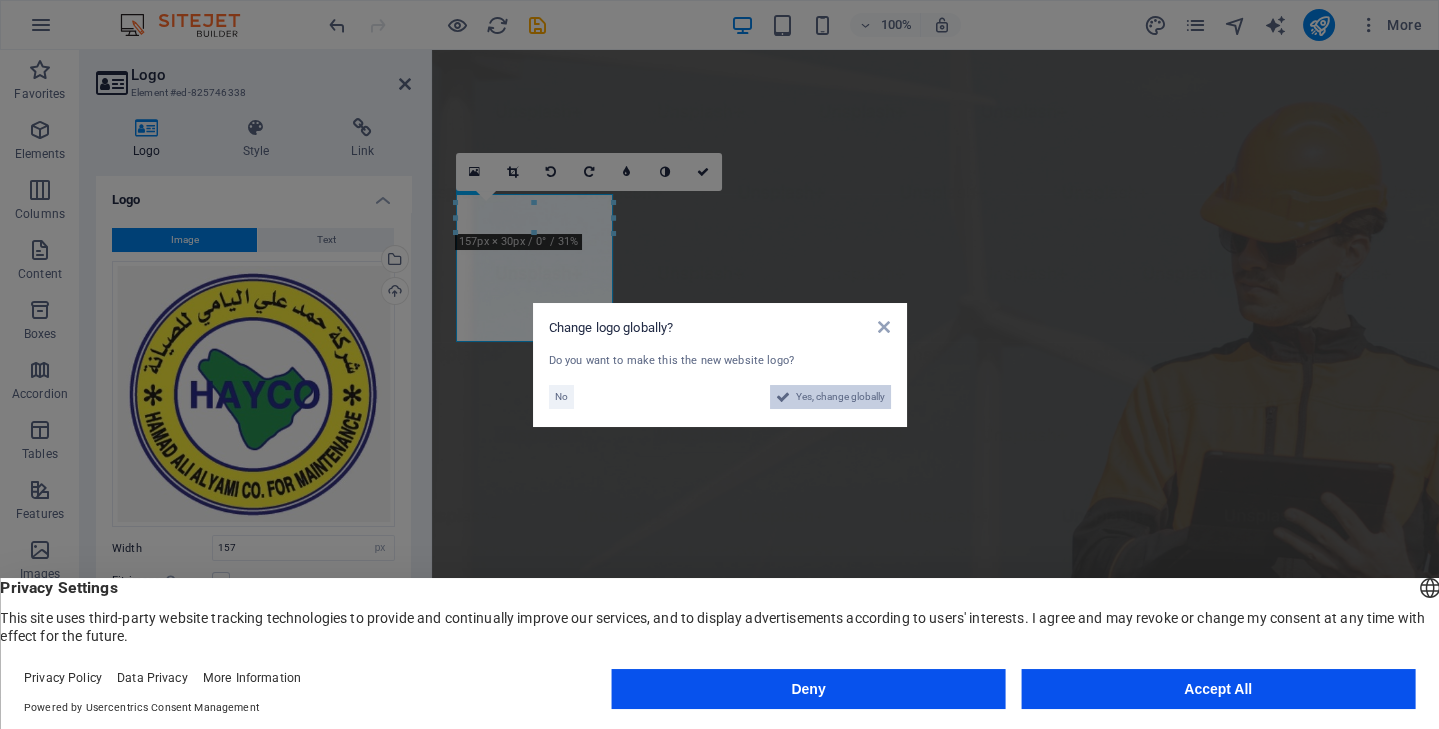 click on "Yes, change globally" at bounding box center (840, 397) 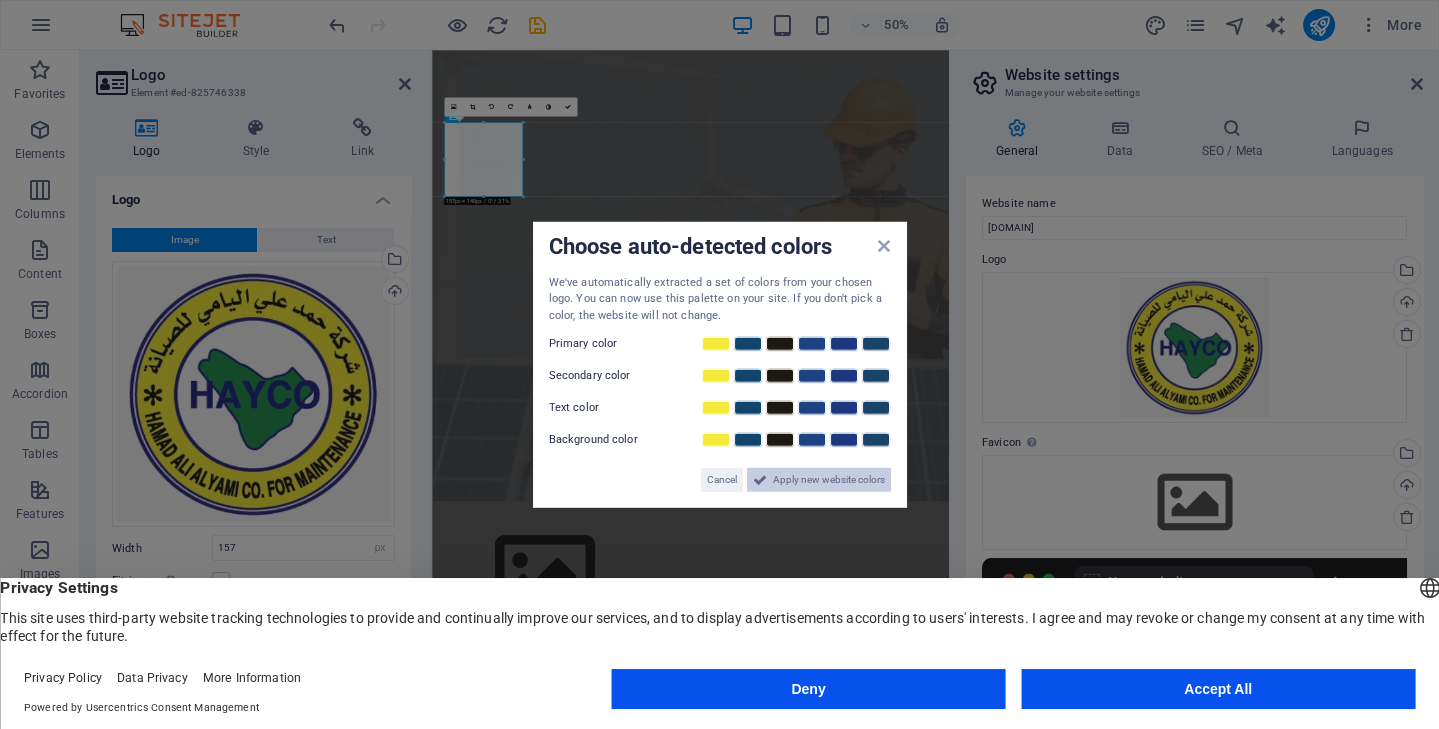 click on "Apply new website colors" at bounding box center (829, 480) 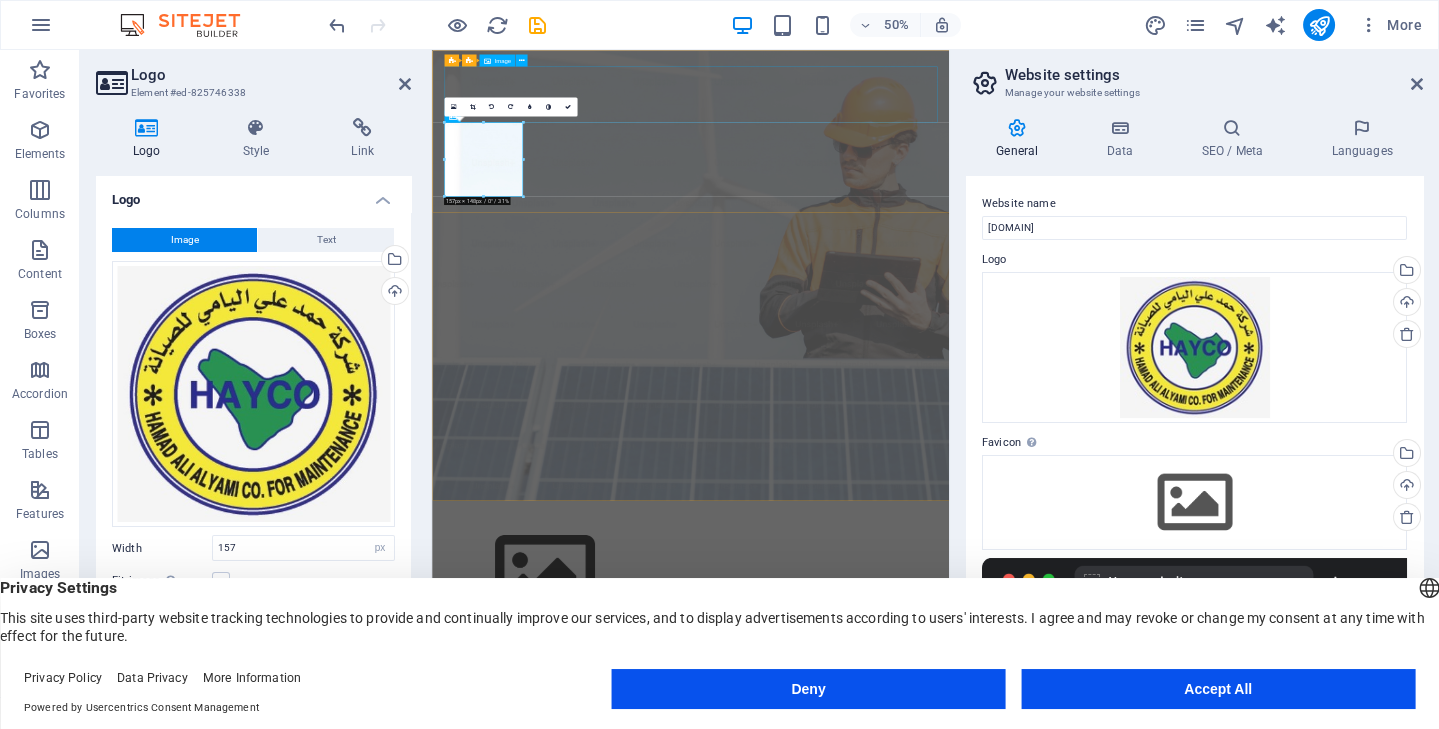 click at bounding box center [949, 1094] 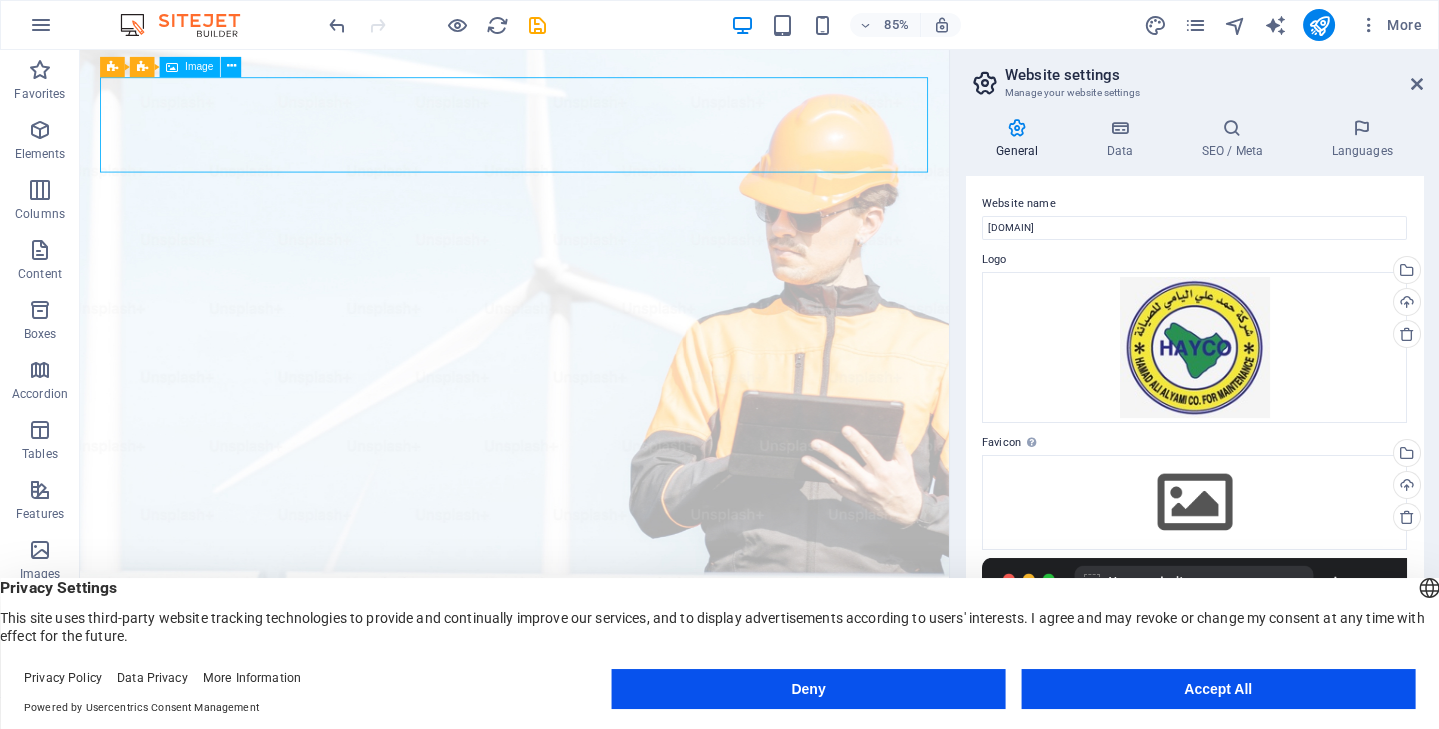 click at bounding box center (591, 1094) 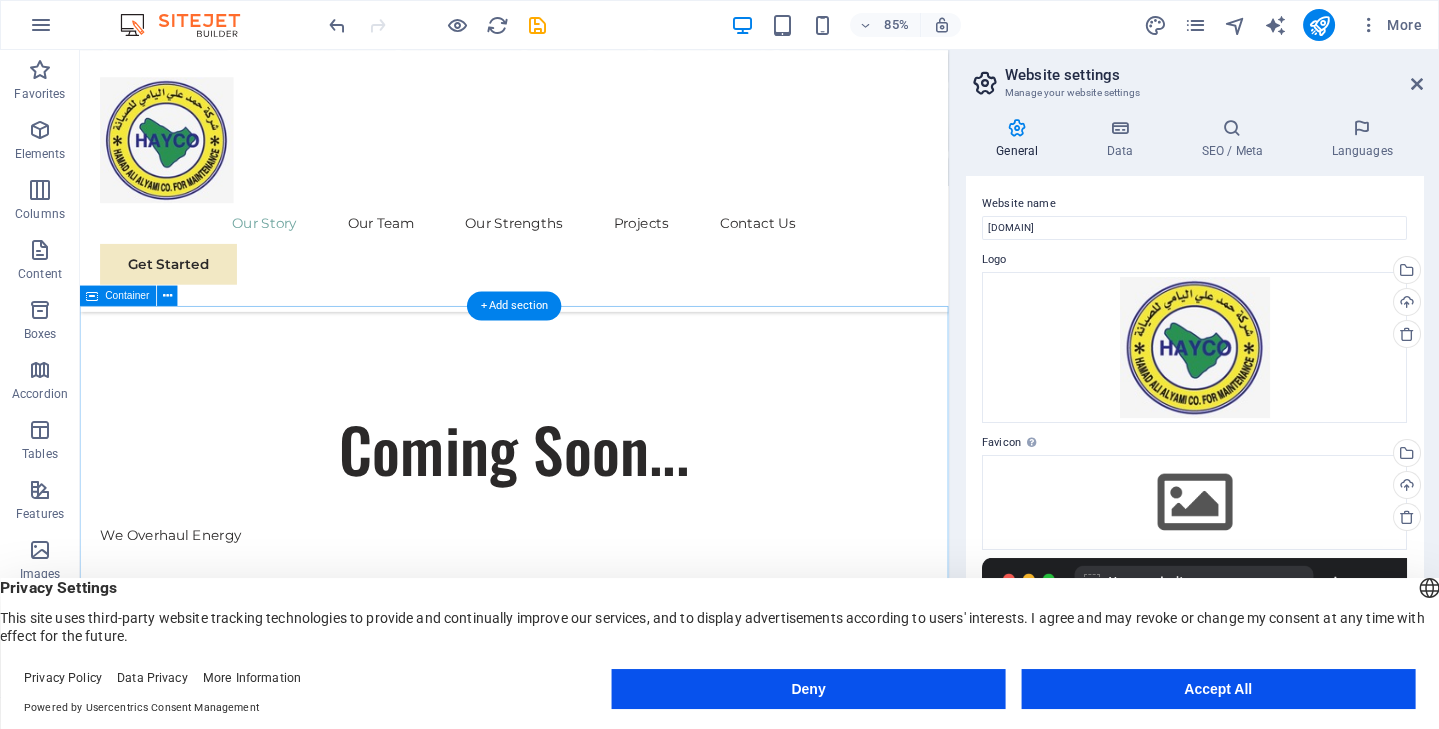scroll, scrollTop: 0, scrollLeft: 0, axis: both 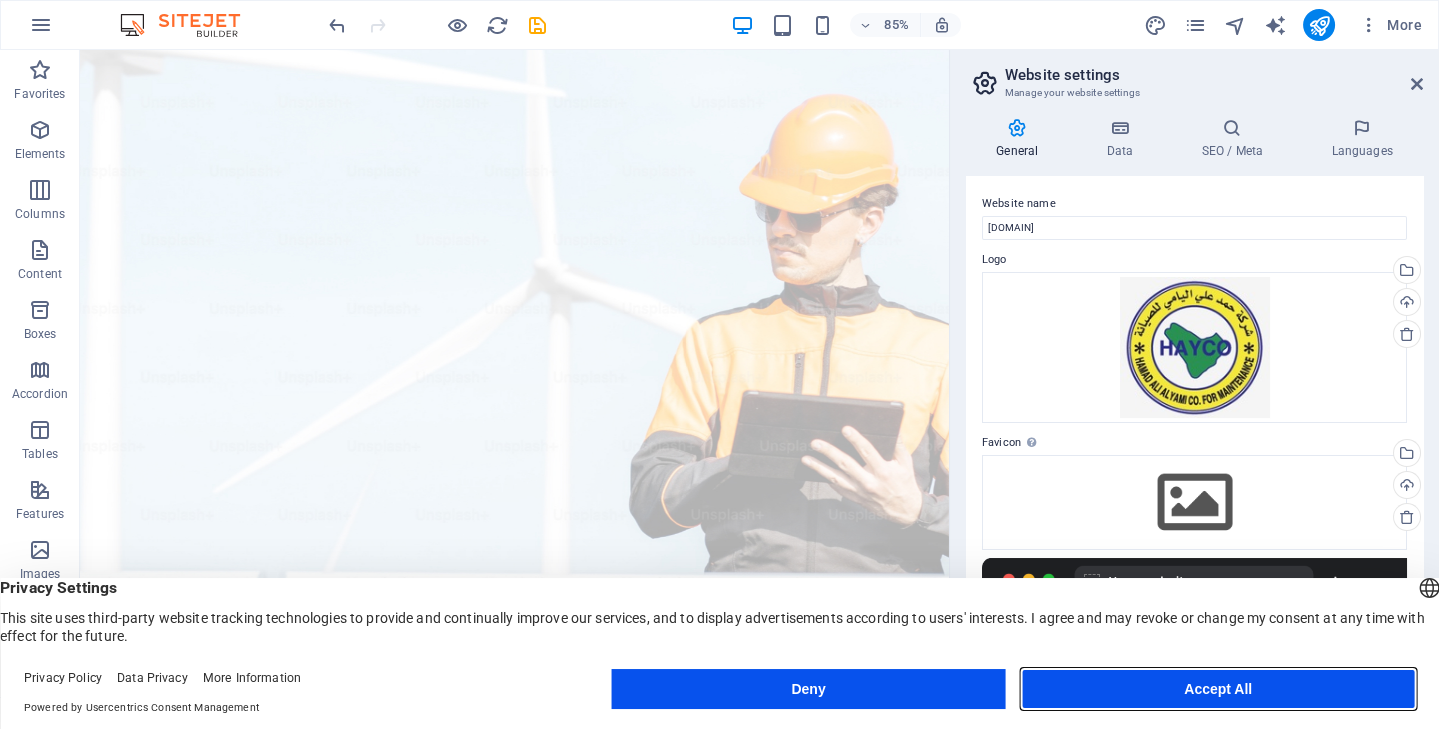 click on "Accept All" at bounding box center (1218, 689) 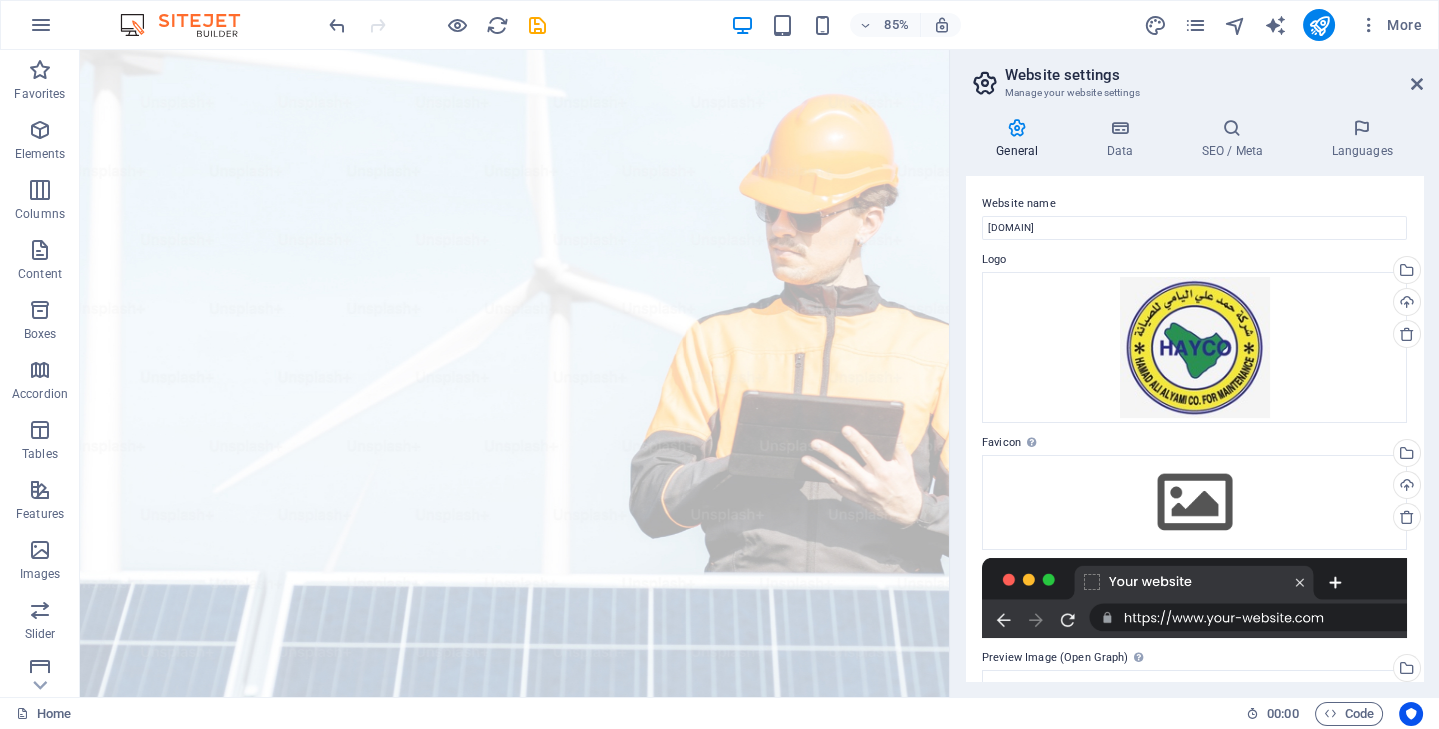 click at bounding box center (1194, 598) 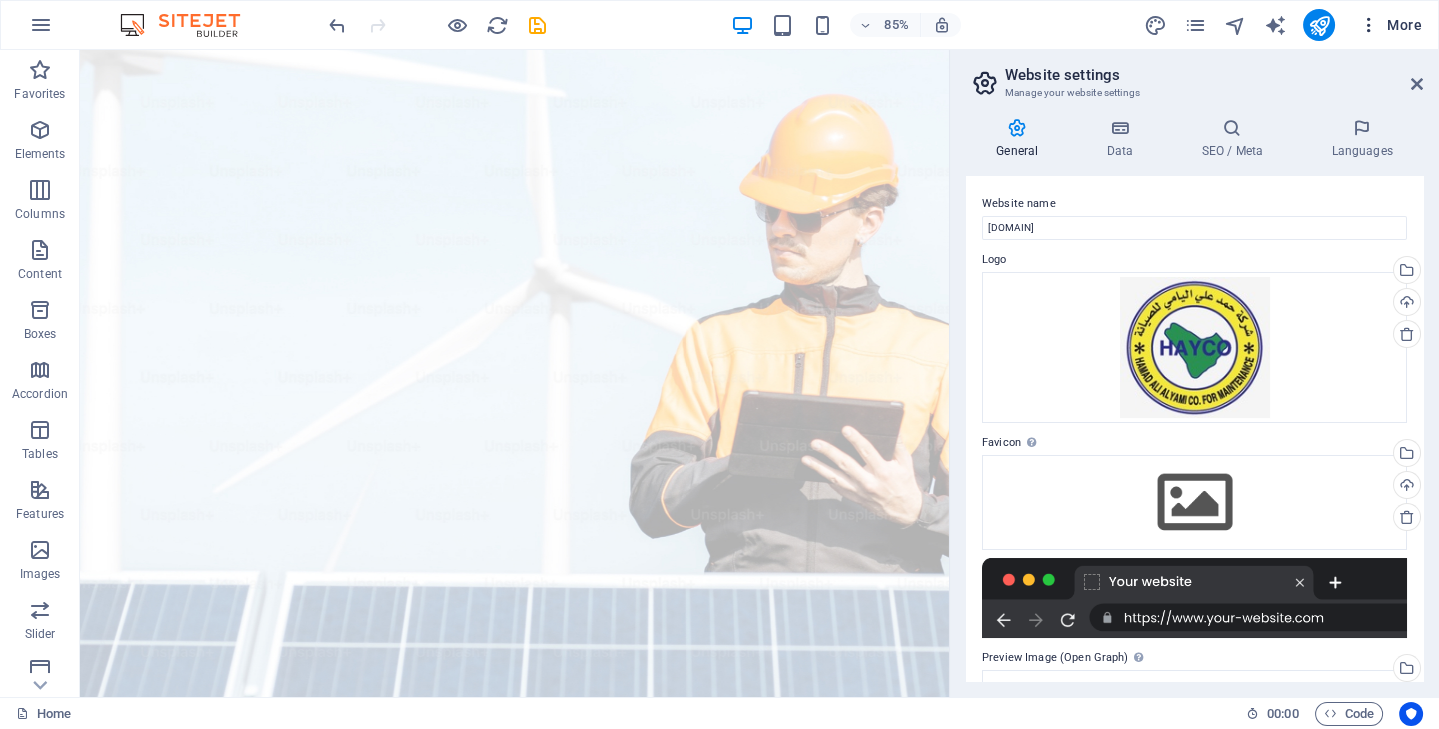 click at bounding box center [1369, 25] 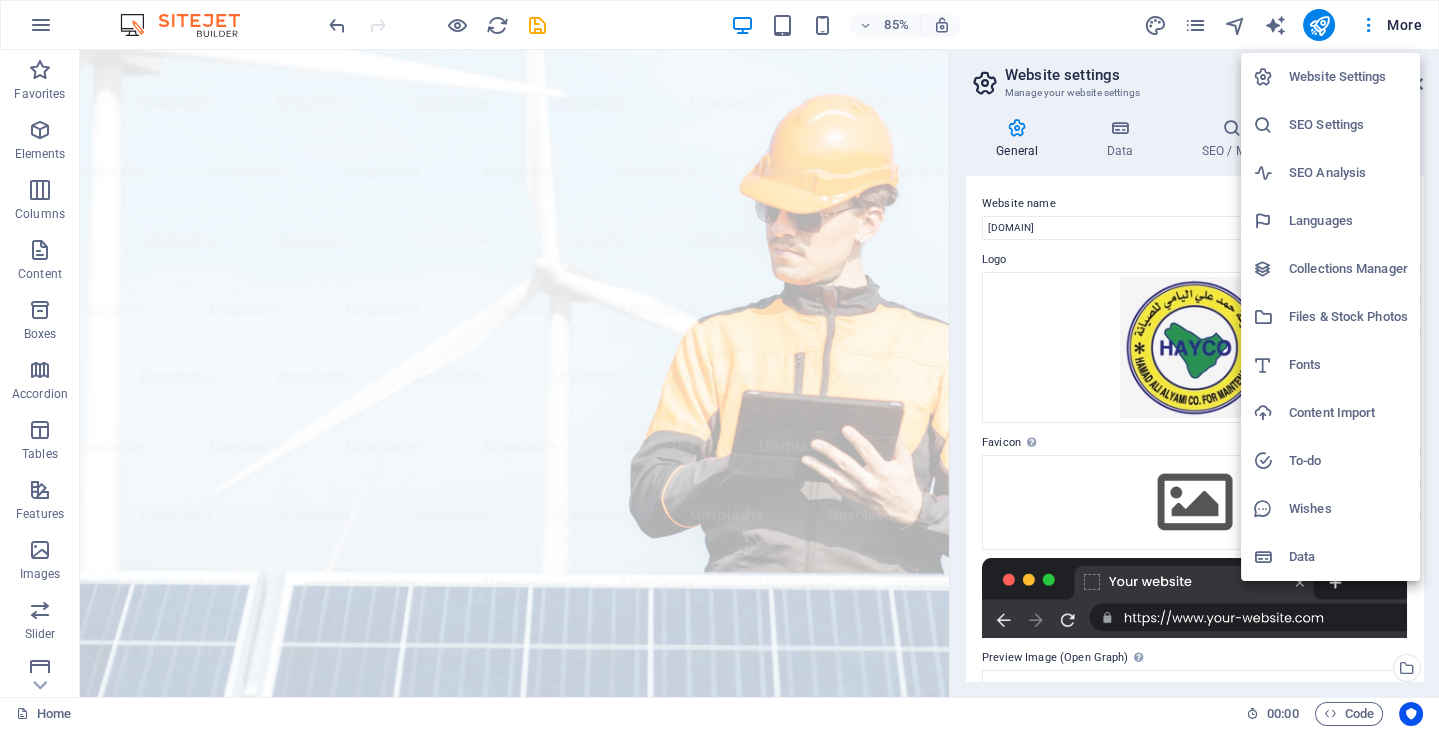 click at bounding box center [719, 364] 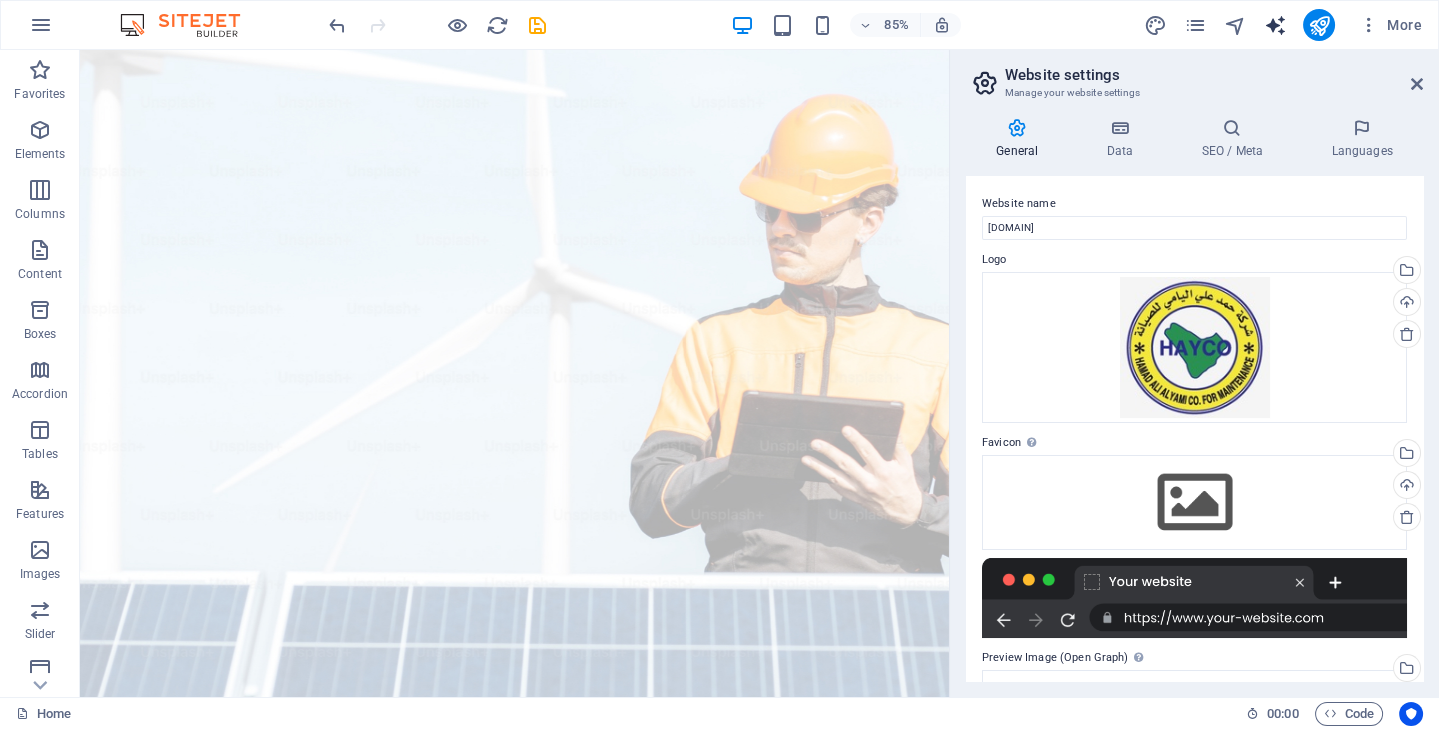 click at bounding box center (1274, 25) 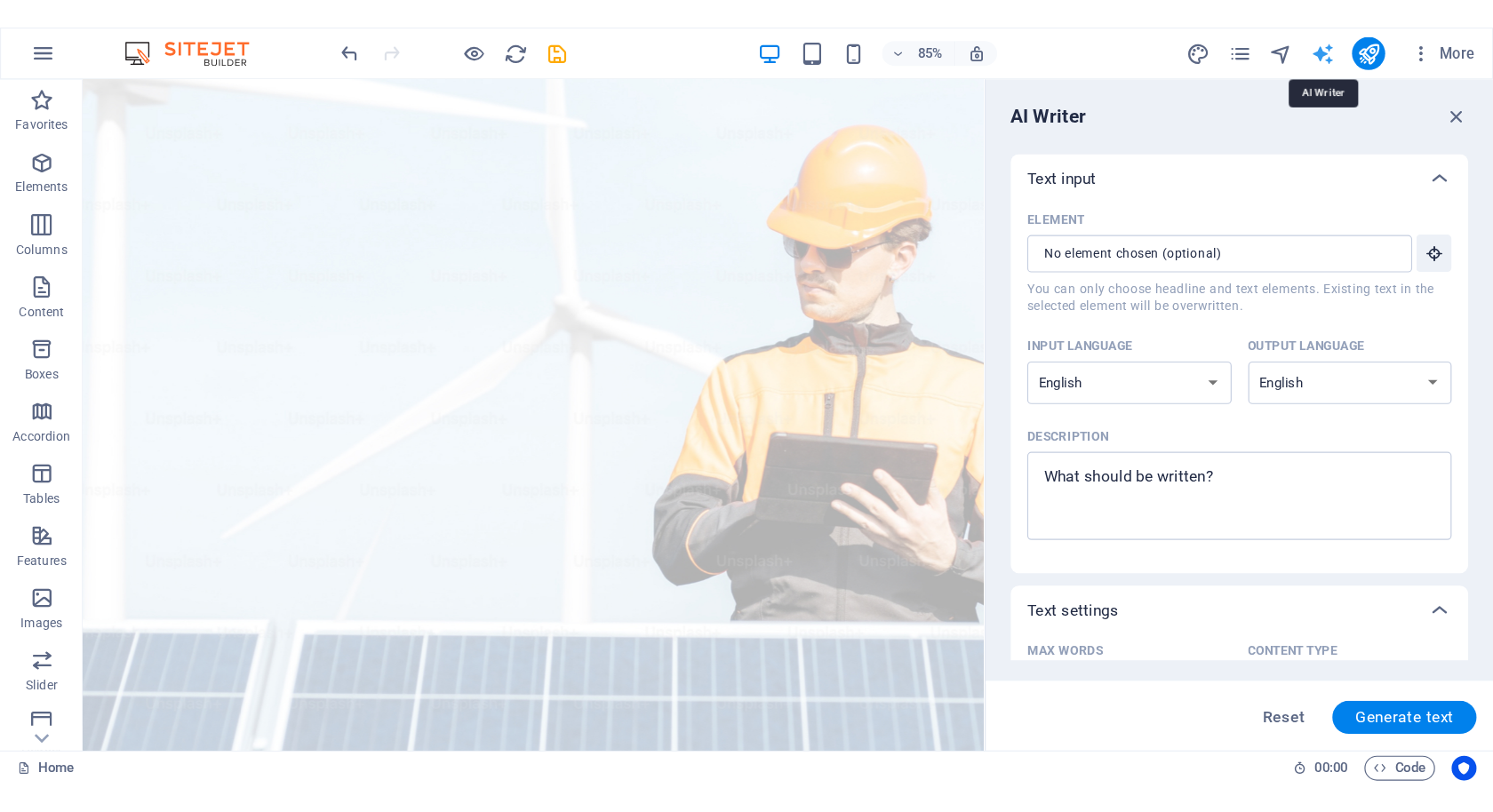 scroll, scrollTop: 0, scrollLeft: 0, axis: both 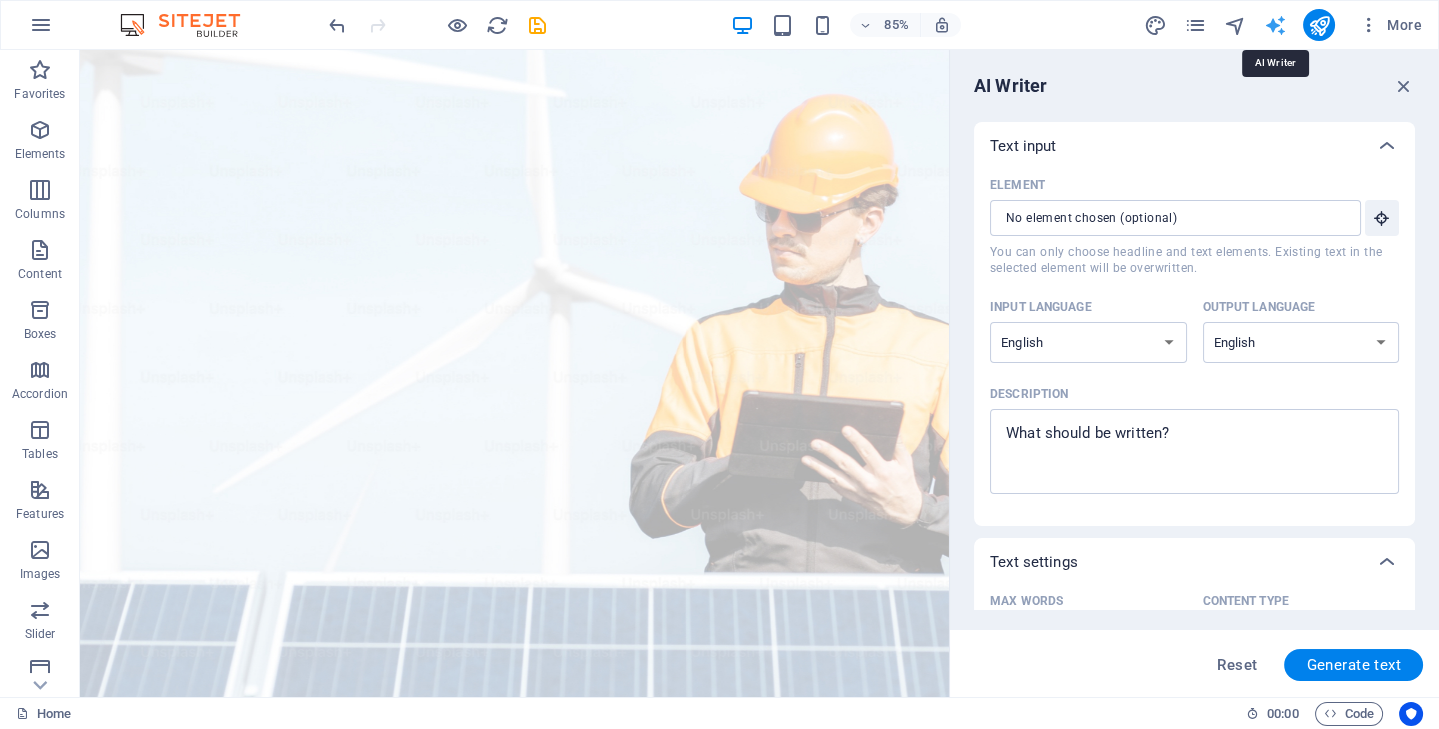 click at bounding box center (1274, 25) 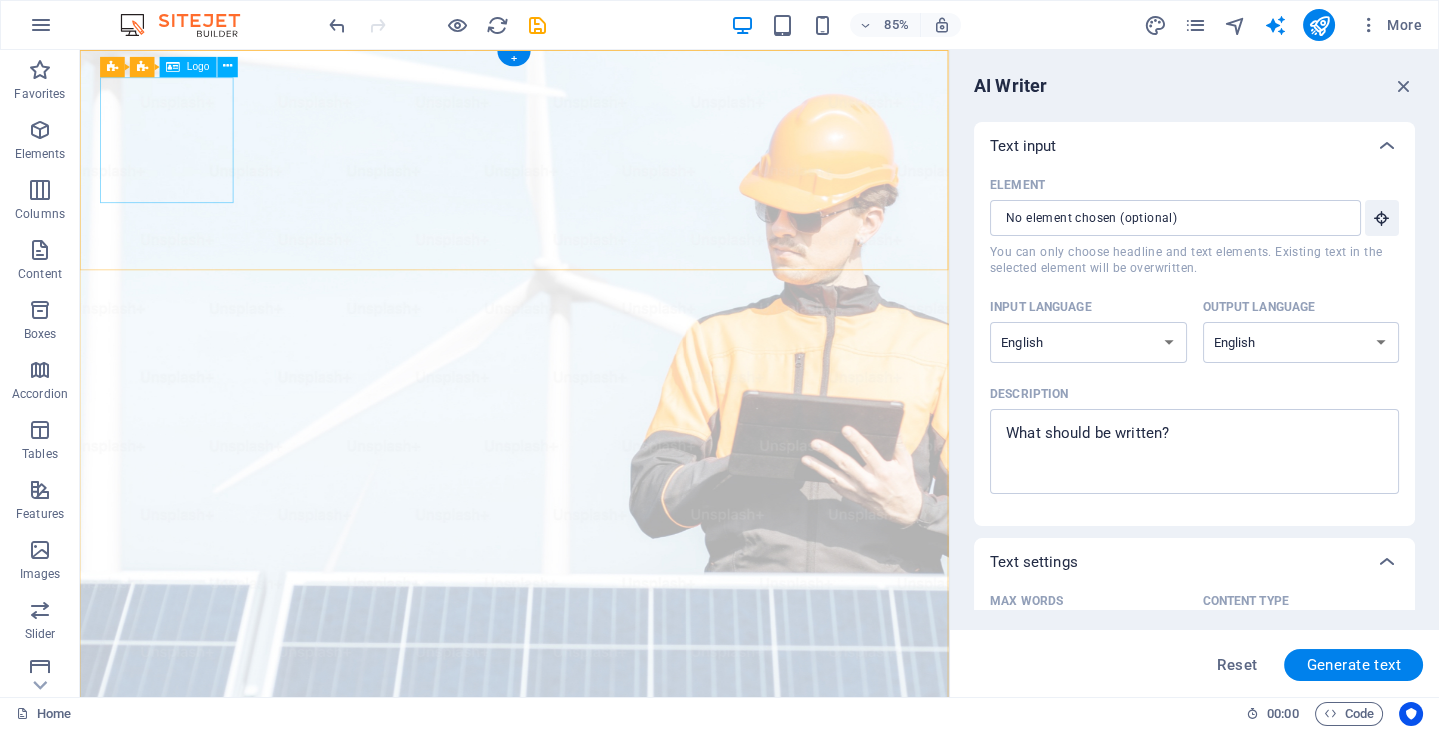 click at bounding box center [591, 1056] 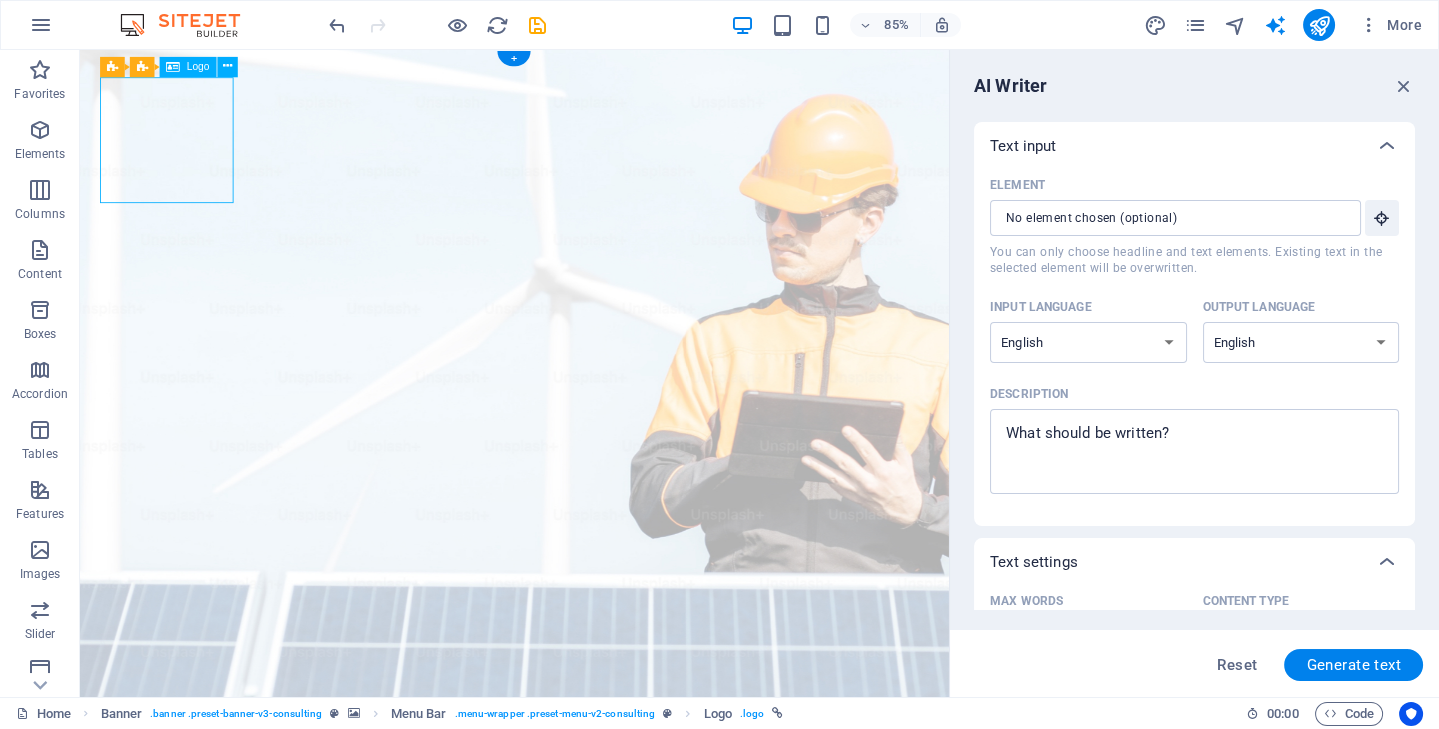 click at bounding box center [591, 1056] 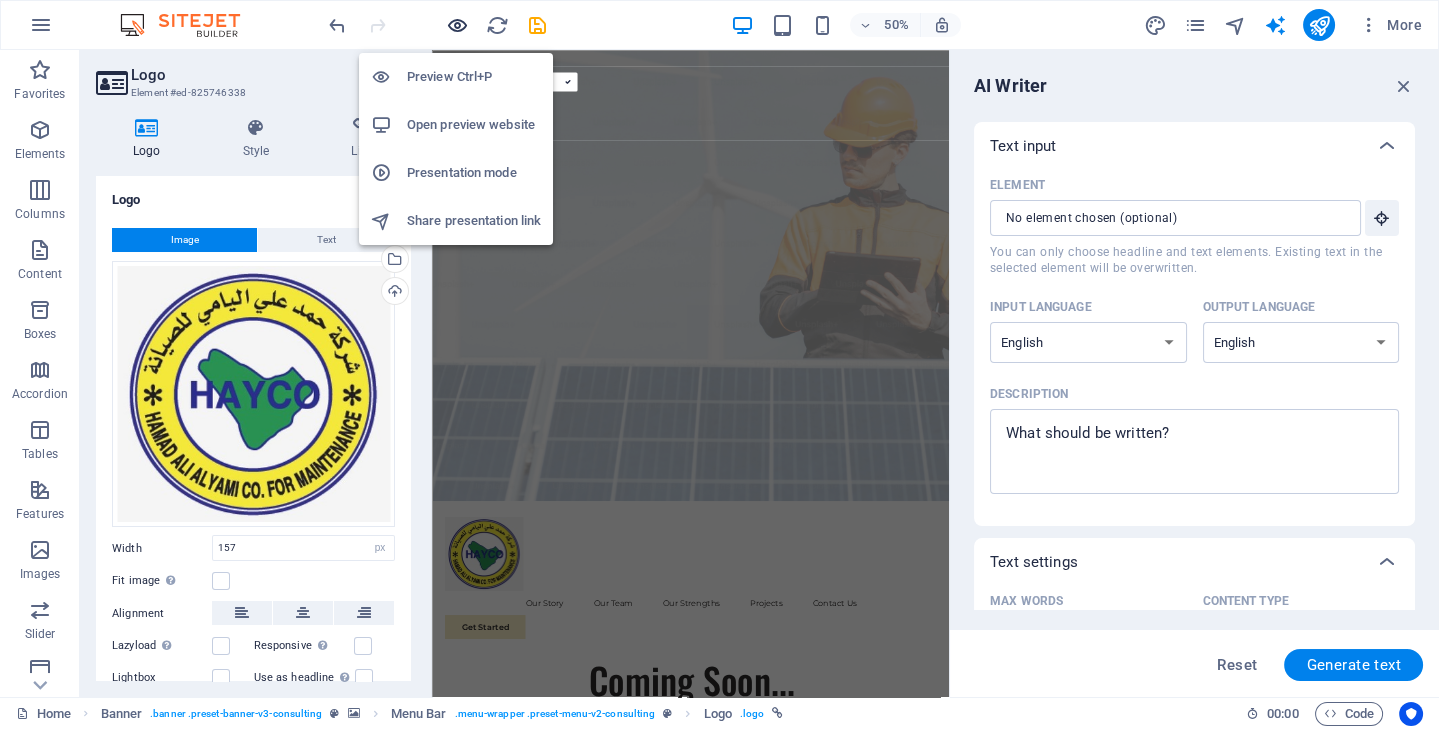click at bounding box center [457, 25] 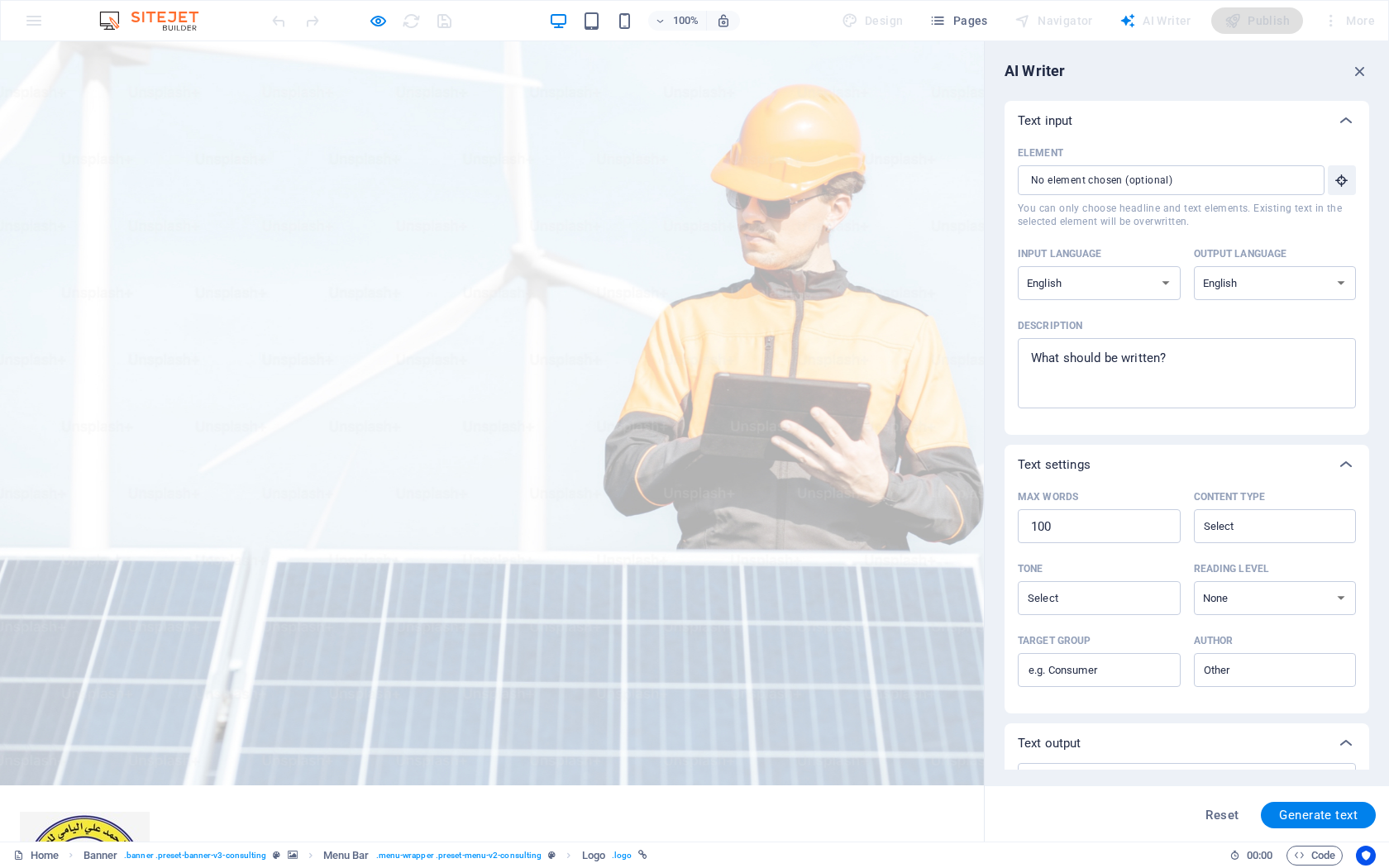 type on "x" 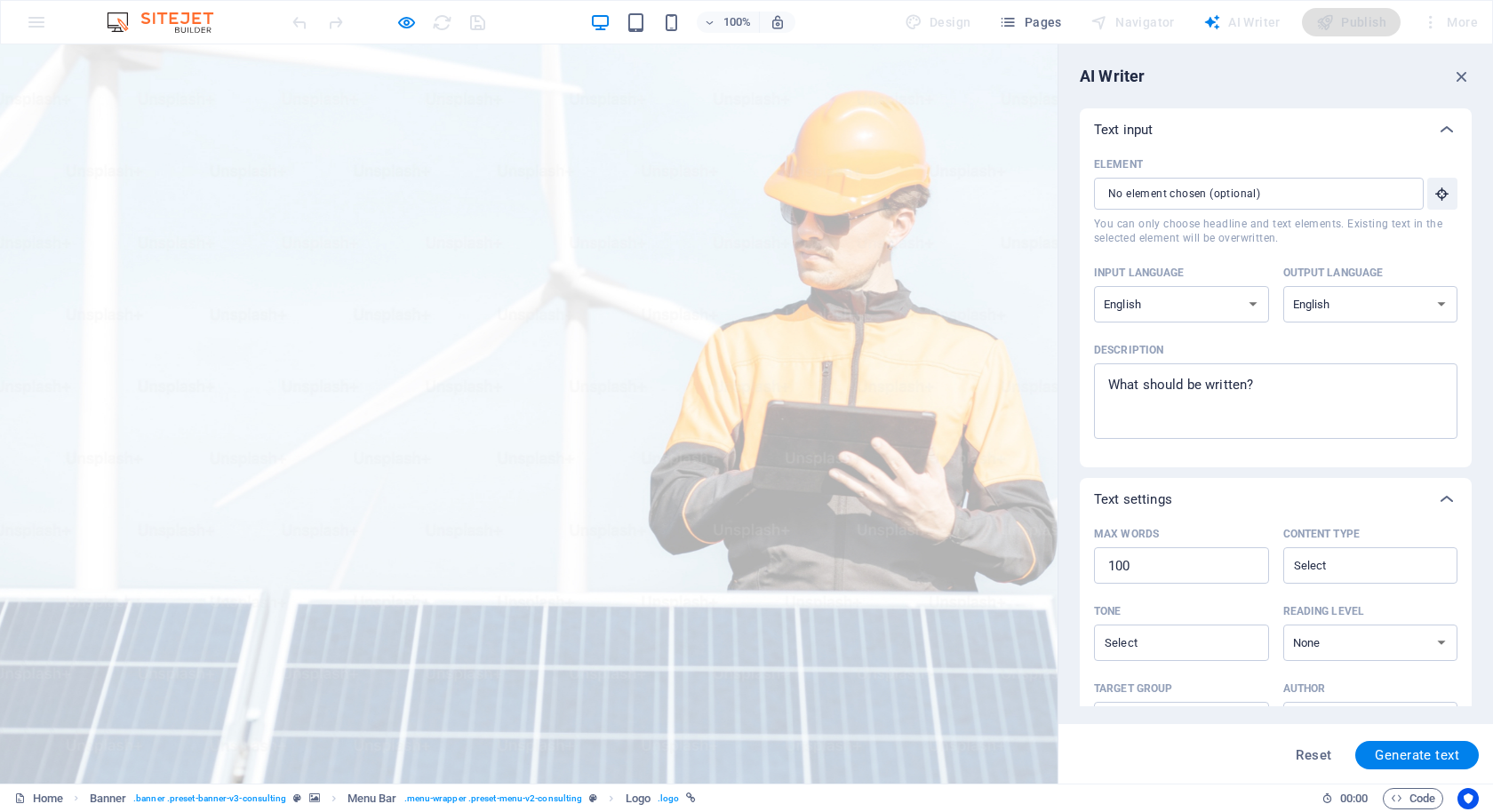 type on "x" 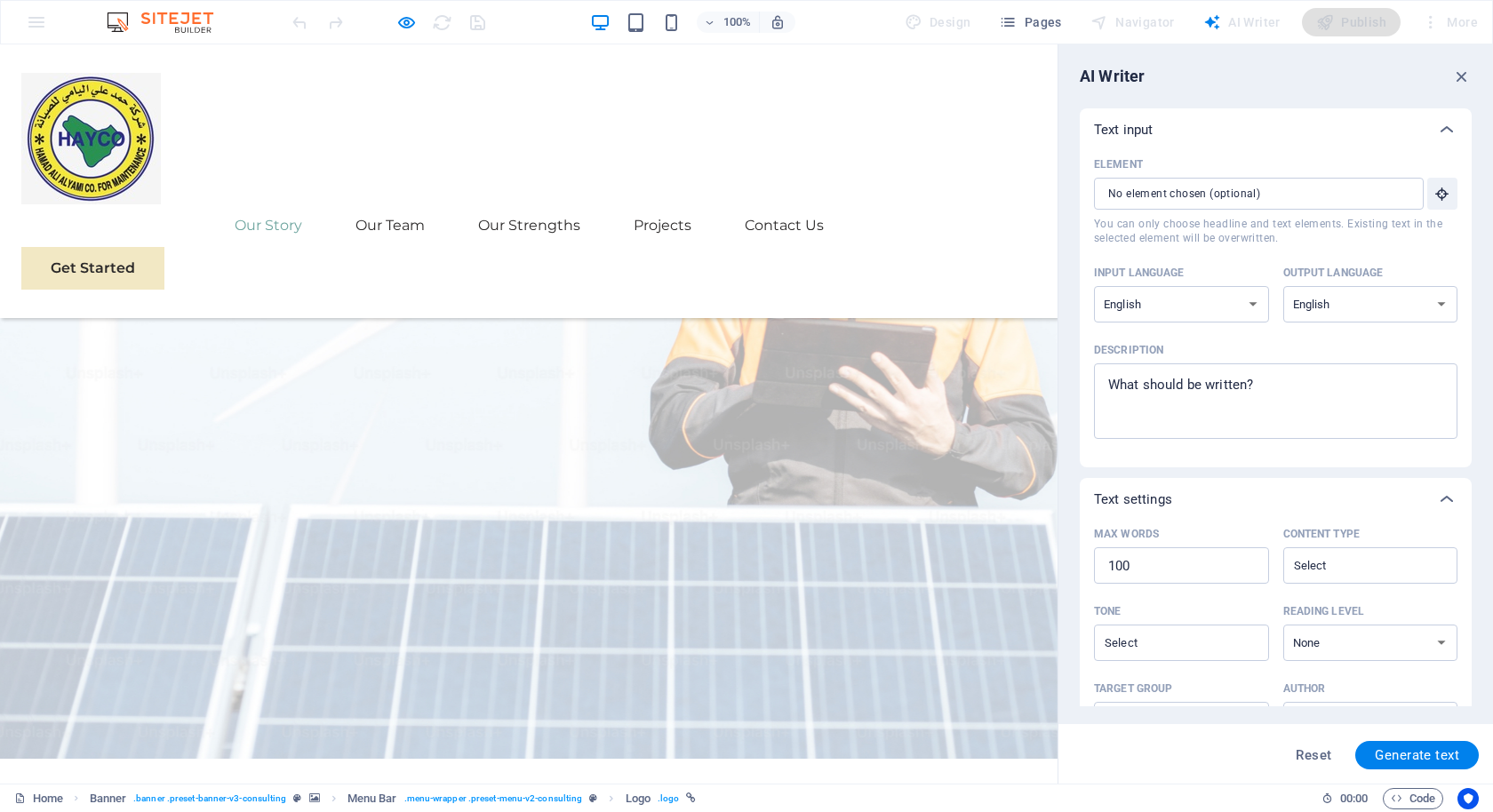 scroll, scrollTop: 0, scrollLeft: 0, axis: both 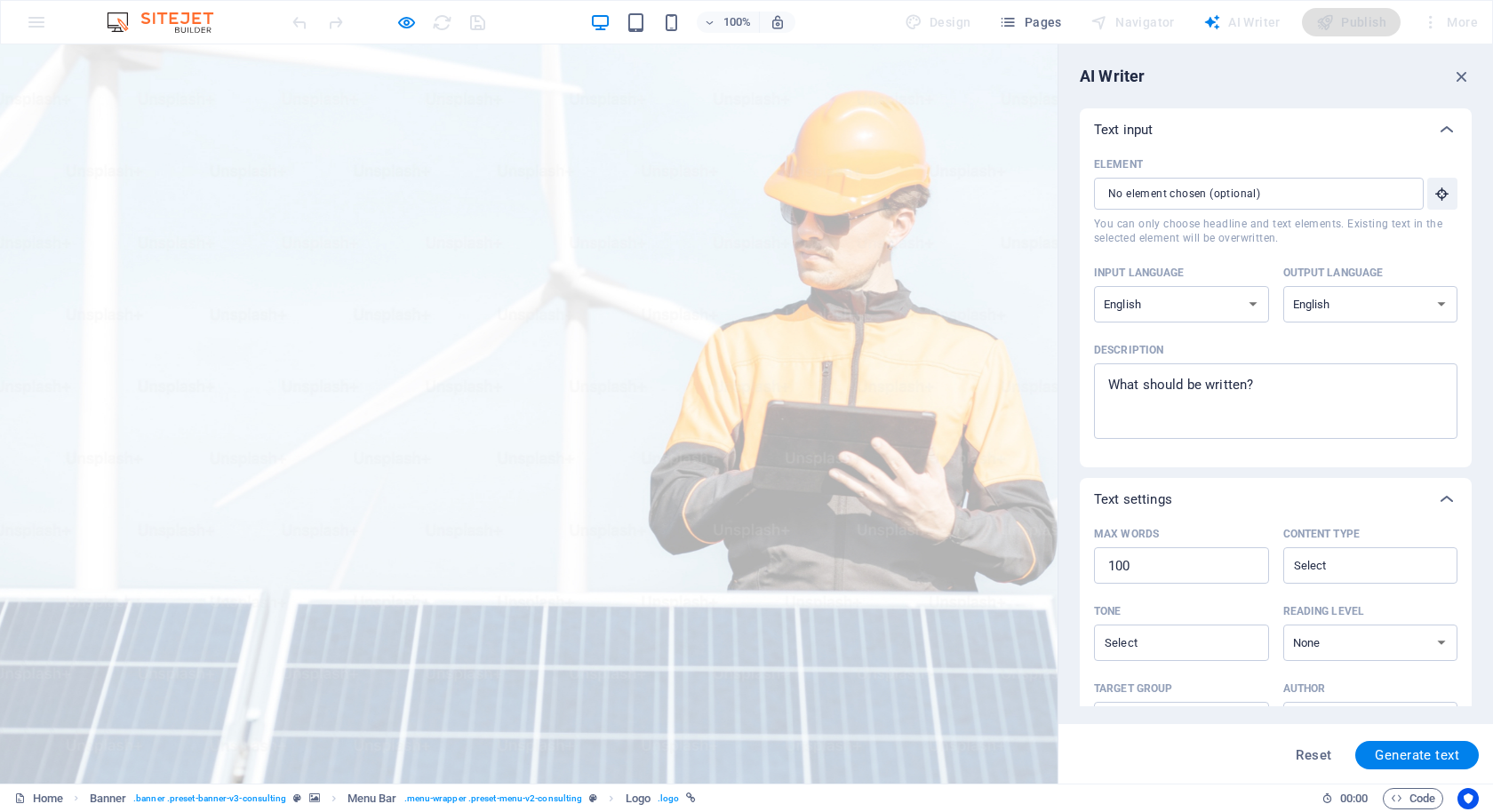click on "We Overhaul Energy" at bounding box center (529, 1253) 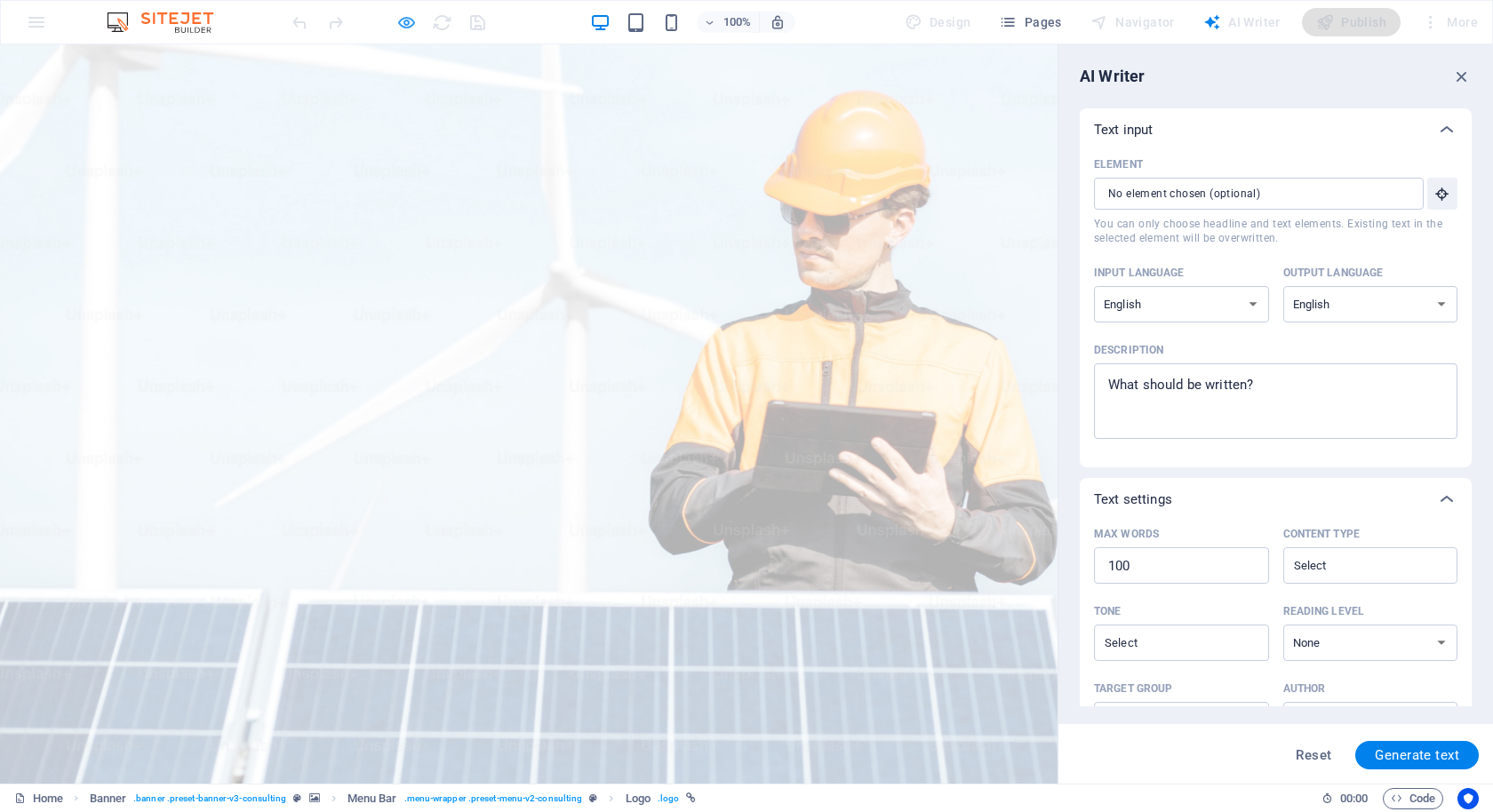 click at bounding box center [406, 22] 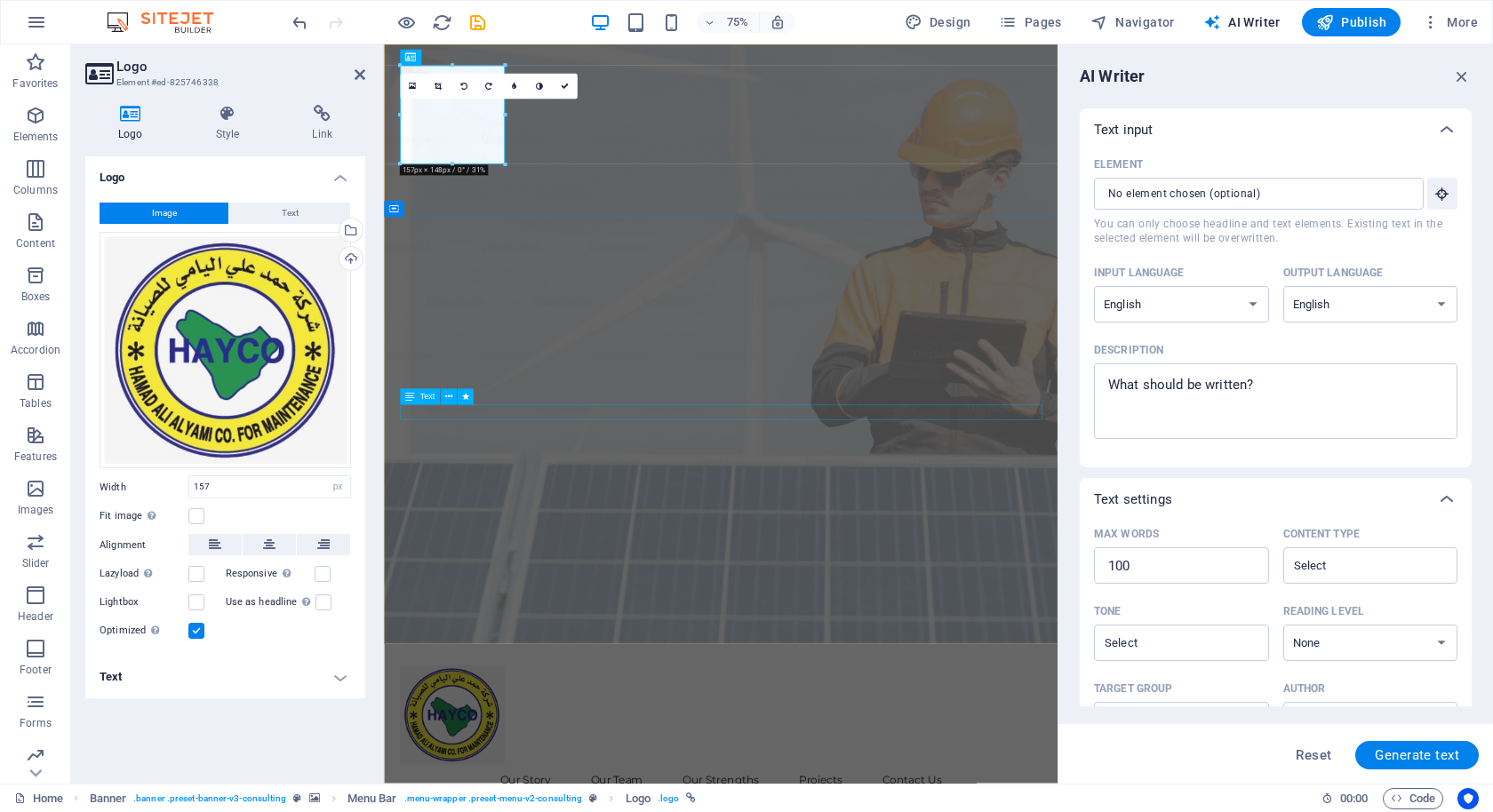 click on "We Overhaul Energy" at bounding box center (833, 1253) 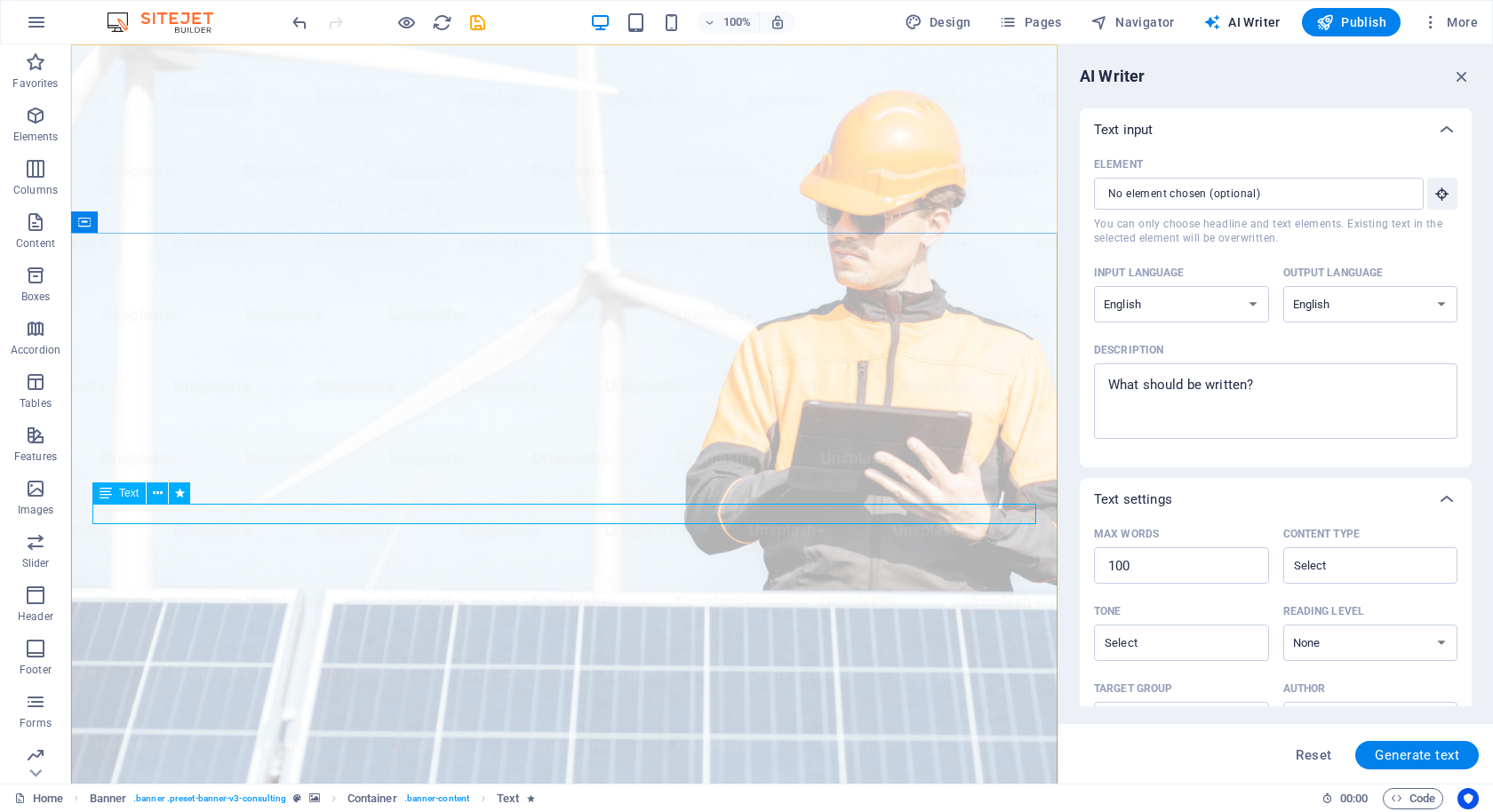 click on "Text" at bounding box center [119, 493] 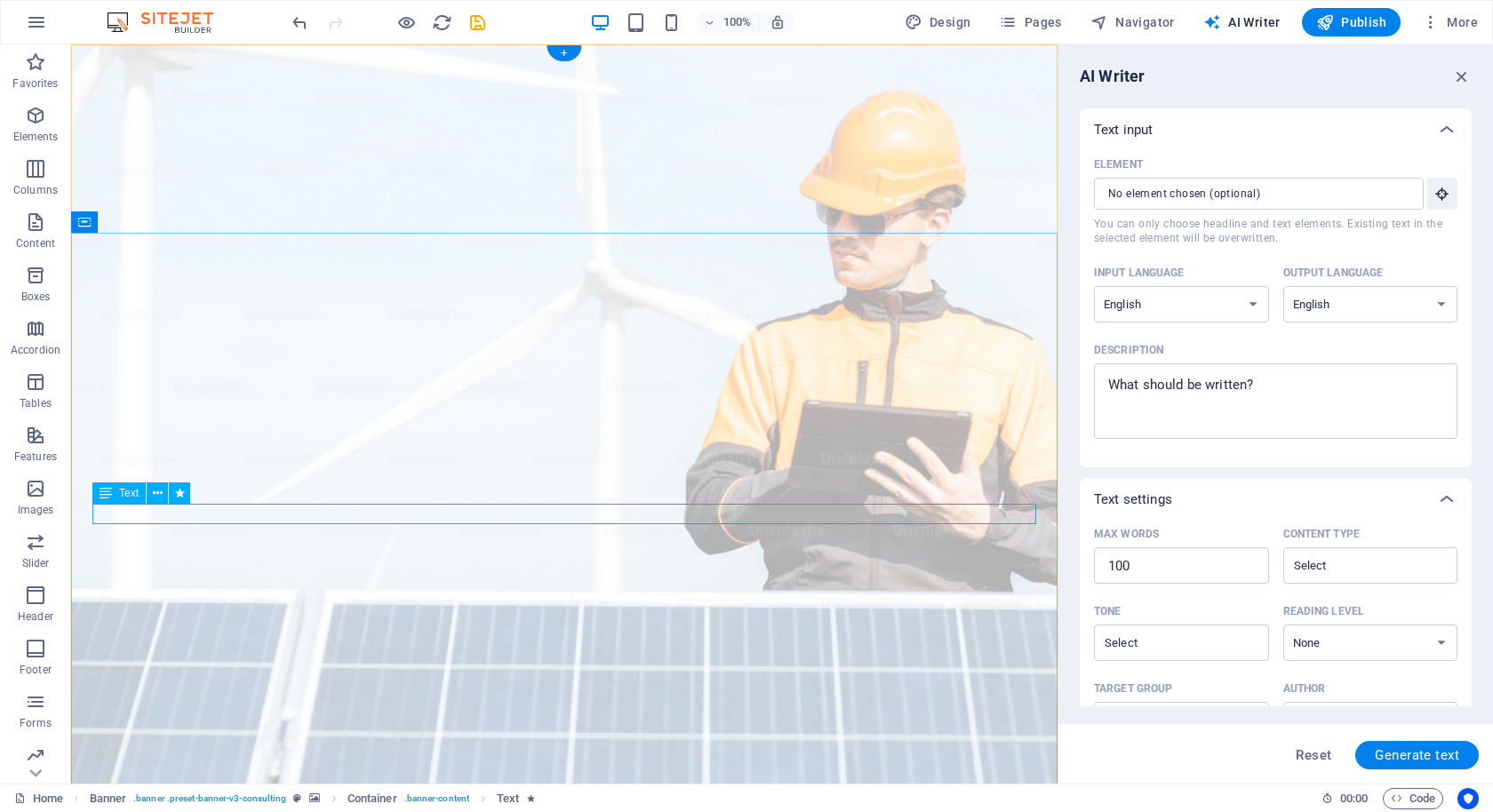 click on "We Overhaul Energy" at bounding box center (564, 1253) 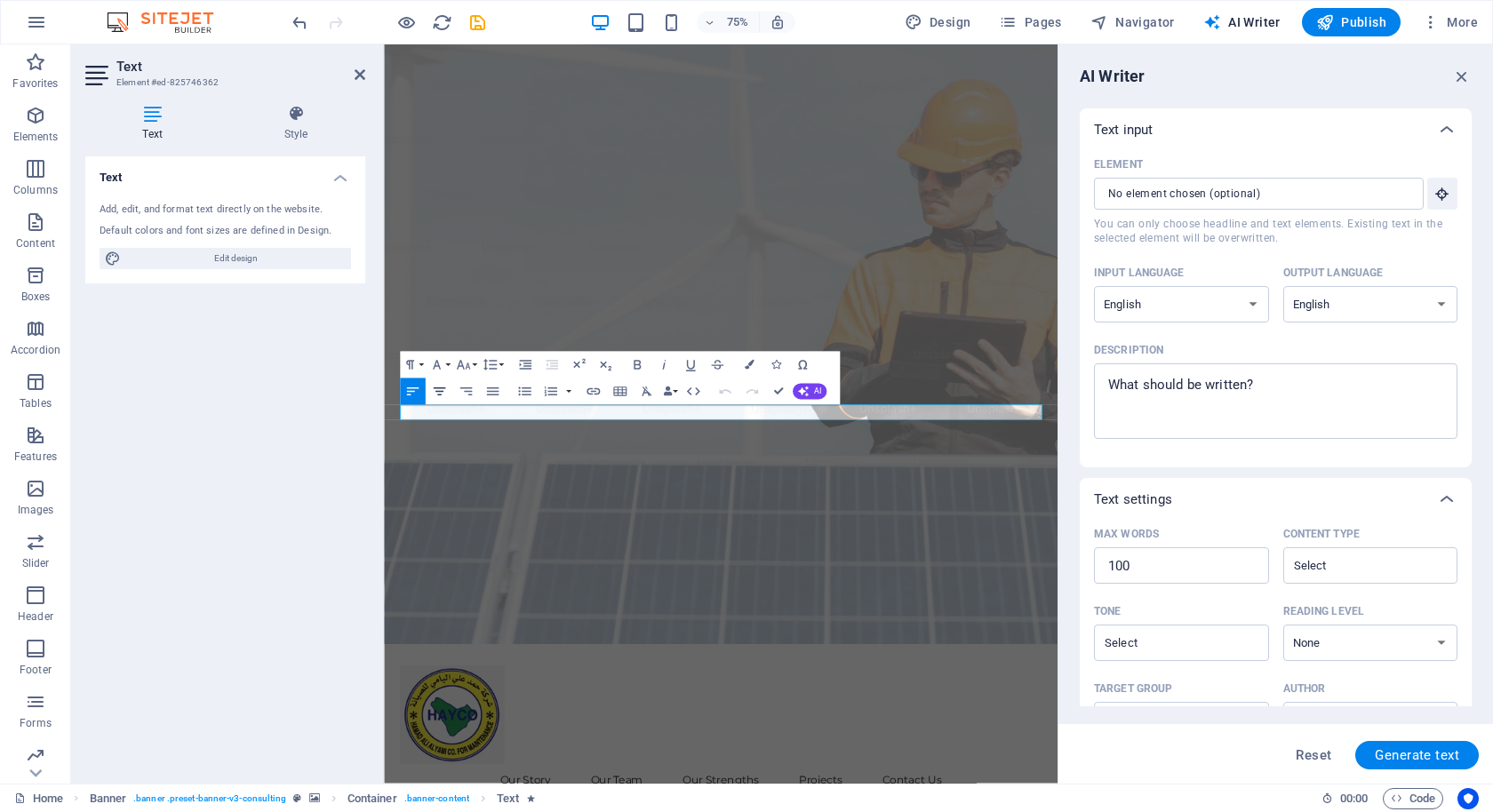 click 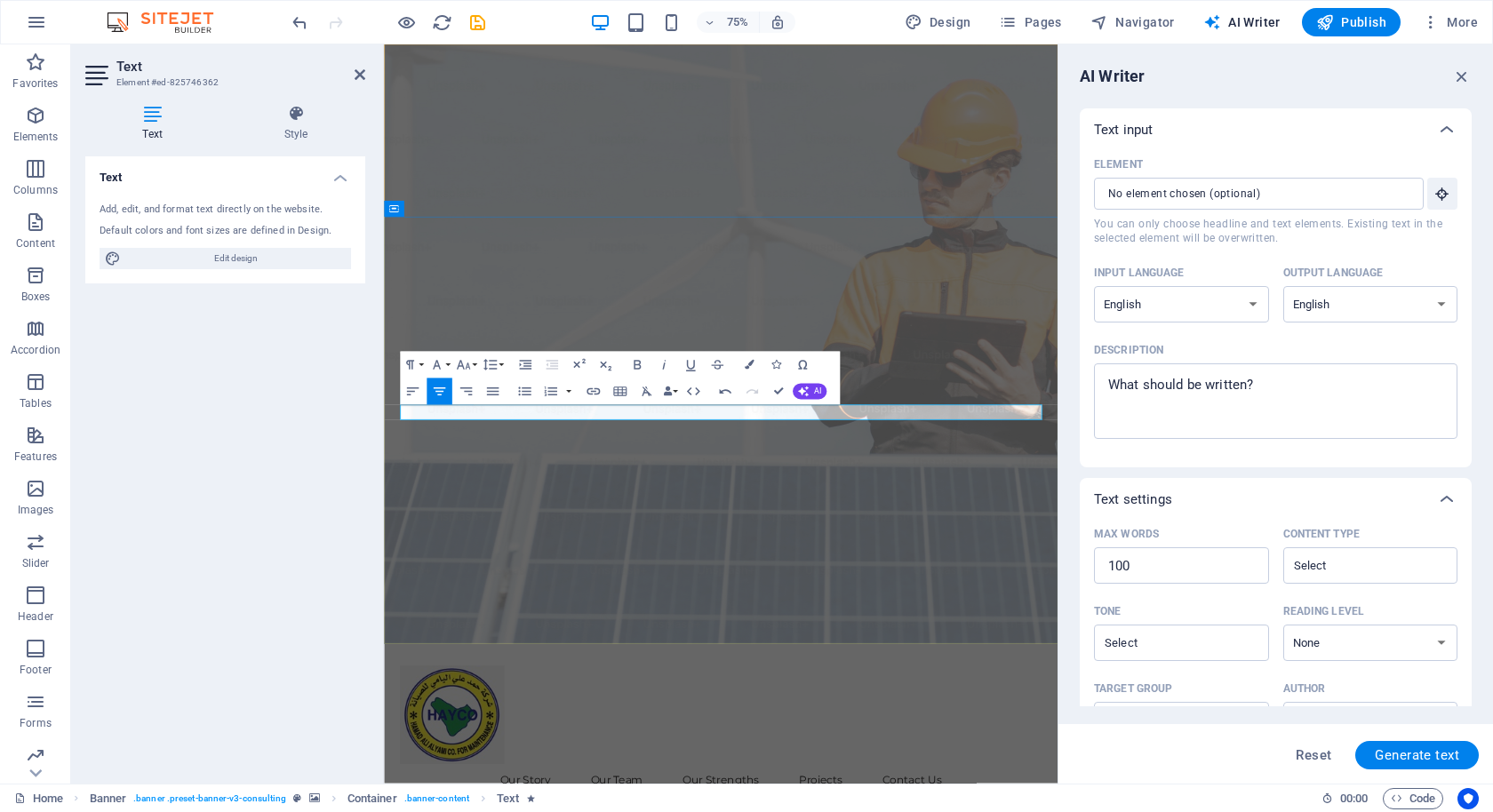 click on "We Overhaul Energy" at bounding box center (833, 1253) 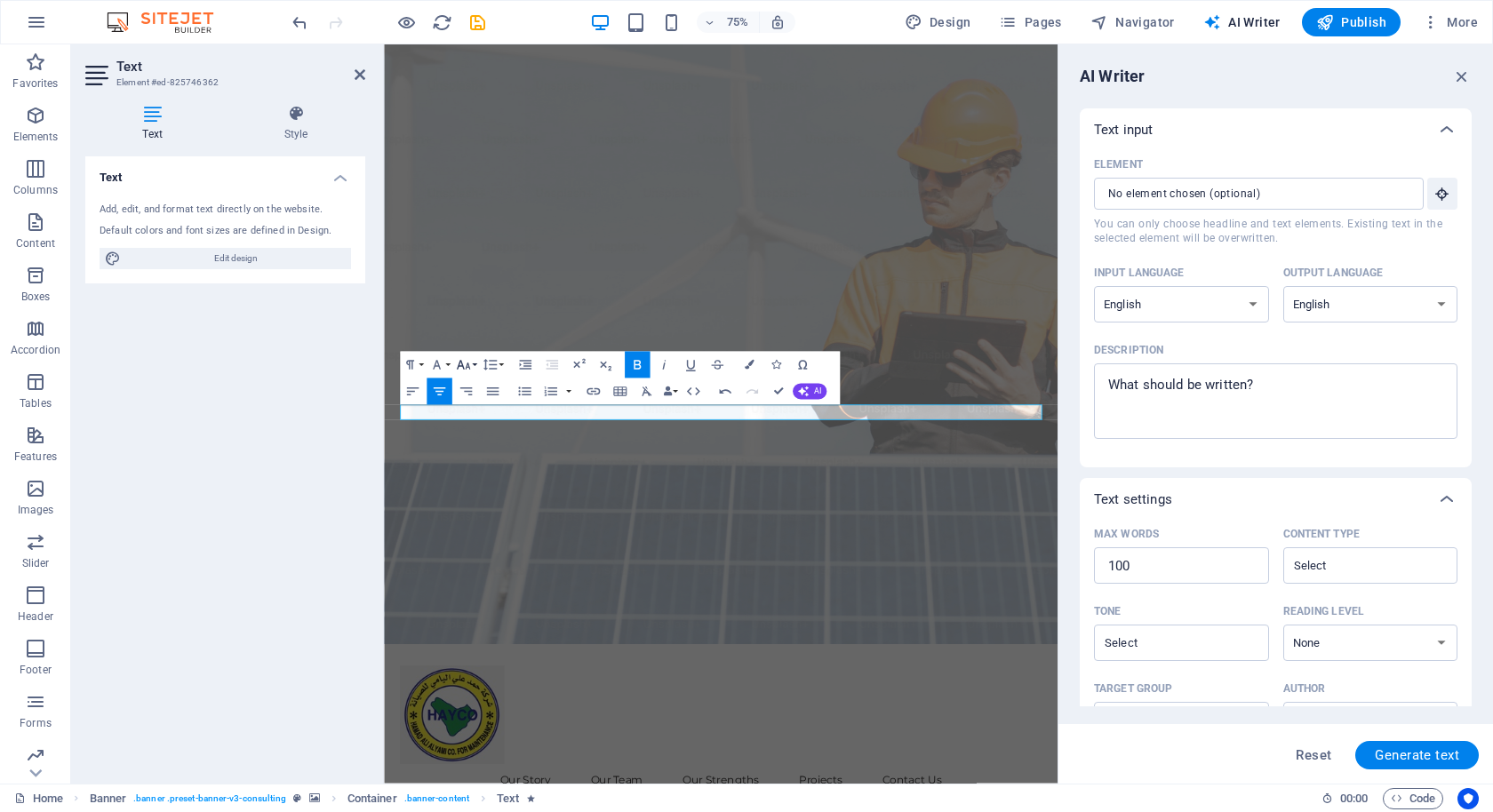click 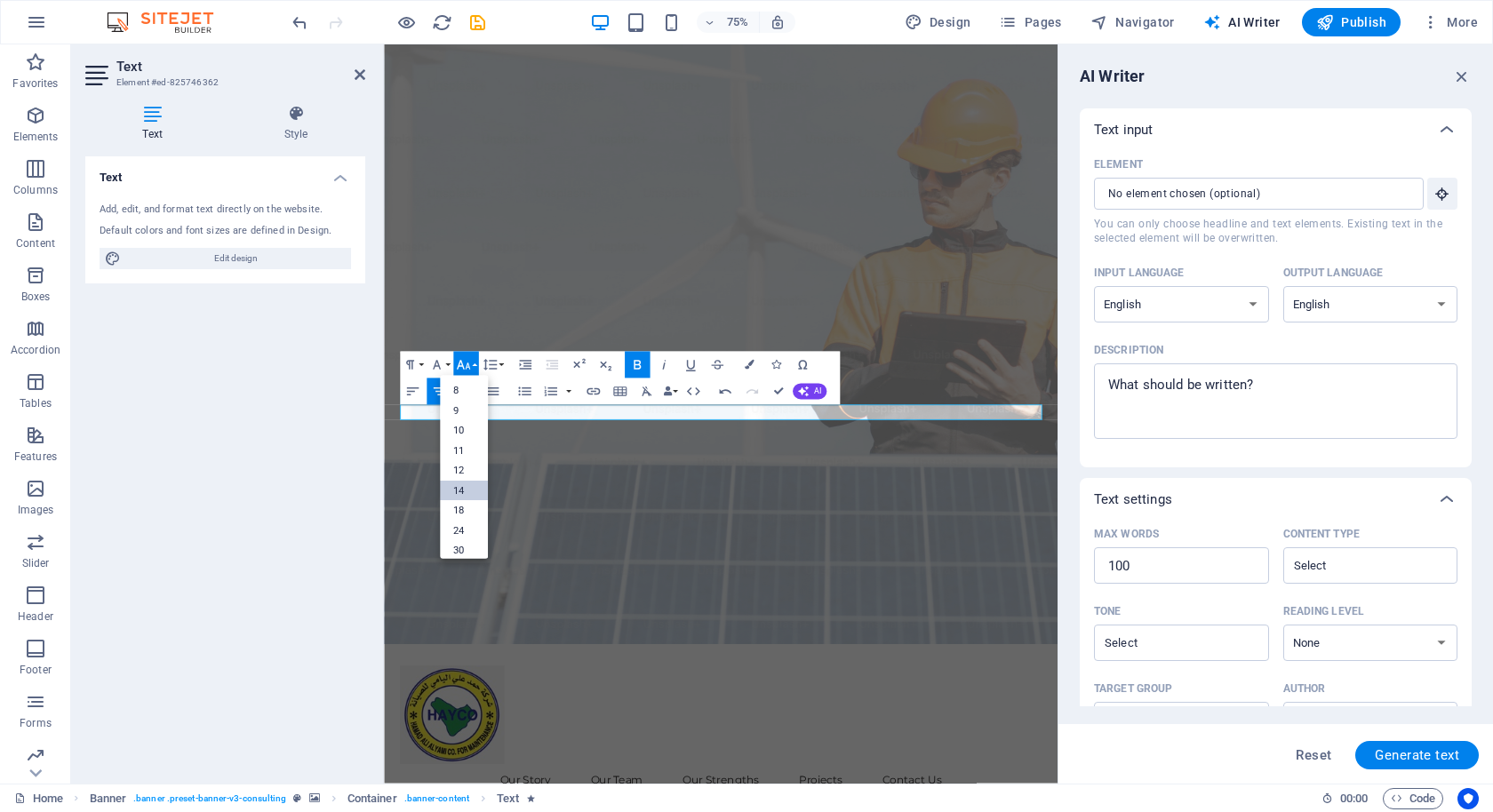 click on "14" at bounding box center [464, 490] 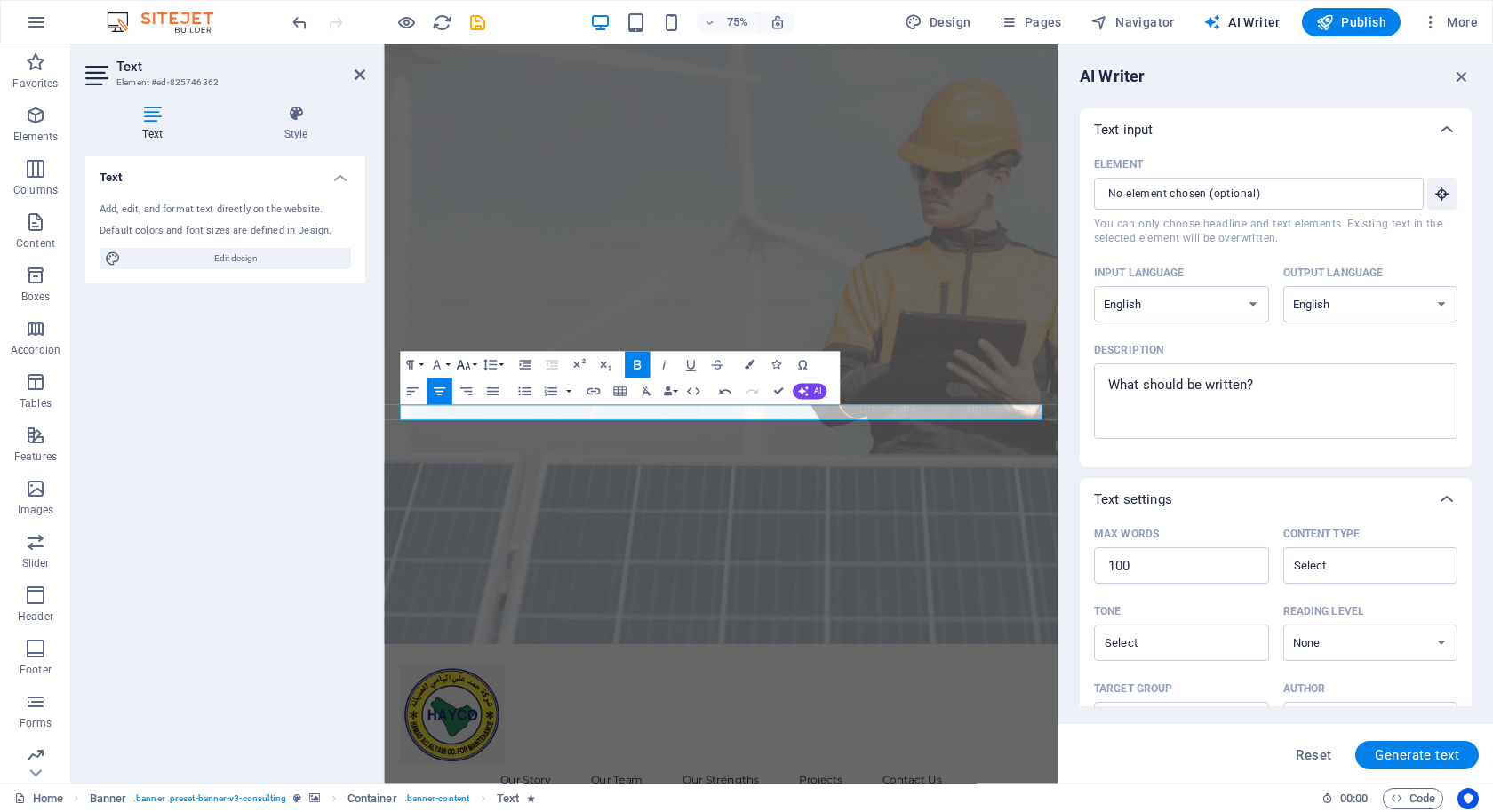 click 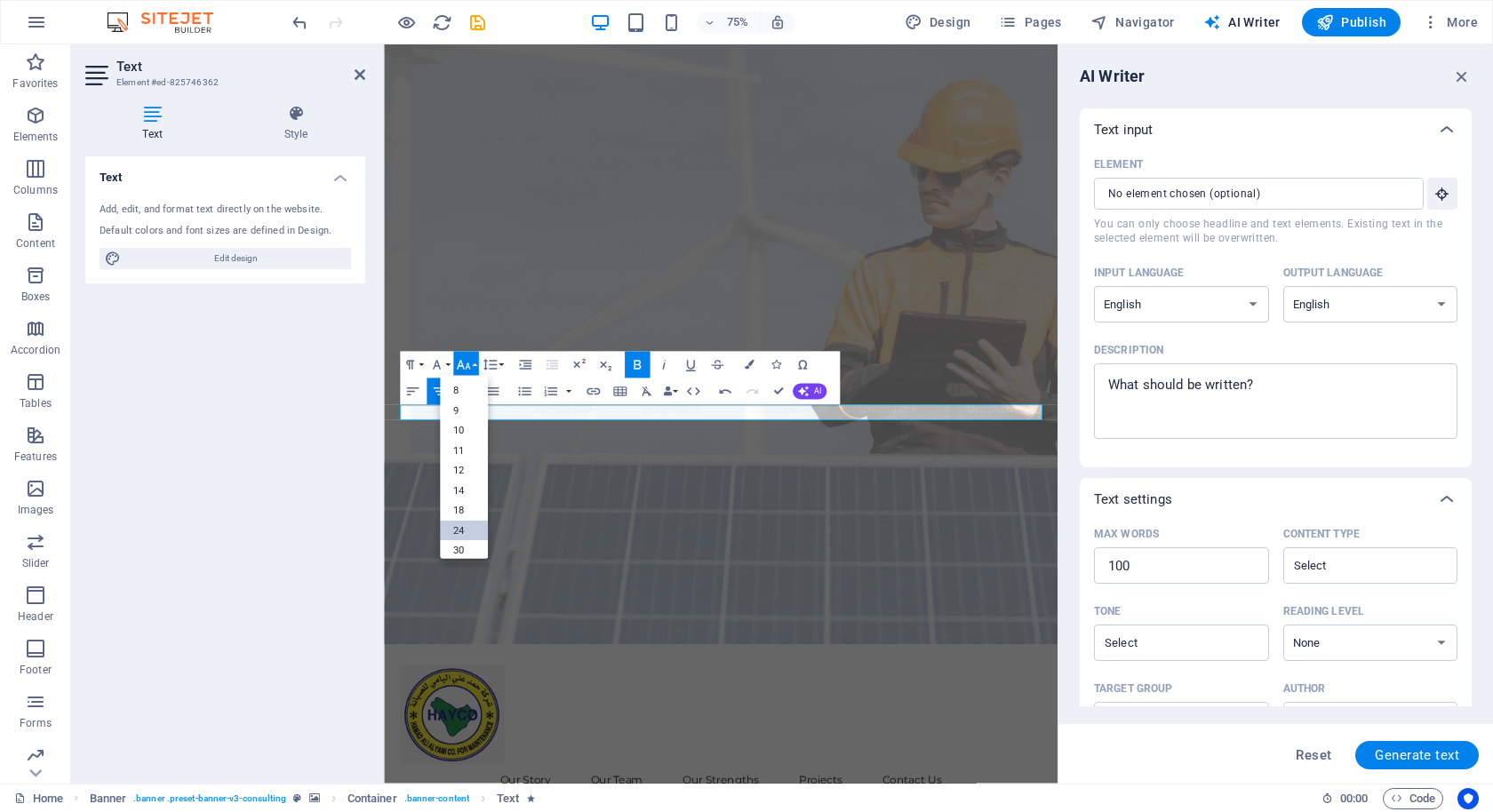 click on "24" at bounding box center (464, 530) 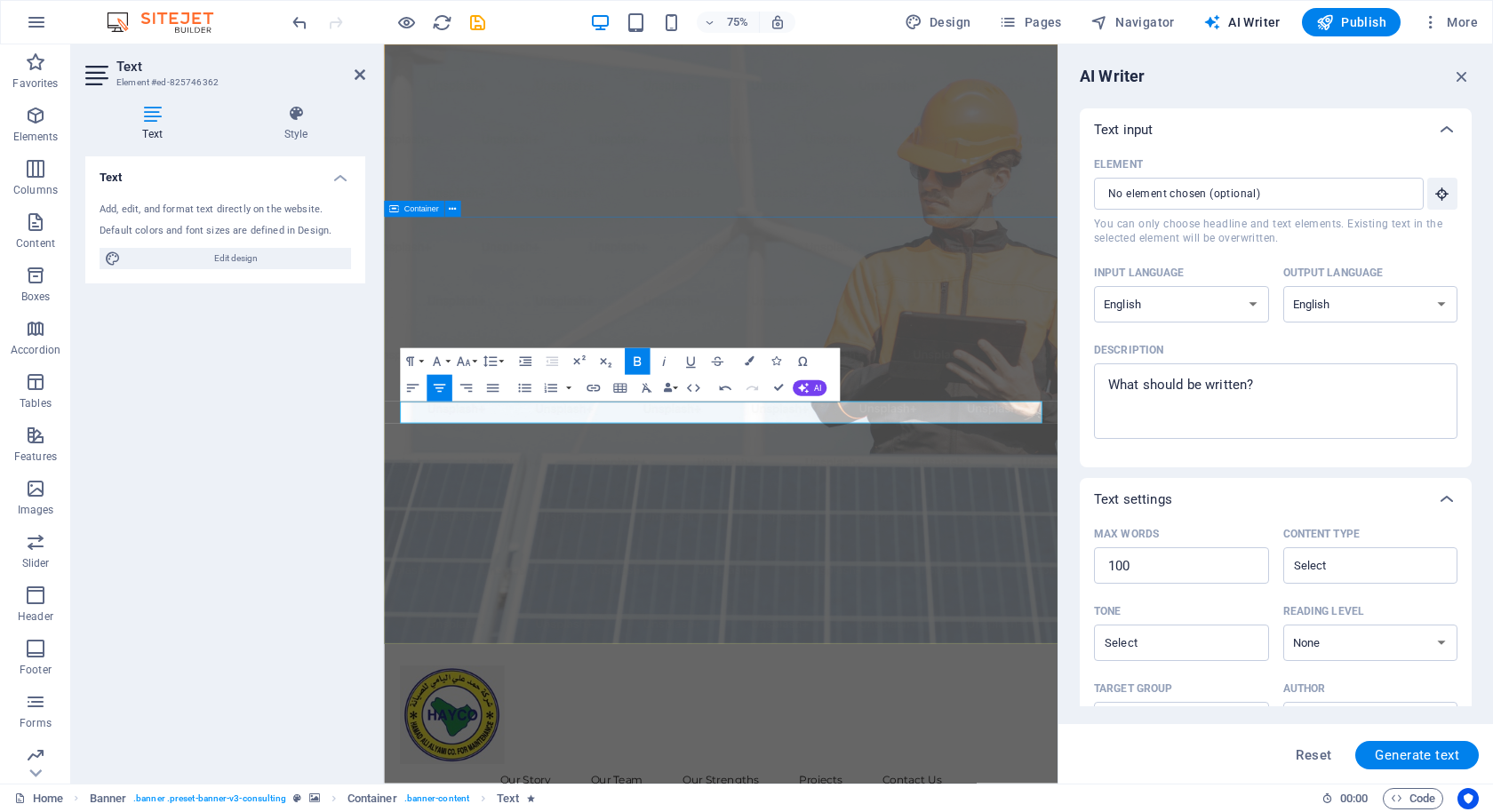 click on "Coming Soon... We Overhaul Energy Get Started" at bounding box center (833, 1282) 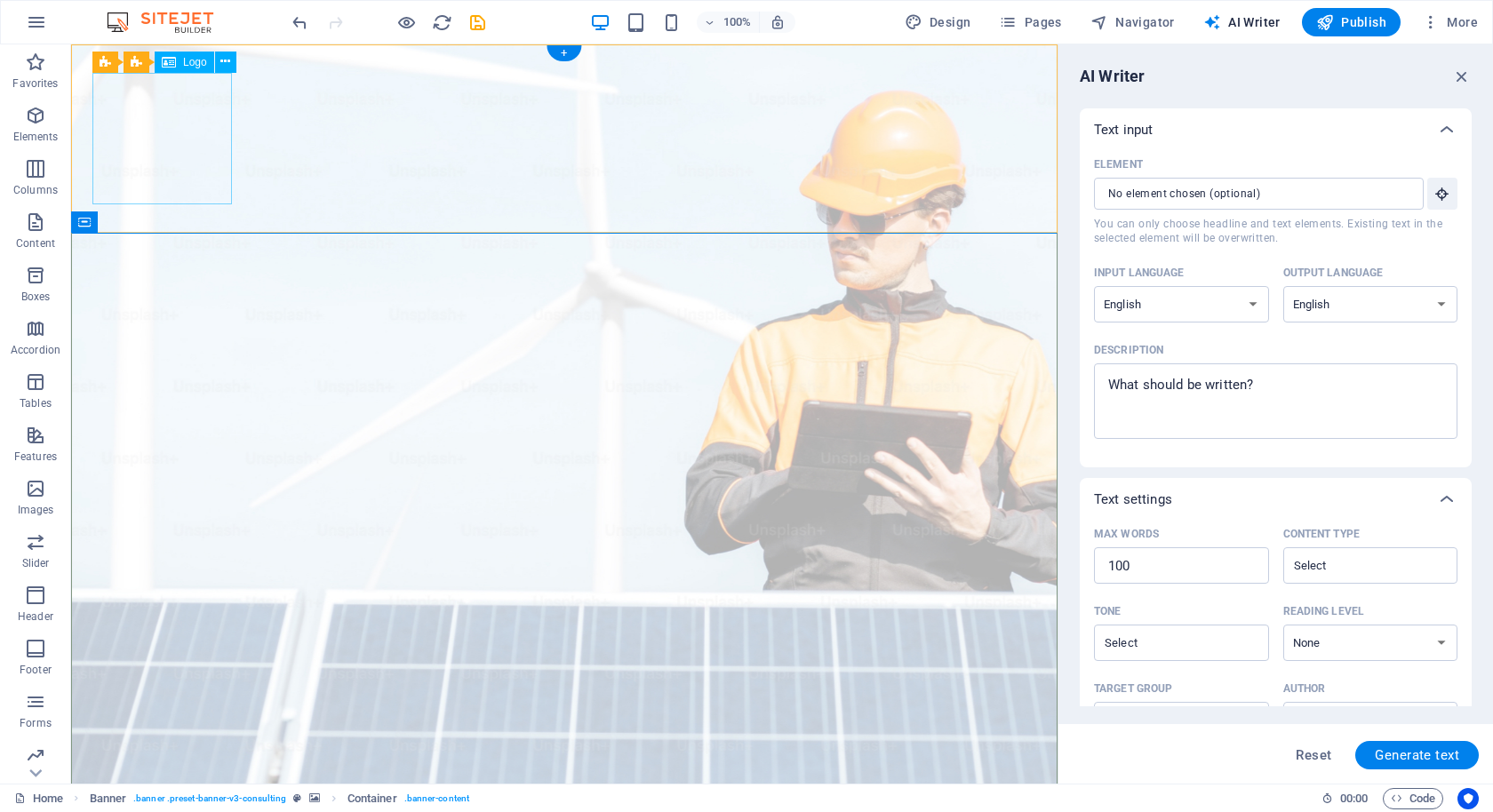 click at bounding box center (564, 938) 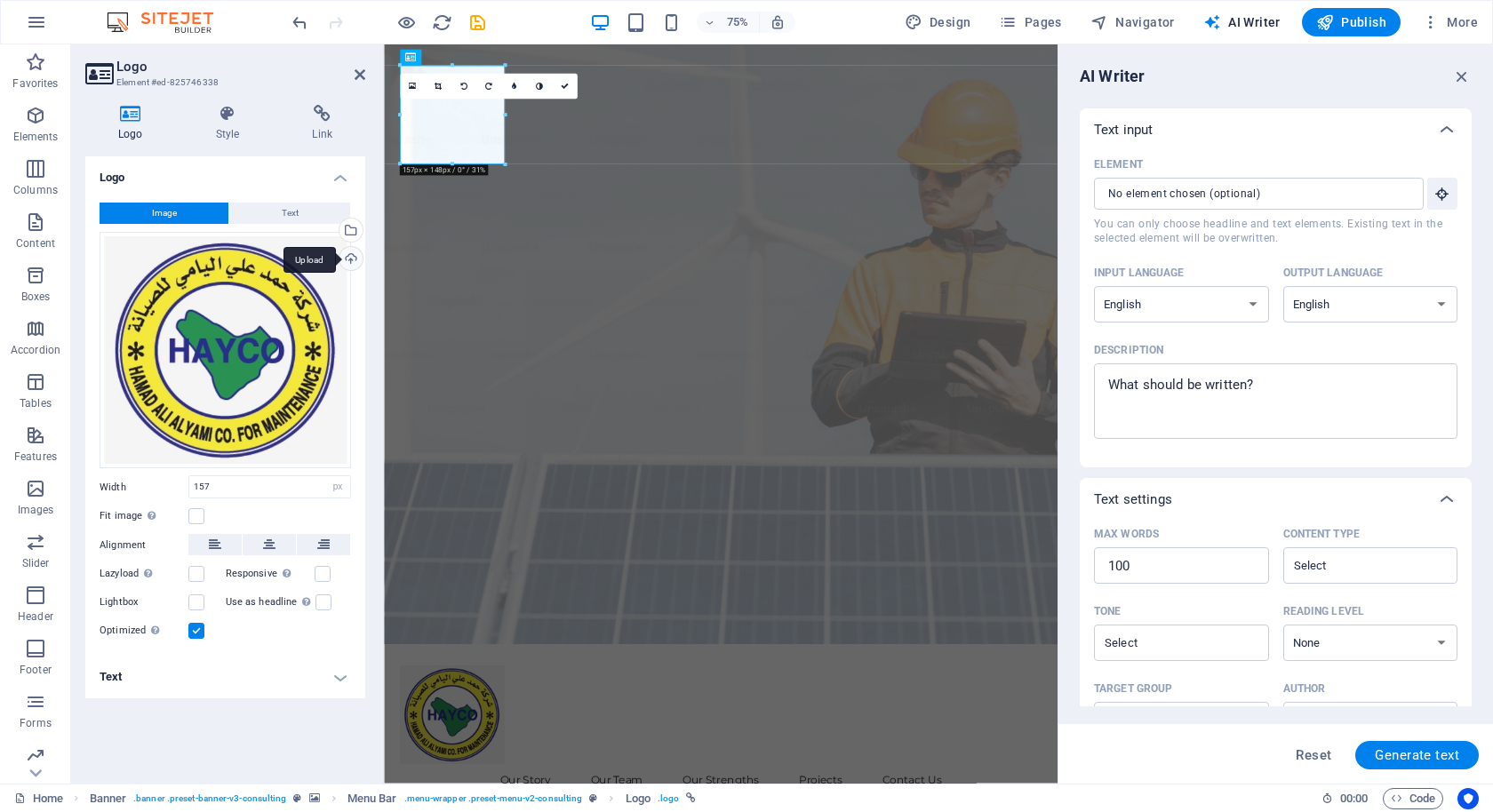 click on "Upload" at bounding box center (349, 260) 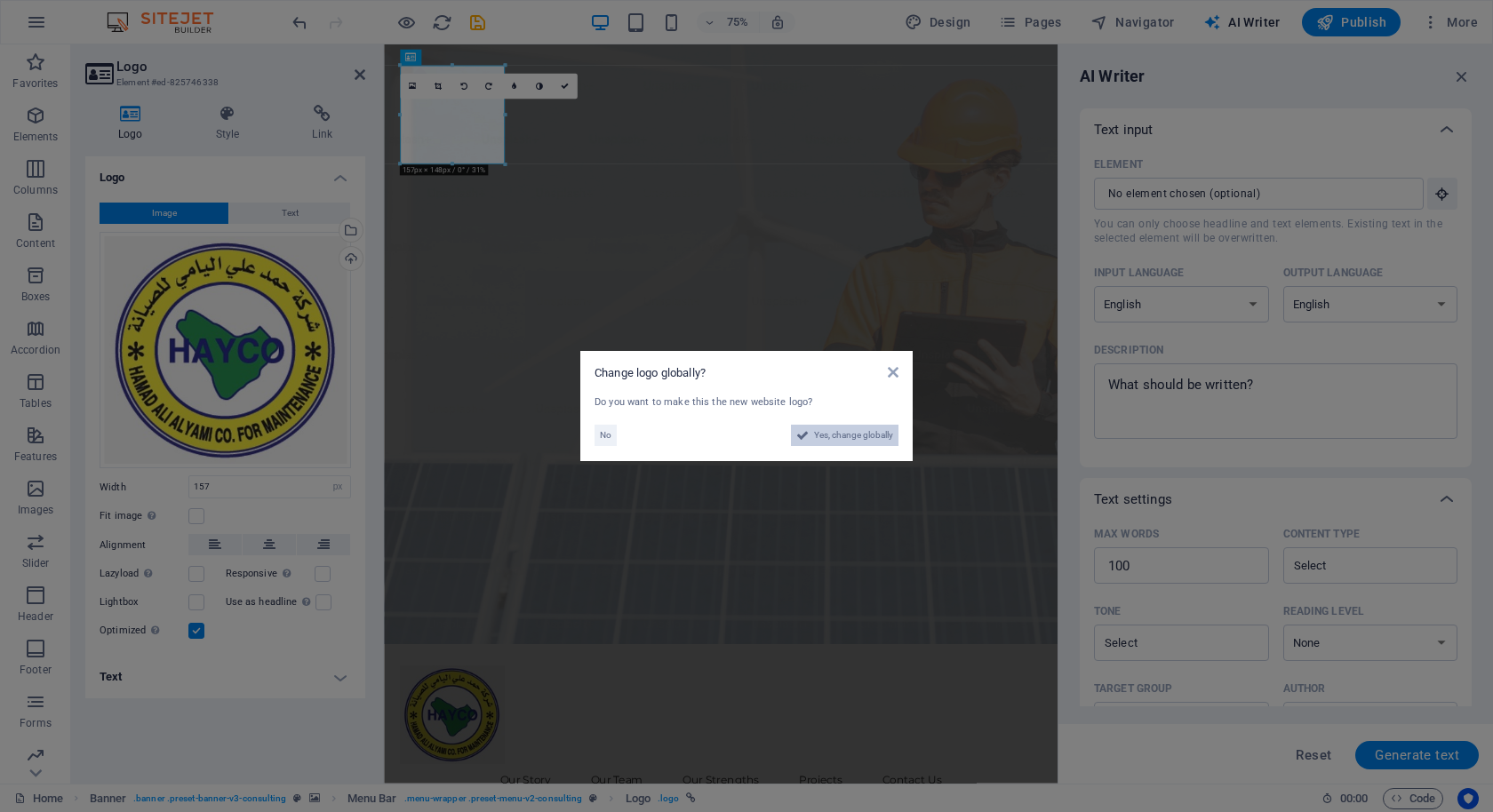 click on "Yes, change globally" at bounding box center (853, 435) 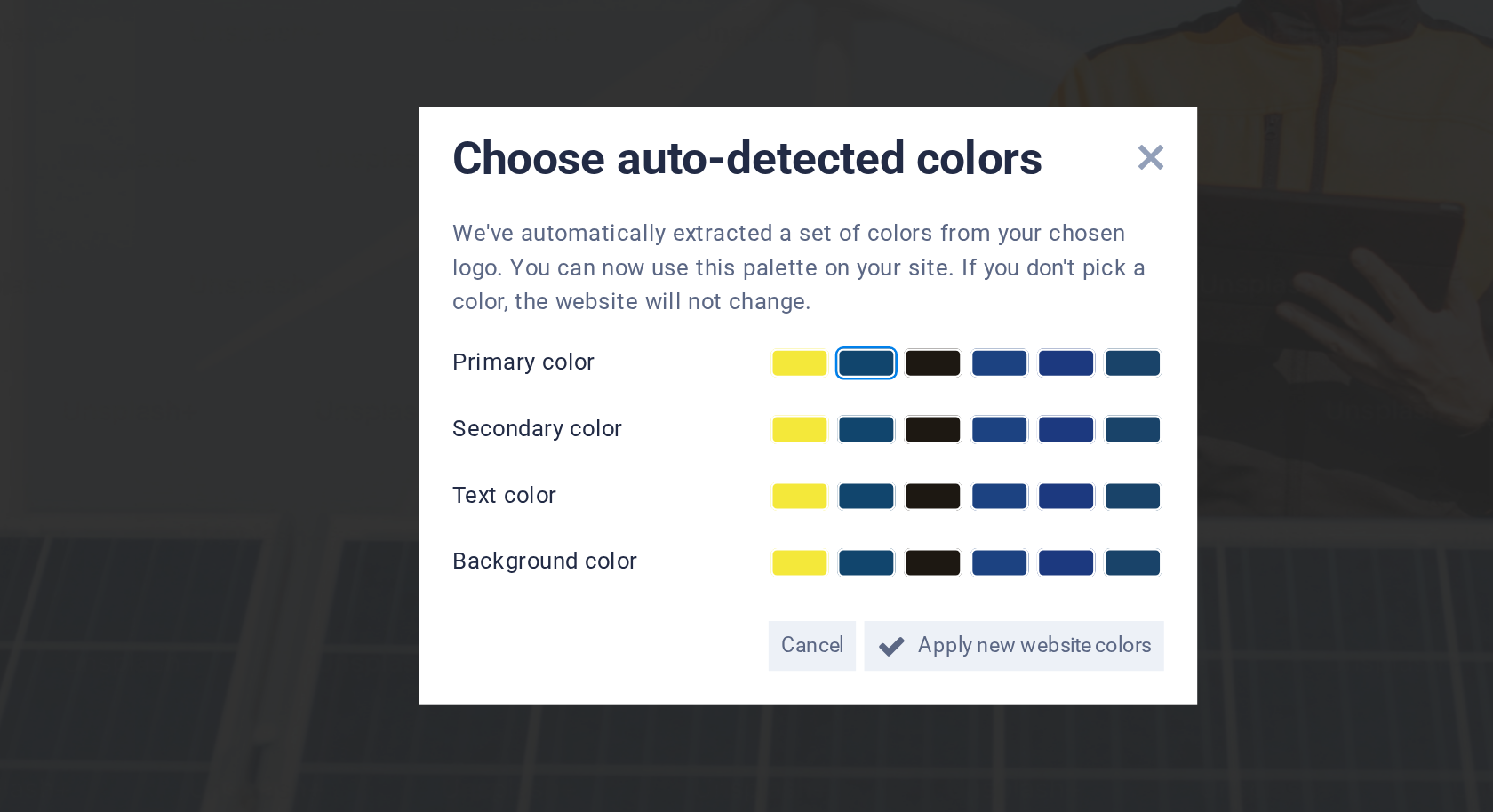 click at bounding box center (771, 387) 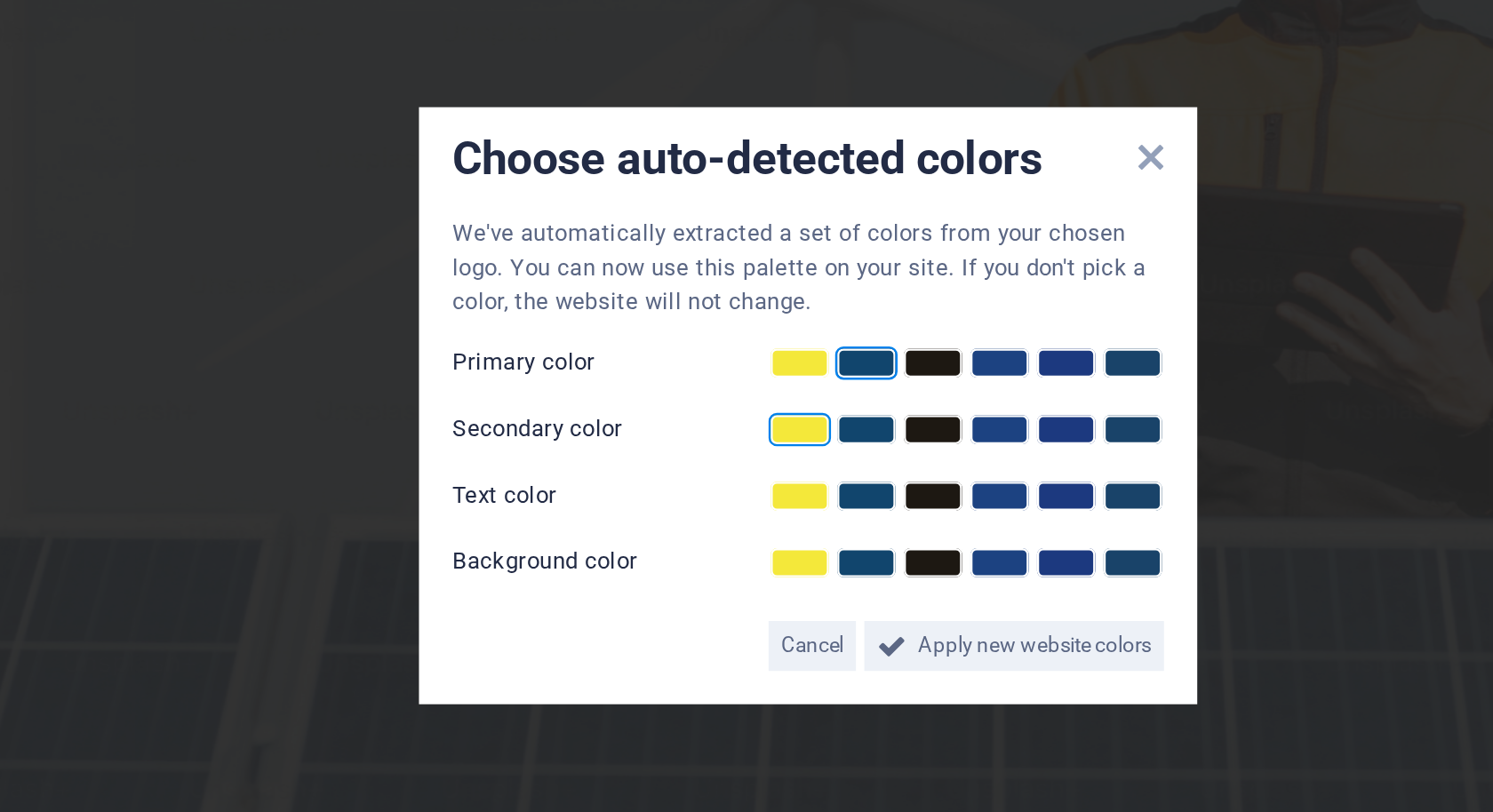 click at bounding box center (743, 416) 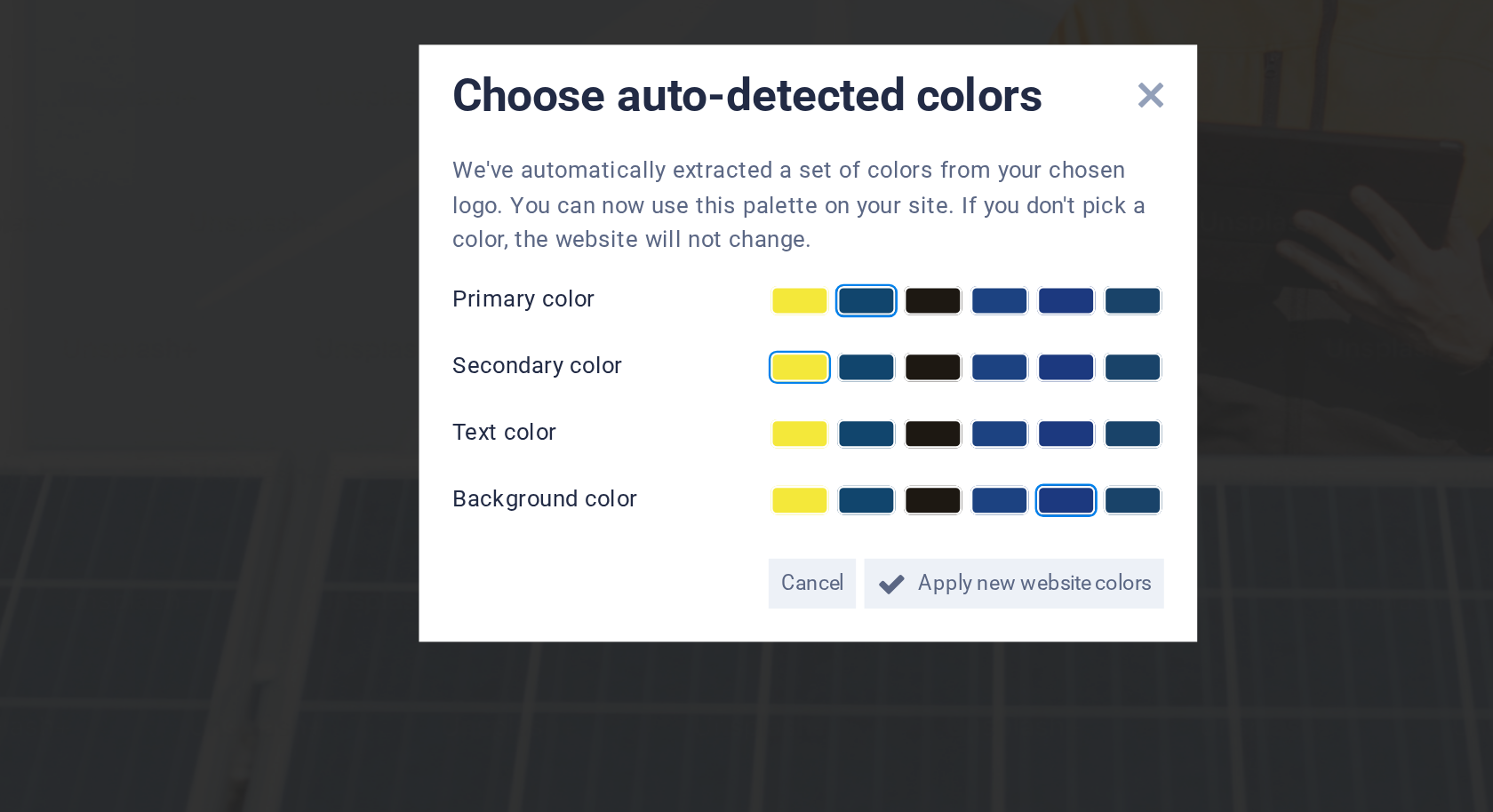 click at bounding box center [857, 473] 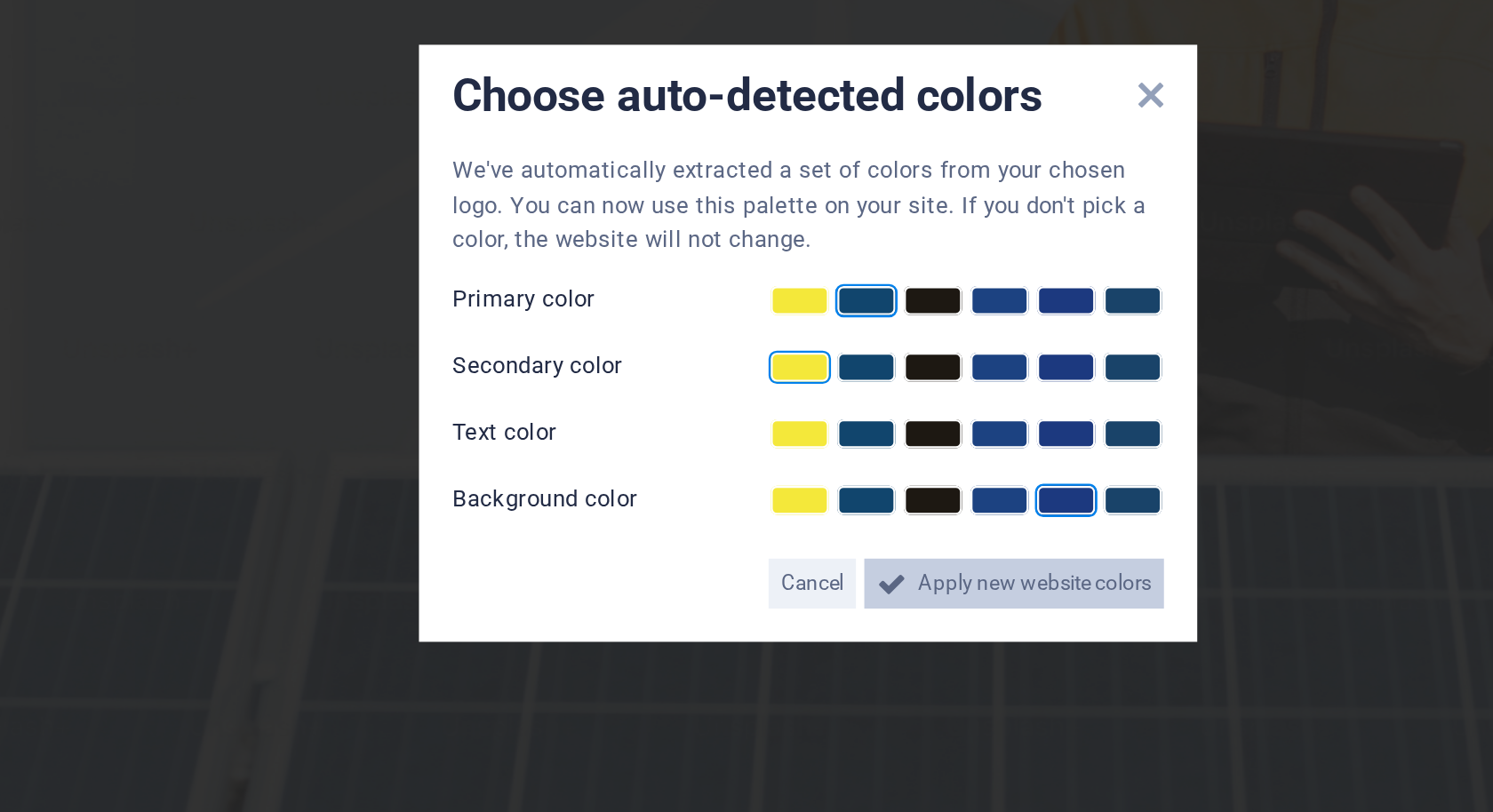 click on "Apply new website colors" at bounding box center (843, 508) 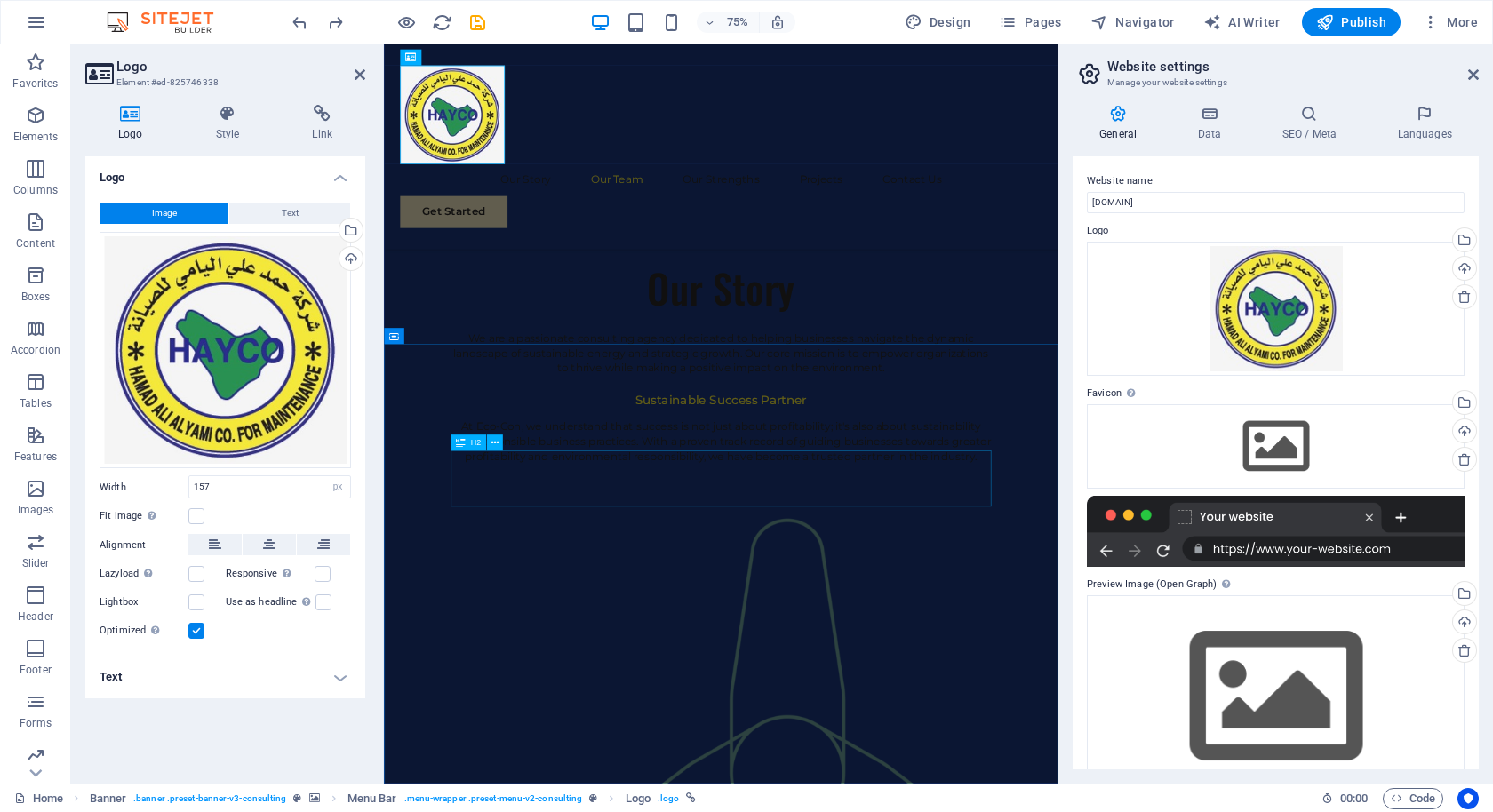scroll, scrollTop: 0, scrollLeft: 0, axis: both 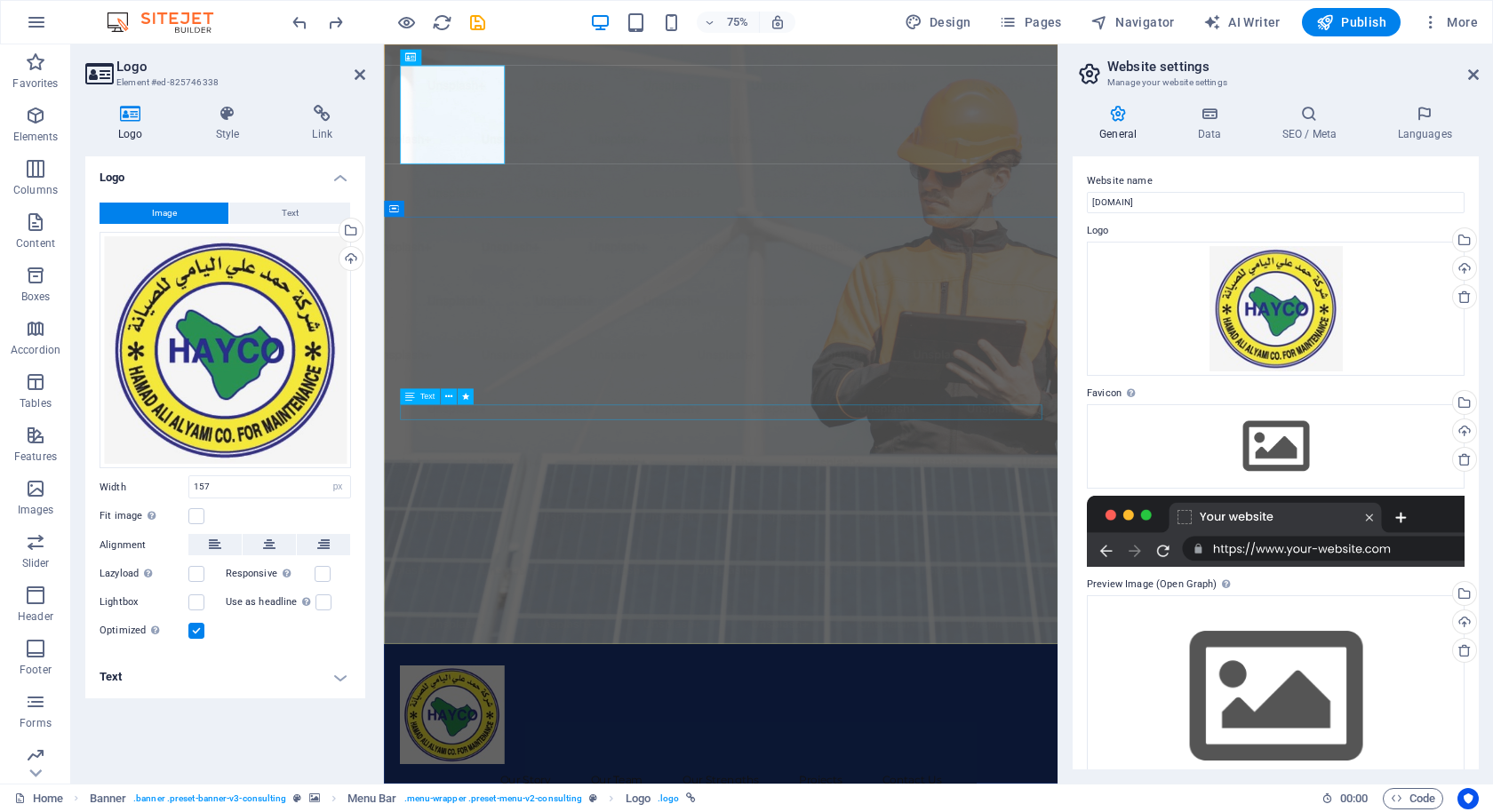 click on "We Overhaul Energy" at bounding box center [833, 1253] 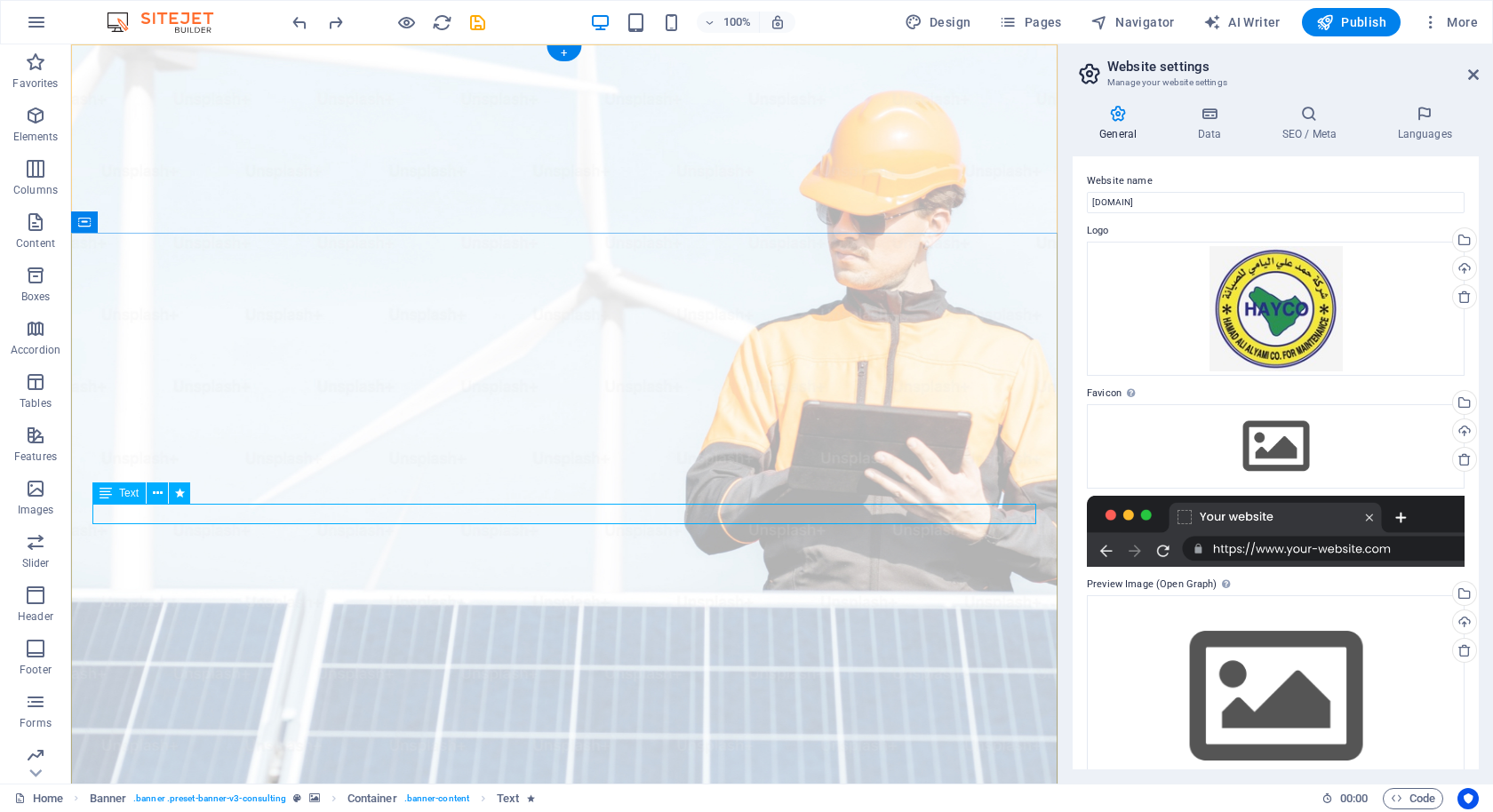 click on "We Overhaul Energy" at bounding box center (564, 1253) 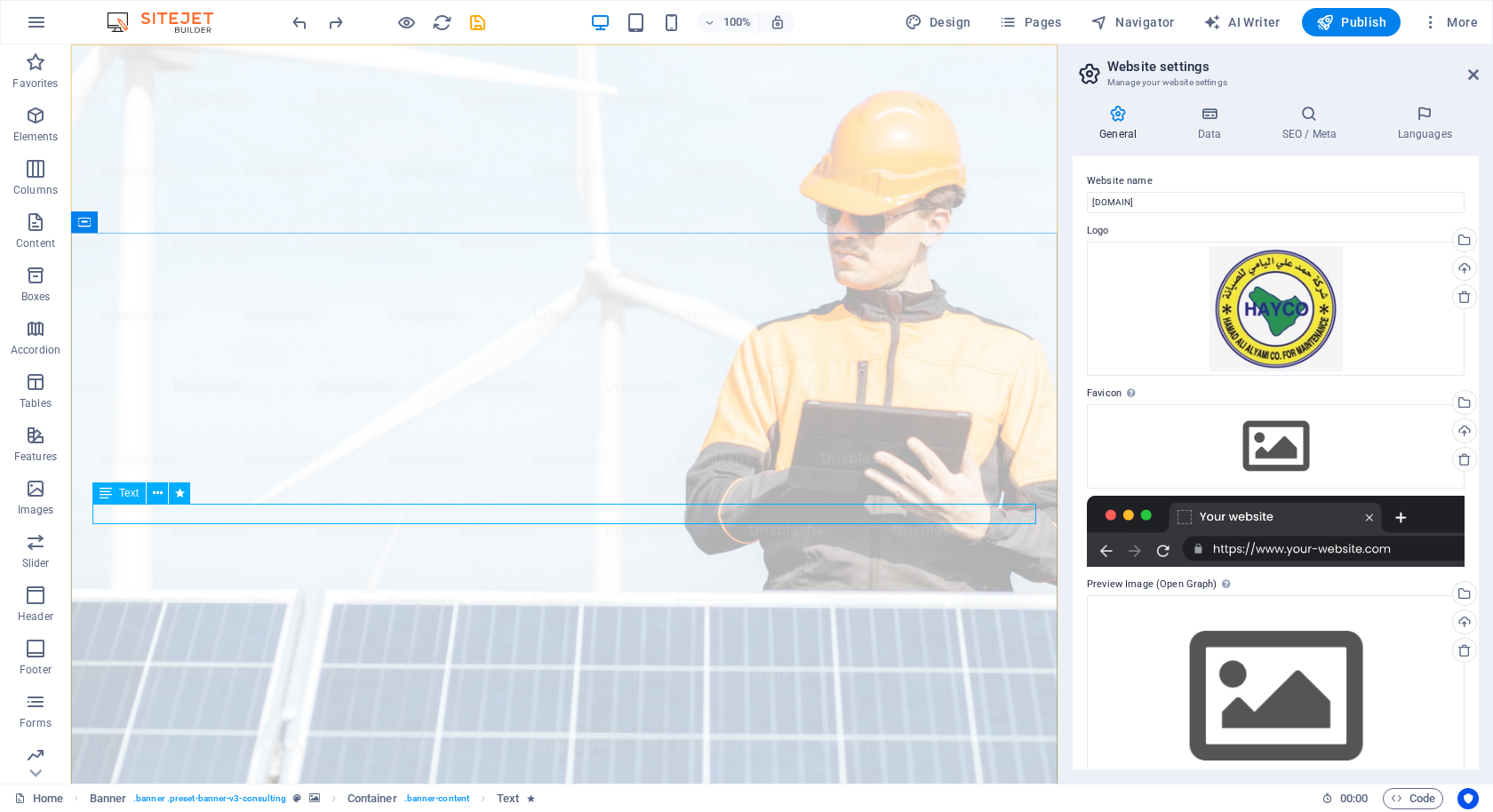 click on "Text" at bounding box center (119, 493) 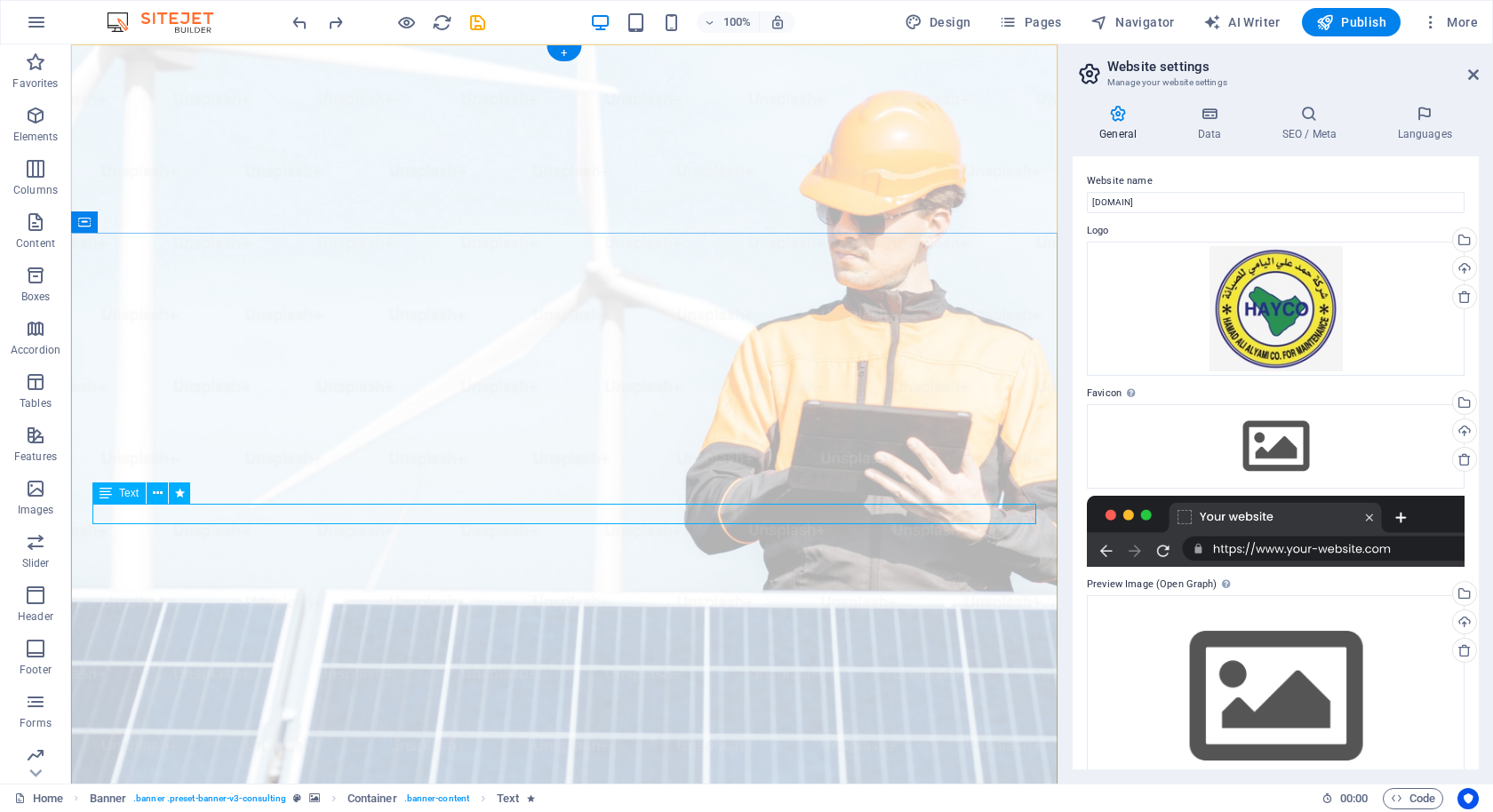 click on "We Overhaul Energy" at bounding box center (564, 1253) 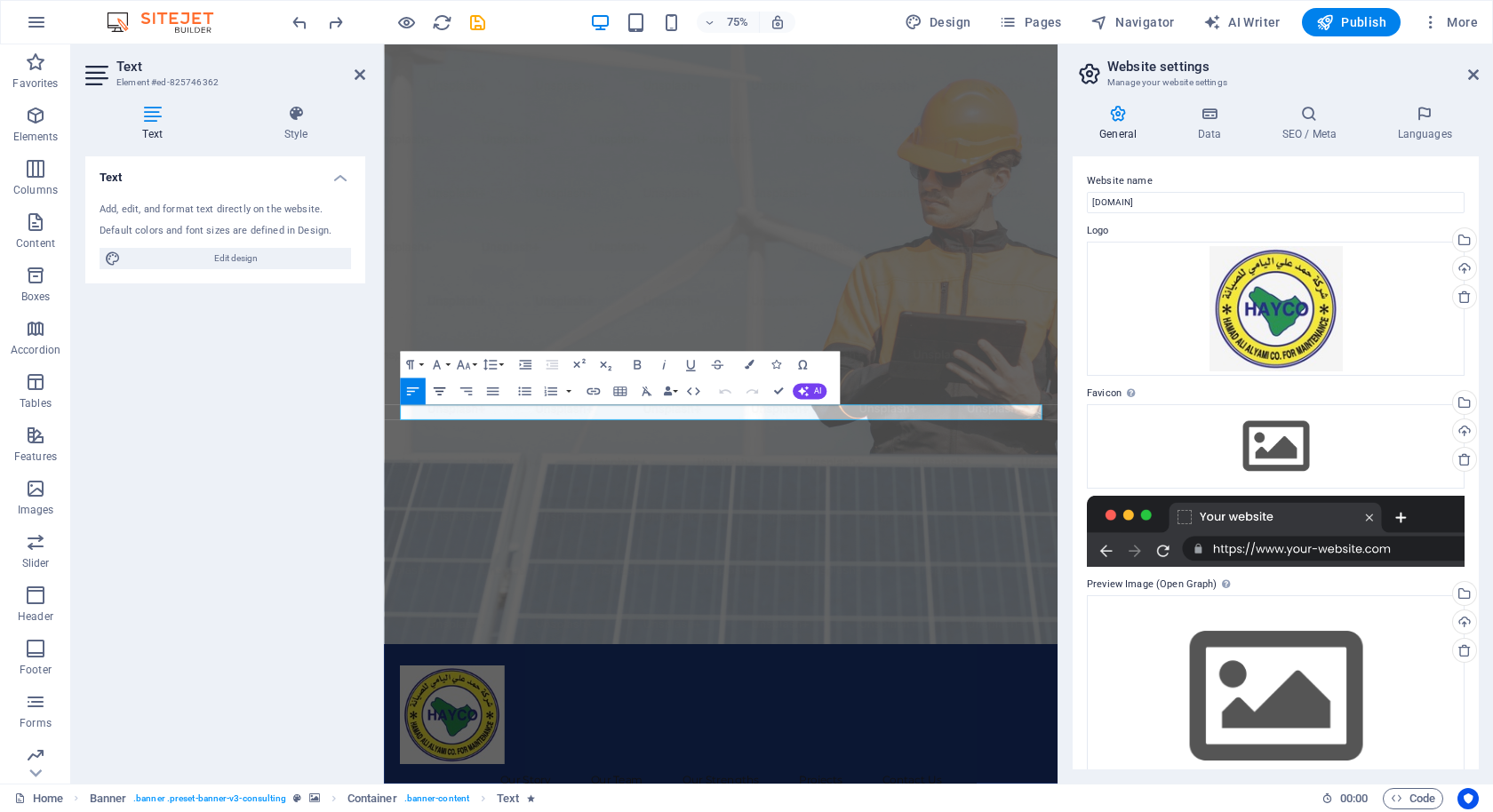 click 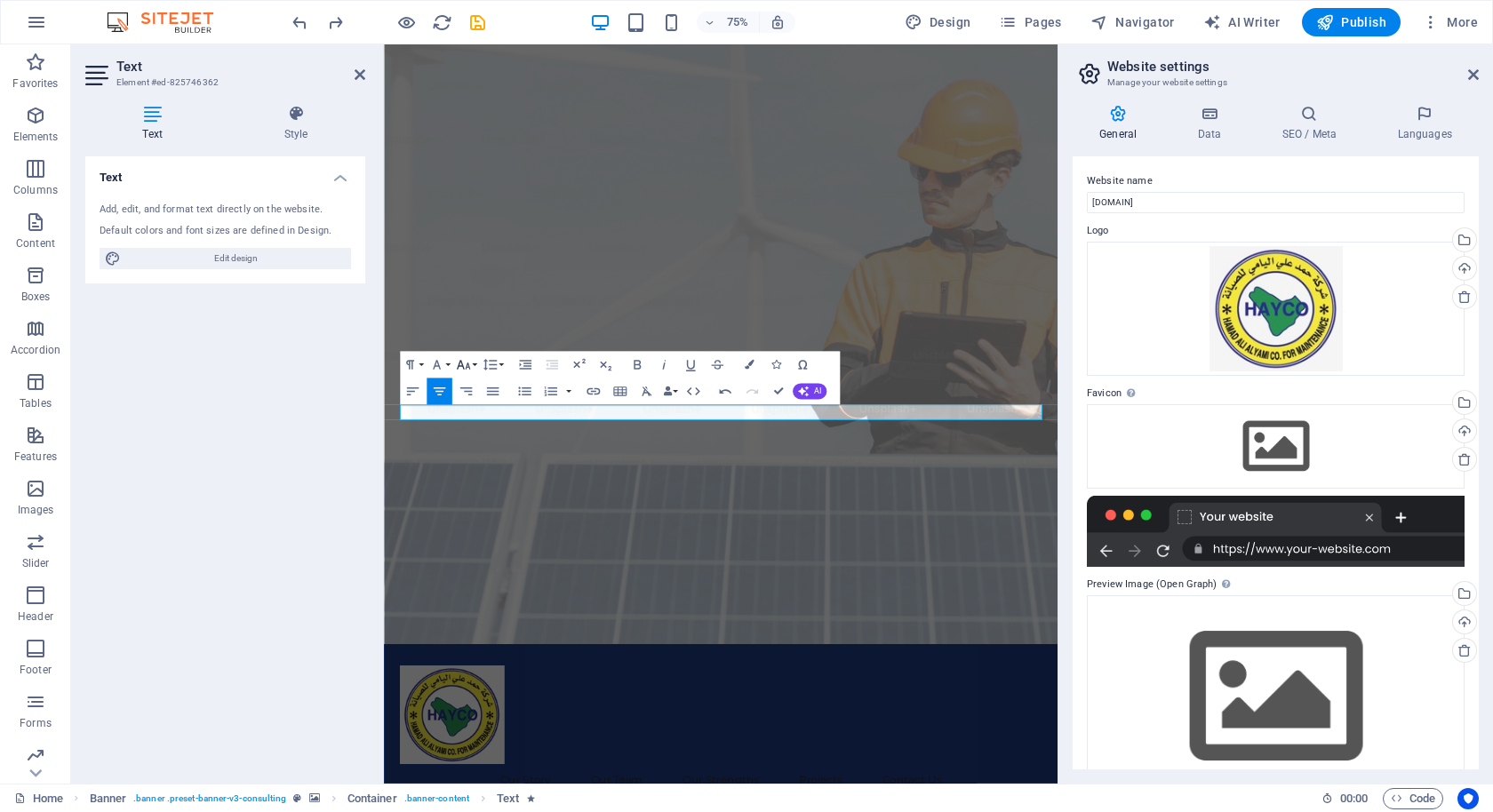 click 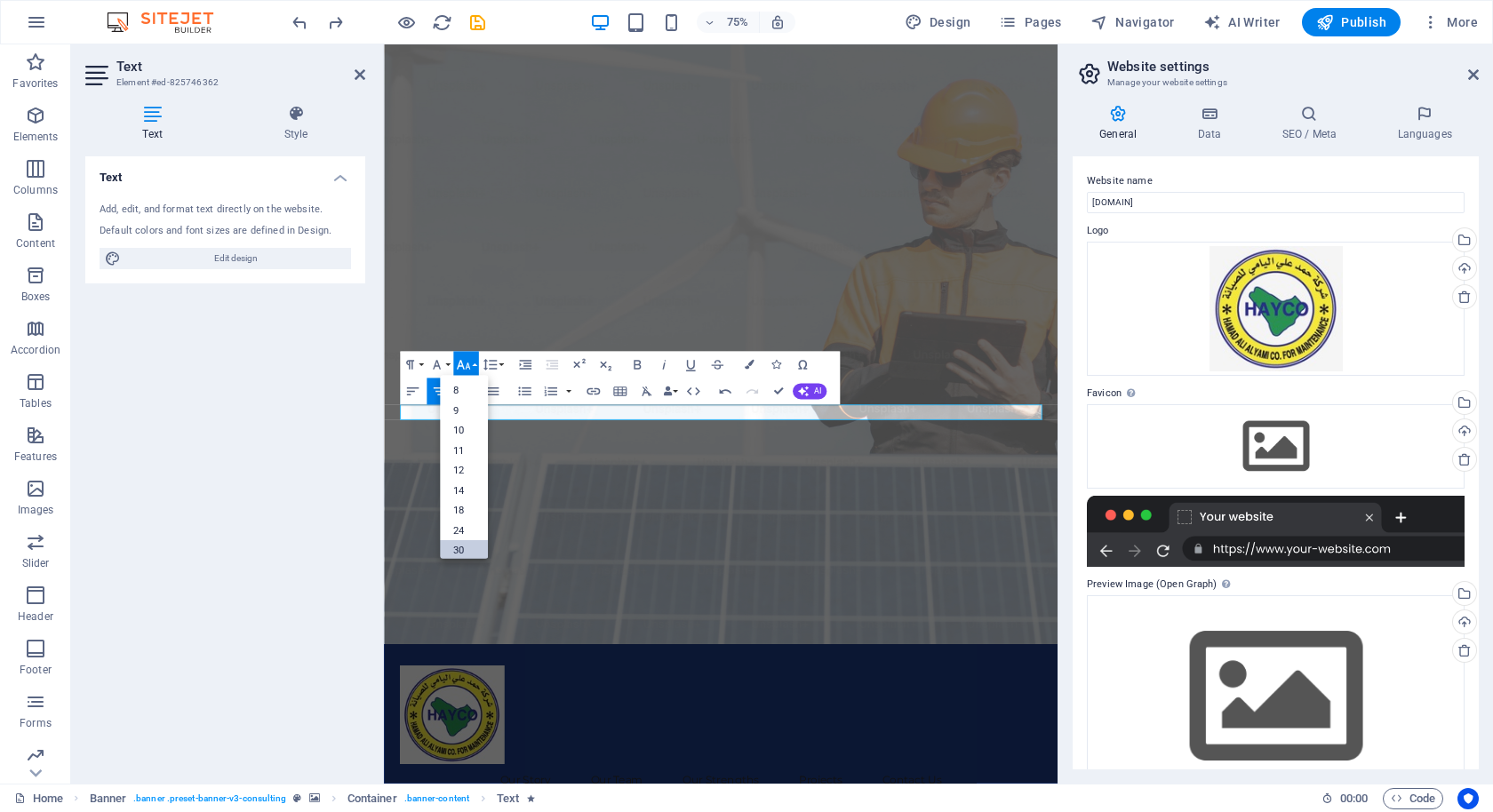 click on "30" at bounding box center [464, 551] 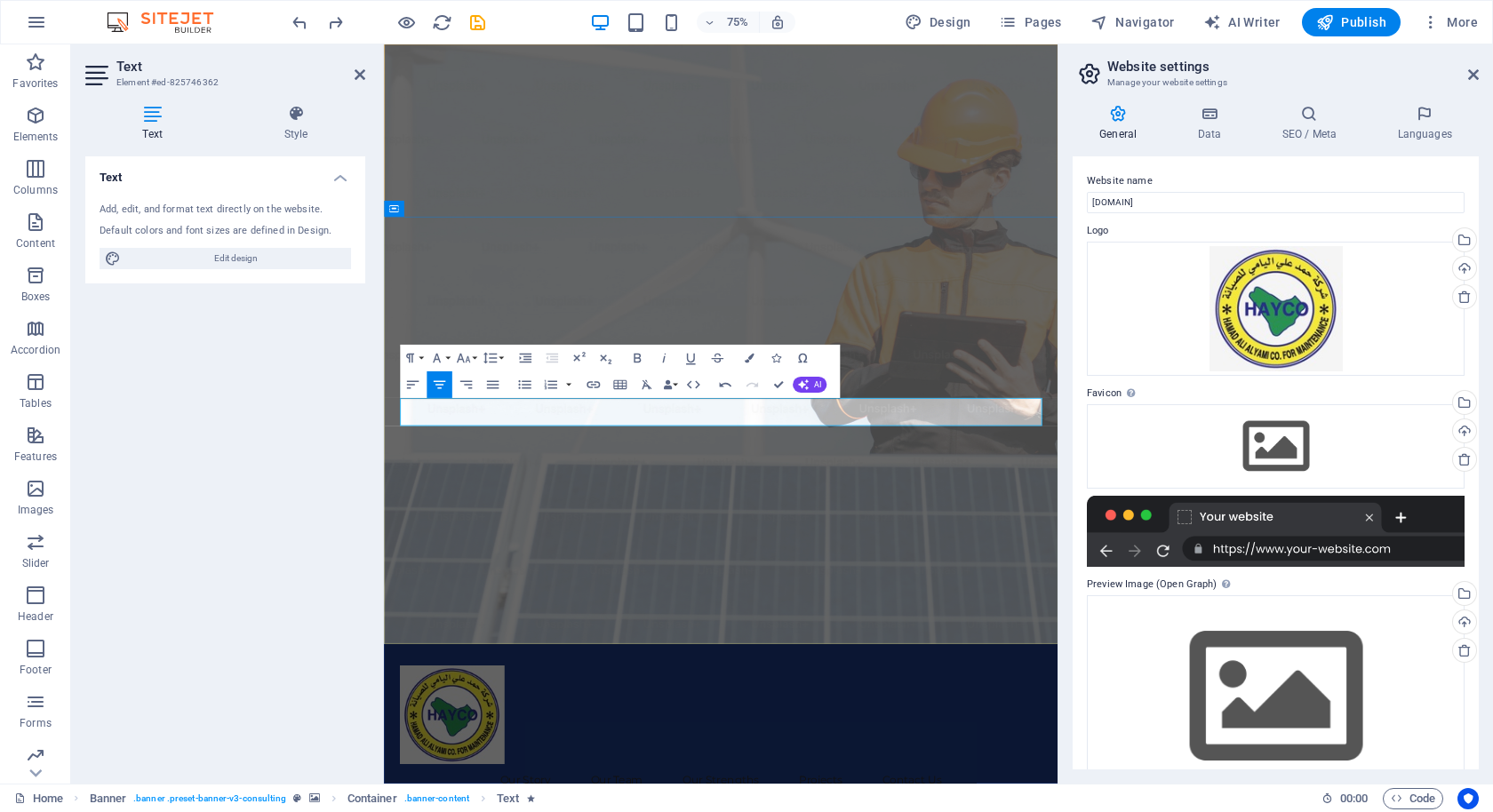 click on "​ We Overhaul Energy" at bounding box center [833, 1262] 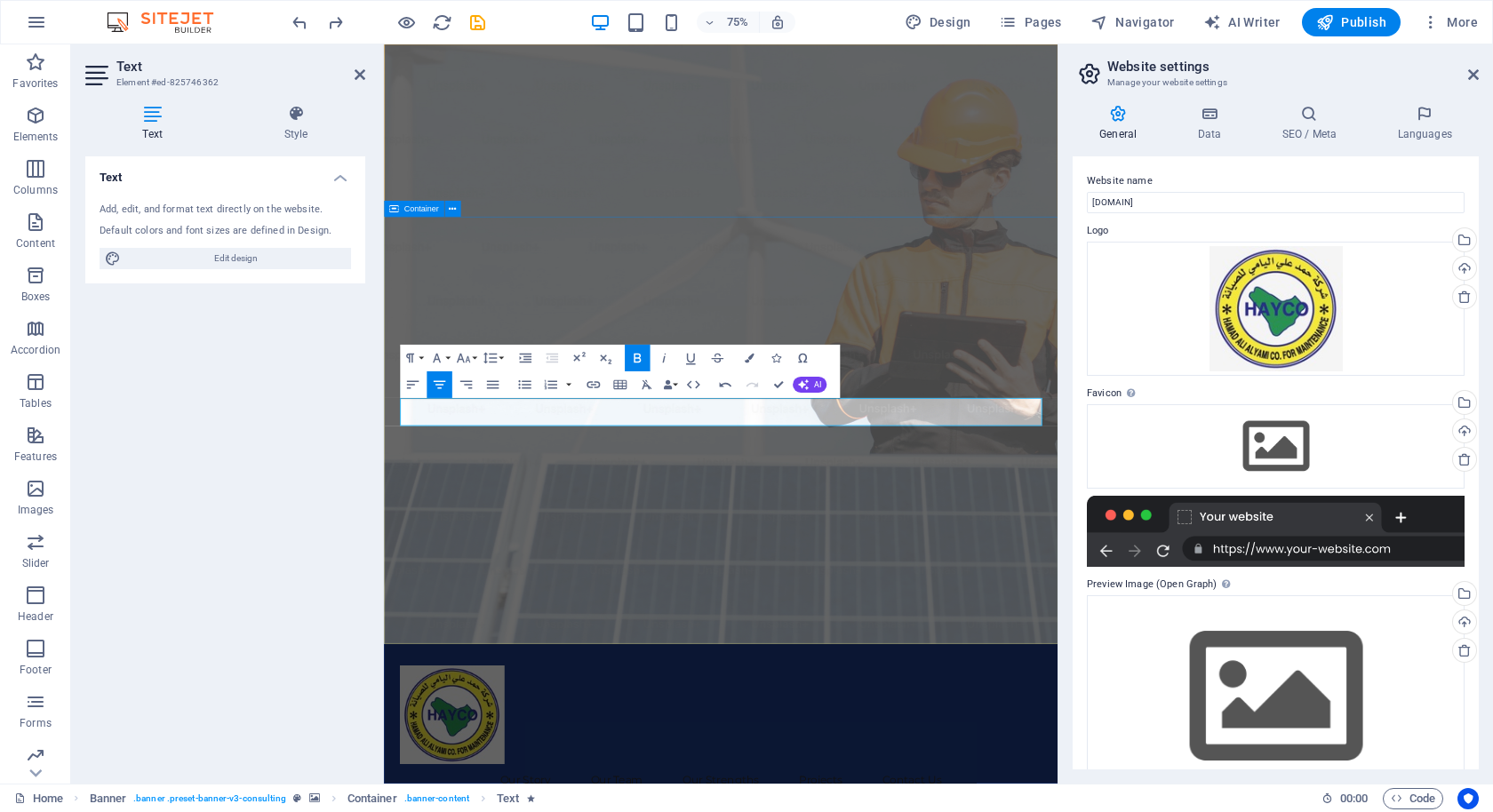 click on "Coming Soon... ​ We Overhaul Energy Get Started" at bounding box center [833, 1286] 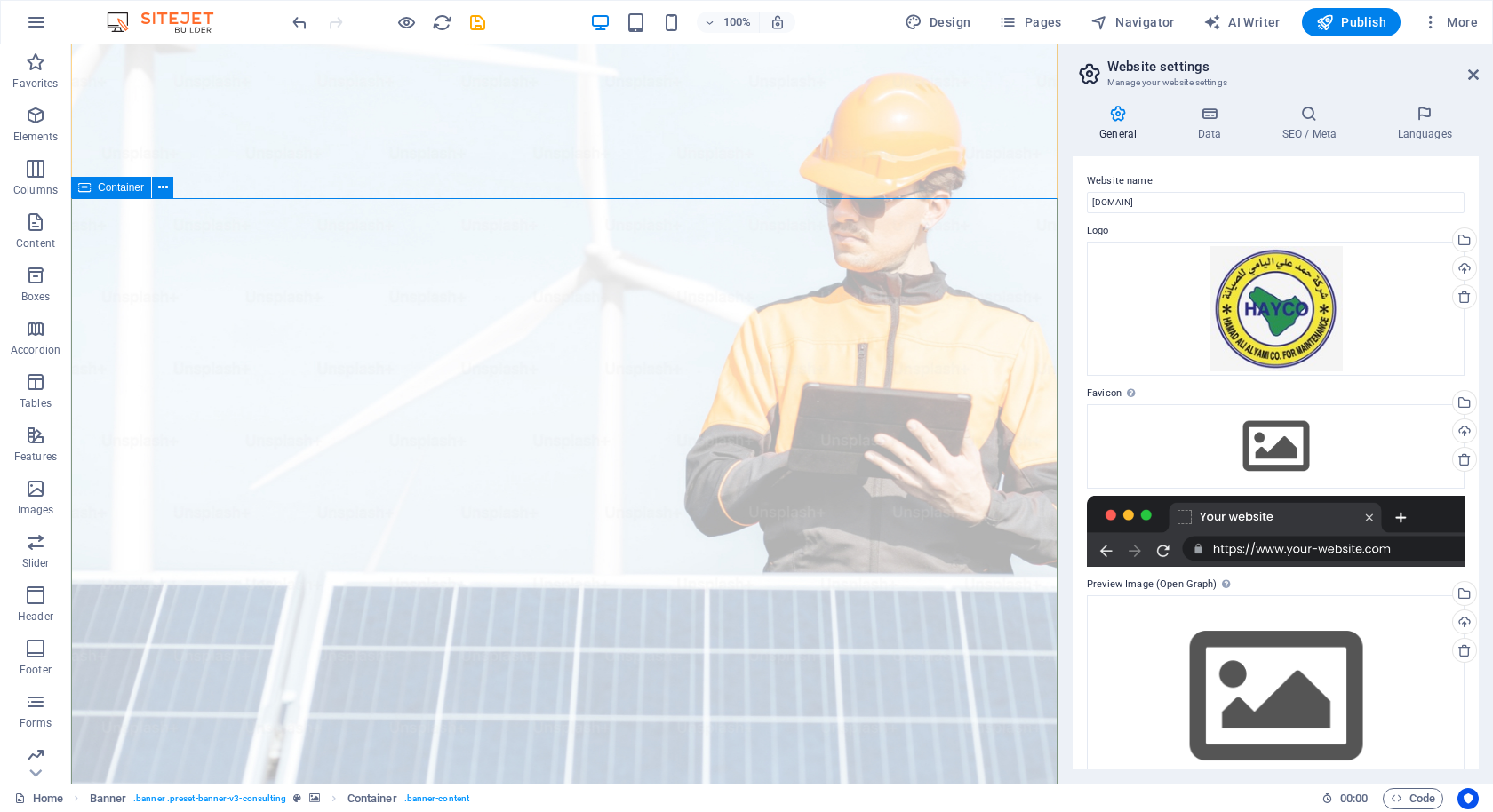 scroll, scrollTop: 0, scrollLeft: 0, axis: both 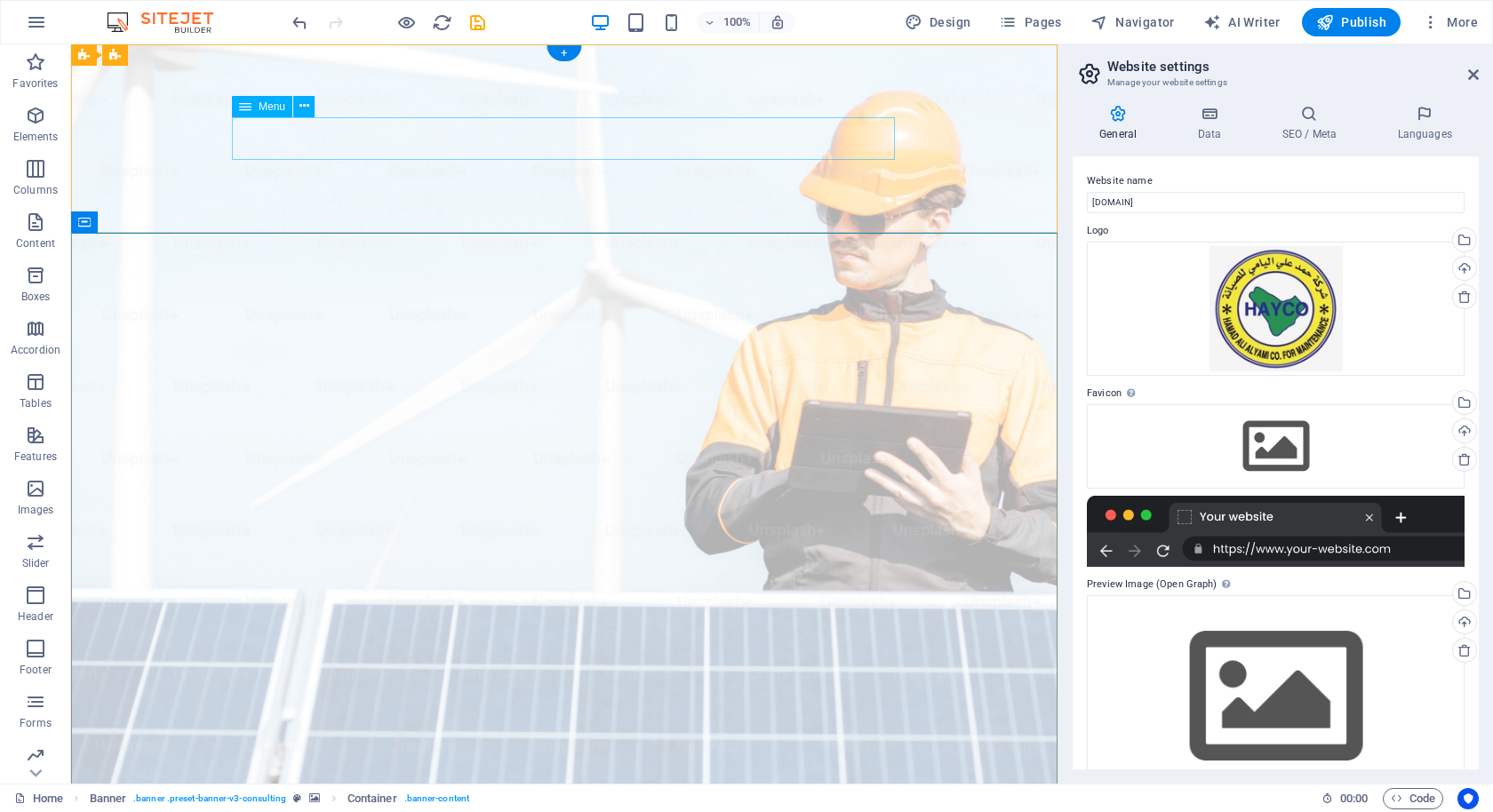 click on "Our Story Our Team Our Strengths Projects Contact Us" at bounding box center (564, 1025) 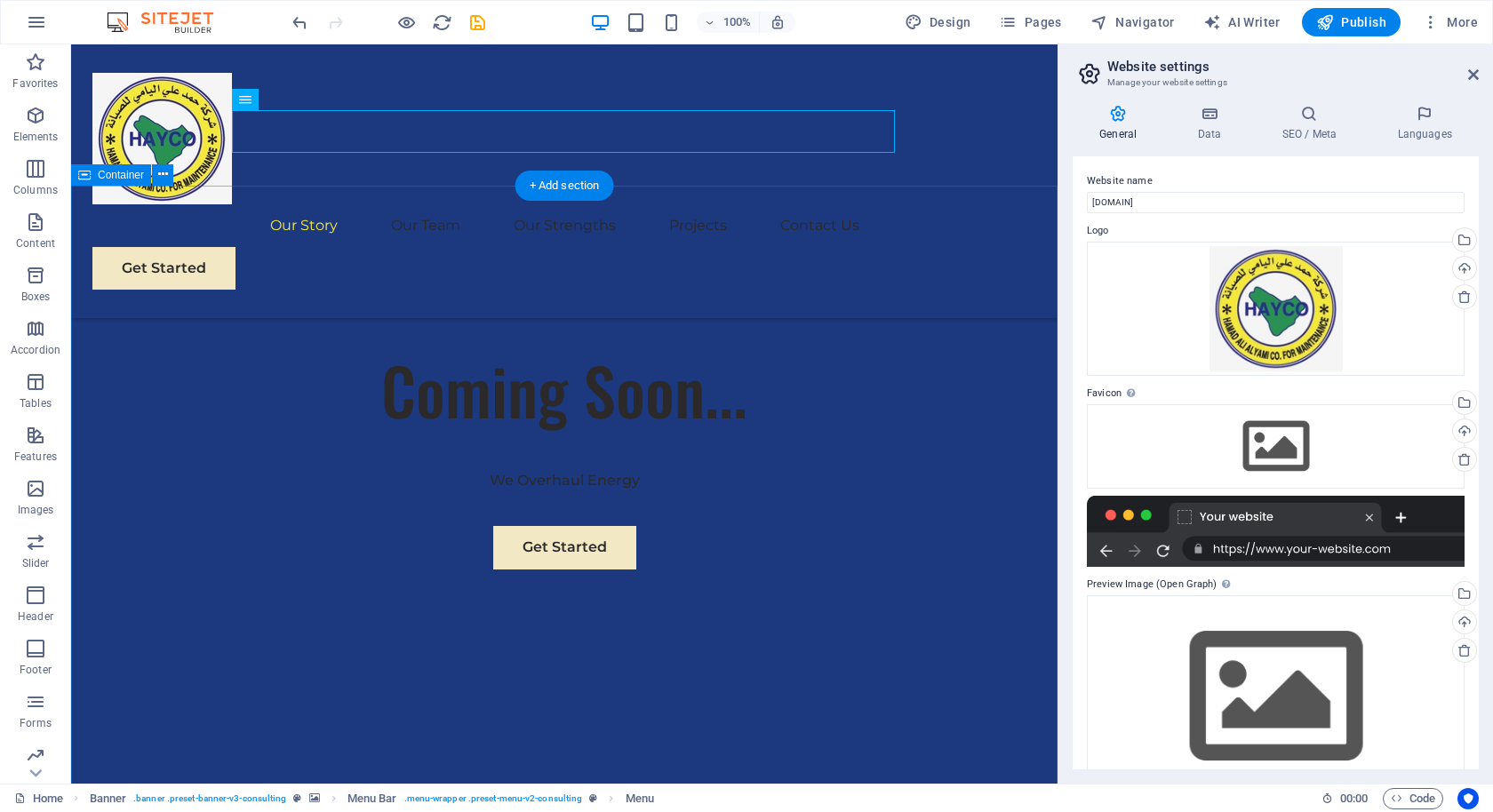 scroll, scrollTop: 689, scrollLeft: 0, axis: vertical 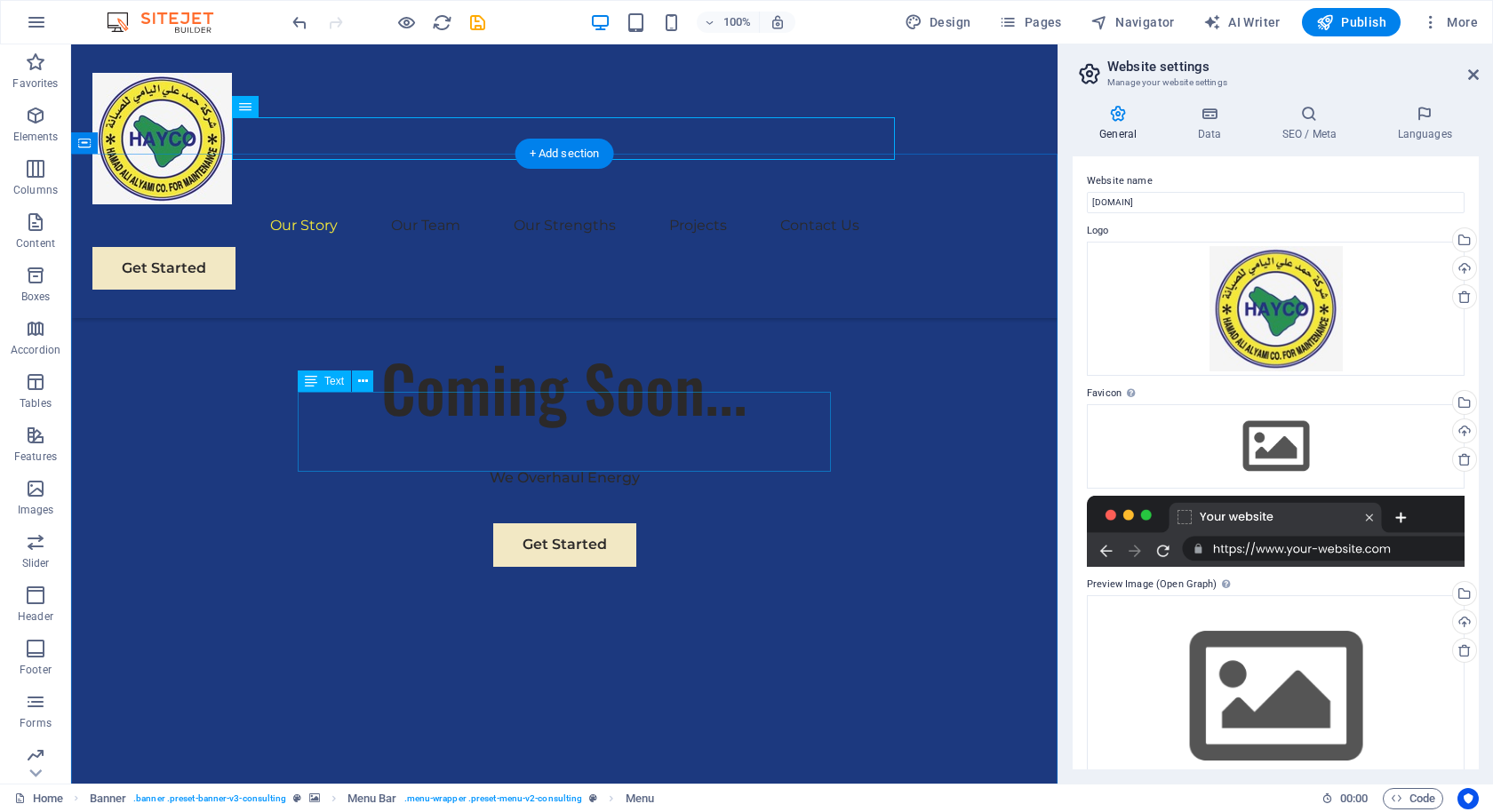 click on "We are a passionate consulting agency dedicated to helping businesses navigate the dynamic landscape of sustainable energy and strategic growth. Our core mission is to empower organizations to thrive while making a positive impact on the environment." at bounding box center (564, 930) 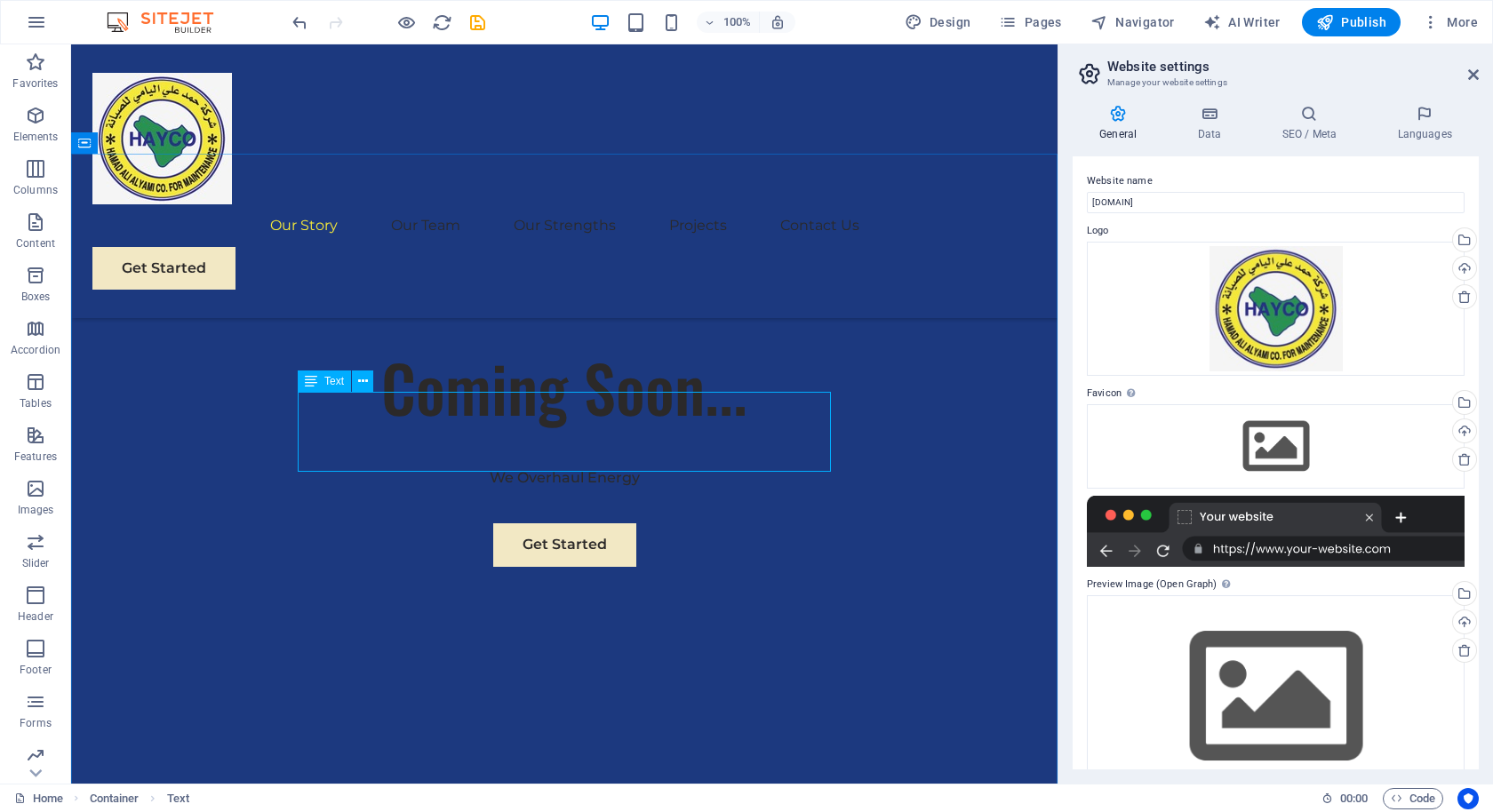 click at bounding box center (311, 381) 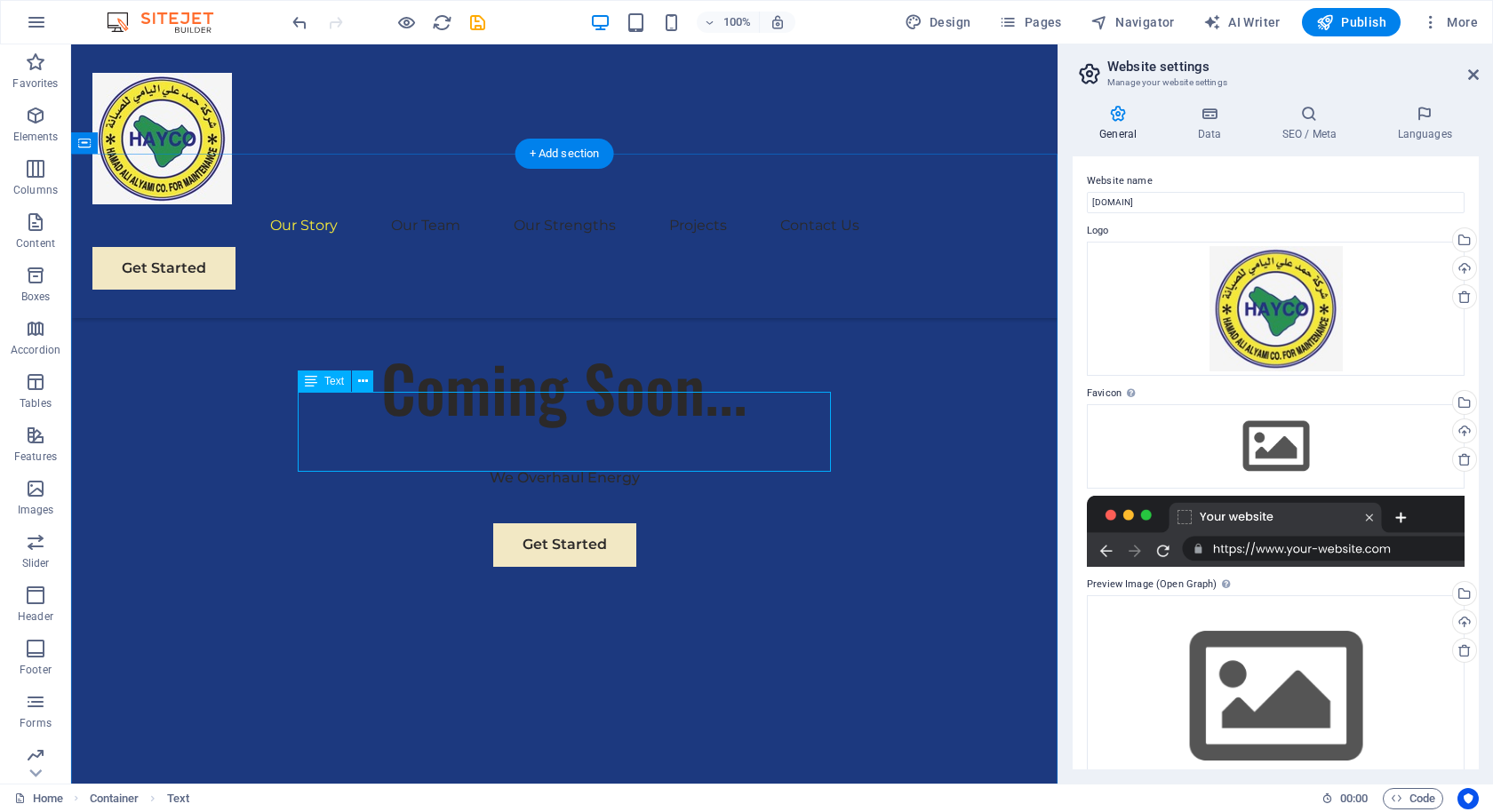 click on "We are a passionate consulting agency dedicated to helping businesses navigate the dynamic landscape of sustainable energy and strategic growth. Our core mission is to empower organizations to thrive while making a positive impact on the environment." at bounding box center (564, 930) 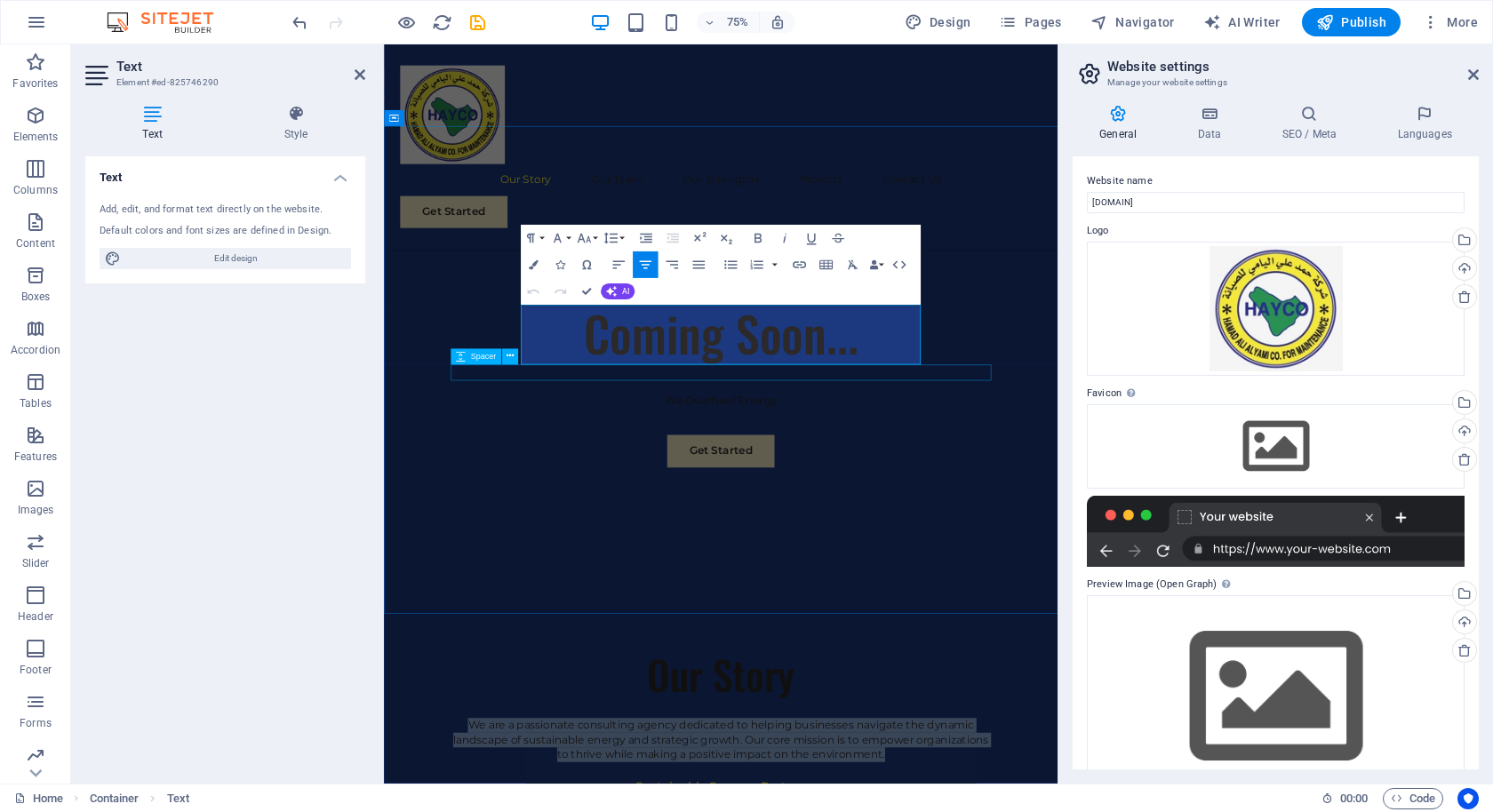 drag, startPoint x: 570, startPoint y: 406, endPoint x: 1131, endPoint y: 482, distance: 566.12454 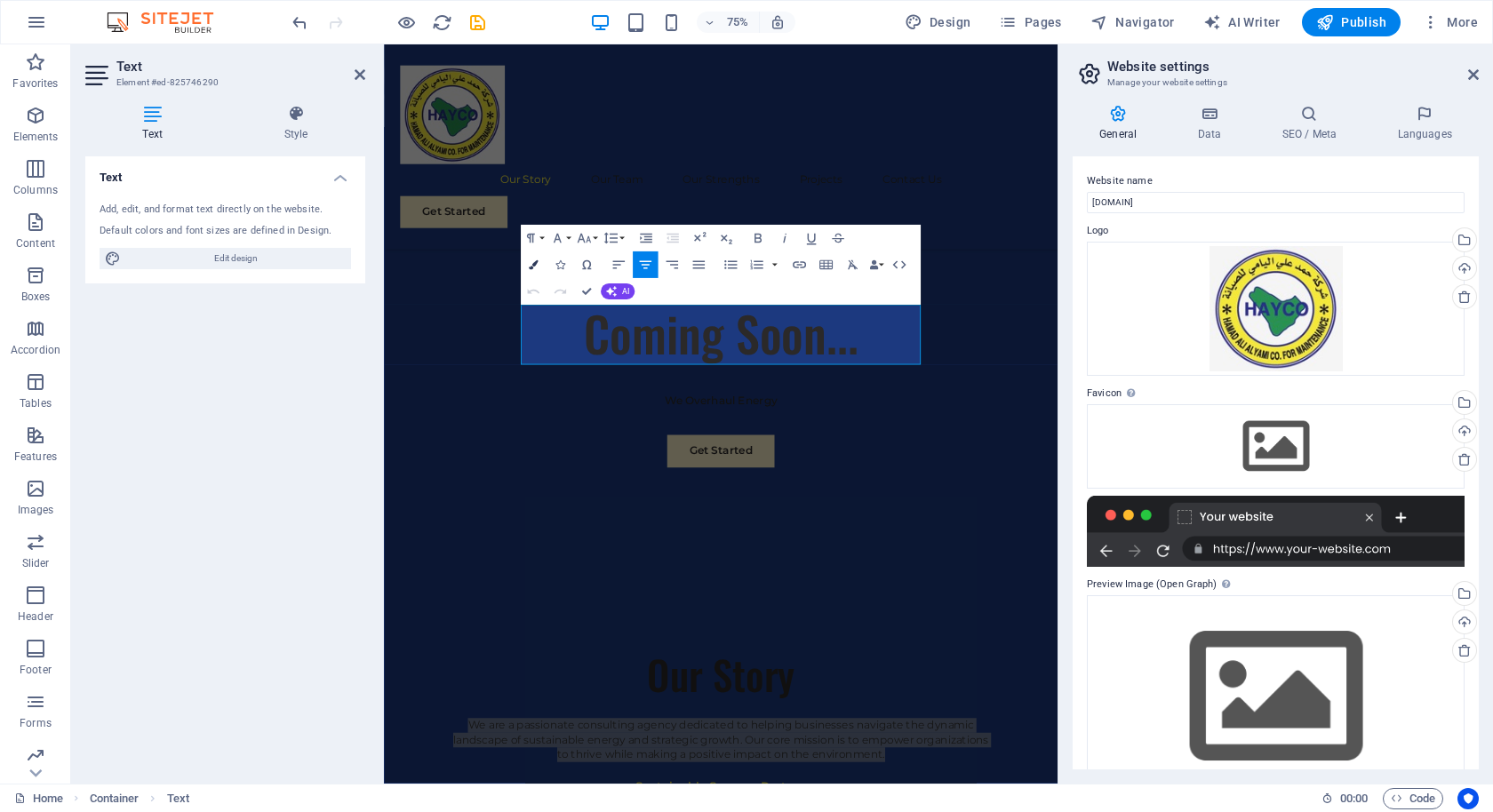 click at bounding box center [533, 265] 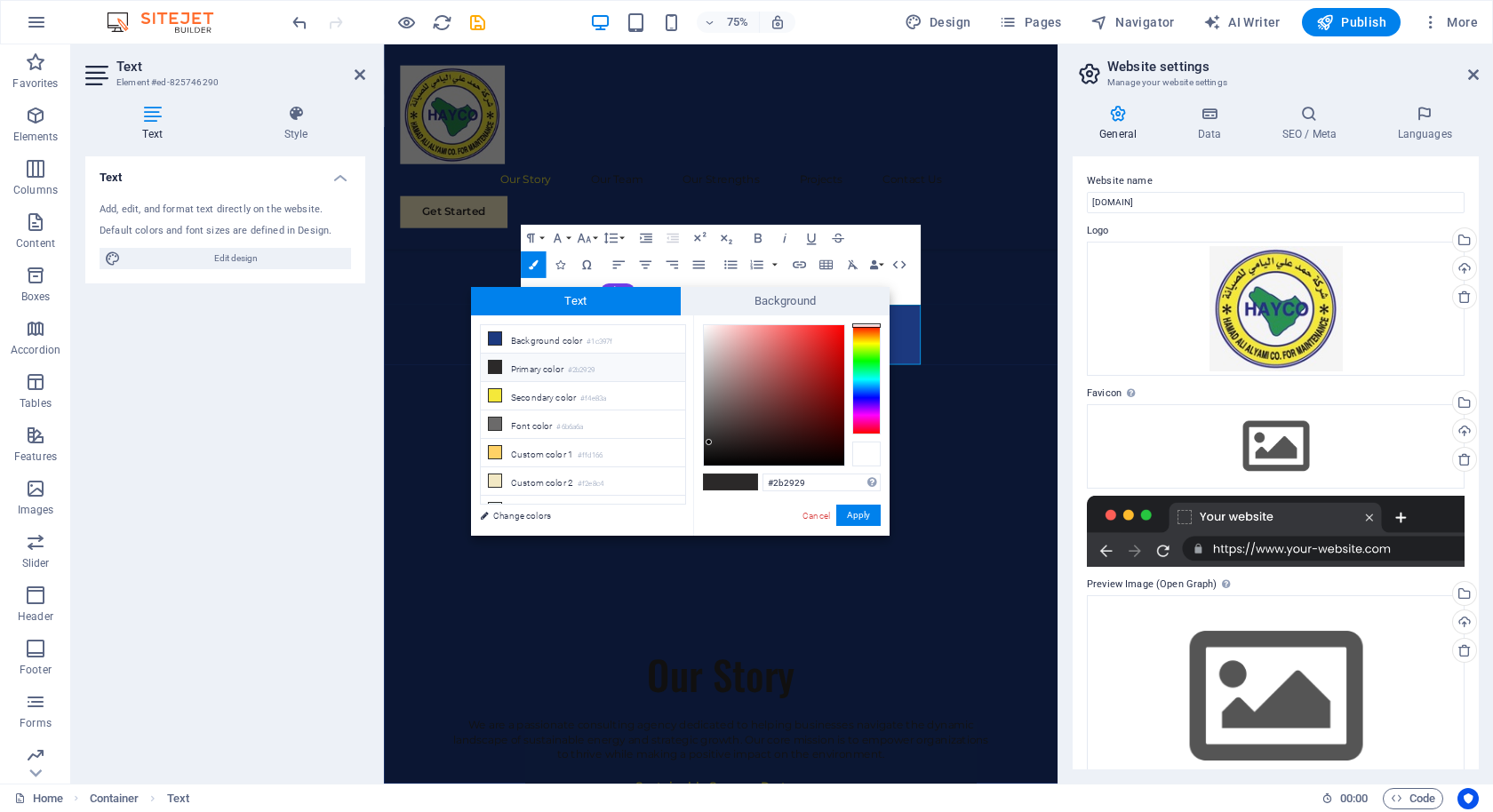 click at bounding box center [866, 454] 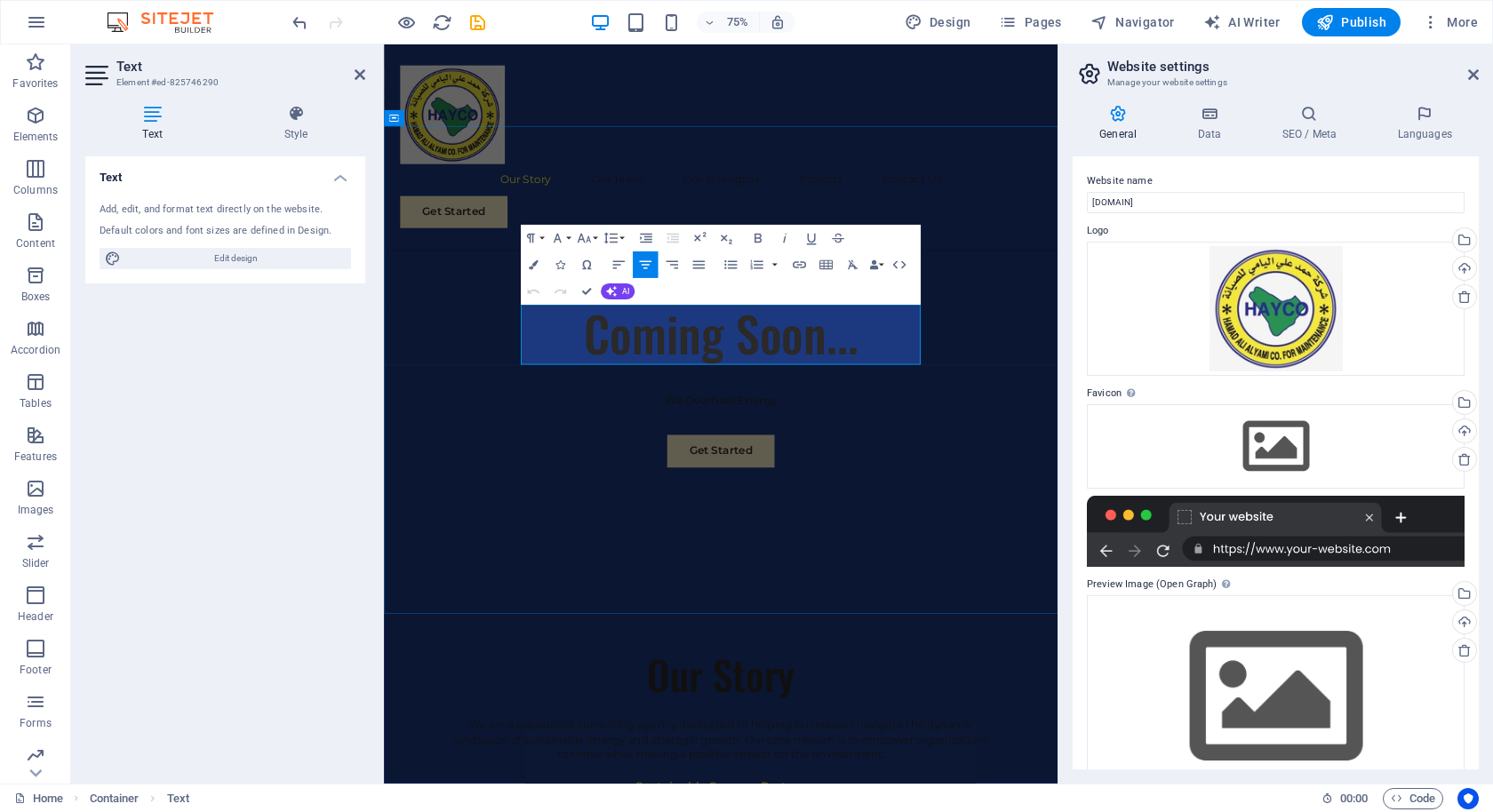 click on "We are a passionate consulting agency dedicated to helping businesses navigate the dynamic landscape of sustainable energy and strategic growth. Our core mission is to empower organizations to thrive while making a positive impact on the environment." at bounding box center [833, 972] 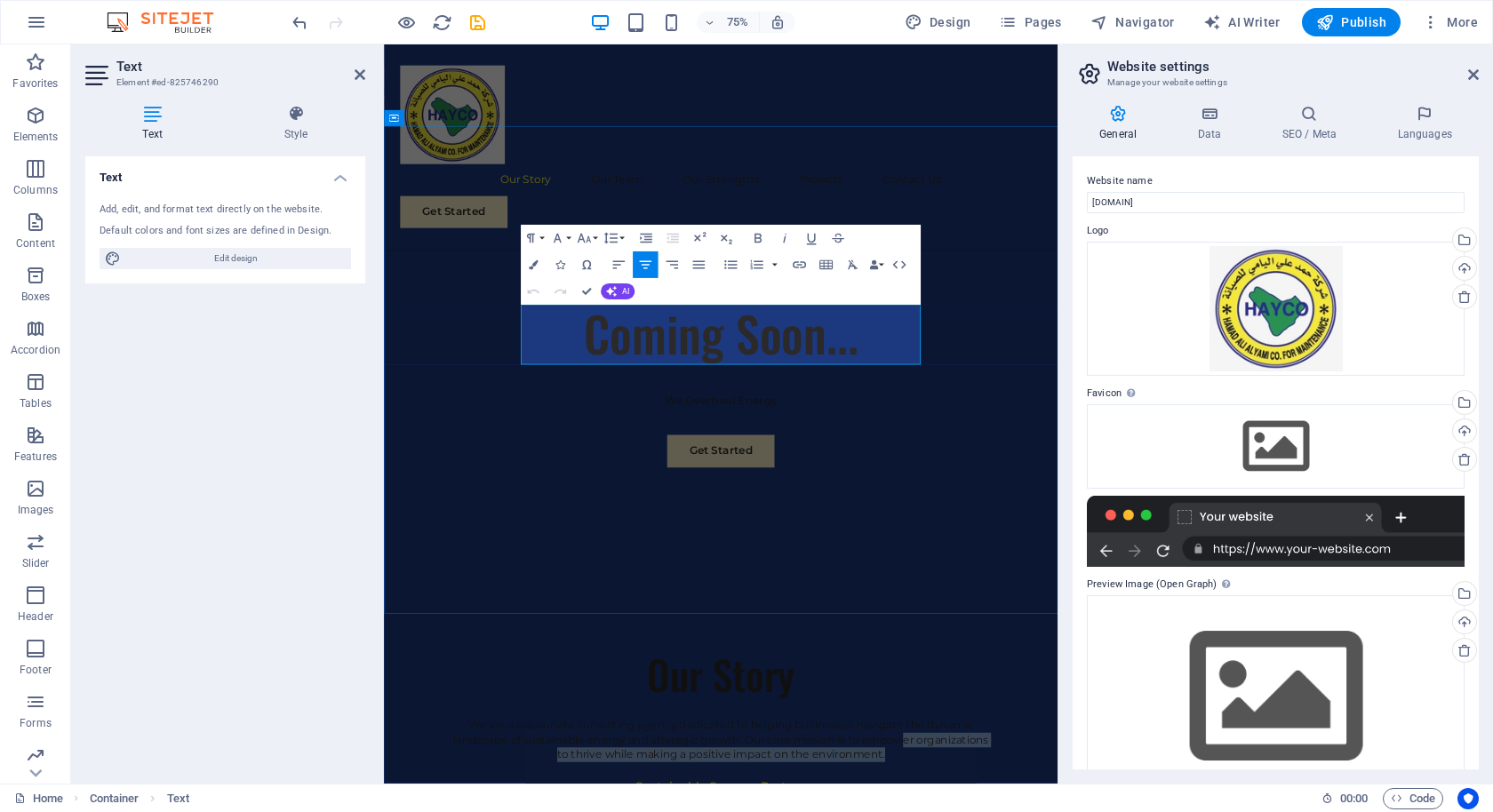 drag, startPoint x: 1037, startPoint y: 459, endPoint x: 859, endPoint y: 442, distance: 178.80995 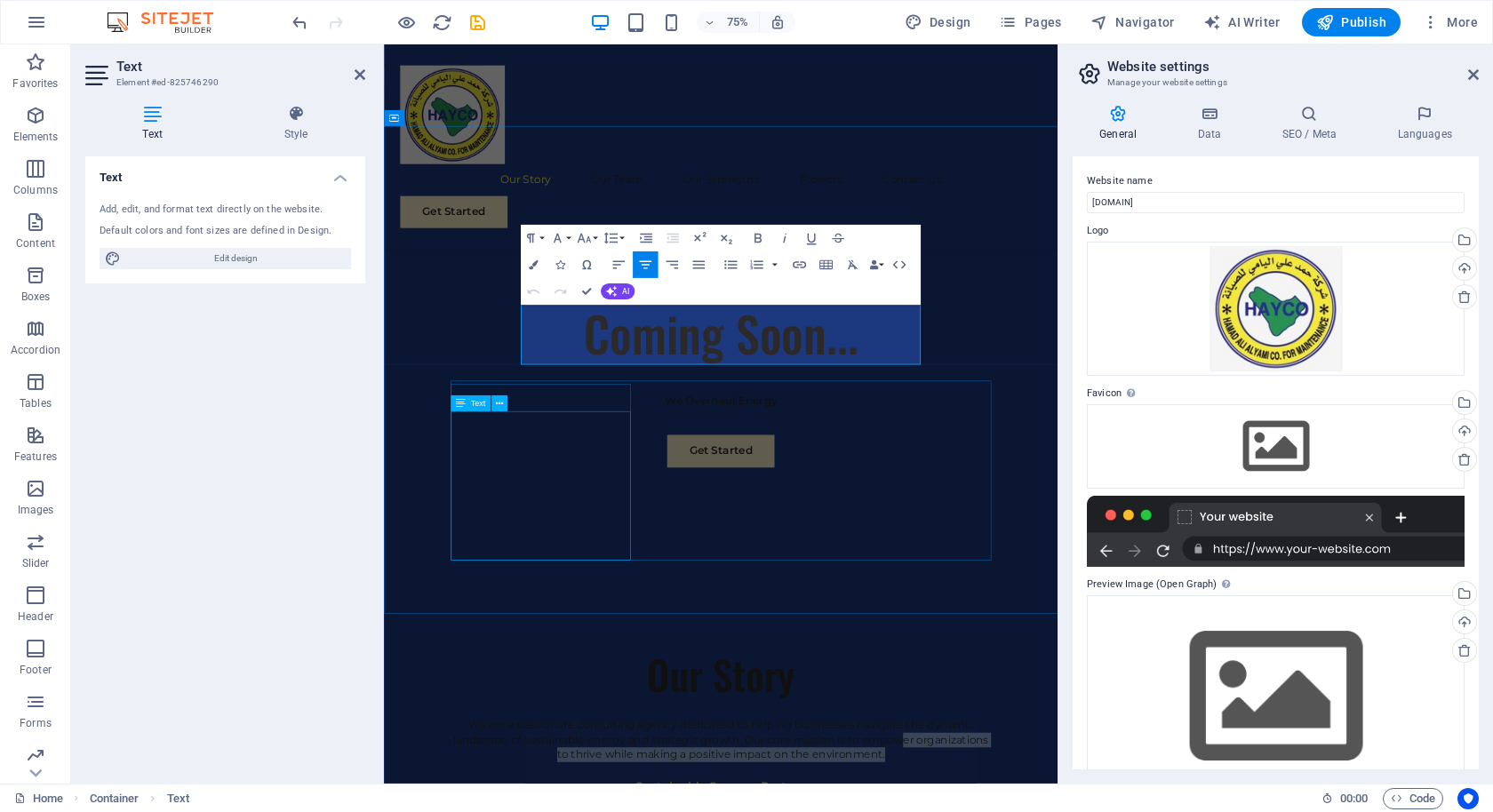 click on "At Eco-Con, we understand that success is not just about profitability; it's also about sustainability and responsible business practices. With a proven track record of guiding businesses towards greater profitability and environmental responsibility, we have become a trusted partner in the industry." at bounding box center (833, 1089) 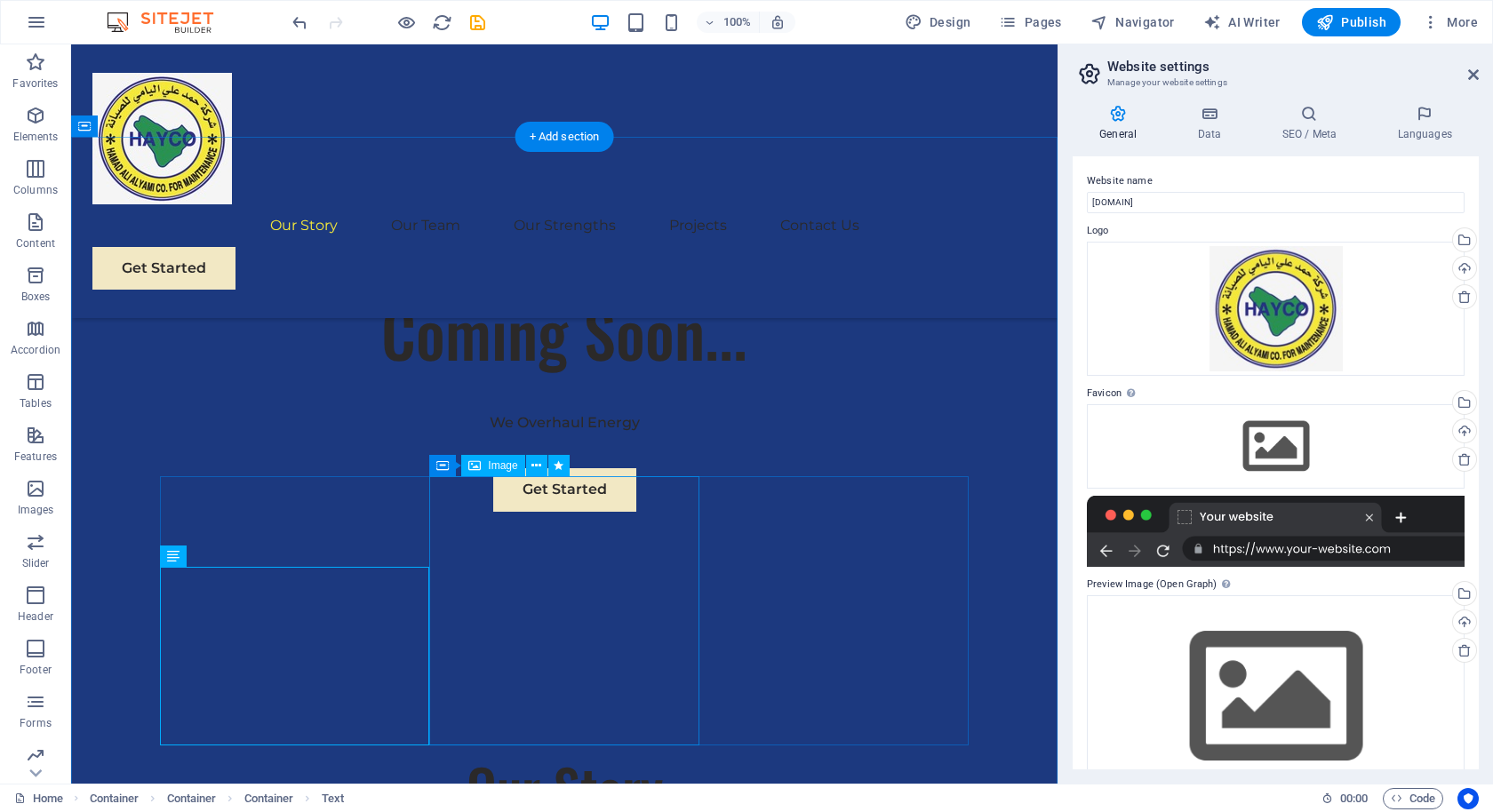 scroll, scrollTop: 747, scrollLeft: 0, axis: vertical 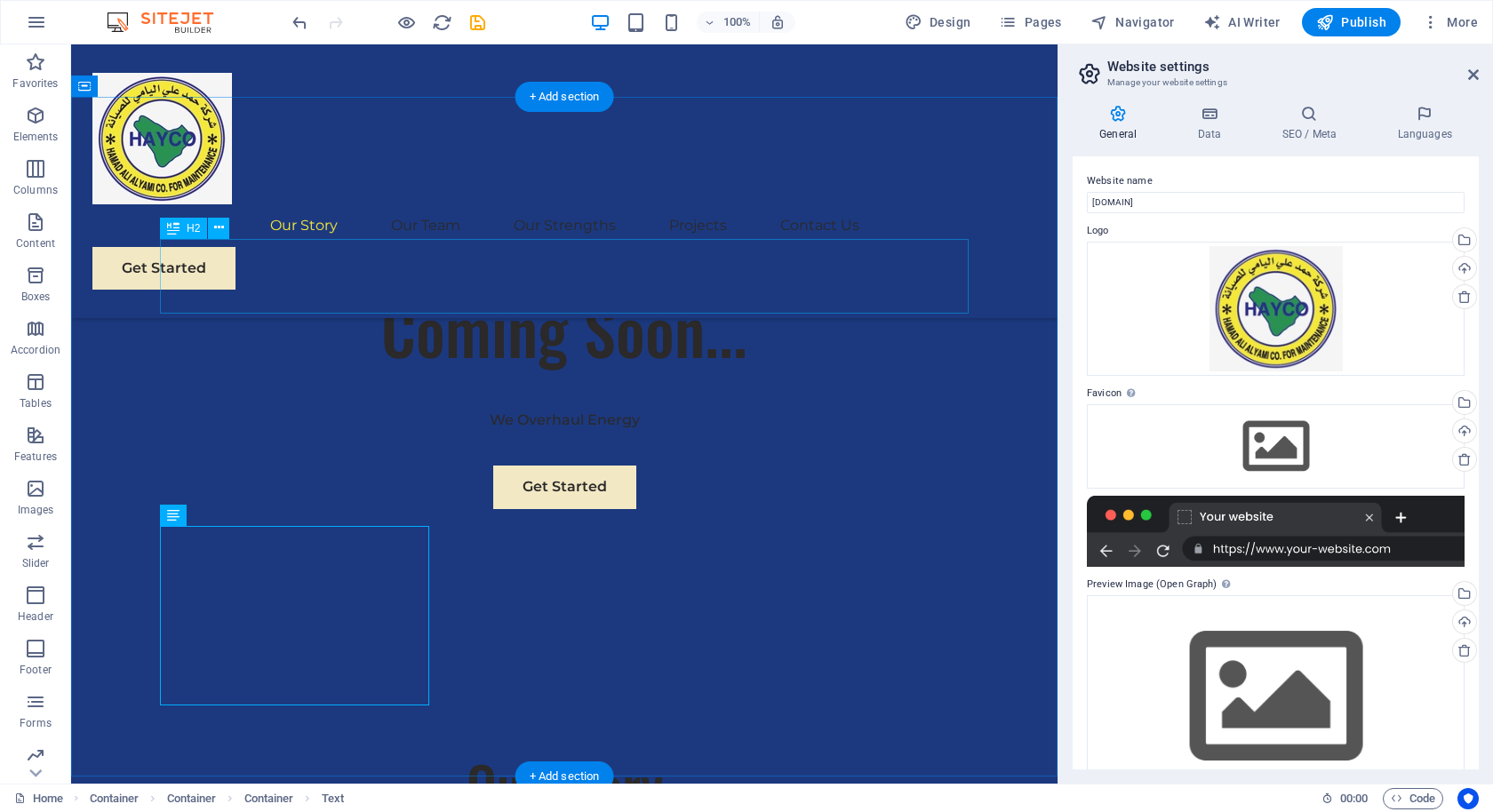 click on "Our Story" at bounding box center [564, 784] 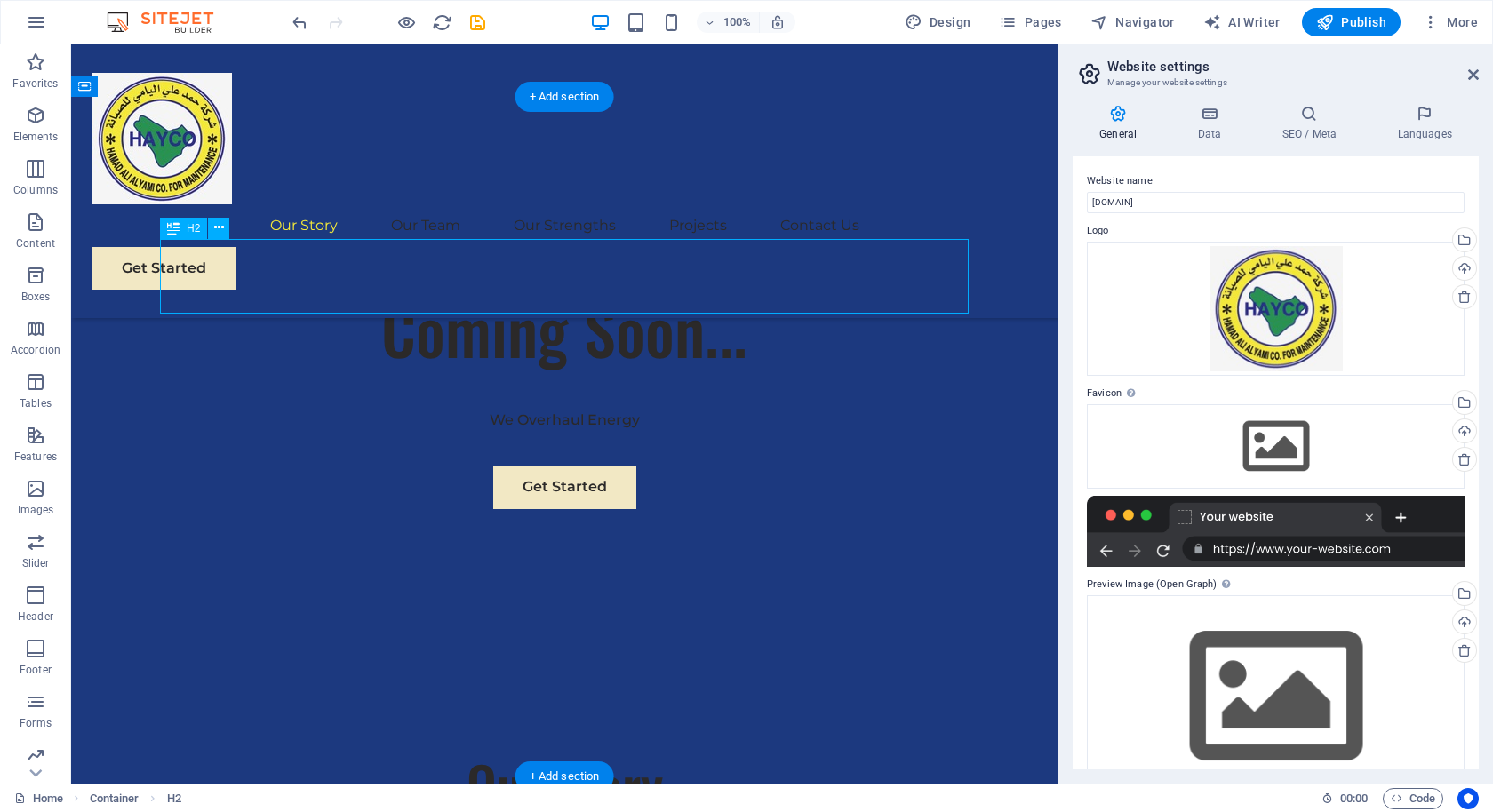 click on "Our Story" at bounding box center [564, 784] 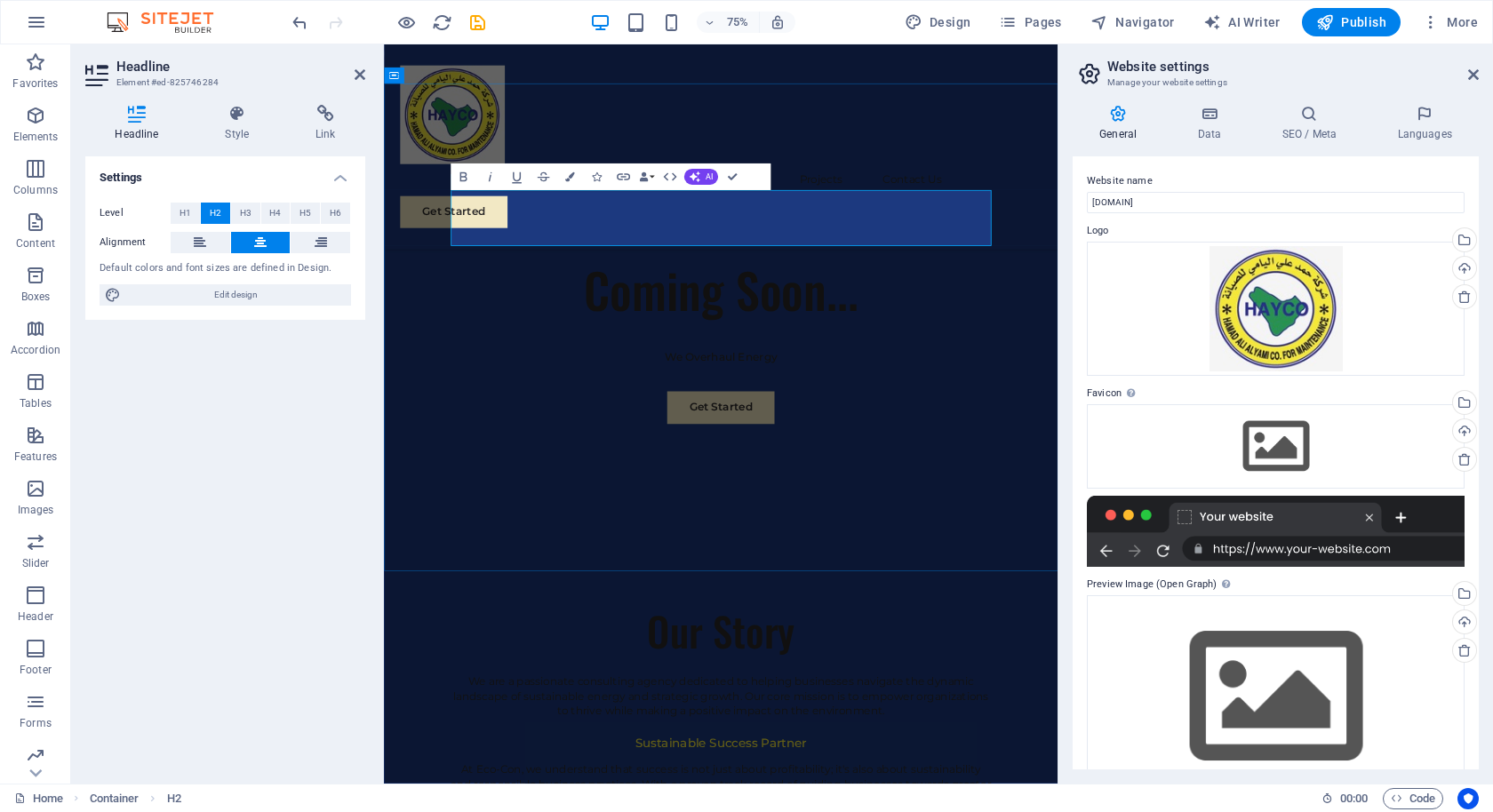 click on "Our Story" at bounding box center (833, 826) 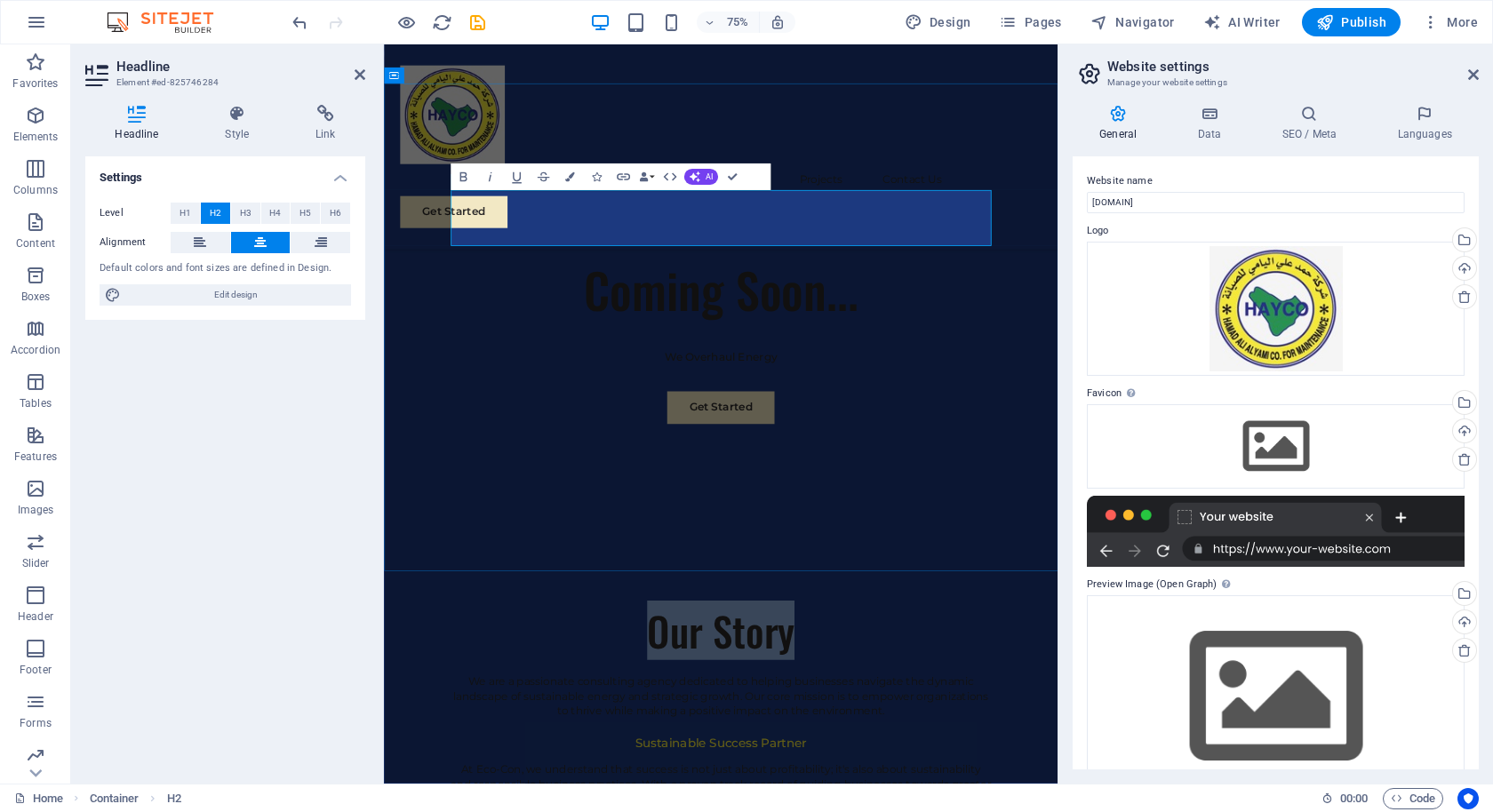 drag, startPoint x: 945, startPoint y: 285, endPoint x: 582, endPoint y: 285, distance: 363 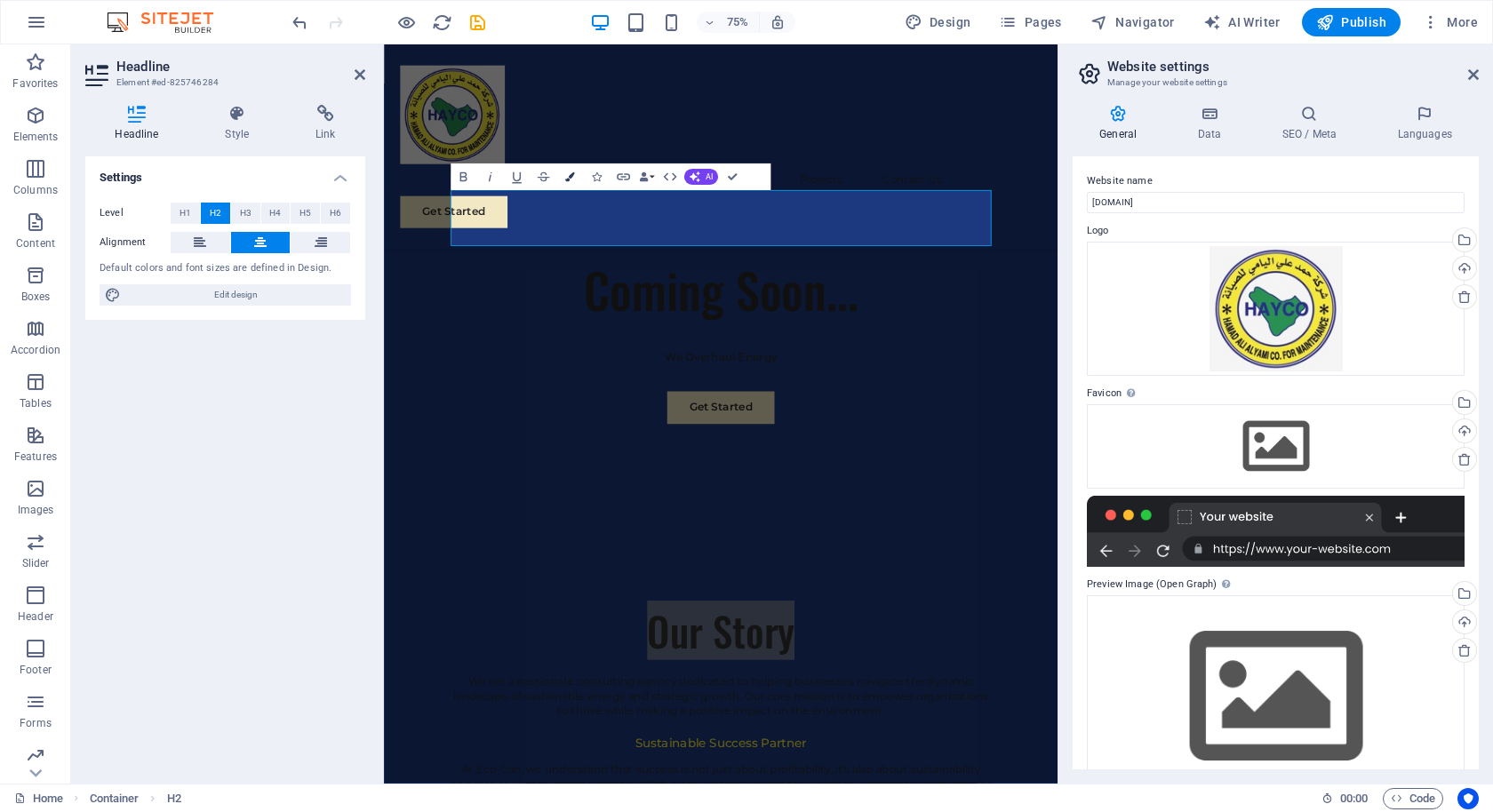 click at bounding box center (570, 177) 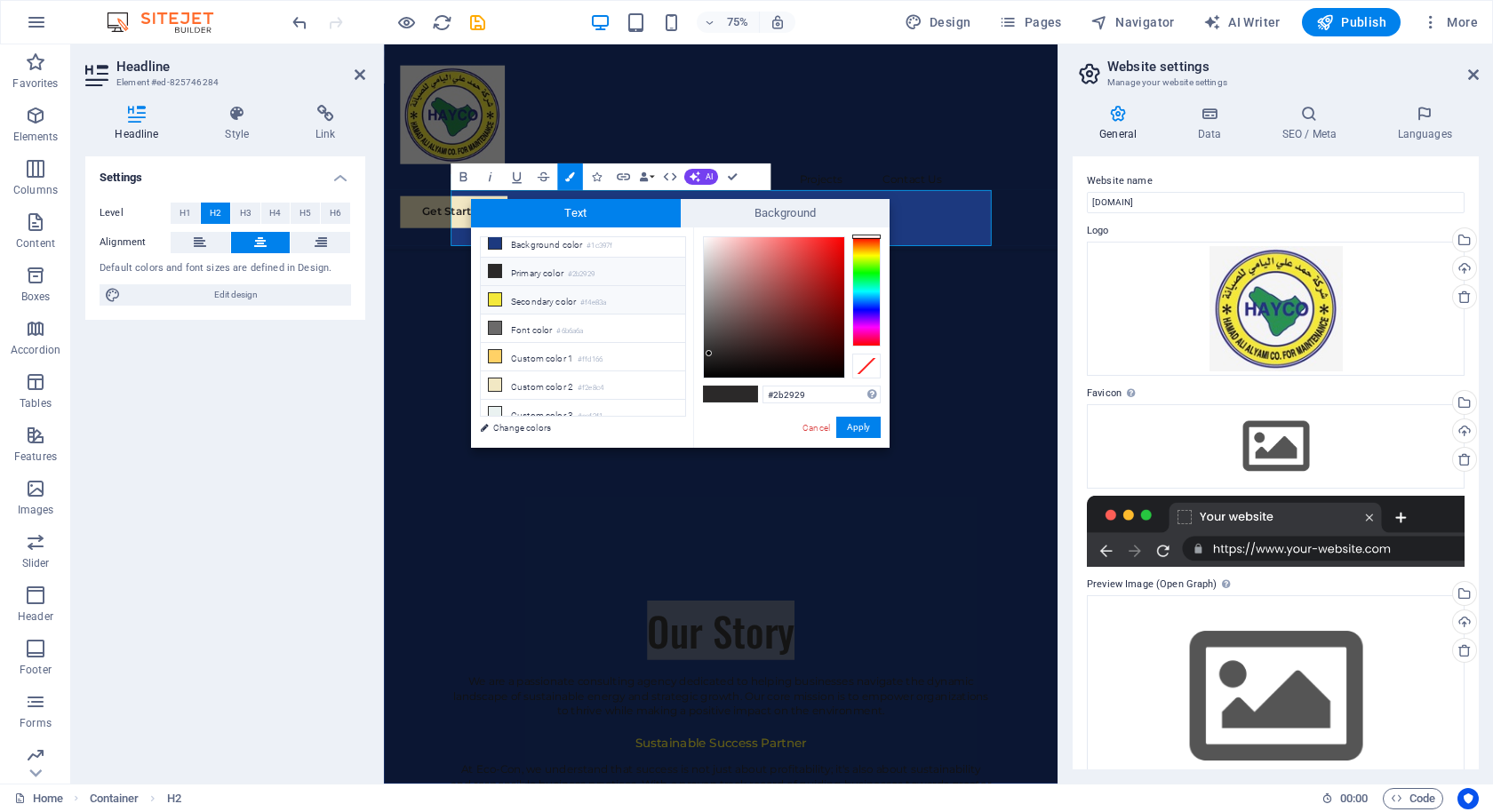 scroll, scrollTop: 0, scrollLeft: 0, axis: both 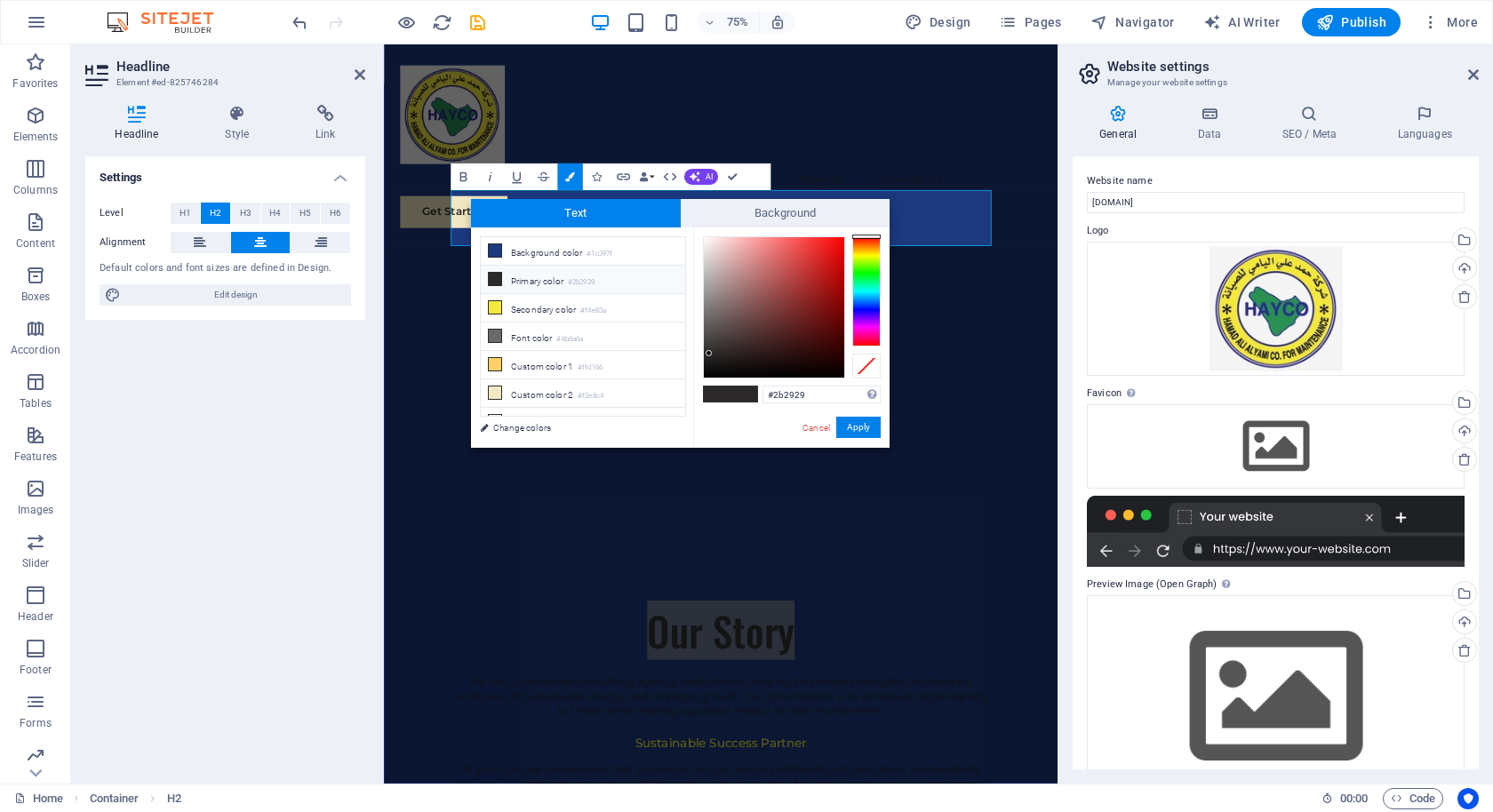 click on "Primary color
#2b2929" at bounding box center [583, 280] 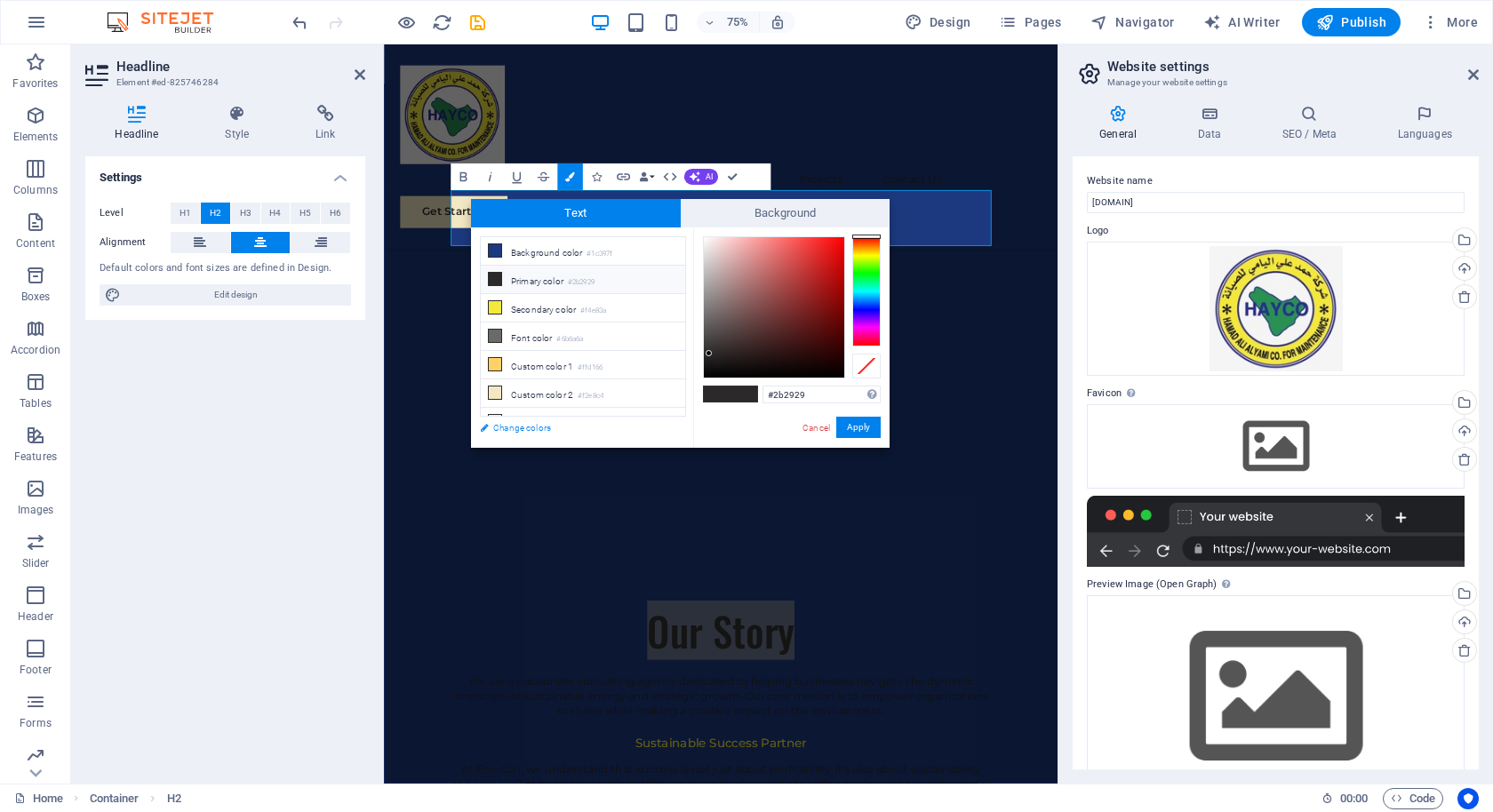 click on "Change colors" at bounding box center (574, 427) 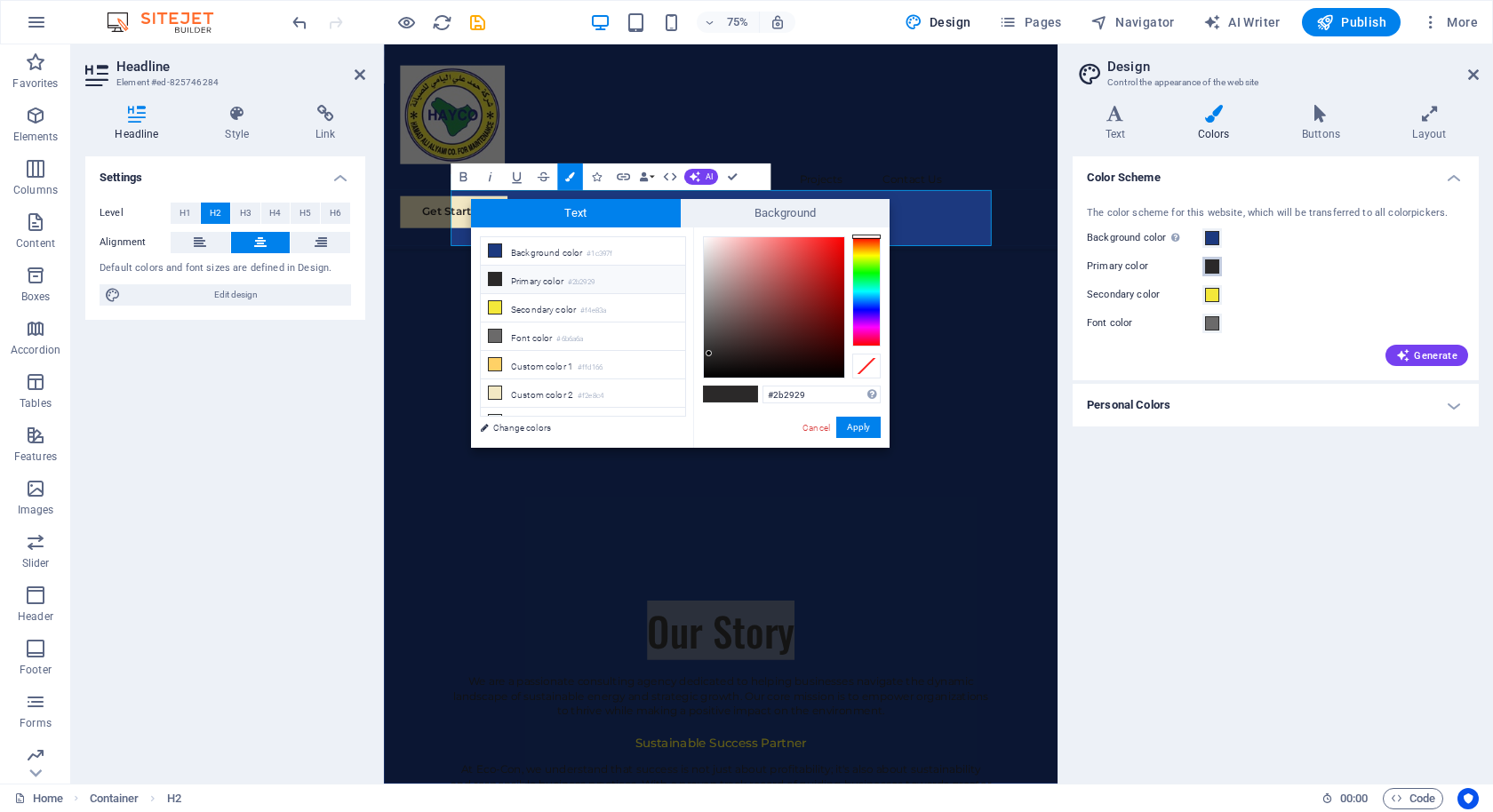 click at bounding box center (1212, 267) 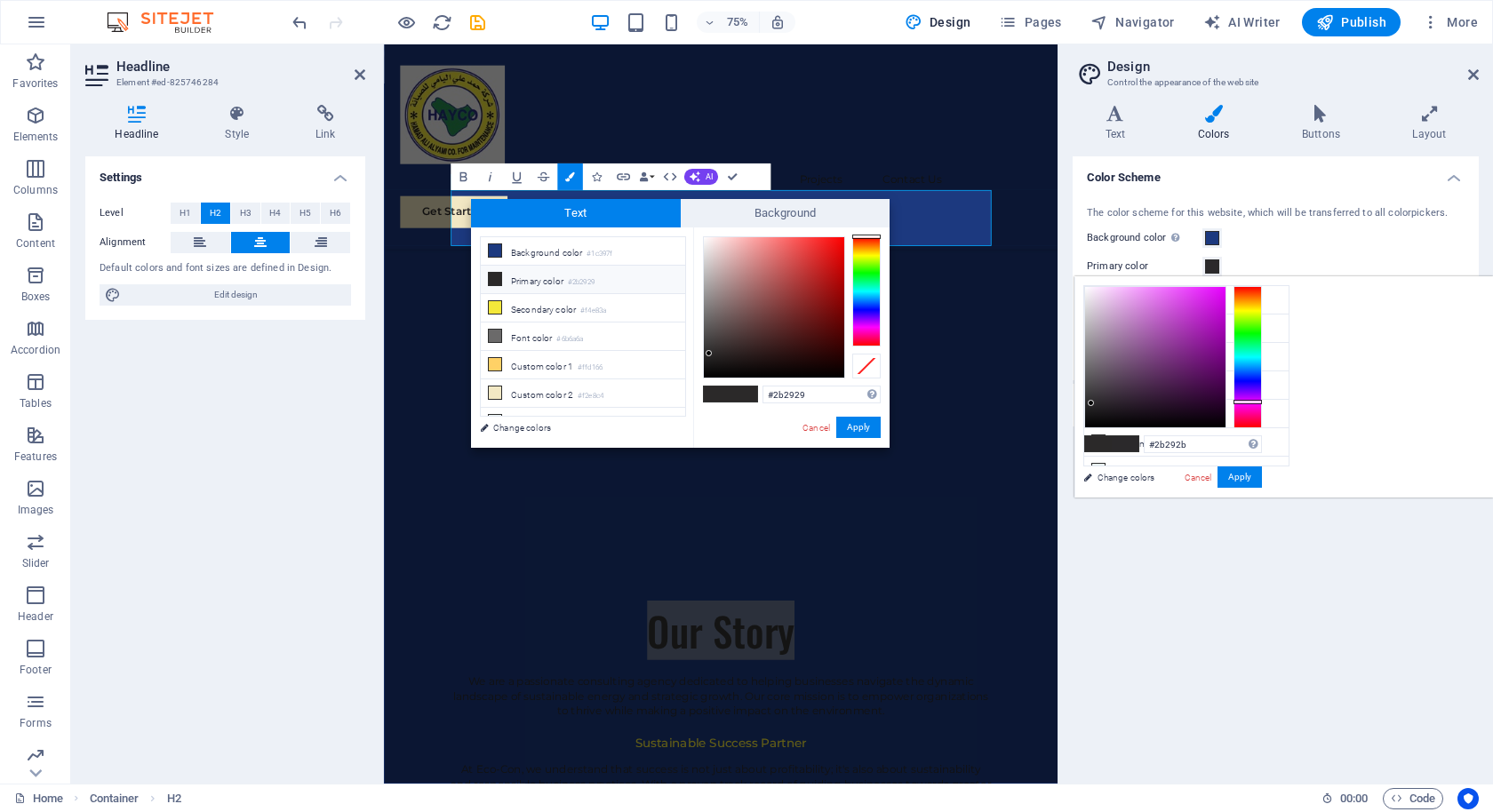 click at bounding box center (1248, 357) 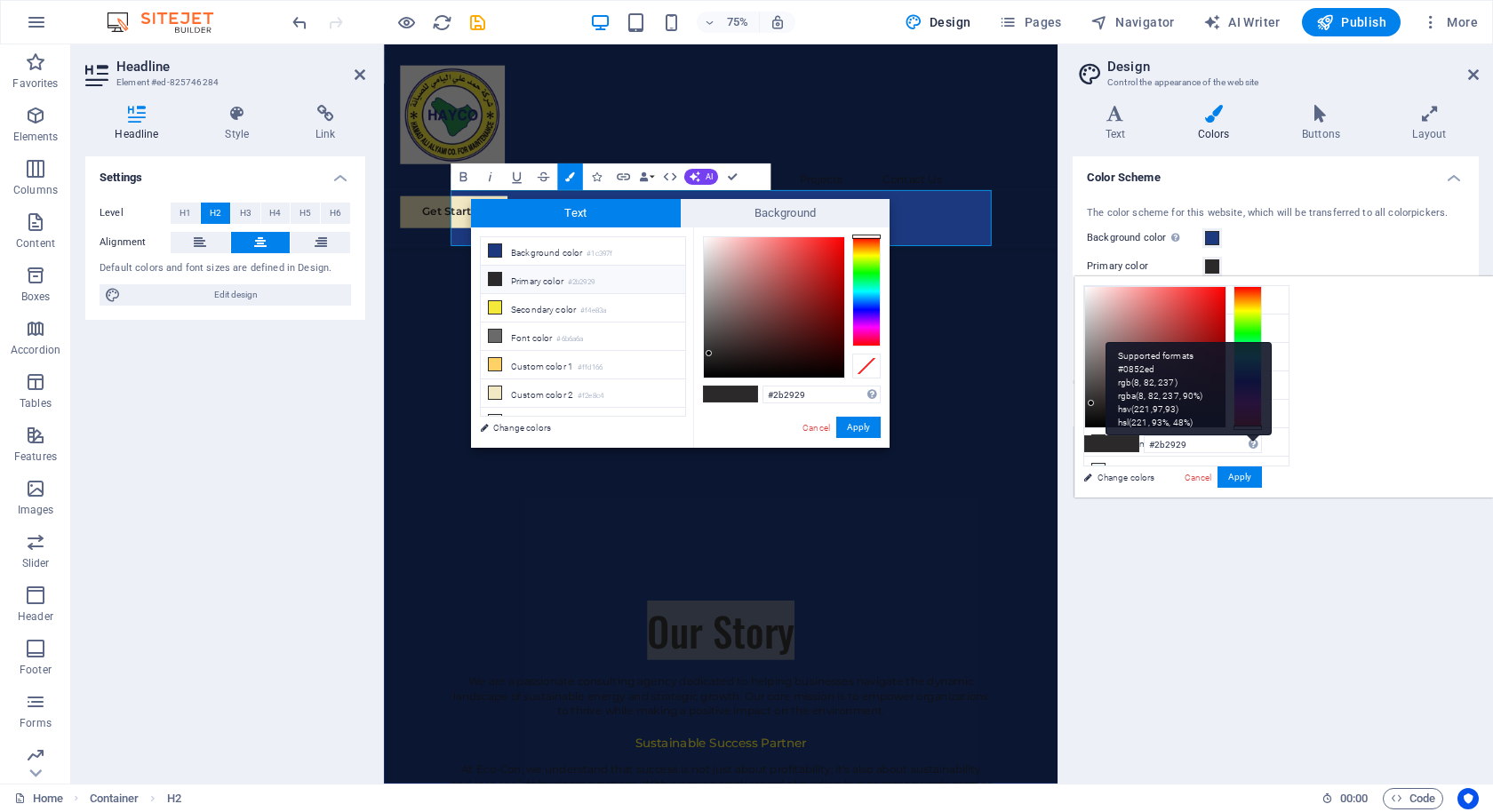 drag, startPoint x: 1477, startPoint y: 392, endPoint x: 1473, endPoint y: 439, distance: 47.169906 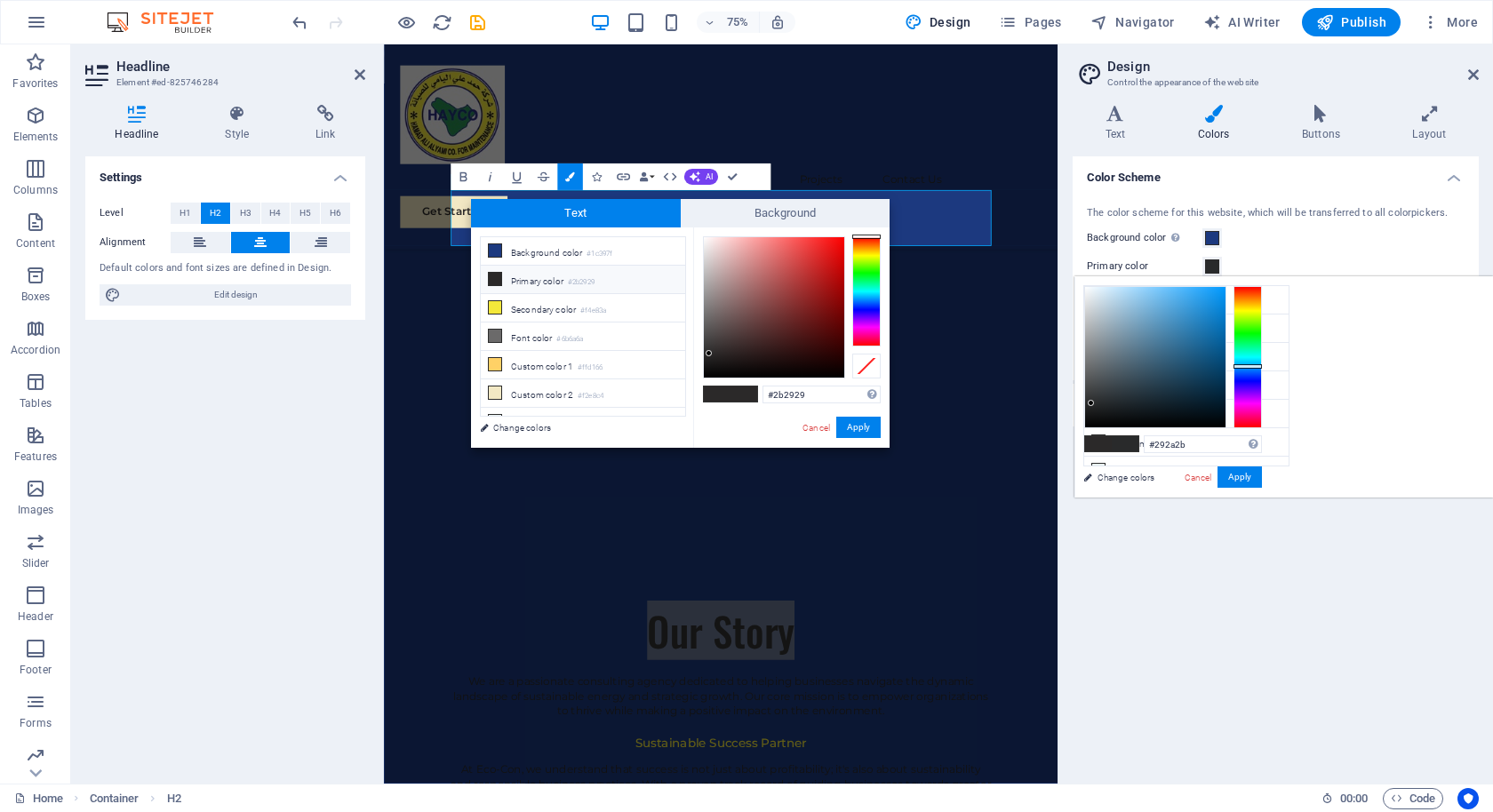 drag, startPoint x: 1472, startPoint y: 425, endPoint x: 1472, endPoint y: 365, distance: 60 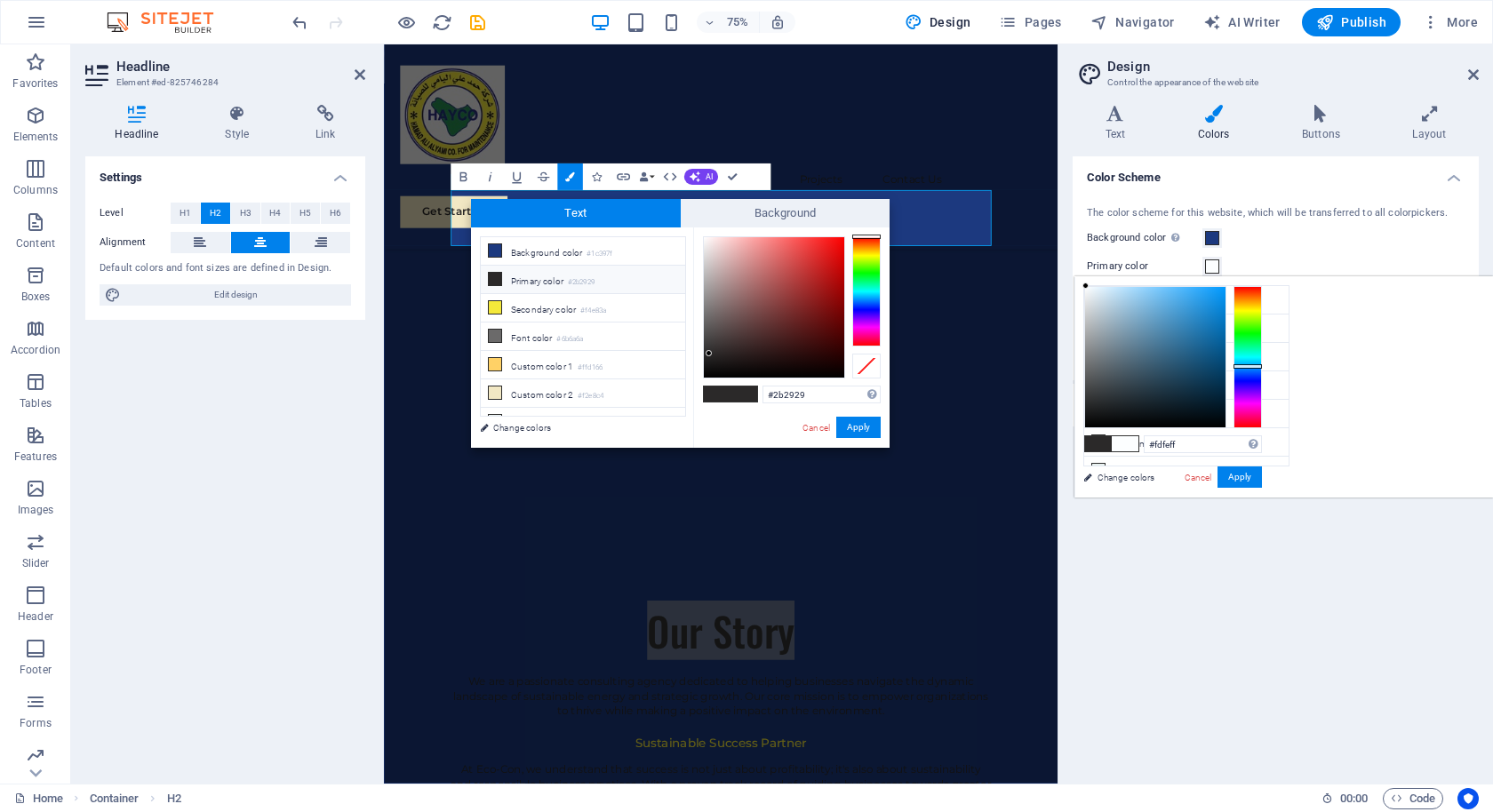 type on "#ffffff" 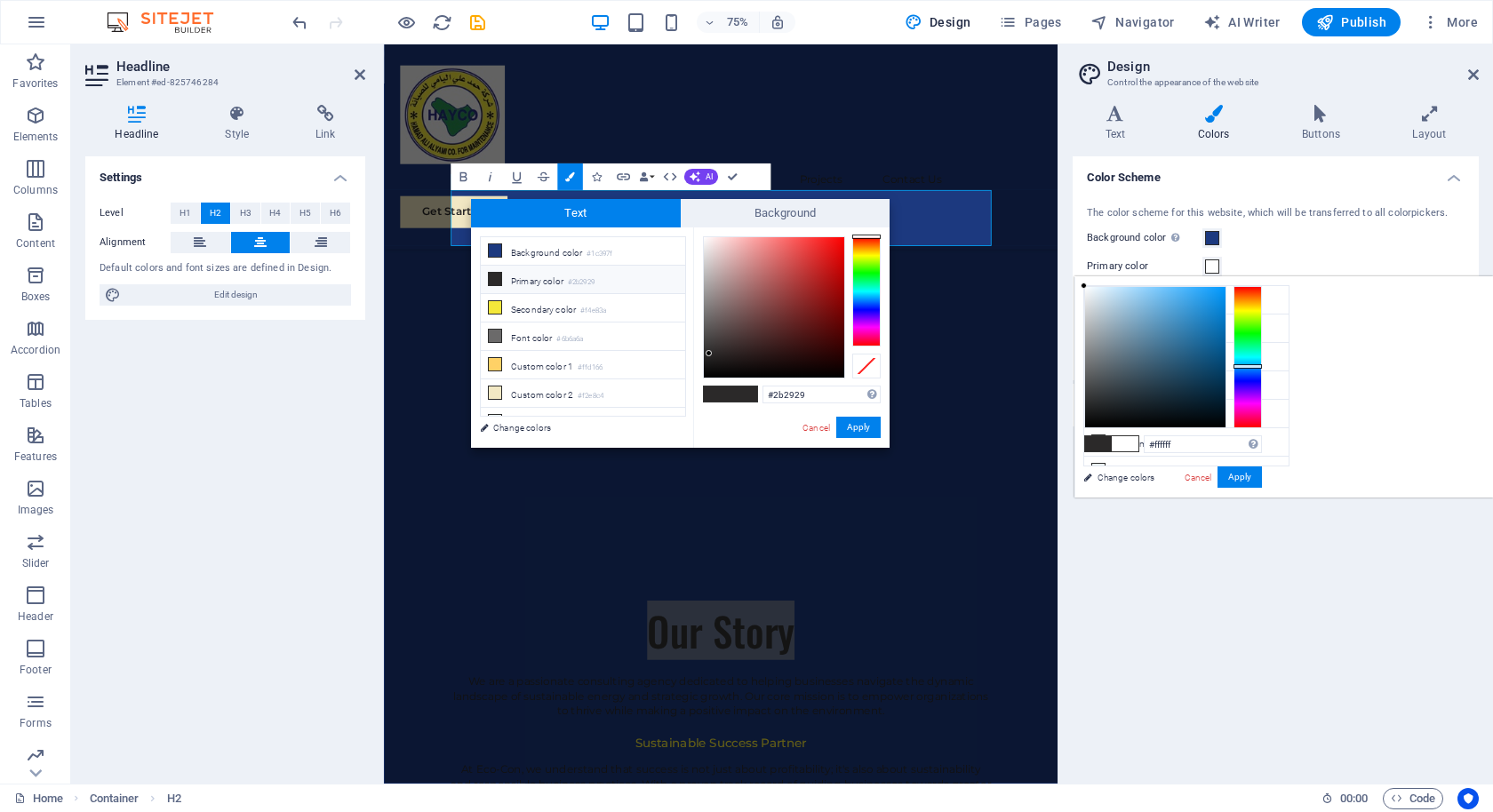 drag, startPoint x: 1313, startPoint y: 402, endPoint x: 1287, endPoint y: 268, distance: 136.49908 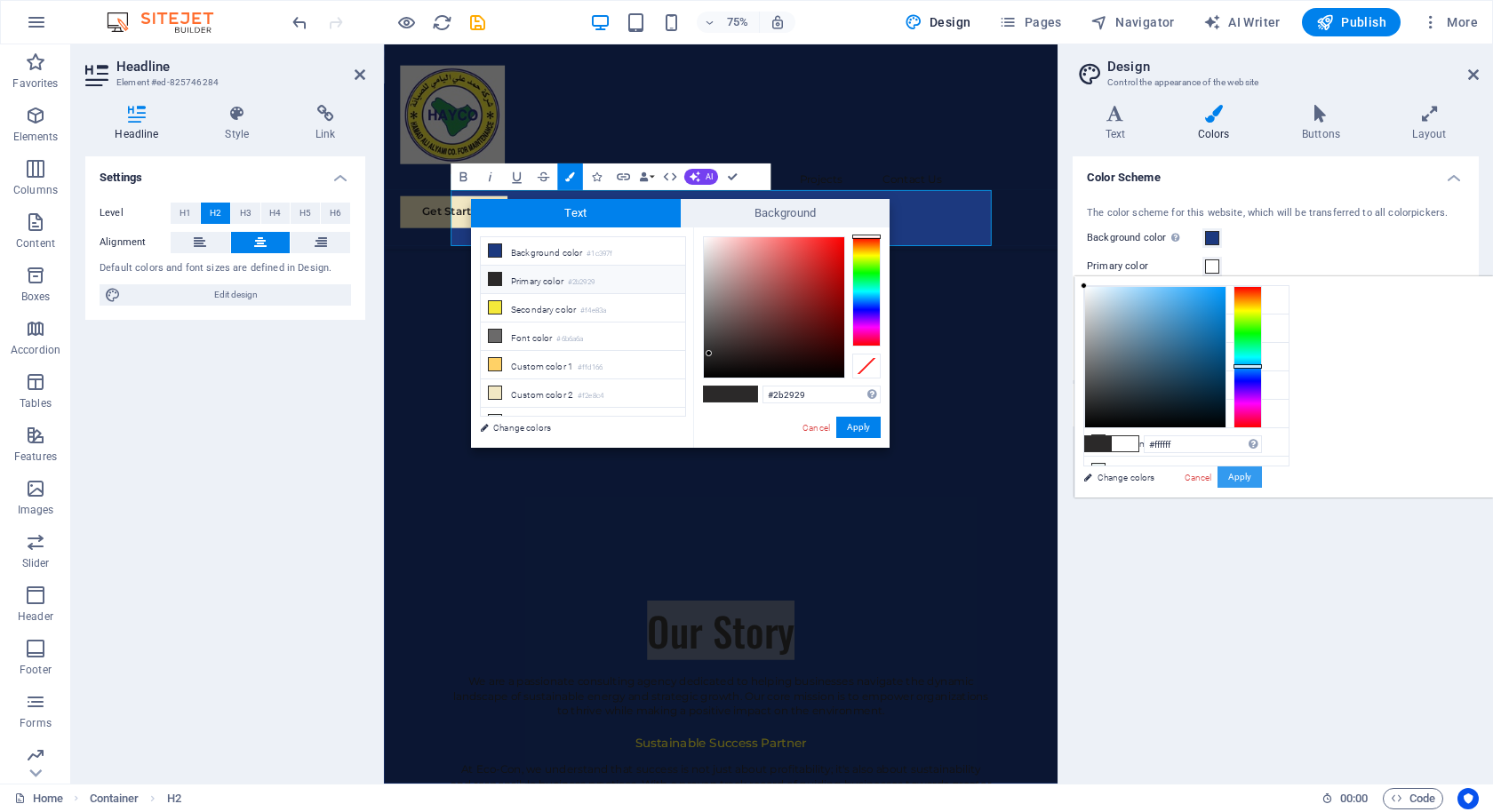 click on "Apply" at bounding box center [1240, 477] 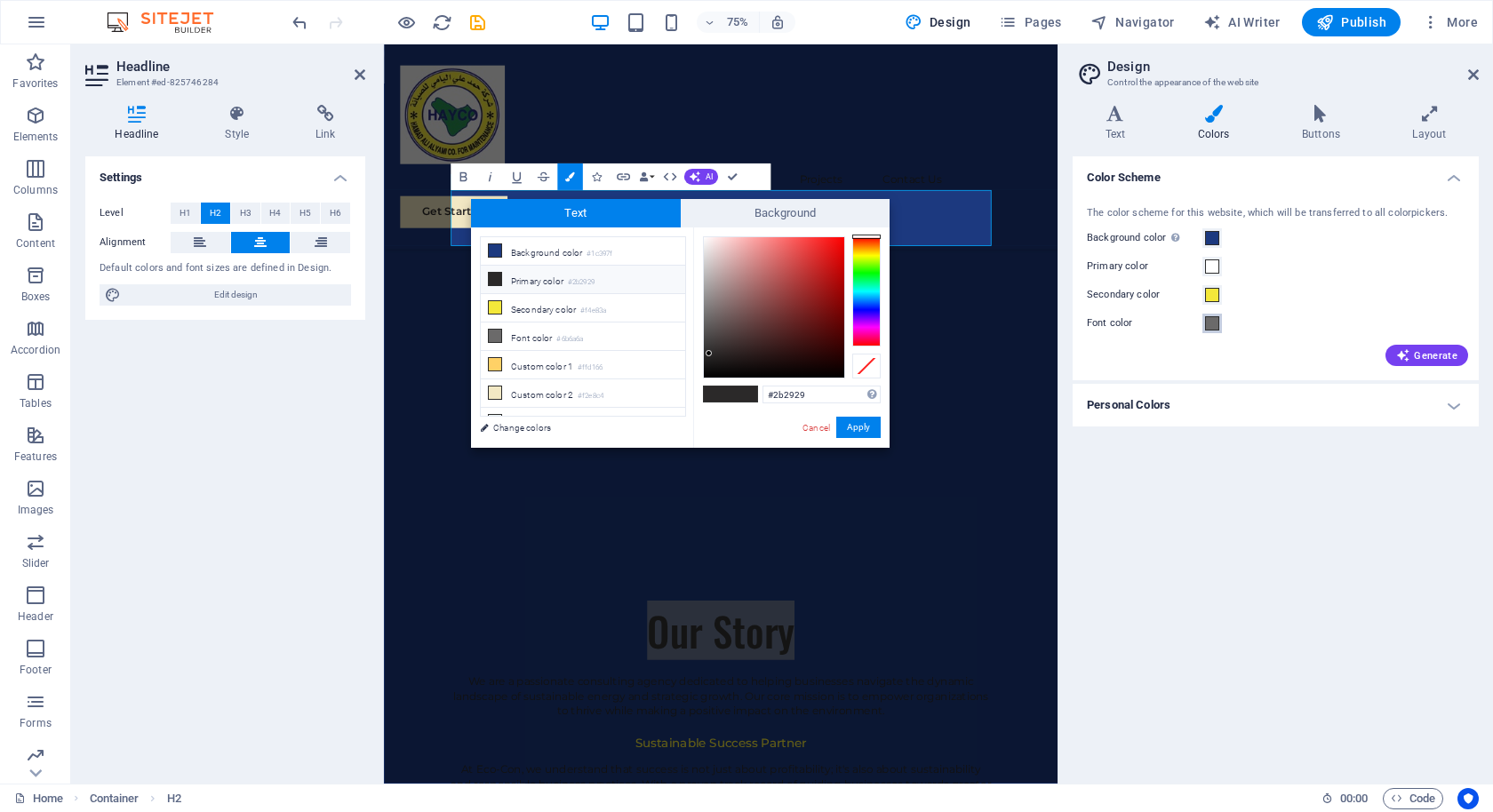 click at bounding box center (1212, 323) 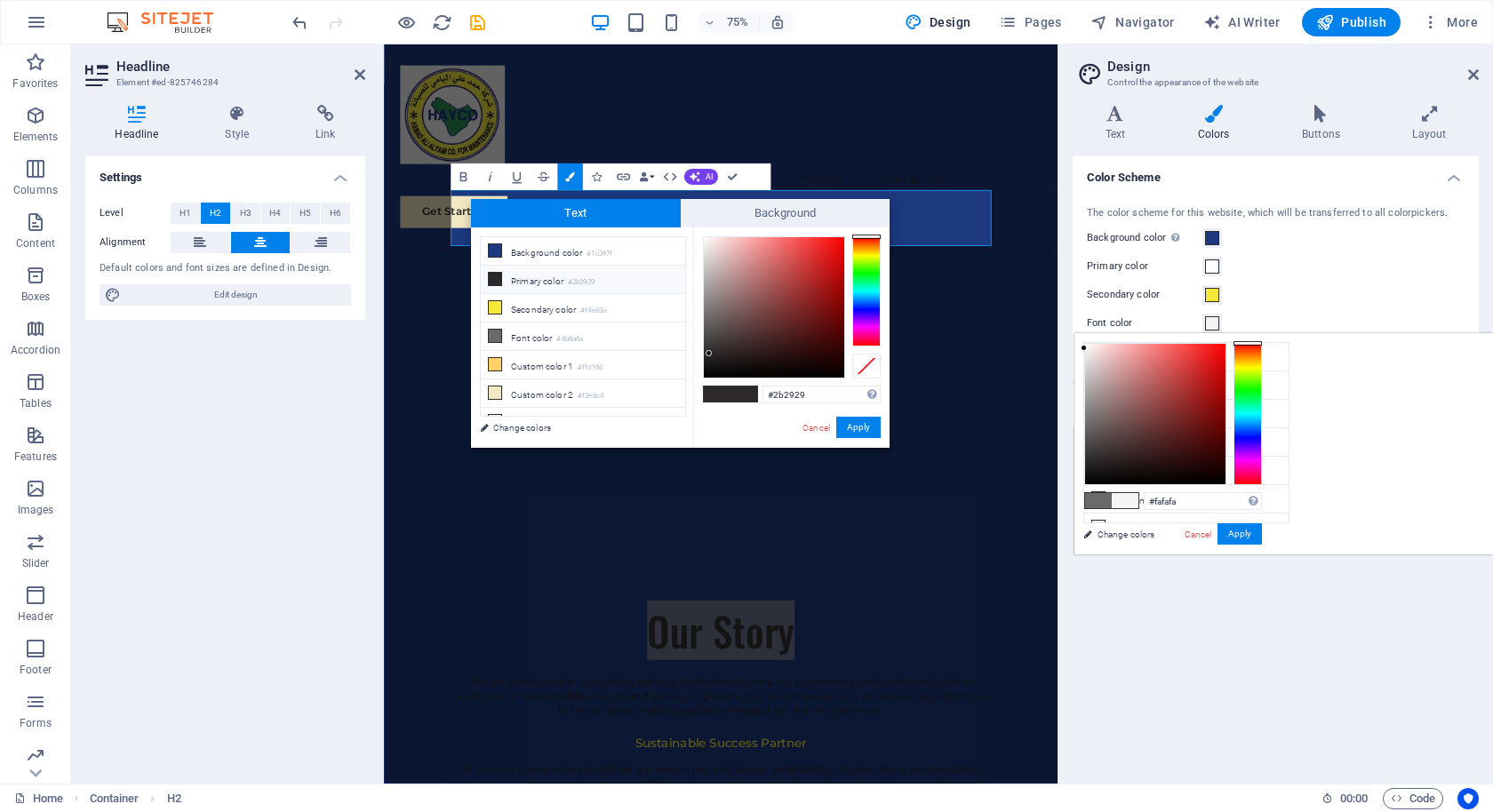 type on "#ffffff" 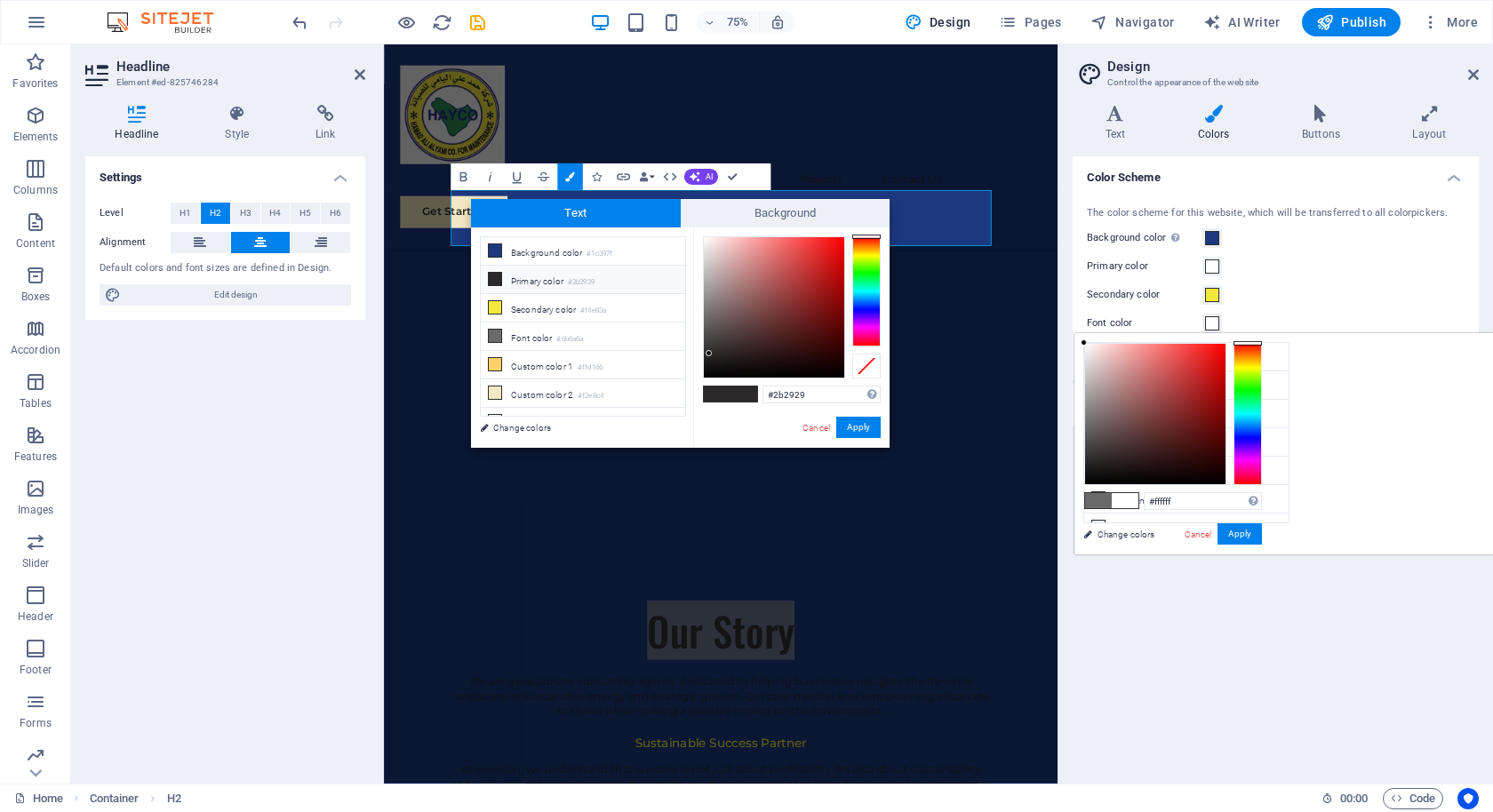 drag, startPoint x: 1367, startPoint y: 410, endPoint x: 1263, endPoint y: 295, distance: 155.0516 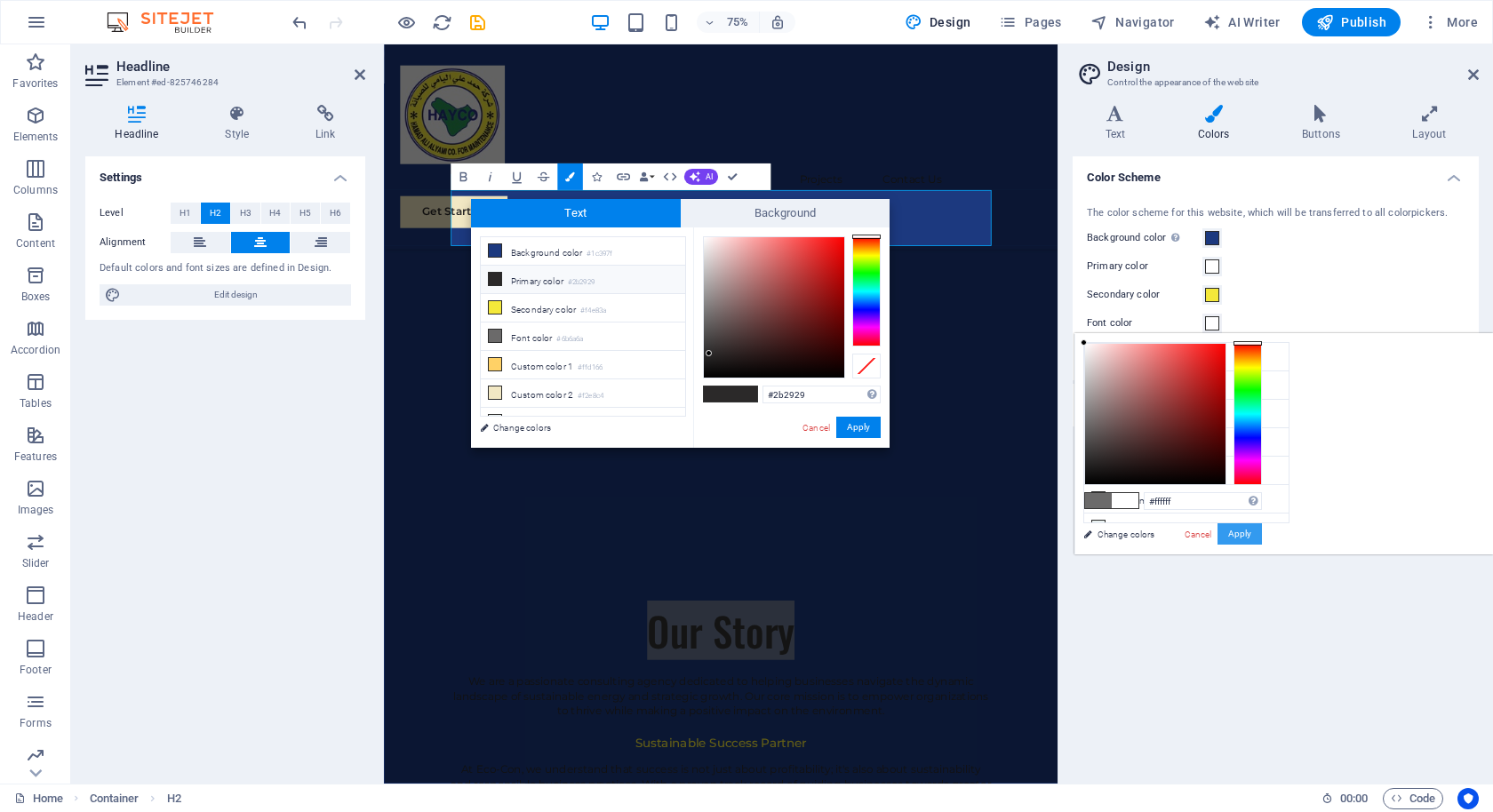 click on "Apply" at bounding box center (1240, 534) 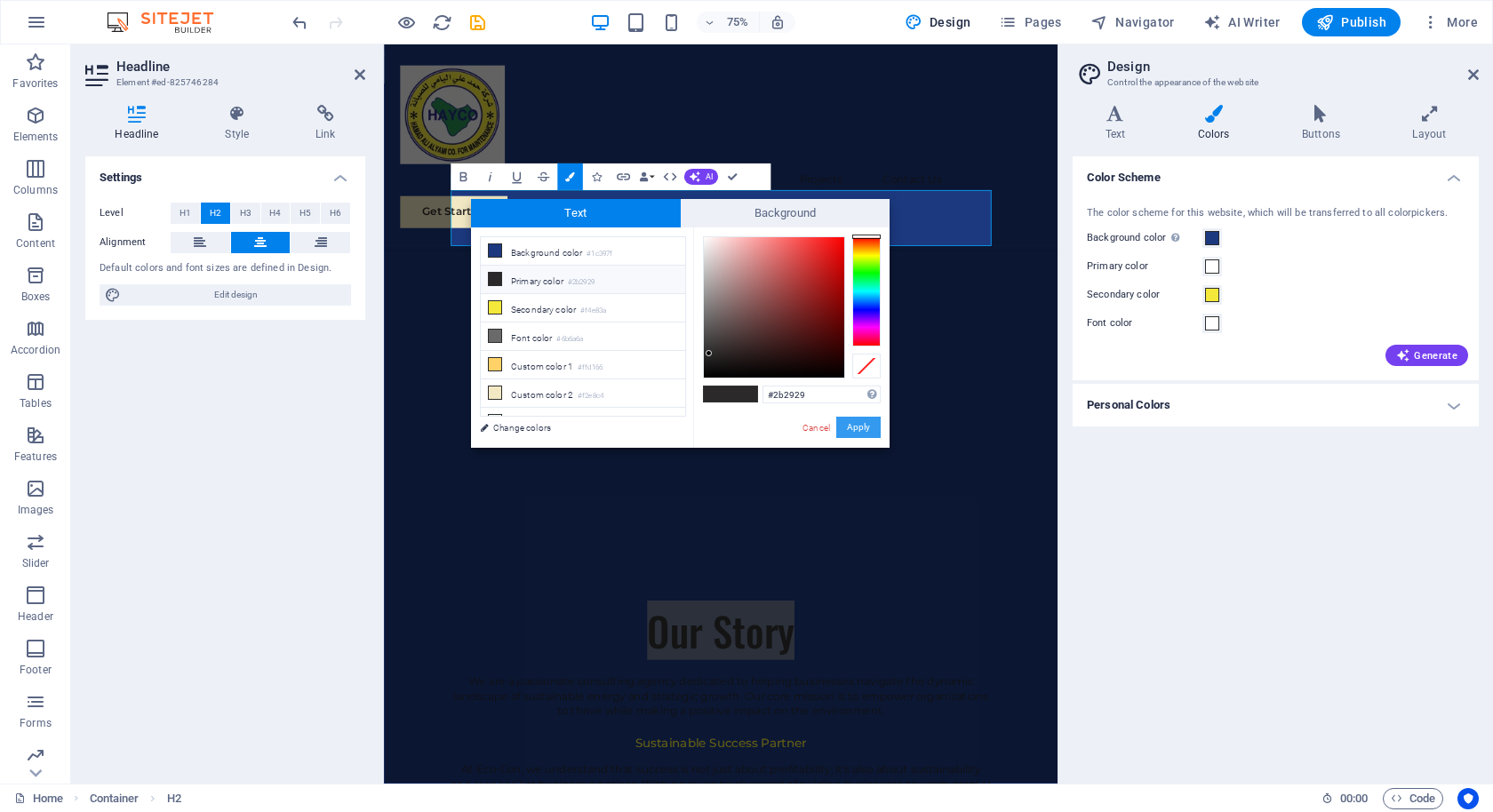 click on "Apply" at bounding box center (858, 427) 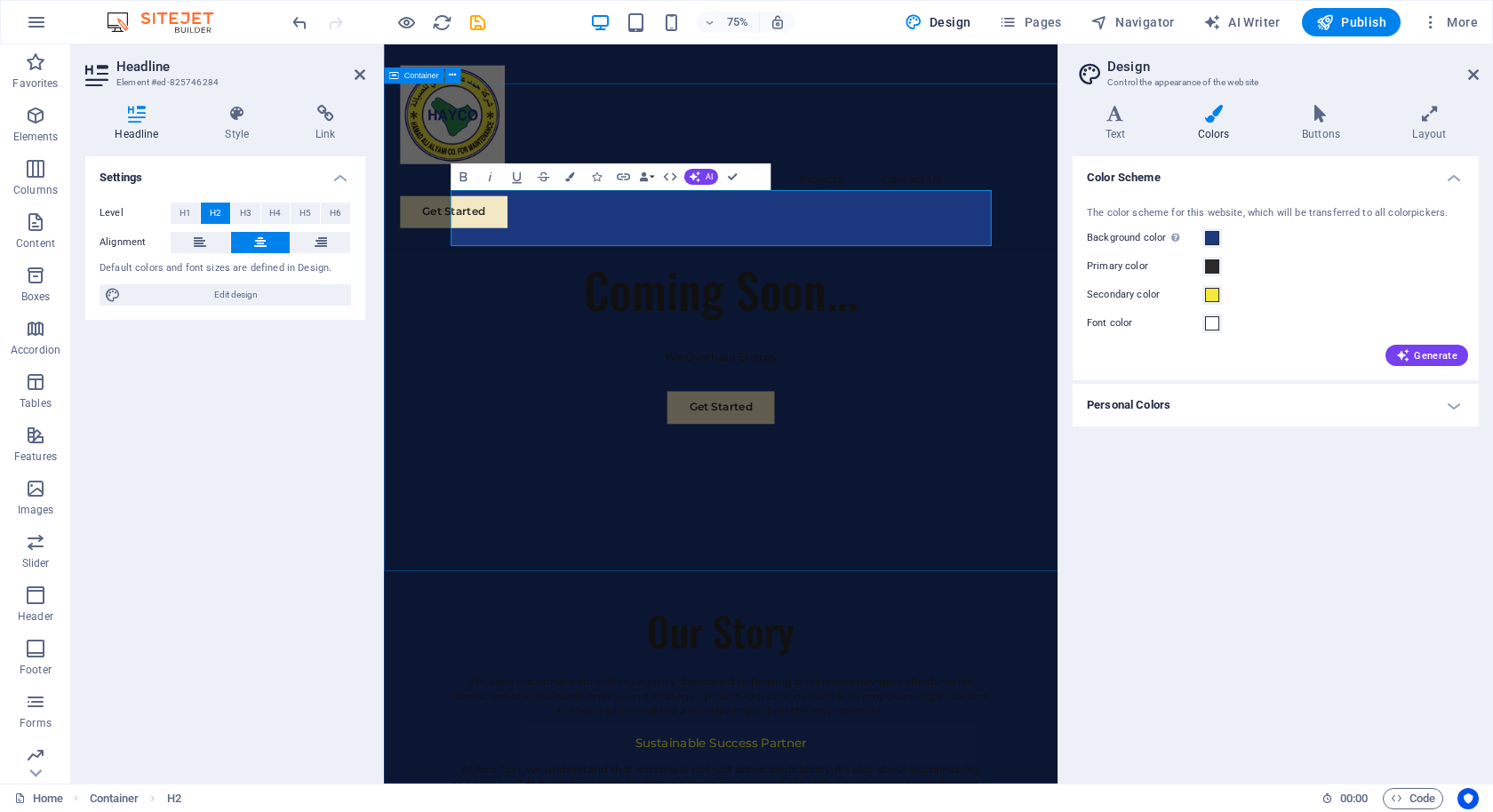 click on "Our Story We are a passionate consulting agency dedicated to helping businesses navigate the dynamic landscape of sustainable energy and strategic growth. Our core mission is to empower organizations to thrive while making a positive impact on the environment. Sustainable Success Partner At Eco-Con, we understand that success is not just about profitability; it's also about sustainability and responsible business practices. With a proven track record of guiding businesses towards greater profitability and environmental responsibility, we have become a trusted partner in the industry. Expertise For Results At Eco-Con, we understand that success is not just about profitability; it's also about sustainability and responsible business practices. With a proven track record of guiding businesses towards greater profitability and environmental responsibility, we have become a trusted partner in the industry." at bounding box center [833, 1387] 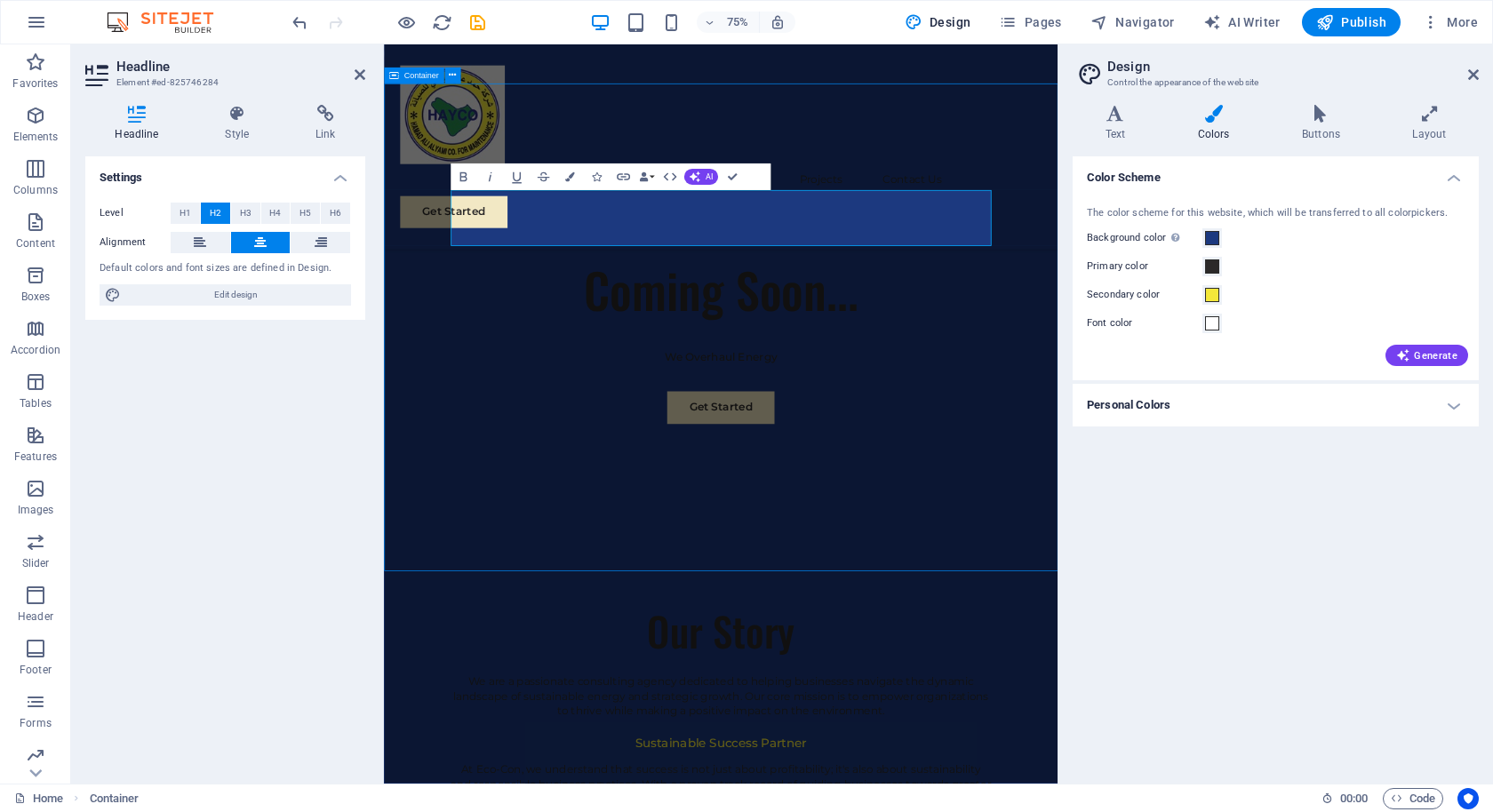 click on "Our Story We are a passionate consulting agency dedicated to helping businesses navigate the dynamic landscape of sustainable energy and strategic growth. Our core mission is to empower organizations to thrive while making a positive impact on the environment. Sustainable Success Partner At Eco-Con, we understand that success is not just about profitability; it's also about sustainability and responsible business practices. With a proven track record of guiding businesses towards greater profitability and environmental responsibility, we have become a trusted partner in the industry. Expertise For Results At Eco-Con, we understand that success is not just about profitability; it's also about sustainability and responsible business practices. With a proven track record of guiding businesses towards greater profitability and environmental responsibility, we have become a trusted partner in the industry." at bounding box center [833, 1387] 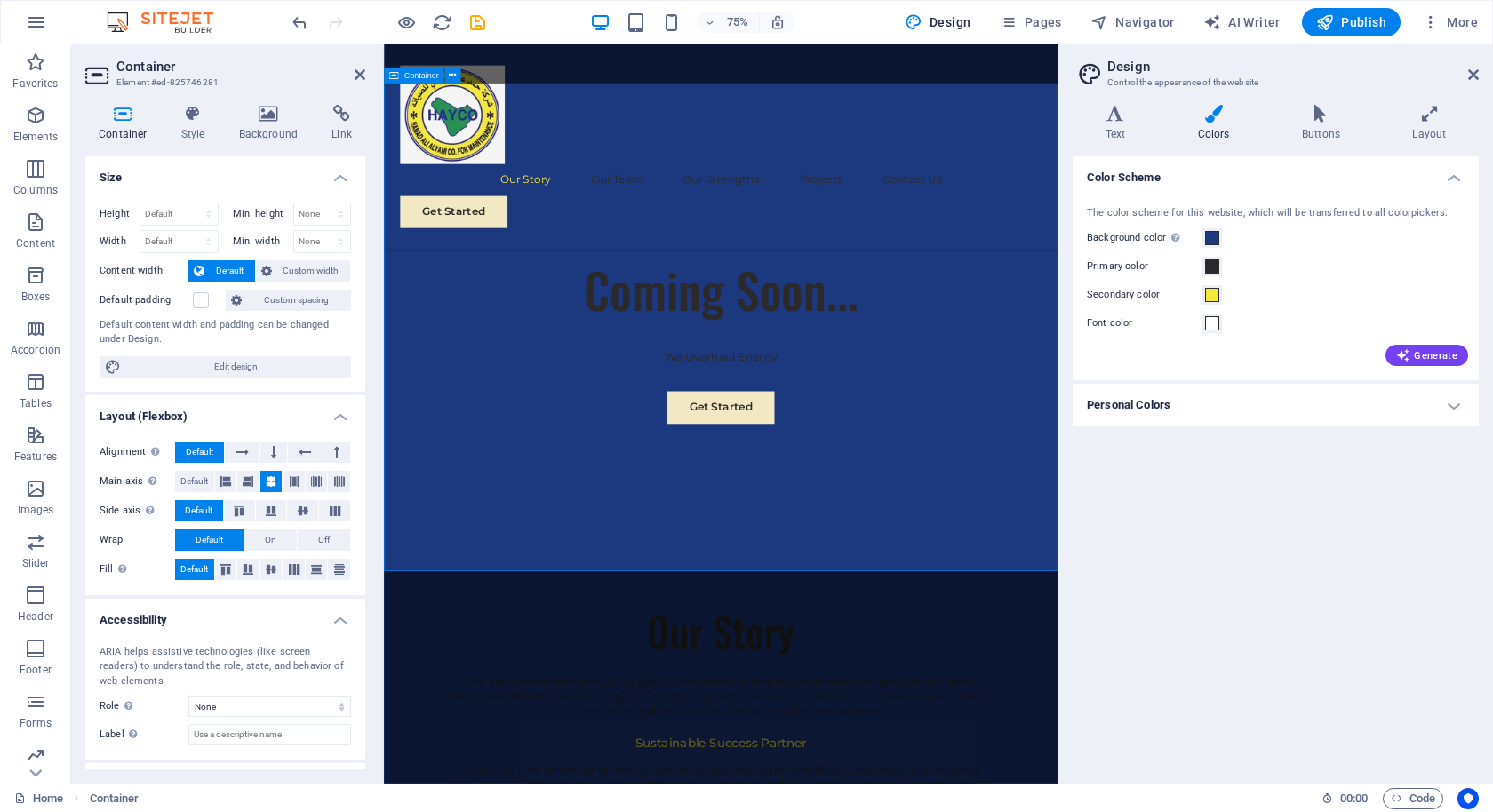 click on "Our Story We are a passionate consulting agency dedicated to helping businesses navigate the dynamic landscape of sustainable energy and strategic growth. Our core mission is to empower organizations to thrive while making a positive impact on the environment. Sustainable Success Partner At Eco-Con, we understand that success is not just about profitability; it's also about sustainability and responsible business practices. With a proven track record of guiding businesses towards greater profitability and environmental responsibility, we have become a trusted partner in the industry. Expertise For Results At Eco-Con, we understand that success is not just about profitability; it's also about sustainability and responsible business practices. With a proven track record of guiding businesses towards greater profitability and environmental responsibility, we have become a trusted partner in the industry." at bounding box center (833, 1387) 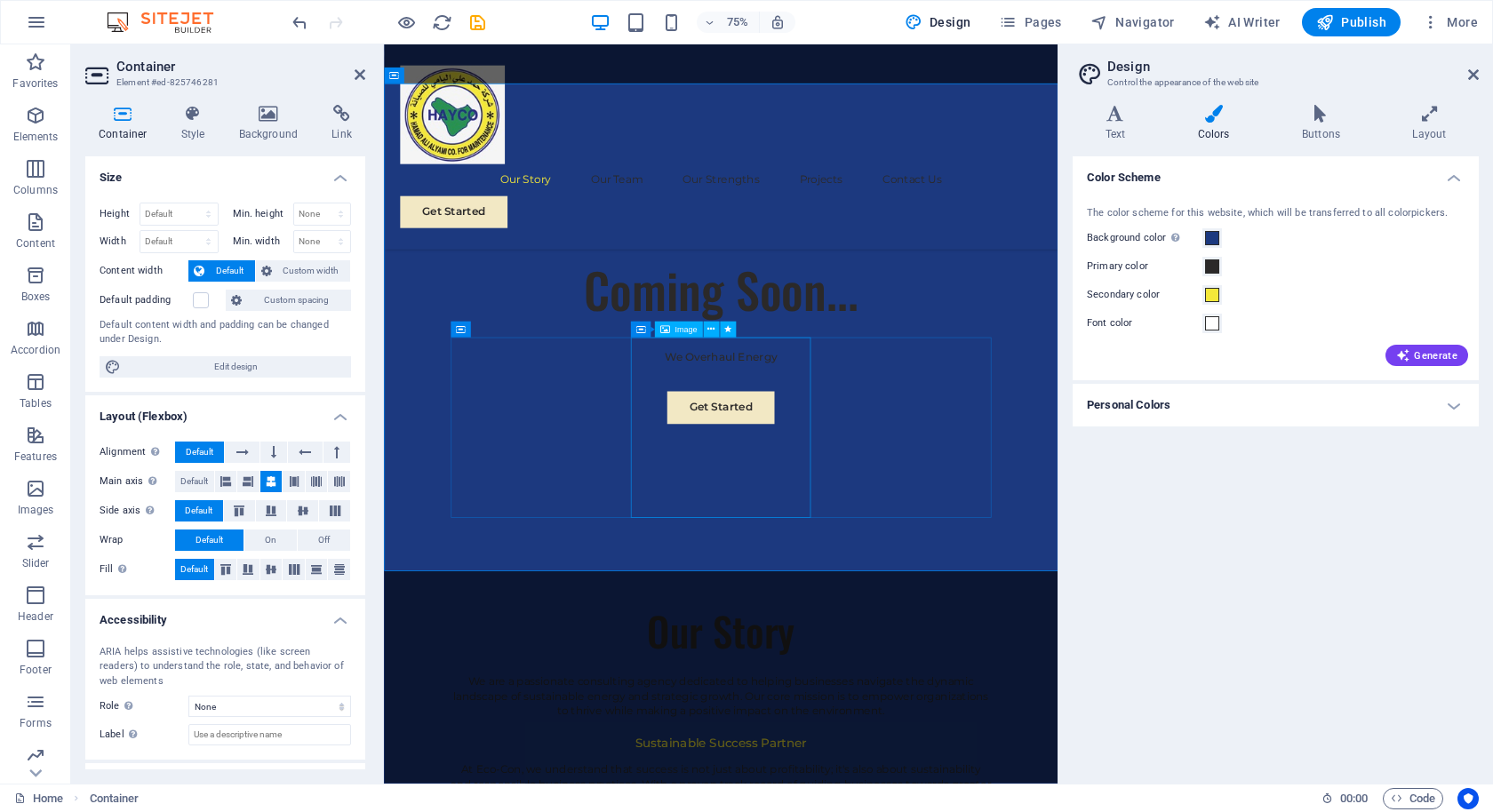 click at bounding box center (833, 1510) 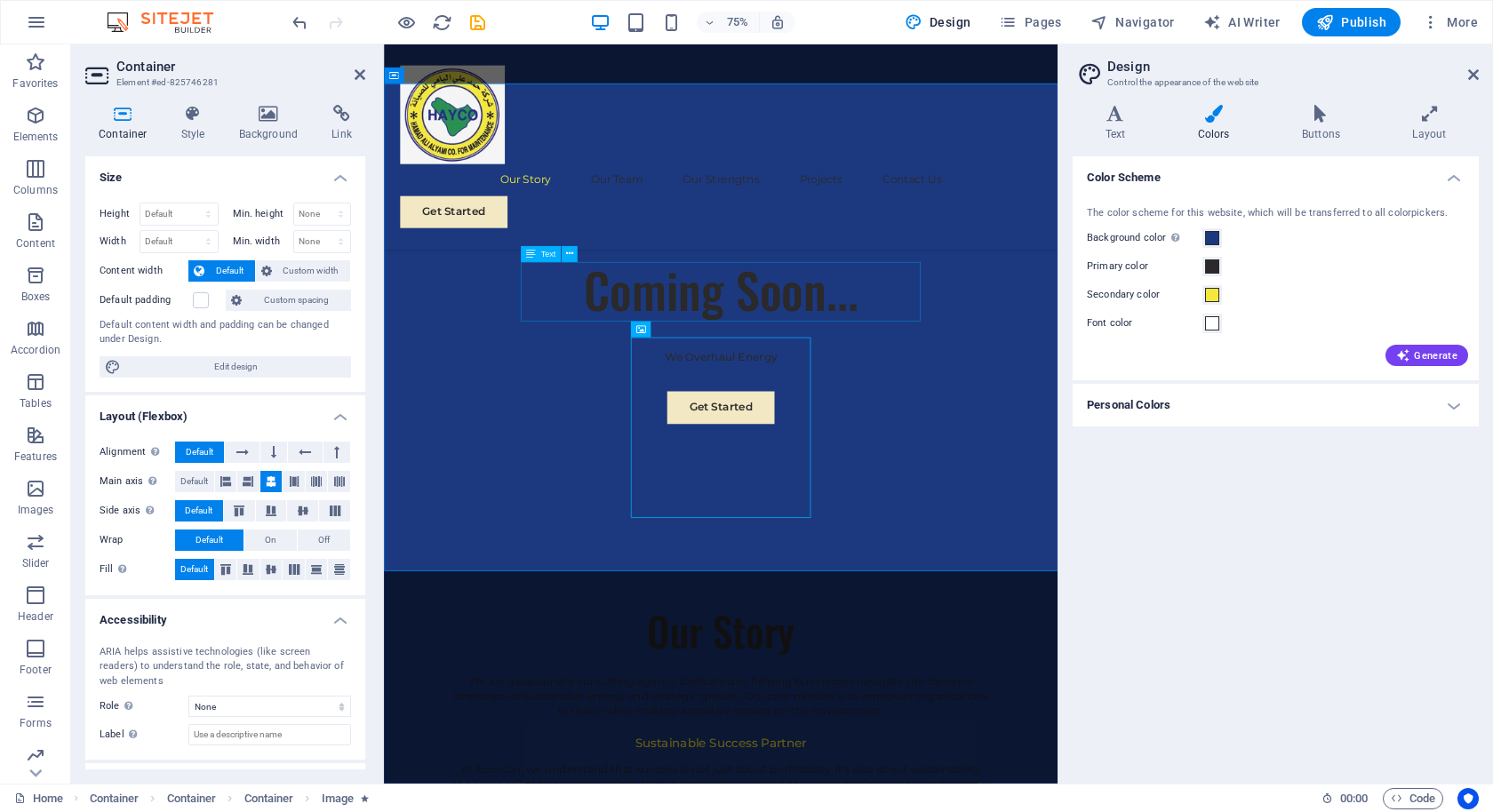 click on "Our Story Our Team Our Strengths Projects Contact Us Get Started" at bounding box center [833, 181] 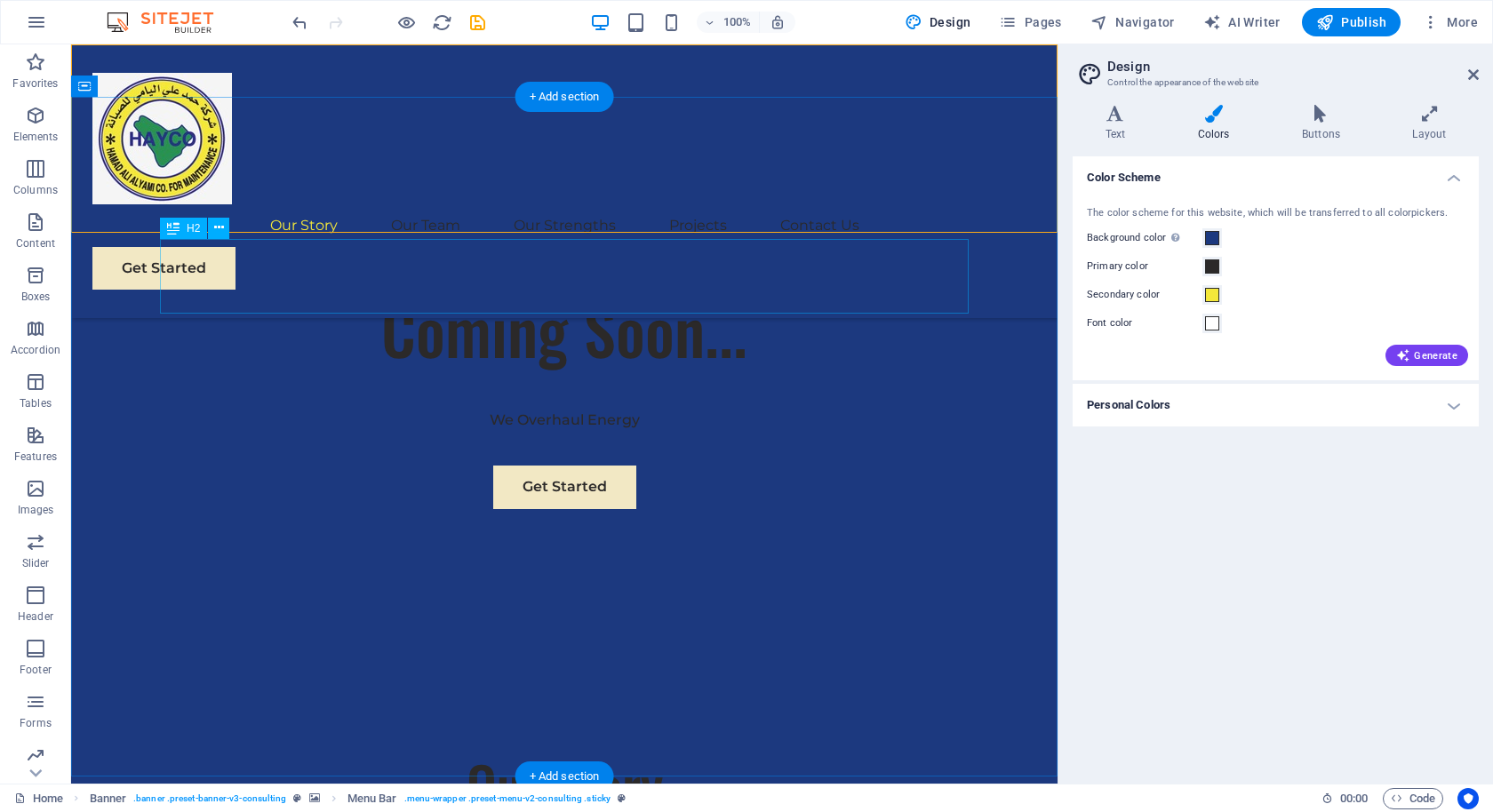 click on "Our Story" at bounding box center [564, 784] 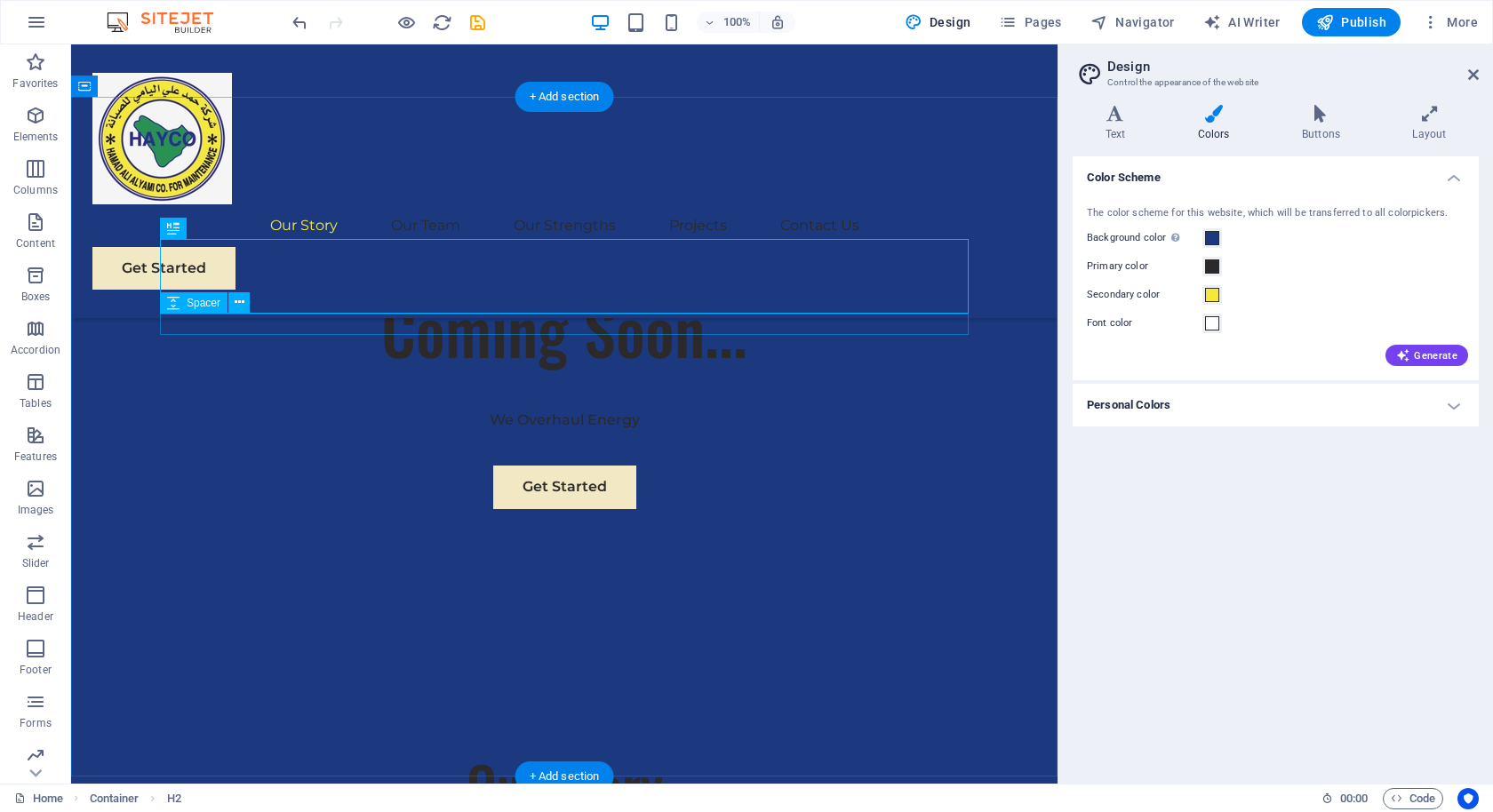 click on "Our Story We are a passionate consulting agency dedicated to helping businesses navigate the dynamic landscape of sustainable energy and strategic growth. Our core mission is to empower organizations to thrive while making a positive impact on the environment. Sustainable Success Partner At Eco-Con, we understand that success is not just about profitability; it's also about sustainability and responsible business practices. With a proven track record of guiding businesses towards greater profitability and environmental responsibility, we have become a trusted partner in the industry. Expertise For Results At Eco-Con, we understand that success is not just about profitability; it's also about sustainability and responsible business practices. With a proven track record of guiding businesses towards greater profitability and environmental responsibility, we have become a trusted partner in the industry." at bounding box center [564, 1389] 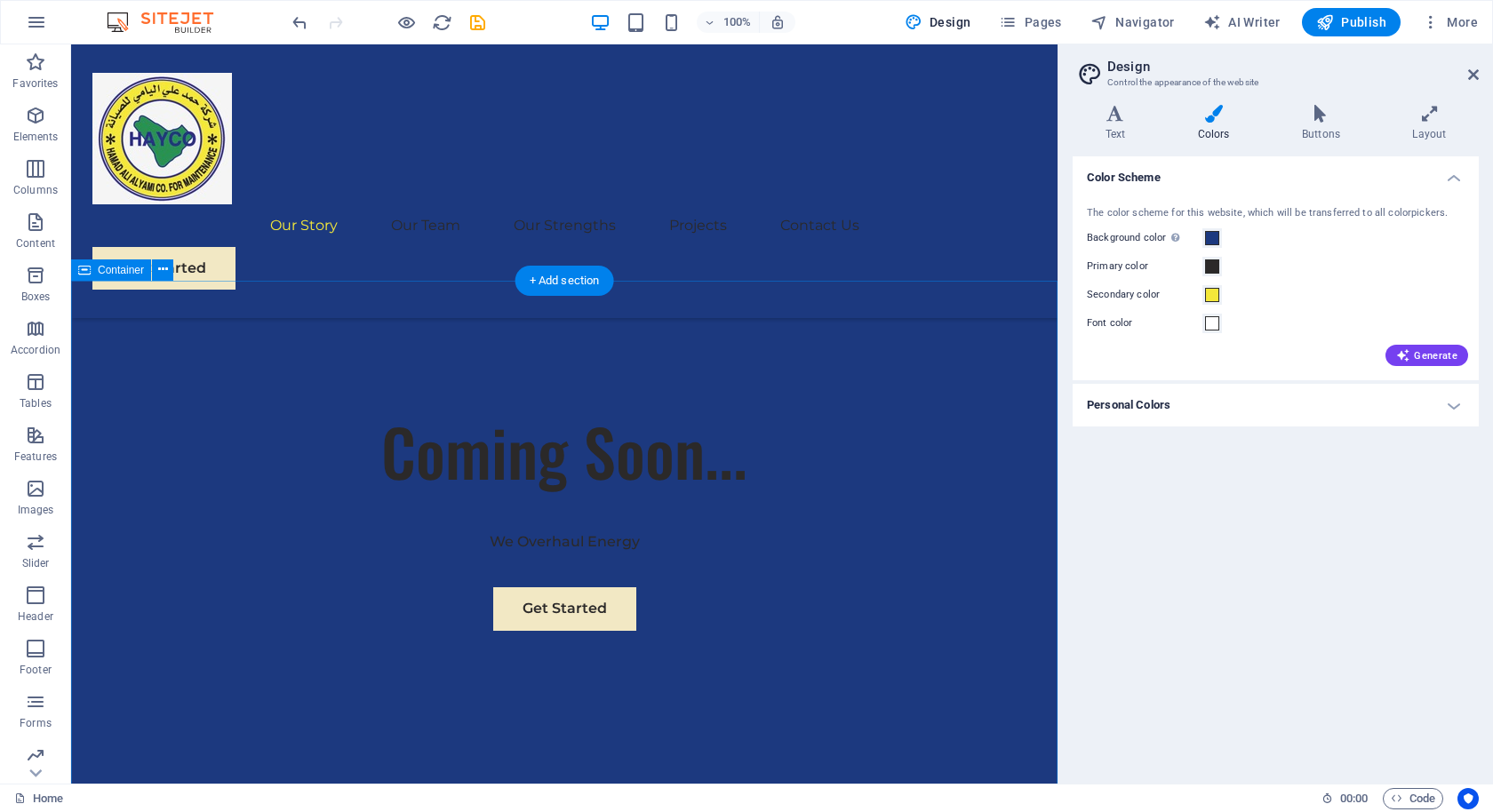 scroll, scrollTop: 631, scrollLeft: 0, axis: vertical 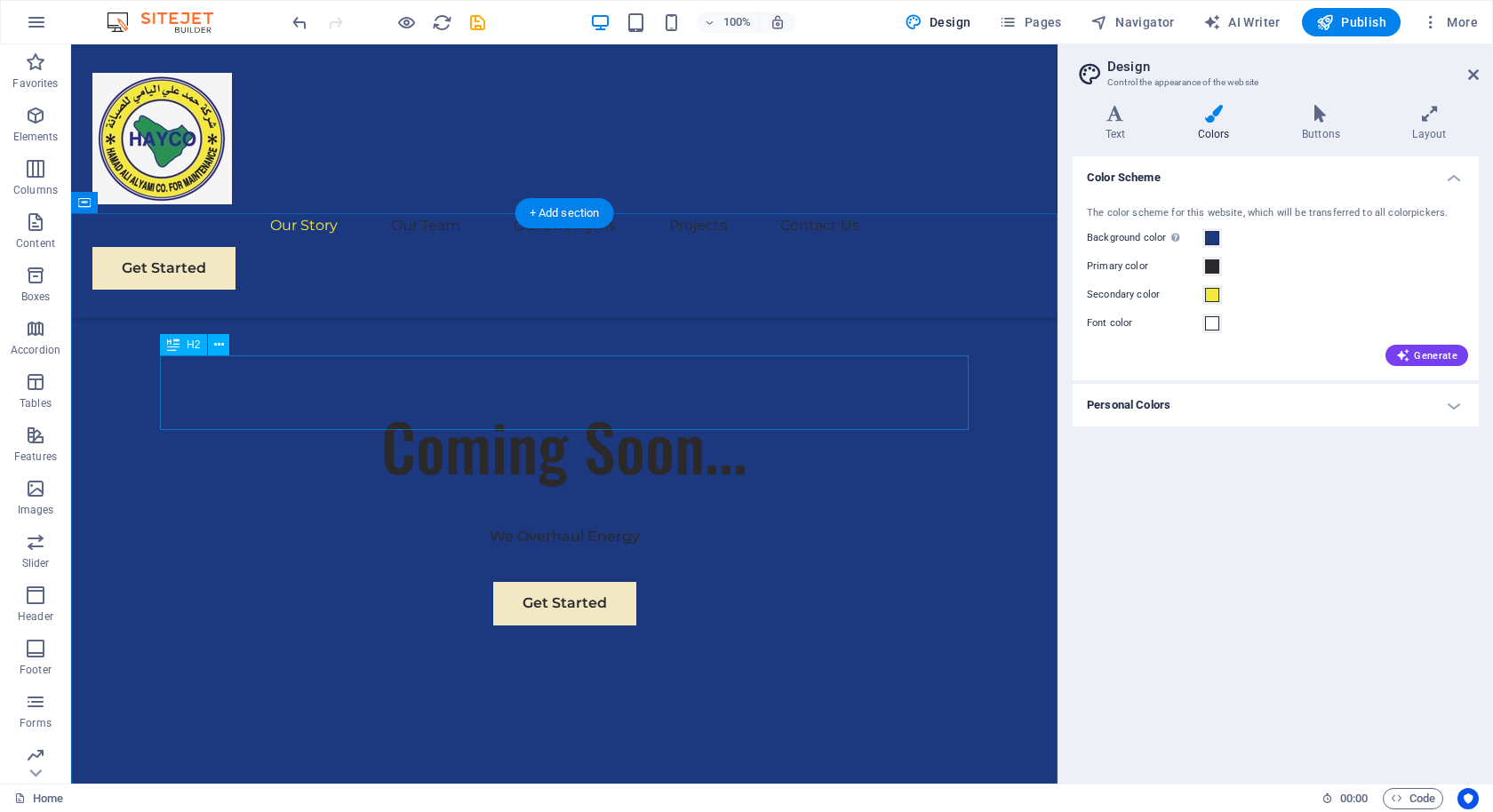 click on "Our Story" at bounding box center [564, 901] 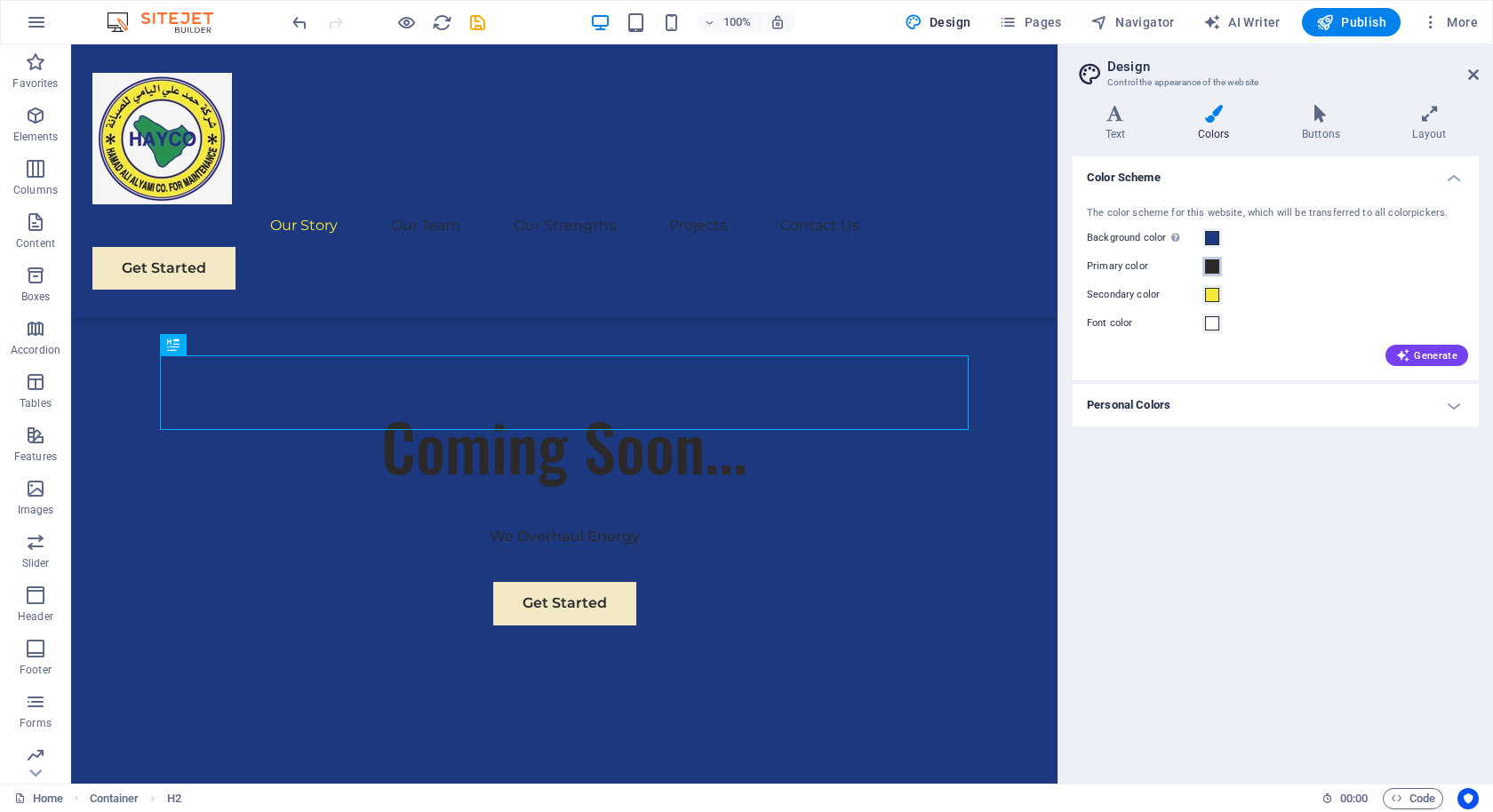 click at bounding box center [1212, 267] 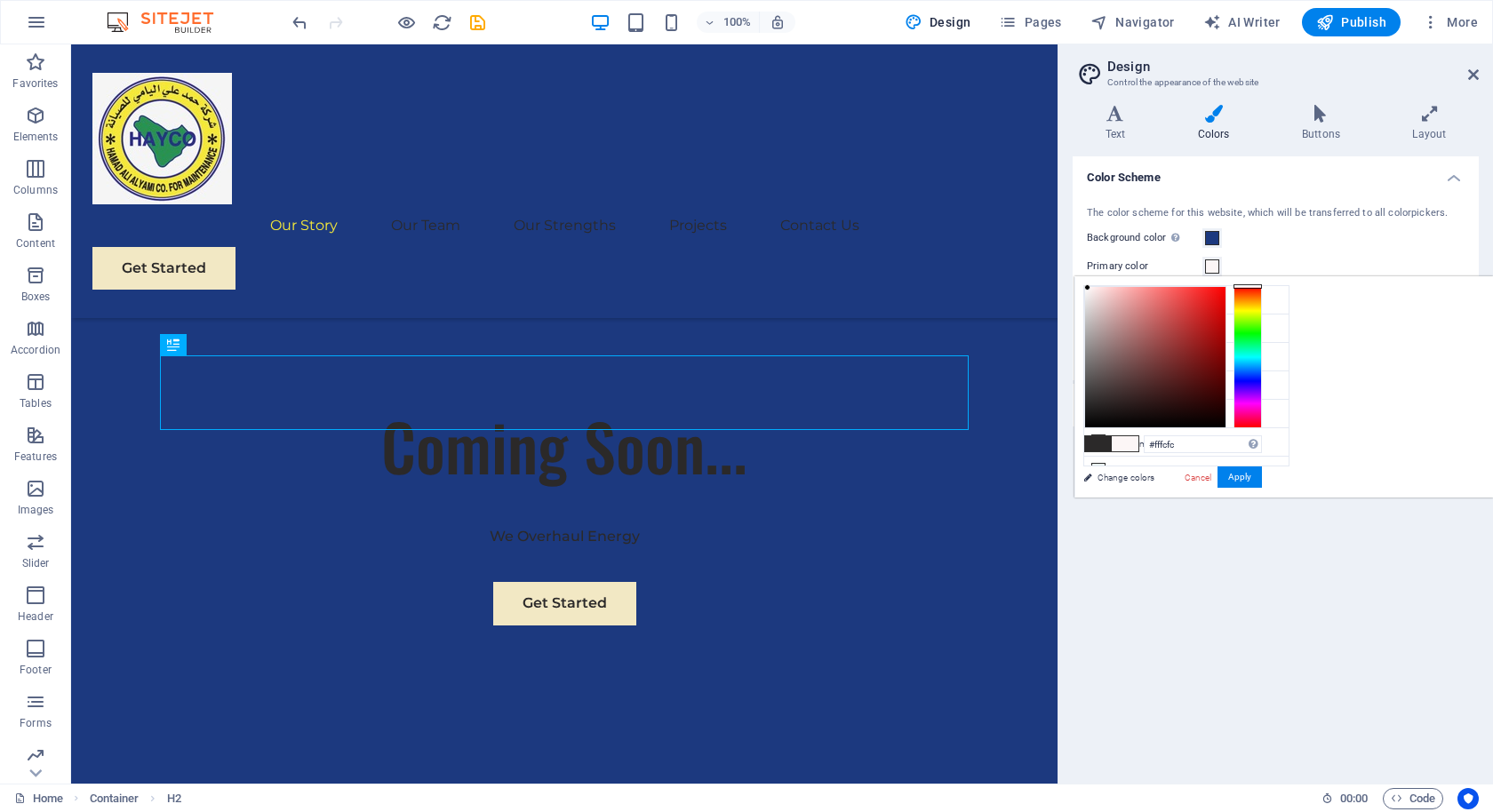 type on "#ffffff" 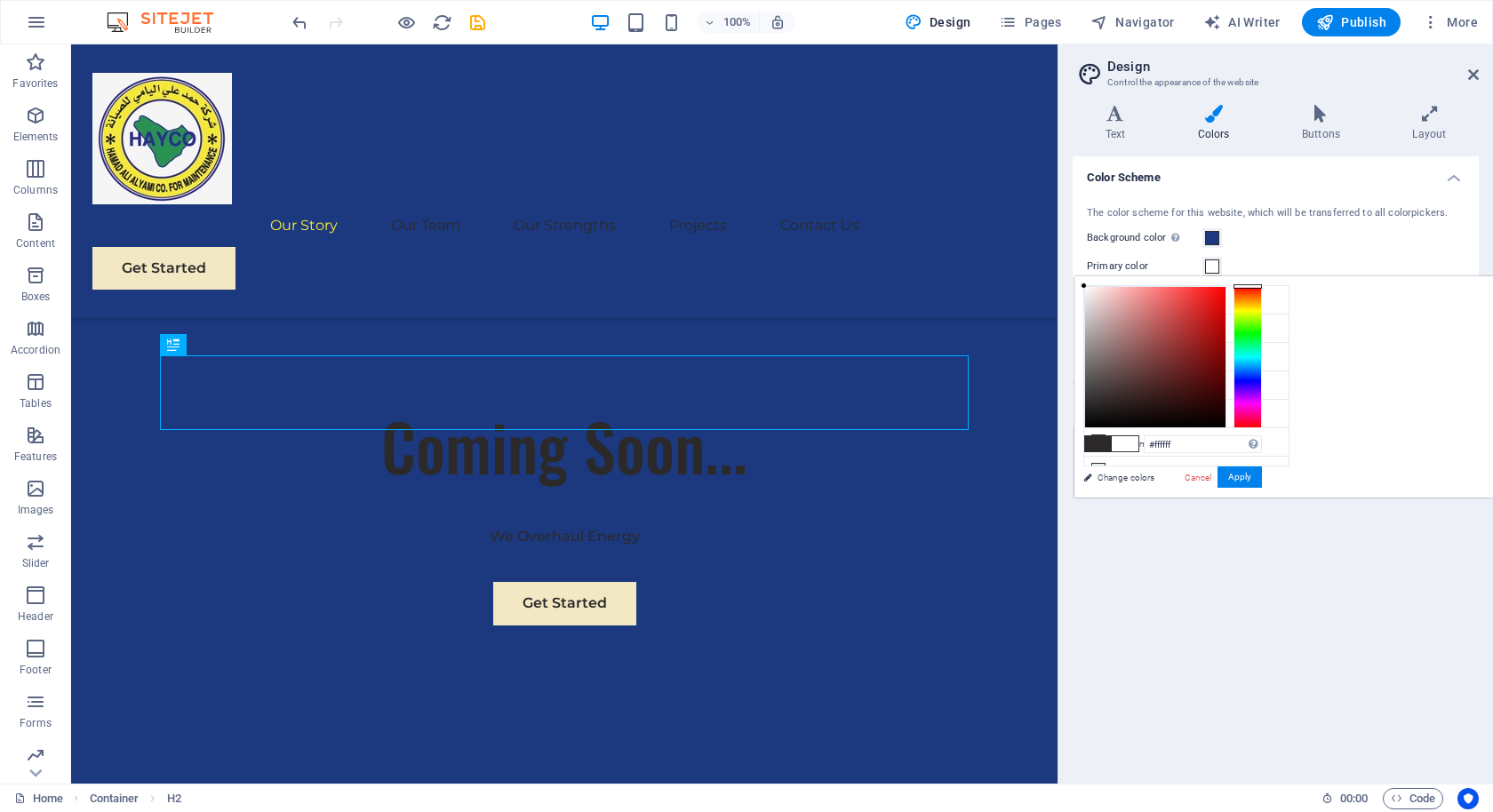 drag, startPoint x: 1317, startPoint y: 303, endPoint x: 1290, endPoint y: 266, distance: 45.80393 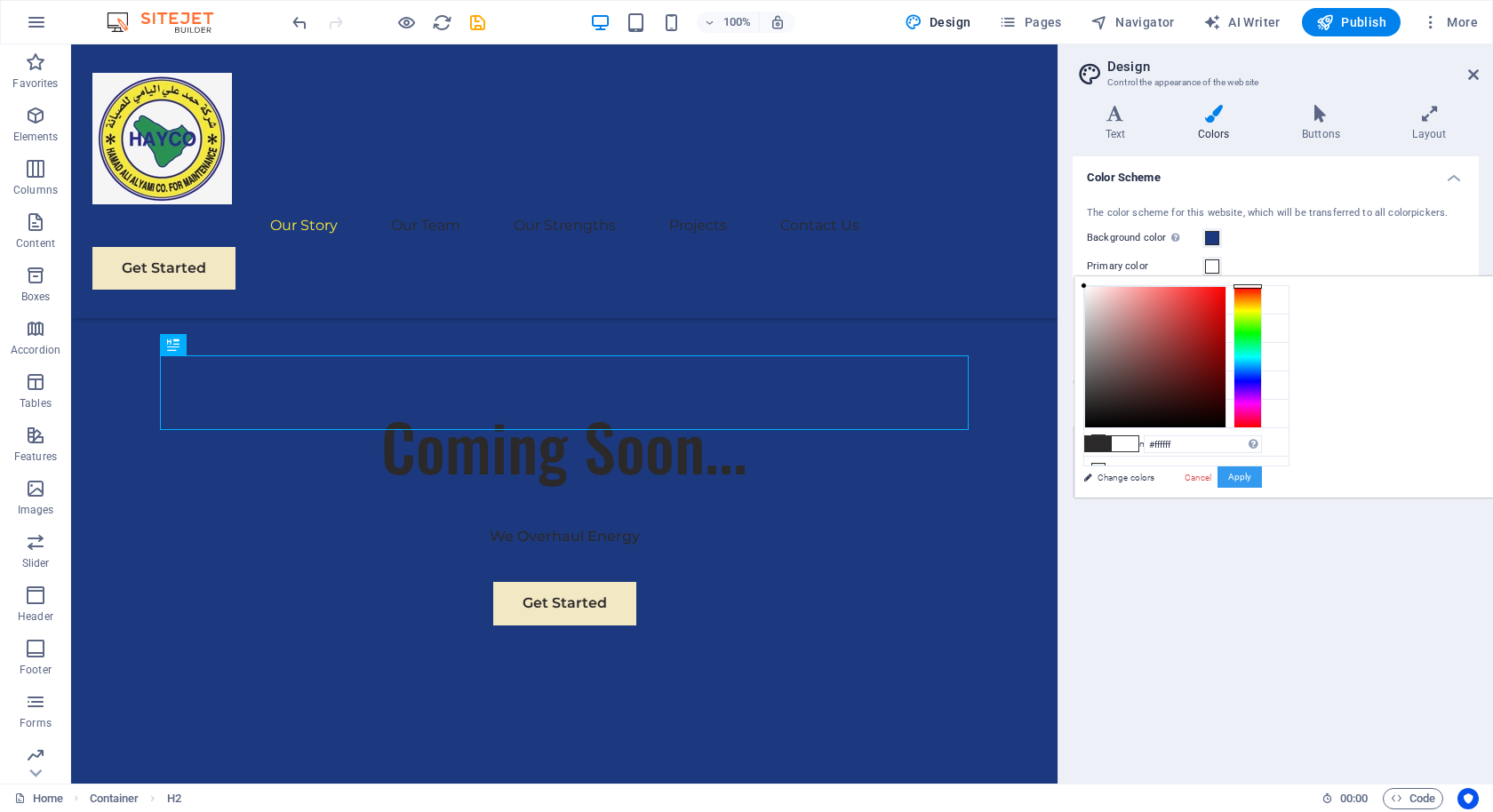 click on "Apply" at bounding box center (1240, 477) 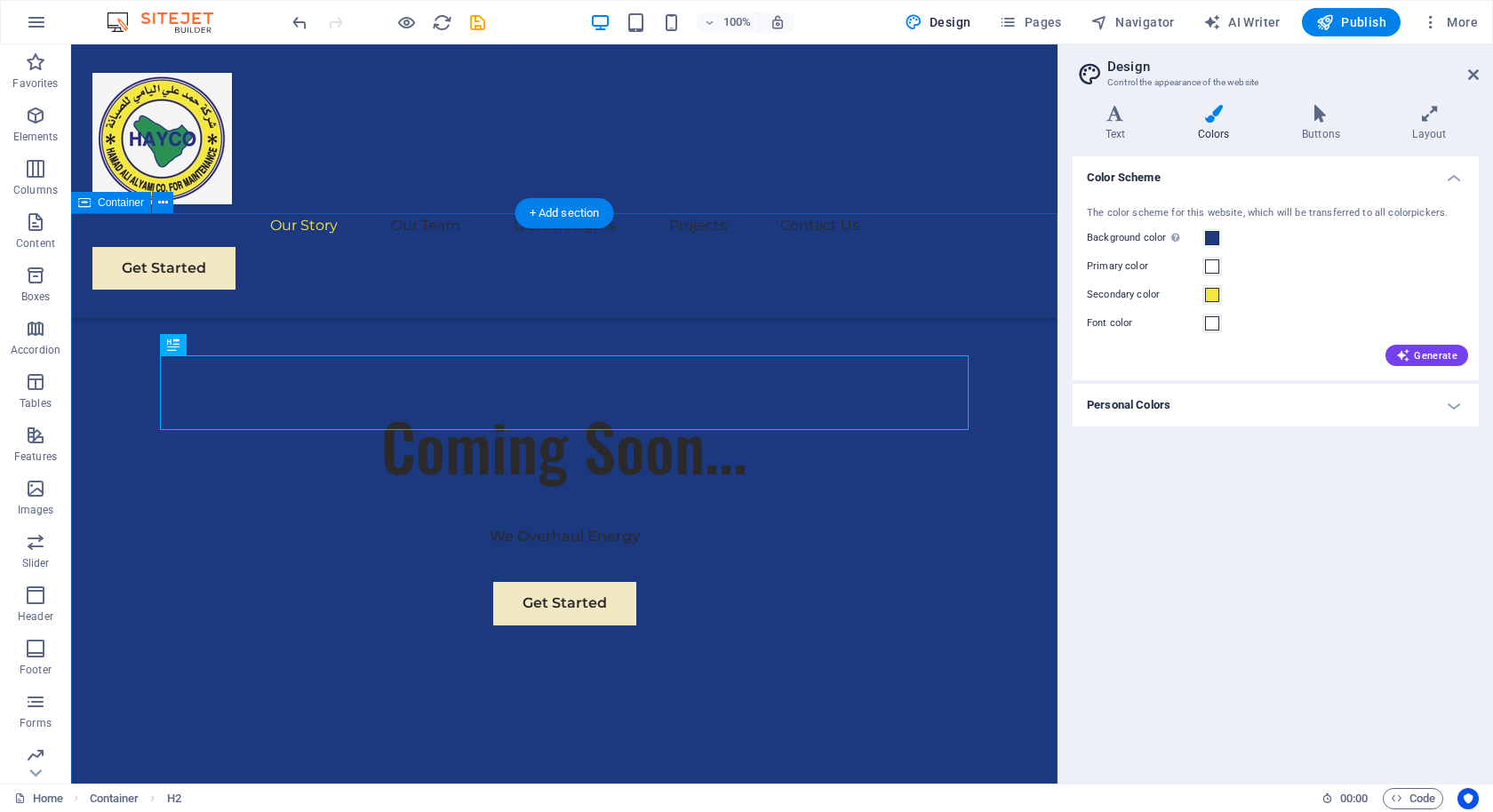 click on "Our Story We are a passionate consulting agency dedicated to helping businesses navigate the dynamic landscape of sustainable energy and strategic growth. Our core mission is to empower organizations to thrive while making a positive impact on the environment. Sustainable Success Partner At Eco-Con, we understand that success is not just about profitability; it's also about sustainability and responsible business practices. With a proven track record of guiding businesses towards greater profitability and environmental responsibility, we have become a trusted partner in the industry. Expertise For Results At Eco-Con, we understand that success is not just about profitability; it's also about sustainability and responsible business practices. With a proven track record of guiding businesses towards greater profitability and environmental responsibility, we have become a trusted partner in the industry." at bounding box center [564, 1506] 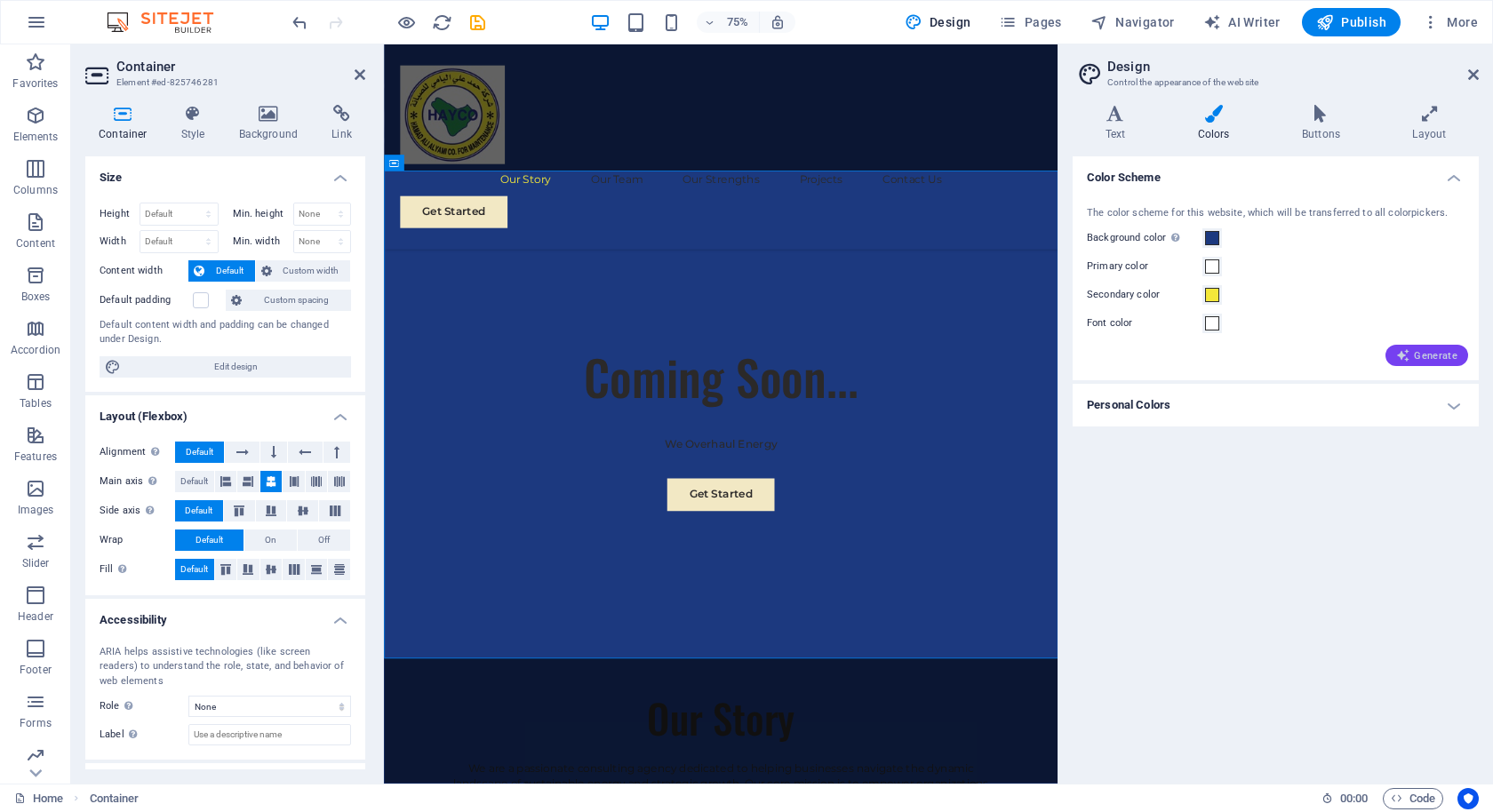 click on "Generate" at bounding box center (1426, 355) 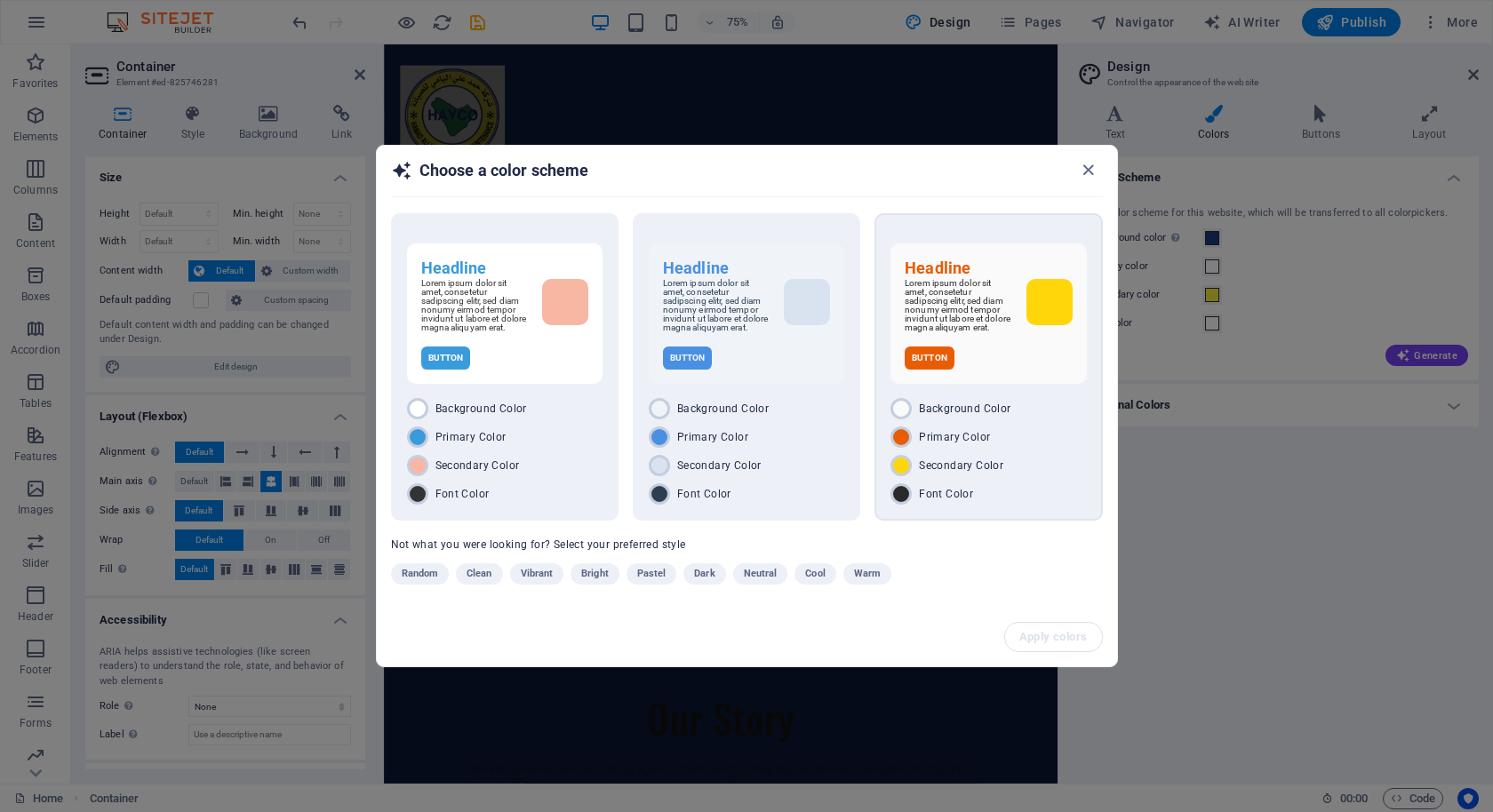 click on "Headline Lorem ipsum dolor sit amet, consetetur sadipscing elitr, sed diam nonumy eirmod tempor invidunt ut labore et dolore magna aliquyam erat. Button" at bounding box center (988, 314) 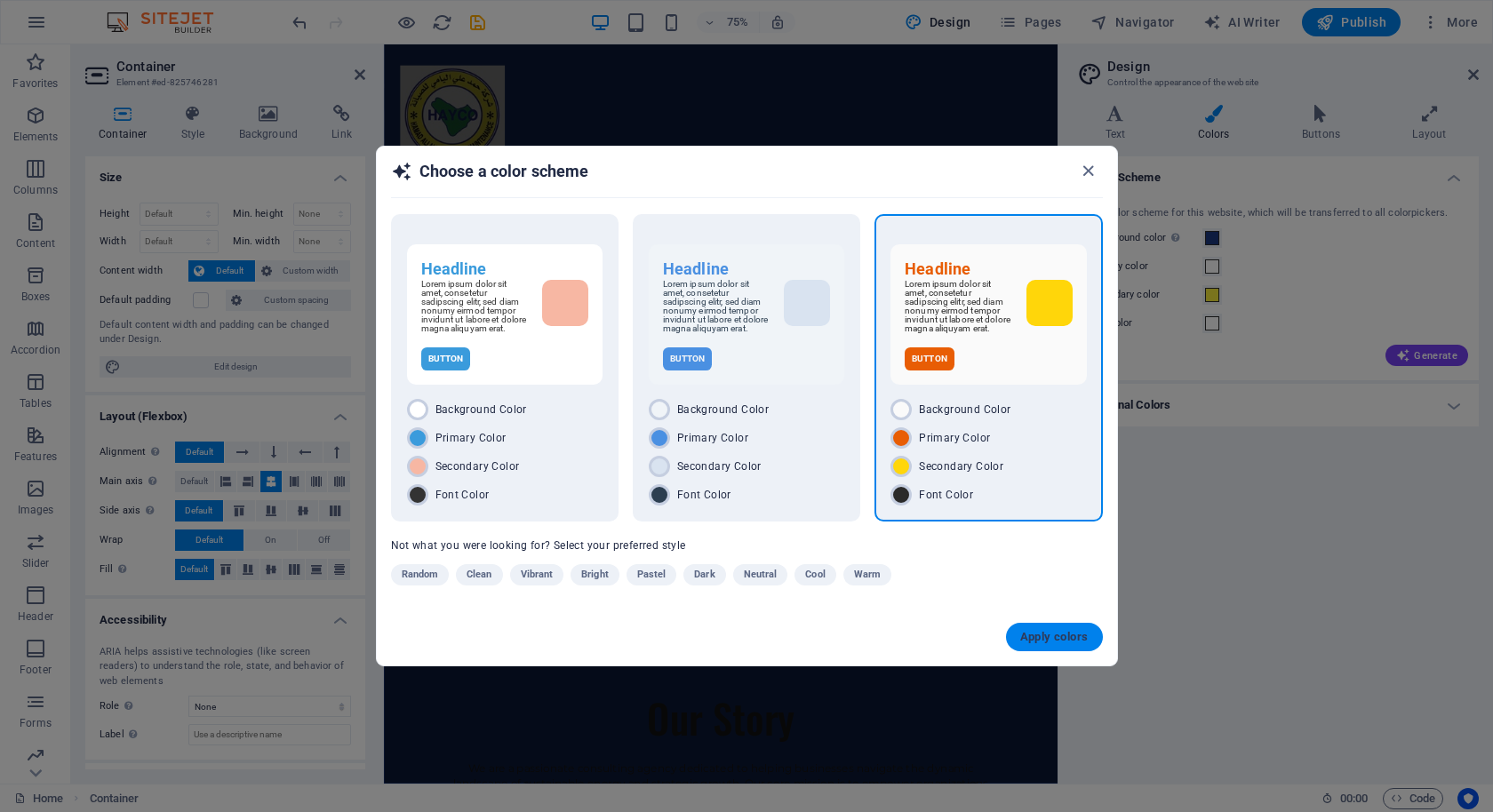 click on "Apply colors" at bounding box center [1054, 637] 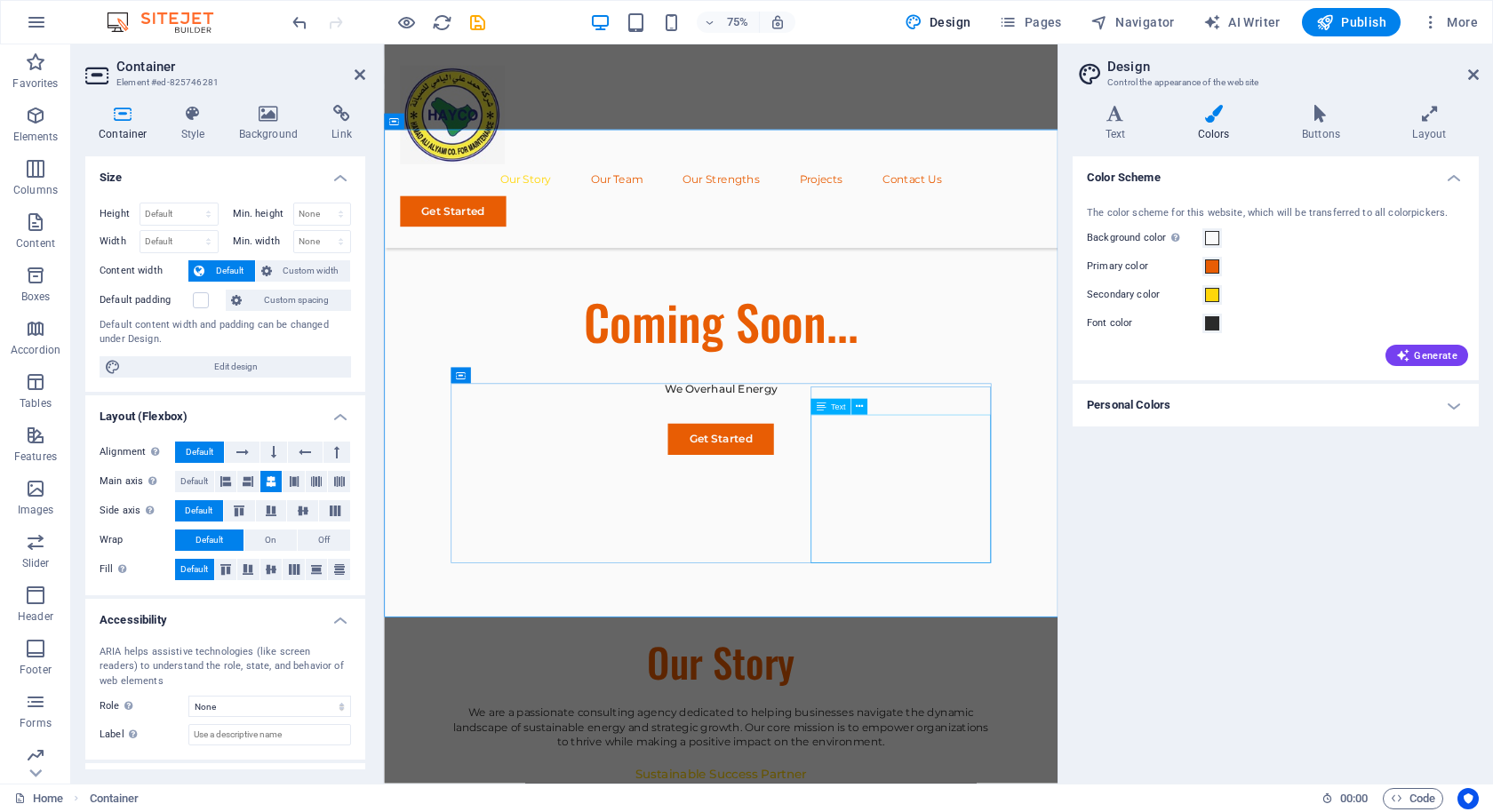 scroll, scrollTop: 707, scrollLeft: 0, axis: vertical 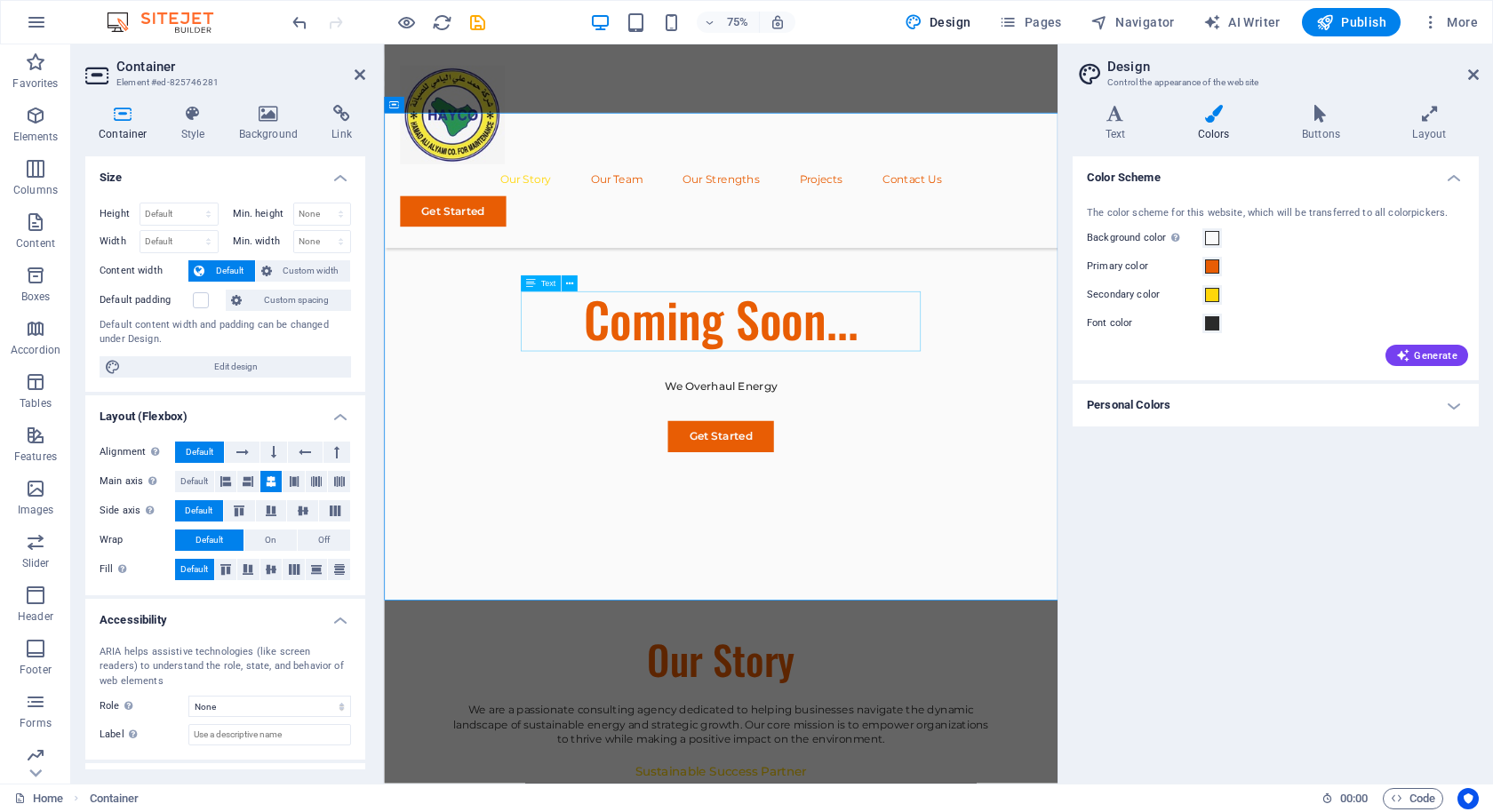 click on "We are a passionate consulting agency dedicated to helping businesses navigate the dynamic landscape of sustainable energy and strategic growth. Our core mission is to empower organizations to thrive while making a positive impact on the environment." at bounding box center (833, 951) 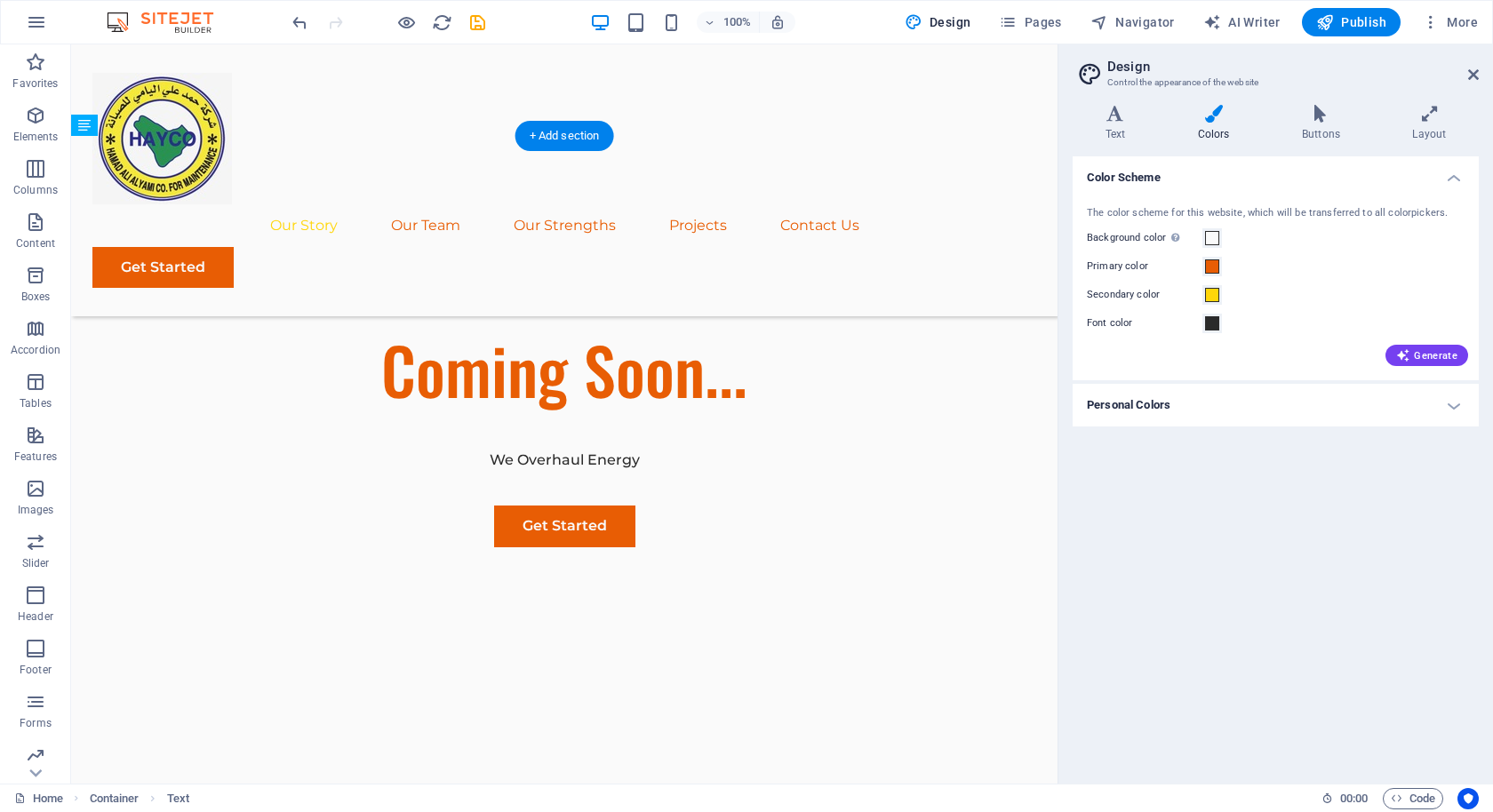 drag, startPoint x: 703, startPoint y: 438, endPoint x: 563, endPoint y: 308, distance: 191.04973 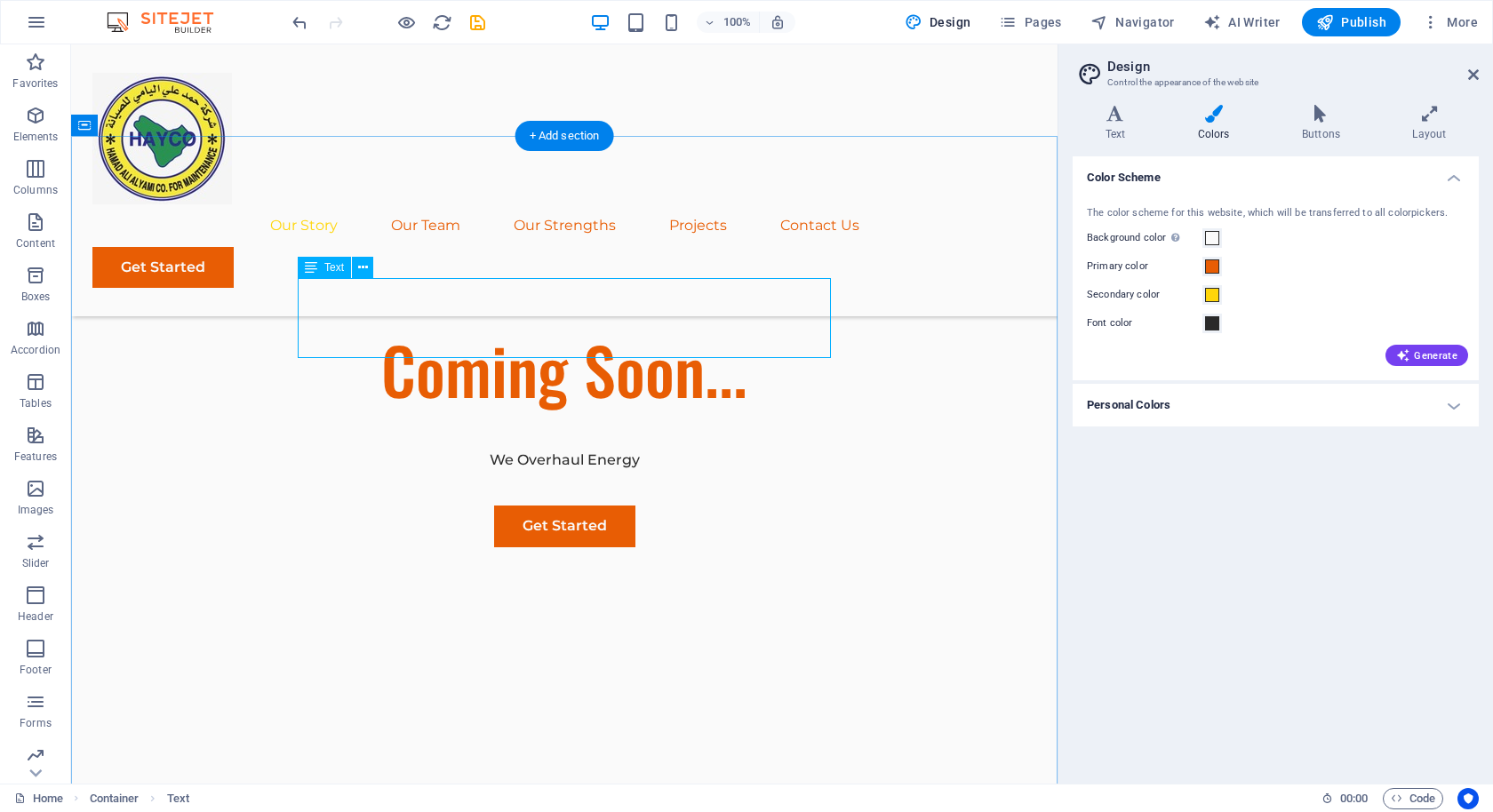 click on "We are a passionate consulting agency dedicated to helping businesses navigate the dynamic landscape of sustainable energy and strategic growth. Our core mission is to empower organizations to thrive while making a positive impact on the environment." at bounding box center (564, 815) 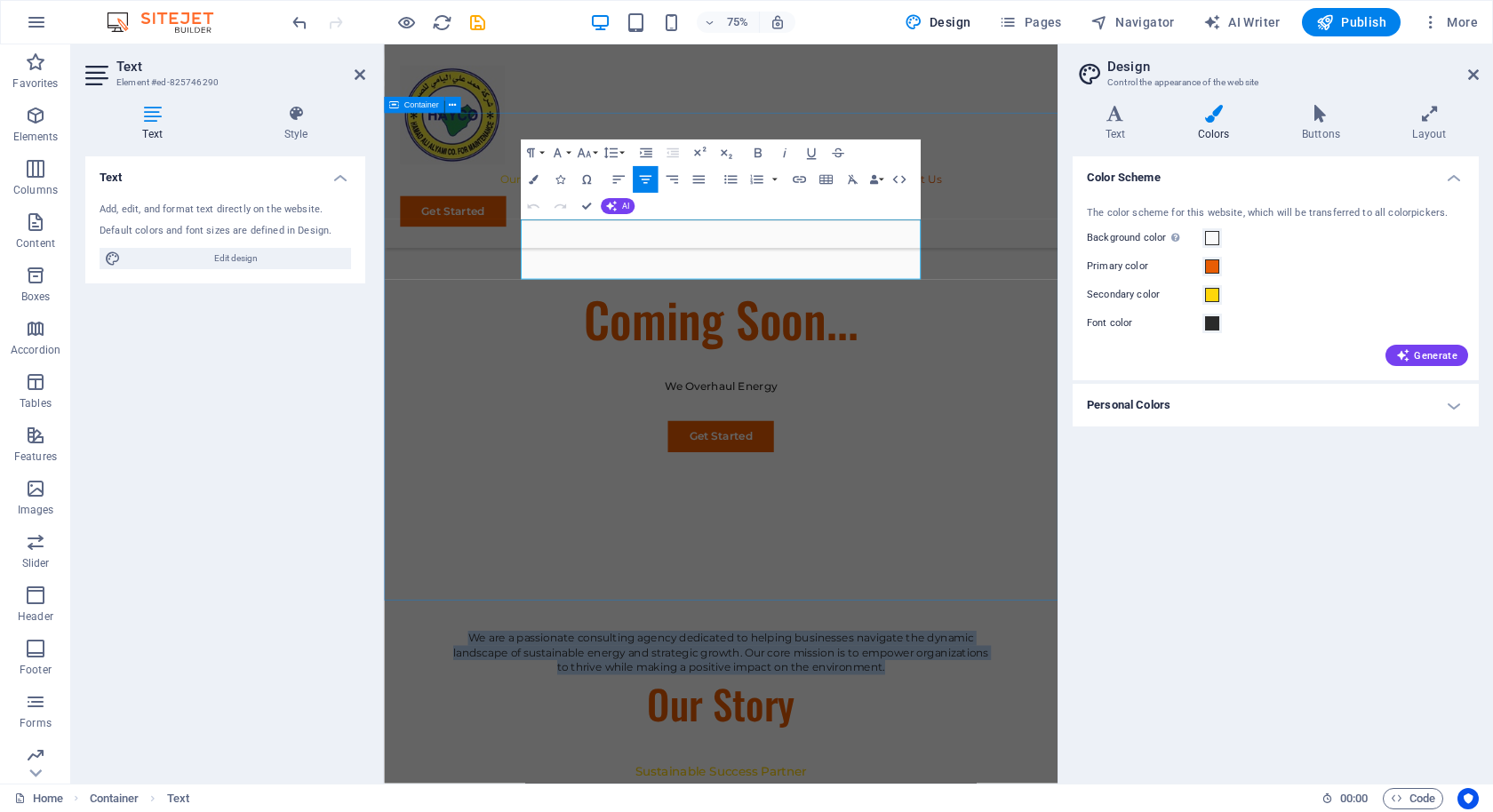 drag, startPoint x: 1010, startPoint y: 350, endPoint x: 437, endPoint y: 281, distance: 577.1395 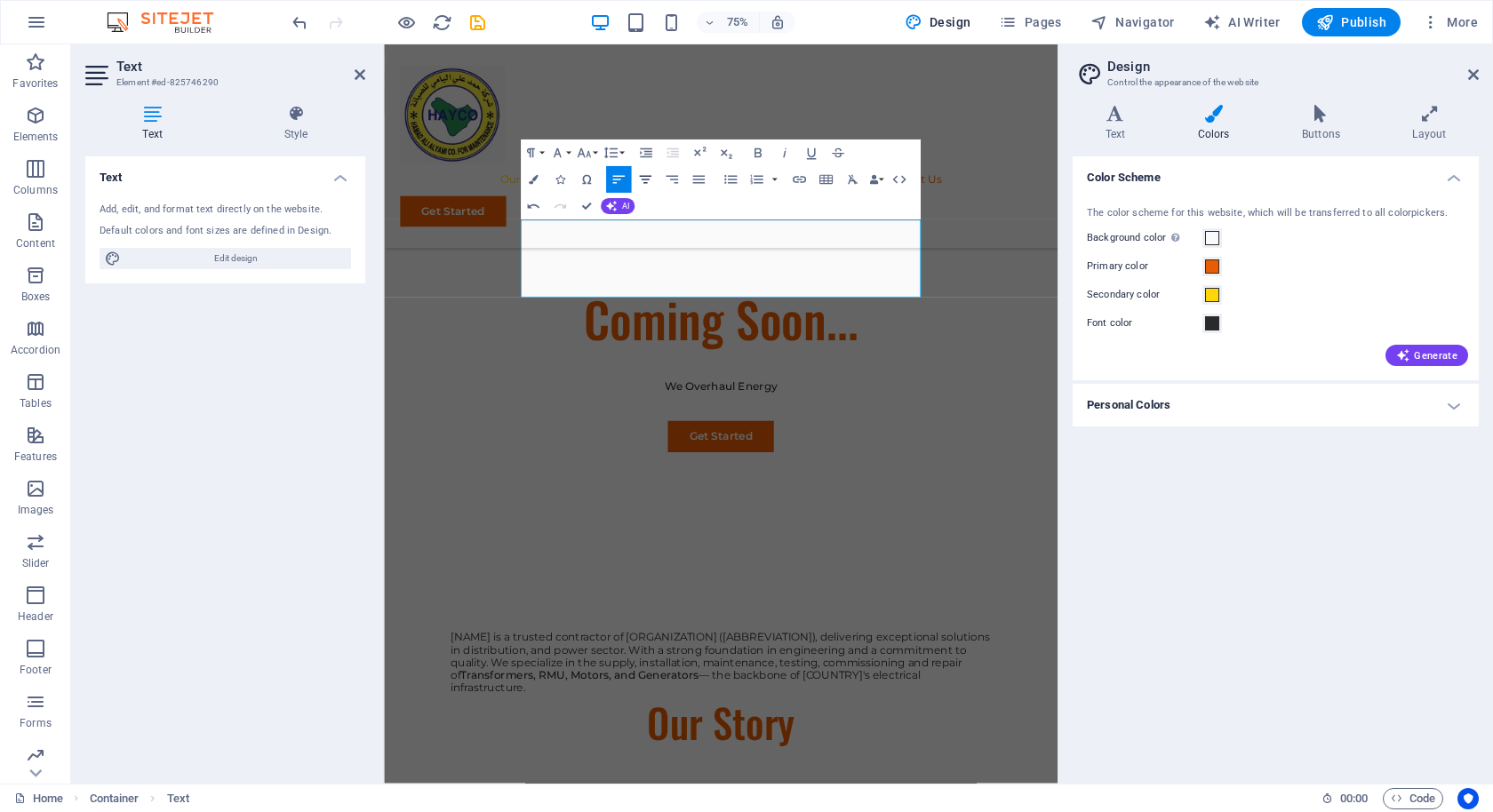 click 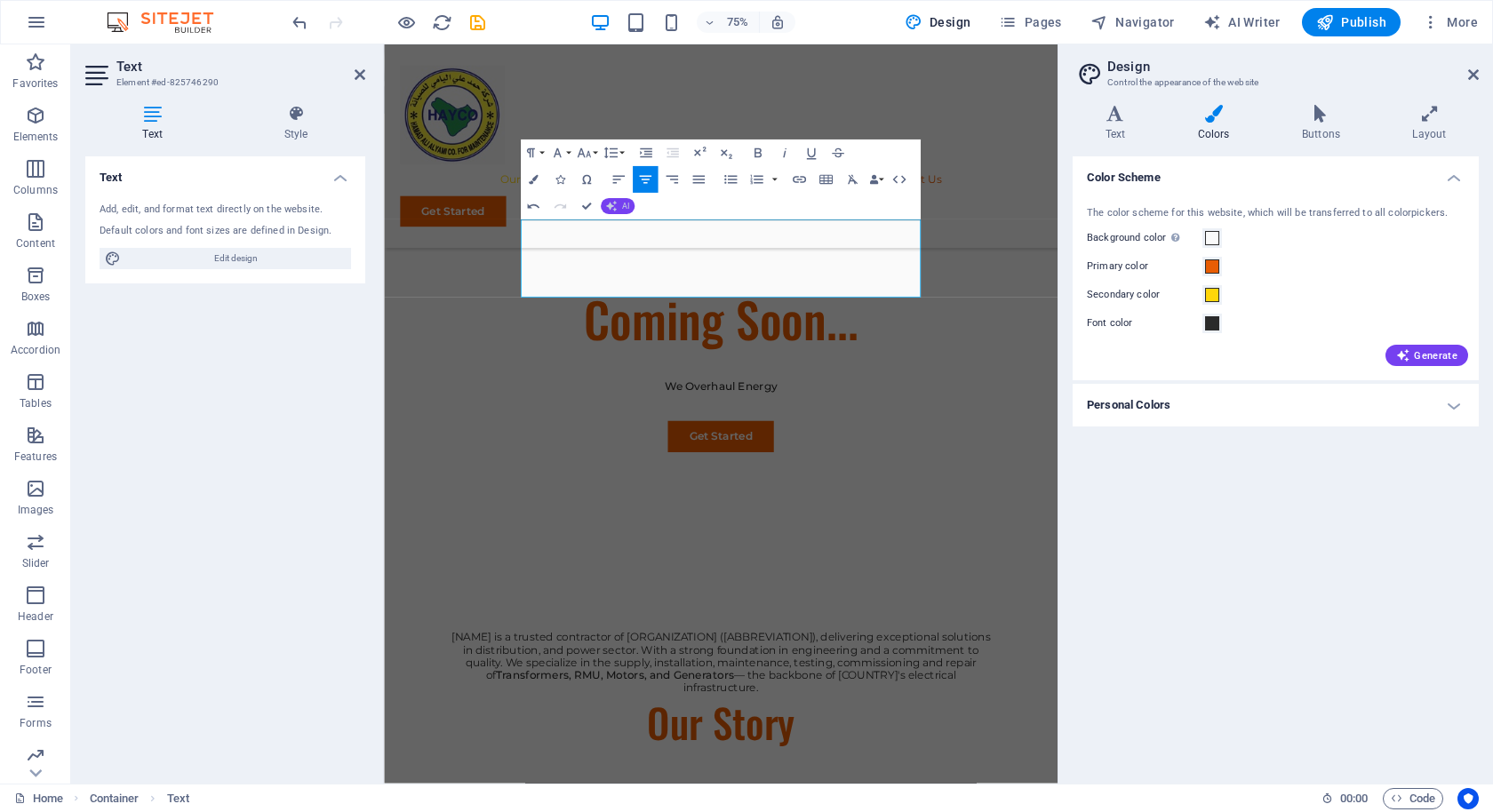 click on "AI" at bounding box center [626, 206] 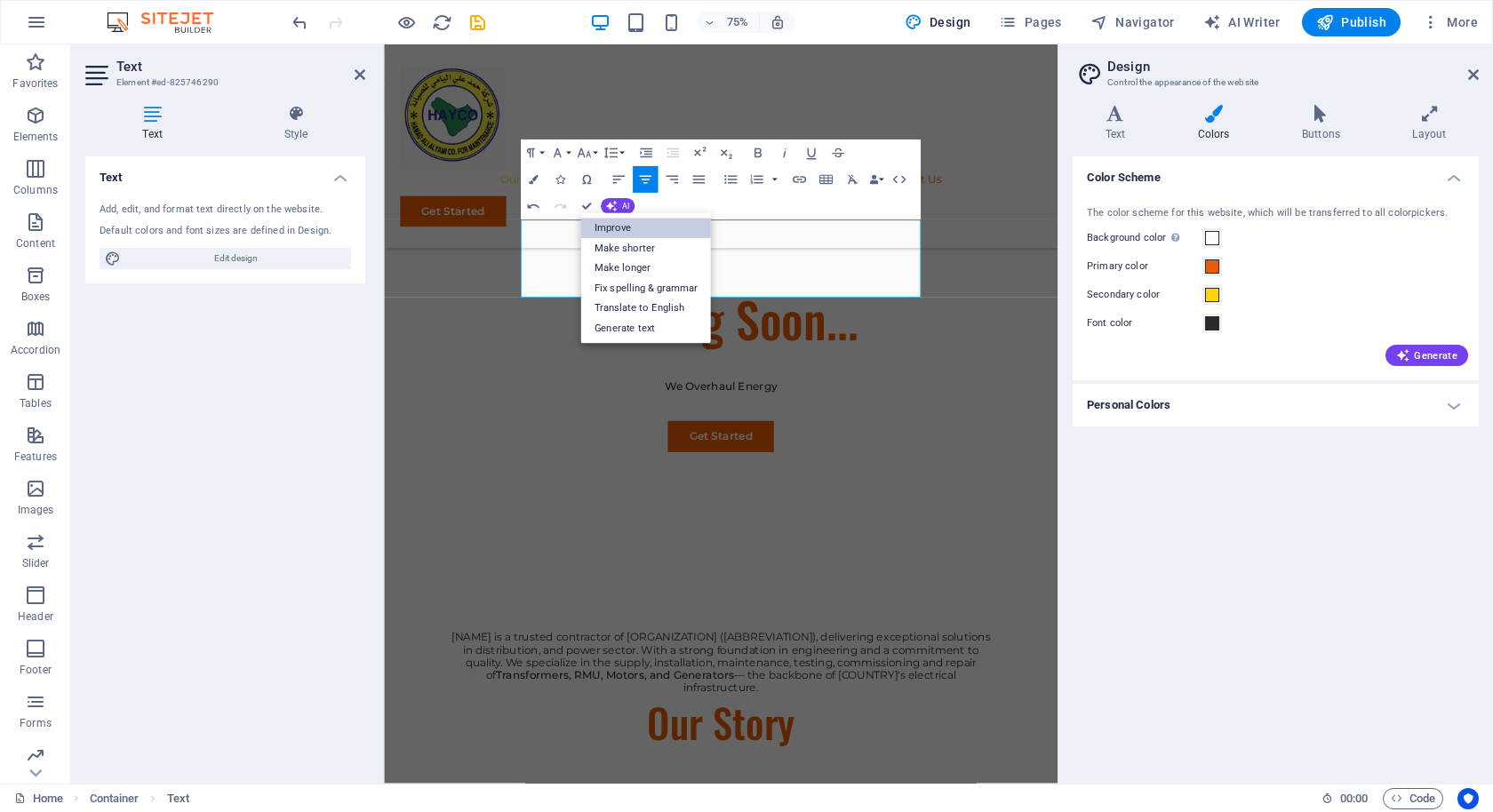 click on "Improve" at bounding box center [645, 228] 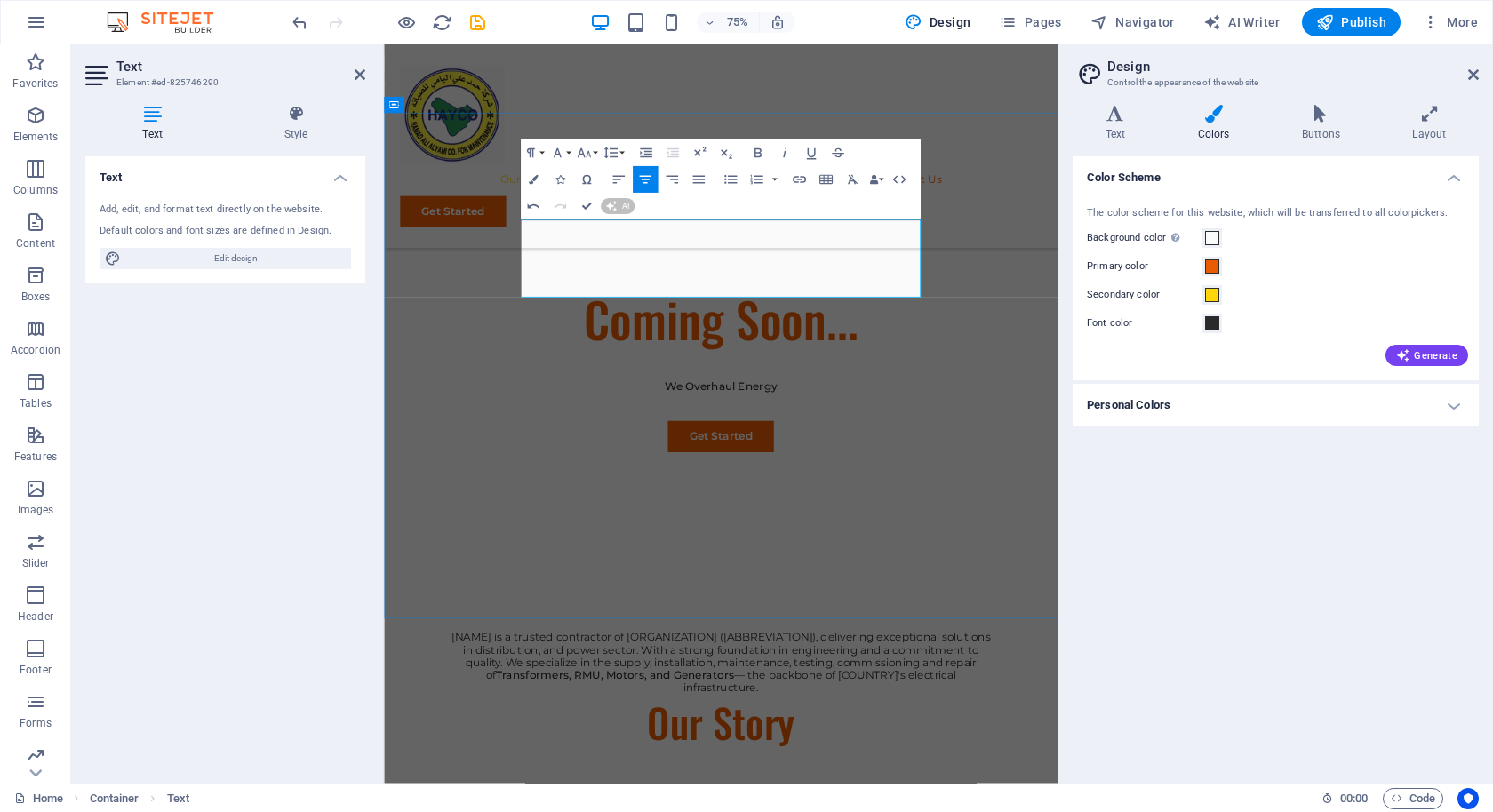type 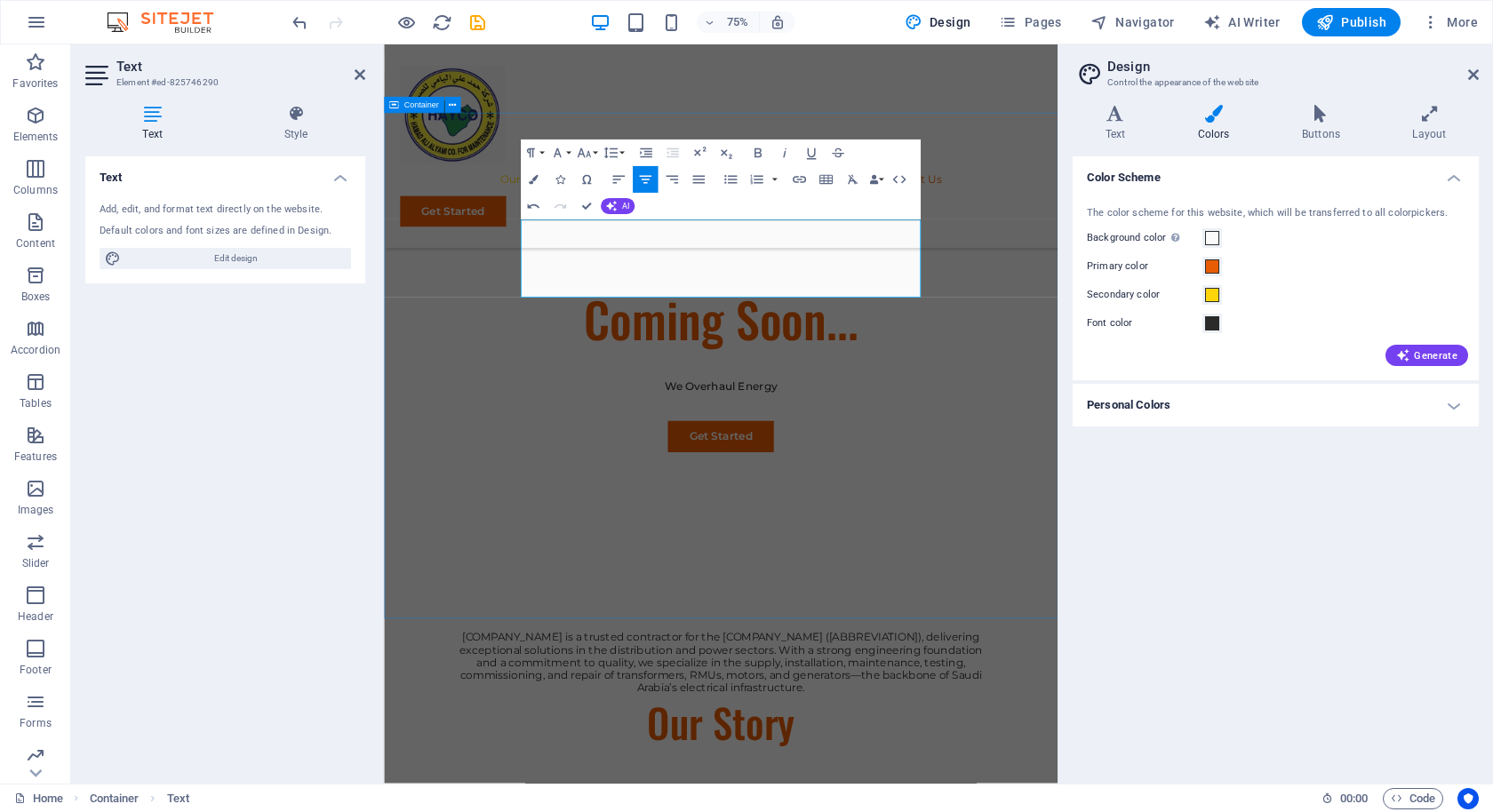 click on "Hamad Ali Alyami Company is a trusted contractor for the Saudi Electricity Company (SEC), delivering exceptional solutions in the distribution and power sectors. With a strong engineering foundation and a commitment to quality, we specialize in the supply, installation, maintenance, testing, commissioning, and repair of transformers, RMUs, motors, and generators—the backbone of Saudi Arabia’s electrical infrastructure. Our Story Sustainable Success Partner At Eco-Con, we understand that success is not just about profitability; it's also about sustainability and responsible business practices. With a proven track record of guiding businesses towards greater profitability and environmental responsibility, we have become a trusted partner in the industry. Expertise For Results" at bounding box center (833, 1437) 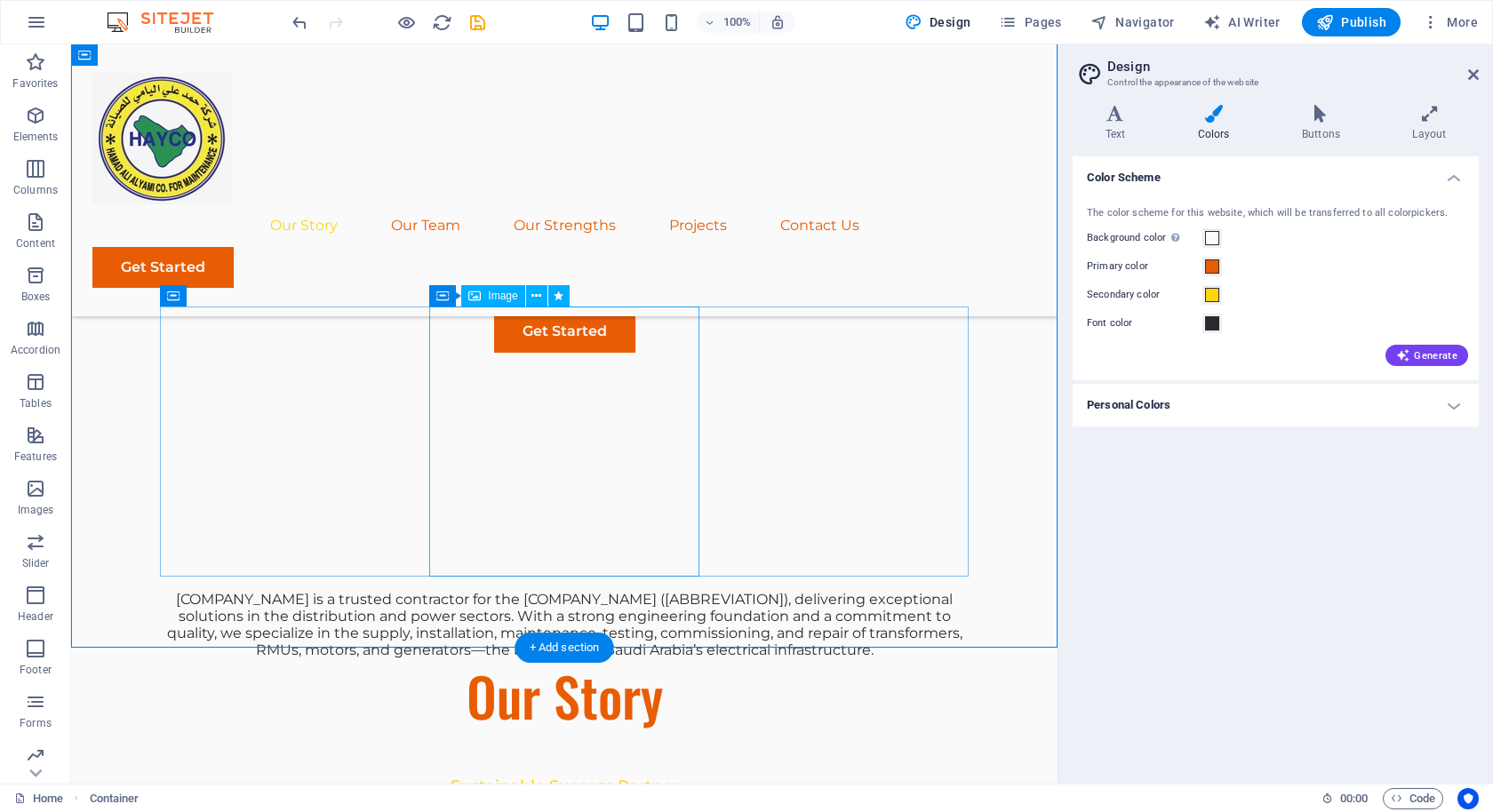 scroll, scrollTop: 899, scrollLeft: 0, axis: vertical 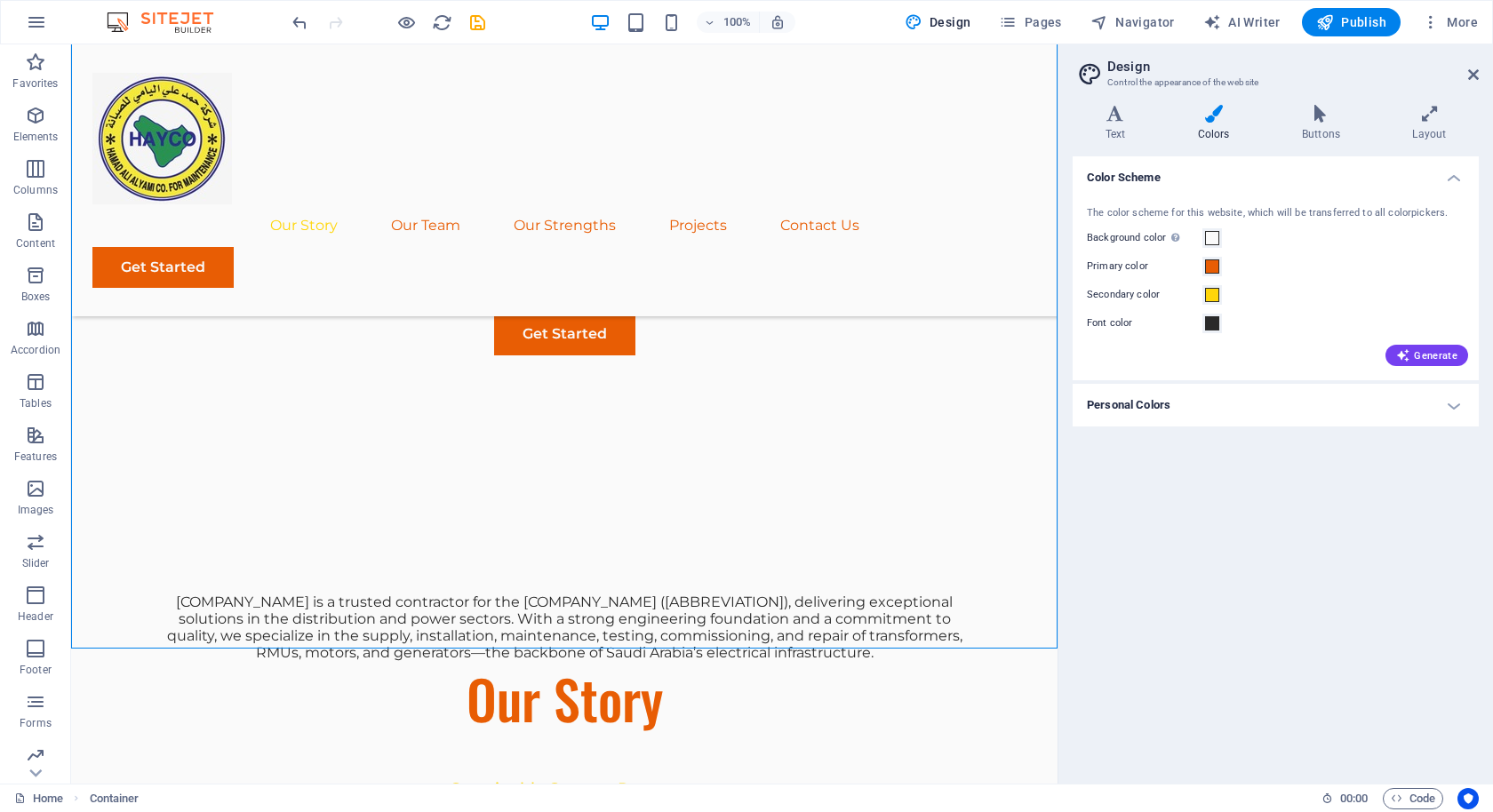 click on "Sustainable Success Partner" at bounding box center [564, 789] 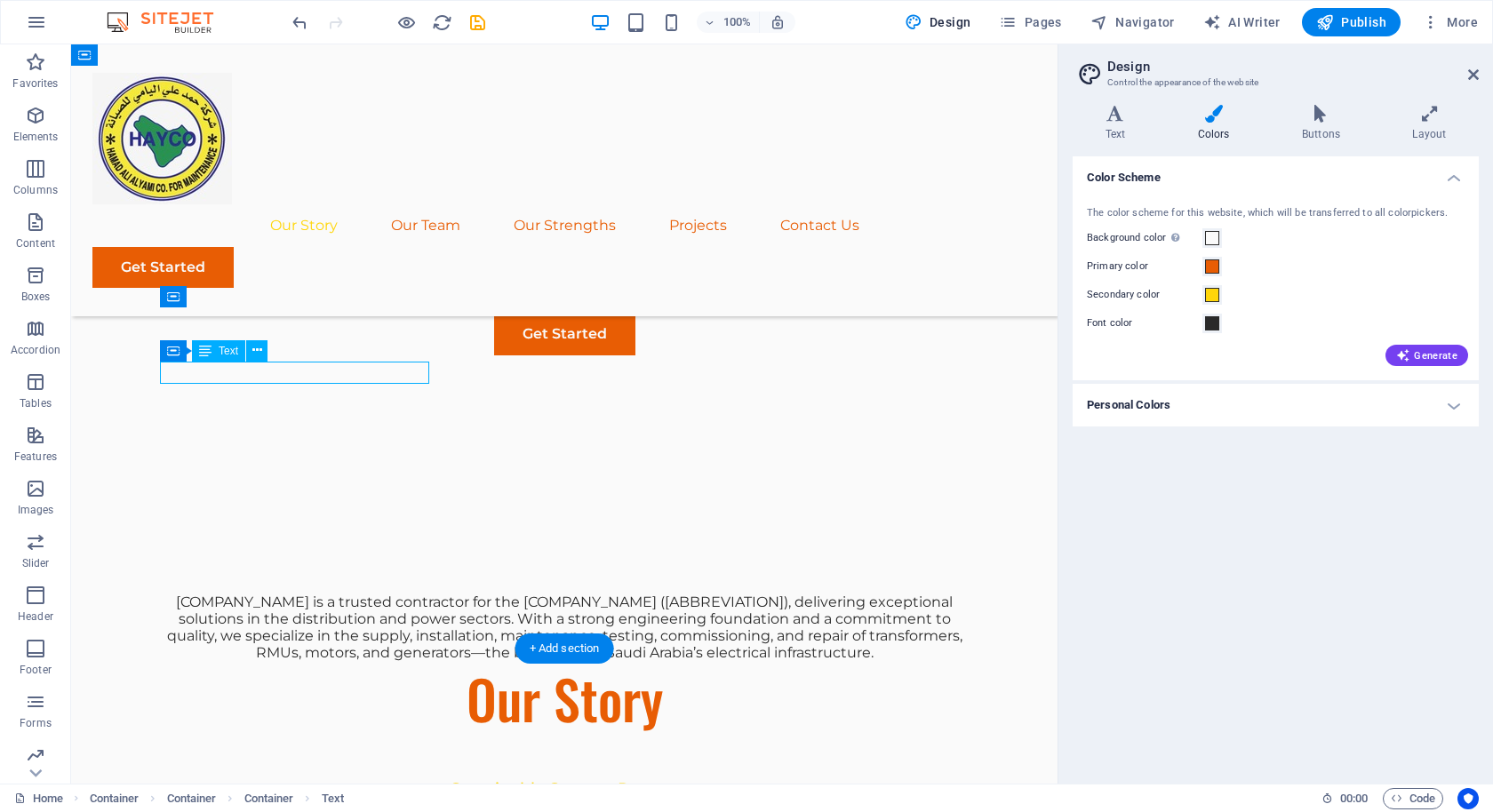 click on "Sustainable Success Partner" at bounding box center (564, 789) 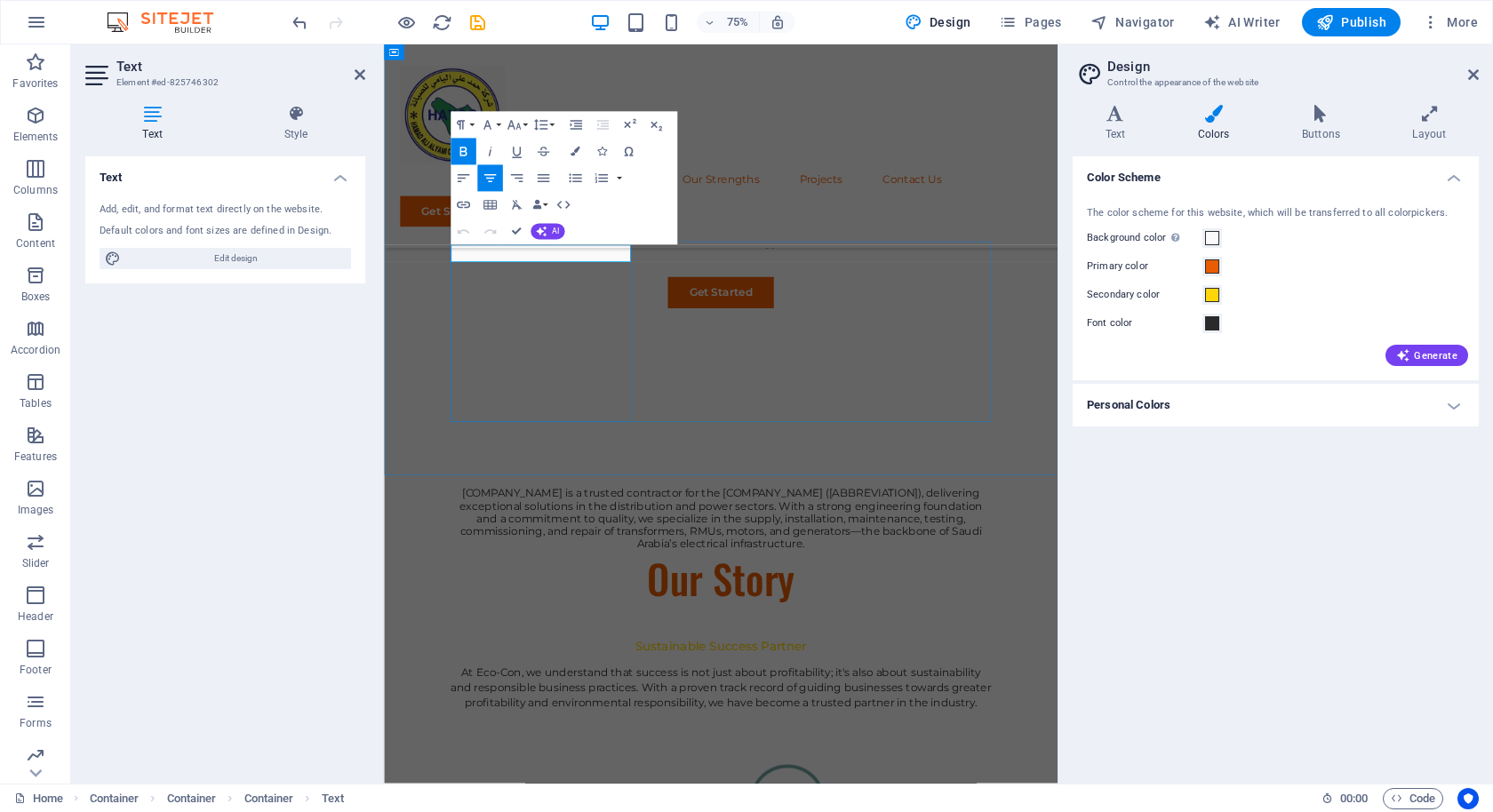 click on "Sustainable Success Partner" at bounding box center [834, 847] 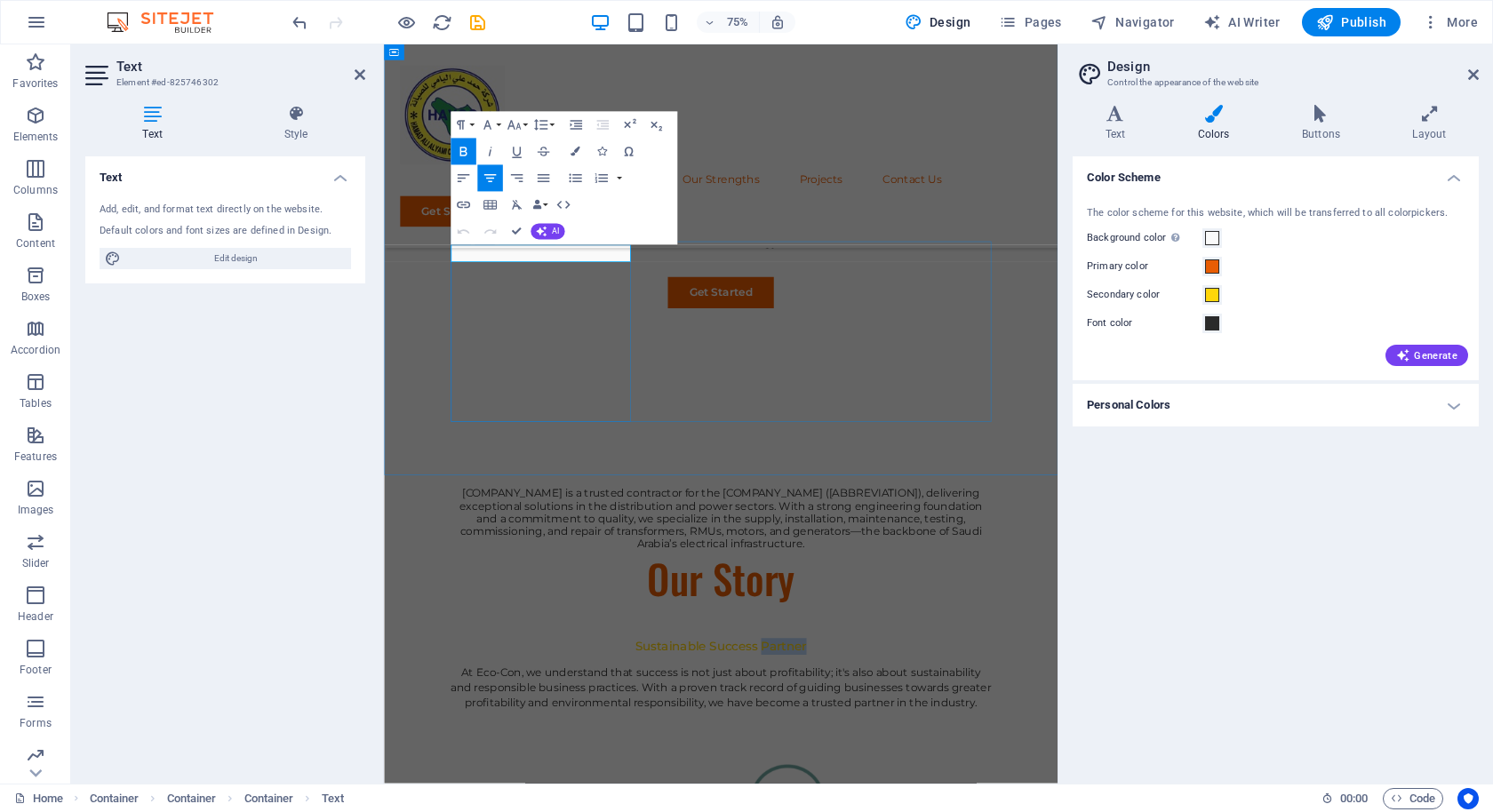 click on "Sustainable Success Partner" at bounding box center (834, 847) 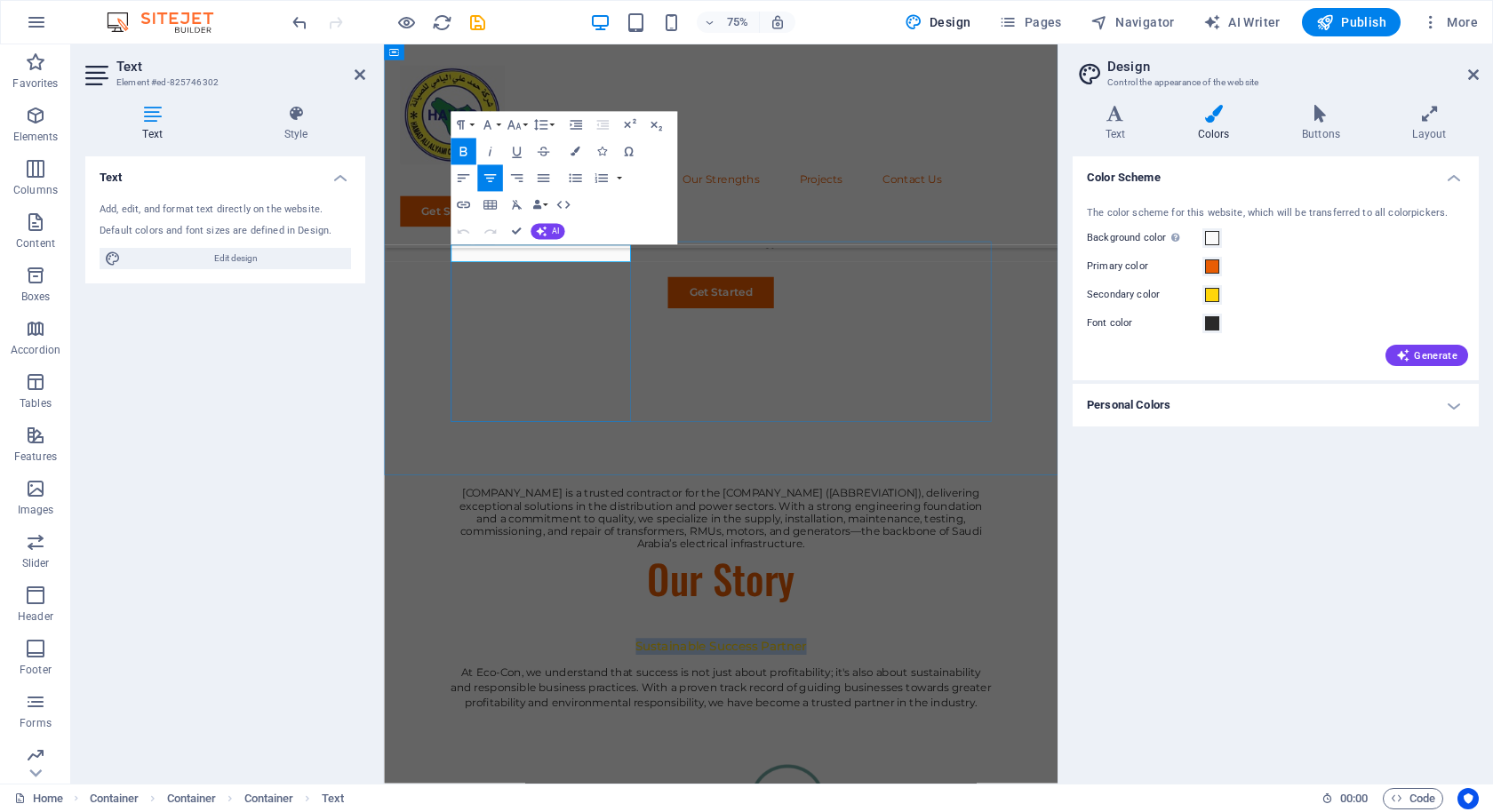 click on "Sustainable Success Partner" at bounding box center (834, 847) 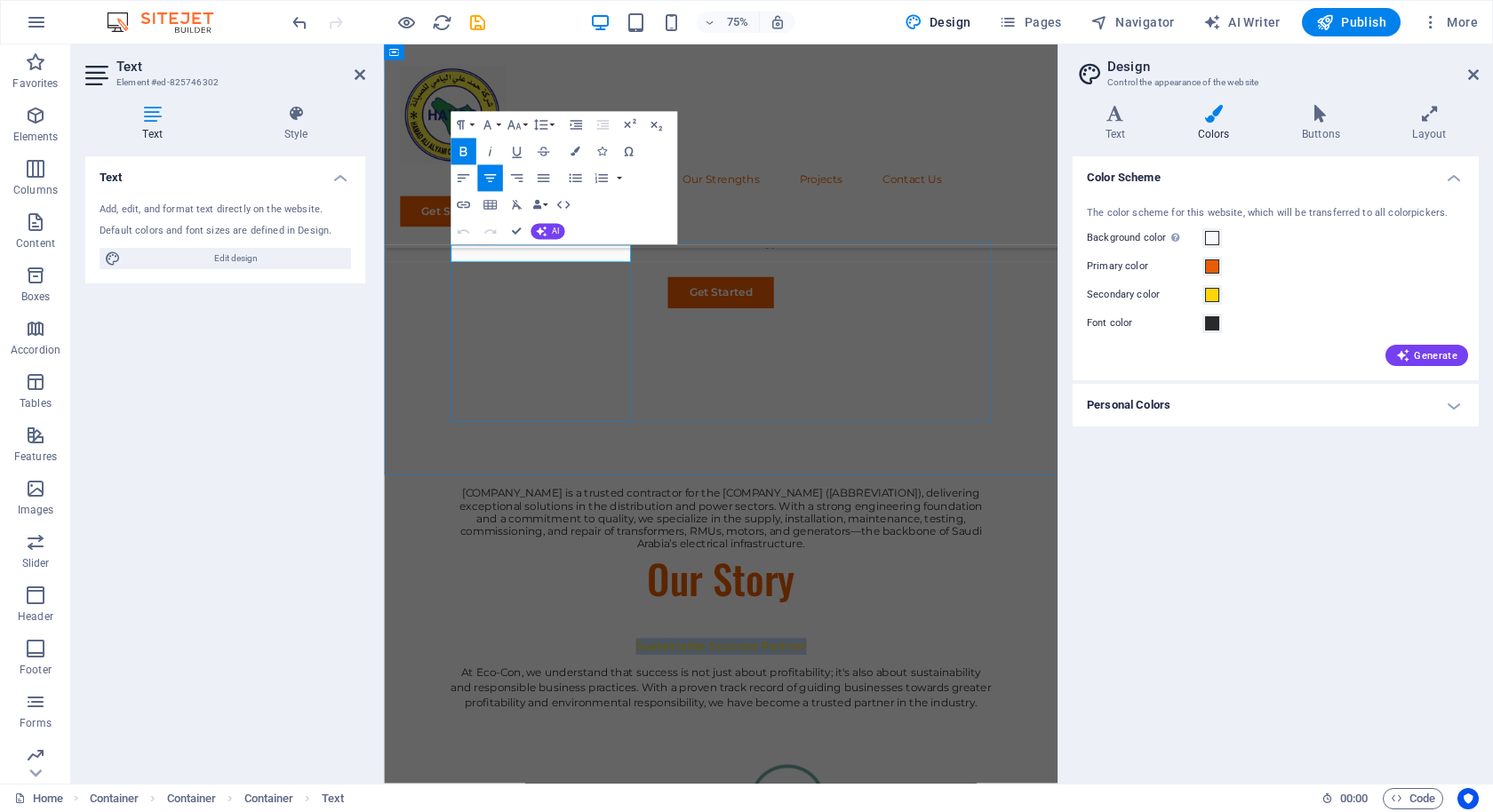 type 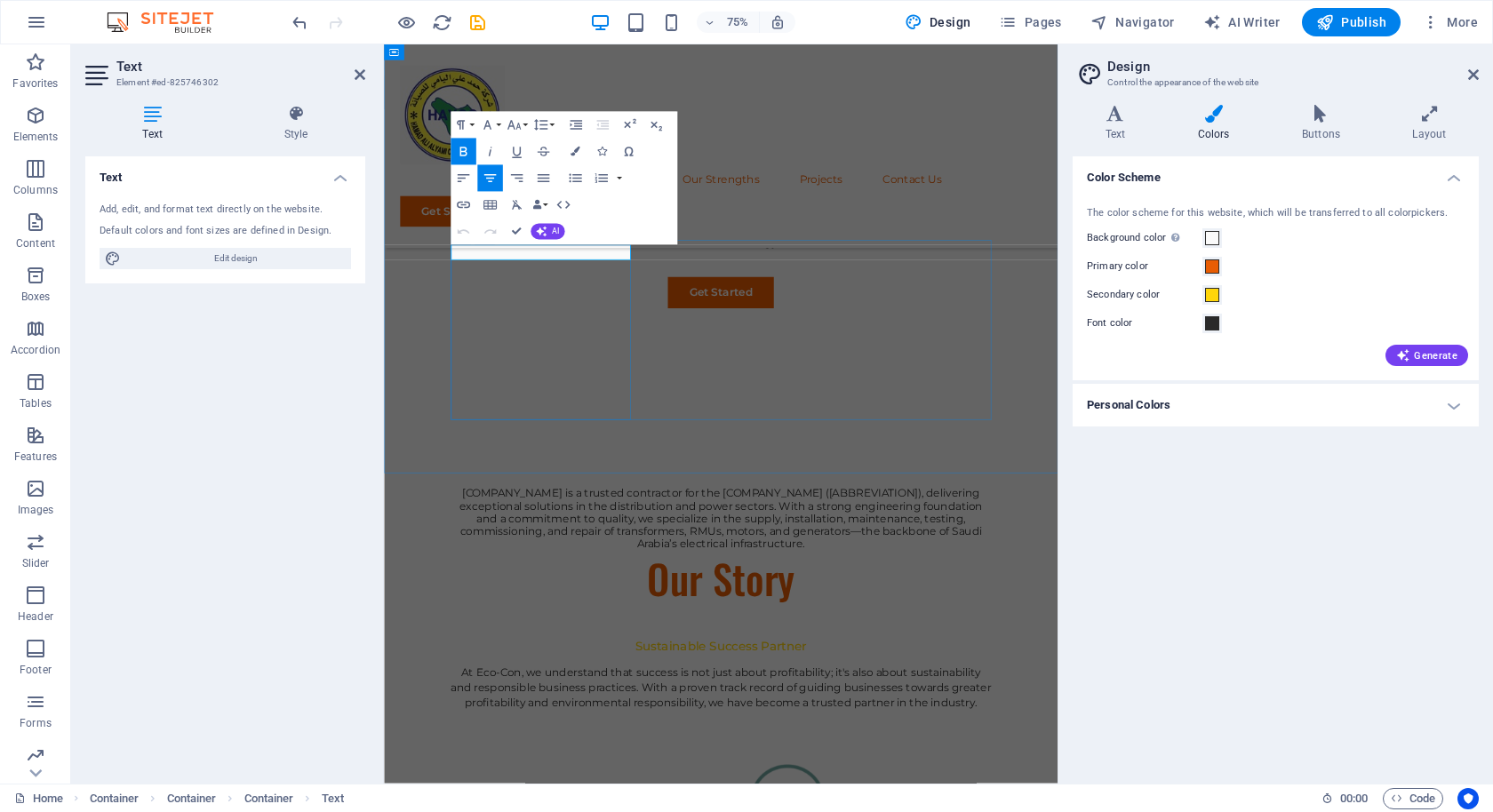 scroll, scrollTop: 902, scrollLeft: 0, axis: vertical 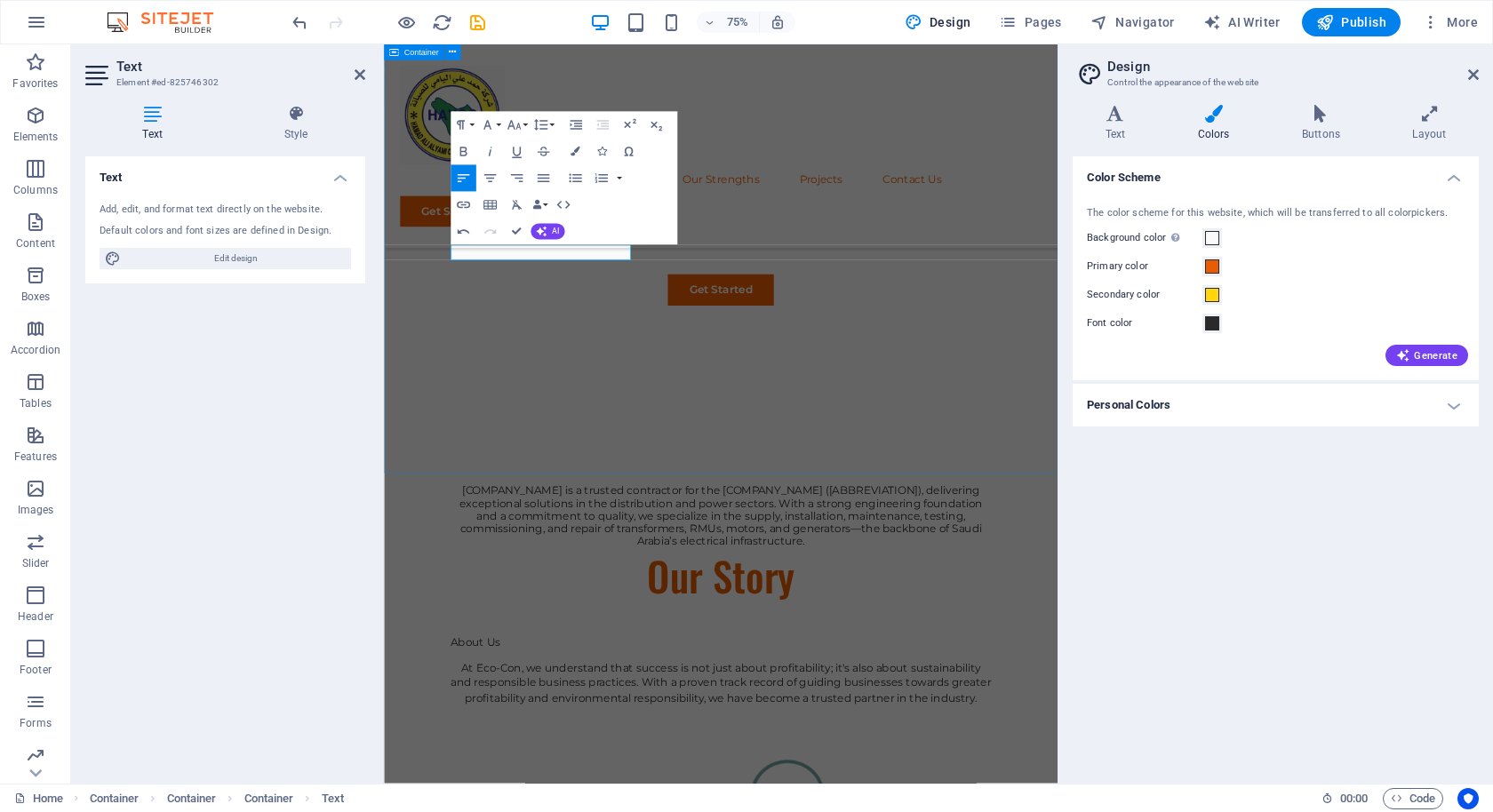 click on "Hamad Ali Alyami Company is a trusted contractor for the Saudi Electricity Company (SEC), delivering exceptional solutions in the distribution and power sectors. With a strong engineering foundation and a commitment to quality, we specialize in the supply, installation, maintenance, testing, commissioning, and repair of transformers, RMUs, motors, and generators—the backbone of Saudi Arabia’s electrical infrastructure. Our Story About Us At Eco-Con, we understand that success is not just about profitability; it's also about sustainability and responsible business practices. With a proven track record of guiding businesses towards greater profitability and environmental responsibility, we have become a trusted partner in the industry. Expertise For Results" at bounding box center (833, 1241) 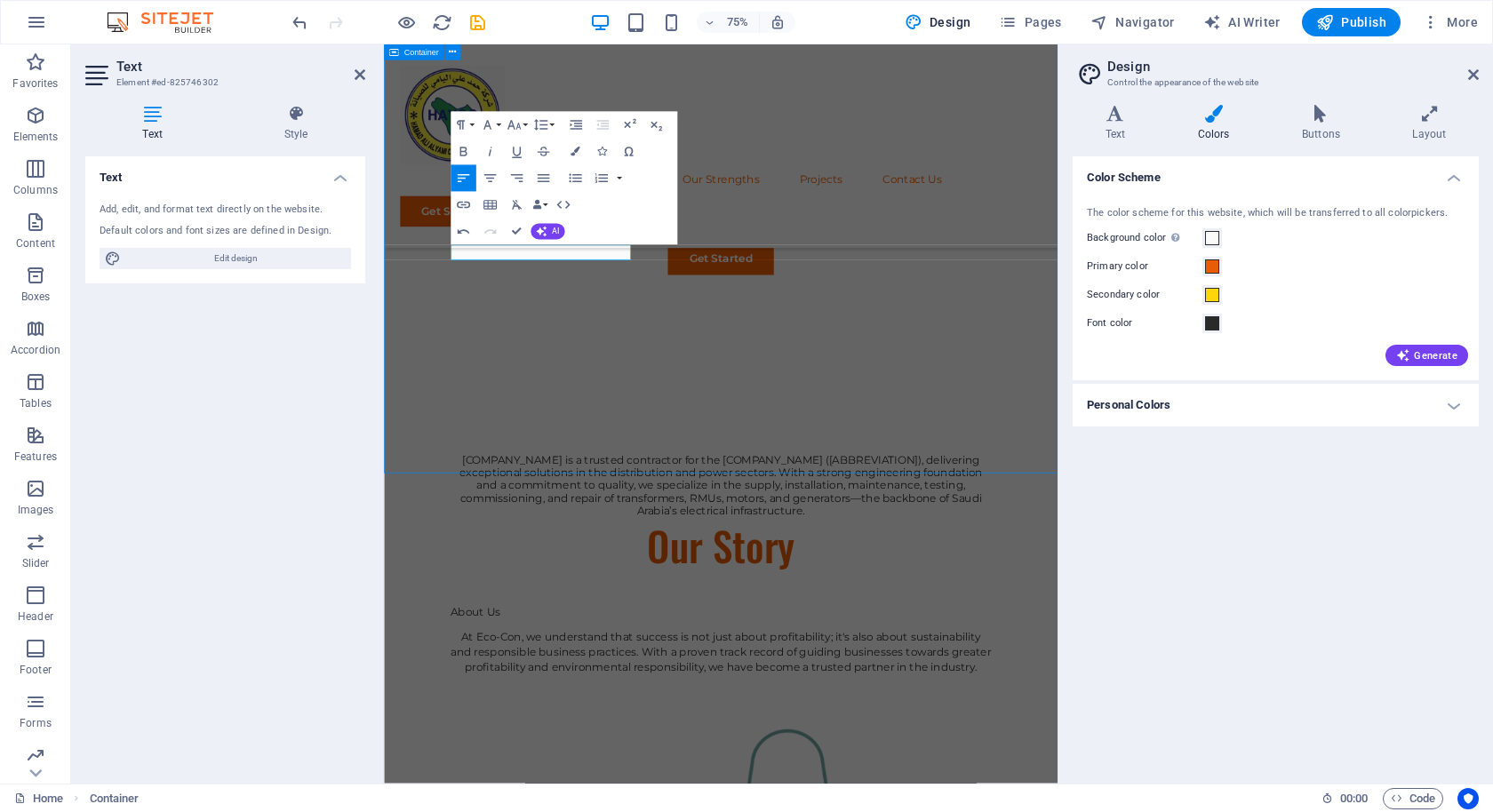 scroll, scrollTop: 951, scrollLeft: 0, axis: vertical 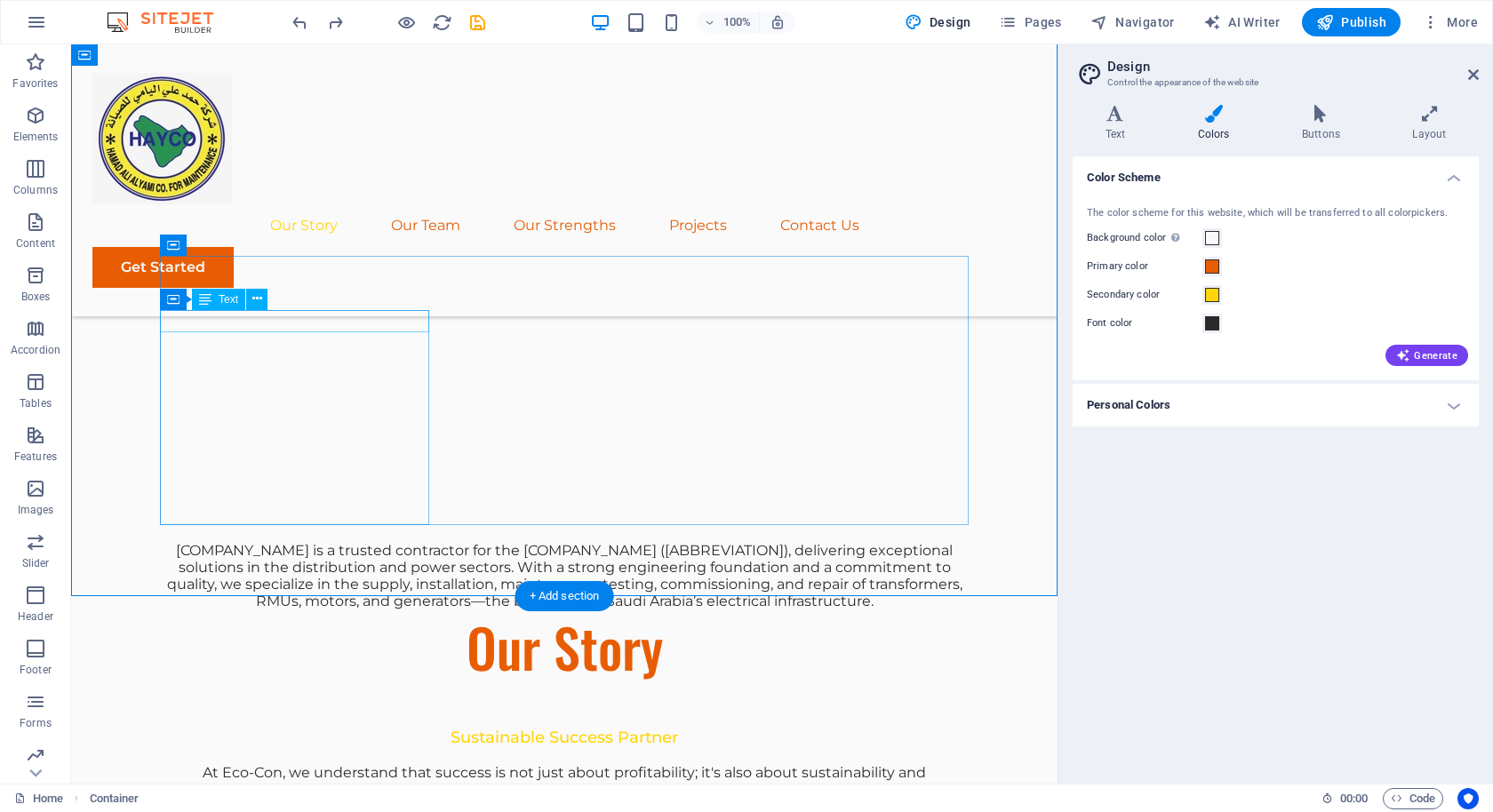 click on "Sustainable Success Partner" at bounding box center (564, 737) 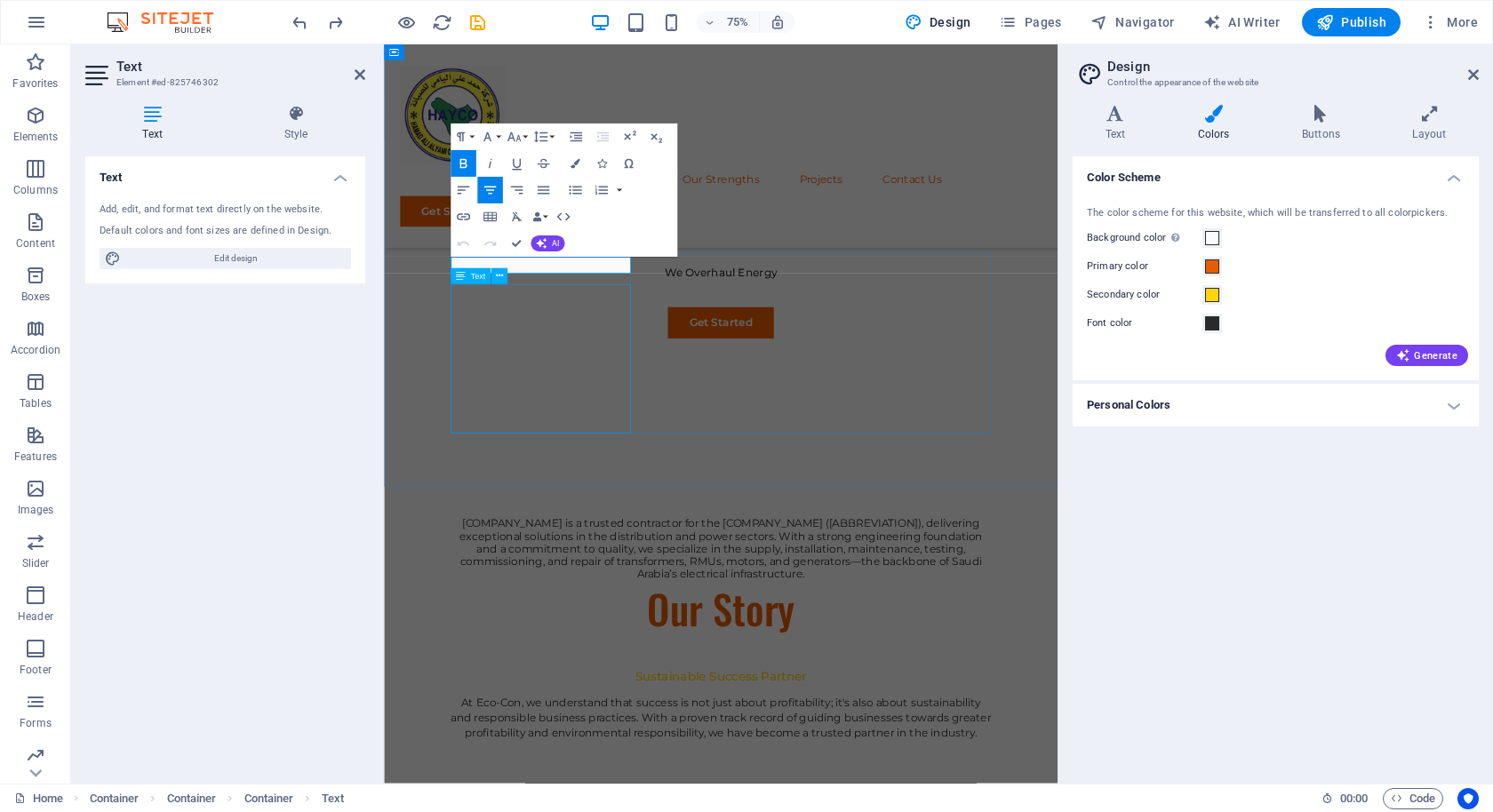 scroll, scrollTop: 854, scrollLeft: 0, axis: vertical 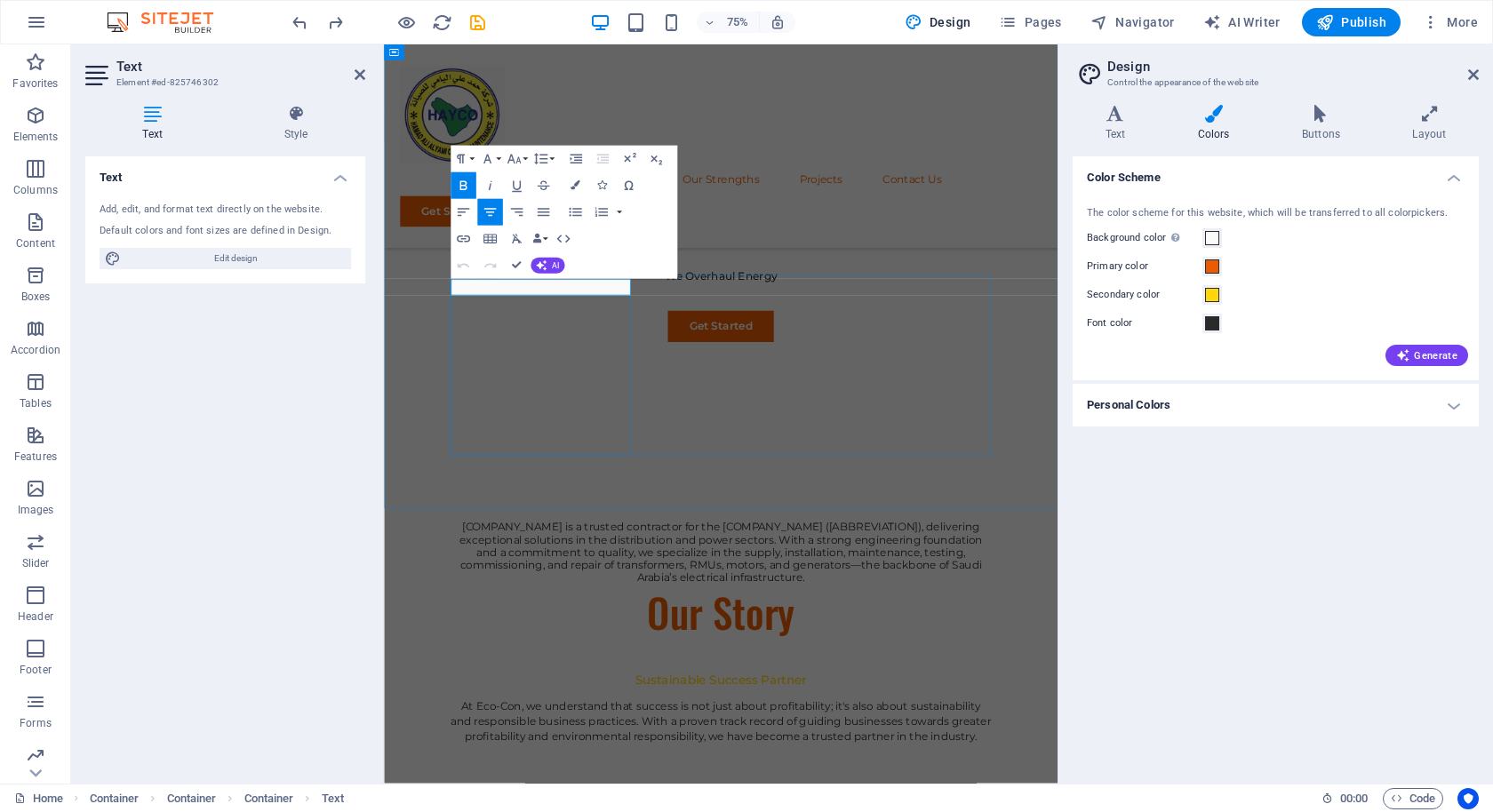 click on "Sustainable Success Partner" at bounding box center (834, 892) 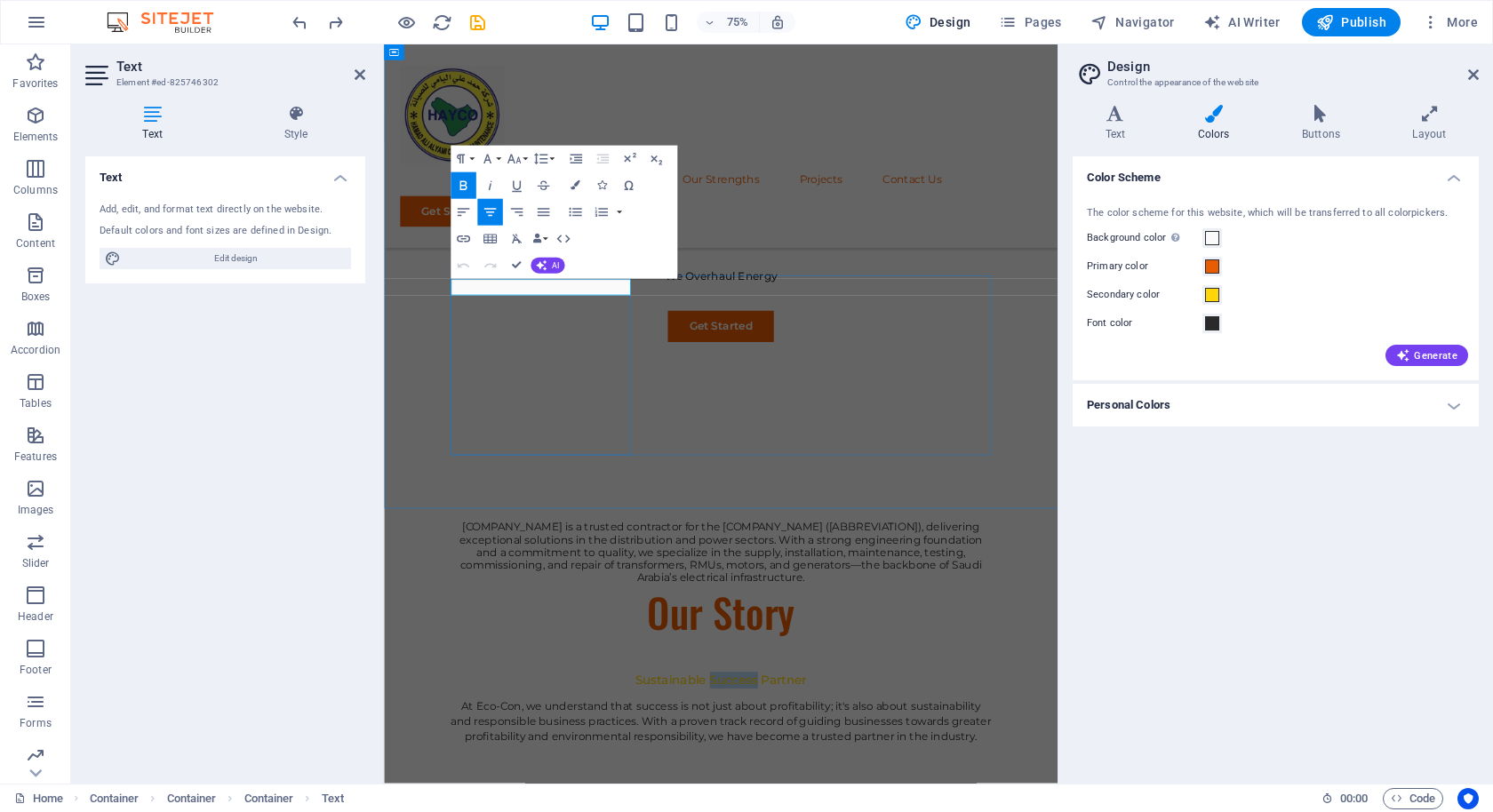 click on "Sustainable Success Partner" at bounding box center [834, 892] 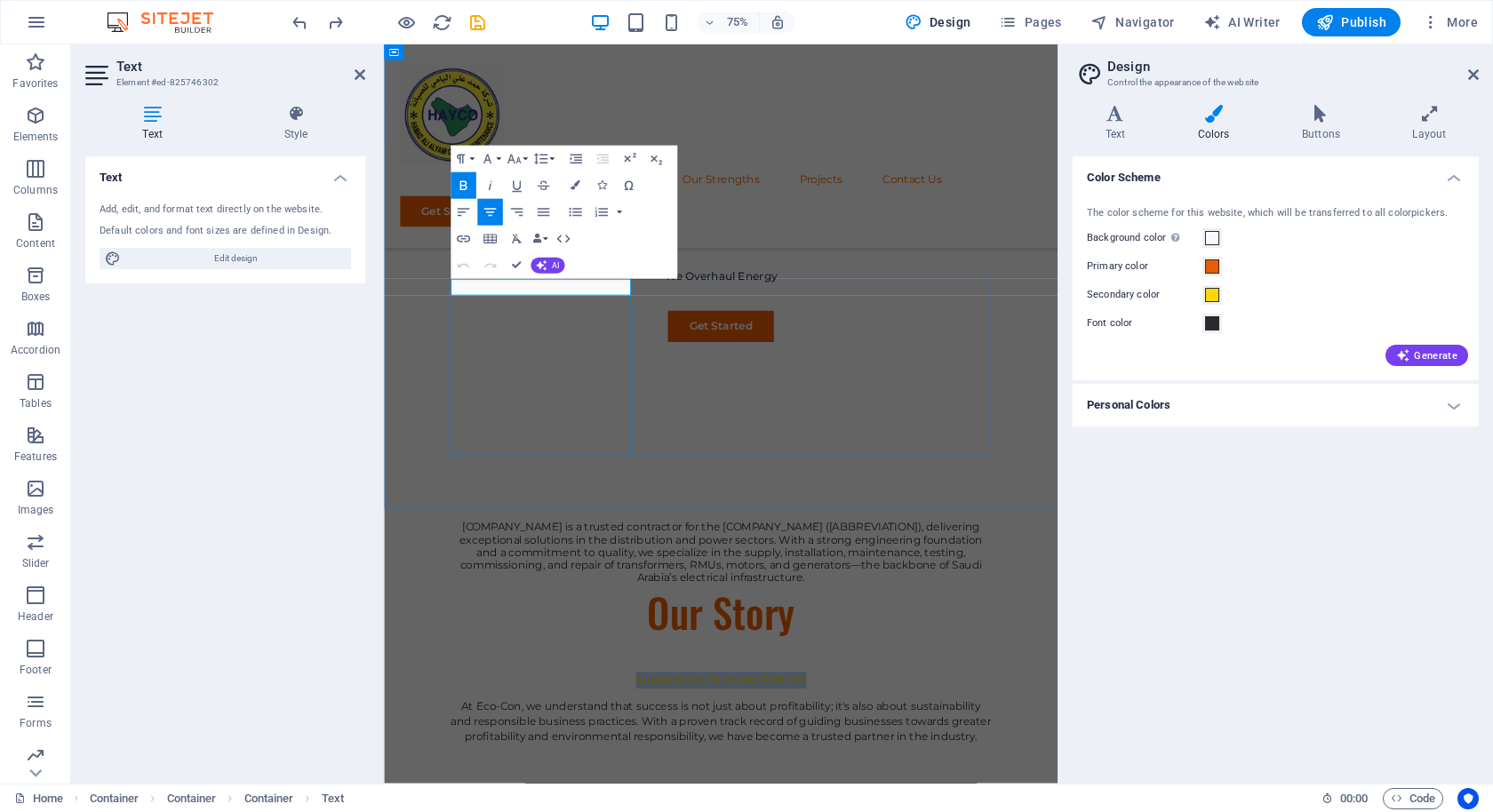 click on "Sustainable Success Partner" at bounding box center (834, 892) 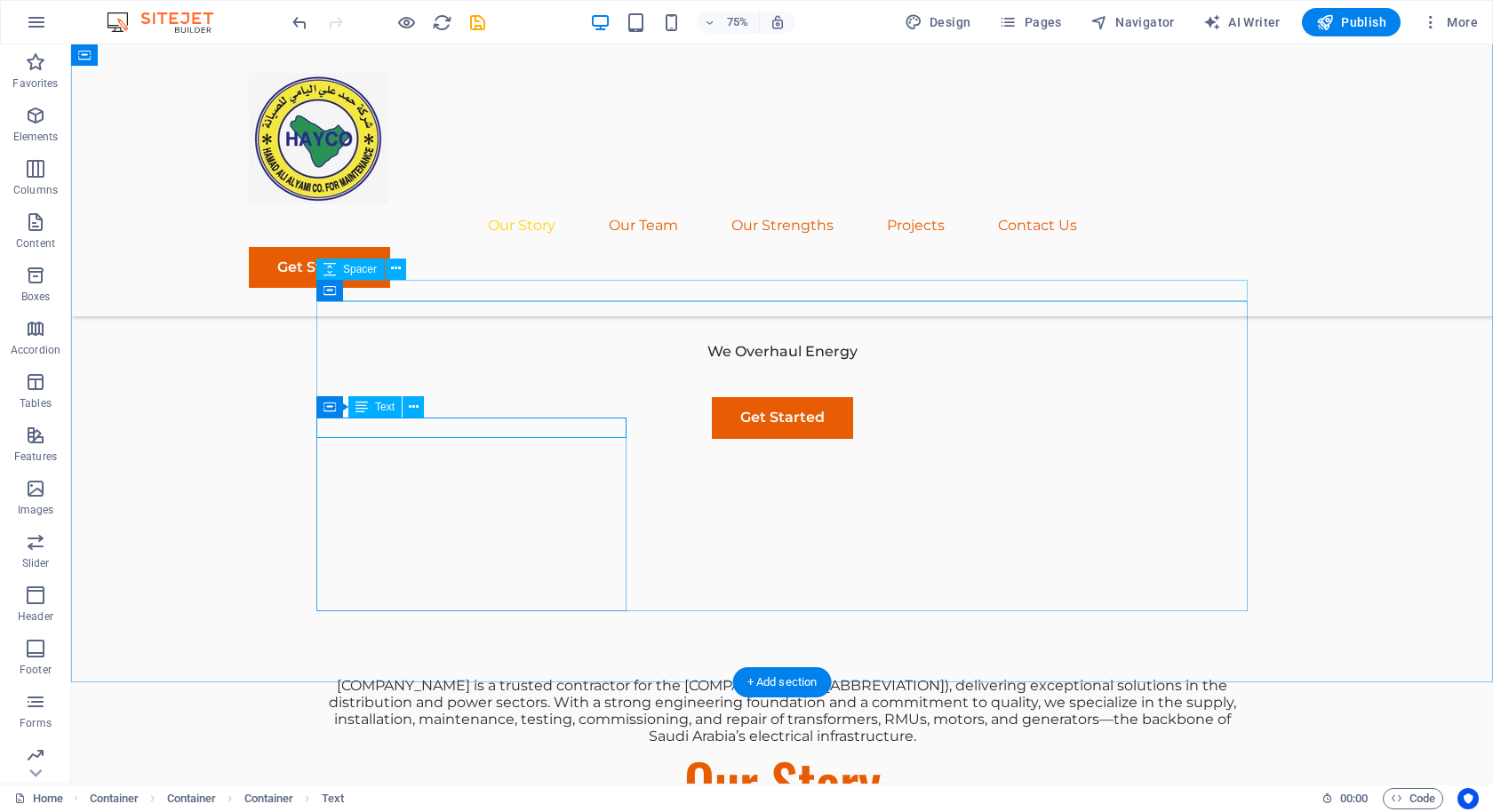scroll, scrollTop: 906, scrollLeft: 0, axis: vertical 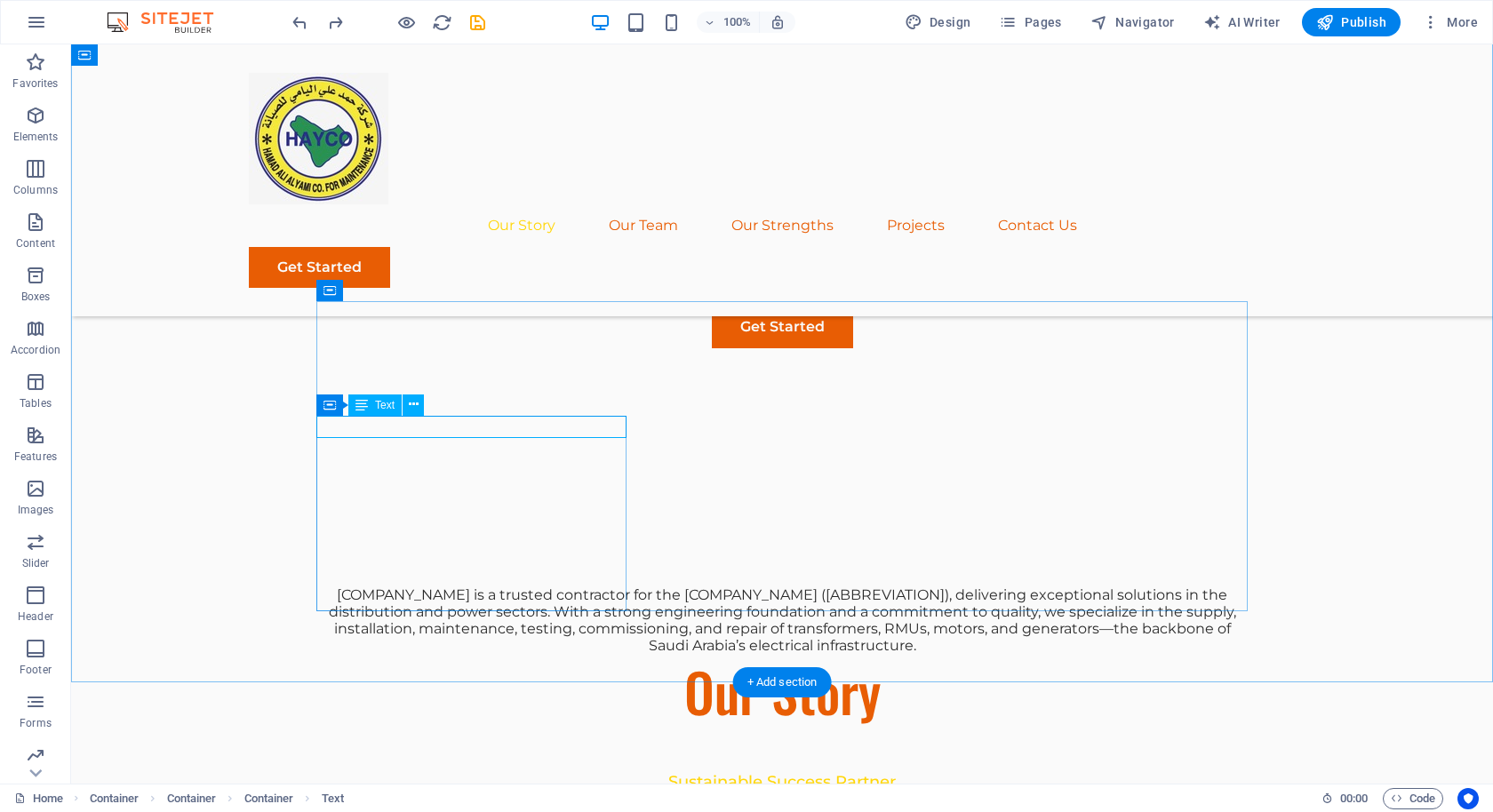 click on "Sustainable Success Partner" at bounding box center [782, 782] 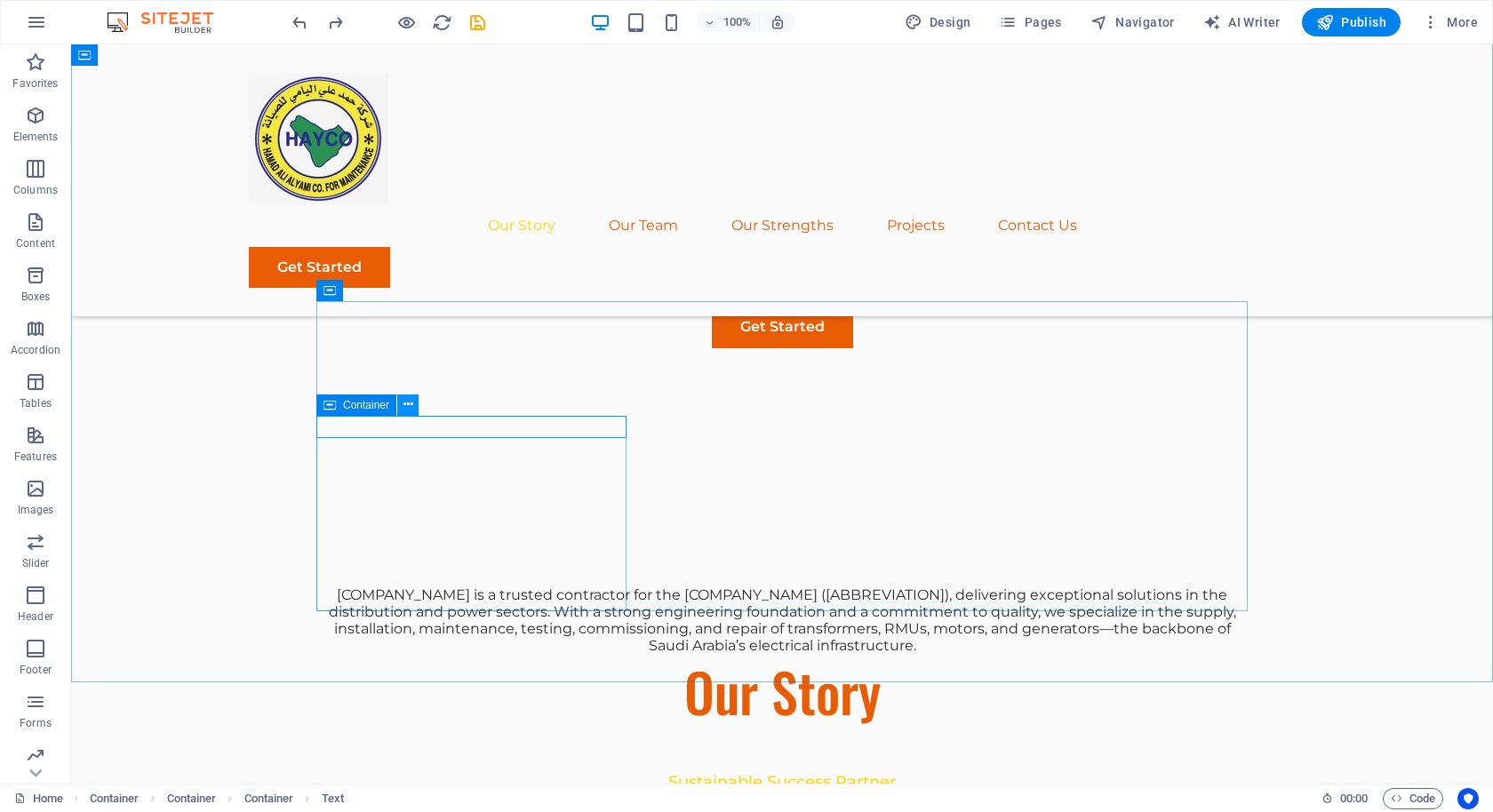 click at bounding box center [408, 405] 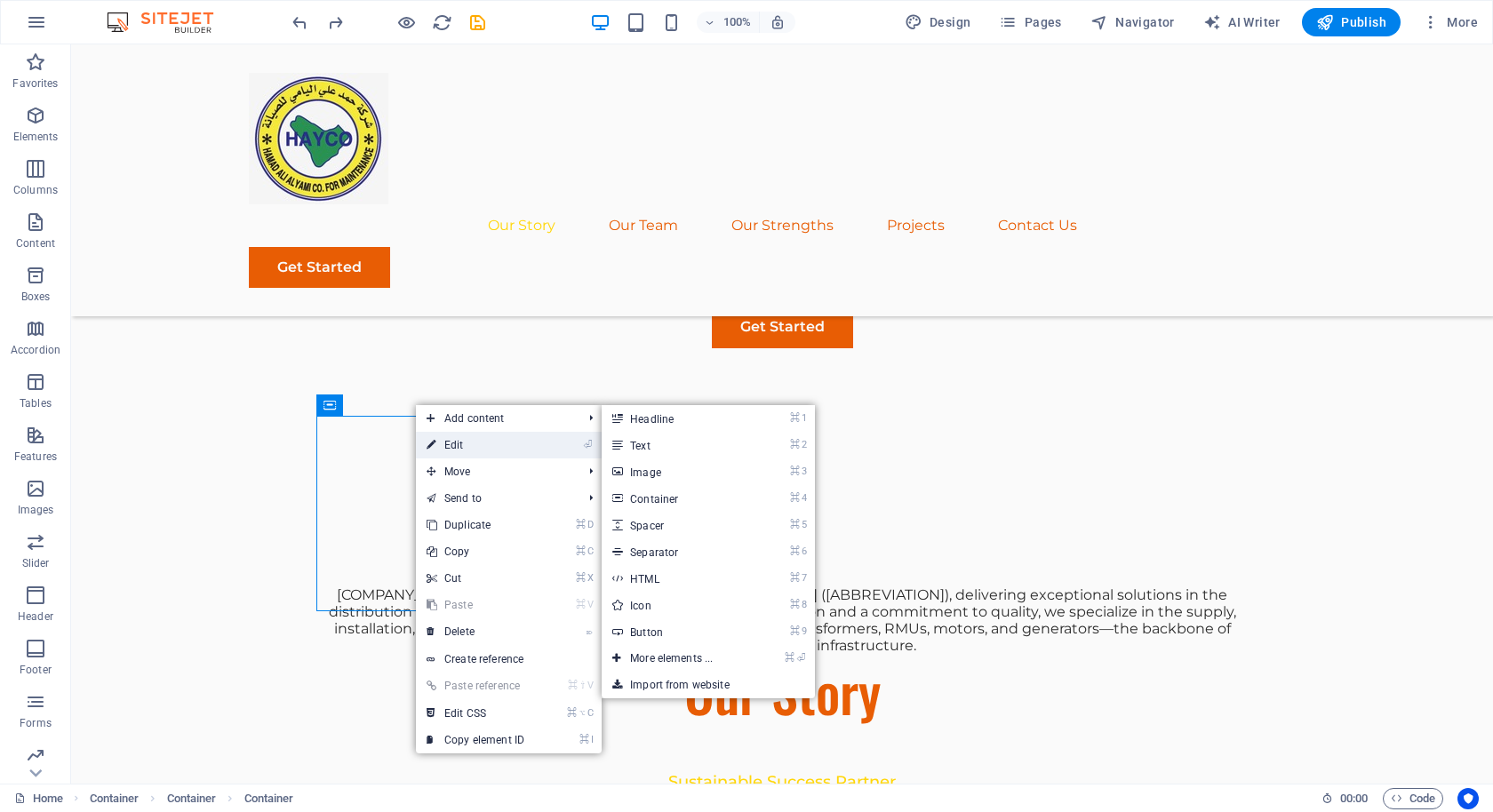 click on "⏎  Edit" at bounding box center [475, 445] 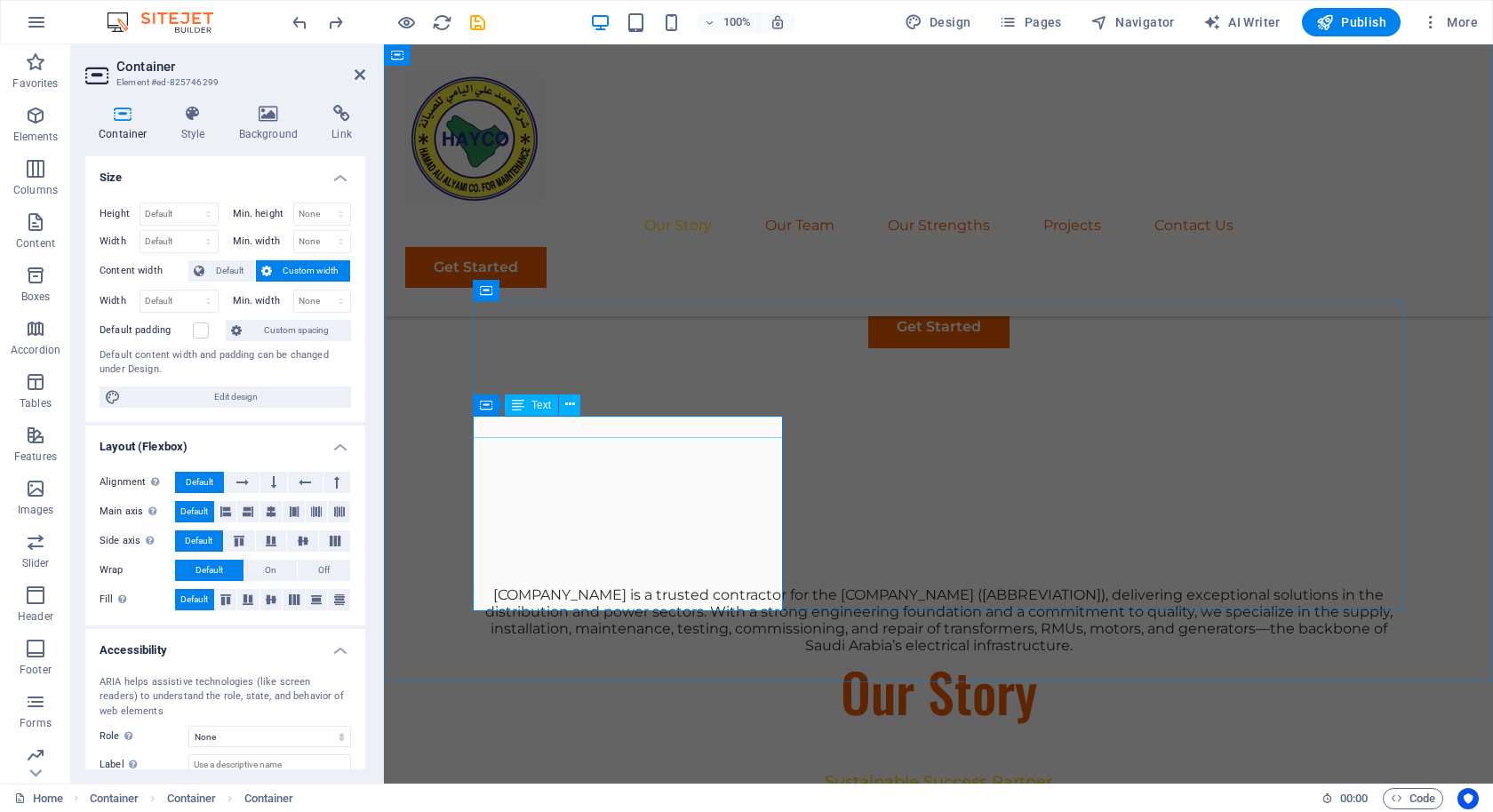 click on "Sustainable Success Partner" at bounding box center (938, 782) 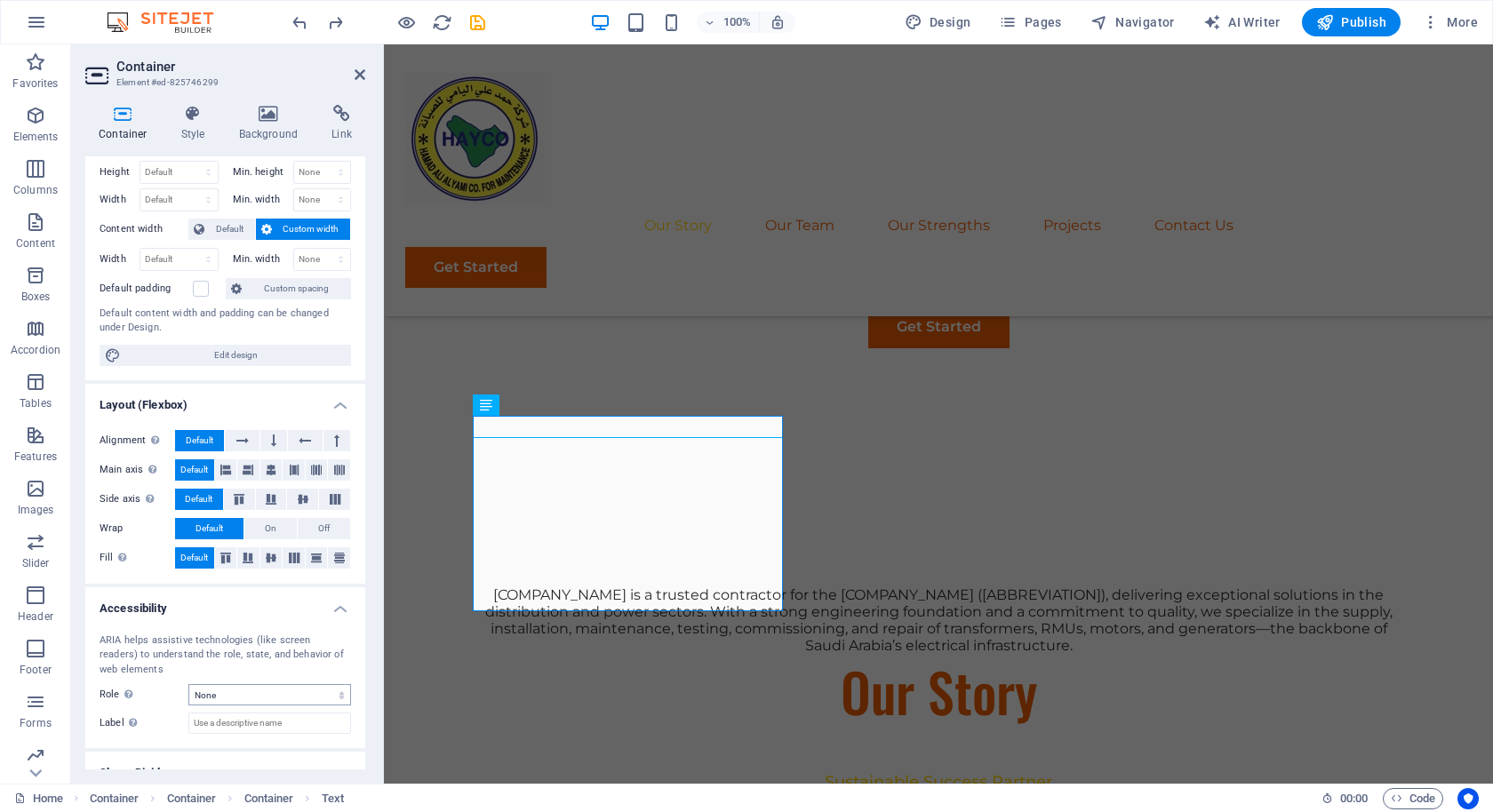 scroll, scrollTop: 0, scrollLeft: 0, axis: both 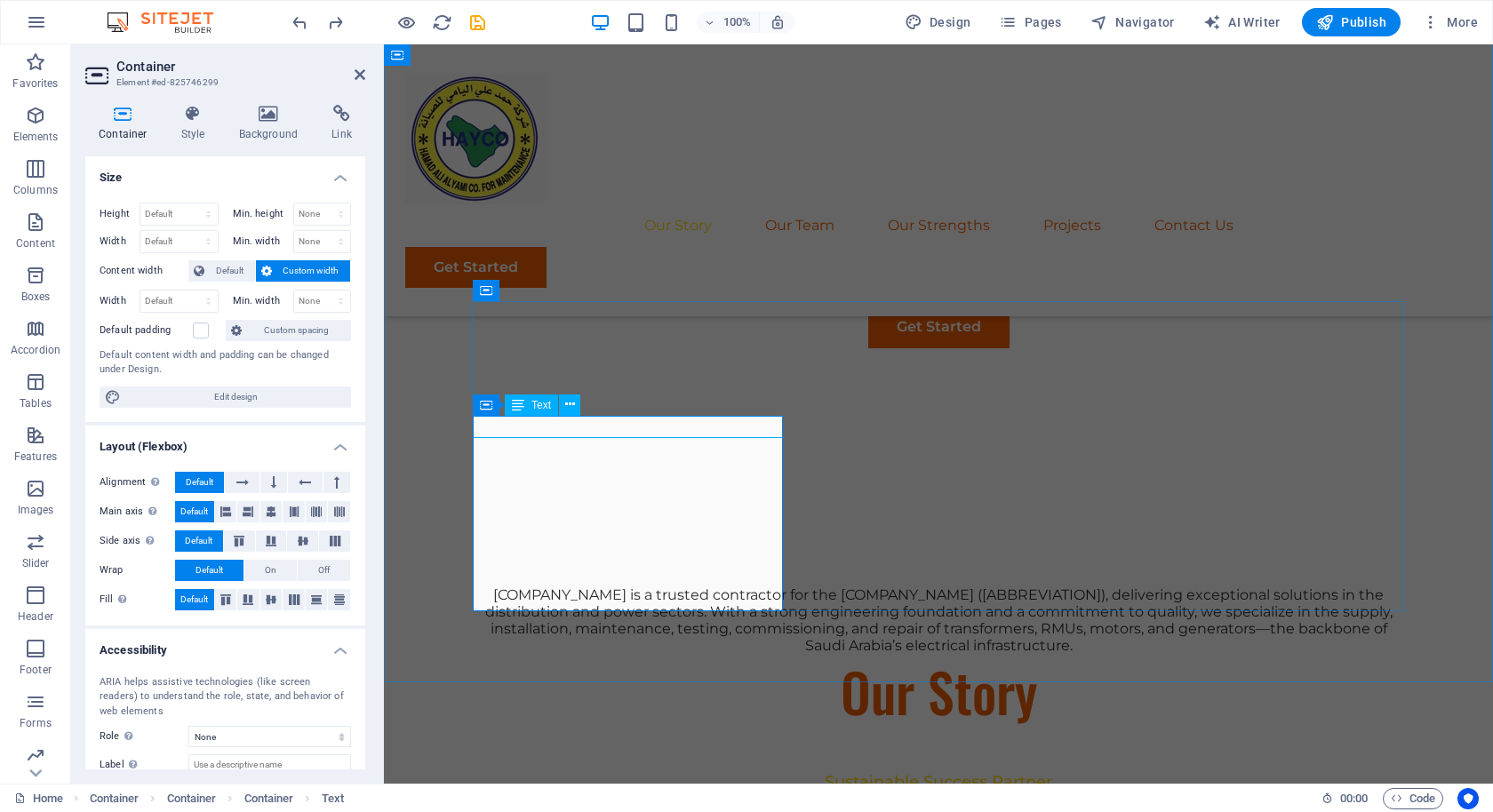 click on "Sustainable Success Partner" at bounding box center (938, 782) 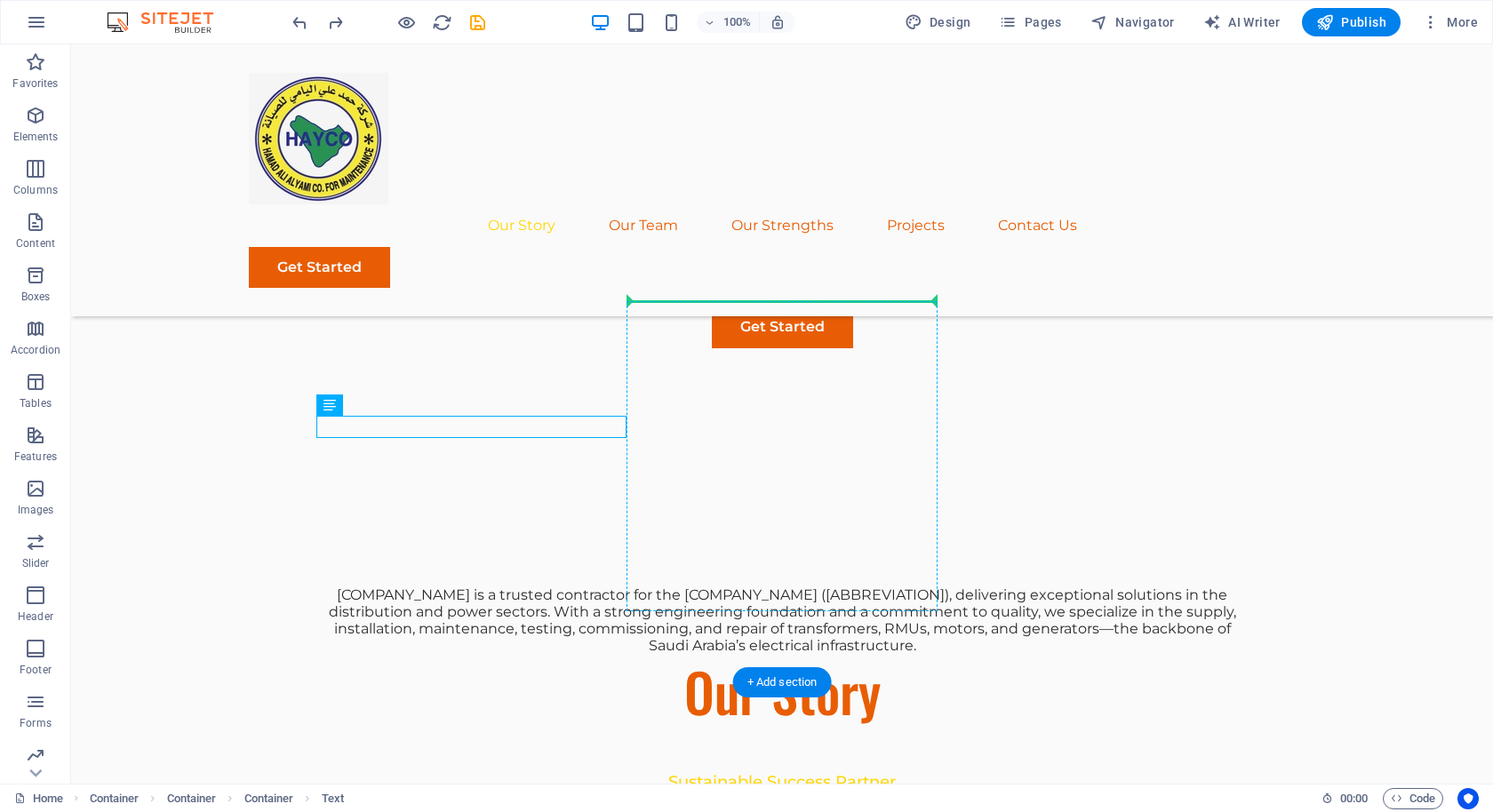 drag, startPoint x: 431, startPoint y: 425, endPoint x: 683, endPoint y: 426, distance: 252.00198 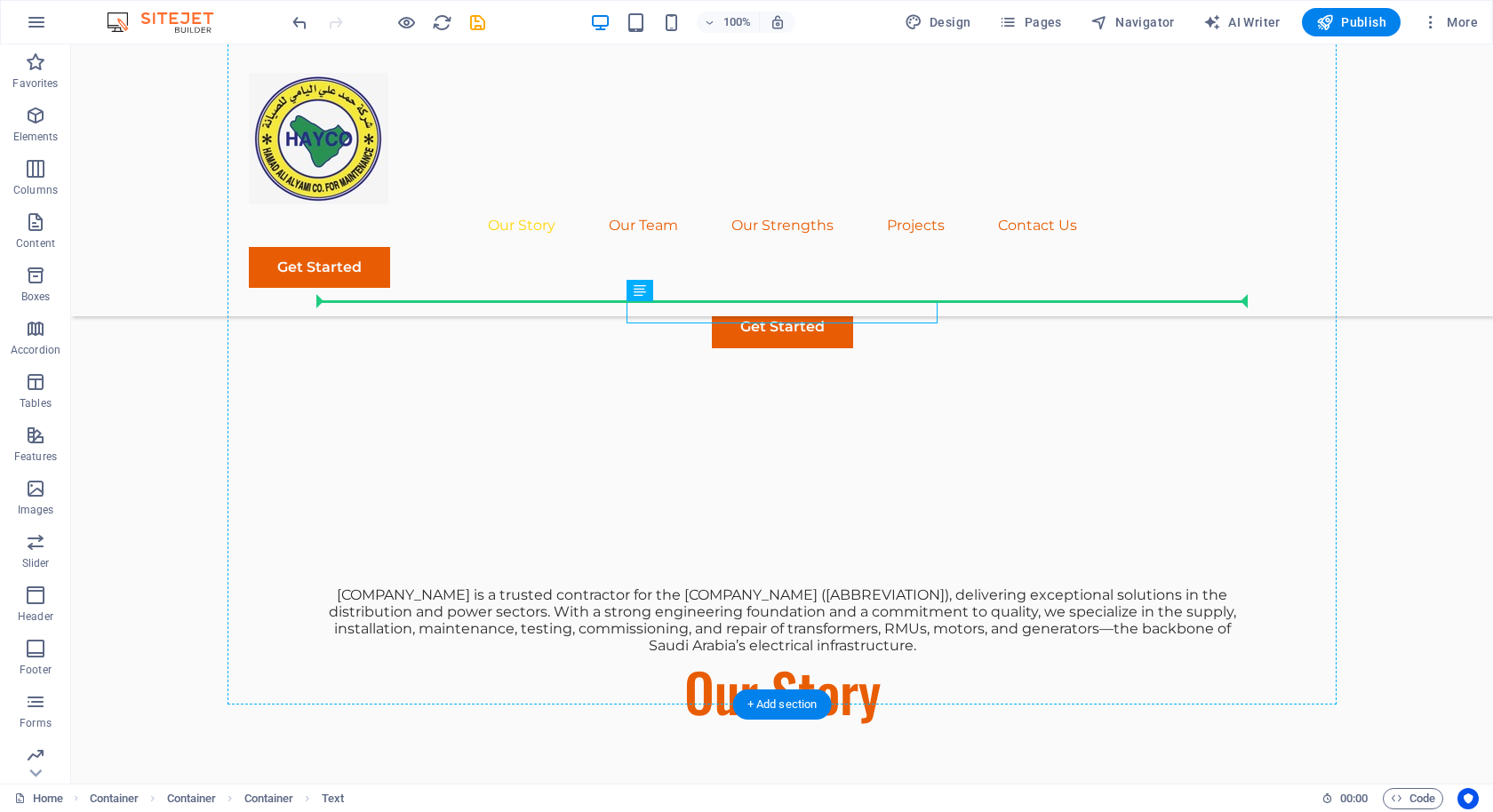 drag, startPoint x: 786, startPoint y: 309, endPoint x: 472, endPoint y: 464, distance: 350.17281 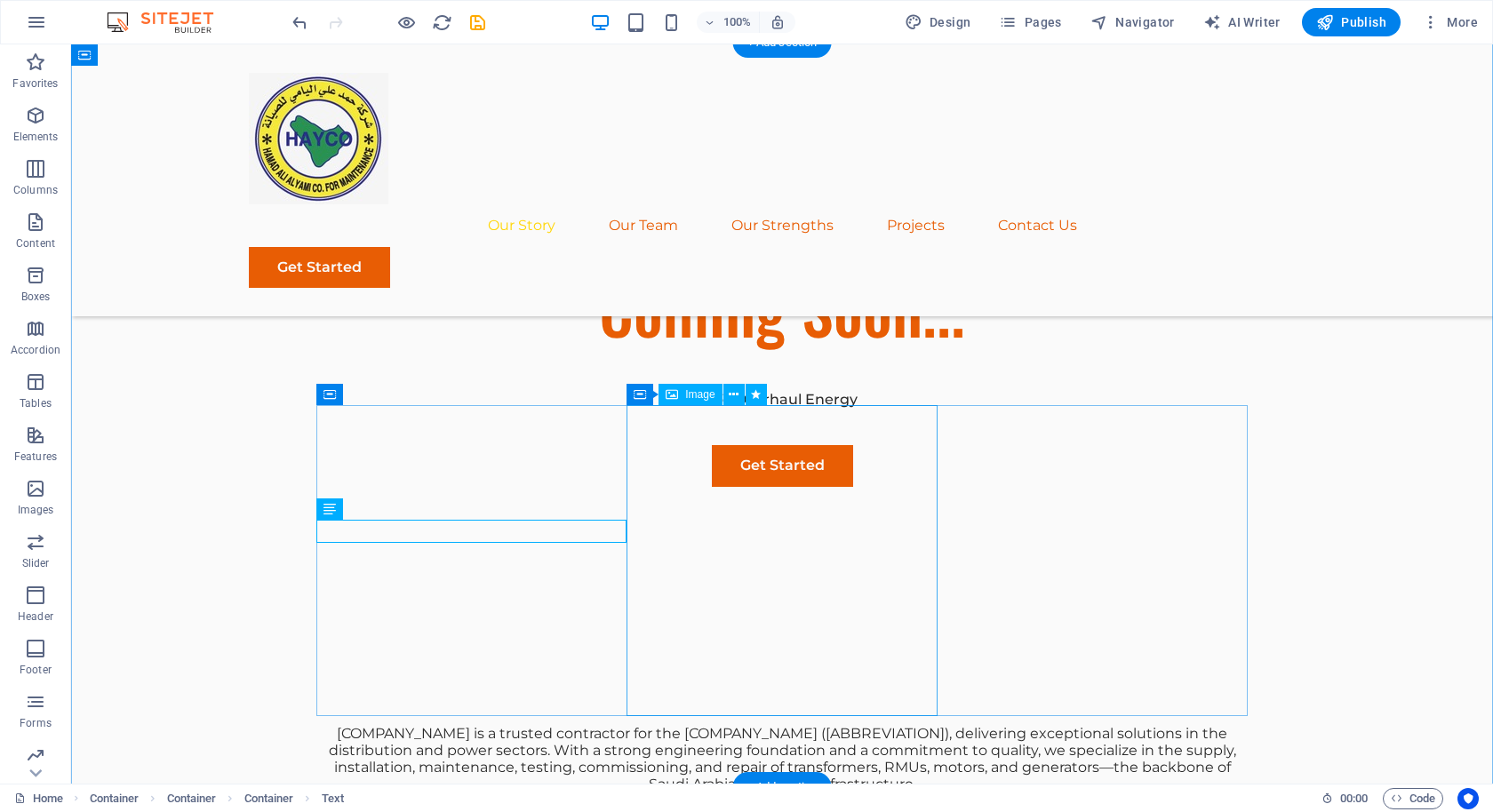 scroll, scrollTop: 766, scrollLeft: 0, axis: vertical 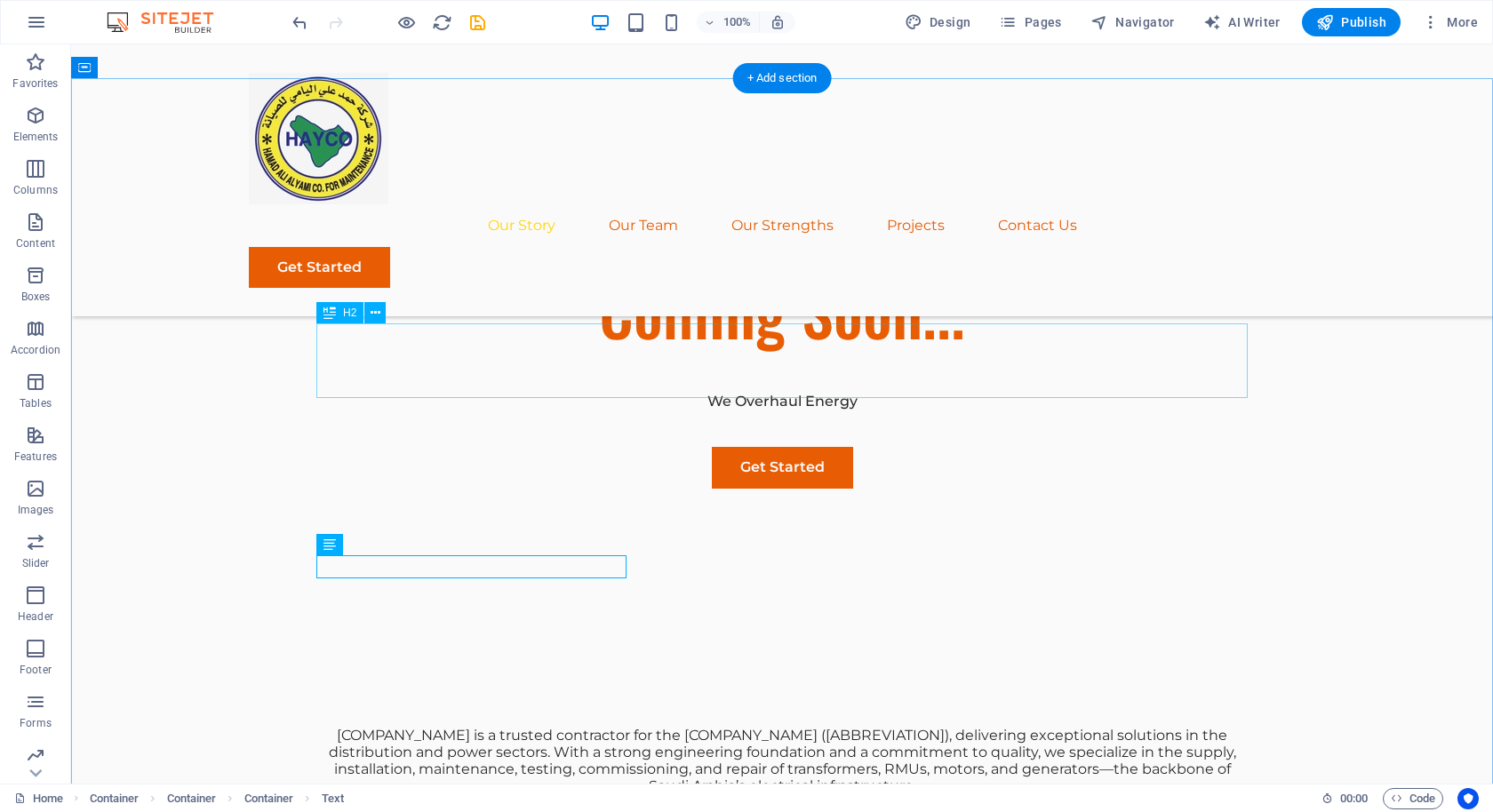 click on "Our Story" at bounding box center (782, 832) 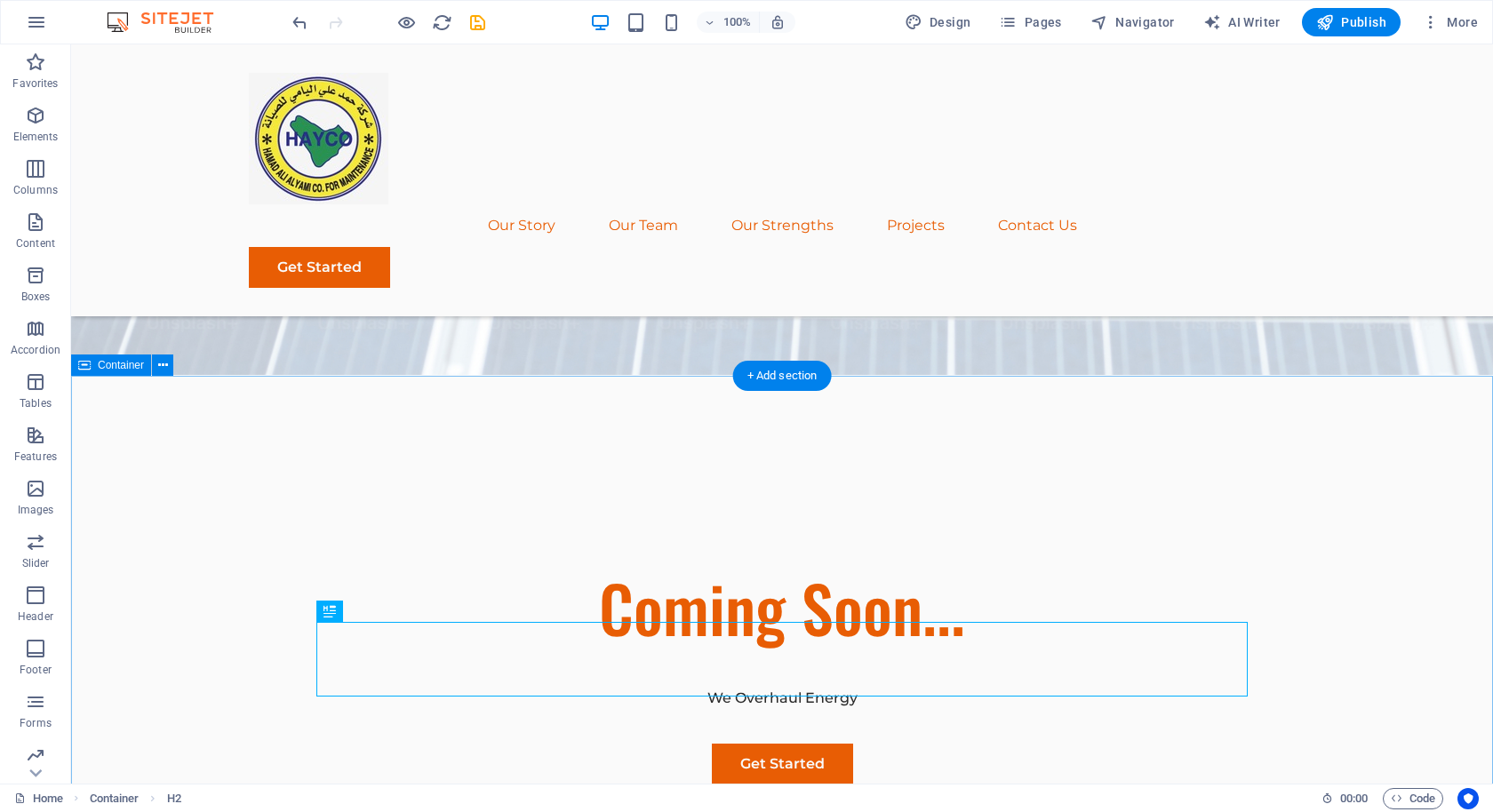 scroll, scrollTop: 467, scrollLeft: 0, axis: vertical 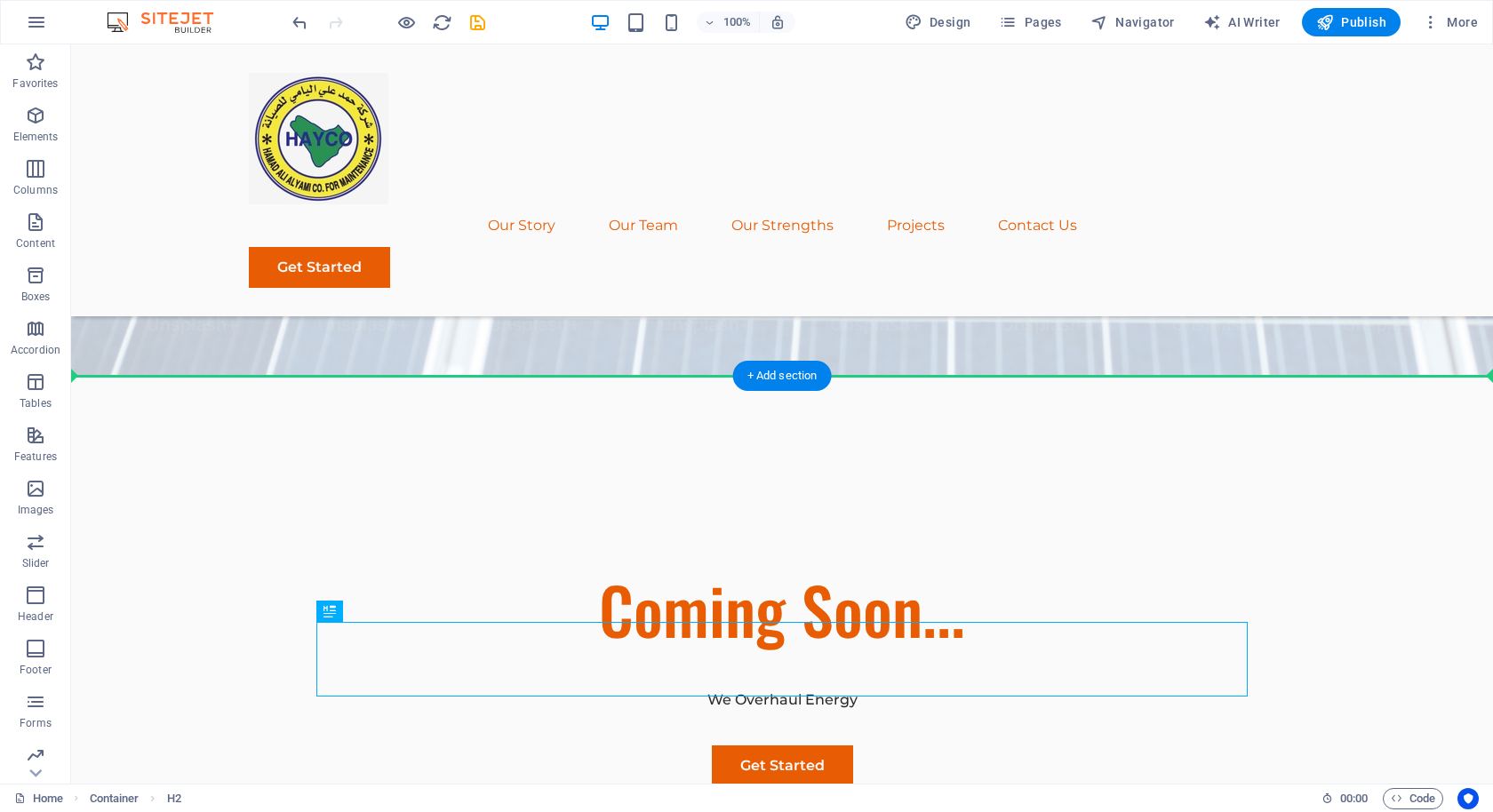 drag, startPoint x: 793, startPoint y: 647, endPoint x: 762, endPoint y: 432, distance: 217.22339 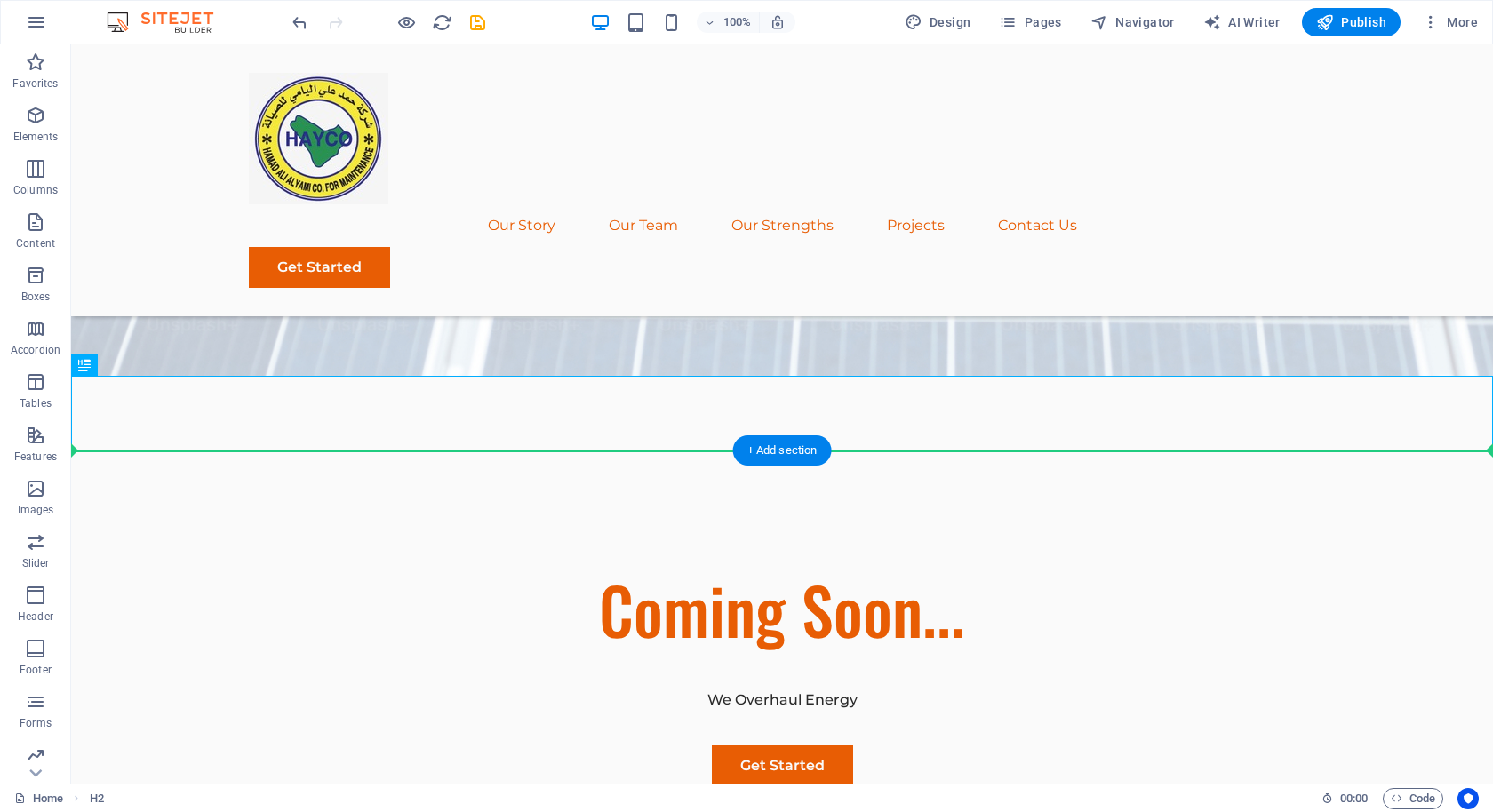 drag, startPoint x: 819, startPoint y: 415, endPoint x: 816, endPoint y: 525, distance: 110.0409 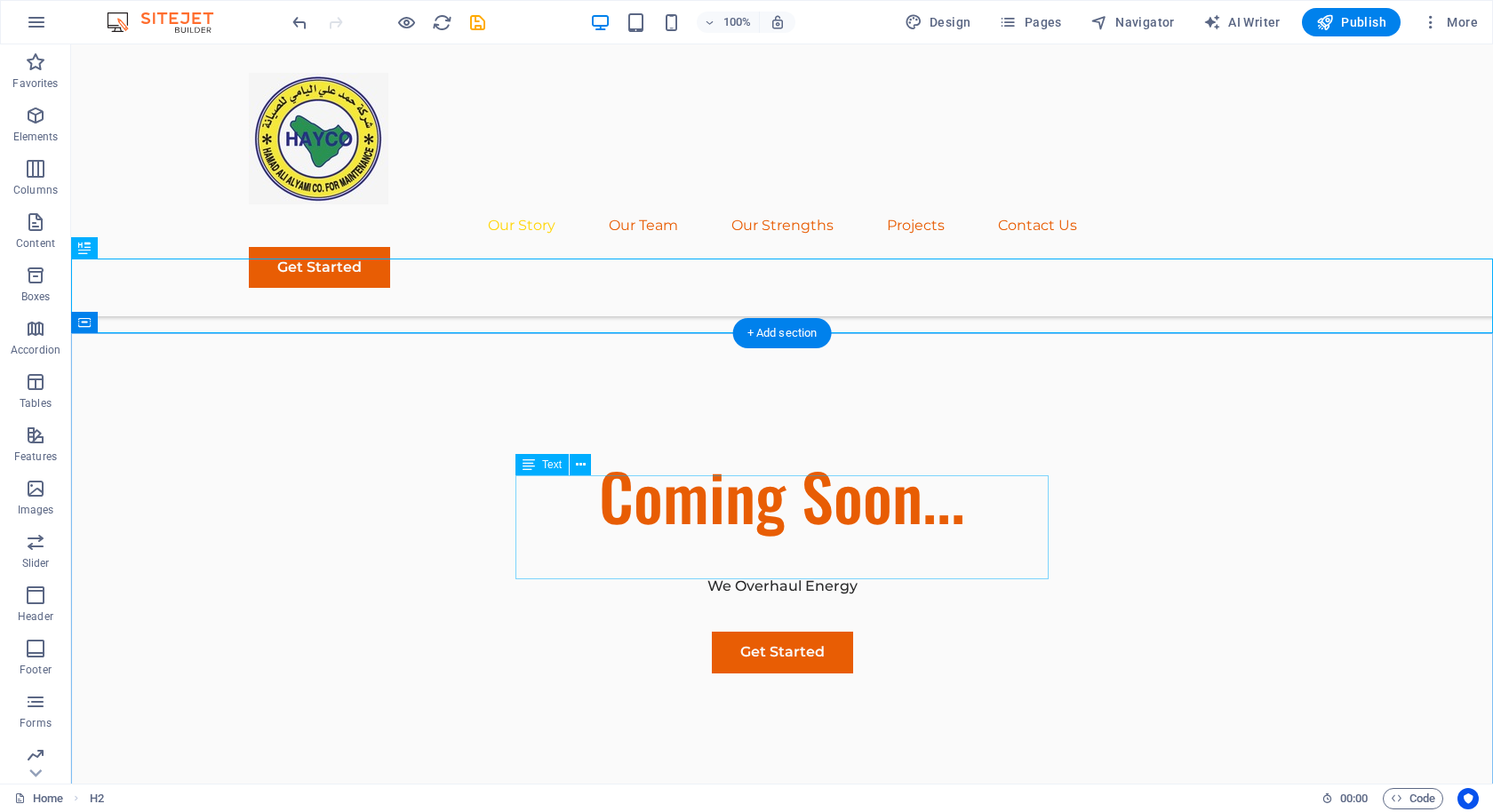 scroll, scrollTop: 597, scrollLeft: 0, axis: vertical 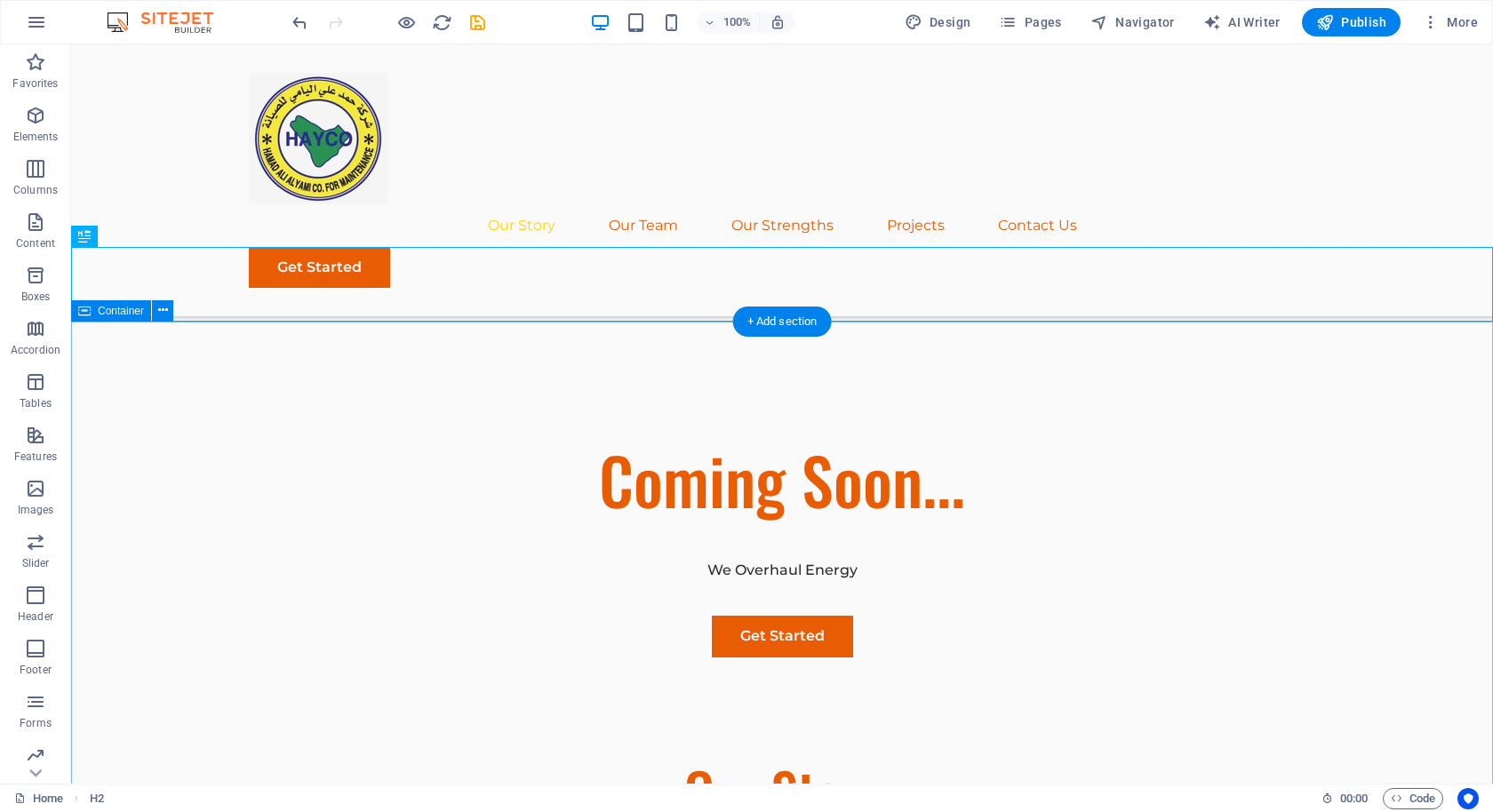 click on "Hamad Ali Alyami Company is a trusted contractor for the Saudi Electricity Company (SEC), delivering exceptional solutions in the distribution and power sectors. With a strong engineering foundation and a commitment to quality, we specialize in the supply, installation, maintenance, testing, commissioning, and repair of transformers, RMUs, motors, and generators—the backbone of Saudi Arabia’s electrical infrastructure. Sustainable Success Partner At Eco-Con, we understand that success is not just about profitability; it's also about sustainability and responsible business practices. With a proven track record of guiding businesses towards greater profitability and environmental responsibility, we have become a trusted partner in the industry. Expertise For Results" at bounding box center [782, 1796] 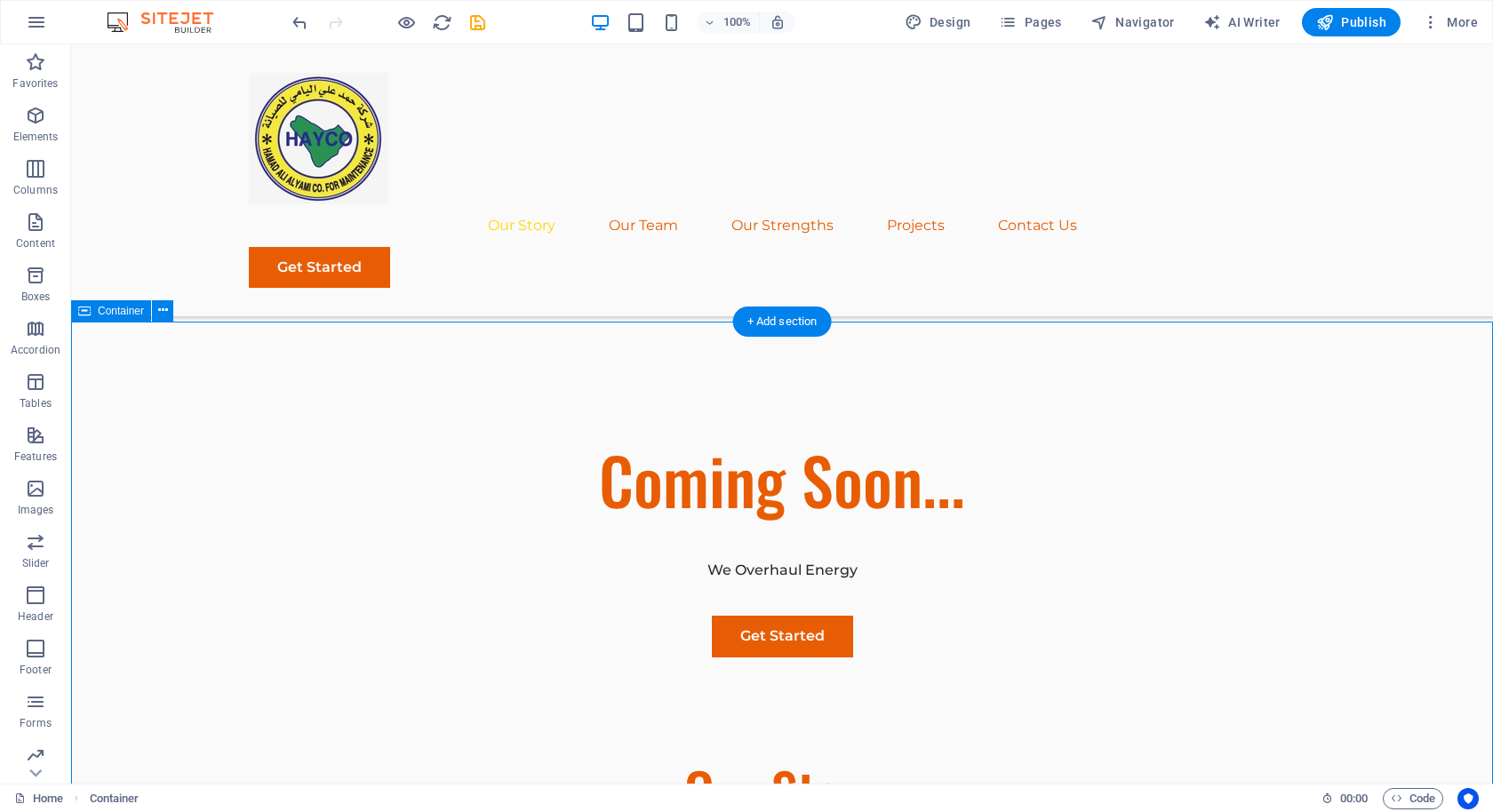 click on "Hamad Ali Alyami Company is a trusted contractor for the Saudi Electricity Company (SEC), delivering exceptional solutions in the distribution and power sectors. With a strong engineering foundation and a commitment to quality, we specialize in the supply, installation, maintenance, testing, commissioning, and repair of transformers, RMUs, motors, and generators—the backbone of Saudi Arabia’s electrical infrastructure." at bounding box center (782, 1004) 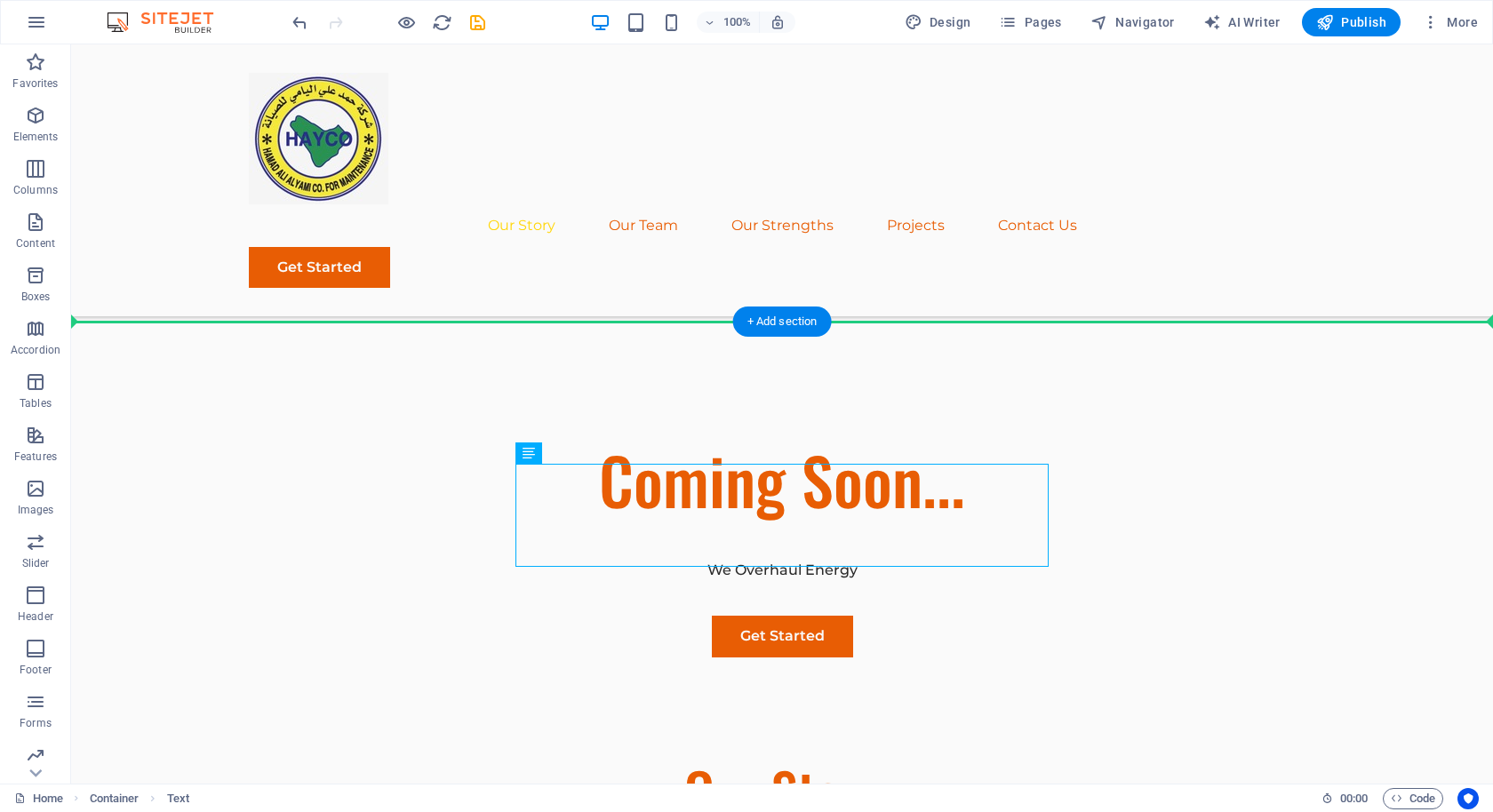 drag, startPoint x: 832, startPoint y: 496, endPoint x: 831, endPoint y: 416, distance: 80.00625 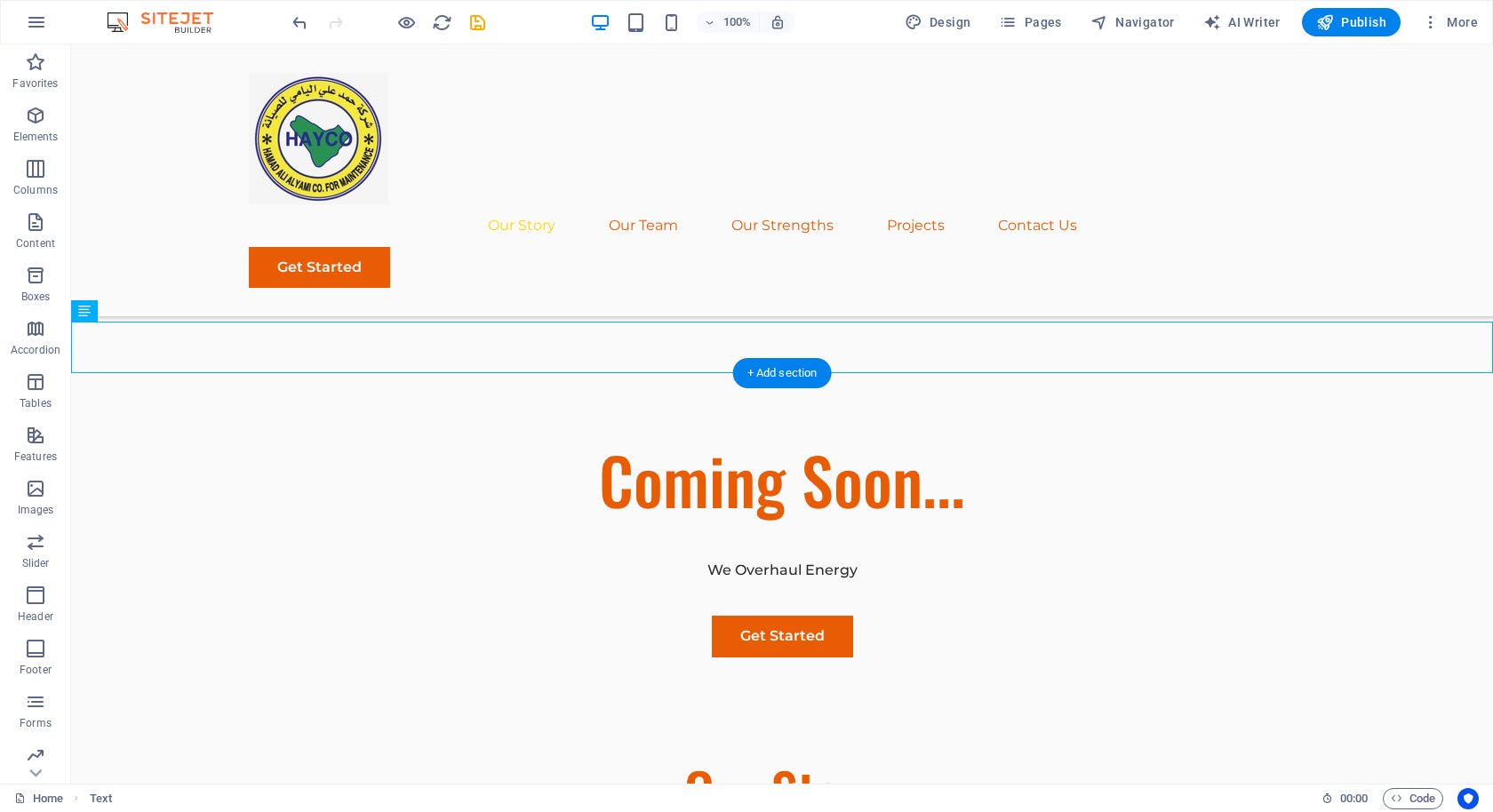 click on "Sustainable Success Partner At Eco-Con, we understand that success is not just about profitability; it's also about sustainability and responsible business practices. With a proven track record of guiding businesses towards greater profitability and environmental responsibility, we have become a trusted partner in the industry. Expertise For Results At Eco-Con, we understand that success is not just about profitability; it's also about sustainability and responsible business practices. With a proven track record of guiding businesses towards greater profitability and environmental responsibility, we have become a trusted partner in the industry." at bounding box center (782, 1813) 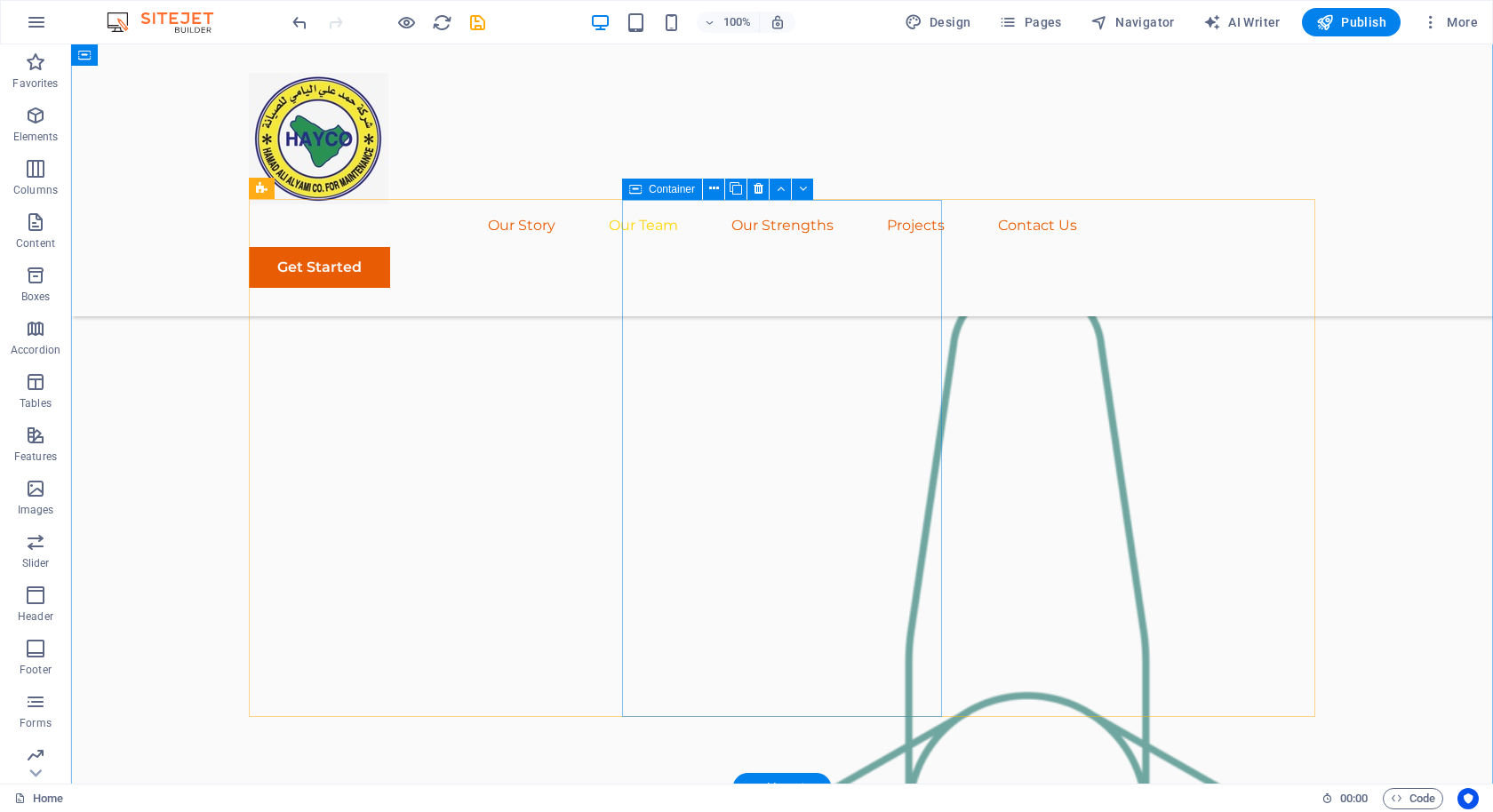 scroll, scrollTop: 1580, scrollLeft: 0, axis: vertical 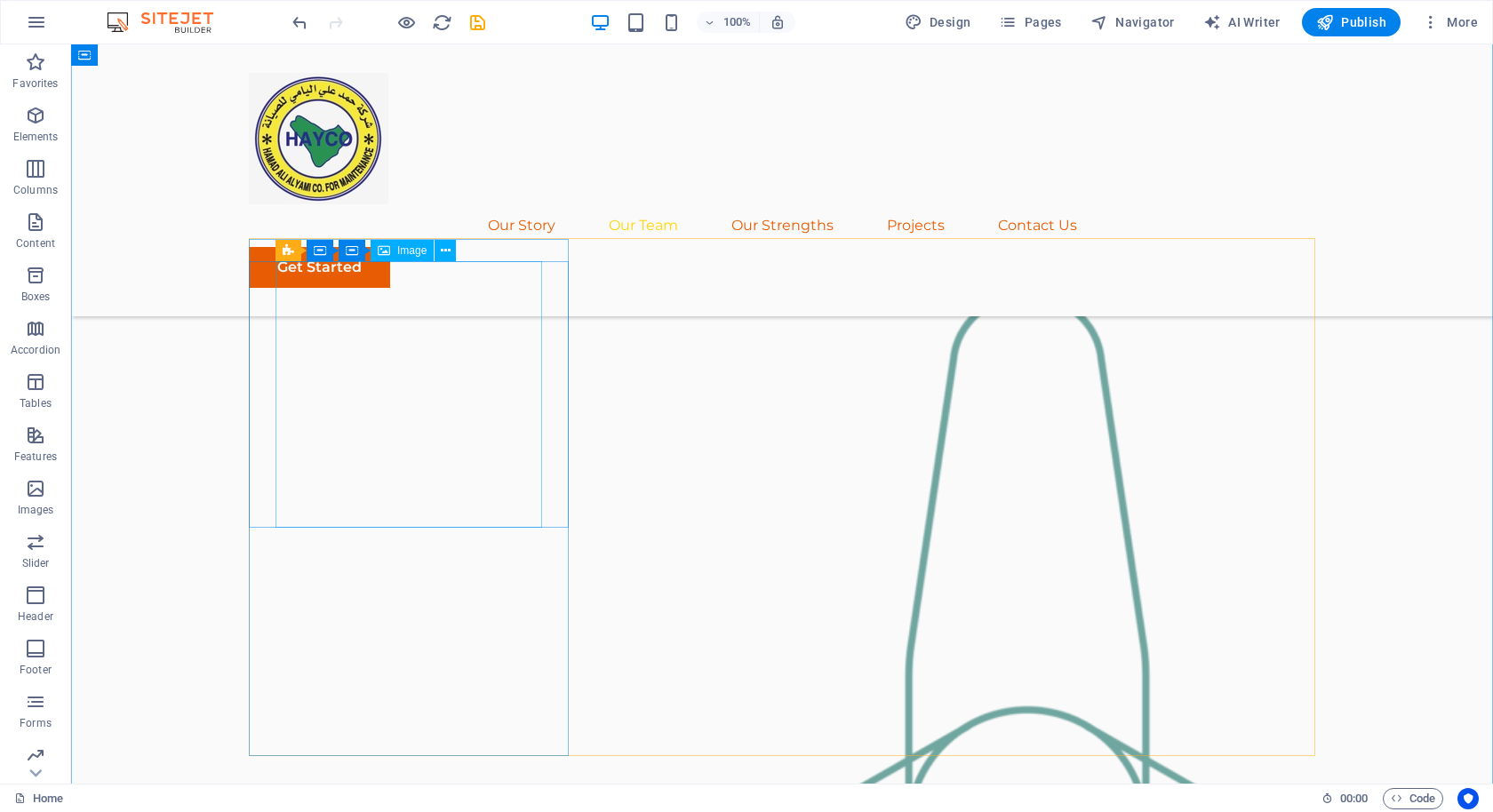 click at bounding box center (409, 2142) 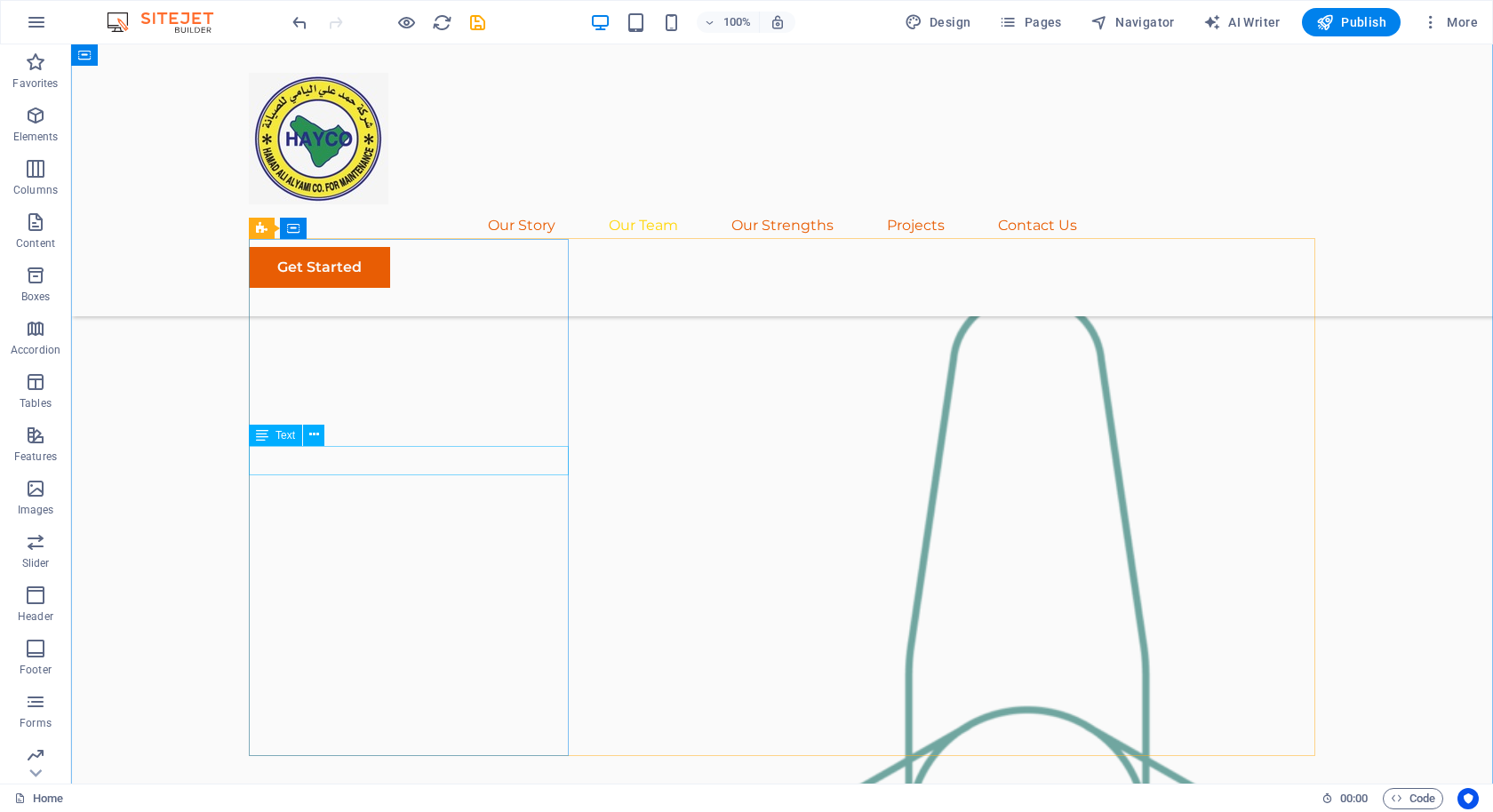 click on "Floris Redford" at bounding box center [409, 2177] 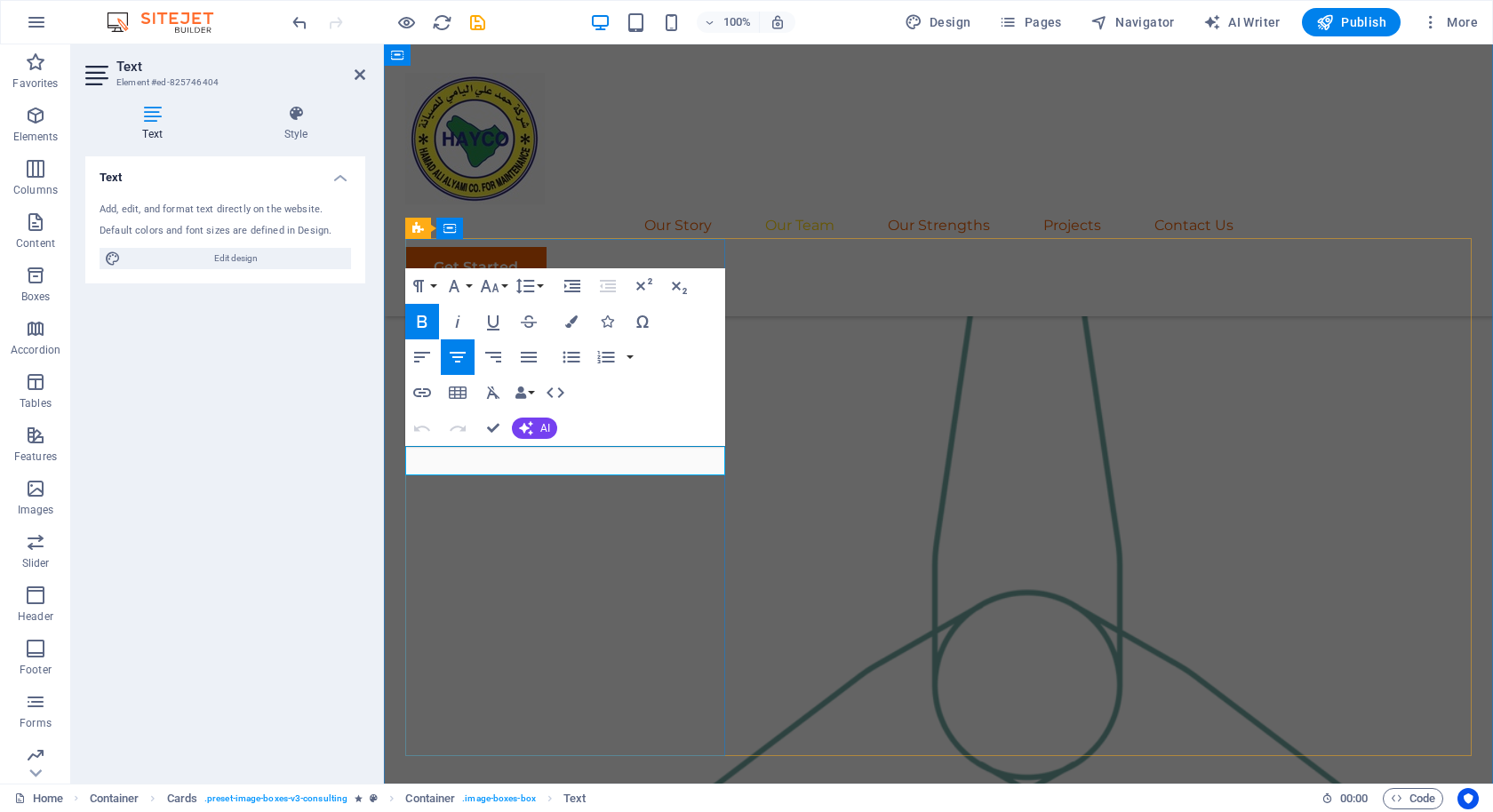 click on "Floris Redford" at bounding box center [564, 1863] 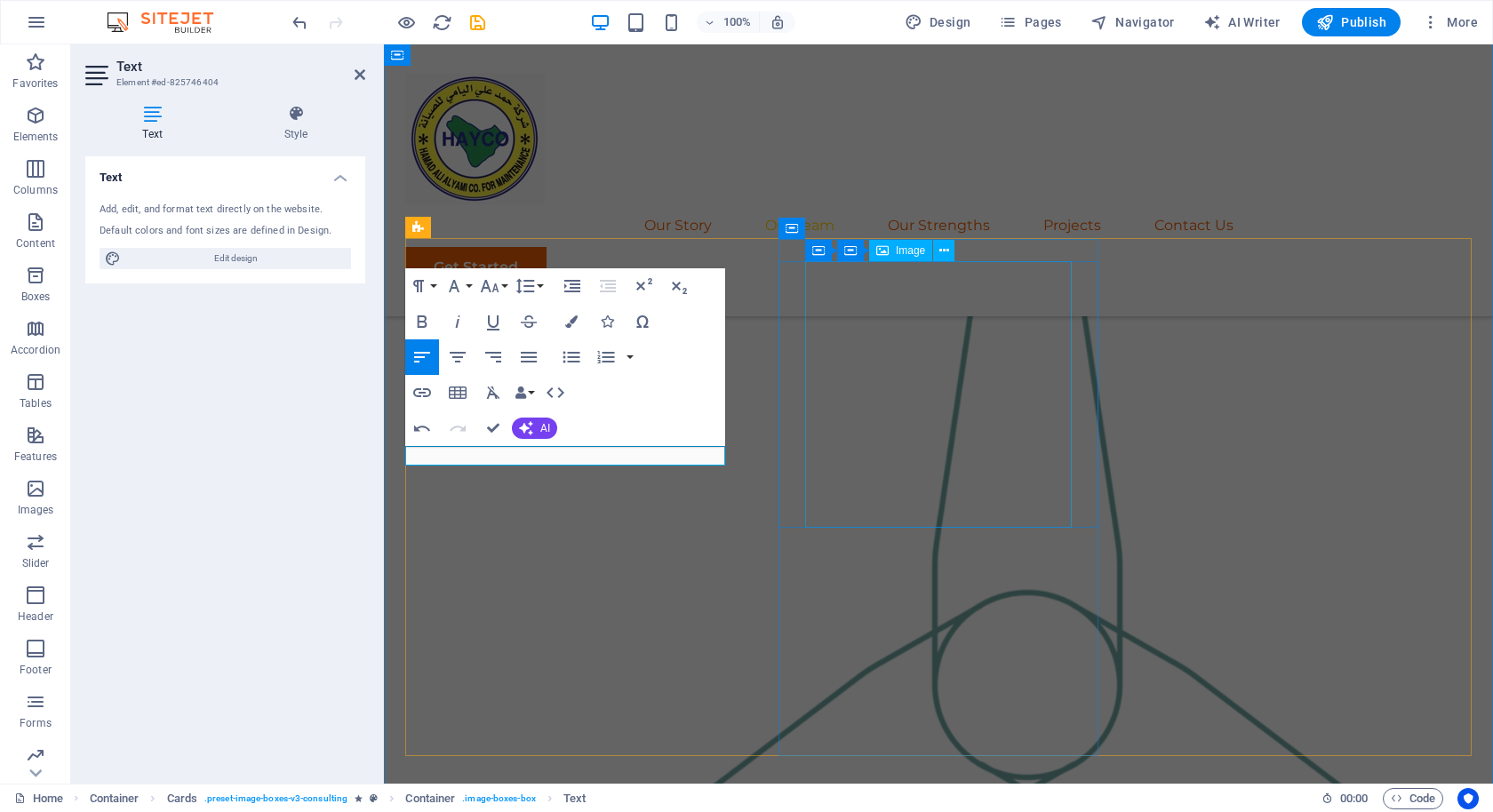 click at bounding box center (565, 2200) 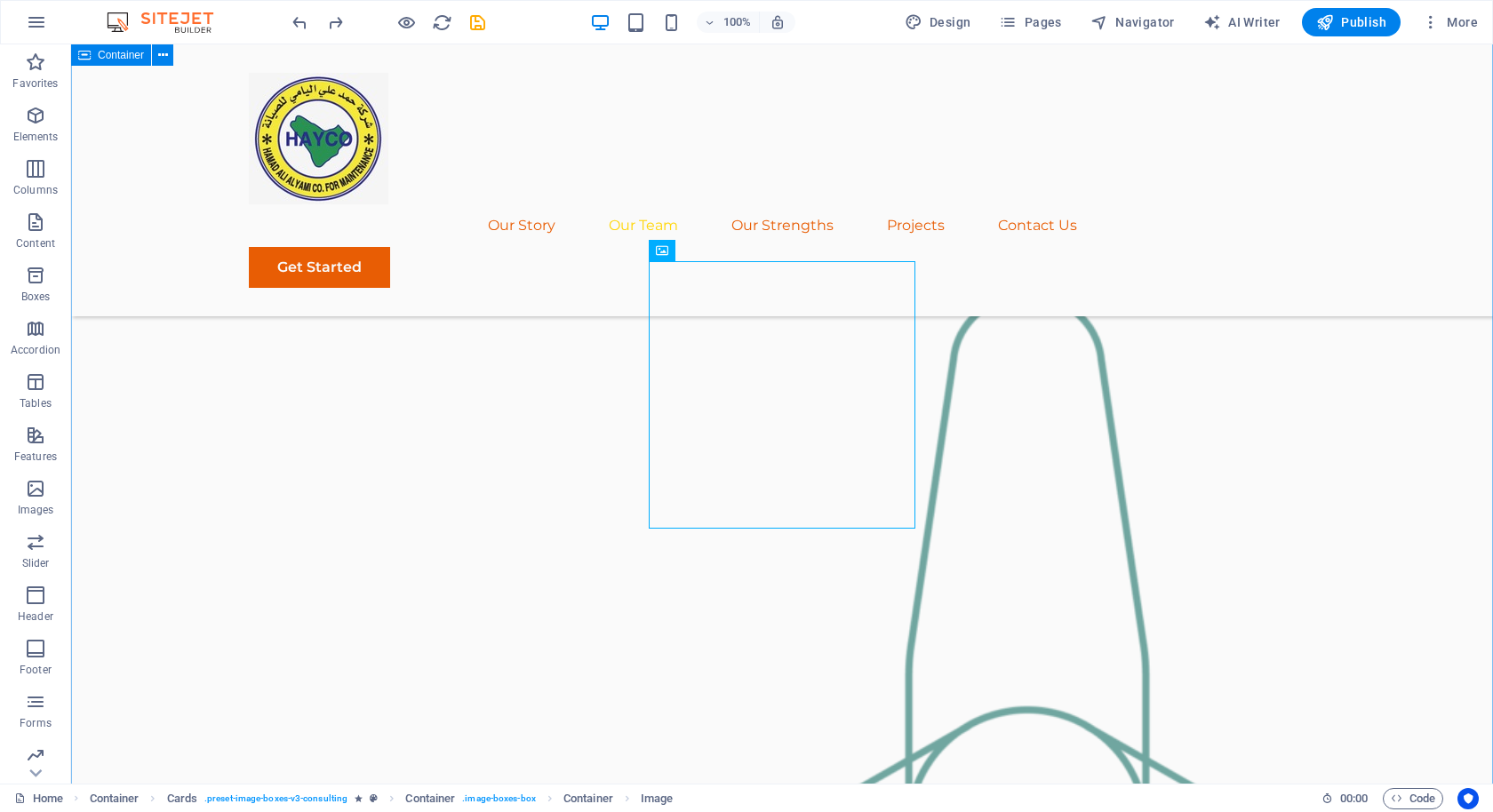 click on "Our Team Our dedicated team is here to guide you through every step of your journey towards sustainable success. Together, we will create a strategy that aligns your business goals with a greener and more prosperous future. Floris Redford Sustainable Advisor Our Sustainable Advisor specializes in sustainable energy solutions, guiding clients toward eco-friendly and successful practices. Benjamin Creek Business Analyst Our Business Analyst extracts insights from data, helping clients make informed decisions and optimize strategies. Margaret Smith Strategy Consultant Our Strategy Consultant crafts innovative plans and strategy to drive growth and profitability for clients world wide." at bounding box center [782, 2691] 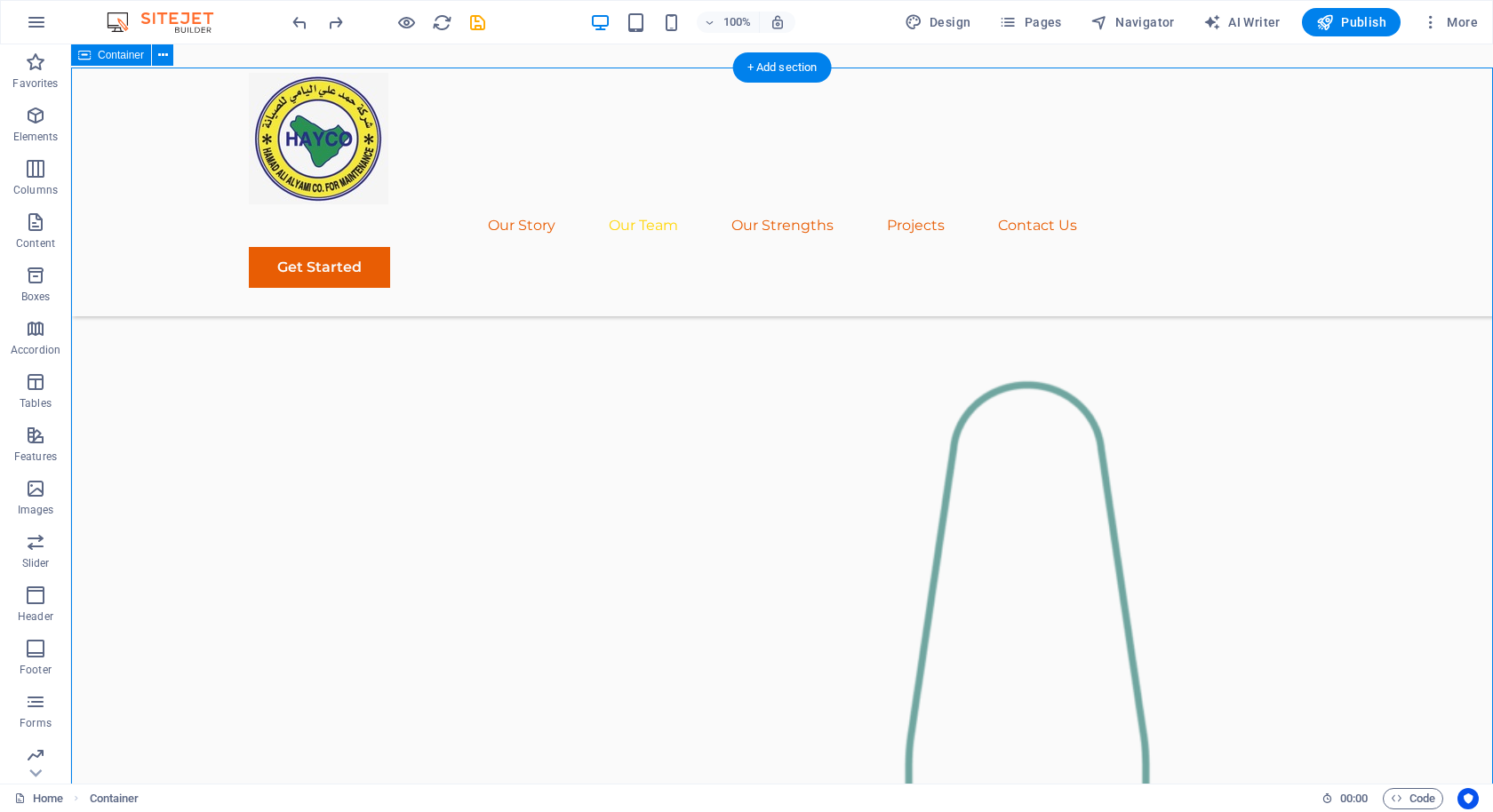 scroll, scrollTop: 1453, scrollLeft: 0, axis: vertical 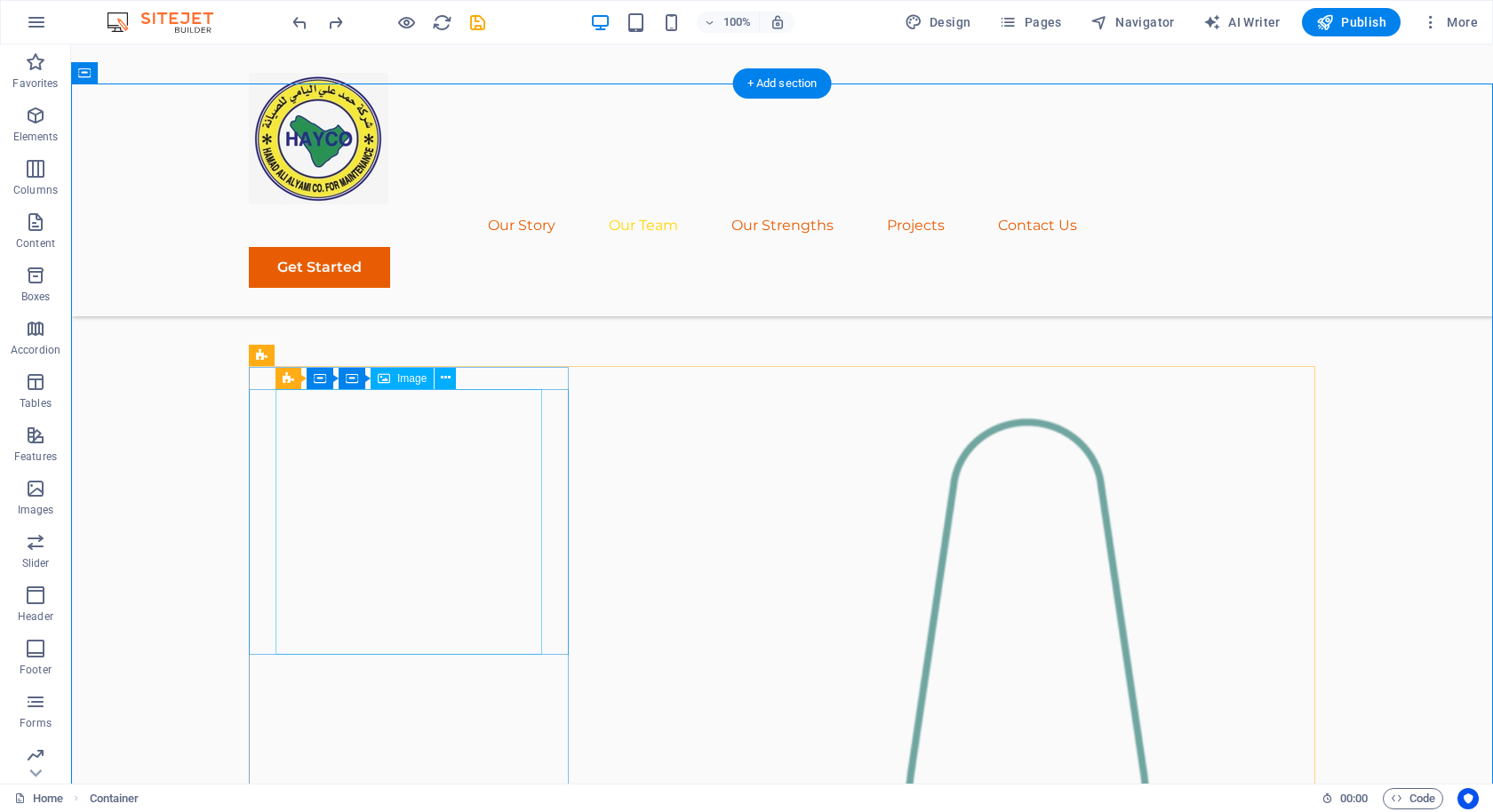 click at bounding box center (409, 2269) 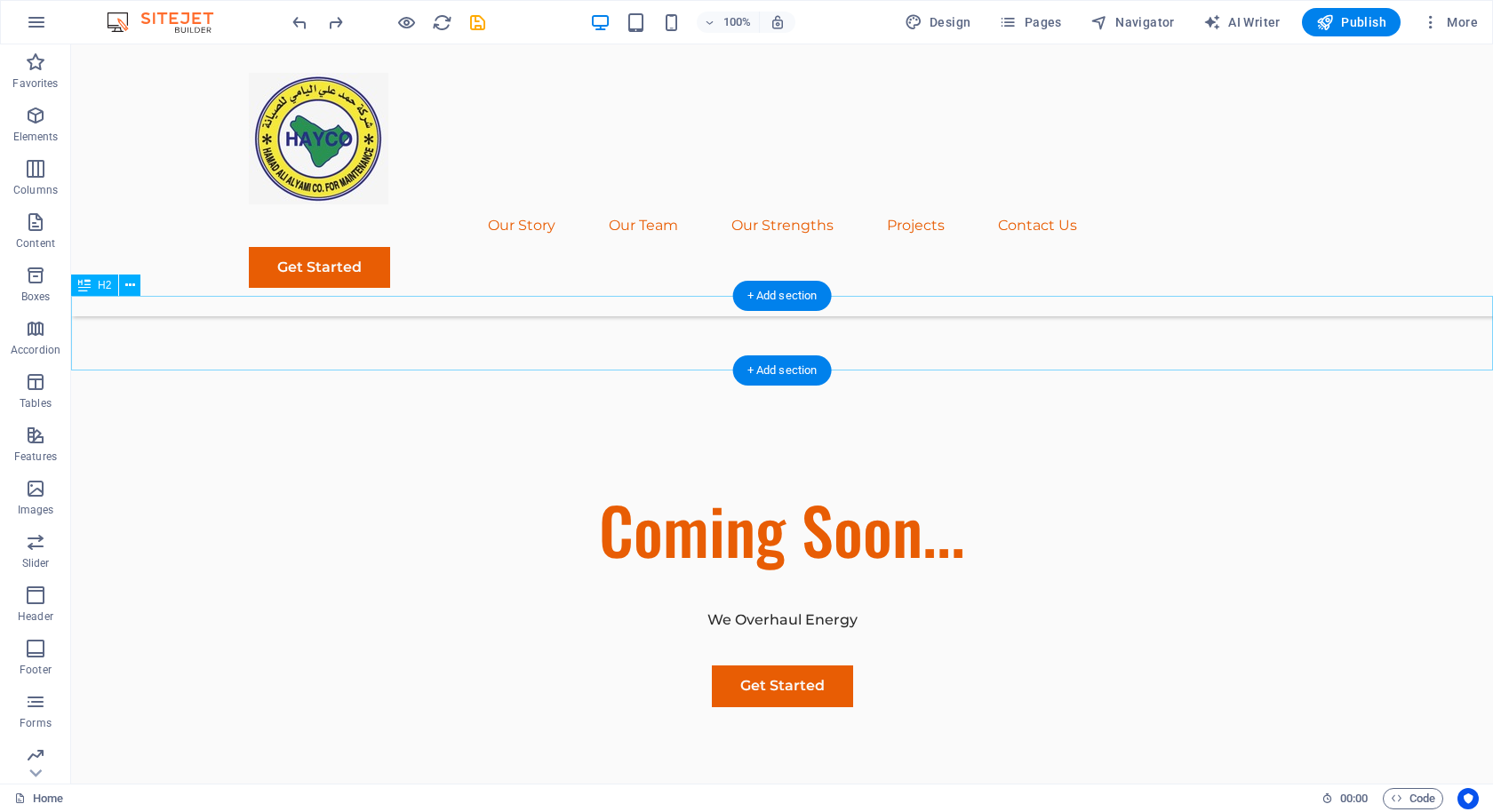 scroll, scrollTop: 571, scrollLeft: 0, axis: vertical 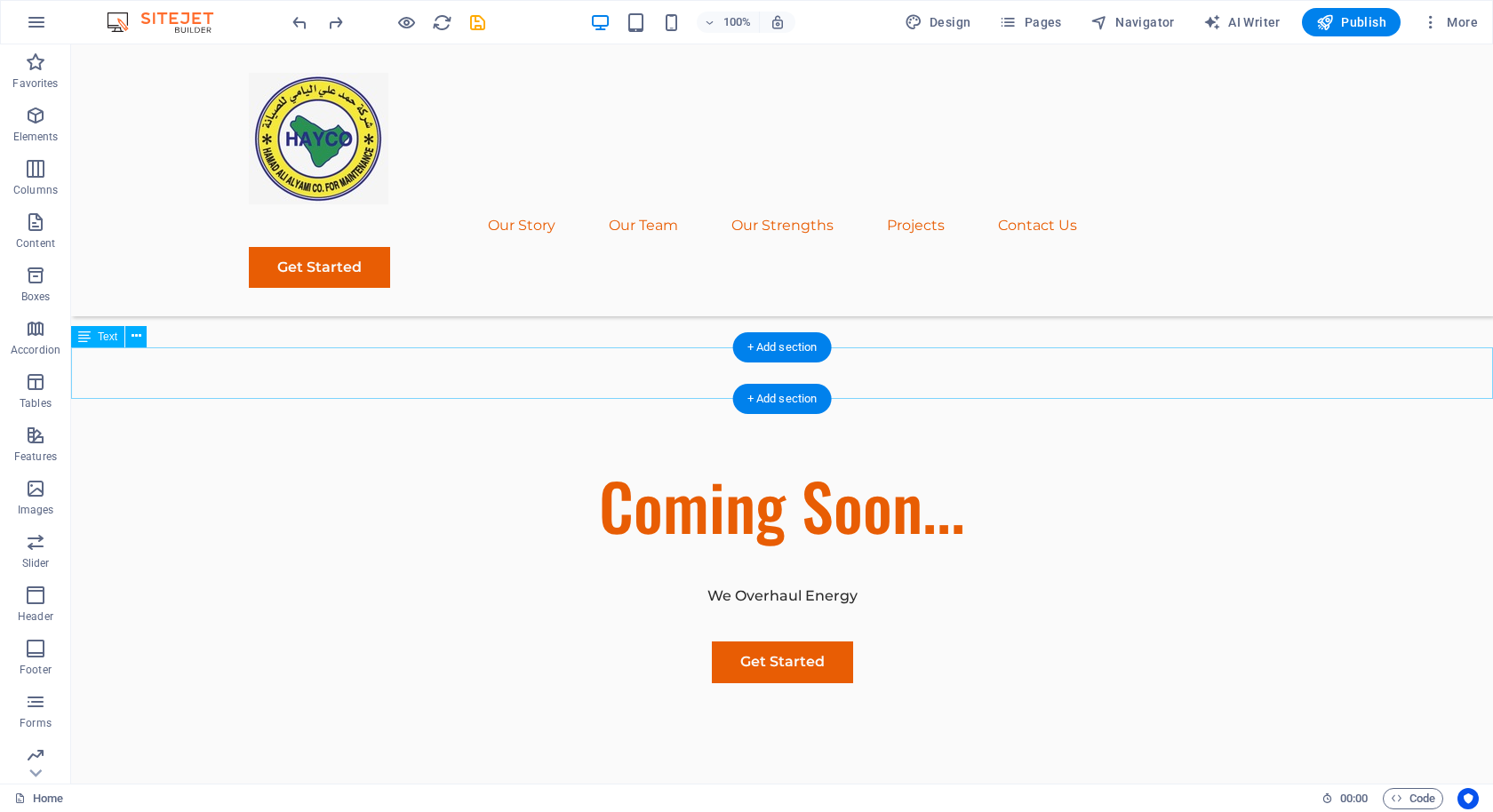 click on "Hamad Ali Alyami Company is a trusted contractor for the Saudi Electricity Company (SEC), delivering exceptional solutions in the distribution and power sectors. With a strong engineering foundation and a commitment to quality, we specialize in the supply, installation, maintenance, testing, commissioning, and repair of transformers, RMUs, motors, and generators—the backbone of Saudi Arabia’s electrical infrastructure." at bounding box center (782, 879) 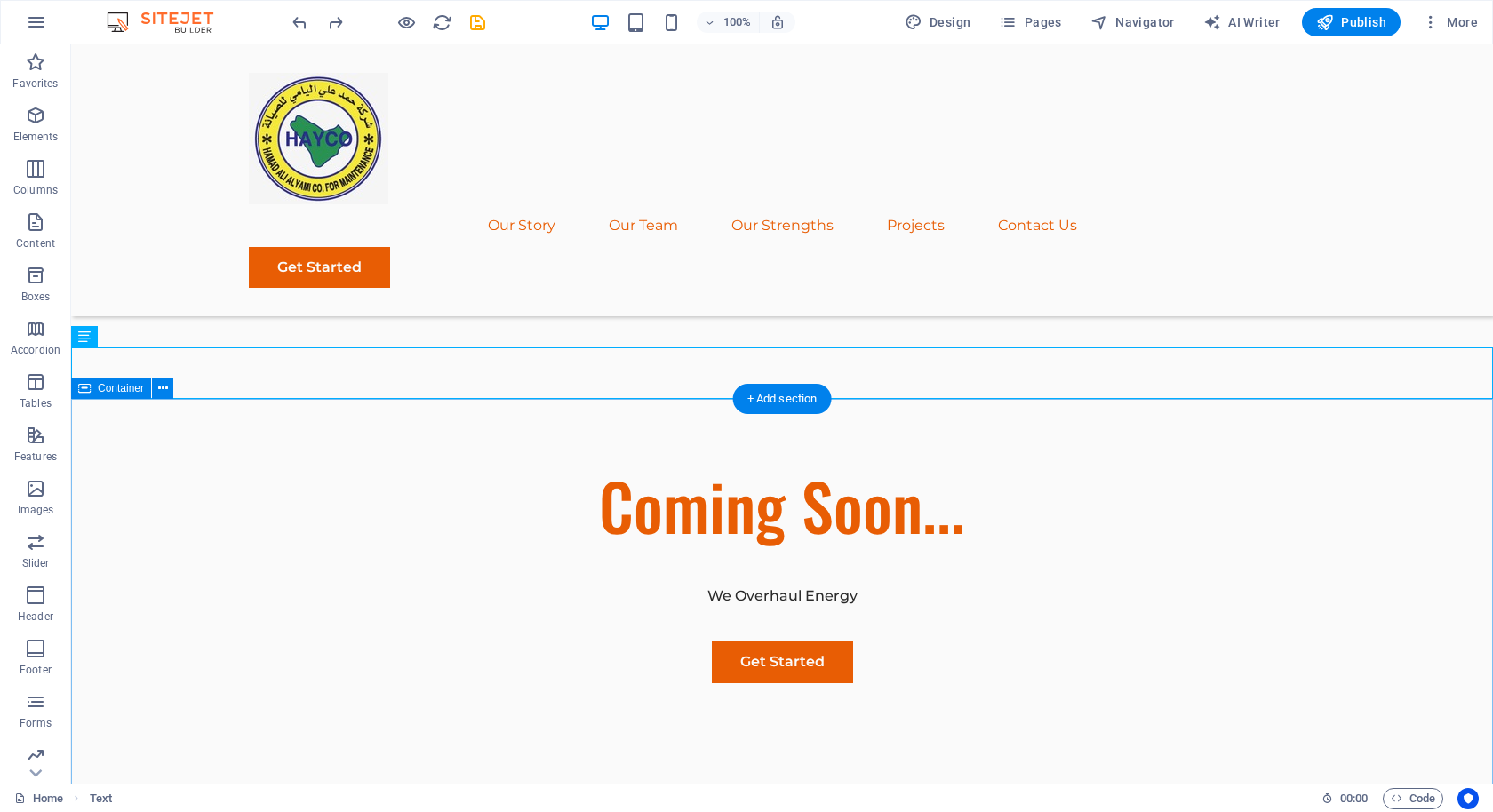 drag, startPoint x: 925, startPoint y: 397, endPoint x: 925, endPoint y: 463, distance: 66 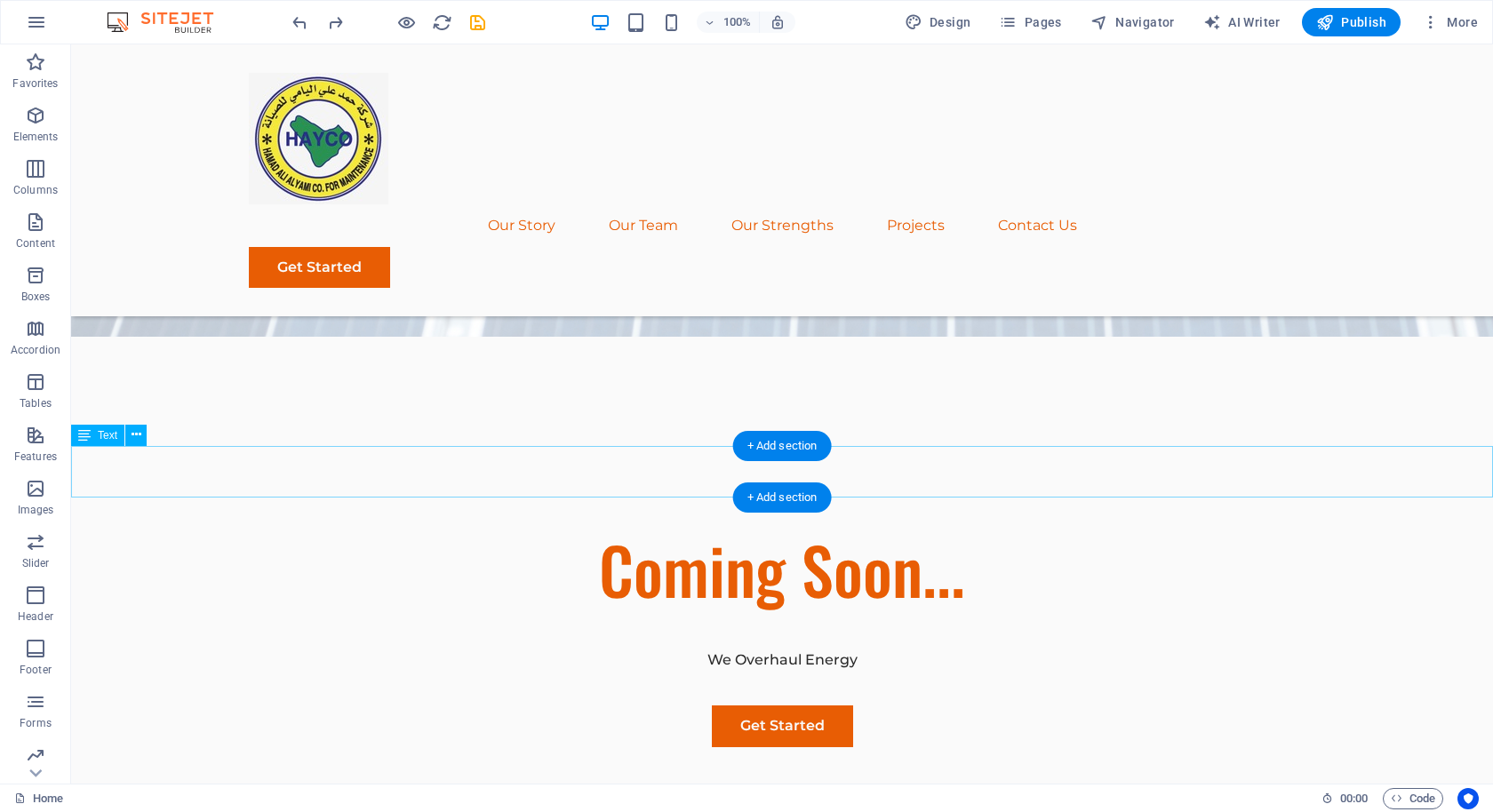 scroll, scrollTop: 513, scrollLeft: 0, axis: vertical 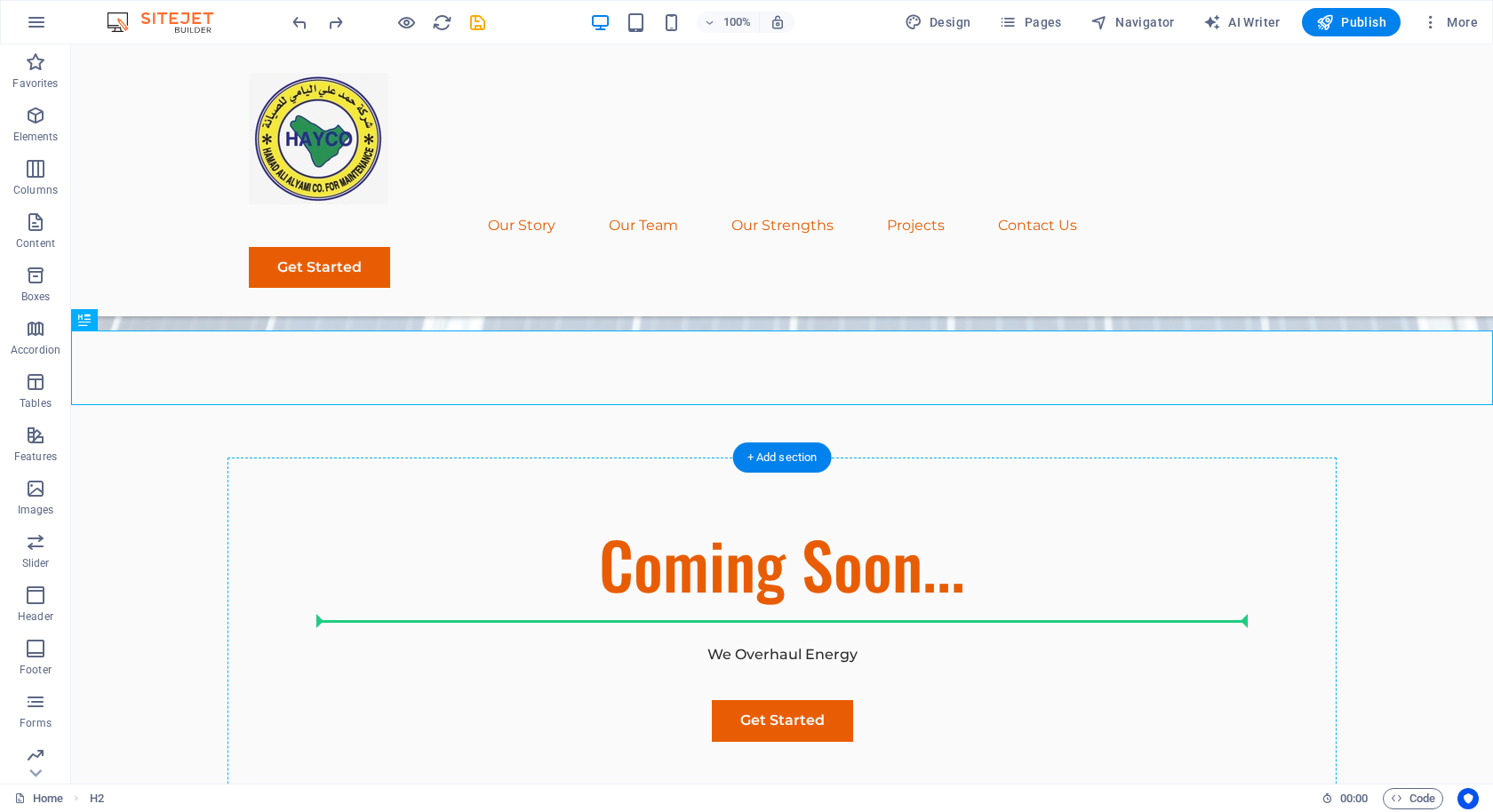drag, startPoint x: 834, startPoint y: 376, endPoint x: 838, endPoint y: 615, distance: 239.03347 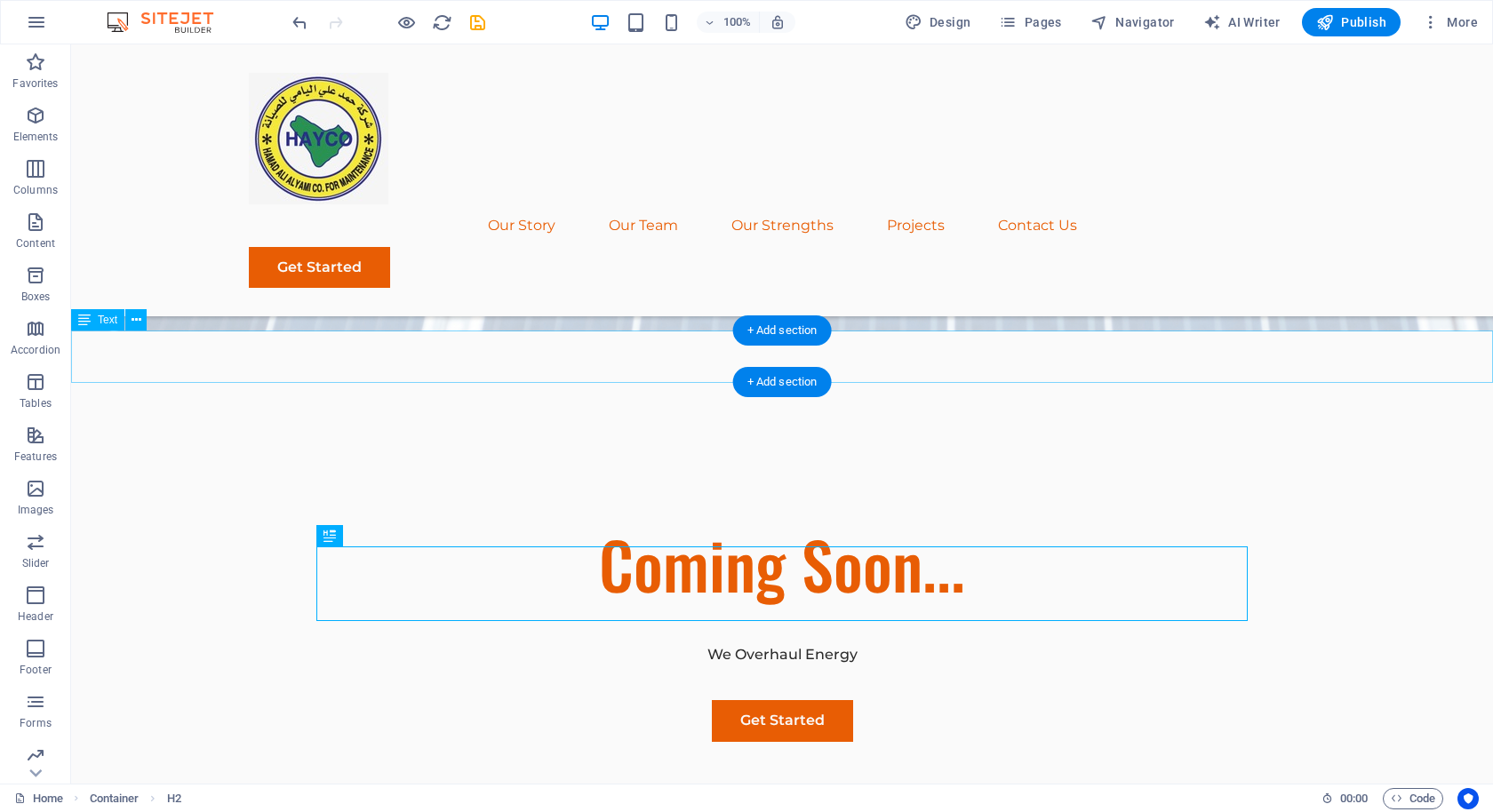 click on "Hamad Ali Alyami Company is a trusted contractor for the Saudi Electricity Company (SEC), delivering exceptional solutions in the distribution and power sectors. With a strong engineering foundation and a commitment to quality, we specialize in the supply, installation, maintenance, testing, commissioning, and repair of transformers, RMUs, motors, and generators—the backbone of Saudi Arabia’s electrical infrastructure." at bounding box center [782, 863] 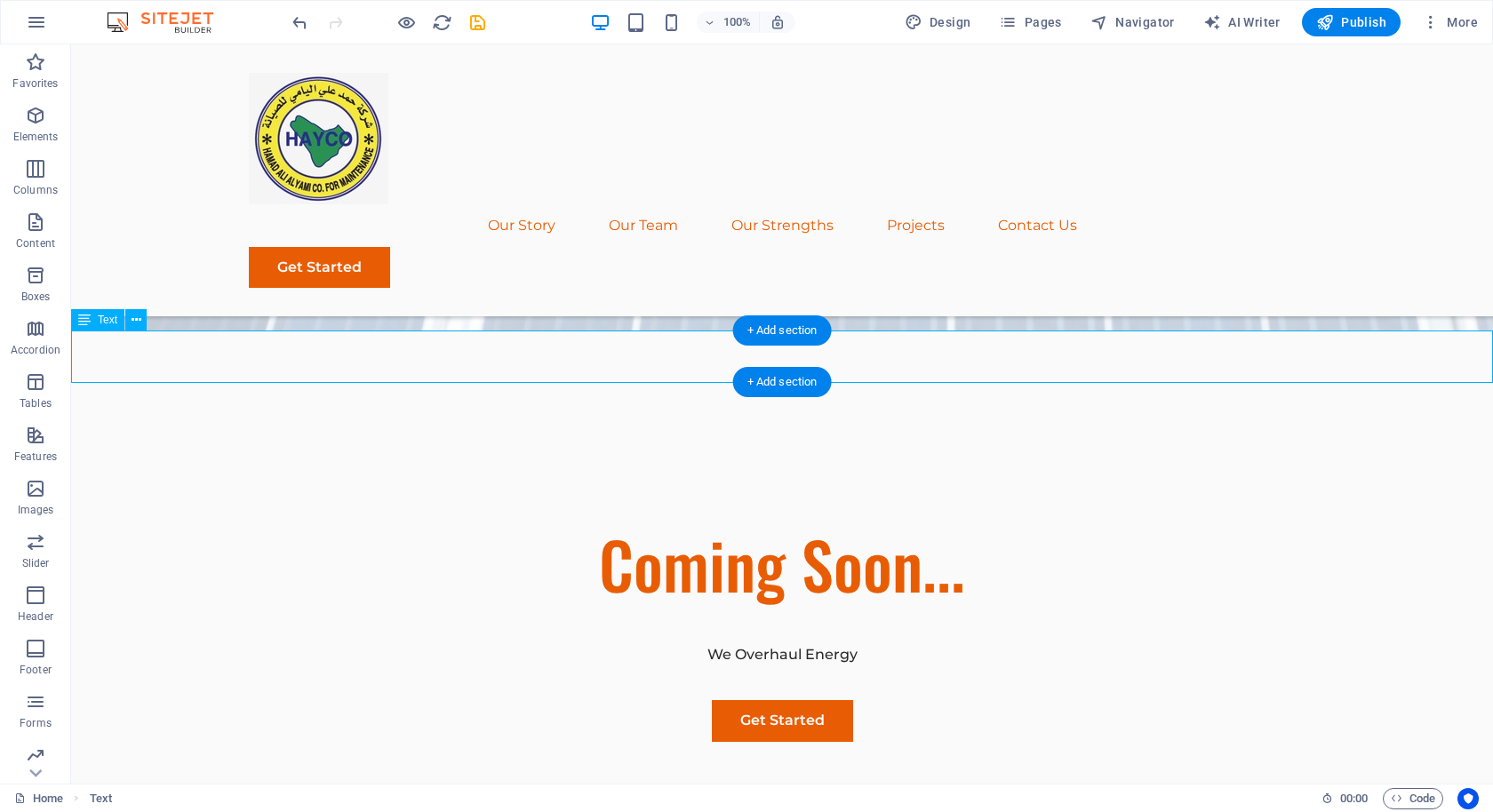 click on "Hamad Ali Alyami Company is a trusted contractor for the Saudi Electricity Company (SEC), delivering exceptional solutions in the distribution and power sectors. With a strong engineering foundation and a commitment to quality, we specialize in the supply, installation, maintenance, testing, commissioning, and repair of transformers, RMUs, motors, and generators—the backbone of Saudi Arabia’s electrical infrastructure." at bounding box center (782, 863) 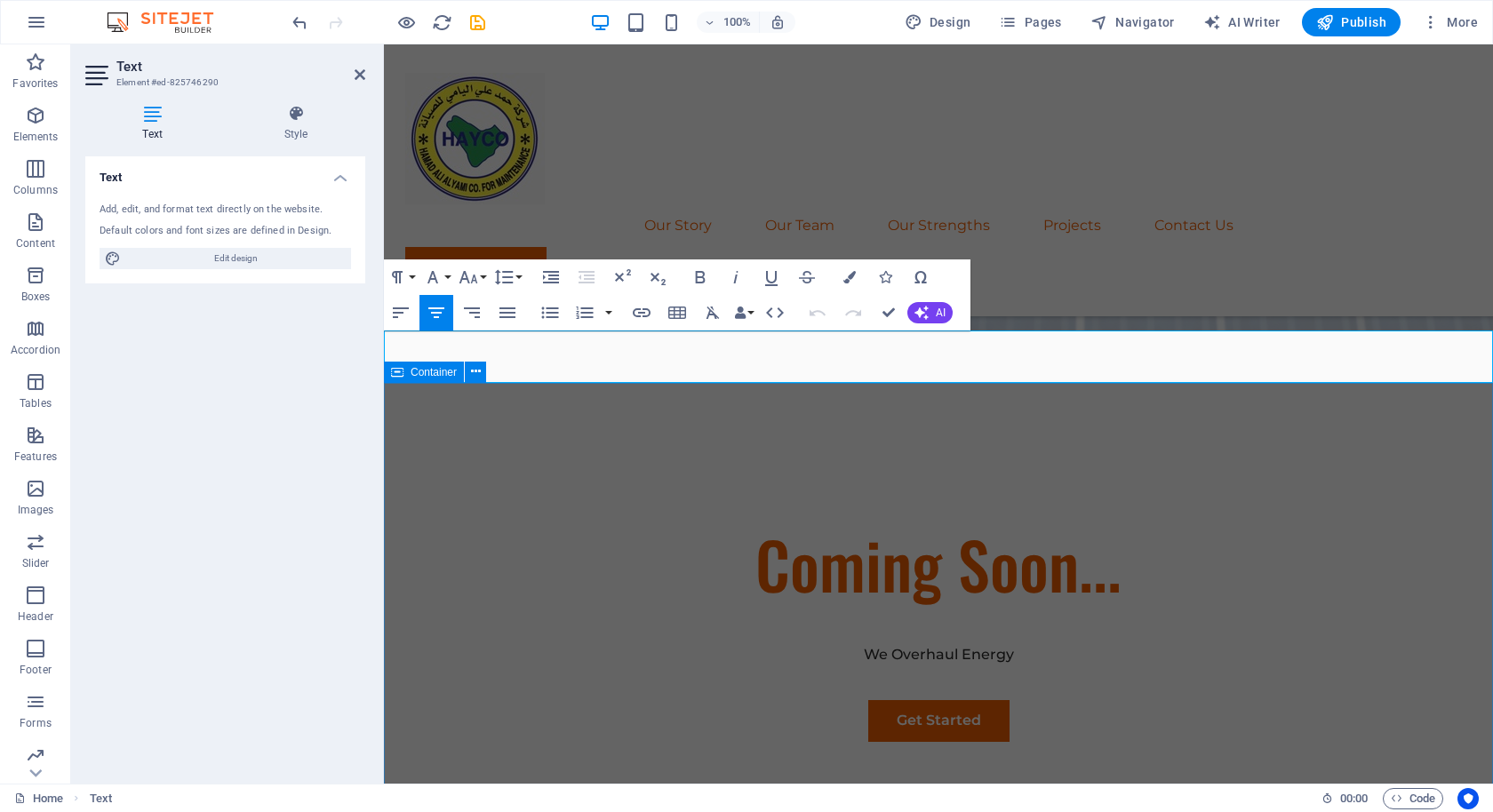 click on "Our Story Sustainable Success Partner At Eco-Con, we understand that success is not just about profitability; it's also about sustainability and responsible business practices. With a proven track record of guiding businesses towards greater profitability and environmental responsibility, we have become a trusted partner in the industry. Expertise For Results At Eco-Con, we understand that success is not just about profitability; it's also about sustainability and responsible business practices. With a proven track record of guiding businesses towards greater profitability and environmental responsibility, we have become a trusted partner in the industry." at bounding box center (938, 1704) 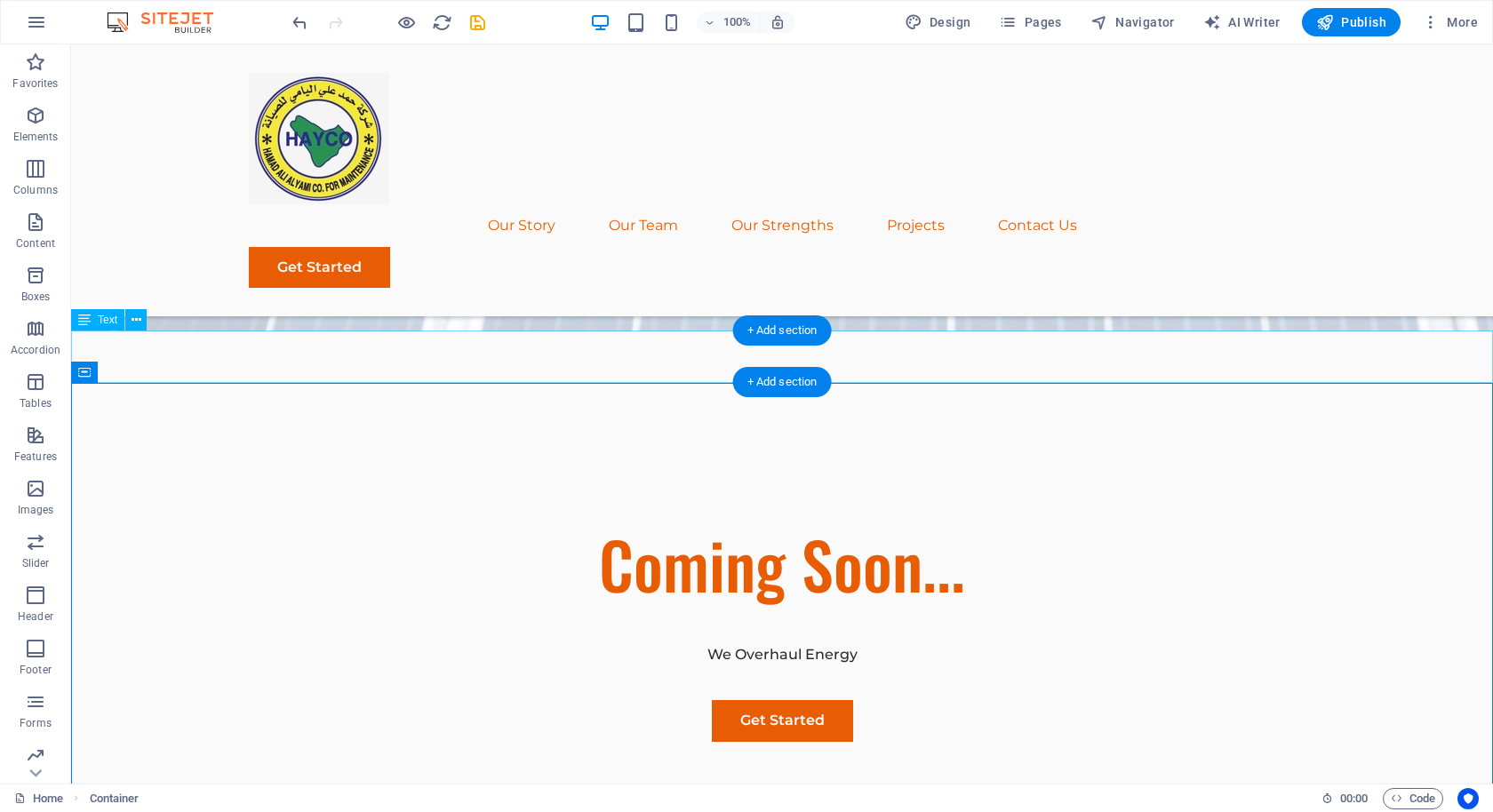 click on "Hamad Ali Alyami Company is a trusted contractor for the Saudi Electricity Company (SEC), delivering exceptional solutions in the distribution and power sectors. With a strong engineering foundation and a commitment to quality, we specialize in the supply, installation, maintenance, testing, commissioning, and repair of transformers, RMUs, motors, and generators—the backbone of Saudi Arabia’s electrical infrastructure." at bounding box center [782, 863] 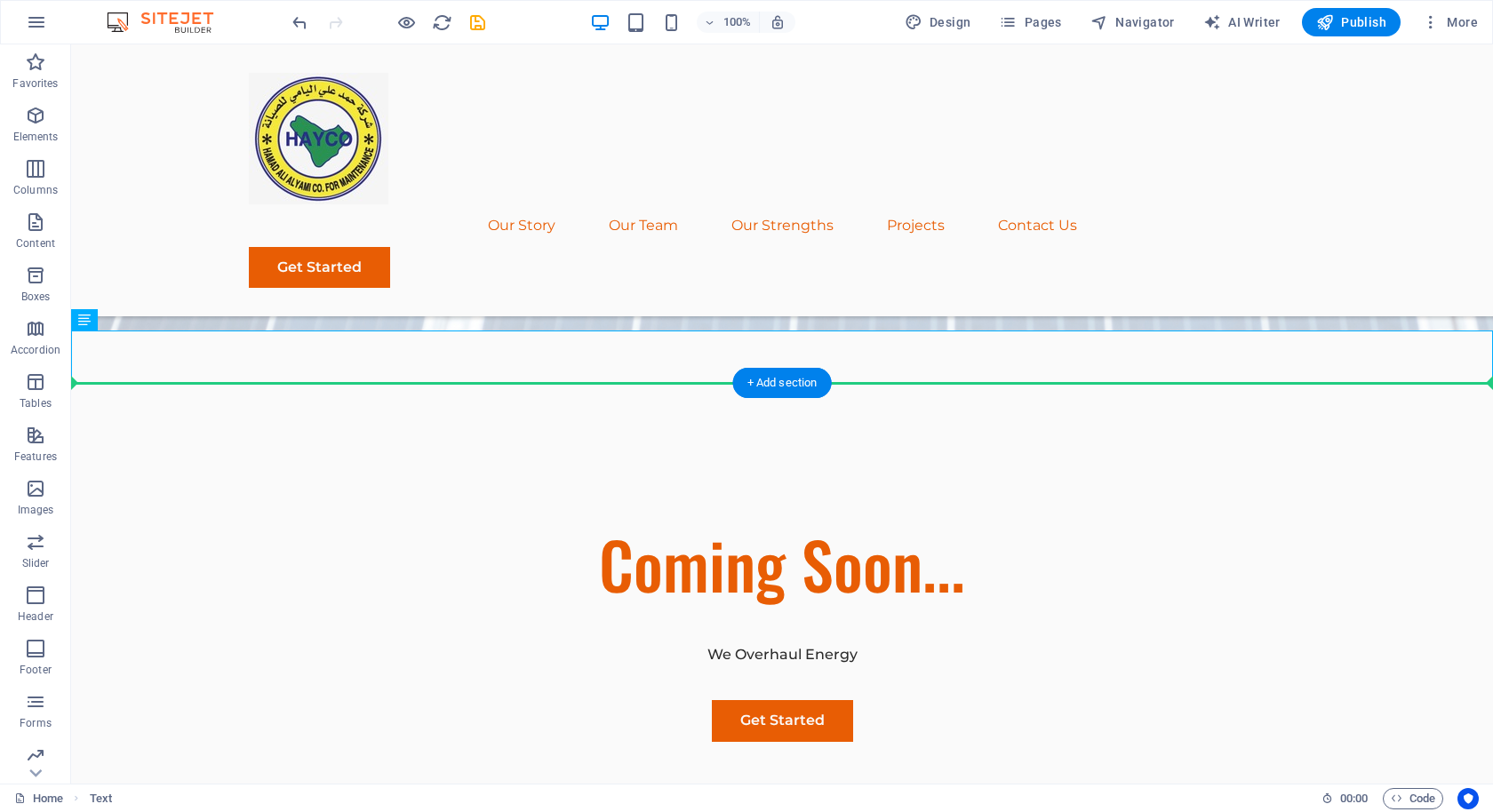 drag, startPoint x: 867, startPoint y: 353, endPoint x: 866, endPoint y: 460, distance: 107.004673 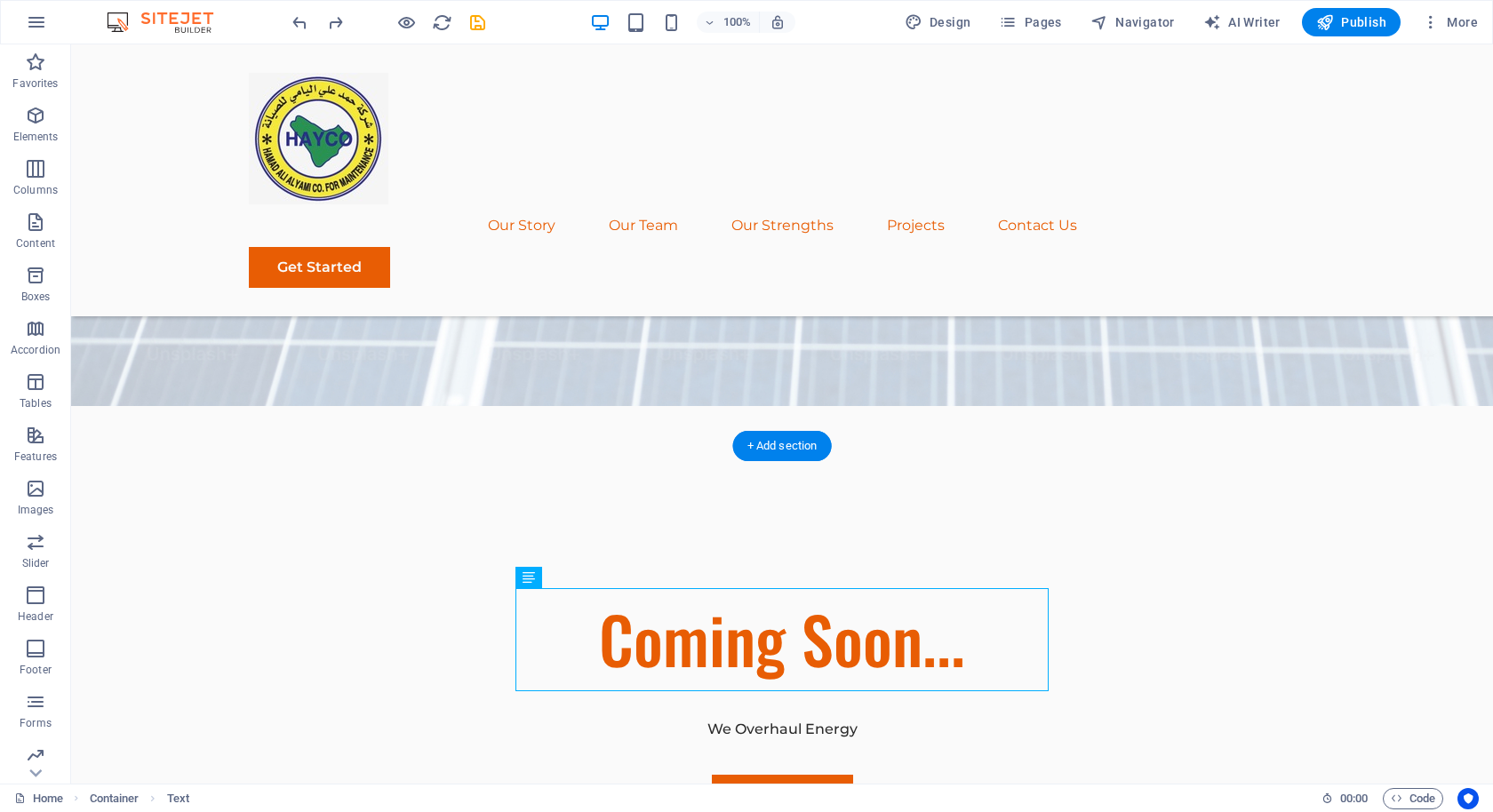 scroll, scrollTop: 423, scrollLeft: 0, axis: vertical 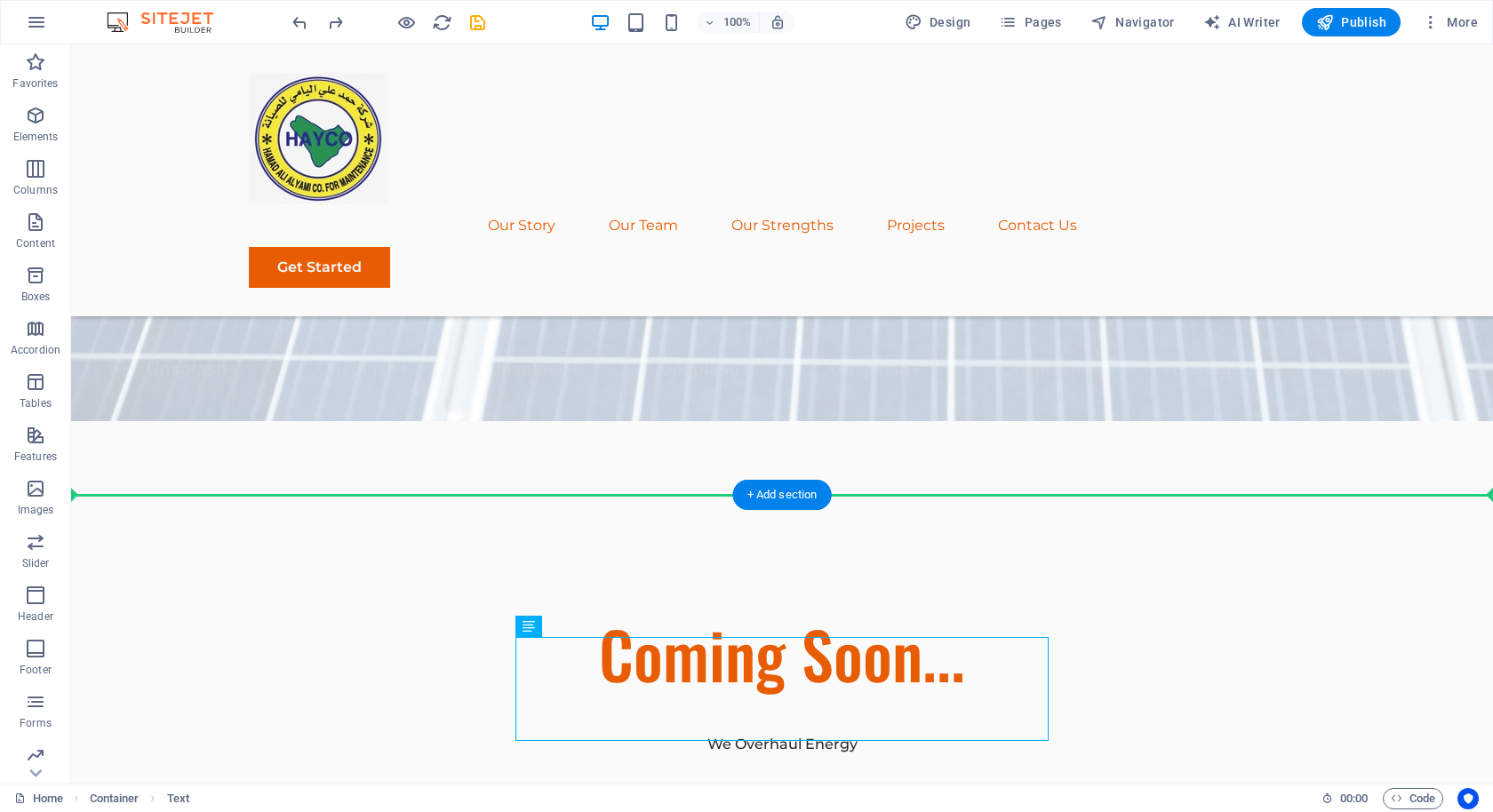 drag, startPoint x: 879, startPoint y: 670, endPoint x: 879, endPoint y: 581, distance: 89 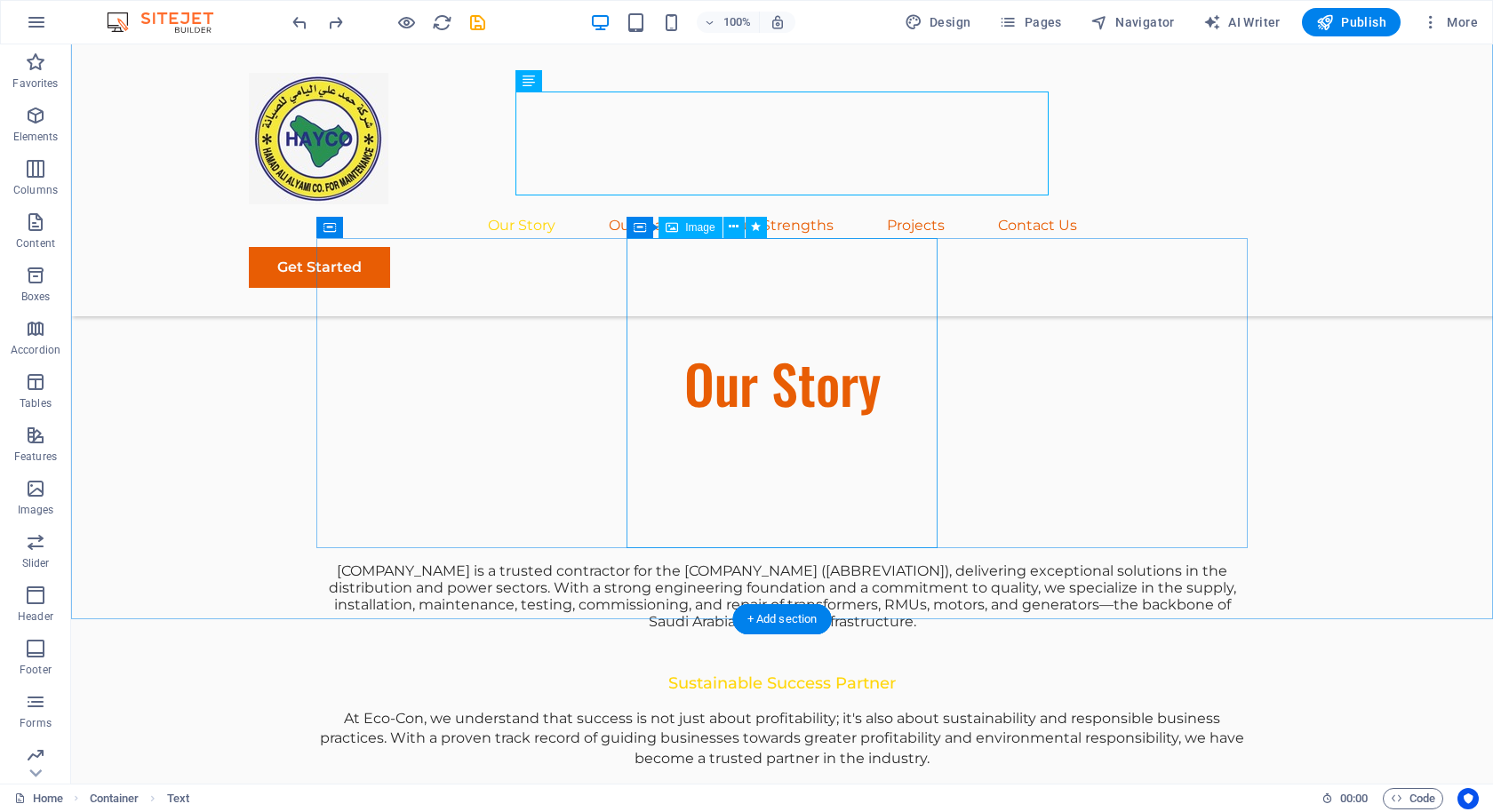 scroll, scrollTop: 1015, scrollLeft: 0, axis: vertical 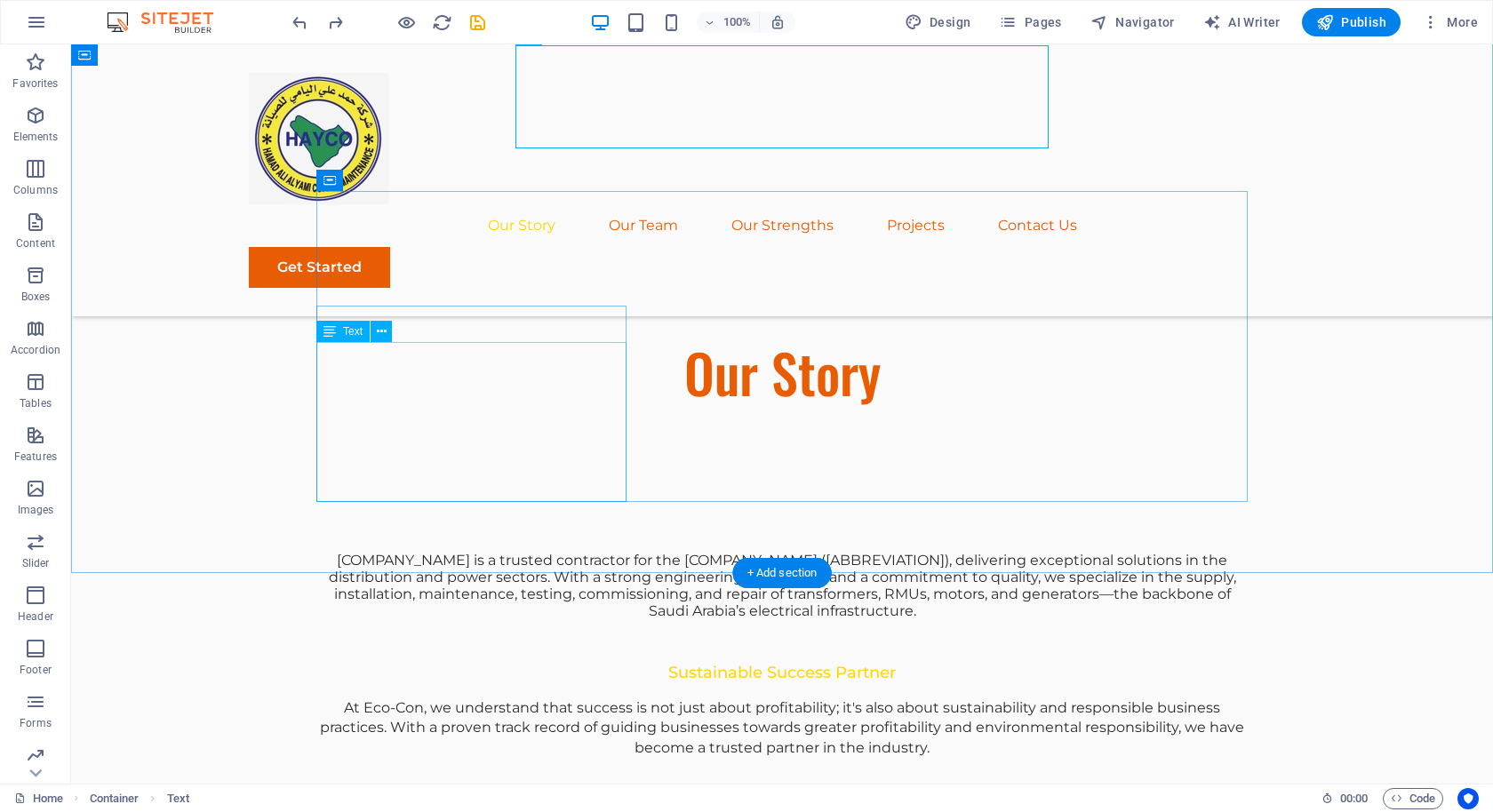 click on "At Eco-Con, we understand that success is not just about profitability; it's also about sustainability and responsible business practices. With a proven track record of guiding businesses towards greater profitability and environmental responsibility, we have become a trusted partner in the industry." at bounding box center (782, 728) 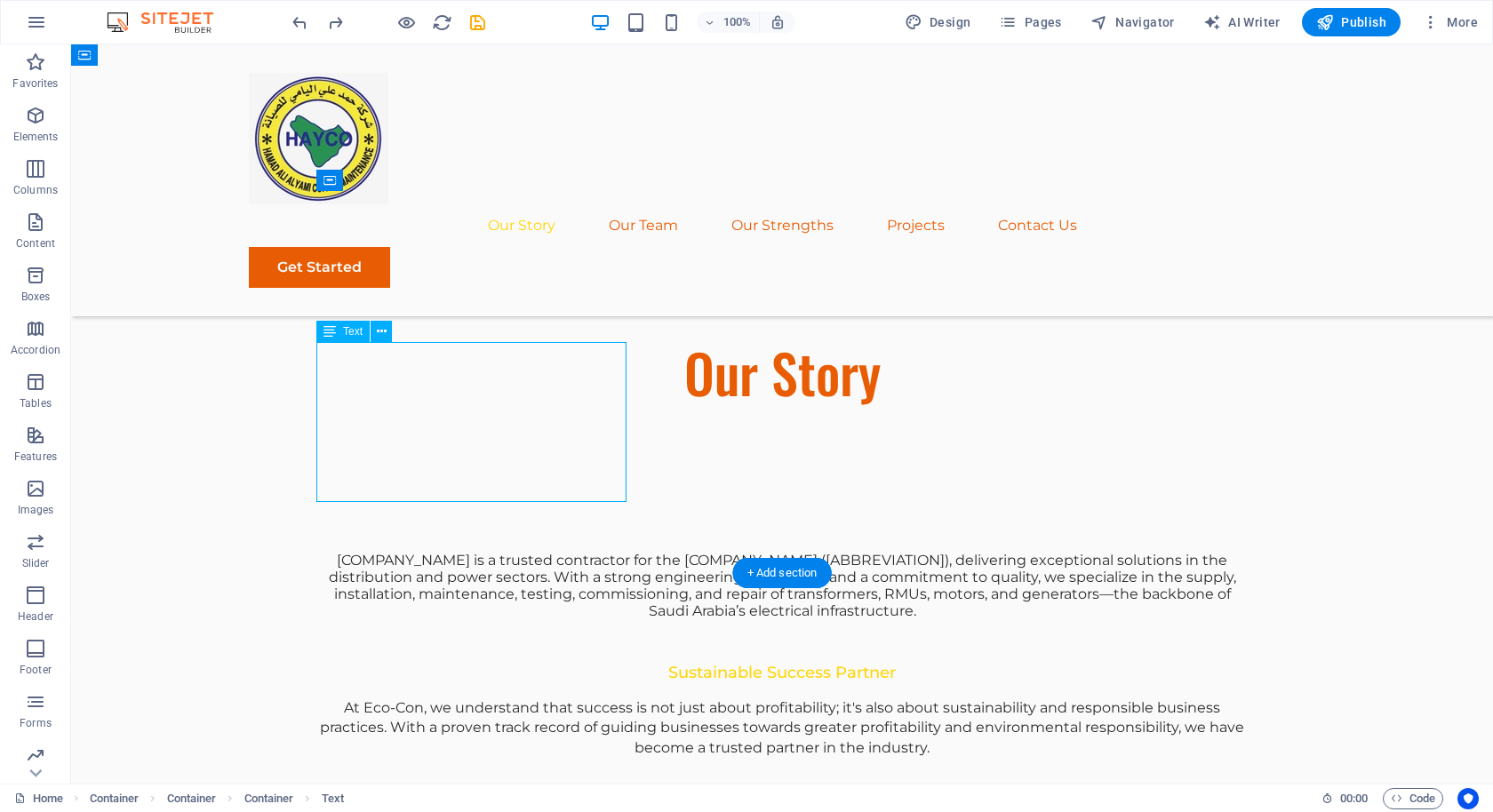 click on "At Eco-Con, we understand that success is not just about profitability; it's also about sustainability and responsible business practices. With a proven track record of guiding businesses towards greater profitability and environmental responsibility, we have become a trusted partner in the industry." at bounding box center (782, 728) 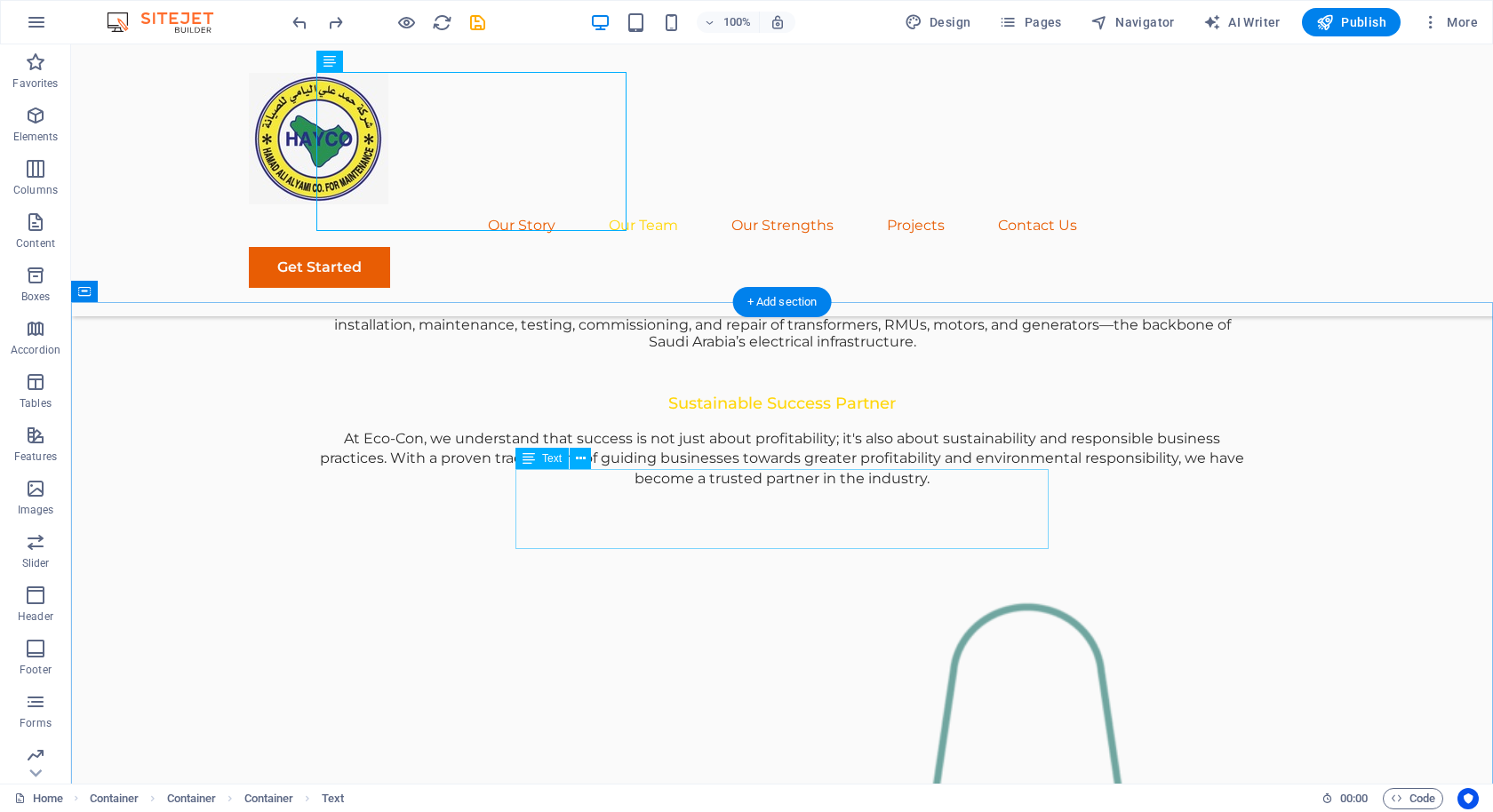 scroll, scrollTop: 1286, scrollLeft: 0, axis: vertical 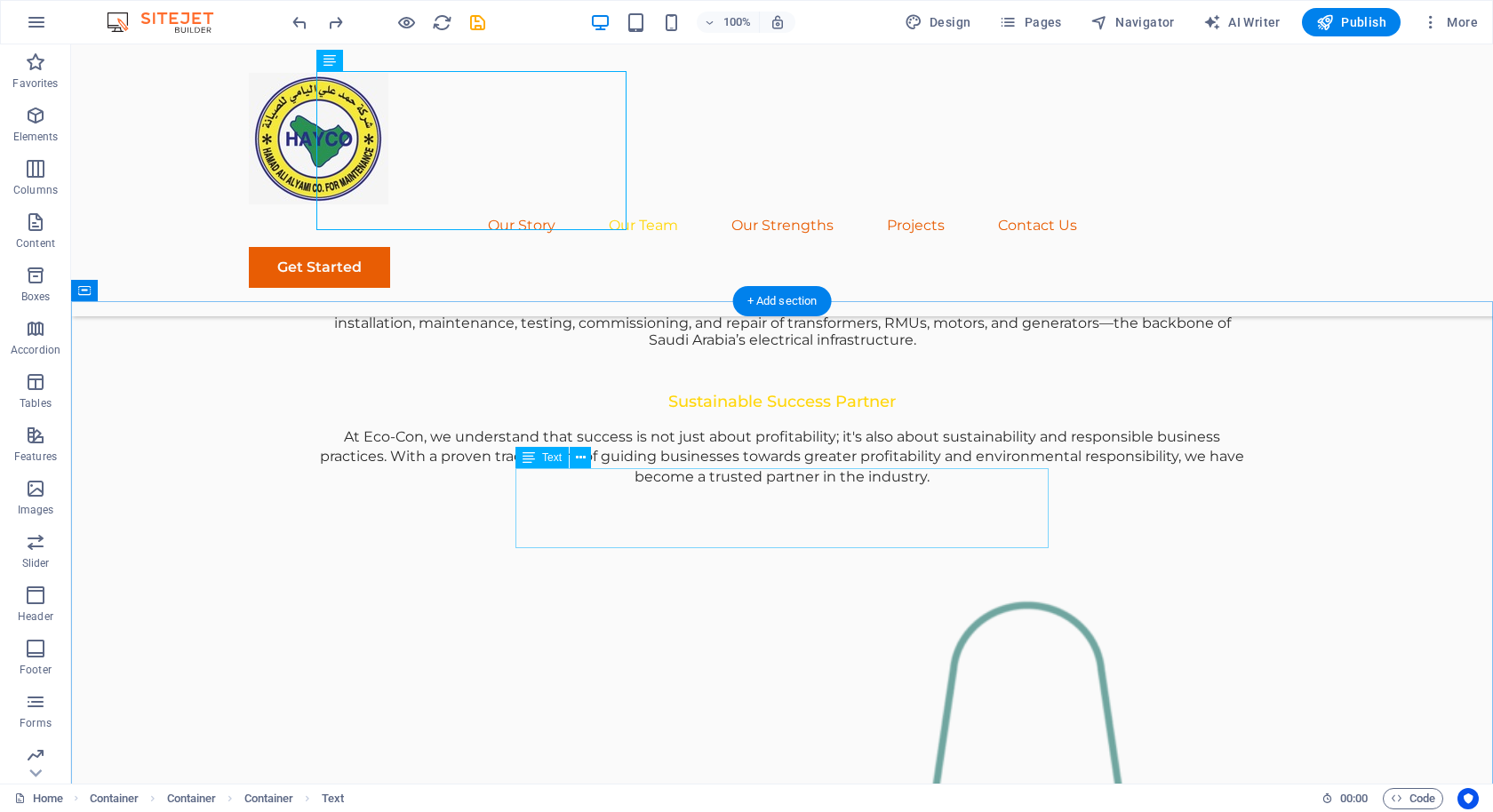 click on "Our dedicated team is here to guide you through every step of your journey towards sustainable success. Together, we will create a strategy that aligns your business goals with a greener and more prosperous future." at bounding box center (782, 2262) 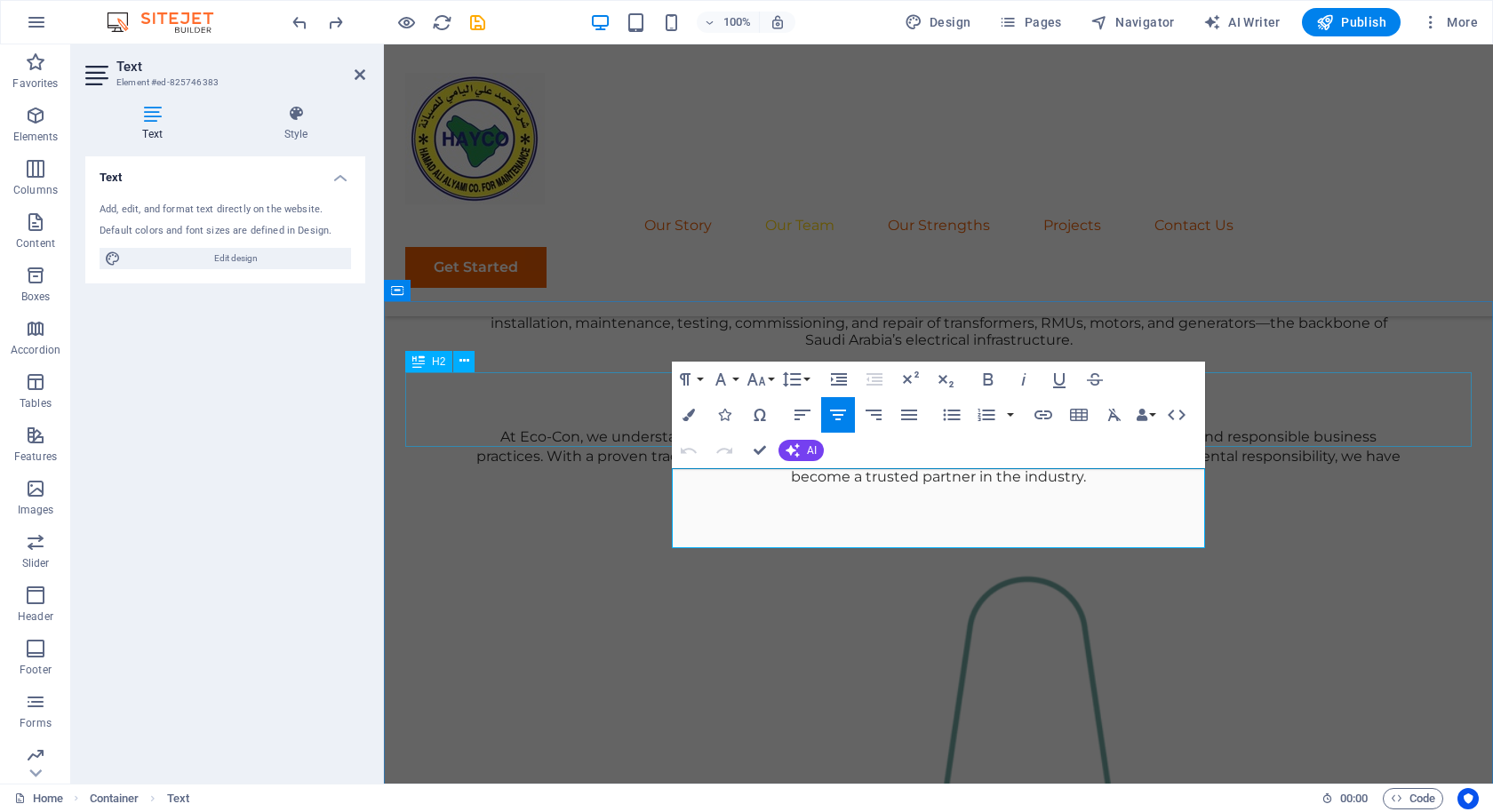 drag, startPoint x: 986, startPoint y: 535, endPoint x: 563, endPoint y: 401, distance: 443.7173 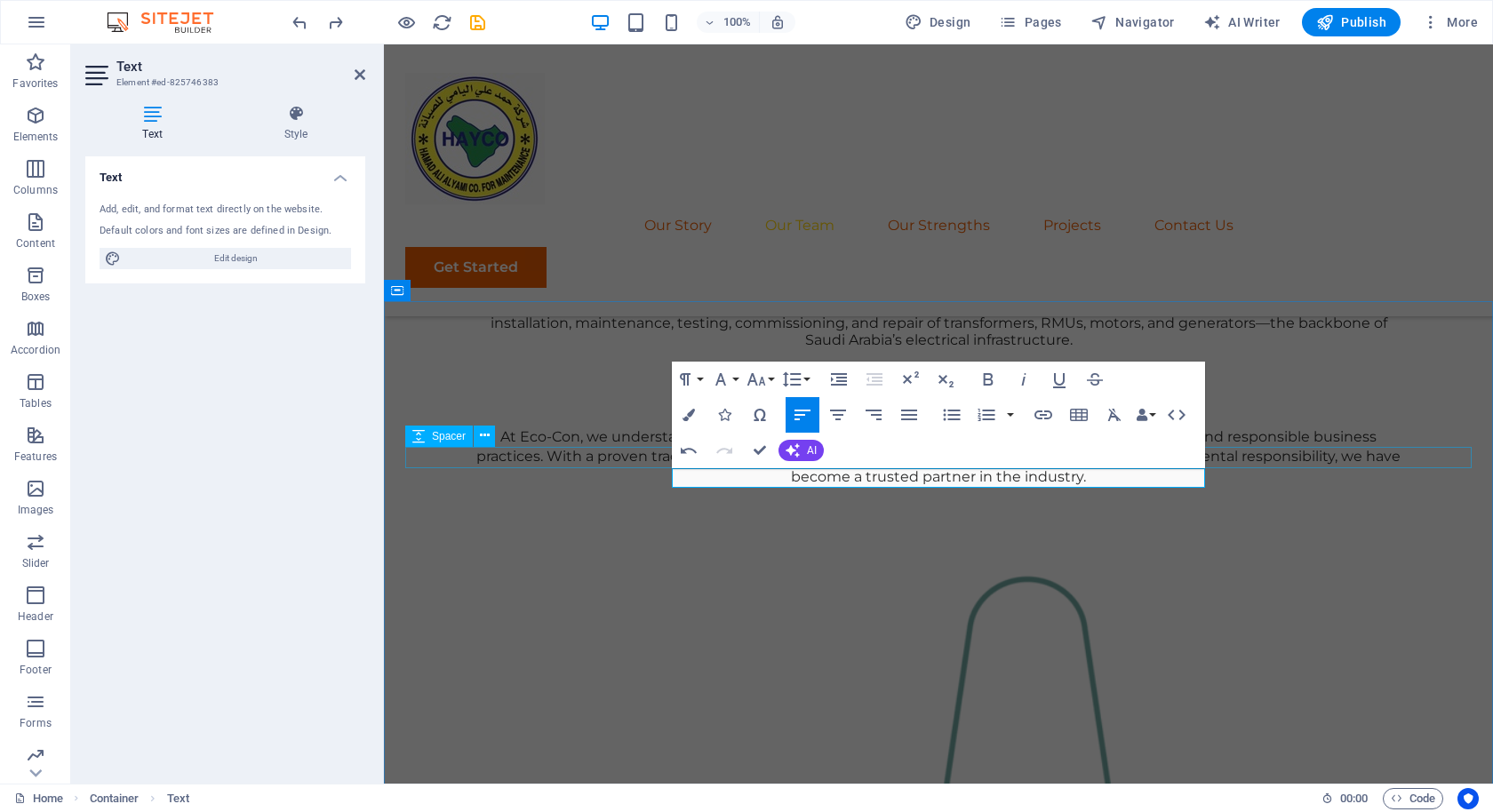 click on "Our Team COMING SOON... Floris Redford Sustainable Advisor Our Sustainable Advisor specializes in sustainable energy solutions, guiding clients toward eco-friendly and successful practices. Benjamin Creek Business Analyst Our Business Analyst extracts insights from data, helping clients make informed decisions and optimize strategies. Margaret Smith Strategy Consultant Our Strategy Consultant crafts innovative plans and strategy to drive growth and profitability for clients world wide." at bounding box center (938, 2678) 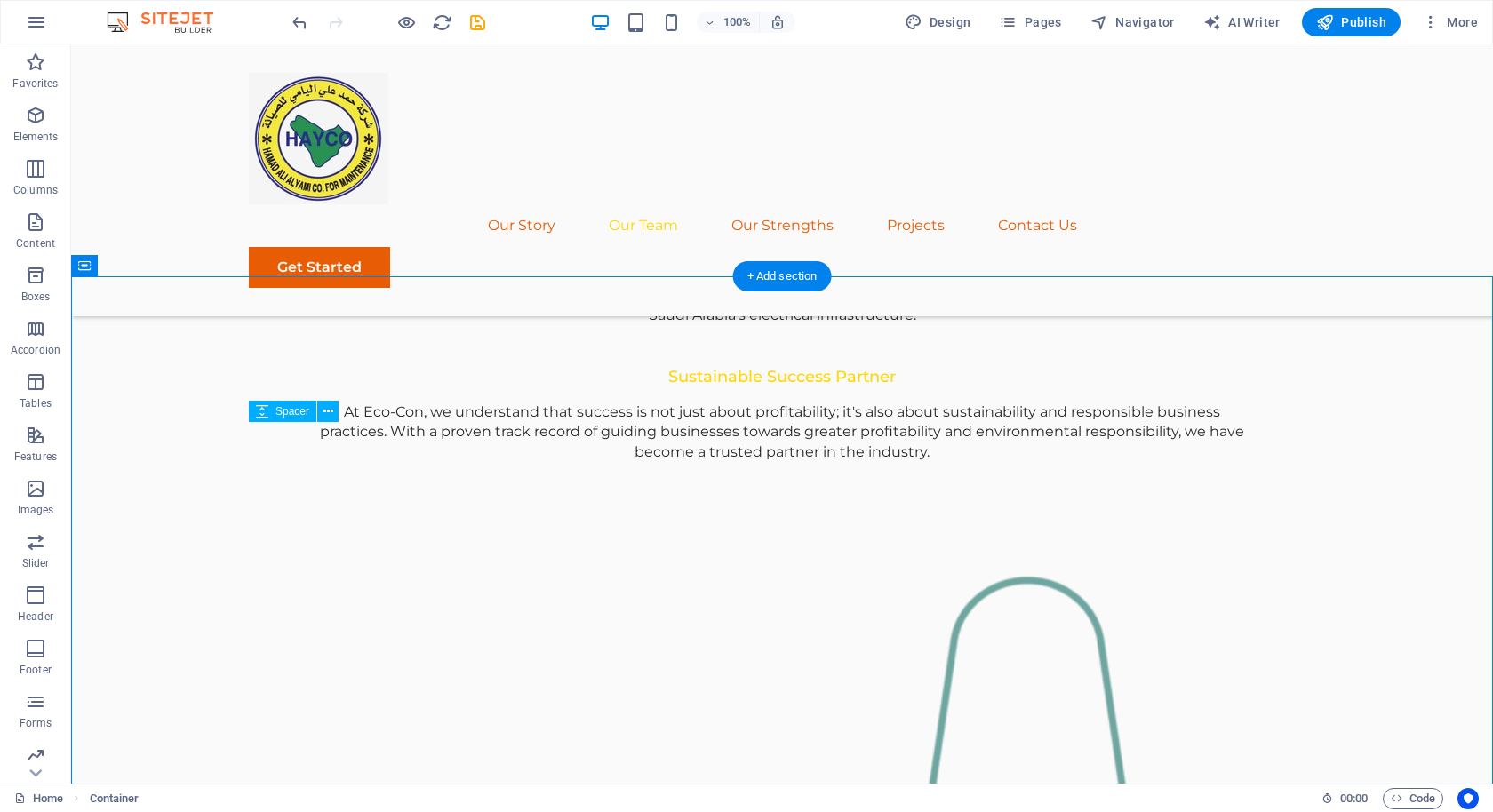 scroll, scrollTop: 1310, scrollLeft: 0, axis: vertical 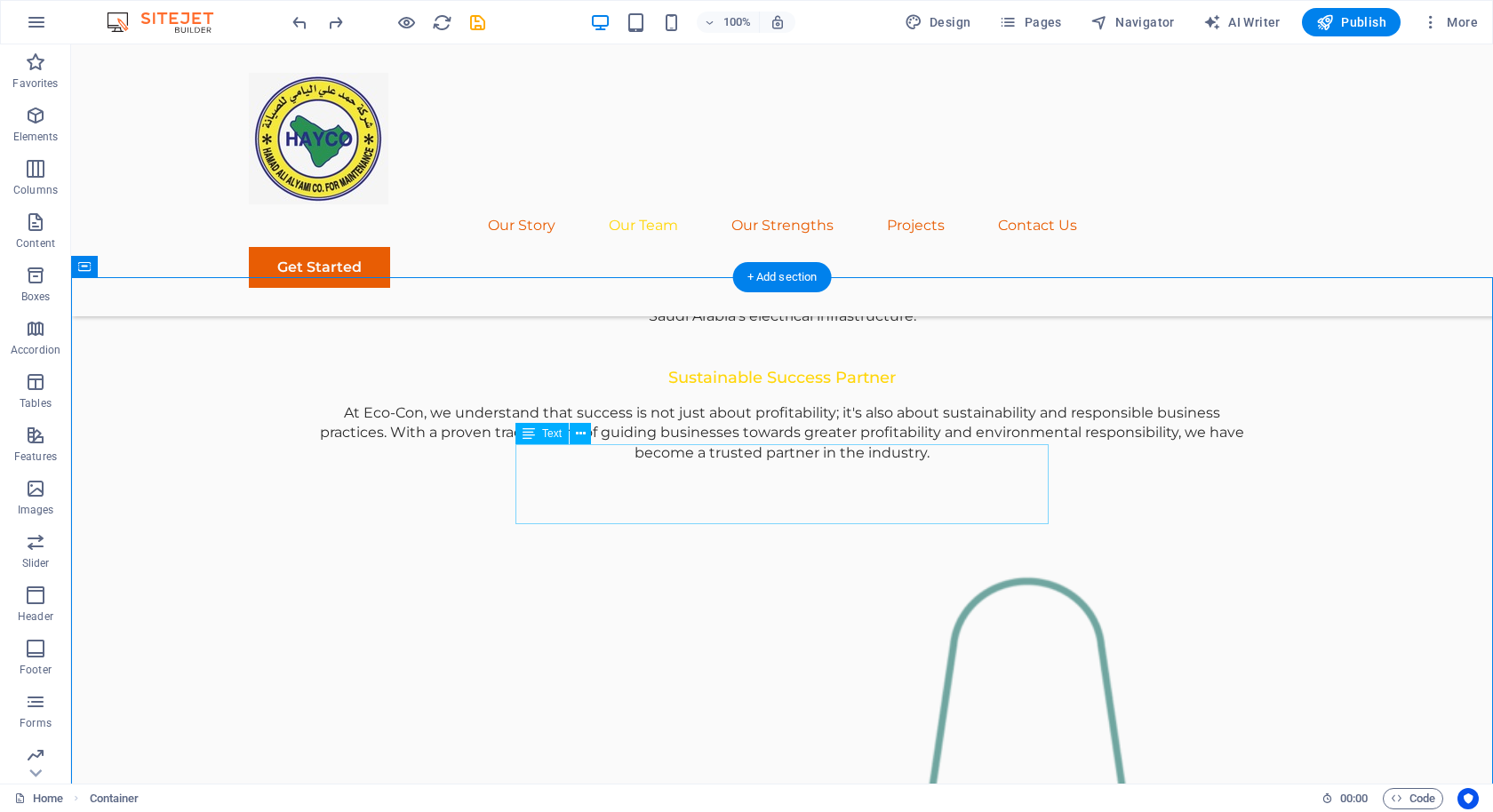 click on "Our dedicated team is here to guide you through every step of your journey towards sustainable success. Together, we will create a strategy that aligns your business goals with a greener and more prosperous future." at bounding box center [782, 2238] 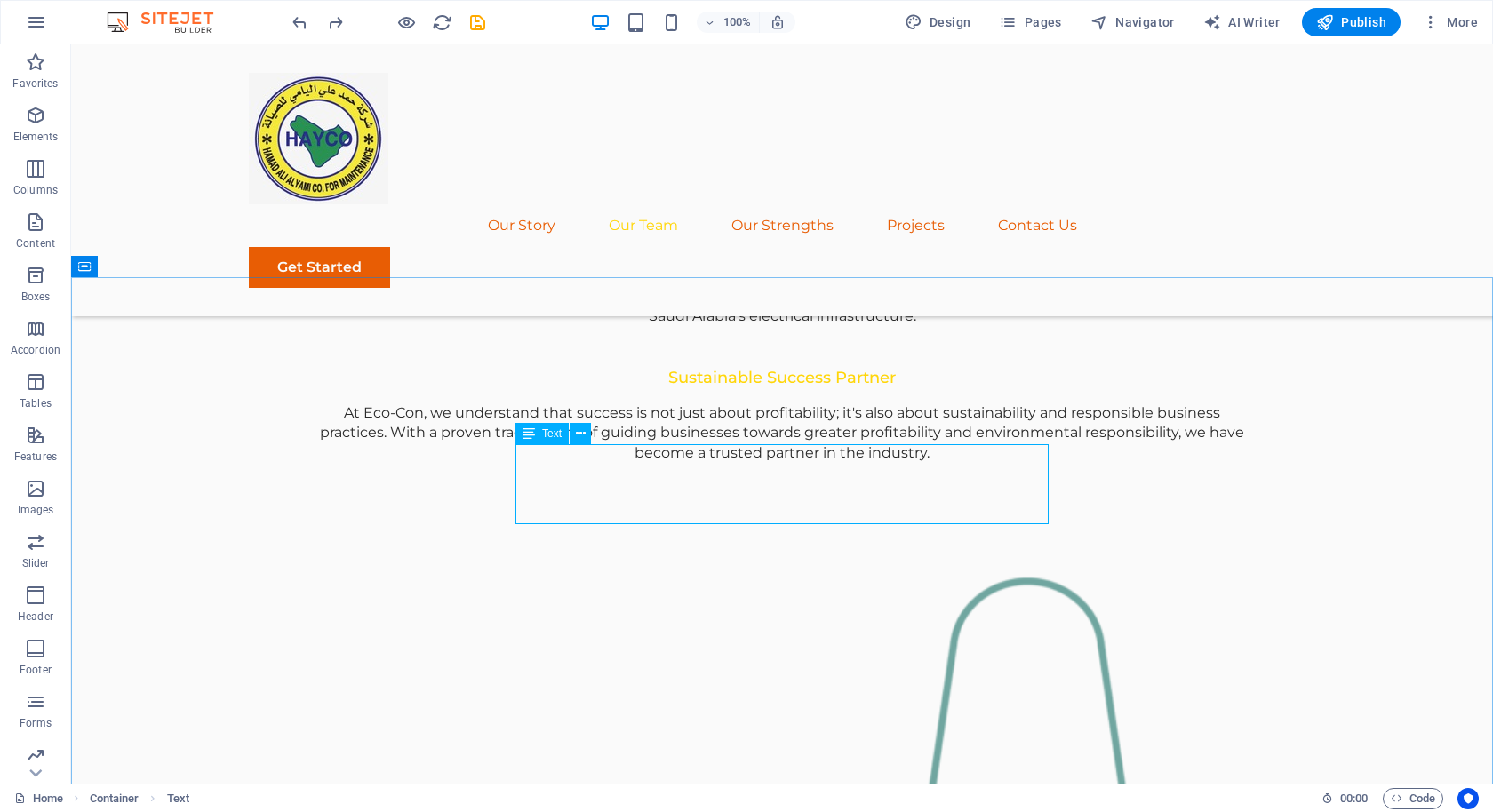 click at bounding box center (529, 434) 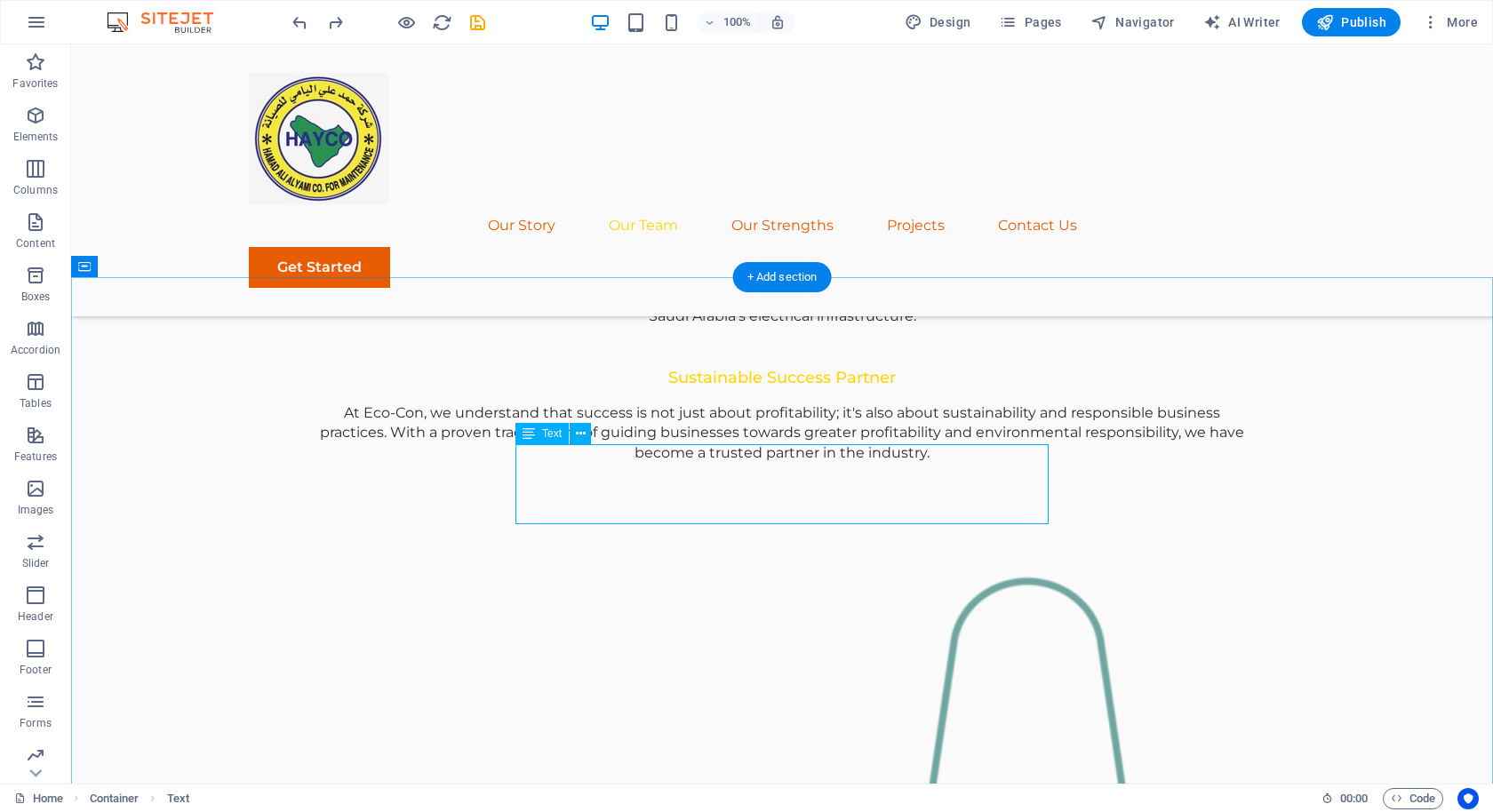 click on "Our dedicated team is here to guide you through every step of your journey towards sustainable success. Together, we will create a strategy that aligns your business goals with a greener and more prosperous future." at bounding box center [782, 2238] 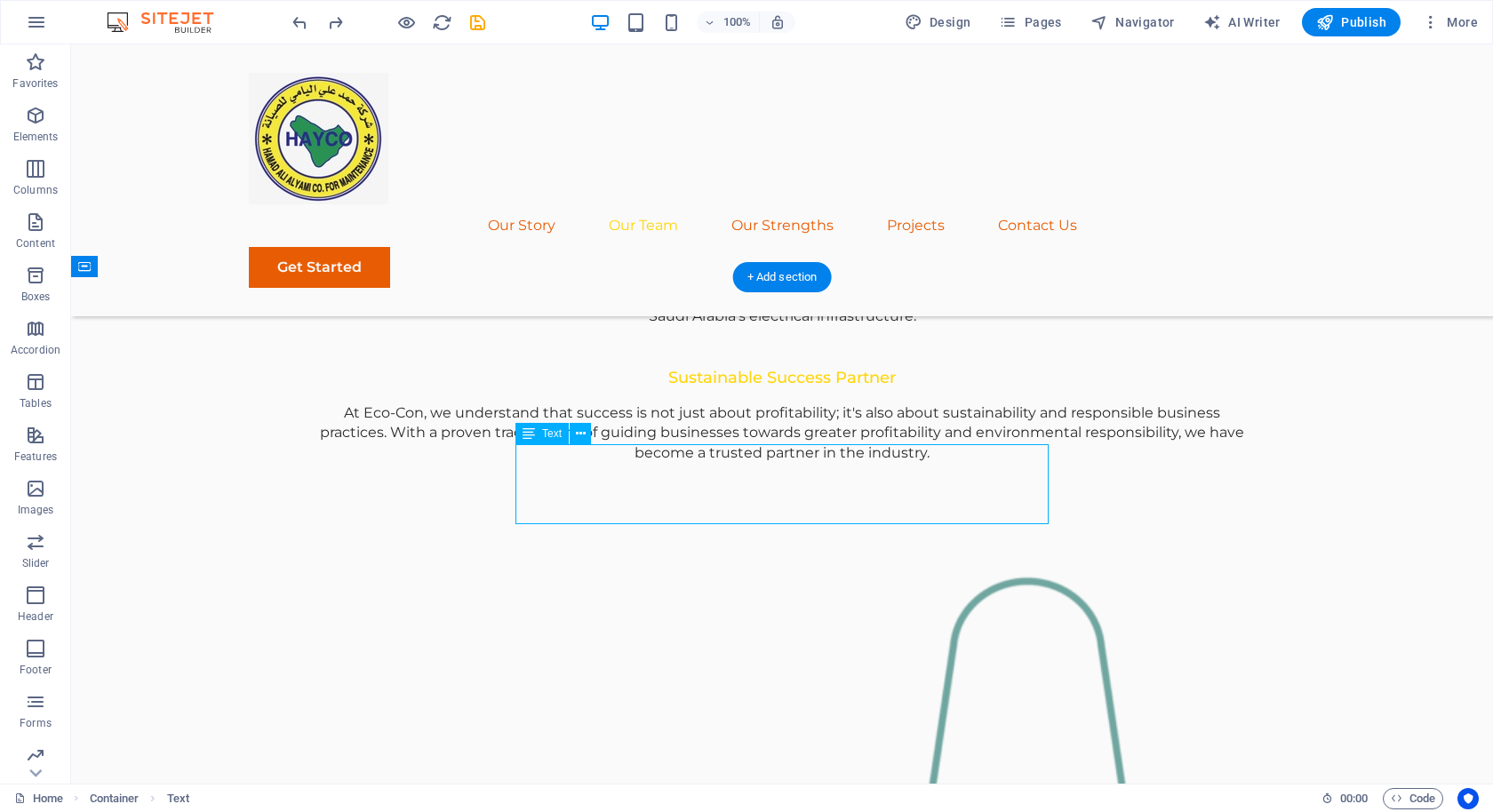 drag, startPoint x: 816, startPoint y: 513, endPoint x: 728, endPoint y: 469, distance: 98.38699 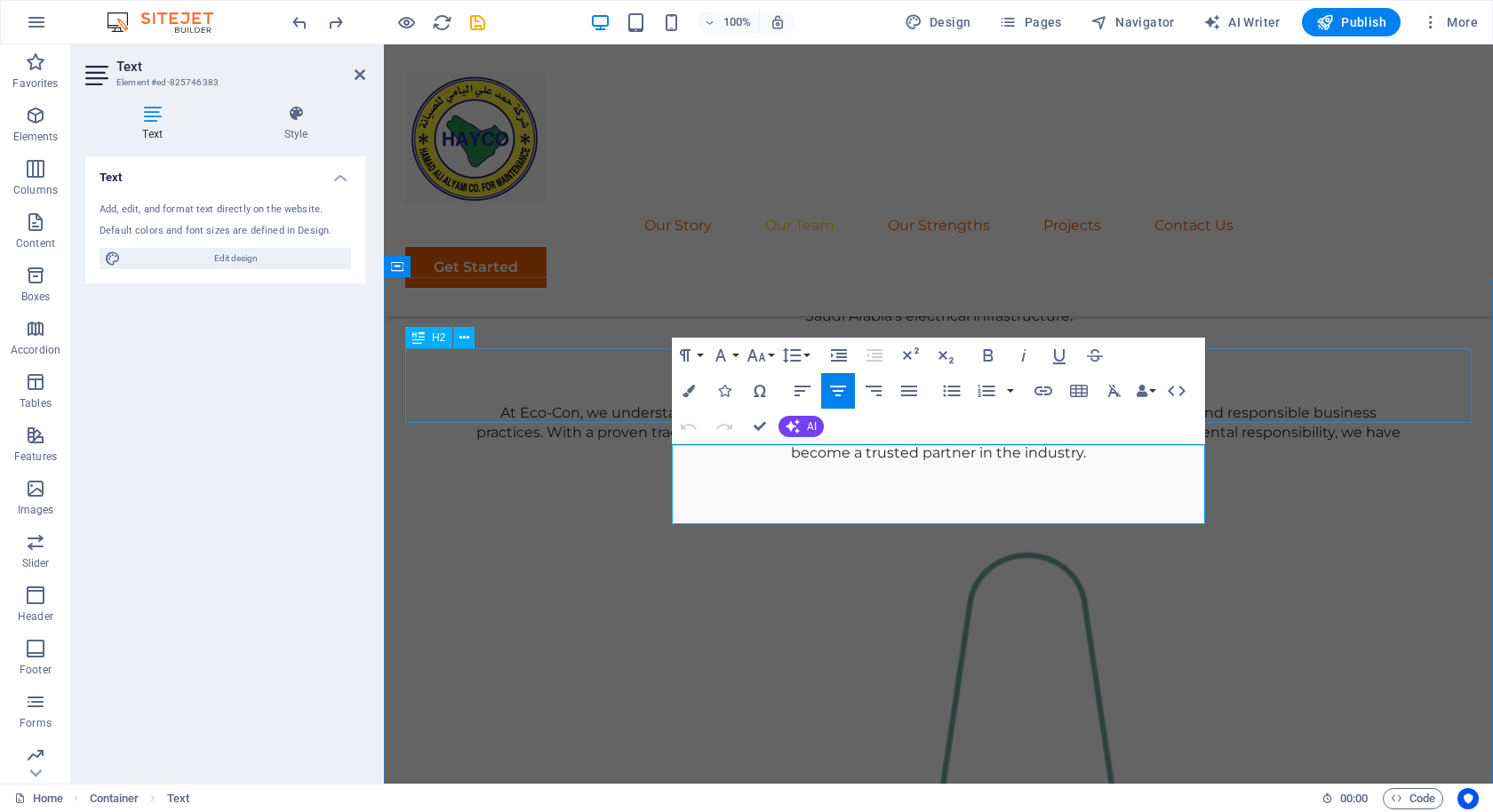 drag, startPoint x: 993, startPoint y: 512, endPoint x: 639, endPoint y: 393, distance: 373.4662 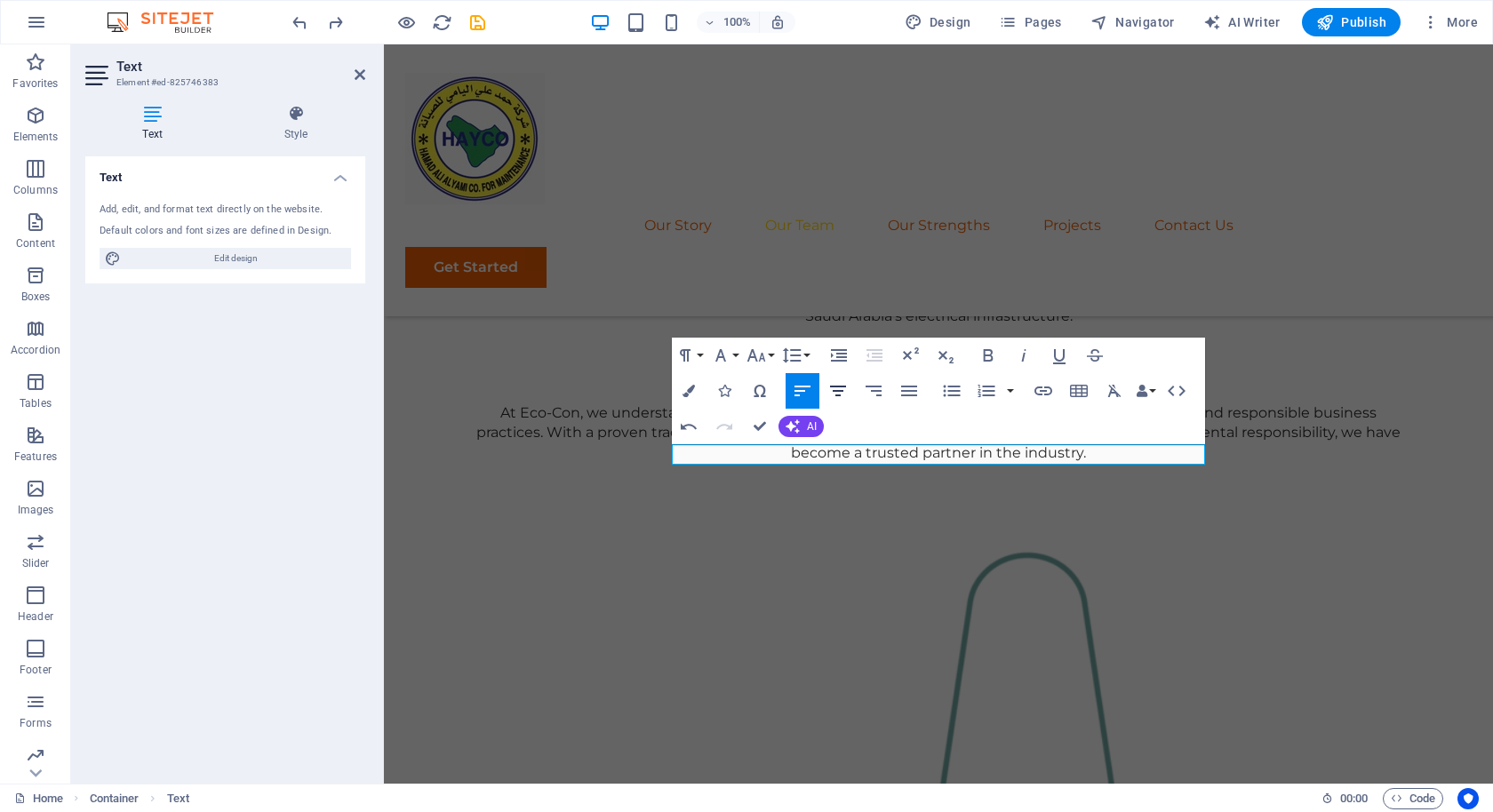 click 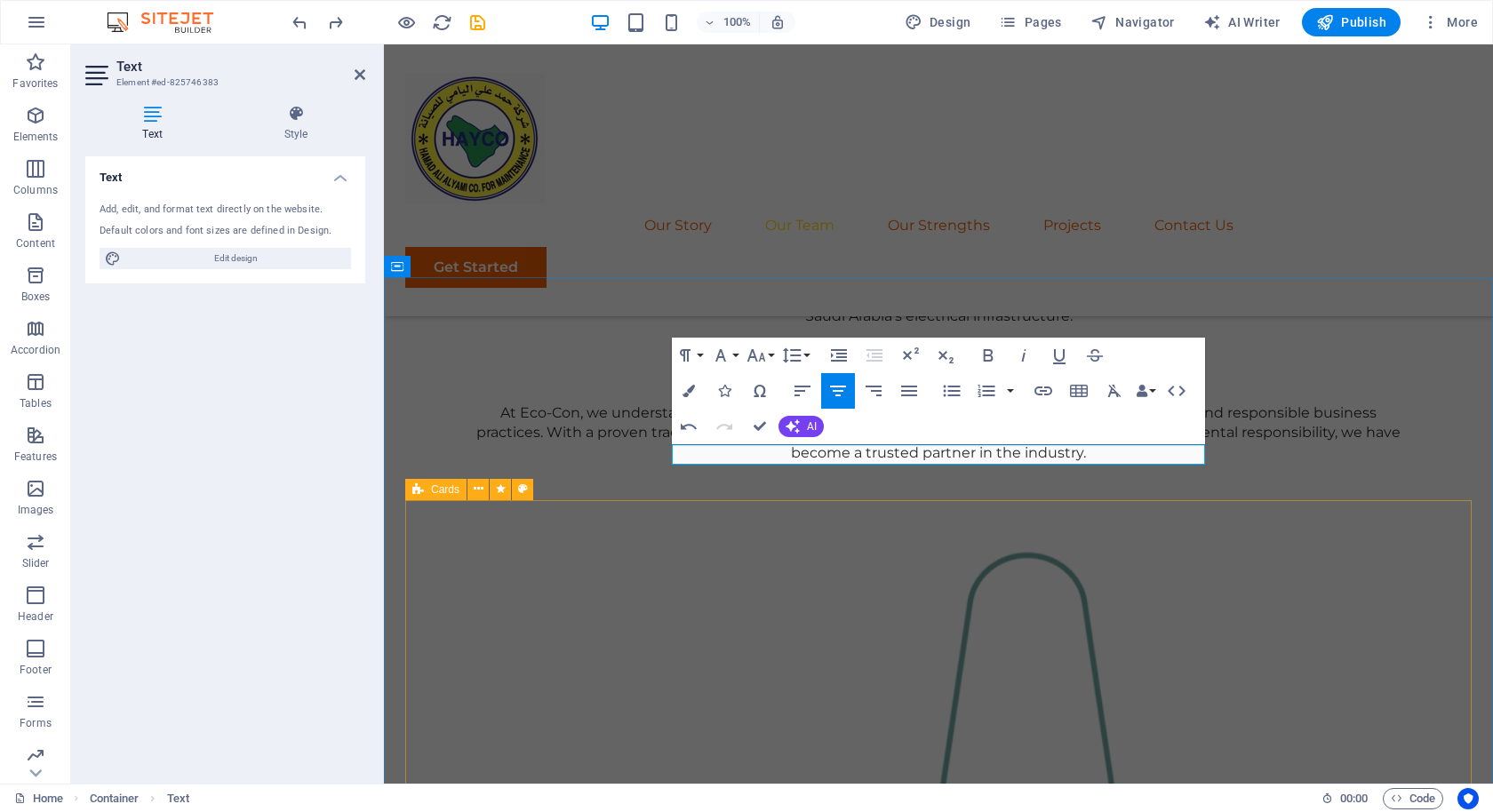 click on "Floris Redford Sustainable Advisor Our Sustainable Advisor specializes in sustainable energy solutions, guiding clients toward eco-friendly and successful practices. Benjamin Creek Business Analyst Our Business Analyst extracts insights from data, helping clients make informed decisions and optimize strategies. Margaret Smith Strategy Consultant Our Strategy Consultant crafts innovative plans and strategy to drive growth and profitability for clients world wide." at bounding box center [938, 2730] 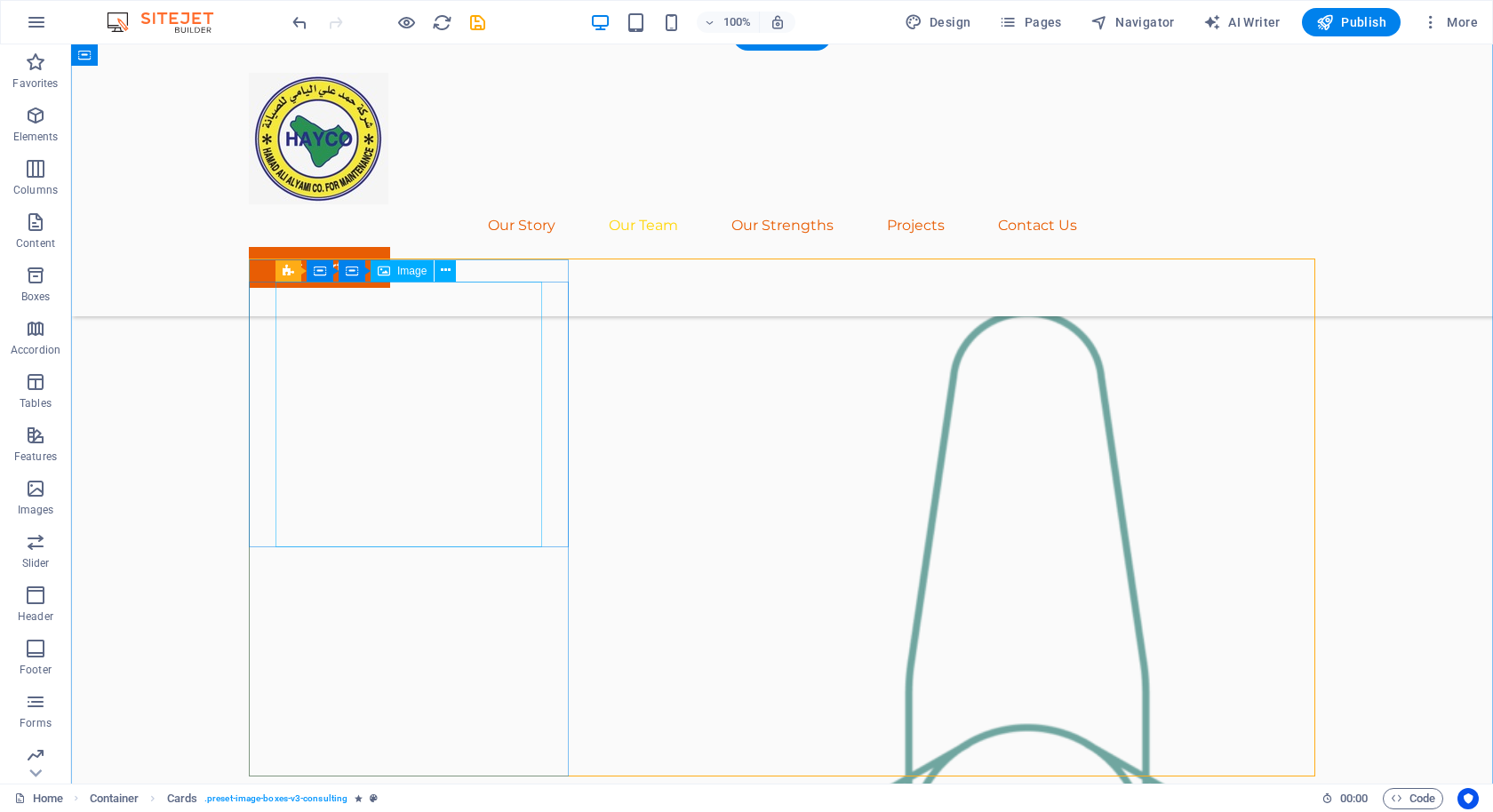 scroll, scrollTop: 1583, scrollLeft: 0, axis: vertical 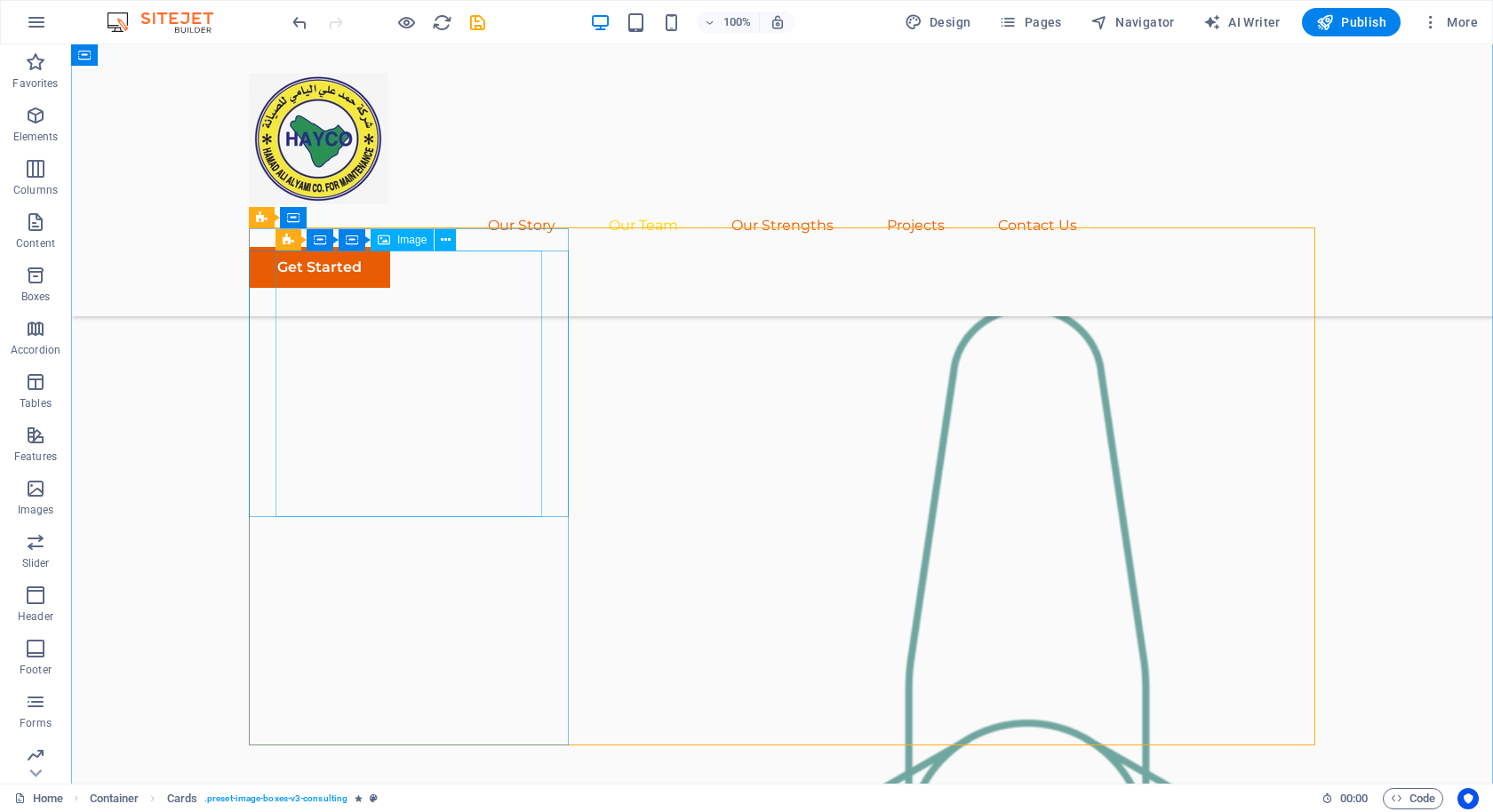 click at bounding box center (409, 2136) 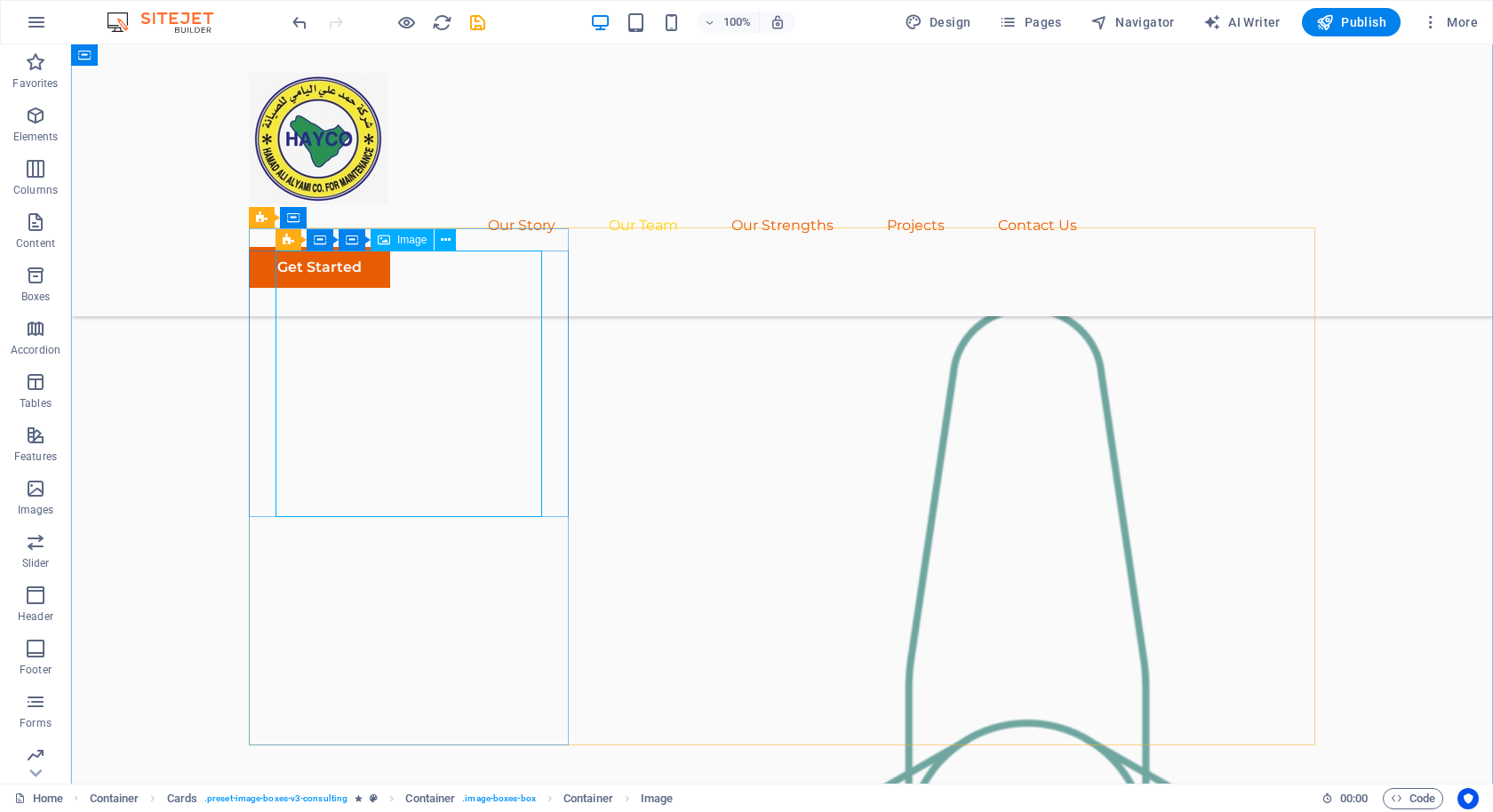 click at bounding box center (409, 2136) 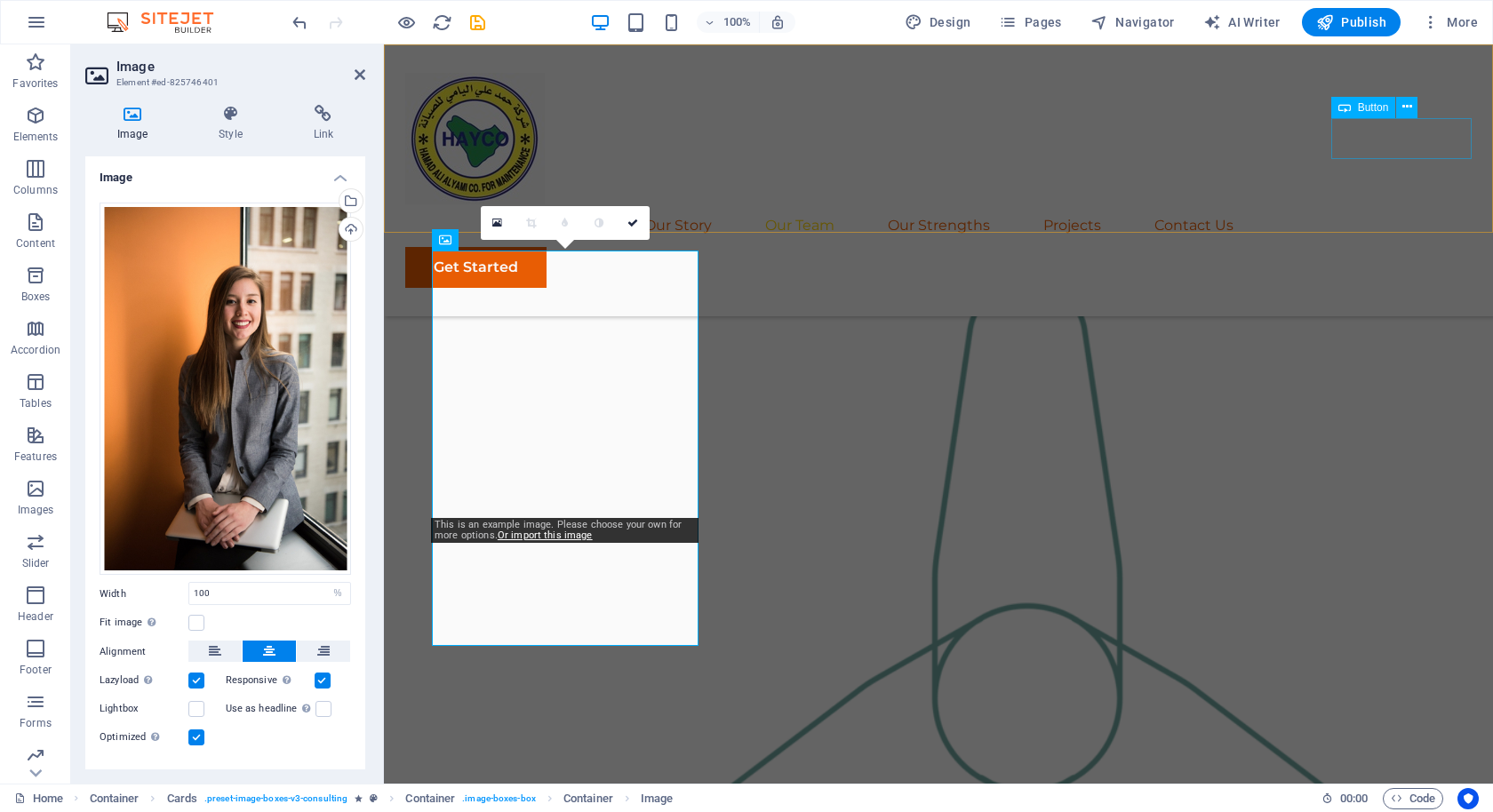 click on "Get Started" at bounding box center [938, 267] 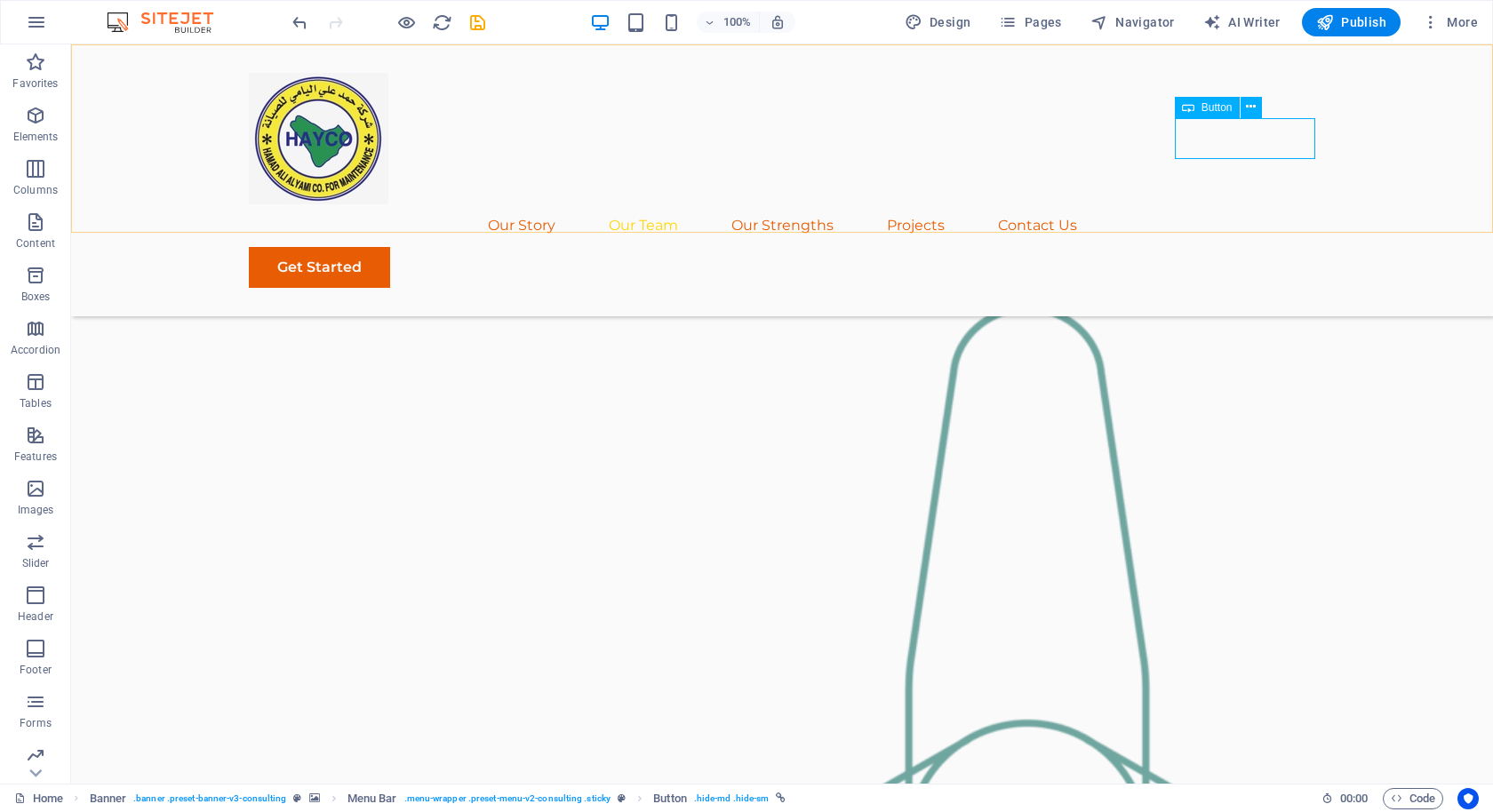click on "Get Started" at bounding box center [782, 267] 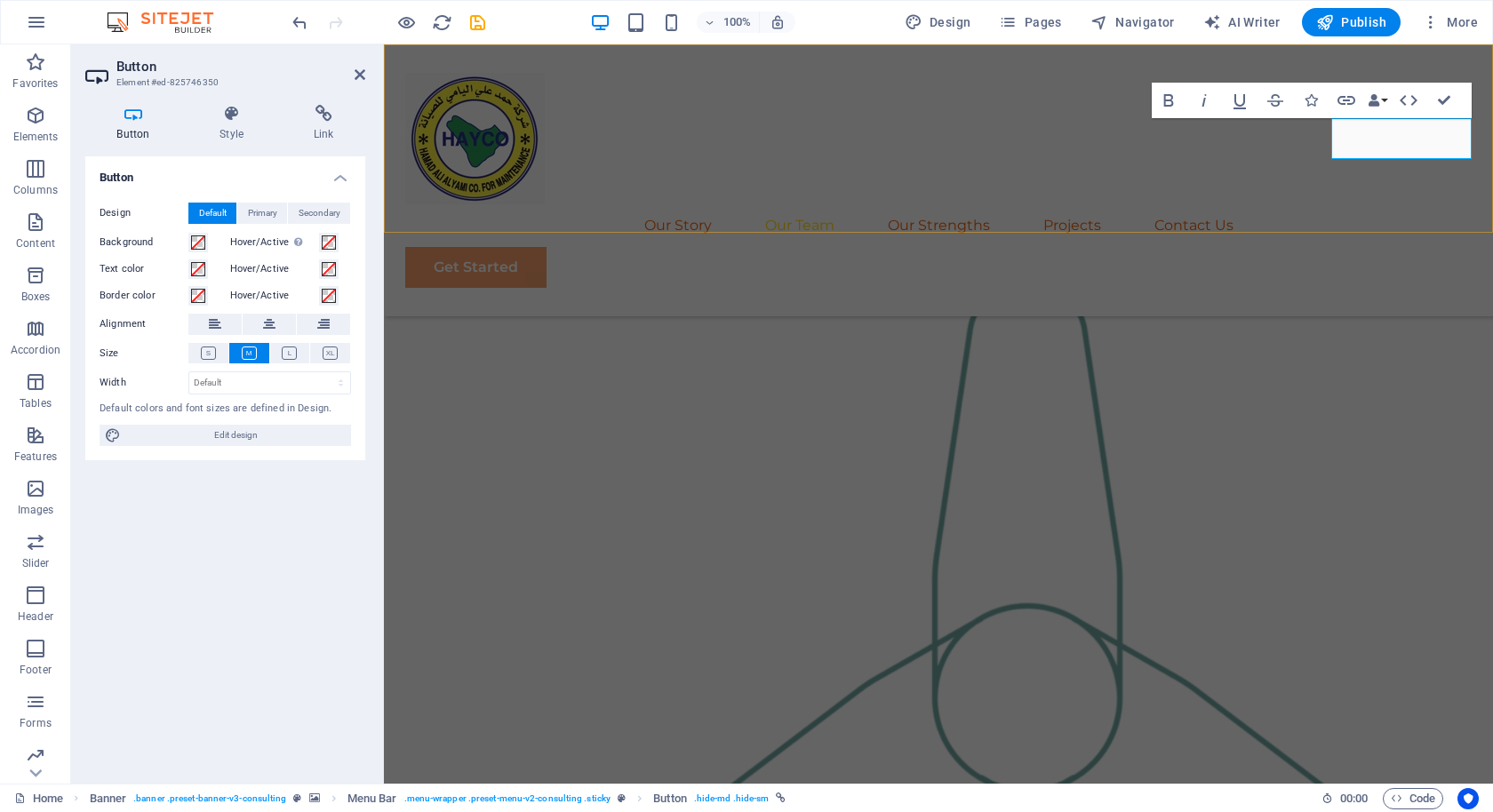type 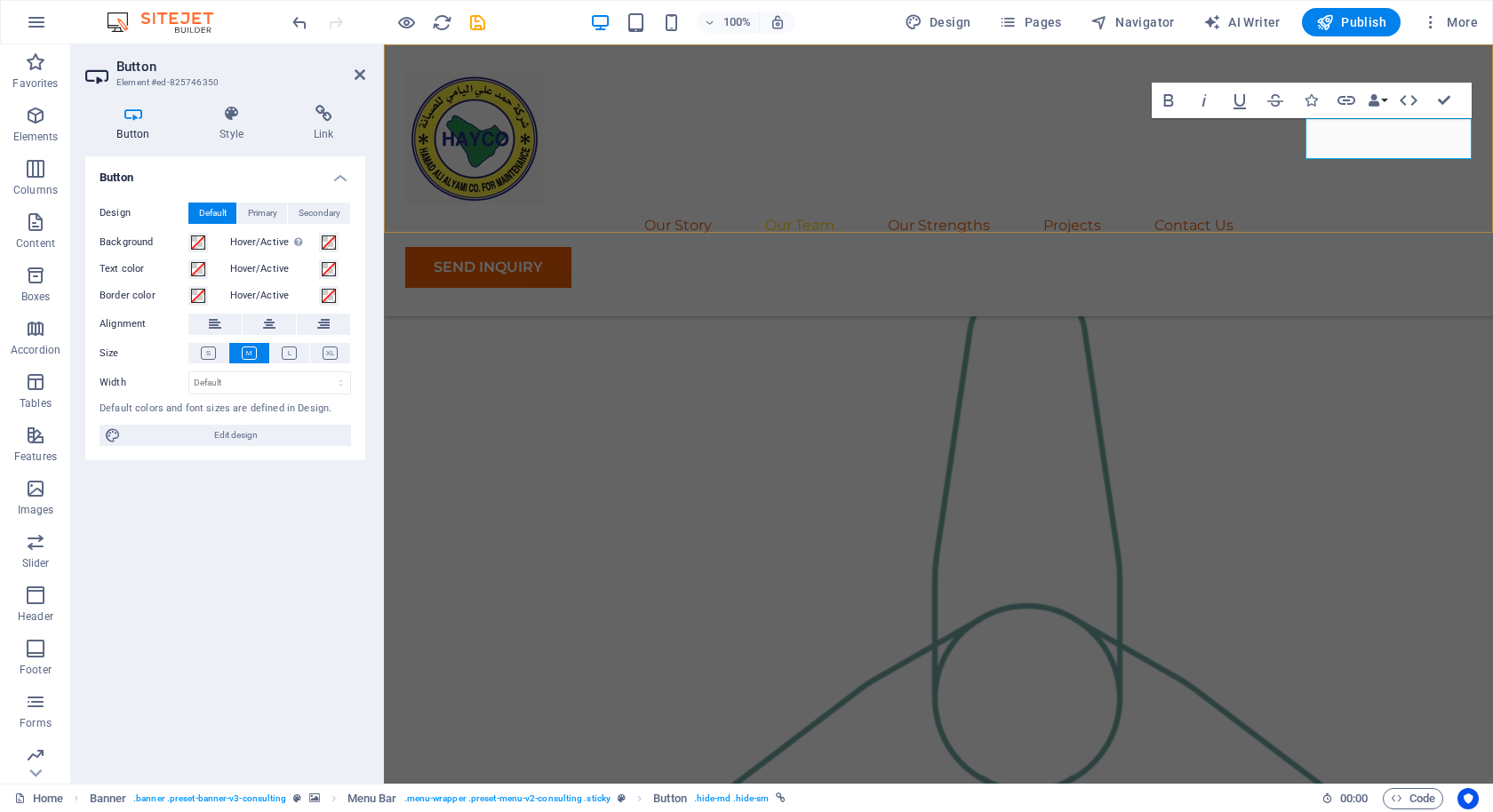 click on "Our Story Our Team Our Strengths Projects Contact Us SEND INQUIRY" at bounding box center [938, 180] 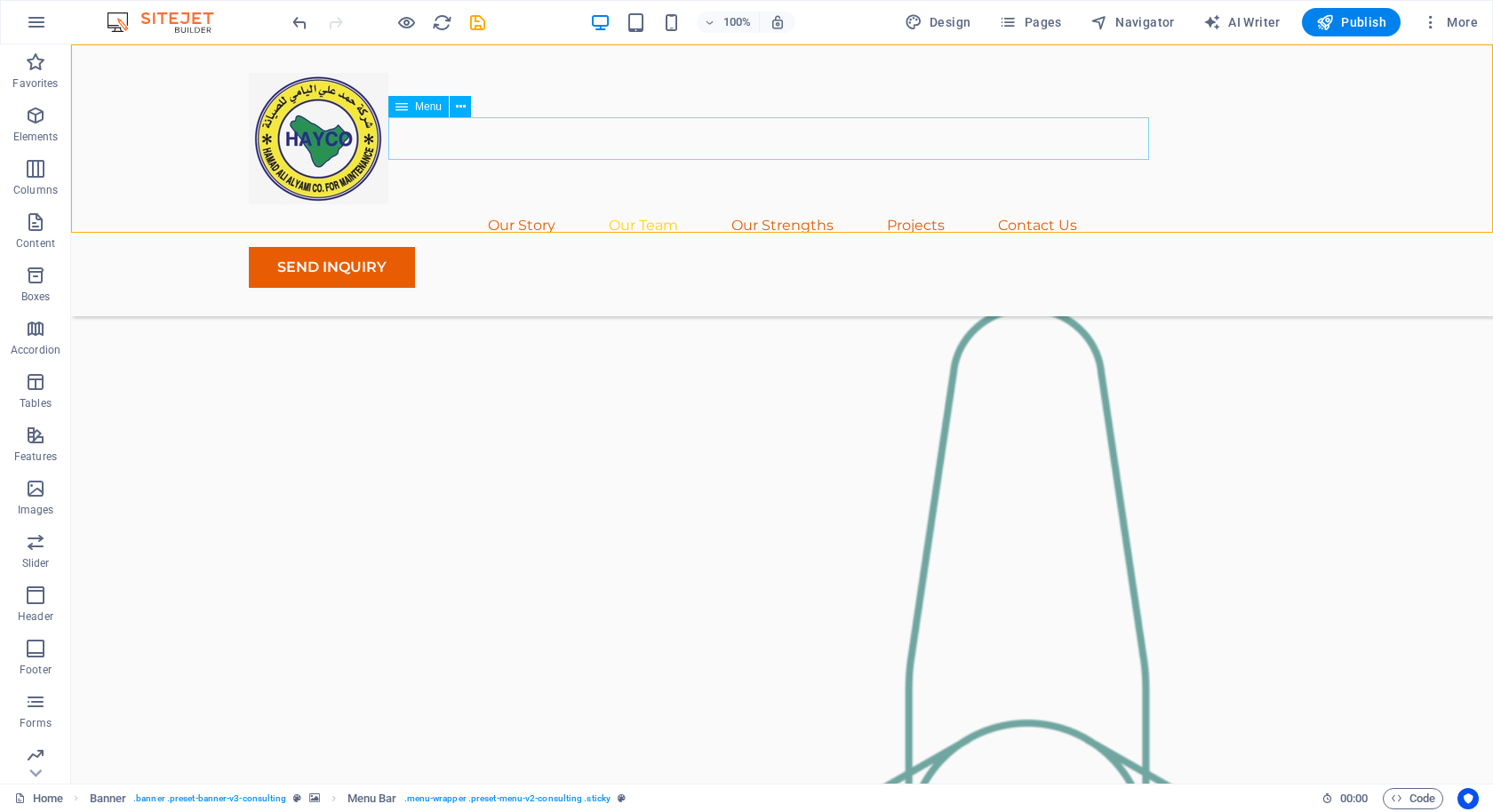 click on "Our Story Our Team Our Strengths Projects Contact Us" at bounding box center (782, 226) 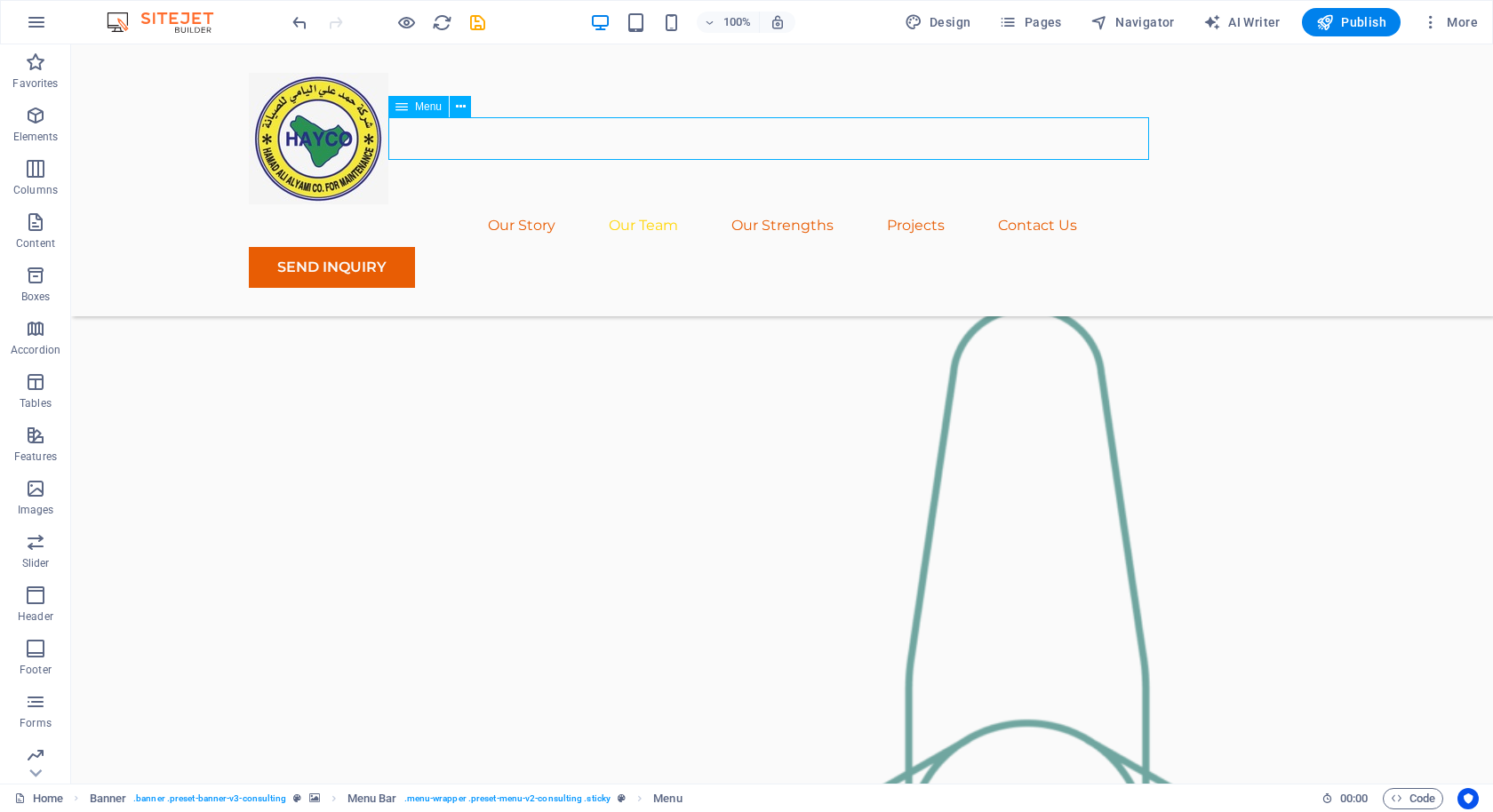 click on "Our Story Our Team Our Strengths Projects Contact Us" at bounding box center (782, 226) 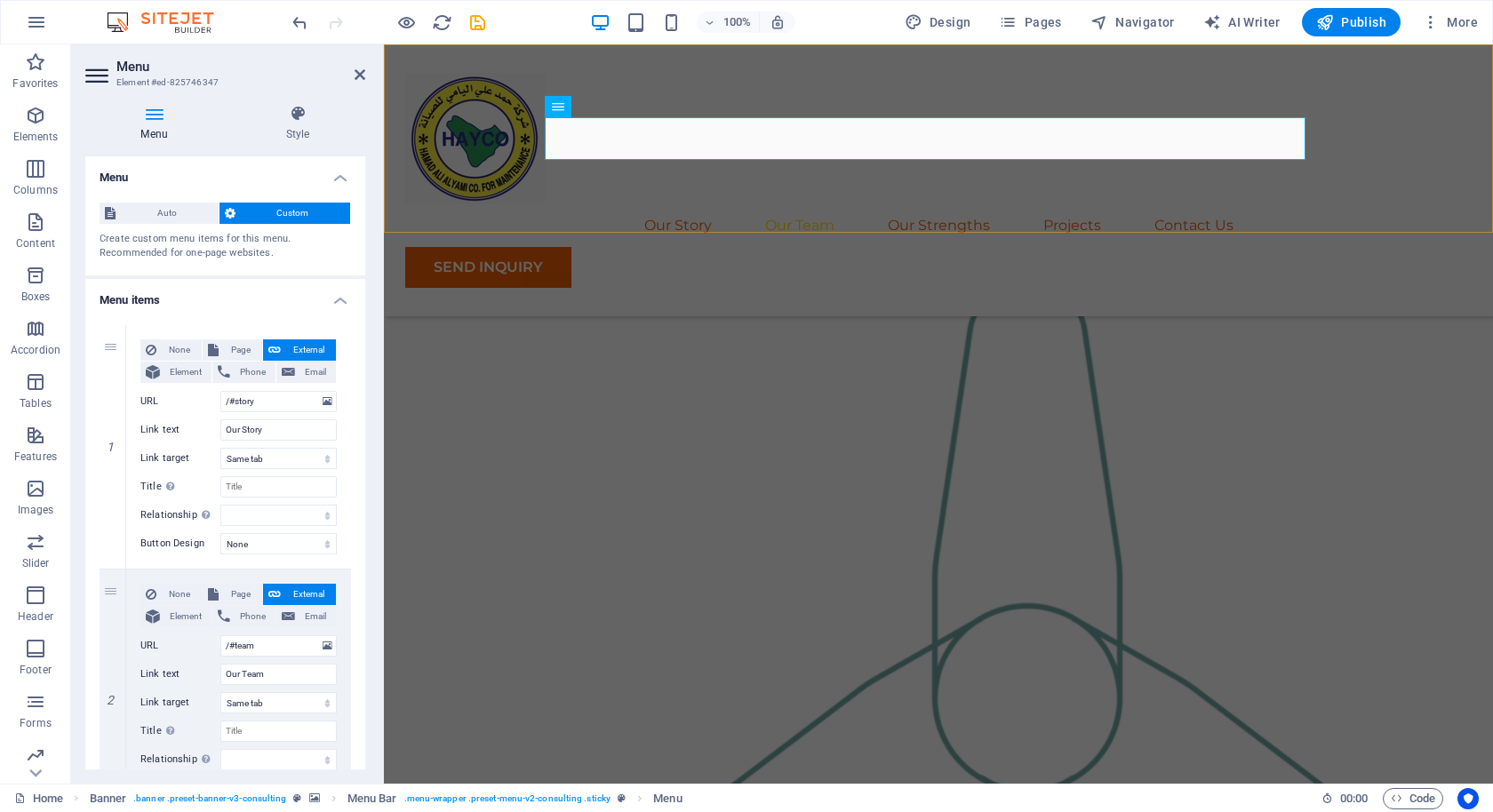 click on "Our Story Our Team Our Strengths Projects Contact Us SEND INQUIRY" at bounding box center [938, 180] 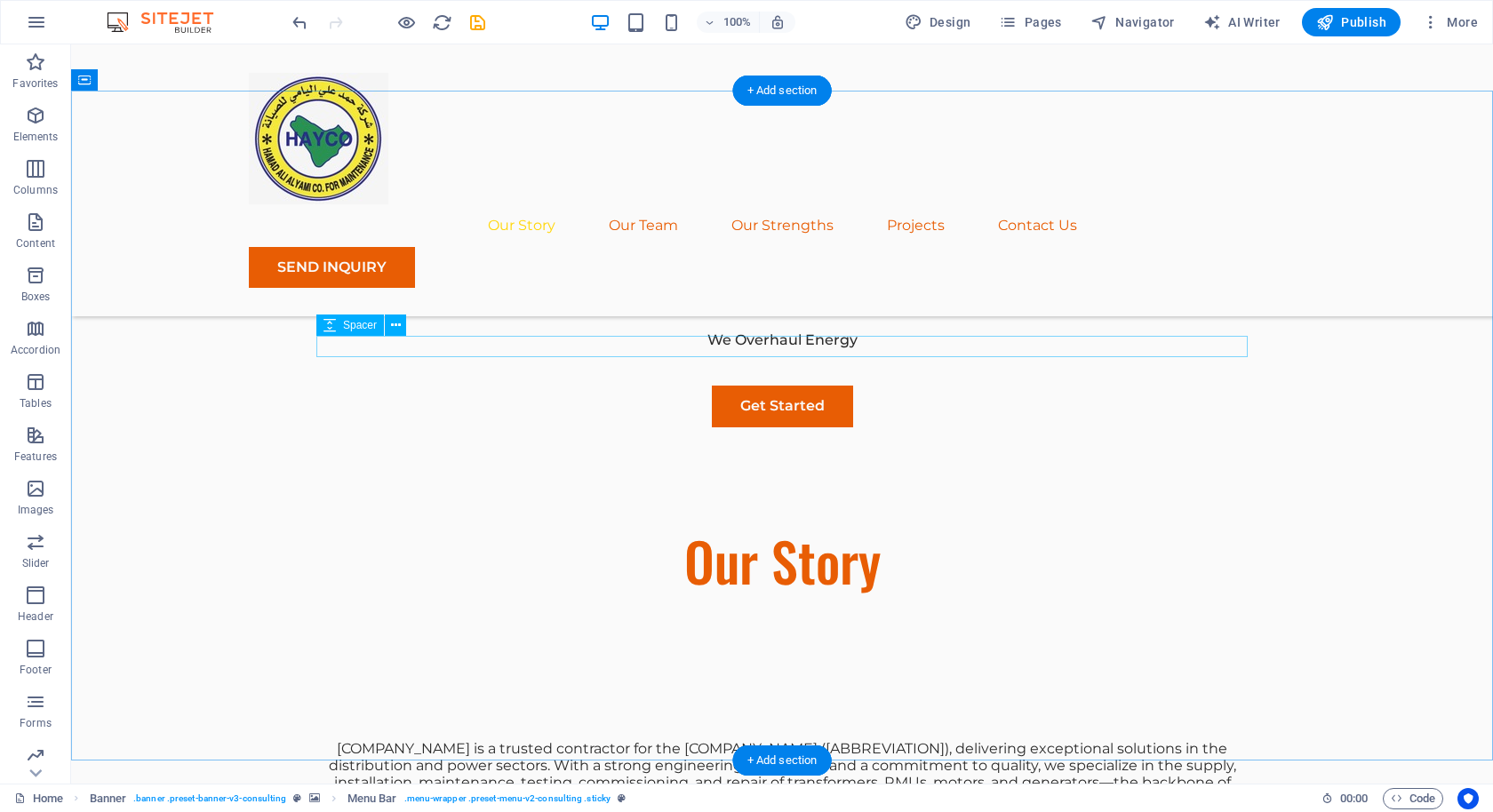 scroll, scrollTop: 828, scrollLeft: 0, axis: vertical 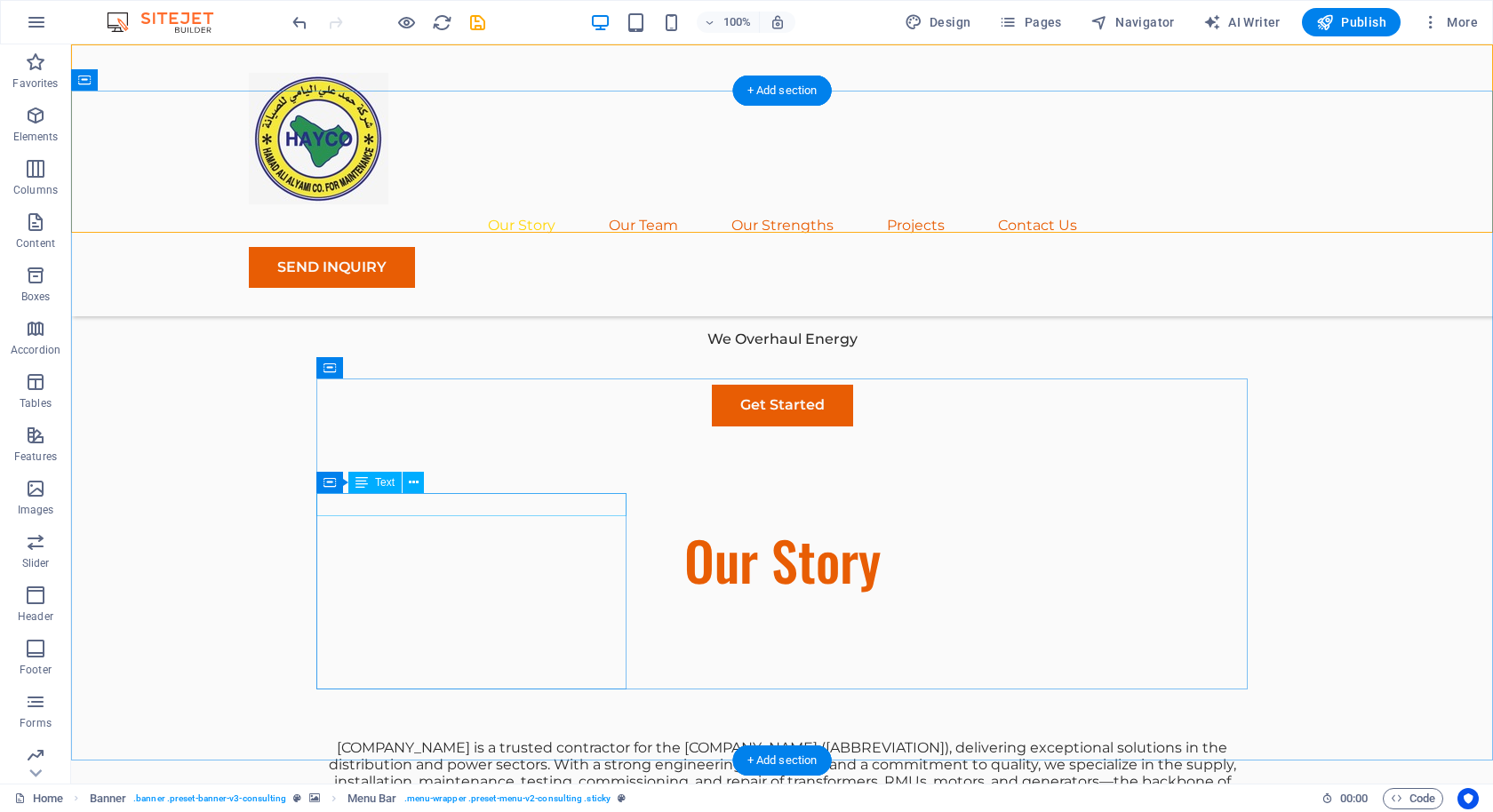 click on "Sustainable Success Partner" at bounding box center [782, 860] 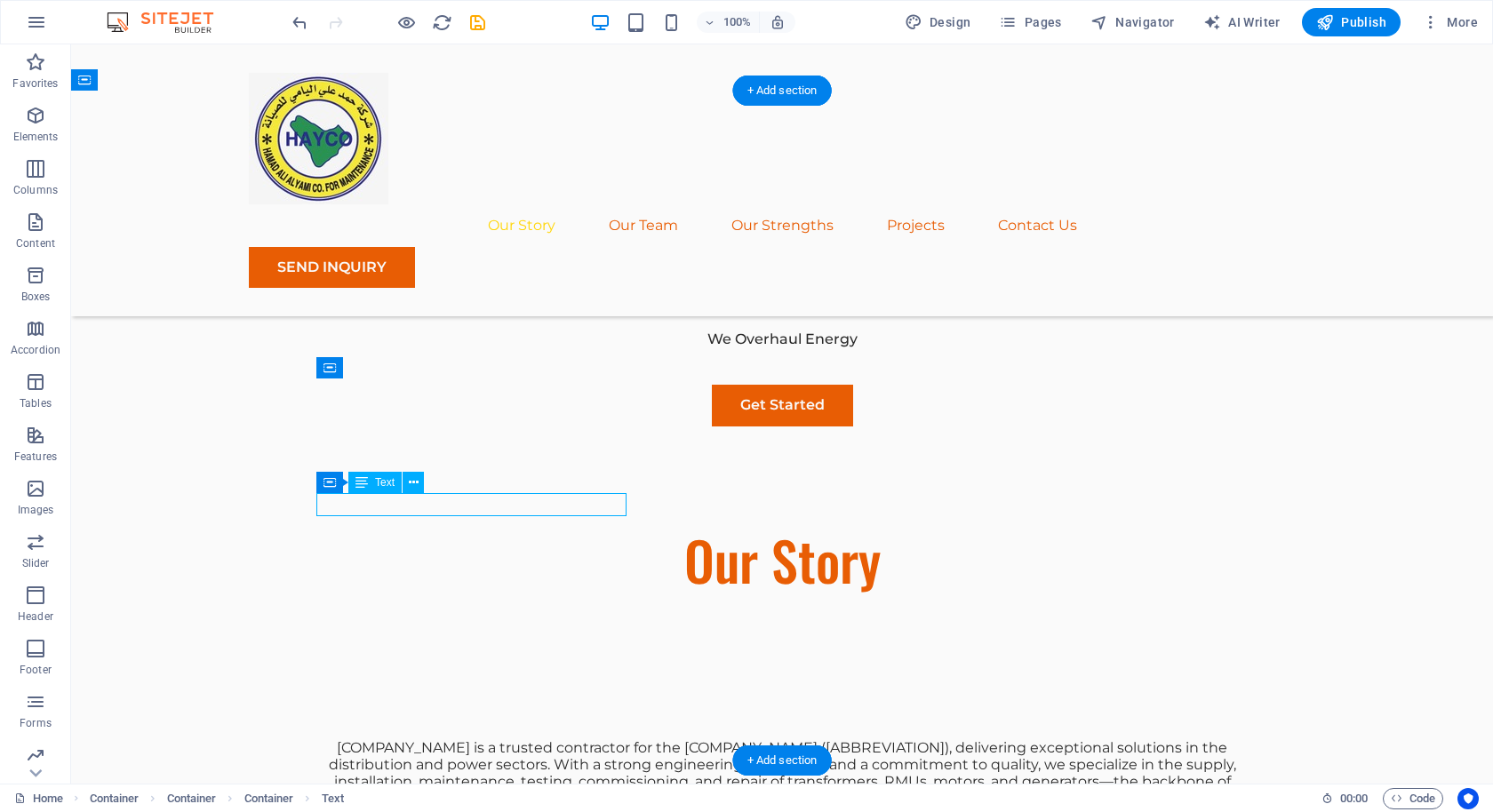 click on "Sustainable Success Partner" at bounding box center [782, 860] 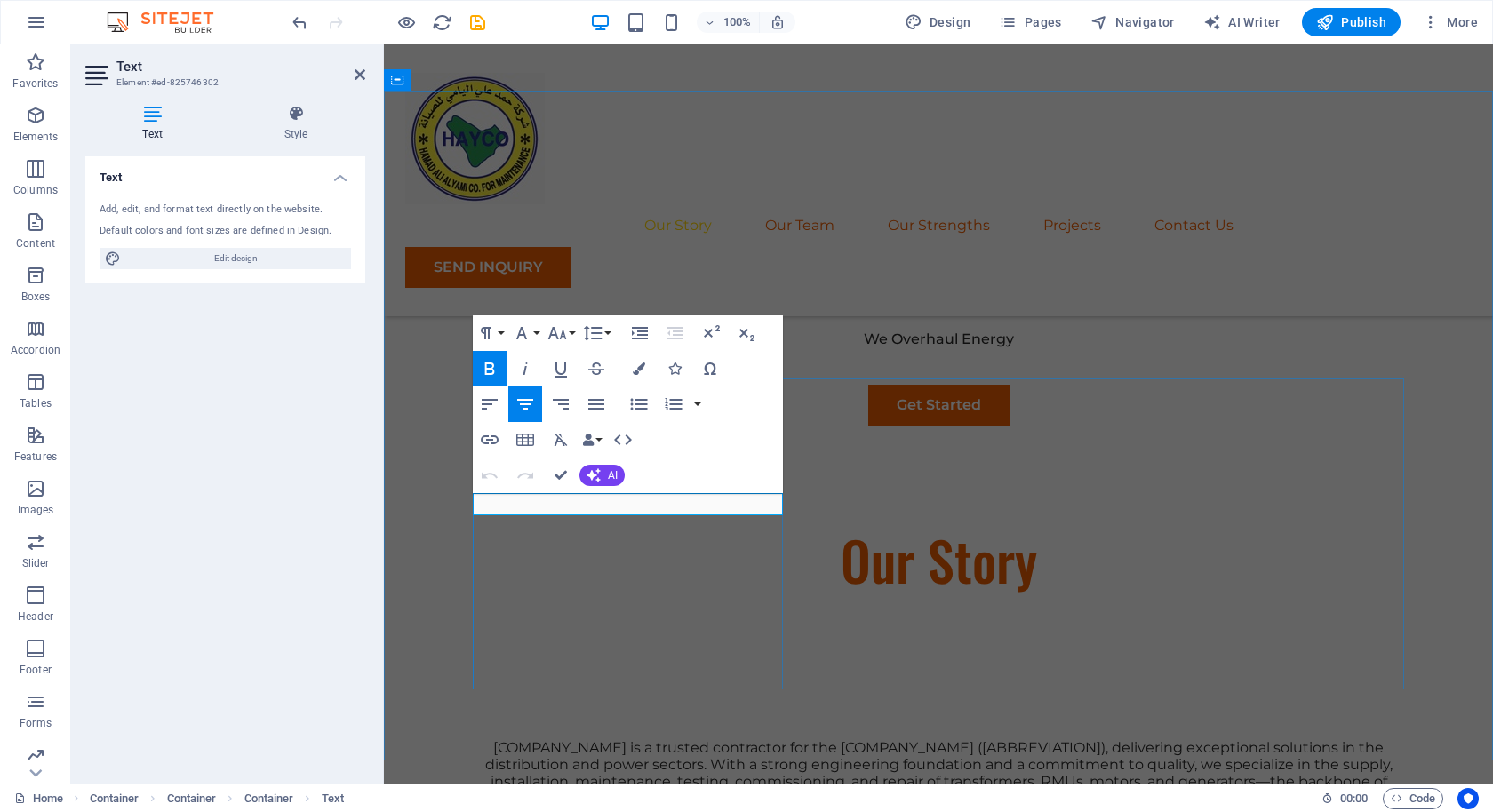 click on "Sustainable Success Partner" at bounding box center (938, 860) 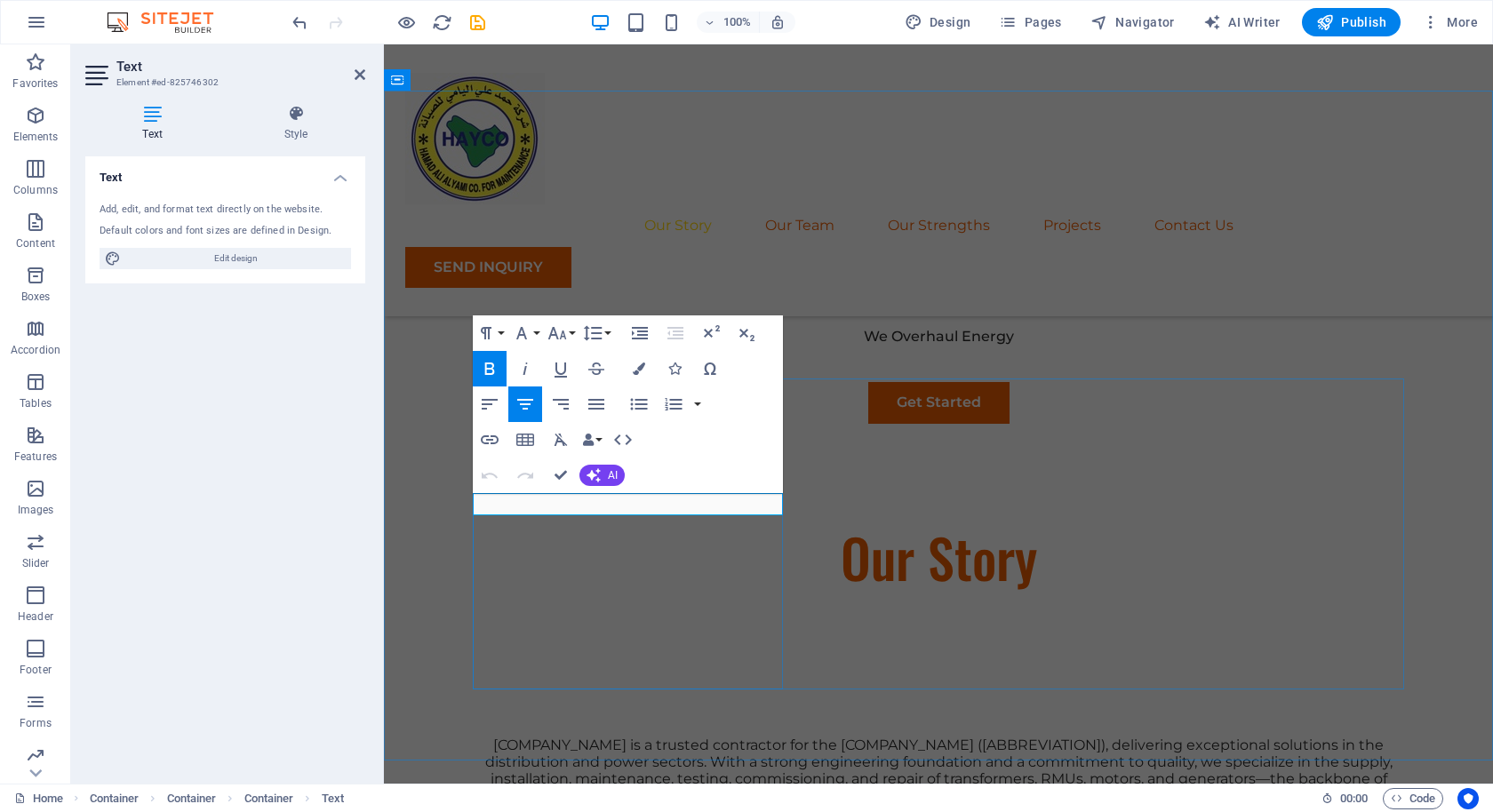 scroll, scrollTop: 0, scrollLeft: 5, axis: horizontal 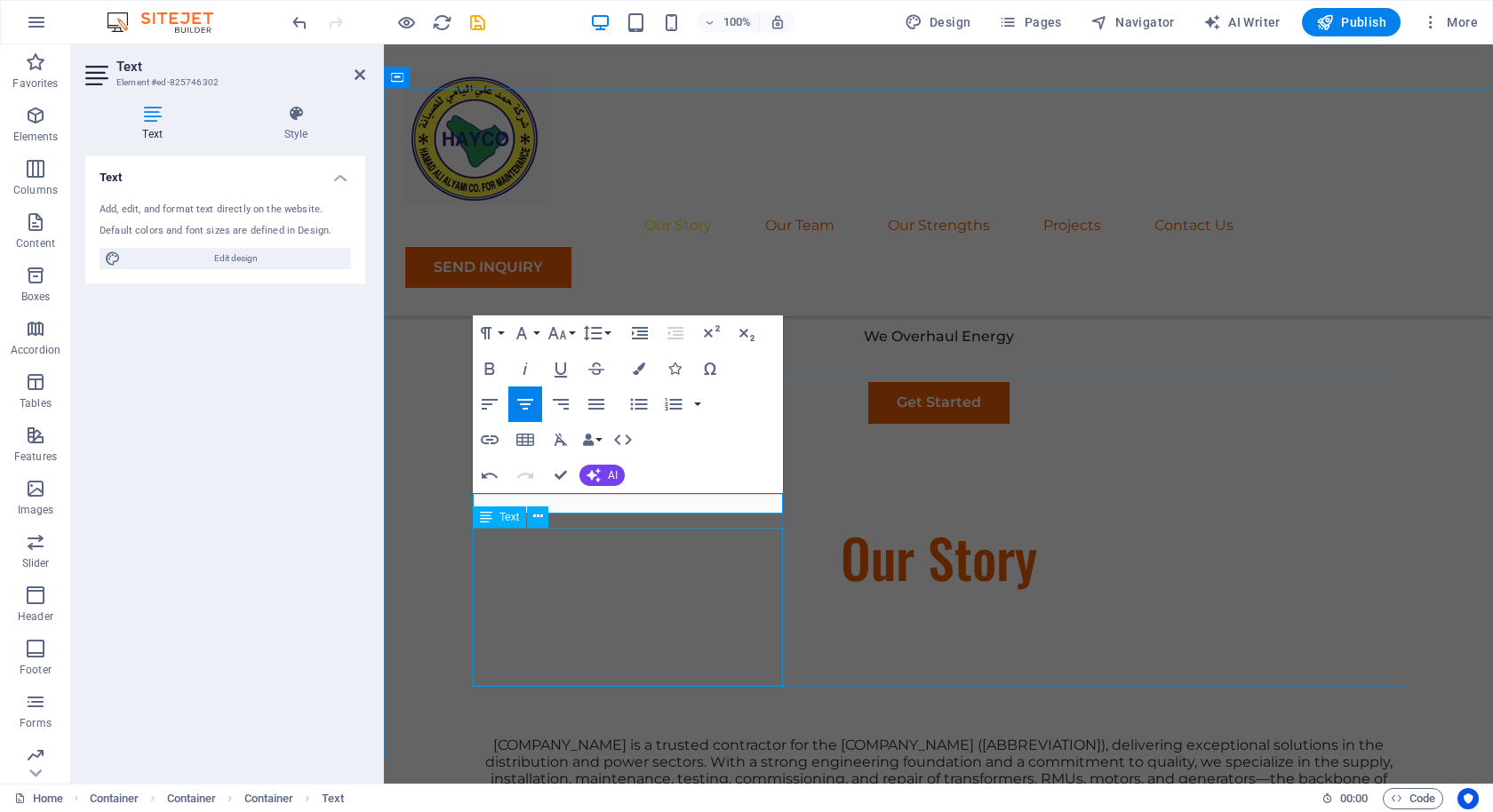 click on "At Eco-Con, we understand that success is not just about profitability; it's also about sustainability and responsible business practices. With a proven track record of guiding businesses towards greater profitability and environmental responsibility, we have become a trusted partner in the industry." at bounding box center (938, 910) 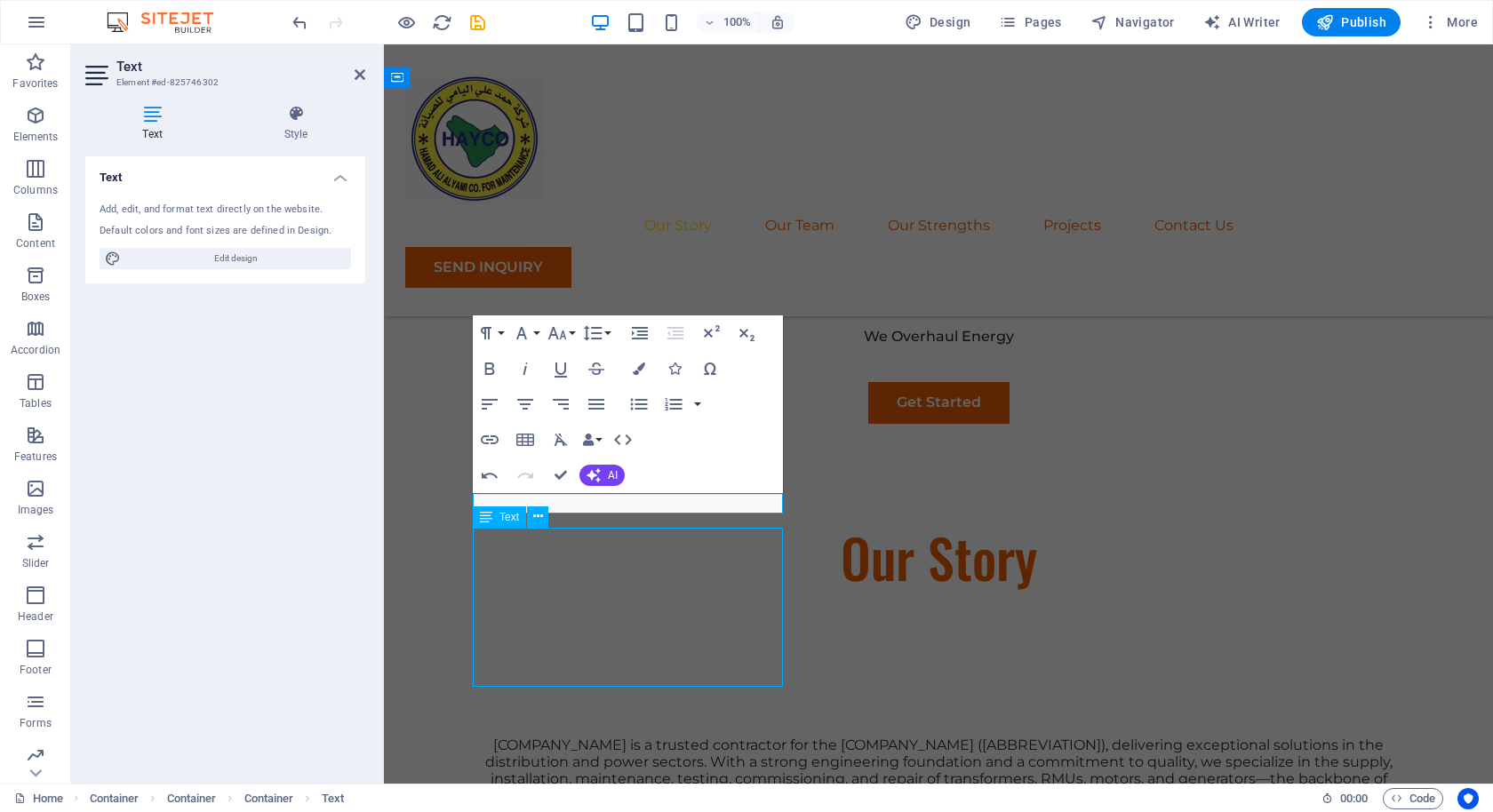 click on "At Eco-Con, we understand that success is not just about profitability; it's also about sustainability and responsible business practices. With a proven track record of guiding businesses towards greater profitability and environmental responsibility, we have become a trusted partner in the industry." at bounding box center (938, 910) 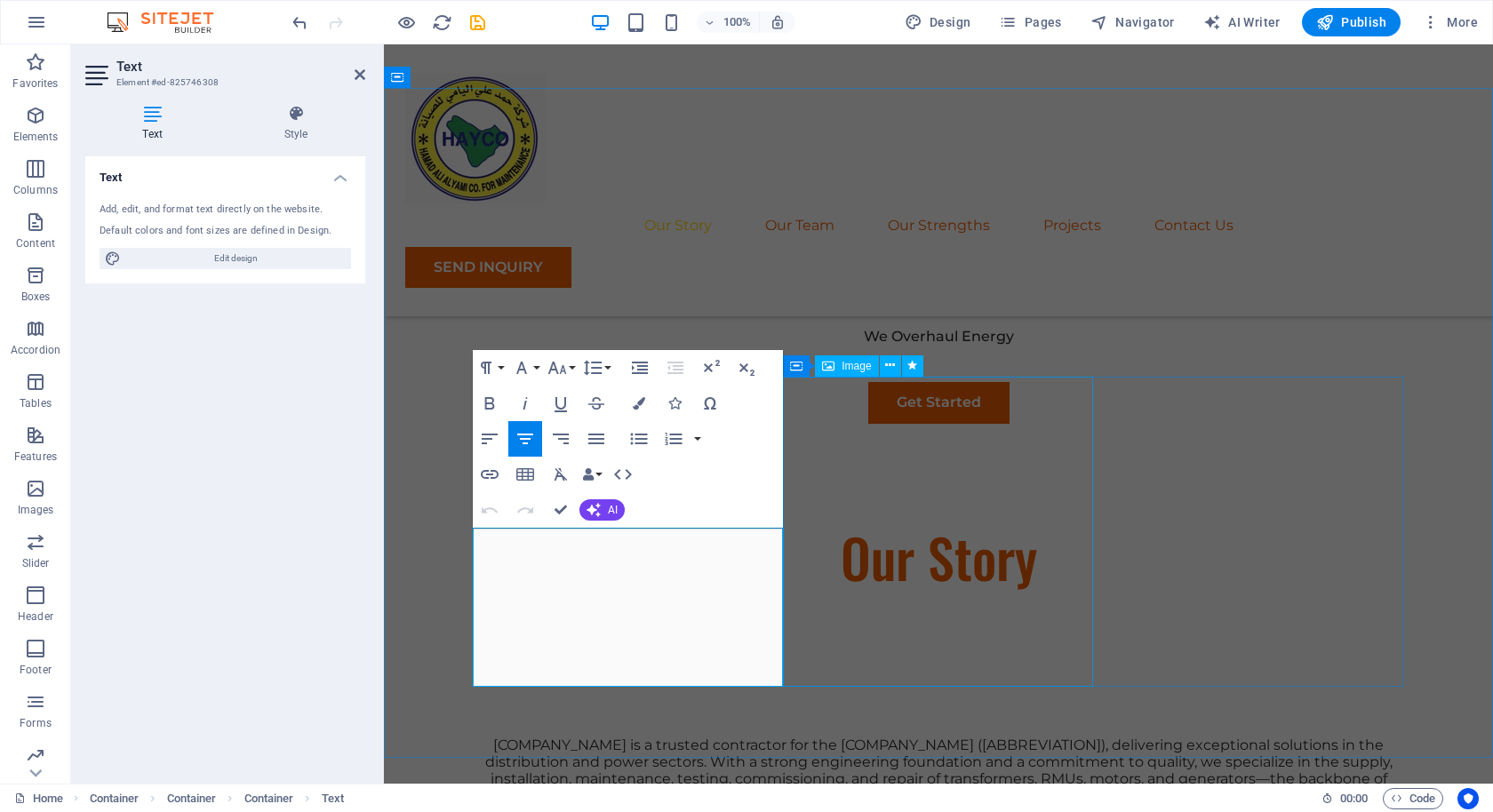 click at bounding box center [938, 1494] 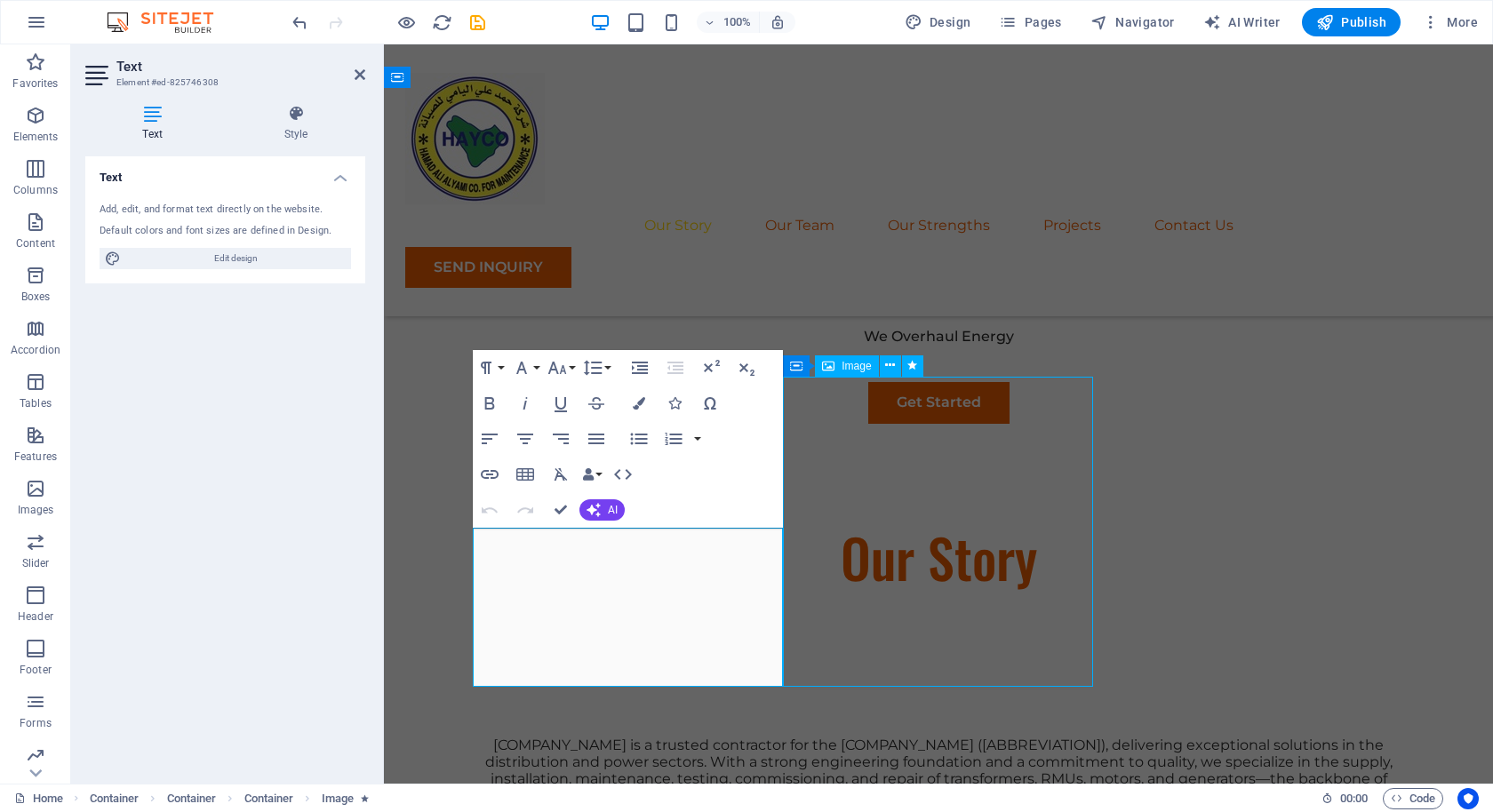 click at bounding box center [938, 1494] 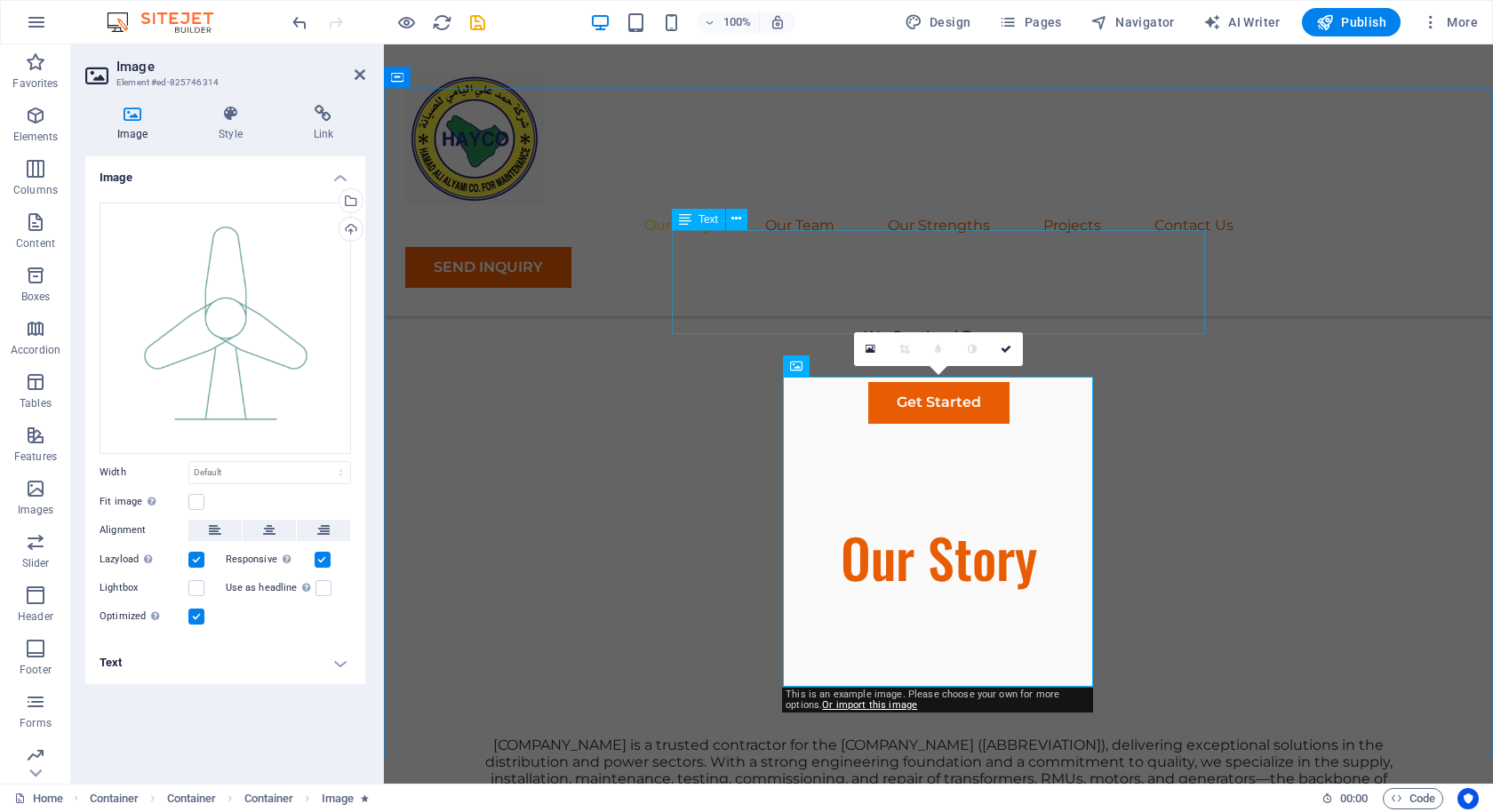 click on "Hamad Ali Alyami Company is a trusted contractor for the Saudi Electricity Company (SEC), delivering exceptional solutions in the distribution and power sectors. With a strong engineering foundation and a commitment to quality, we specialize in the supply, installation, maintenance, testing, commissioning, and repair of transformers, RMUs, motors, and generators—the backbone of Saudi Arabia’s electrical infrastructure." at bounding box center (938, 770) 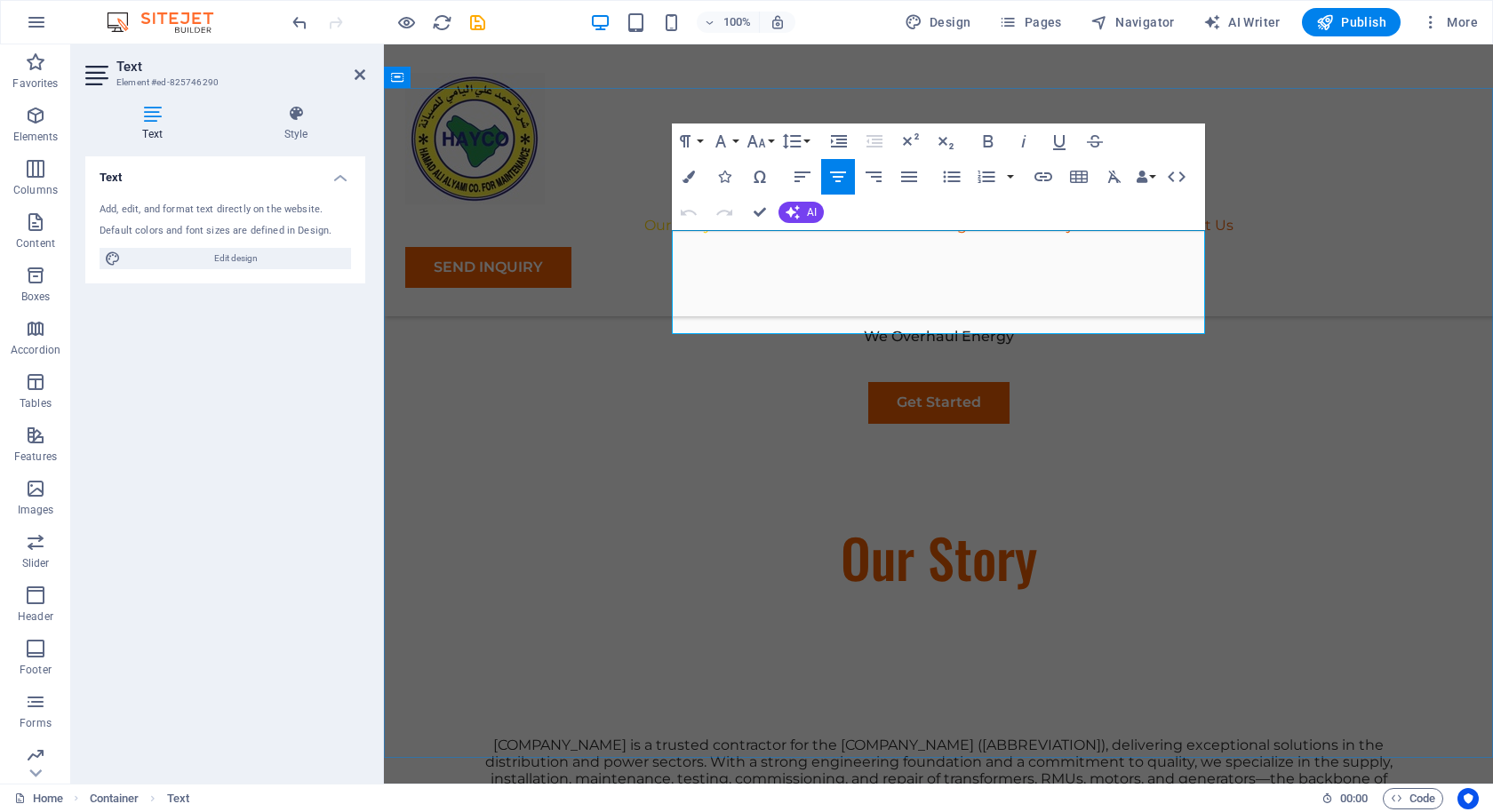 click on "About Us At Eco-Con, we understand that success is not just about profitability; it's also about sustainability and responsible business practices. With a proven track record of guiding businesses towards greater profitability and environmental responsibility, we have become a trusted partner in the industry. Expertise For Results At Eco-Con, we understand that success is not just about profitability; it's also about sustainability and responsible business practices. With a proven track record of guiding businesses towards greater profitability and environmental responsibility, we have become a trusted partner in the industry." at bounding box center [938, 1397] 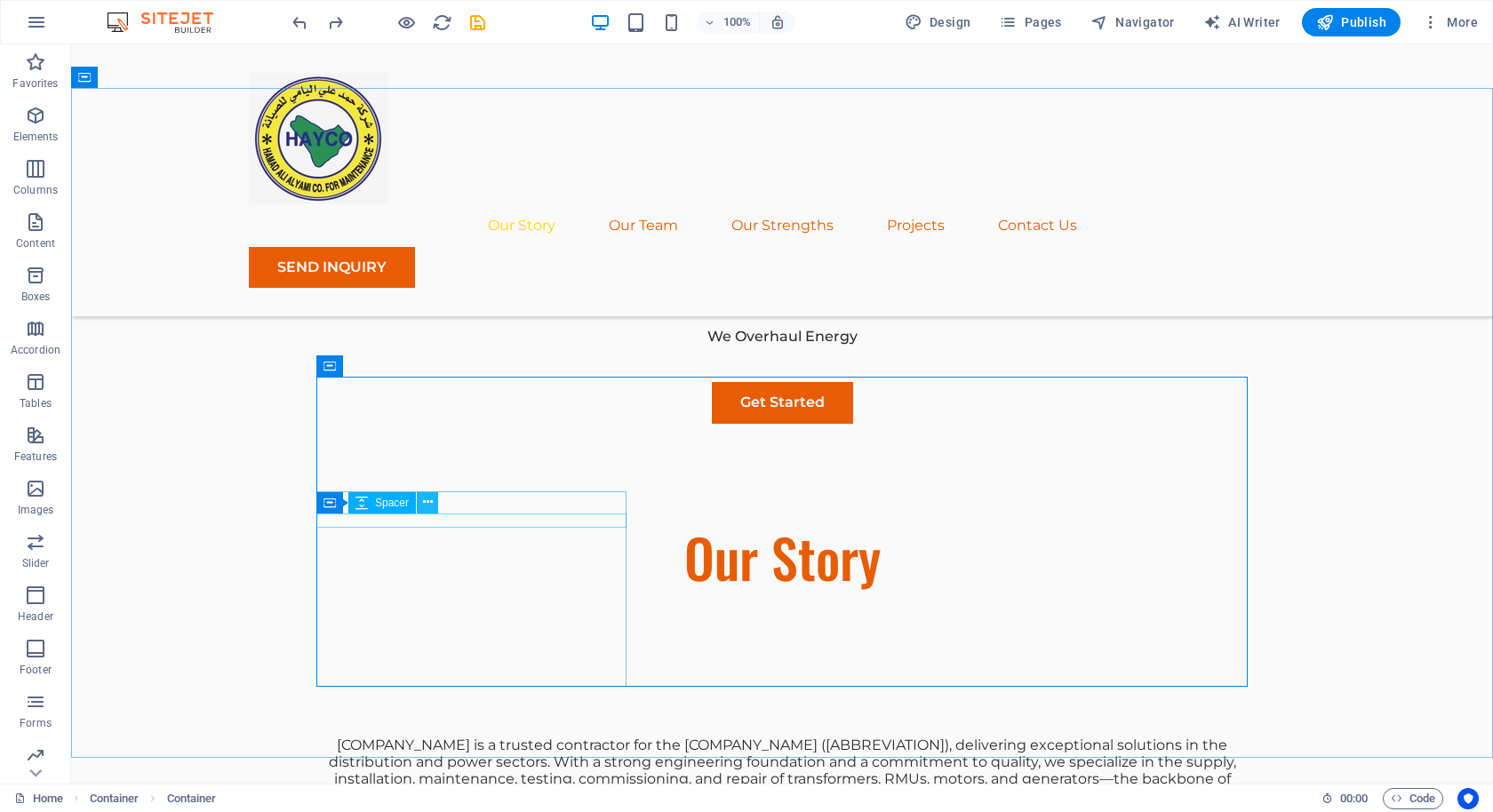 click at bounding box center (427, 502) 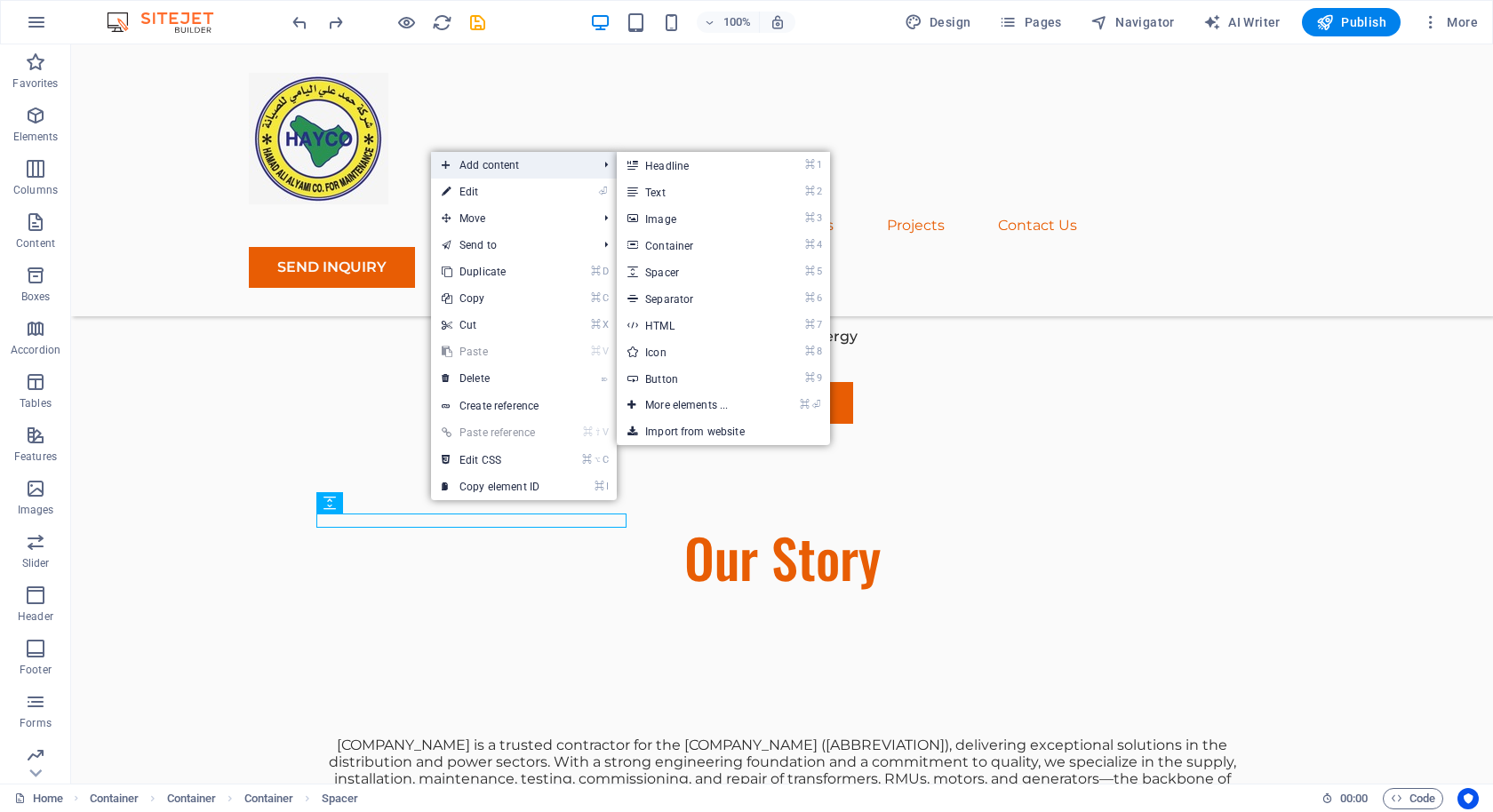 click on "Add content" at bounding box center (510, 165) 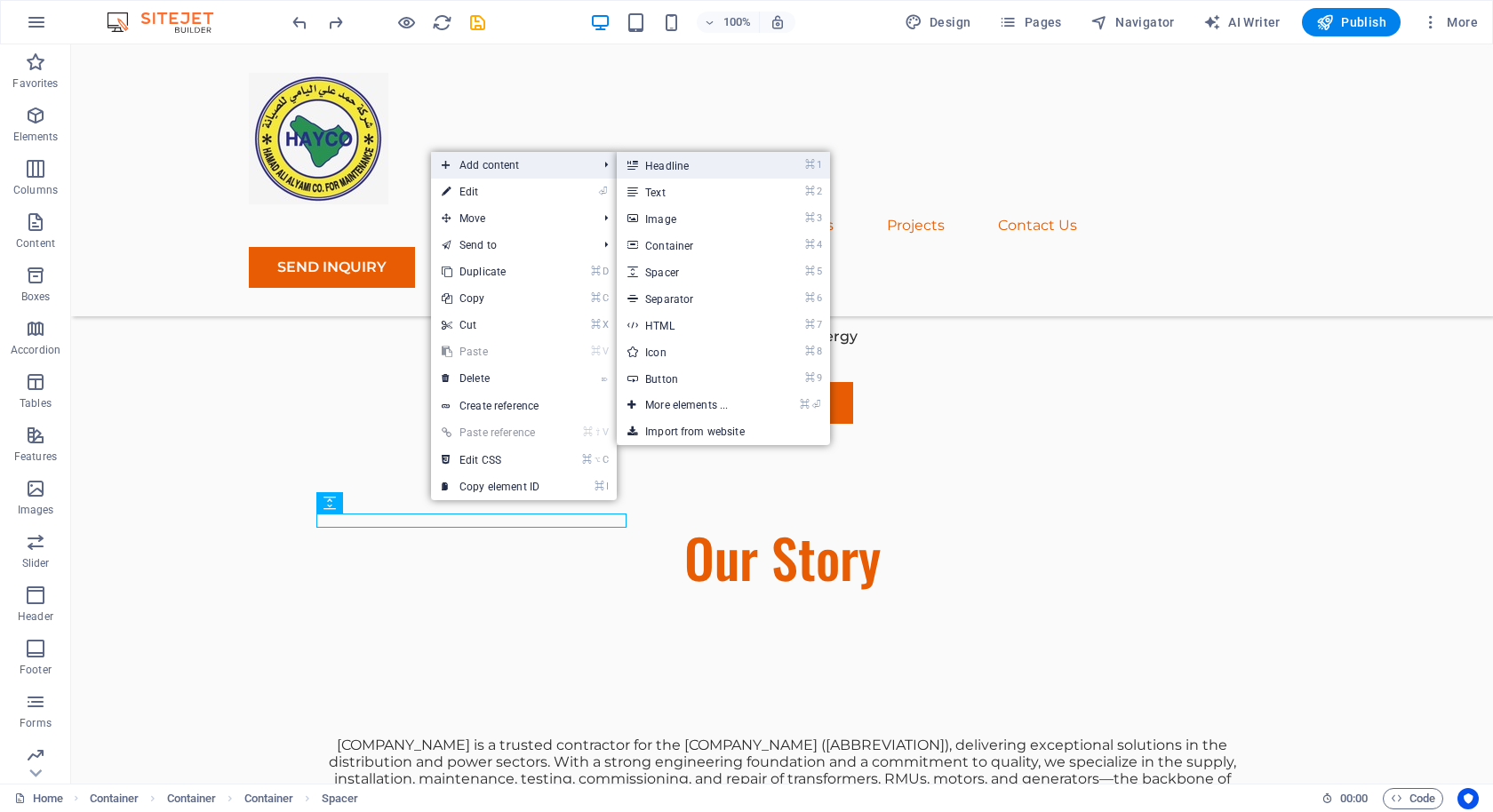 click on "⌘ 1  Headline" at bounding box center (690, 165) 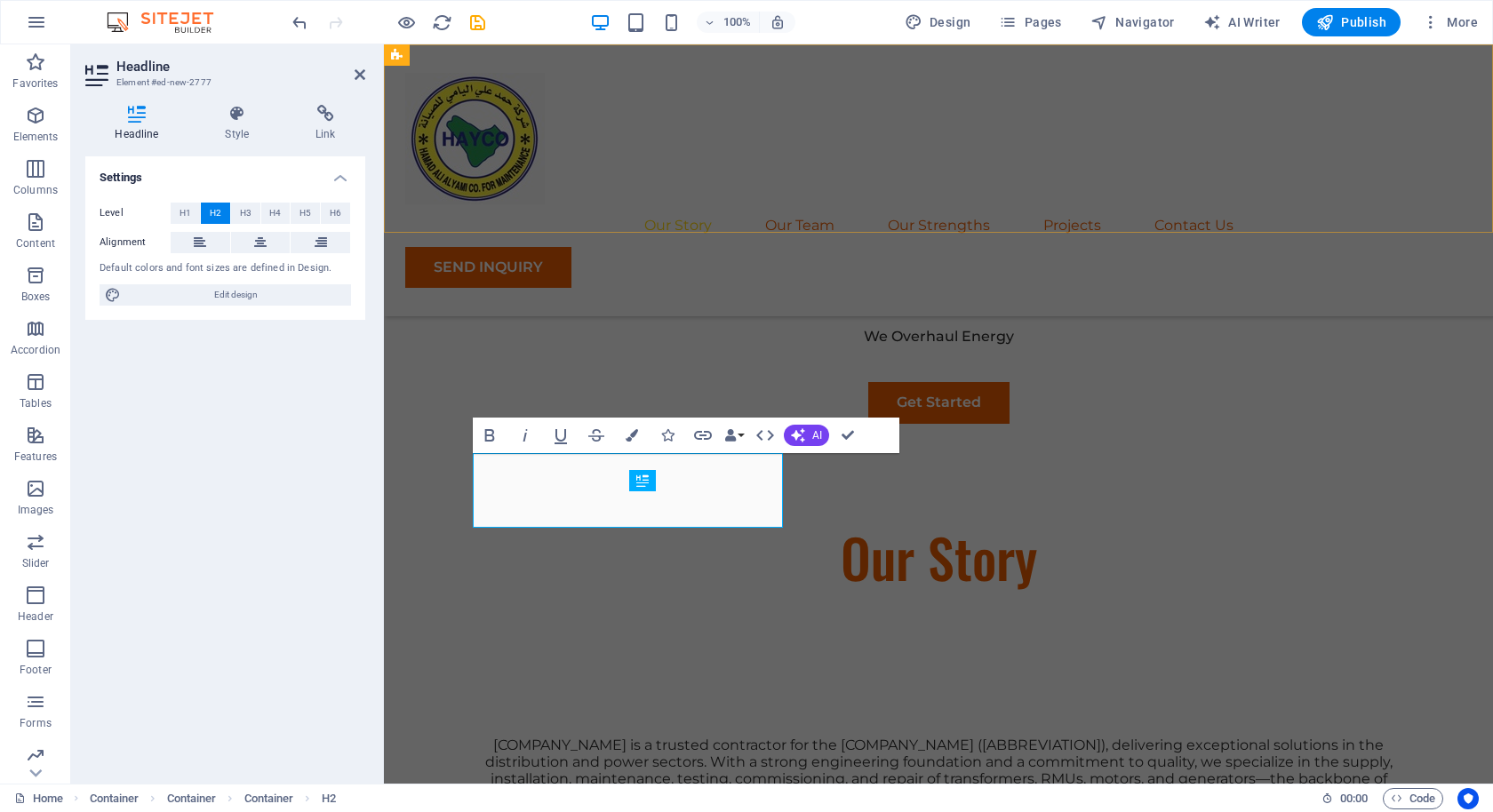 type 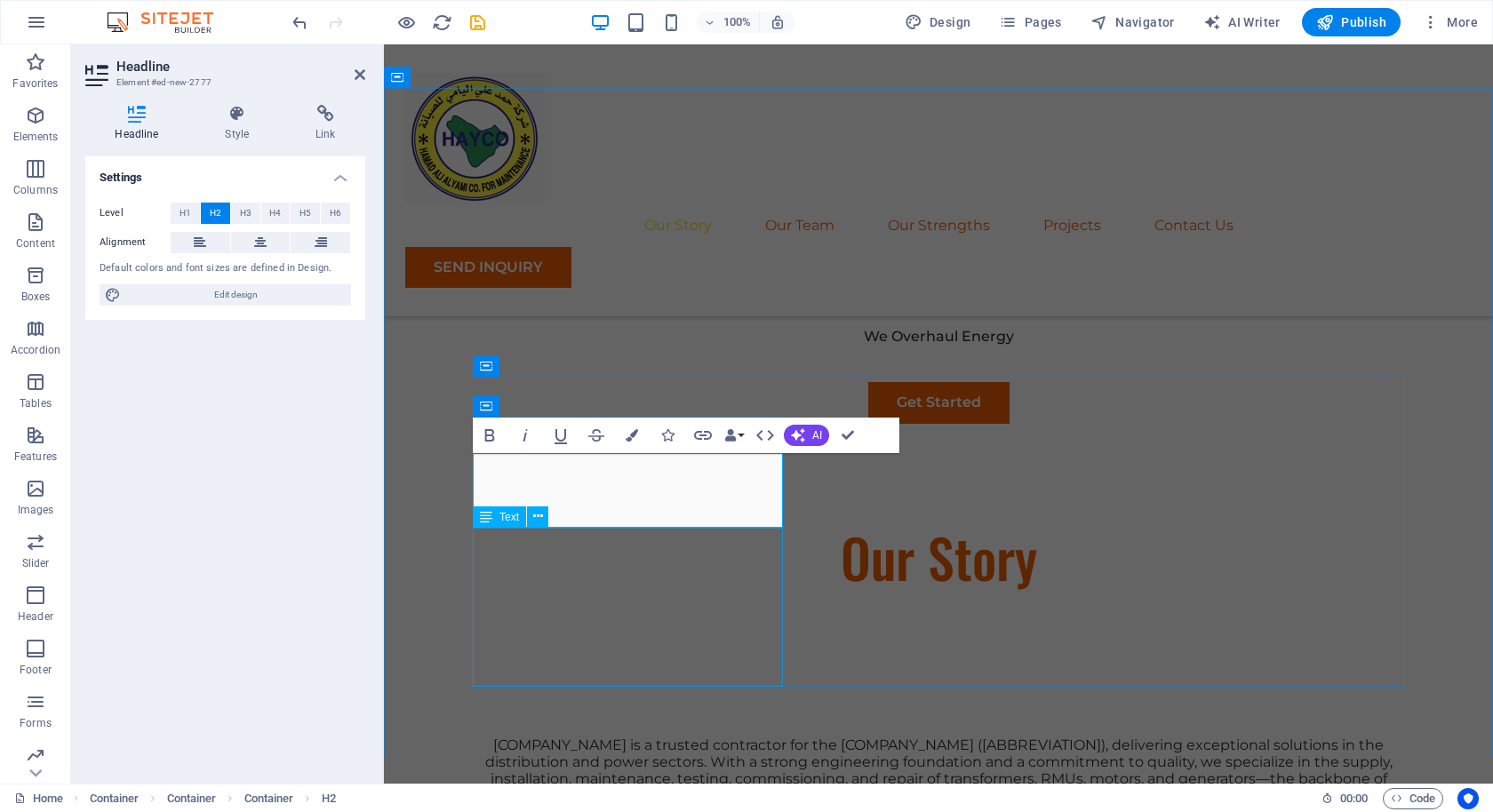 click on "Hamad Ali Alyami Company is a trusted contractor for the Saudi Electricity Company (SEC), delivering exceptional solutions in the distribution and power sectors. With a strong engineering foundation and a commitment to quality, we specialize in the supply, installation, maintenance, testing, commissioning, and repair of transformers, RMUs, motors, and generators—the backbone of Saudi Arabia’s electrical infrastructure. Sustainable Success Partner About Us At Eco-Con, we understand that success is not just about profitability; it's also about sustainability and responsible business practices. With a proven track record of guiding businesses towards greater profitability and environmental responsibility, we have become a trusted partner in the industry. Expertise For Results" at bounding box center (938, 1344) 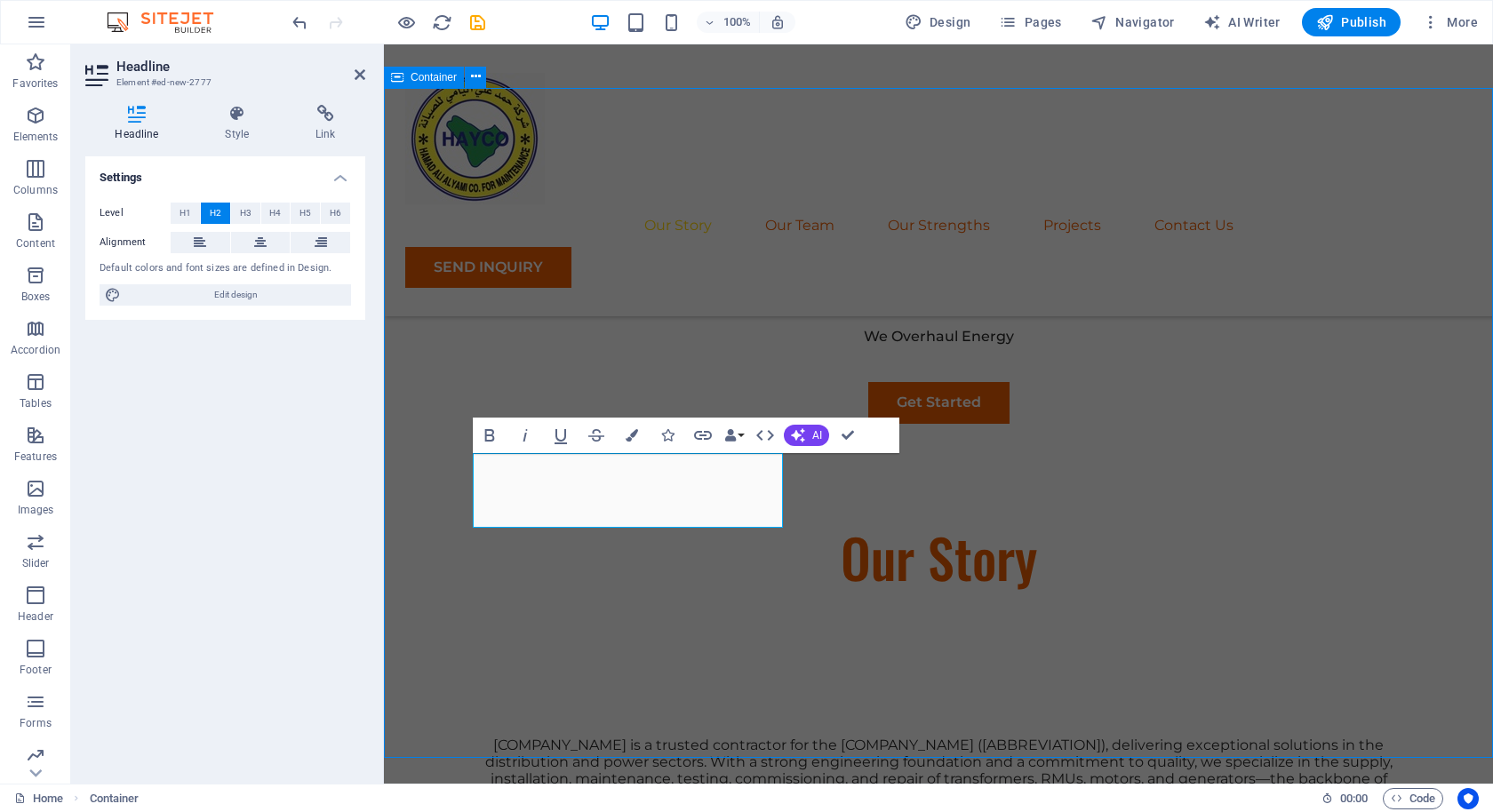 scroll, scrollTop: 831, scrollLeft: 0, axis: vertical 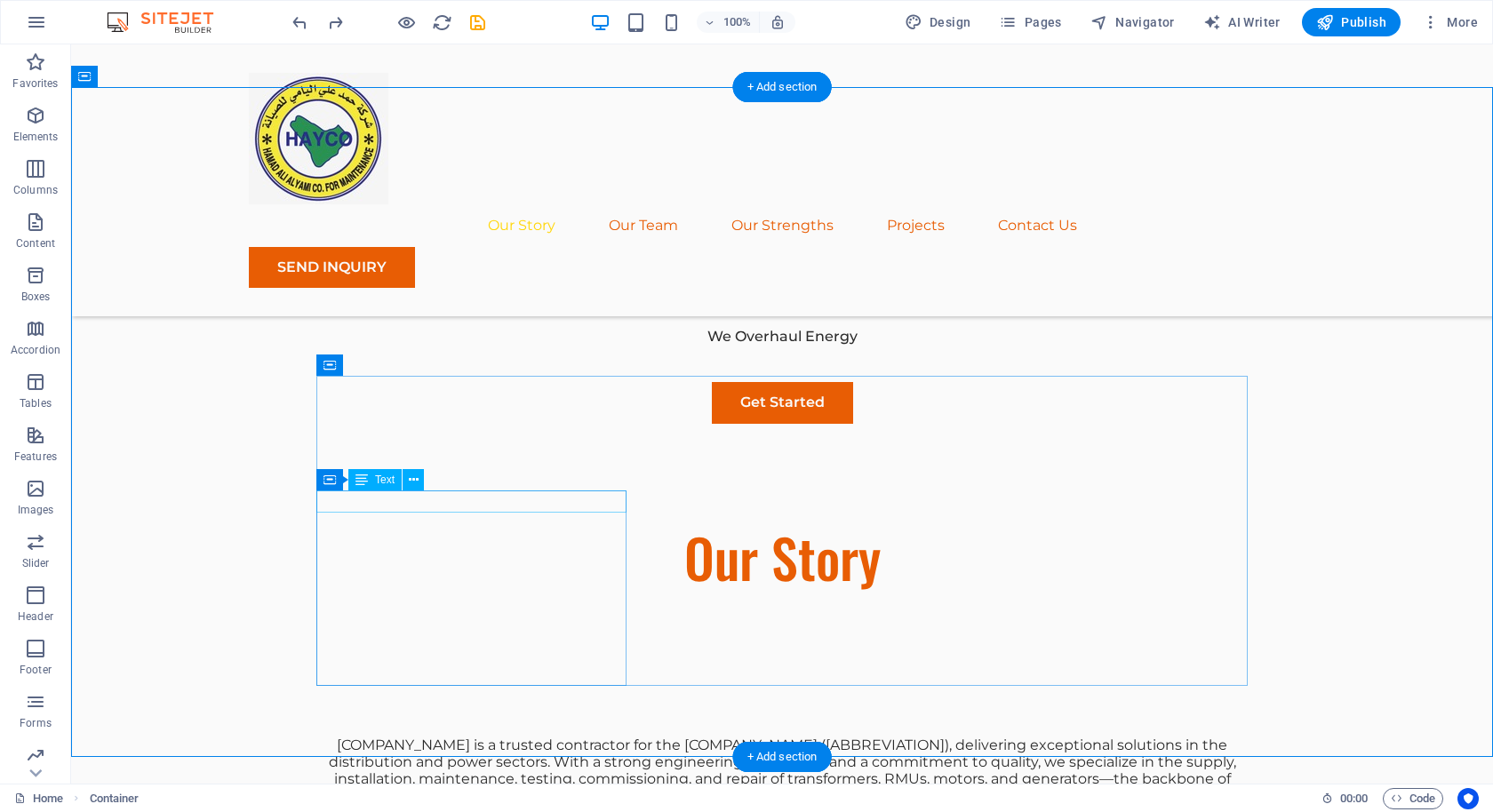 click on "Sustainable Success Partner" at bounding box center [782, 857] 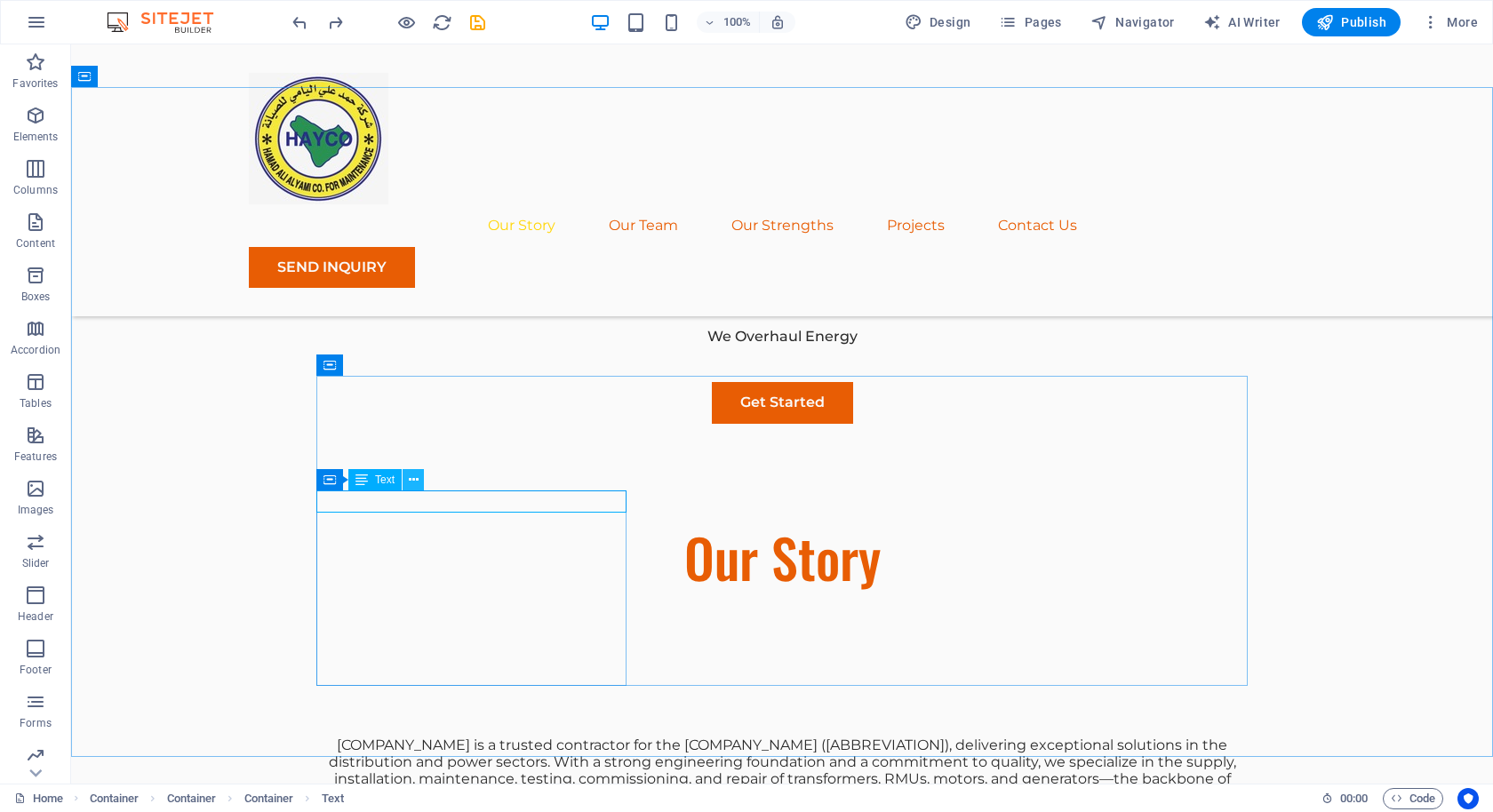 click at bounding box center [413, 480] 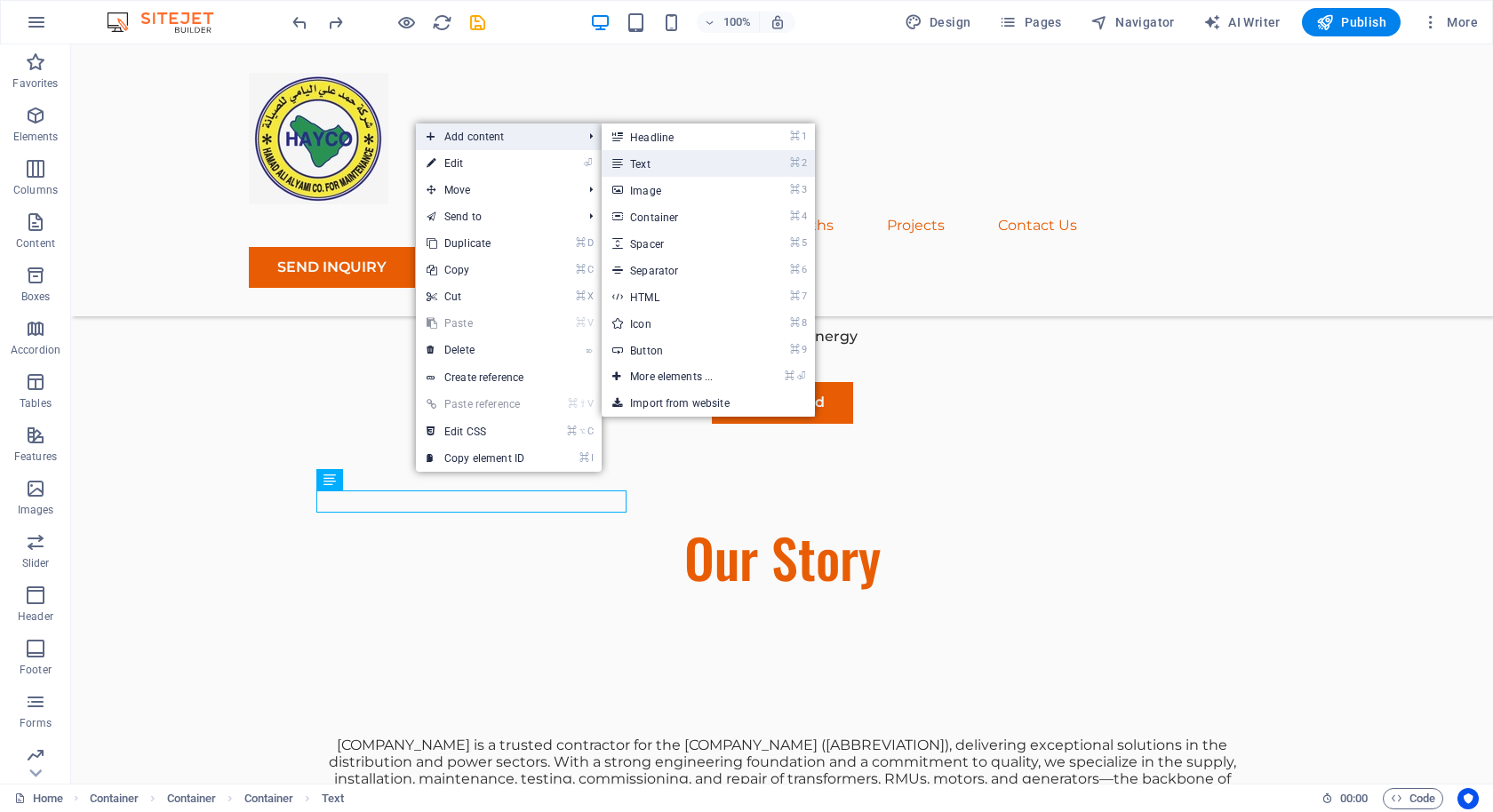 click on "⌘ 2  Text" at bounding box center (675, 163) 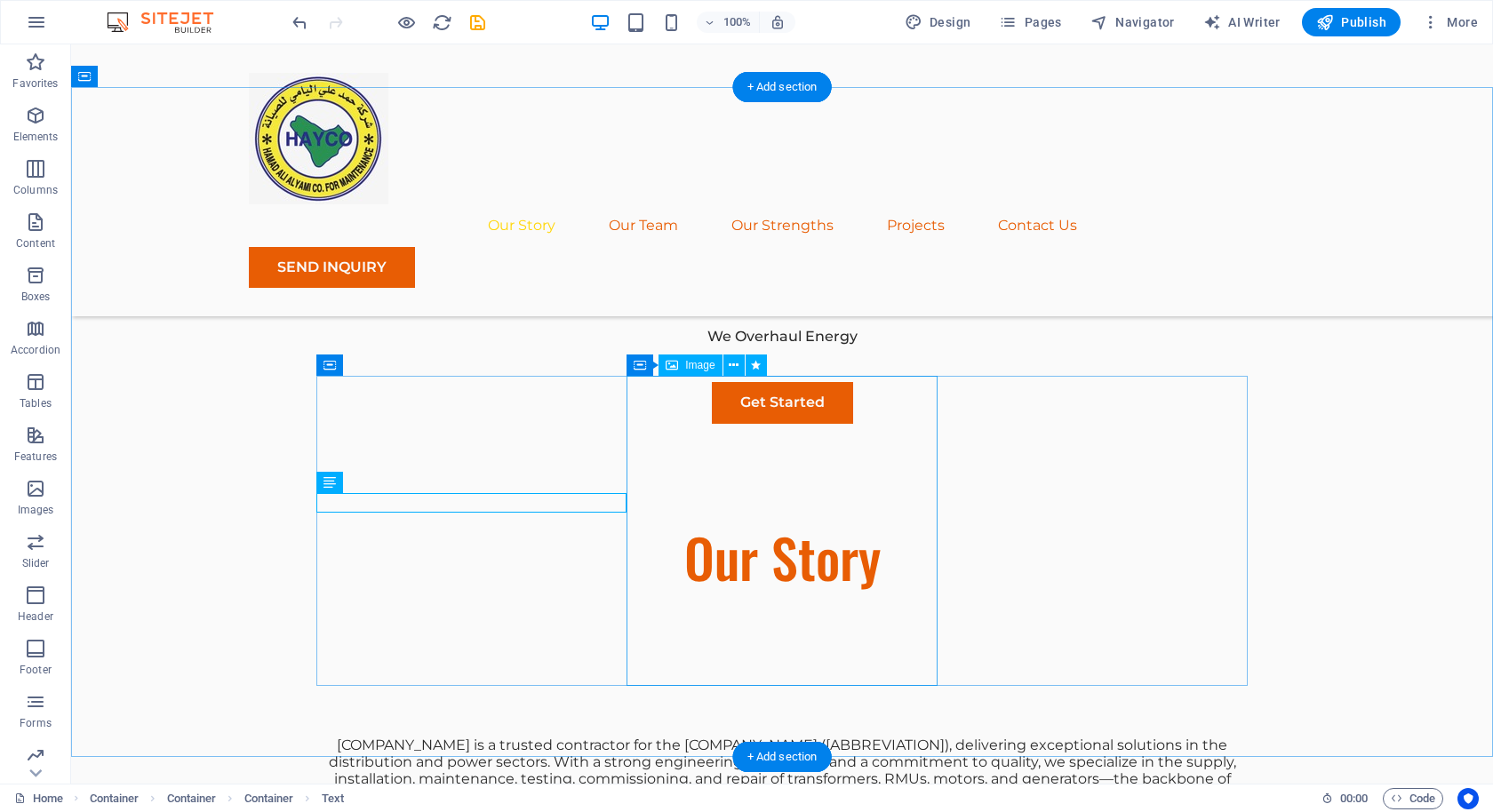 click at bounding box center [782, 1417] 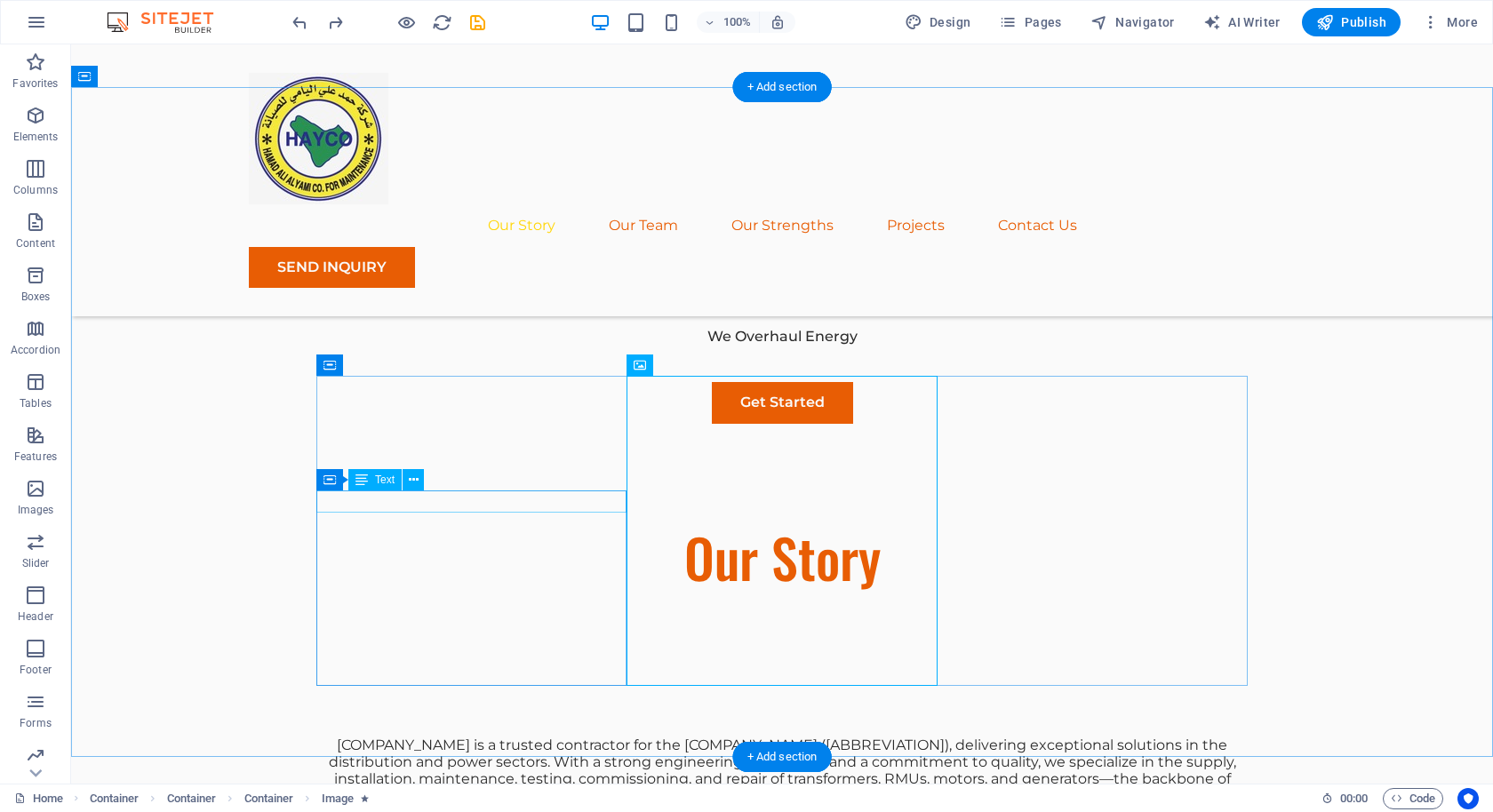 click on "Sustainable Success Partner" at bounding box center (782, 857) 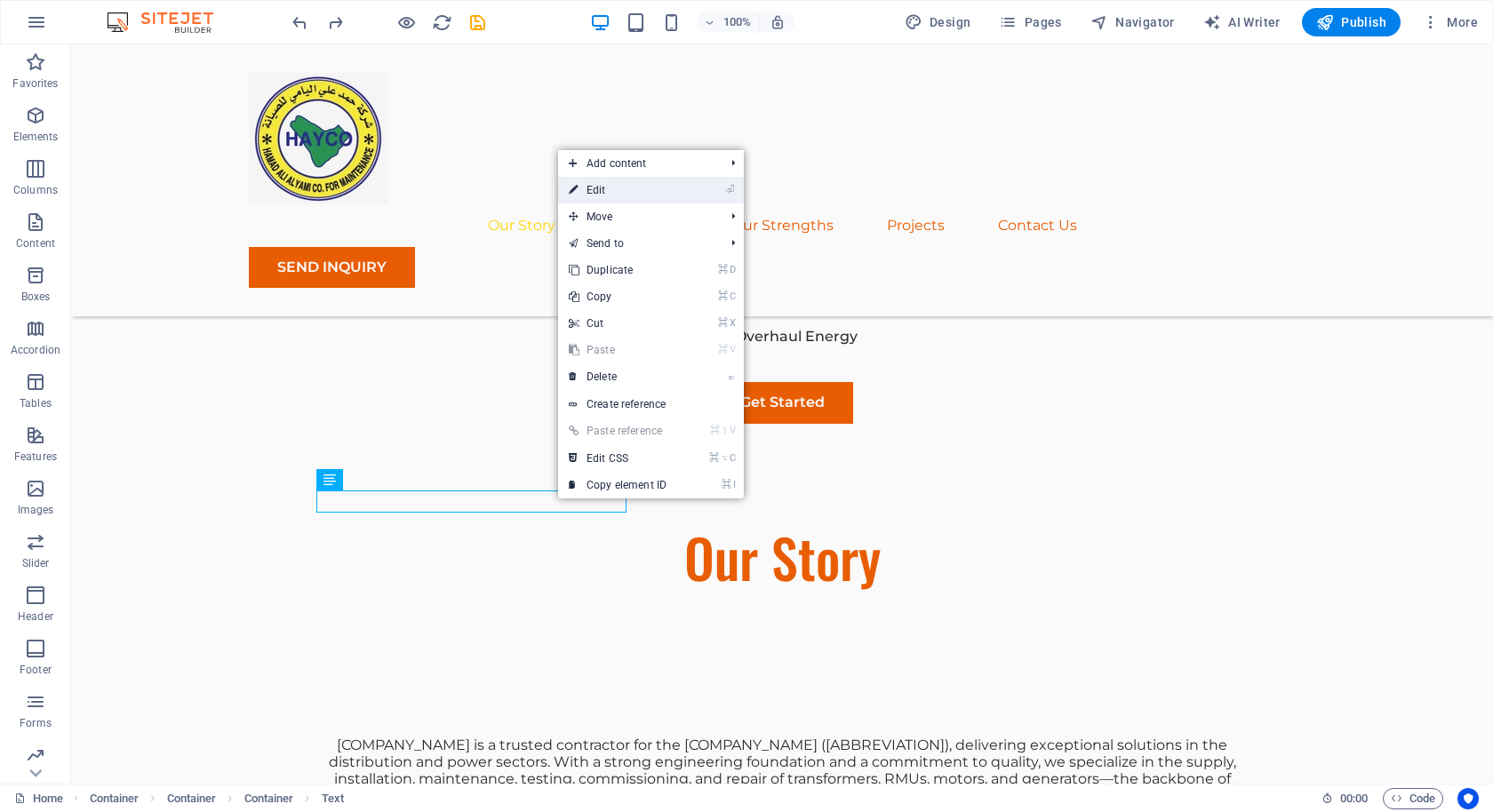 click on "⏎  Edit" at bounding box center [618, 190] 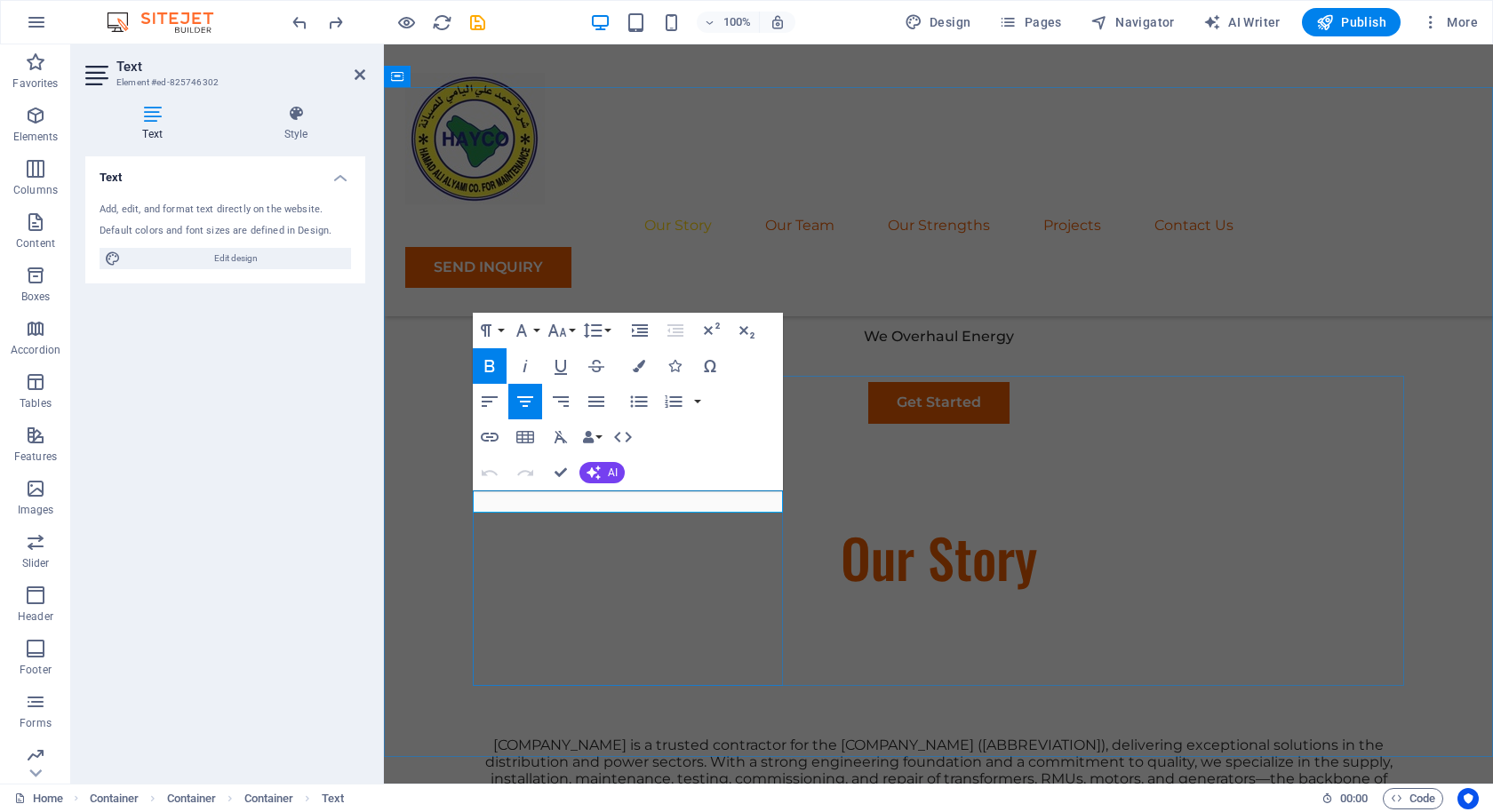click on "Sustainable Success Partner" at bounding box center [938, 857] 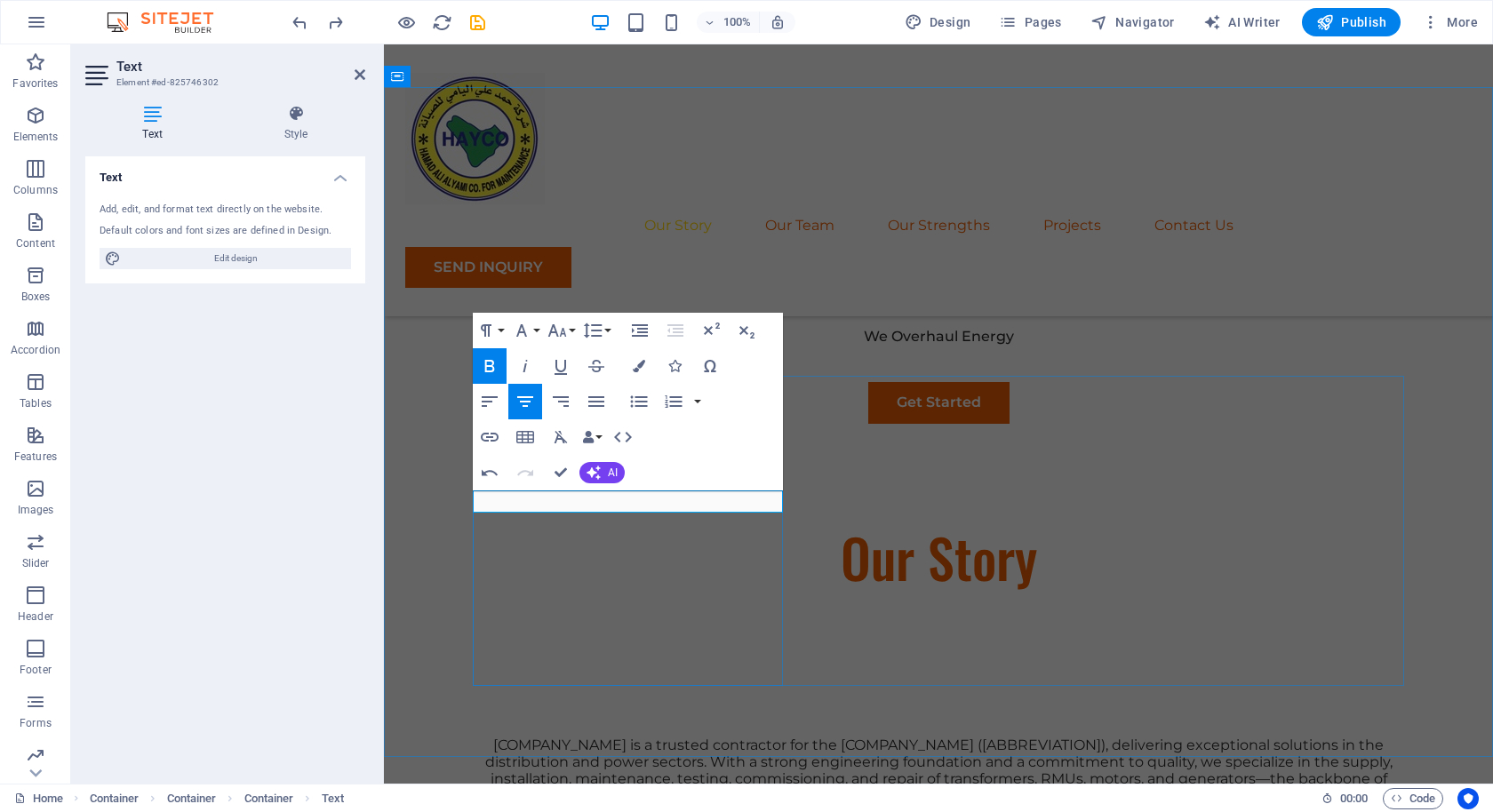 drag, startPoint x: 515, startPoint y: 498, endPoint x: 748, endPoint y: 500, distance: 233.0086 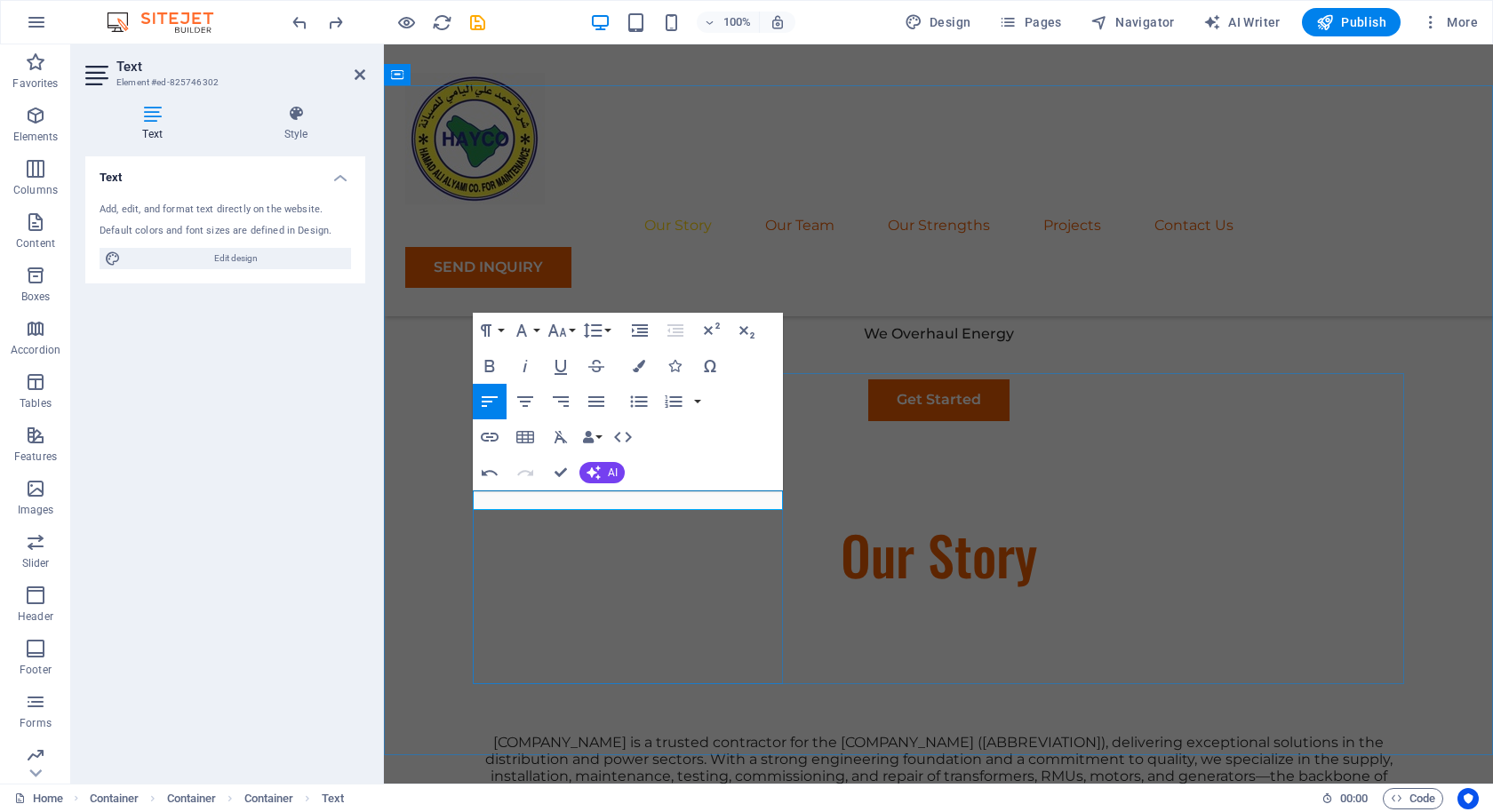 scroll, scrollTop: 831, scrollLeft: 0, axis: vertical 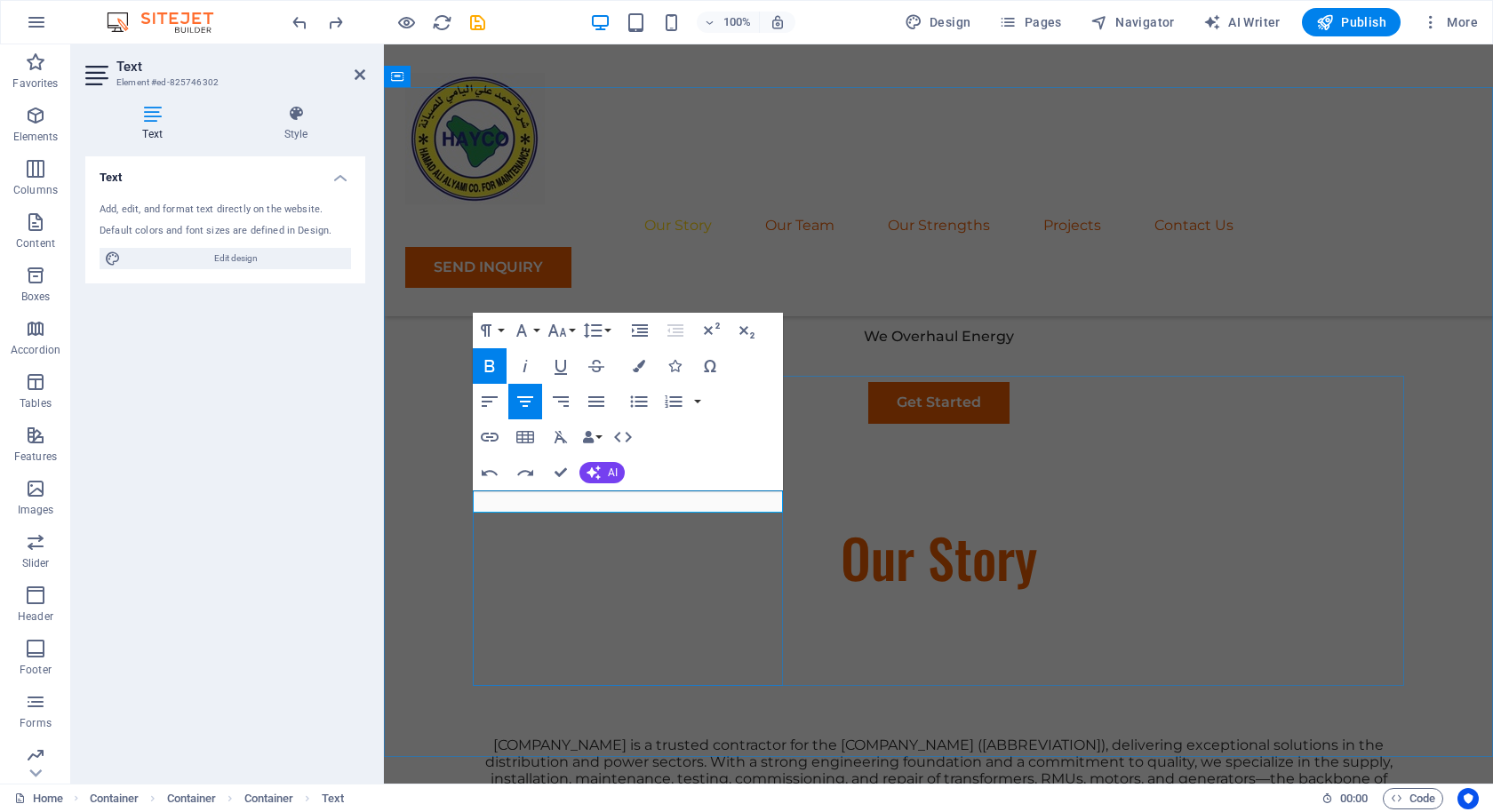 click on "Sustainable Succesjs Partner" at bounding box center (938, 857) 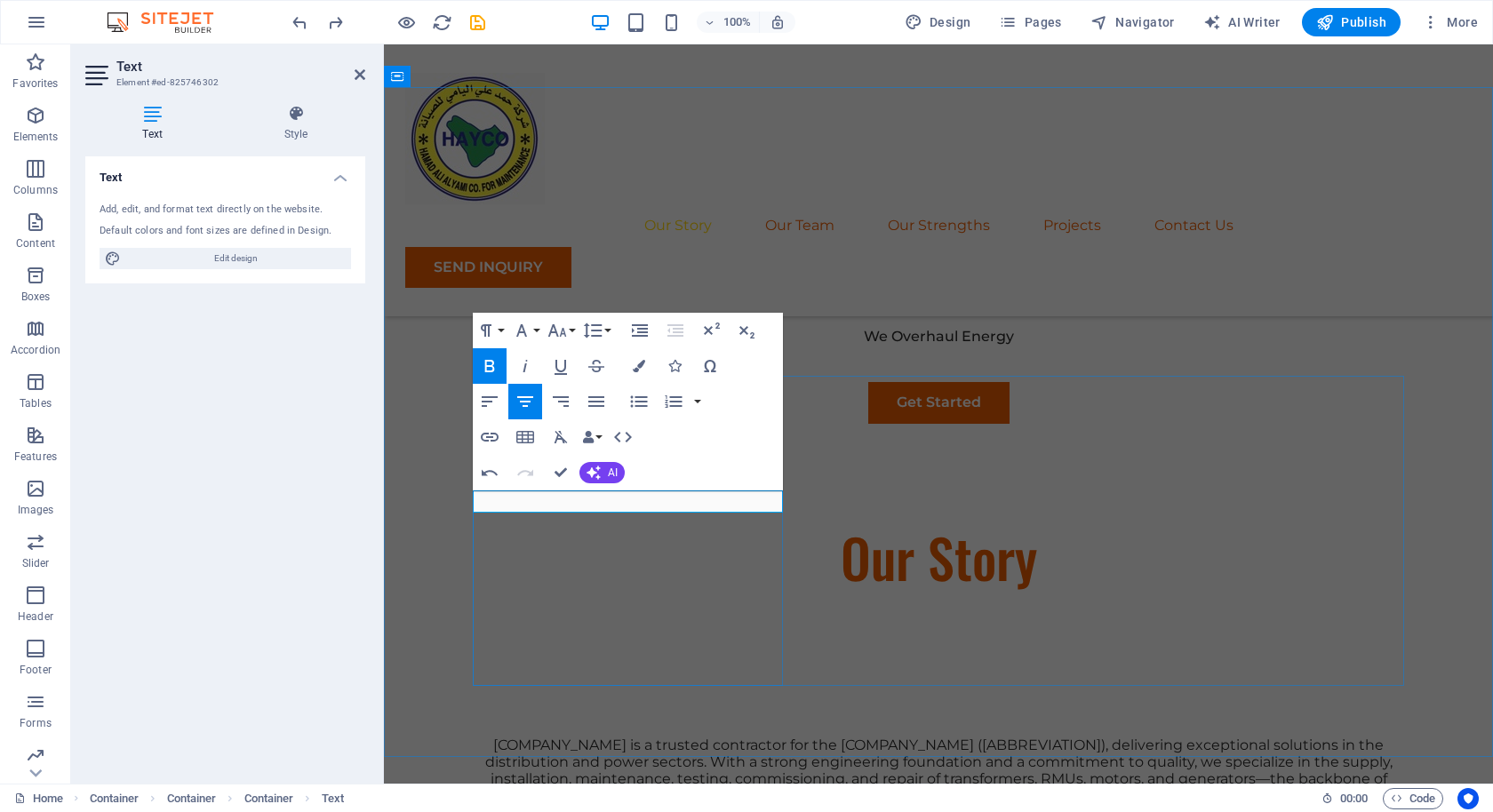 click on "SustaAbout Us rtner" at bounding box center [938, 857] 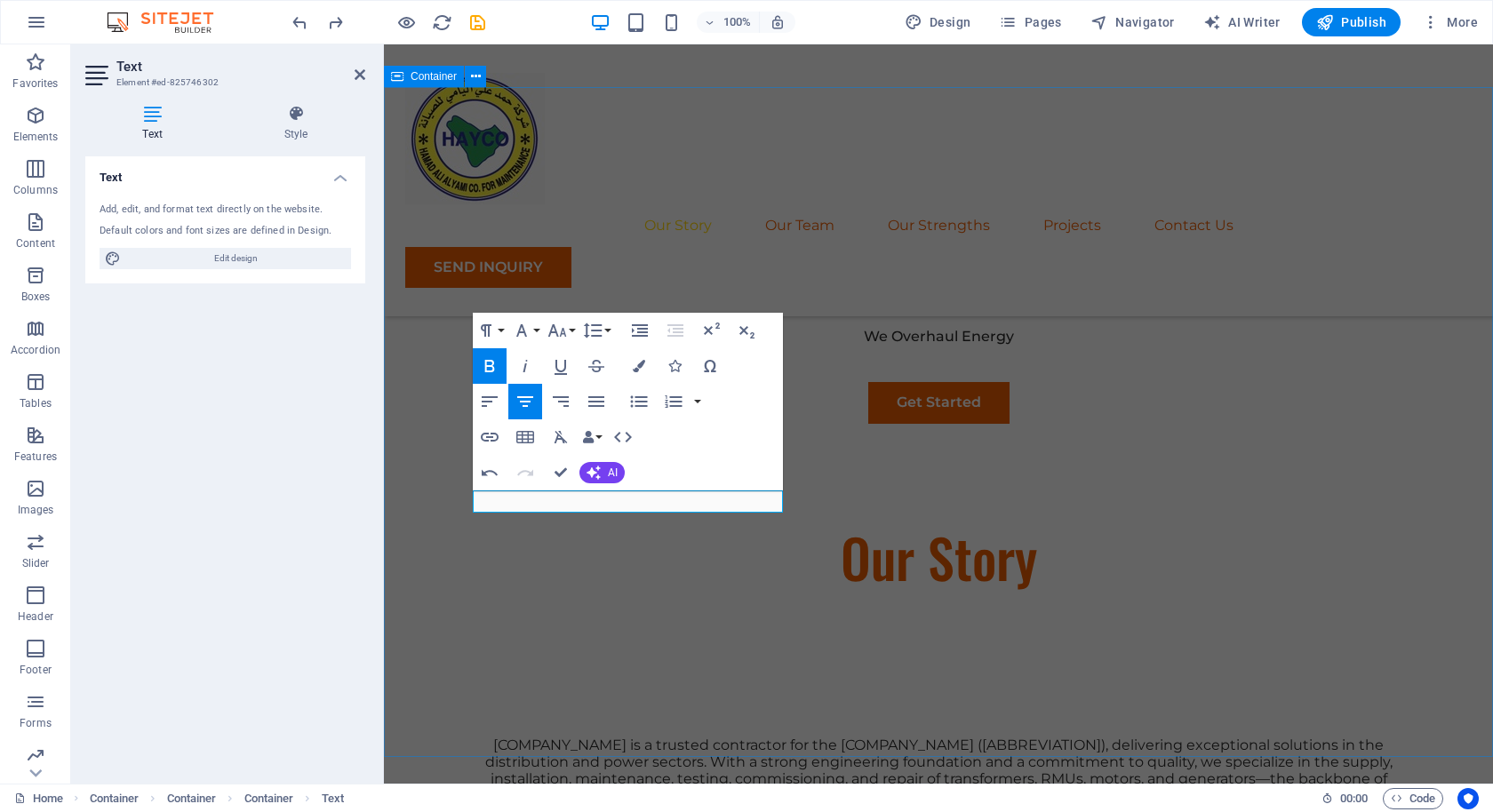 click on "Hamad Ali Alyami Company is a trusted contractor for the Saudi Electricity Company (SEC), delivering exceptional solutions in the distribution and power sectors. With a strong engineering foundation and a commitment to quality, we specialize in the supply, installation, maintenance, testing, commissioning, and repair of transformers, RMUs, motors, and generators—the backbone of Saudi Arabia’s electrical infrastructure. About Us At Eco-Con, we understand that success is not just about profitability; it's also about sustainability and responsible business practices. With a proven track record of guiding businesses towards greater profitability and environmental responsibility, we have become a trusted partner in the industry. Expertise For Results" at bounding box center [938, 1307] 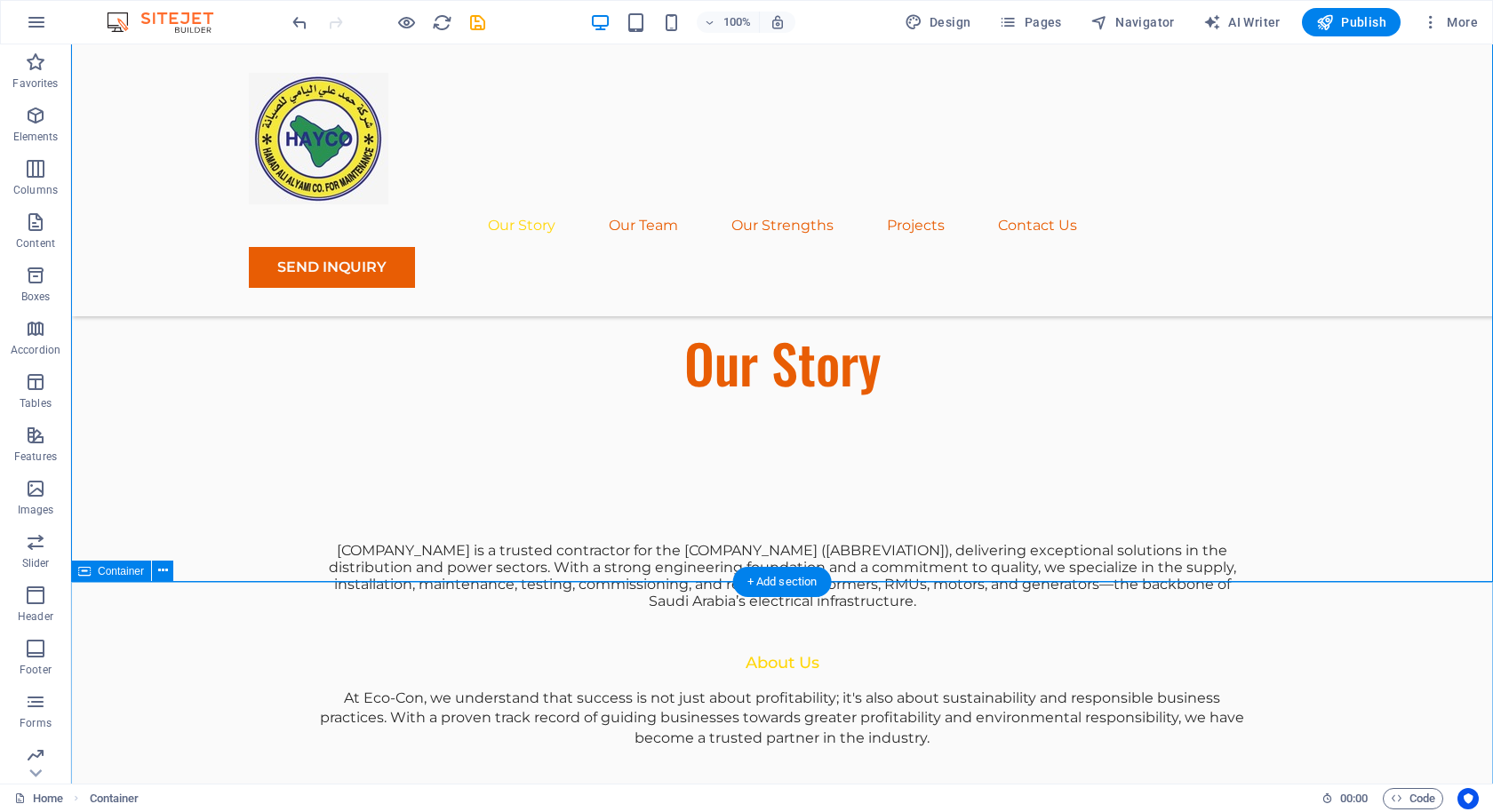 scroll, scrollTop: 1027, scrollLeft: 0, axis: vertical 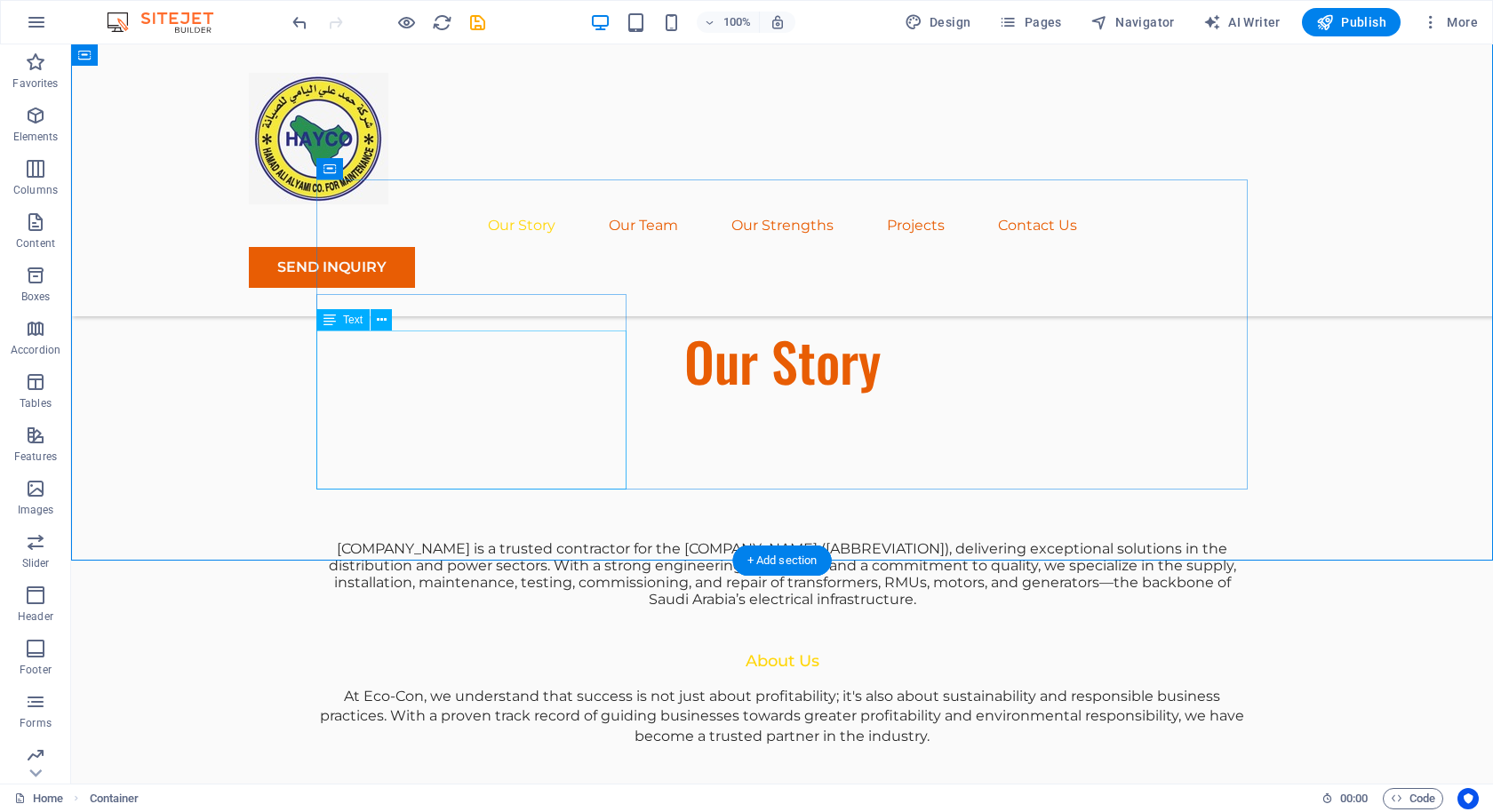 click on "At Eco-Con, we understand that success is not just about profitability; it's also about sustainability and responsible business practices. With a proven track record of guiding businesses towards greater profitability and environmental responsibility, we have become a trusted partner in the industry." at bounding box center (782, 716) 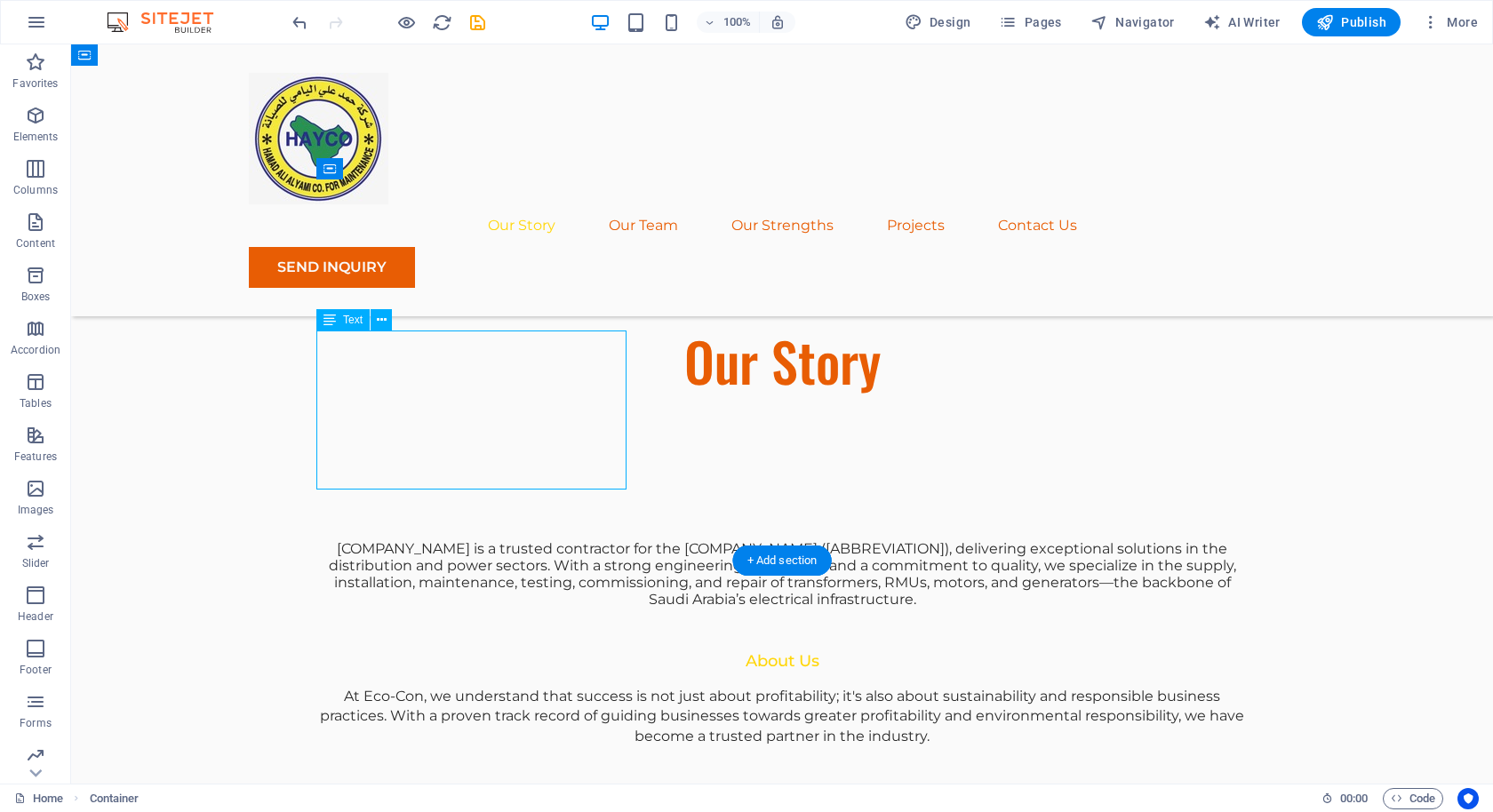 click on "At Eco-Con, we understand that success is not just about profitability; it's also about sustainability and responsible business practices. With a proven track record of guiding businesses towards greater profitability and environmental responsibility, we have become a trusted partner in the industry." at bounding box center (782, 716) 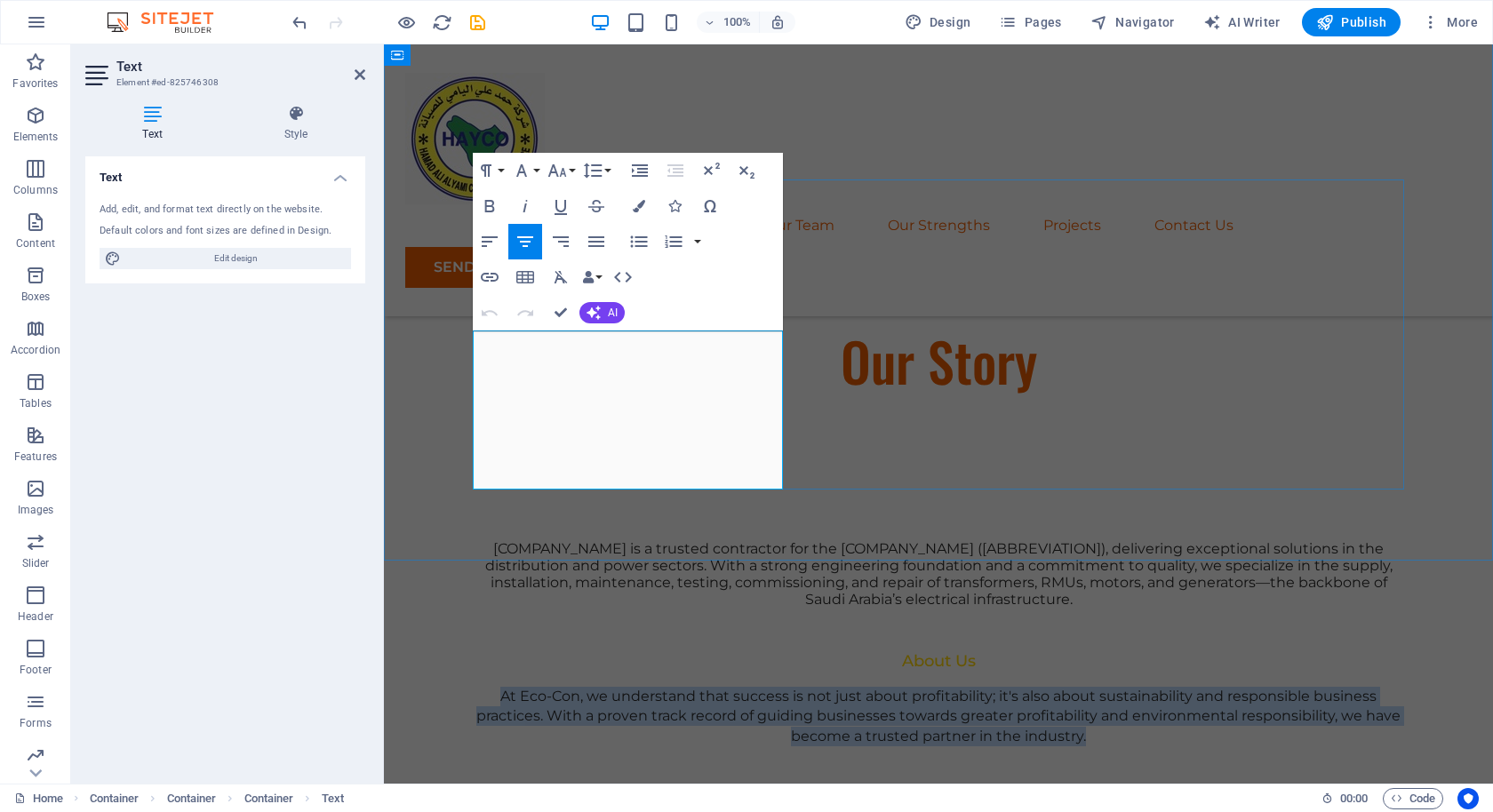 drag, startPoint x: 723, startPoint y: 477, endPoint x: 371, endPoint y: 192, distance: 452.91169 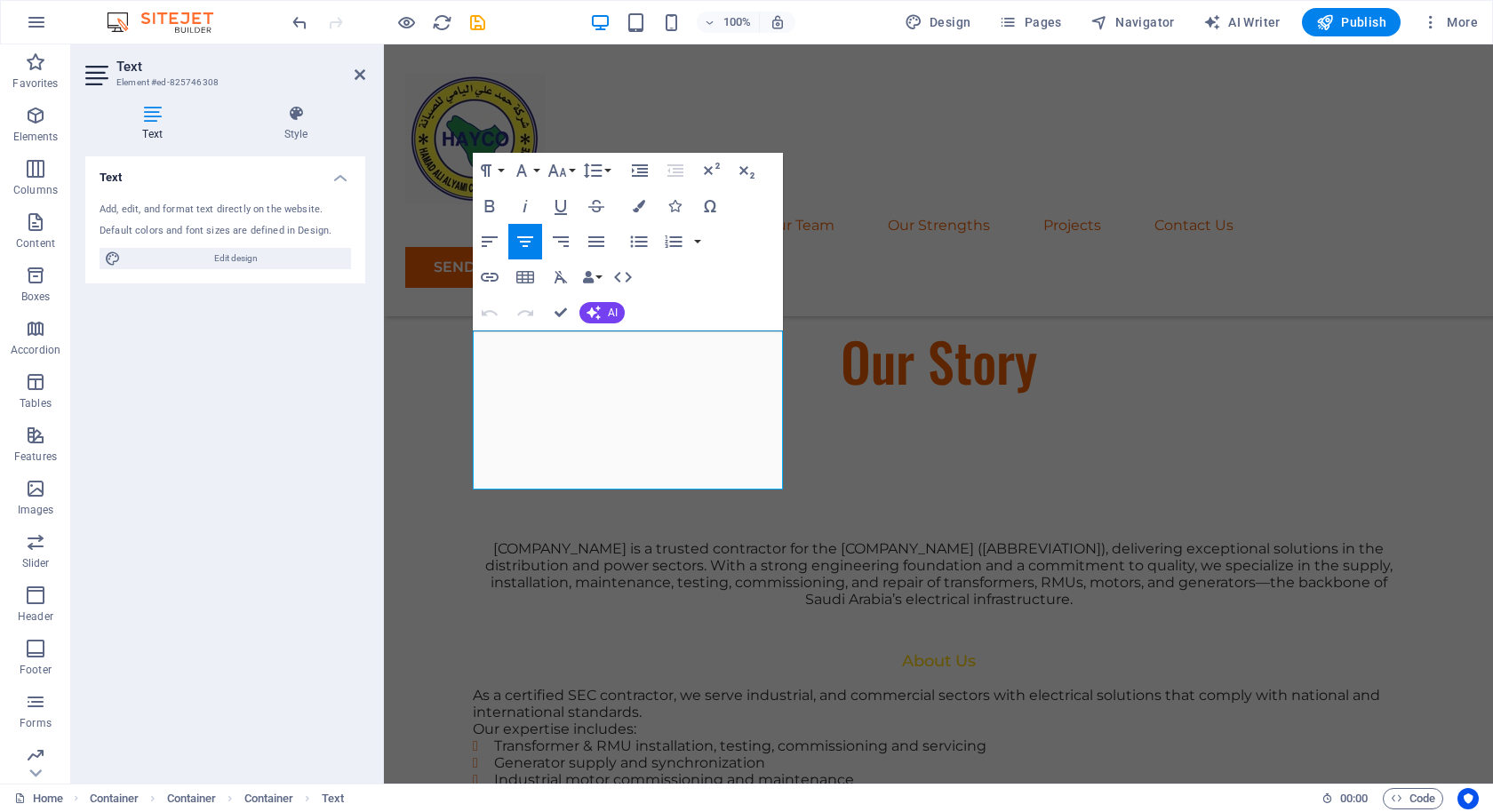 scroll, scrollTop: 979, scrollLeft: 0, axis: vertical 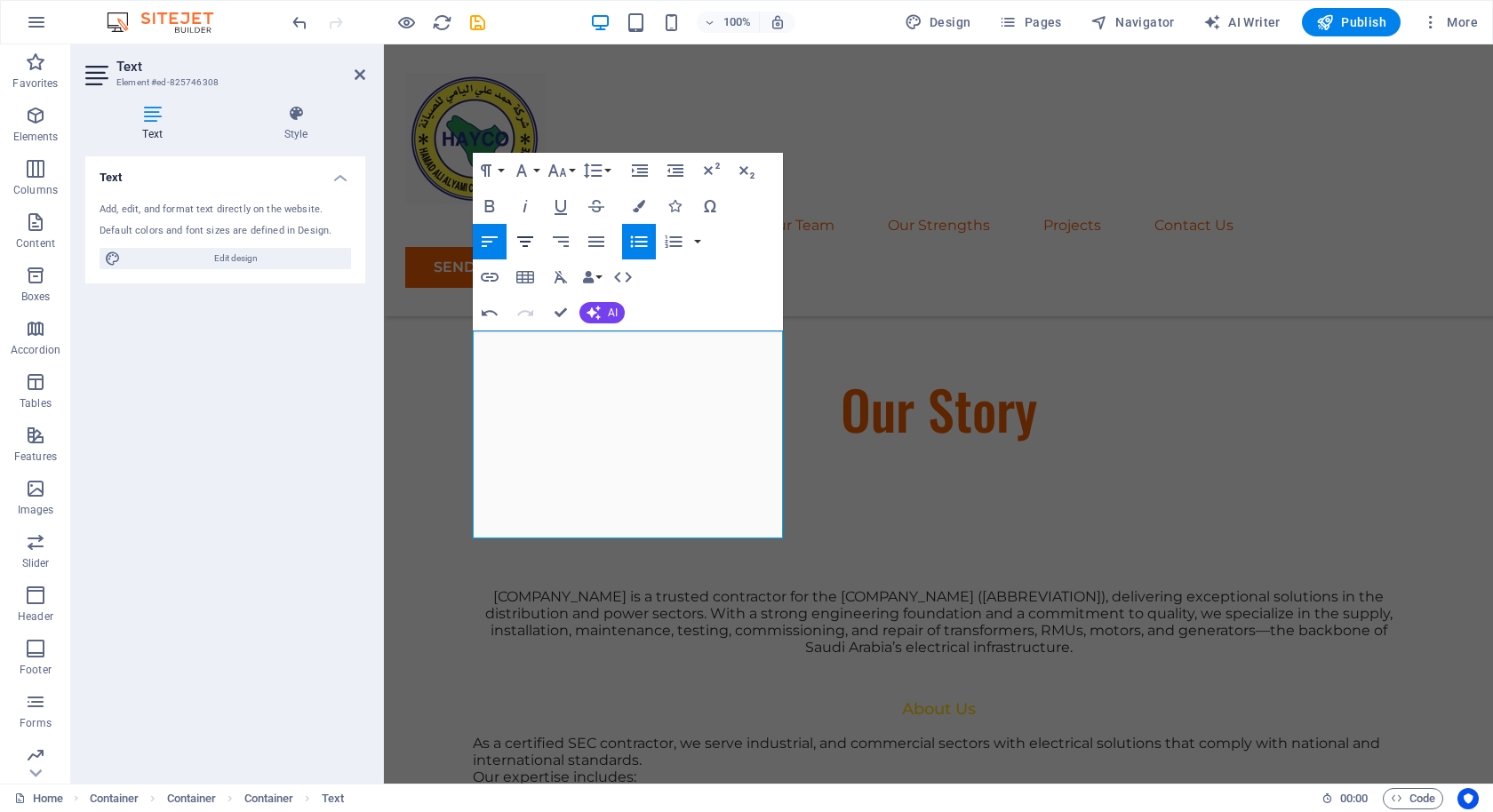 click 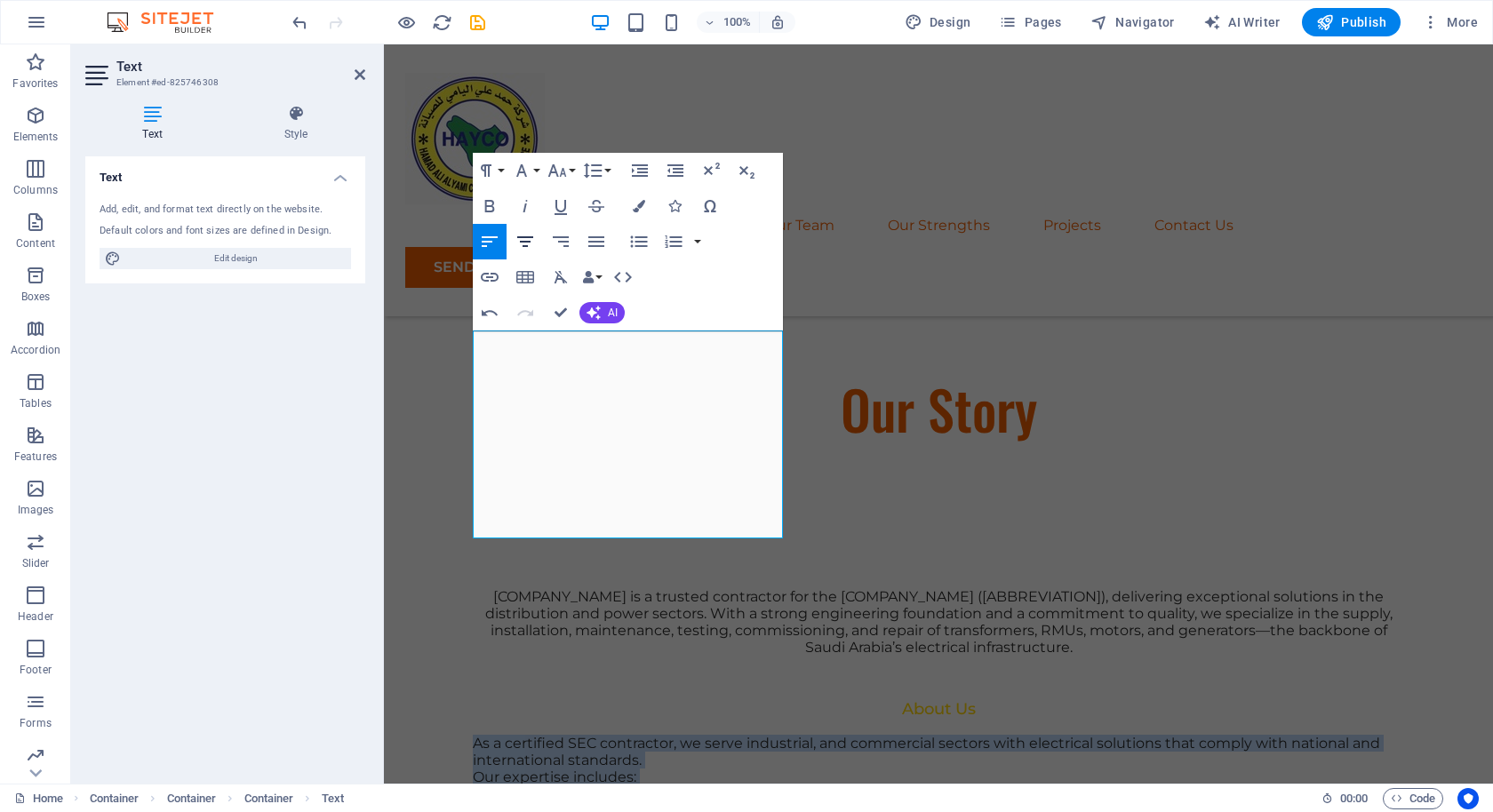 click 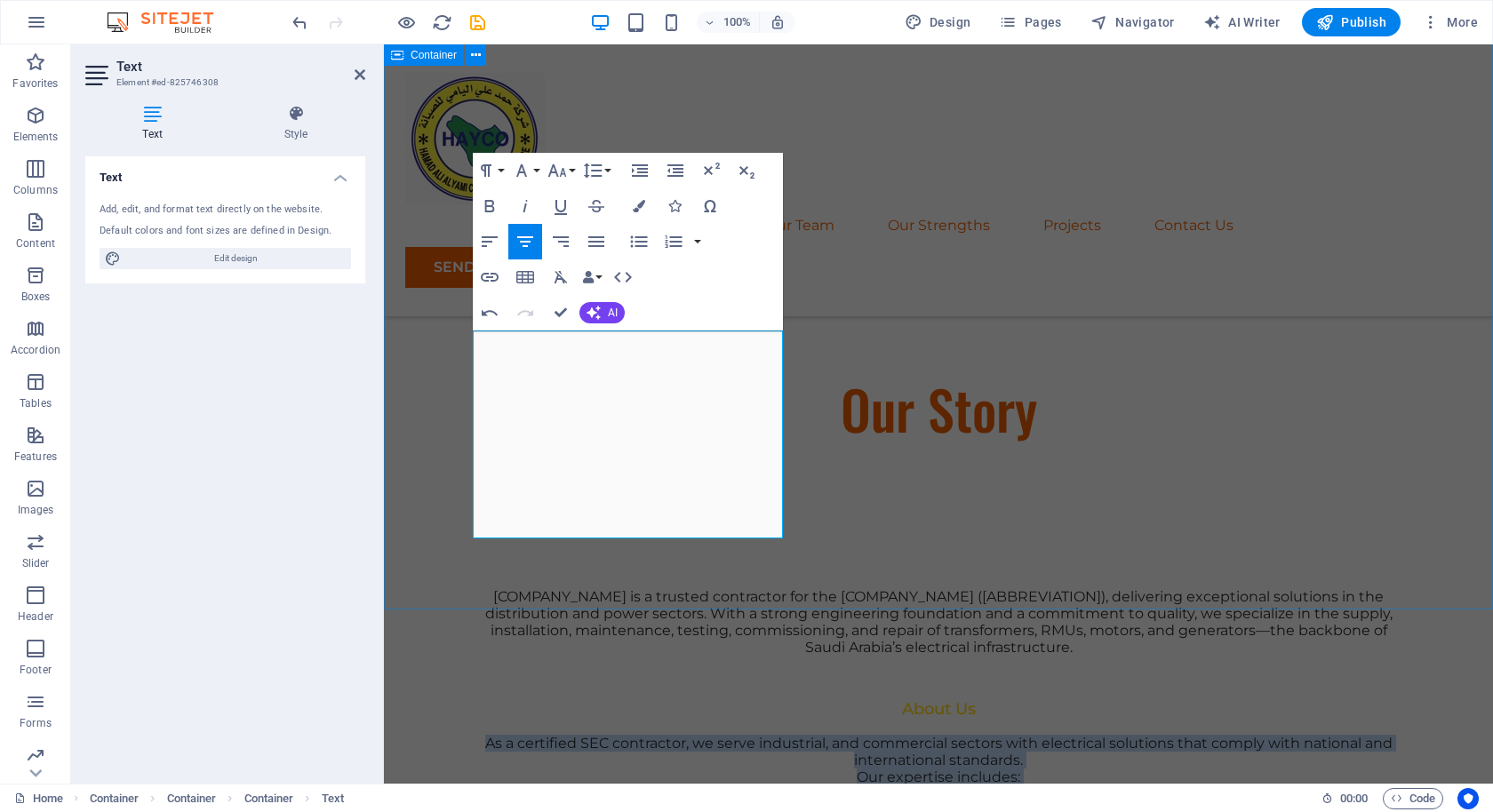 click on "Hamad Ali Alyami Company is a trusted contractor for the Saudi Electricity Company (SEC), delivering exceptional solutions in the distribution and power sectors. With a strong engineering foundation and a commitment to quality, we specialize in the supply, installation, maintenance, testing, commissioning, and repair of transformers, RMUs, motors, and generators—the backbone of Saudi Arabia’s electrical infrastructure. About Us As a certified SEC contractor, we serve industrial, and commercial sectors with electrical solutions that comply with national and international standards. Our expertise includes: Transformer & RMU installation, testing, commissioning and servicing Generator supply and synchronization Industrial motor commissioning and maintenance Power transformer testing, repairing and commissioning Expertise For Results" at bounding box center (938, 1188) 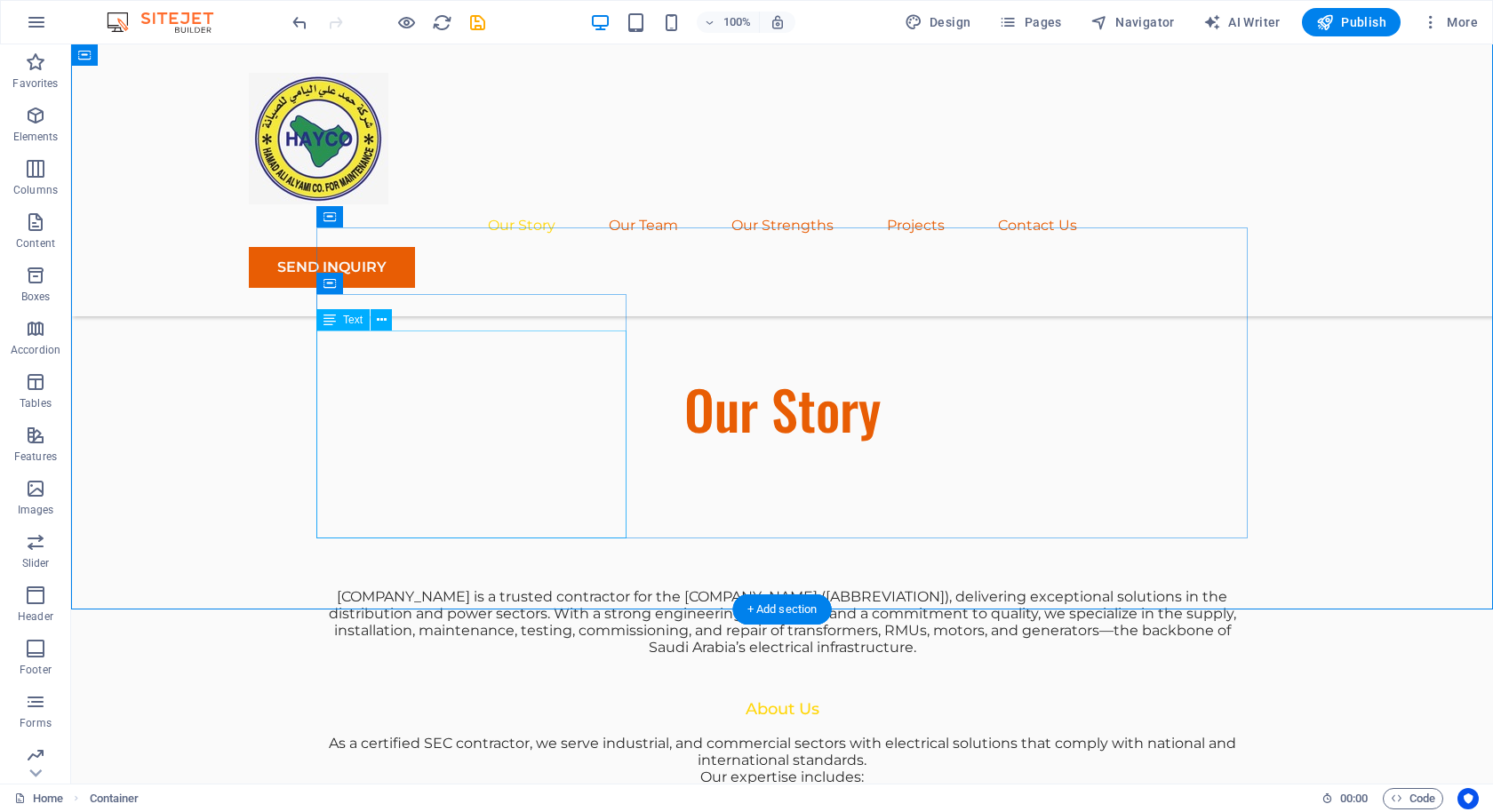 click on "As a certified SEC contractor, we serve industrial, and commercial sectors with electrical solutions that comply with national and international standards. Our expertise includes: Transformer & RMU installation, testing, commissioning and servicing Generator supply and synchronization Industrial motor commissioning and maintenance Power transformer testing, repairing and commissioning" at bounding box center [782, 793] 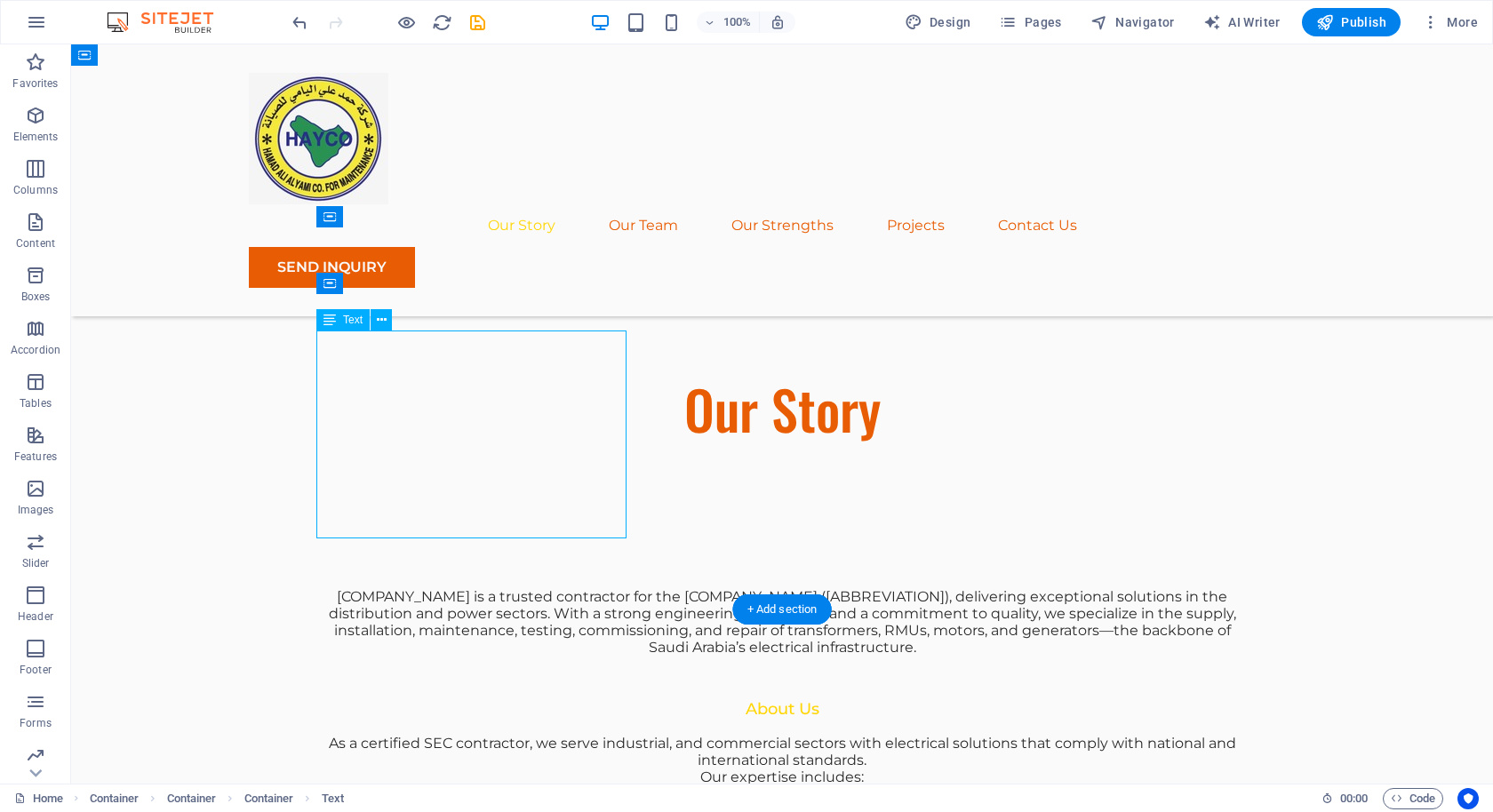 click on "As a certified SEC contractor, we serve industrial, and commercial sectors with electrical solutions that comply with national and international standards. Our expertise includes: Transformer & RMU installation, testing, commissioning and servicing Generator supply and synchronization Industrial motor commissioning and maintenance Power transformer testing, repairing and commissioning" at bounding box center (782, 793) 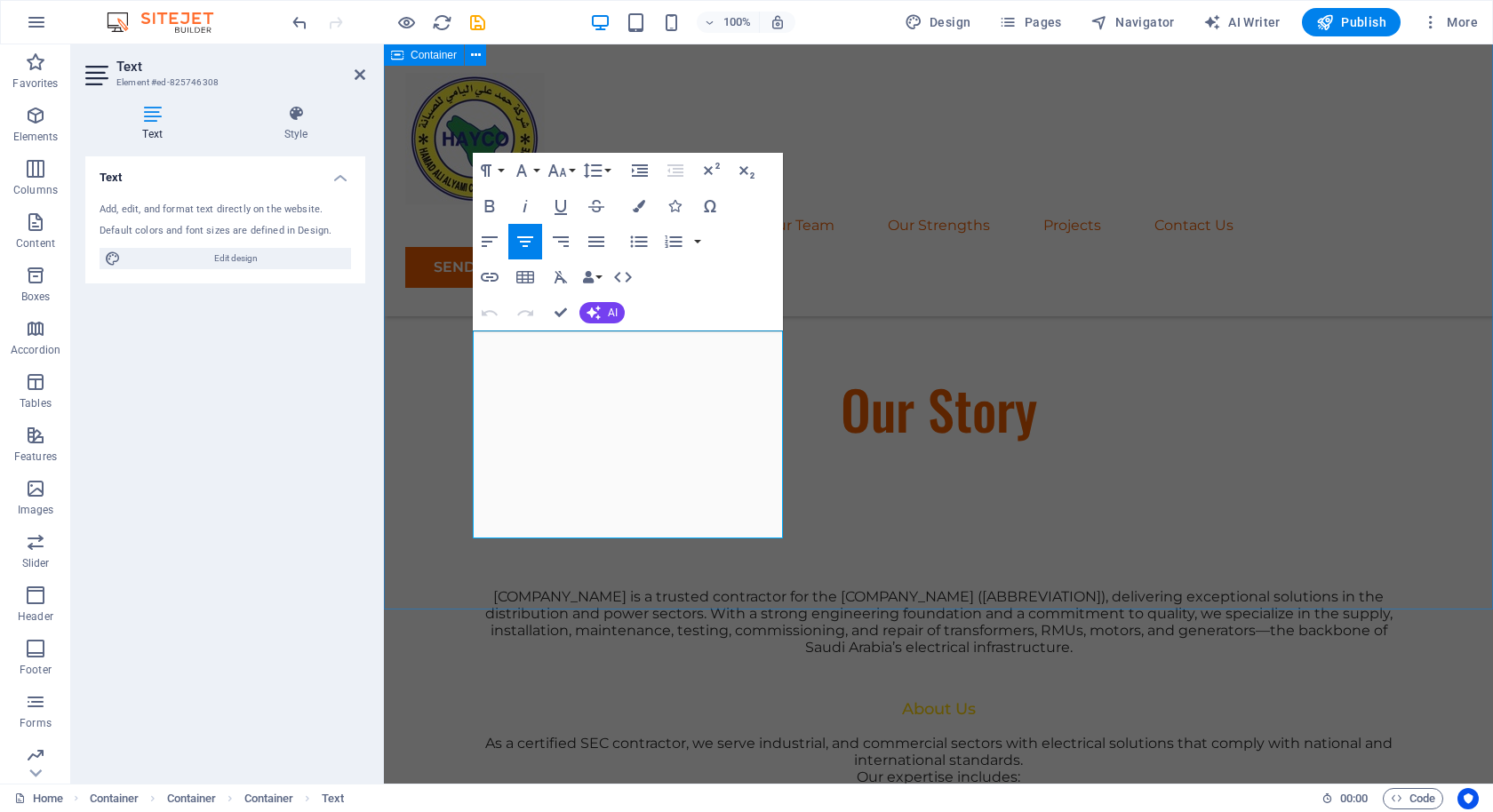 drag, startPoint x: 723, startPoint y: 529, endPoint x: 471, endPoint y: 427, distance: 271.8603 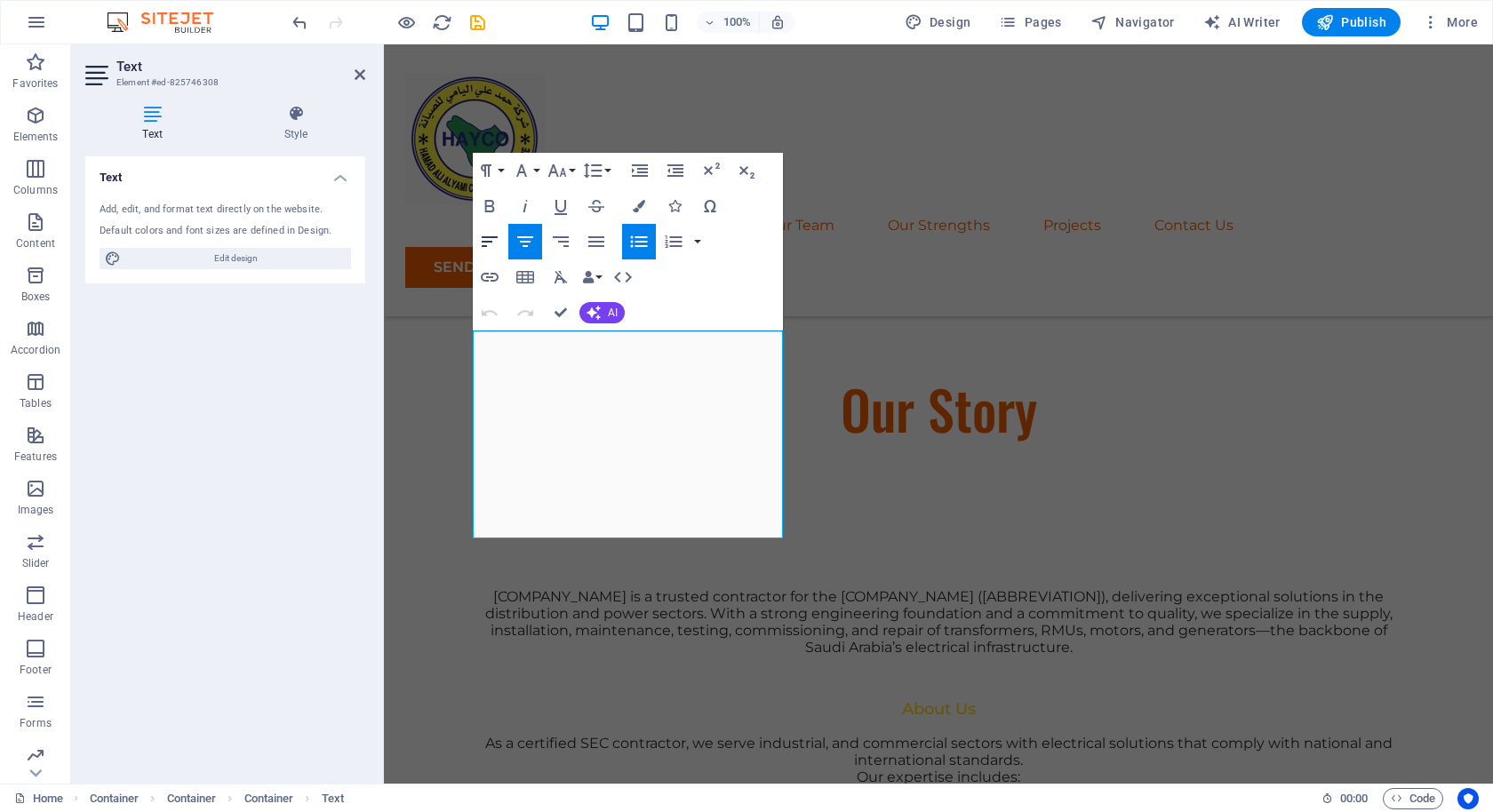 click 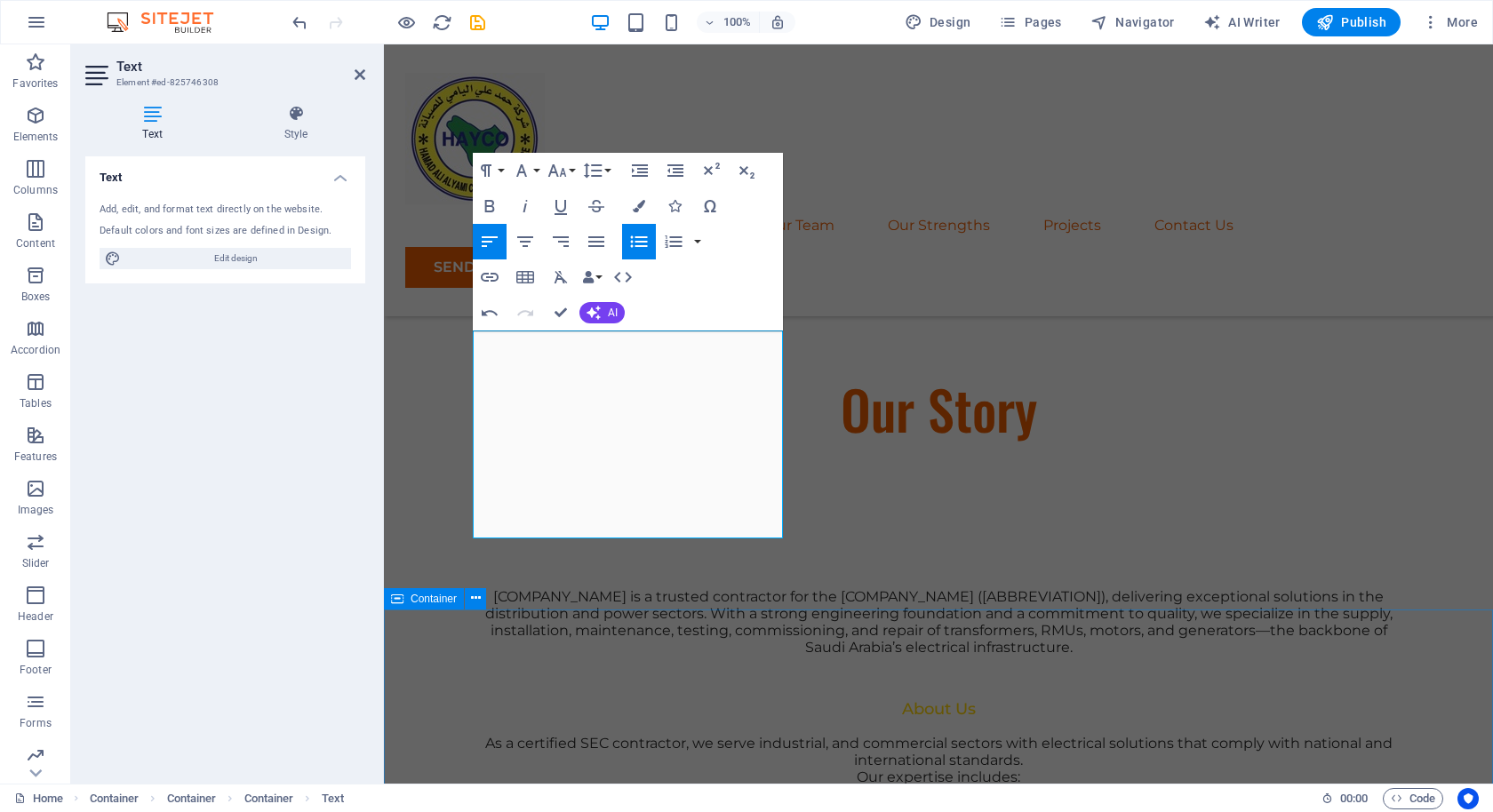 click on "Our Team COMING SOON... Floris Redford Sustainable Advisor Our Sustainable Advisor specializes in sustainable energy solutions, guiding clients toward eco-friendly and successful practices. Benjamin Creek Business Analyst Our Business Analyst extracts insights from data, helping clients make informed decisions and optimize strategies. Margaret Smith Strategy Consultant Our Strategy Consultant crafts innovative plans and strategy to drive growth and profitability for clients world wide." at bounding box center (938, 2845) 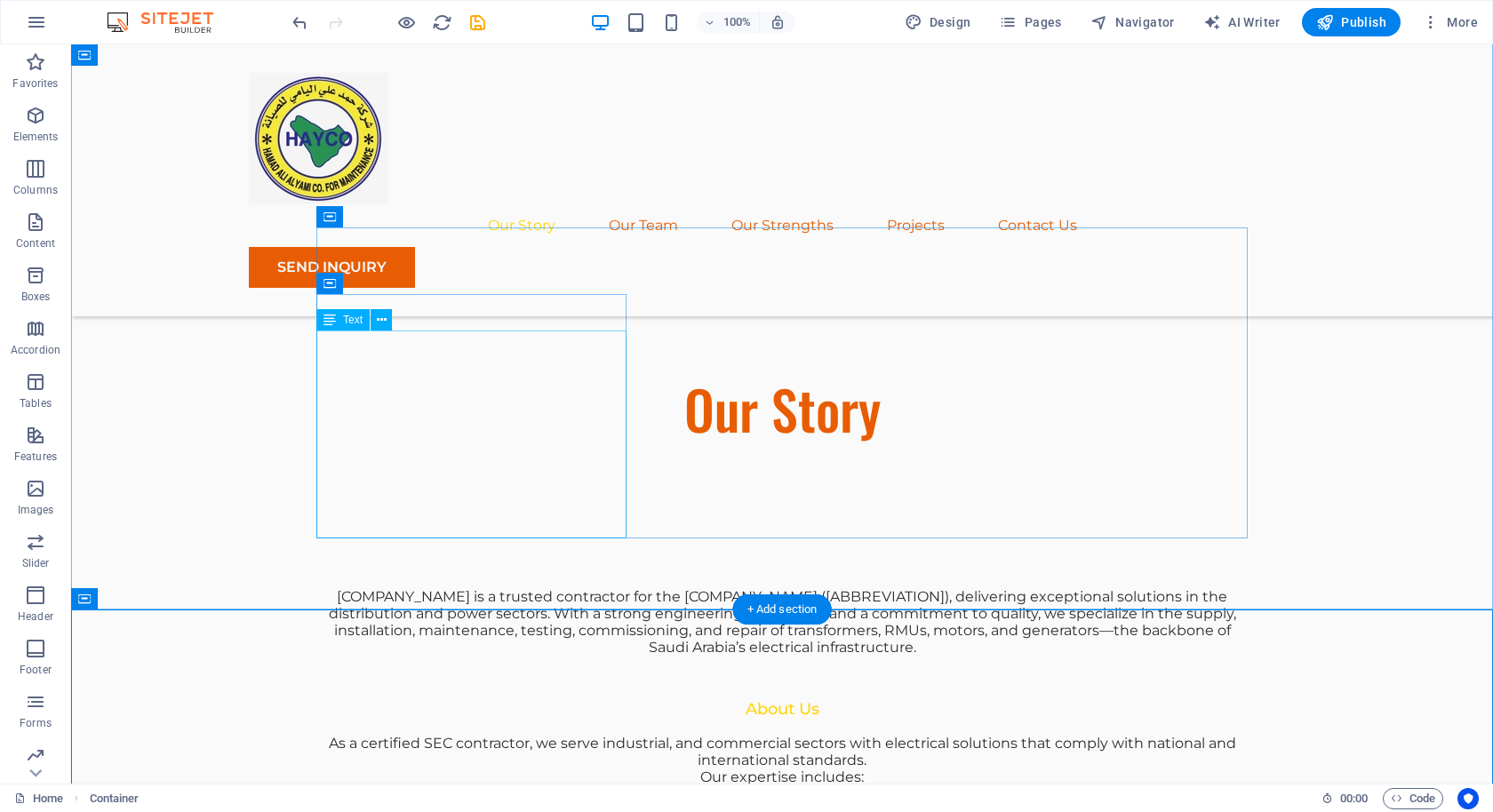 click on "As a certified SEC contractor, we serve industrial, and commercial sectors with electrical solutions that comply with national and international standards. Our expertise includes: Transformer & RMU installation, testing, commissioning and servicing Generator supply and synchronization Industrial motor commissioning and maintenance Power transformer testing, repairing and commissioning" at bounding box center [782, 793] 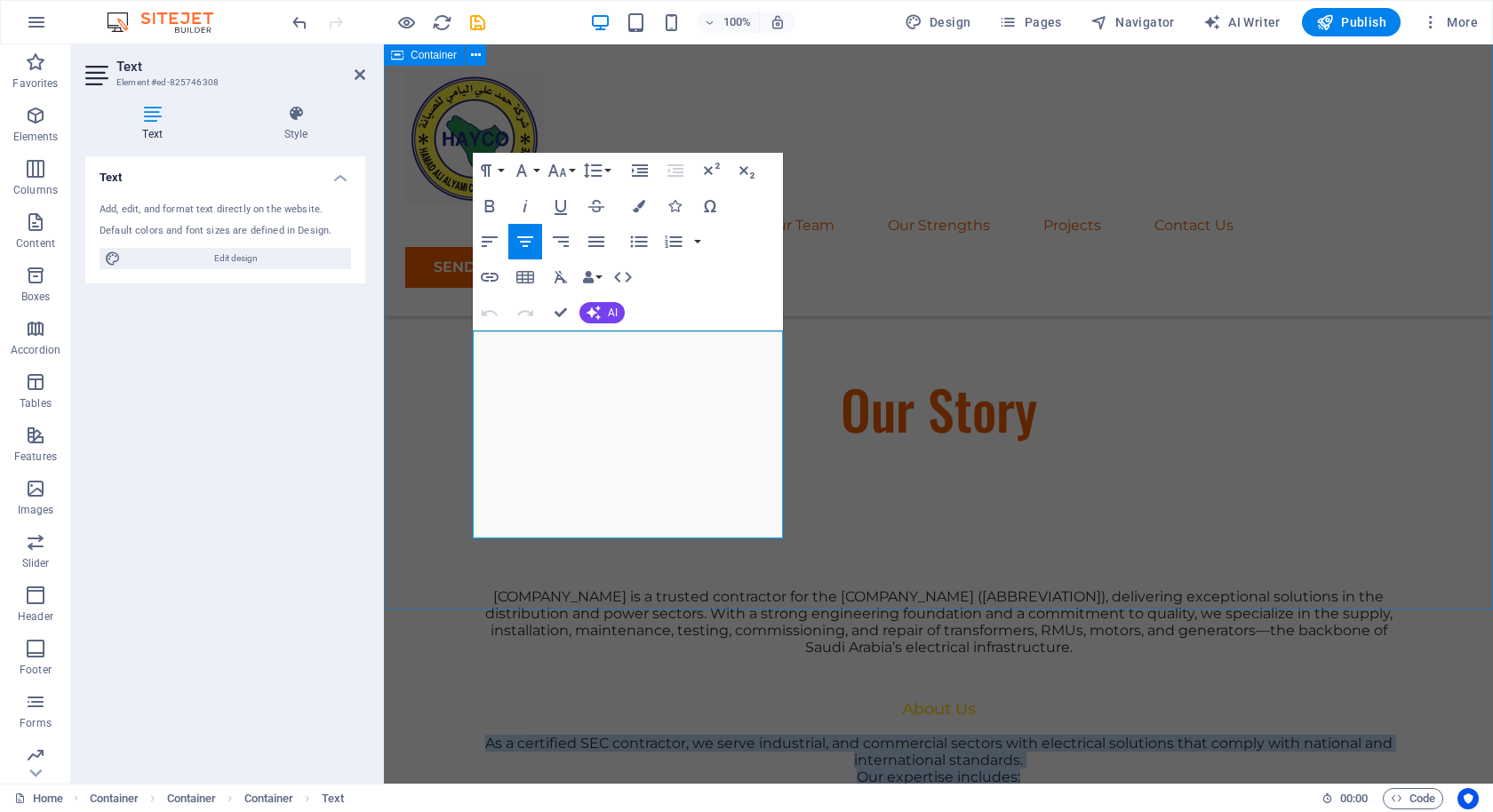 drag, startPoint x: 725, startPoint y: 413, endPoint x: 417, endPoint y: 299, distance: 328.42046 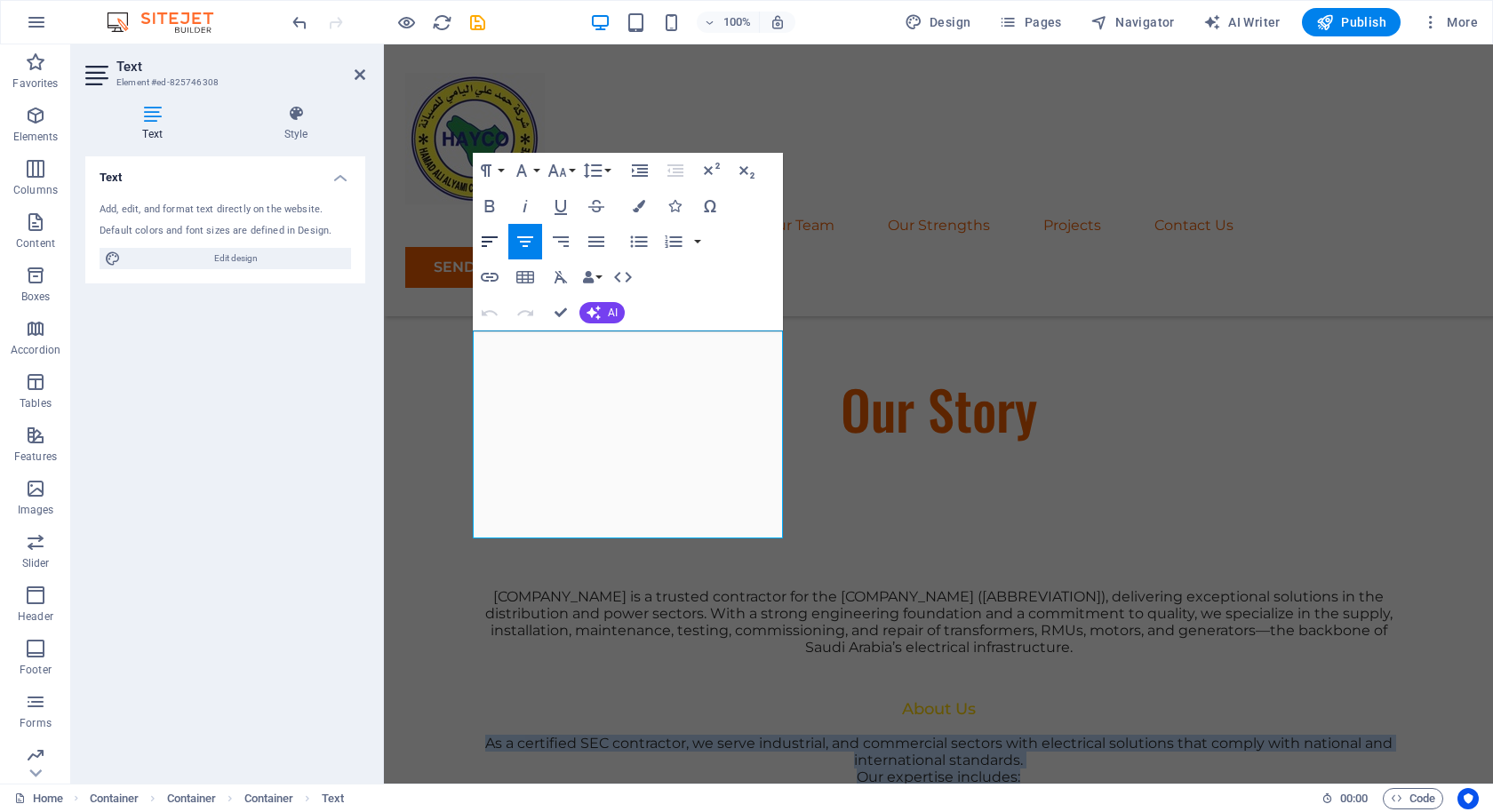 click 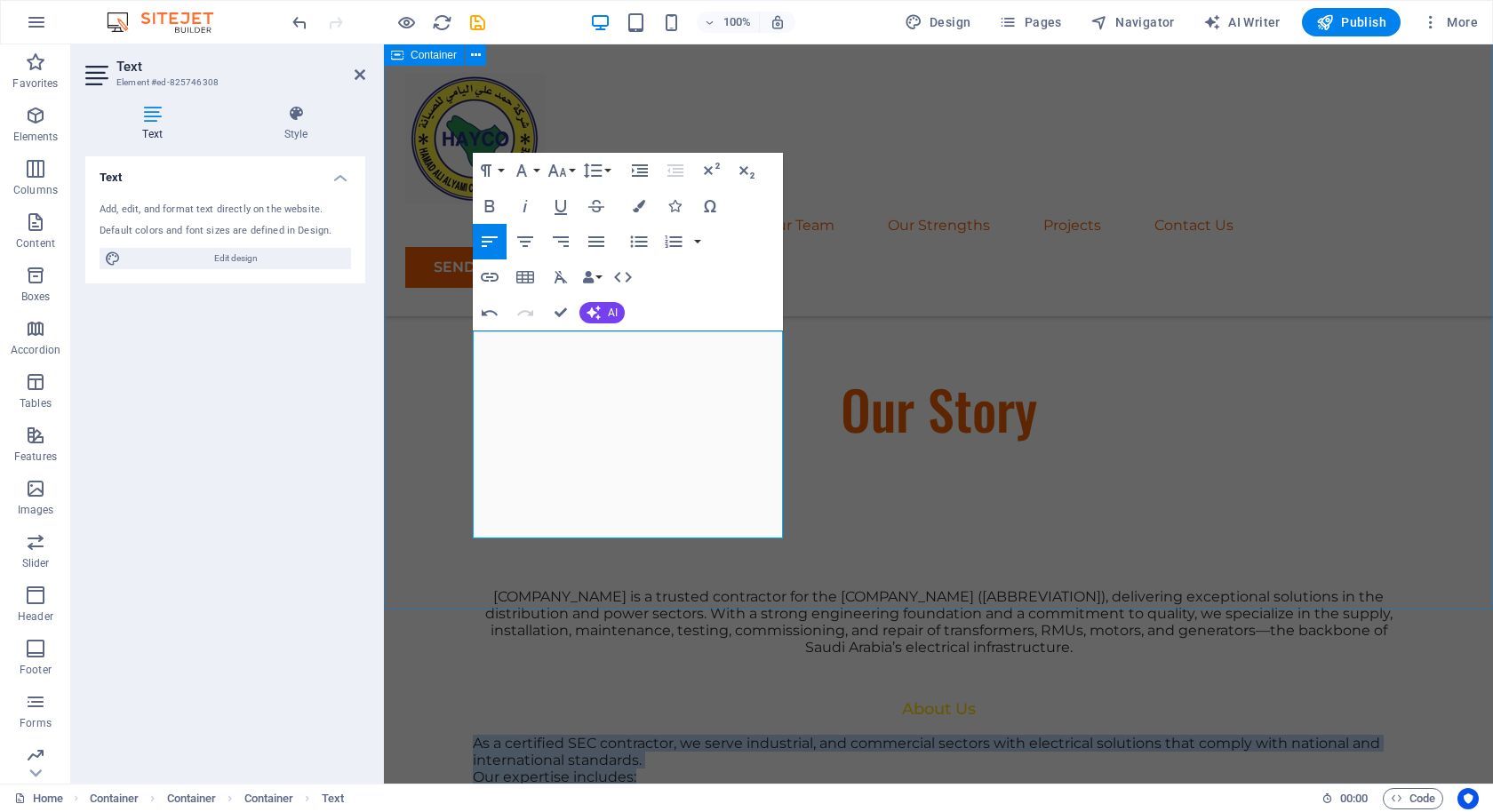 click on "Hamad Ali Alyami Company is a trusted contractor for the Saudi Electricity Company (SEC), delivering exceptional solutions in the distribution and power sectors. With a strong engineering foundation and a commitment to quality, we specialize in the supply, installation, maintenance, testing, commissioning, and repair of transformers, RMUs, motors, and generators—the backbone of Saudi Arabia’s electrical infrastructure. About Us As a certified SEC contractor, we serve industrial, and commercial sectors with electrical solutions that comply with national and international standards. Our expertise includes: Transformer & RMU installation, testing, commissioning and servicing Generator supply and synchronization Industrial motor commissioning and maintenance Power transformer testing, repairing and commissioning Expertise For Results" at bounding box center [938, 1188] 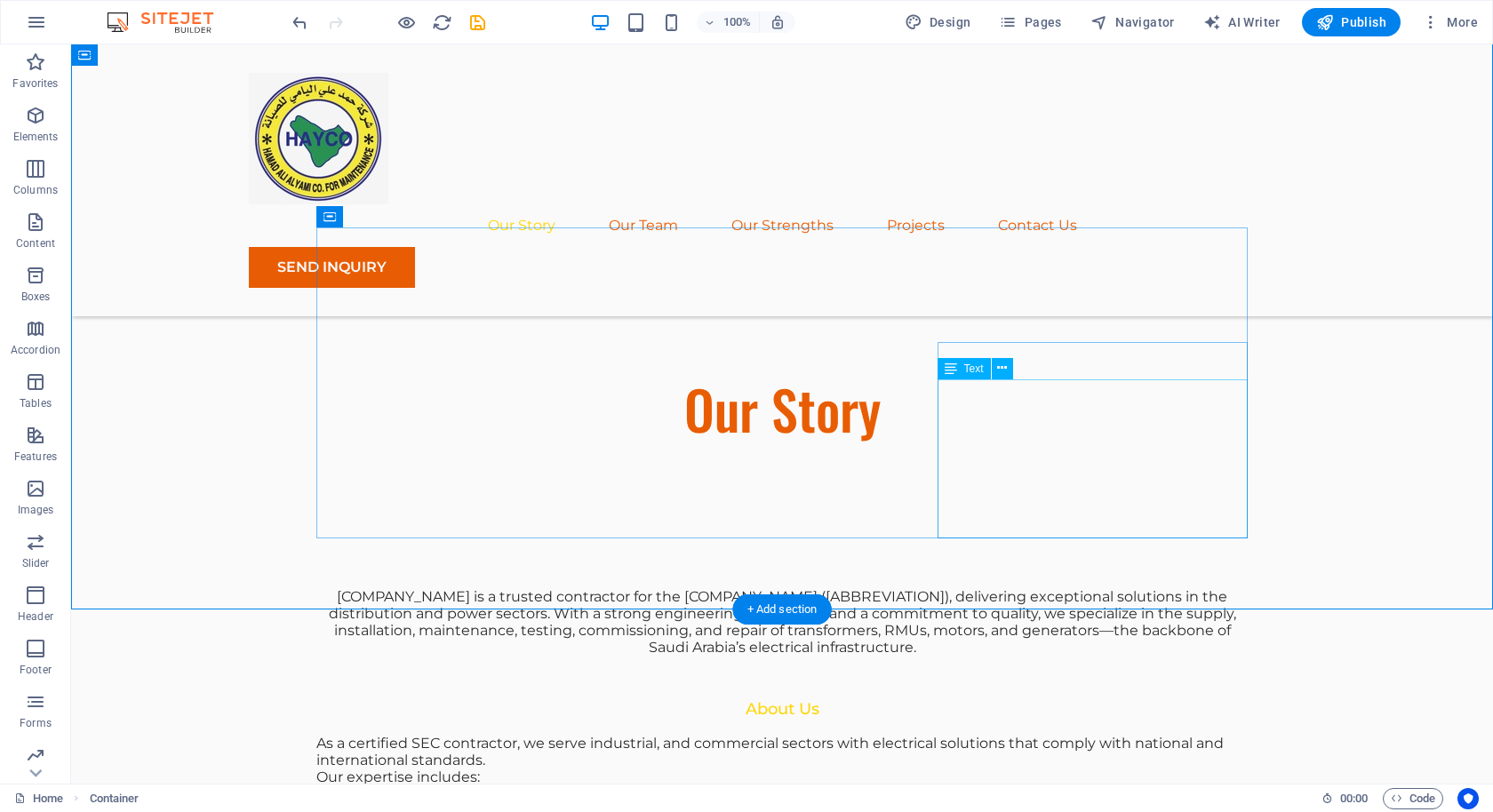 click on "At Eco-Con, we understand that success is not just about profitability; it's also about sustainability and responsible business practices. With a proven track record of guiding businesses towards greater profitability and environmental responsibility, we have become a trusted partner in the industry." at bounding box center [782, 1828] 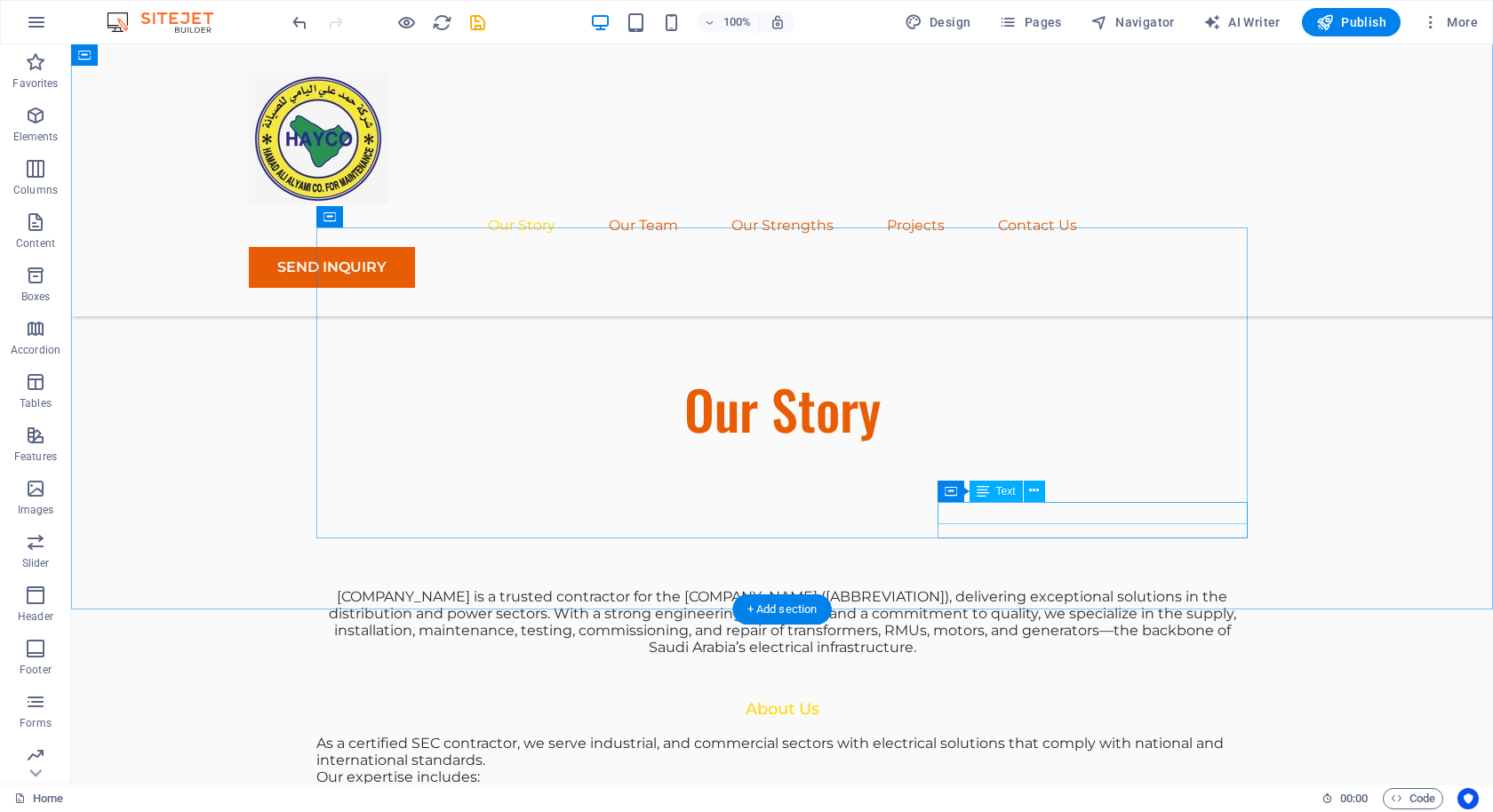 click on "Expertise For Results" at bounding box center (782, 1773) 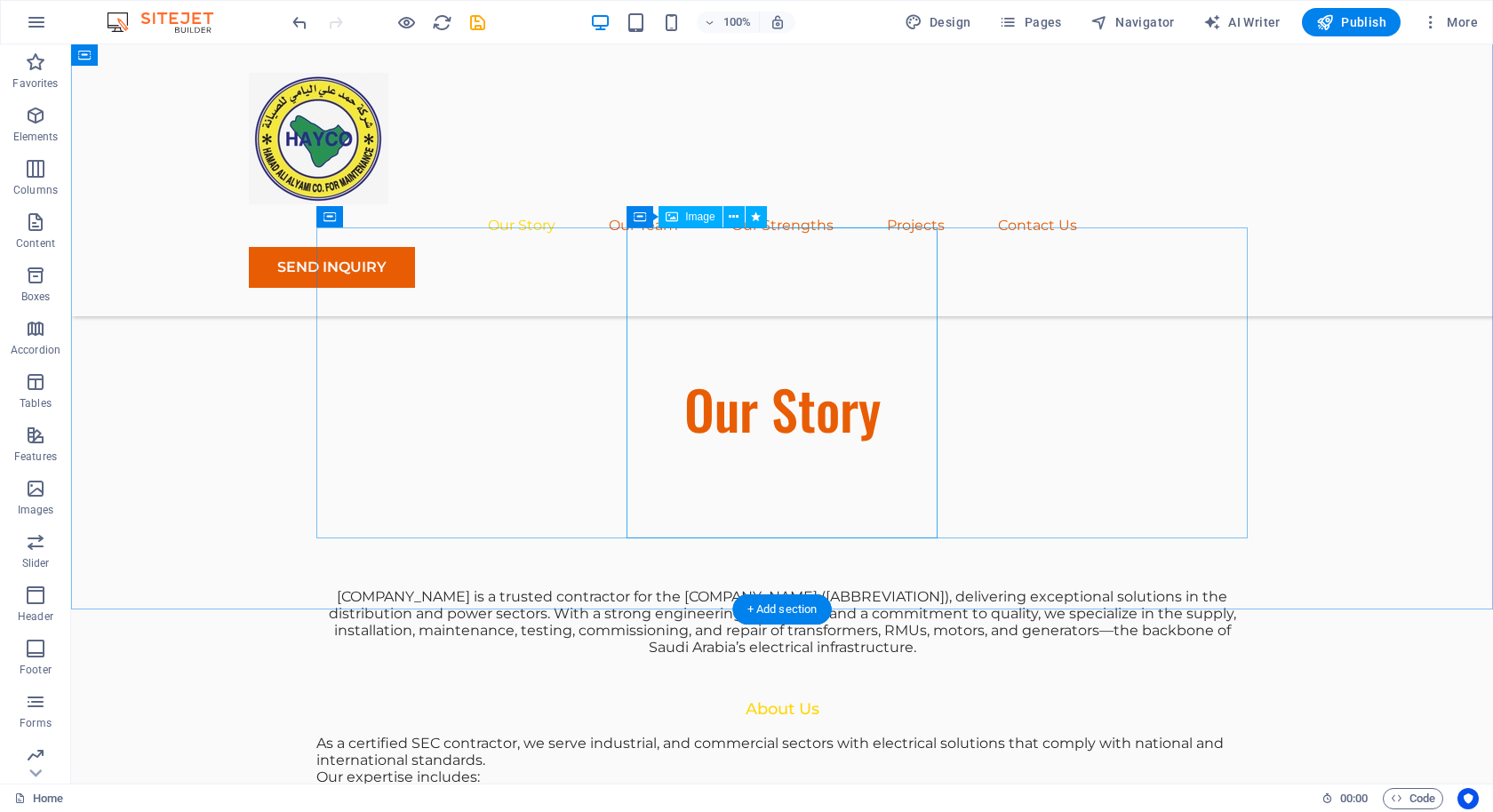 click at bounding box center (782, 1308) 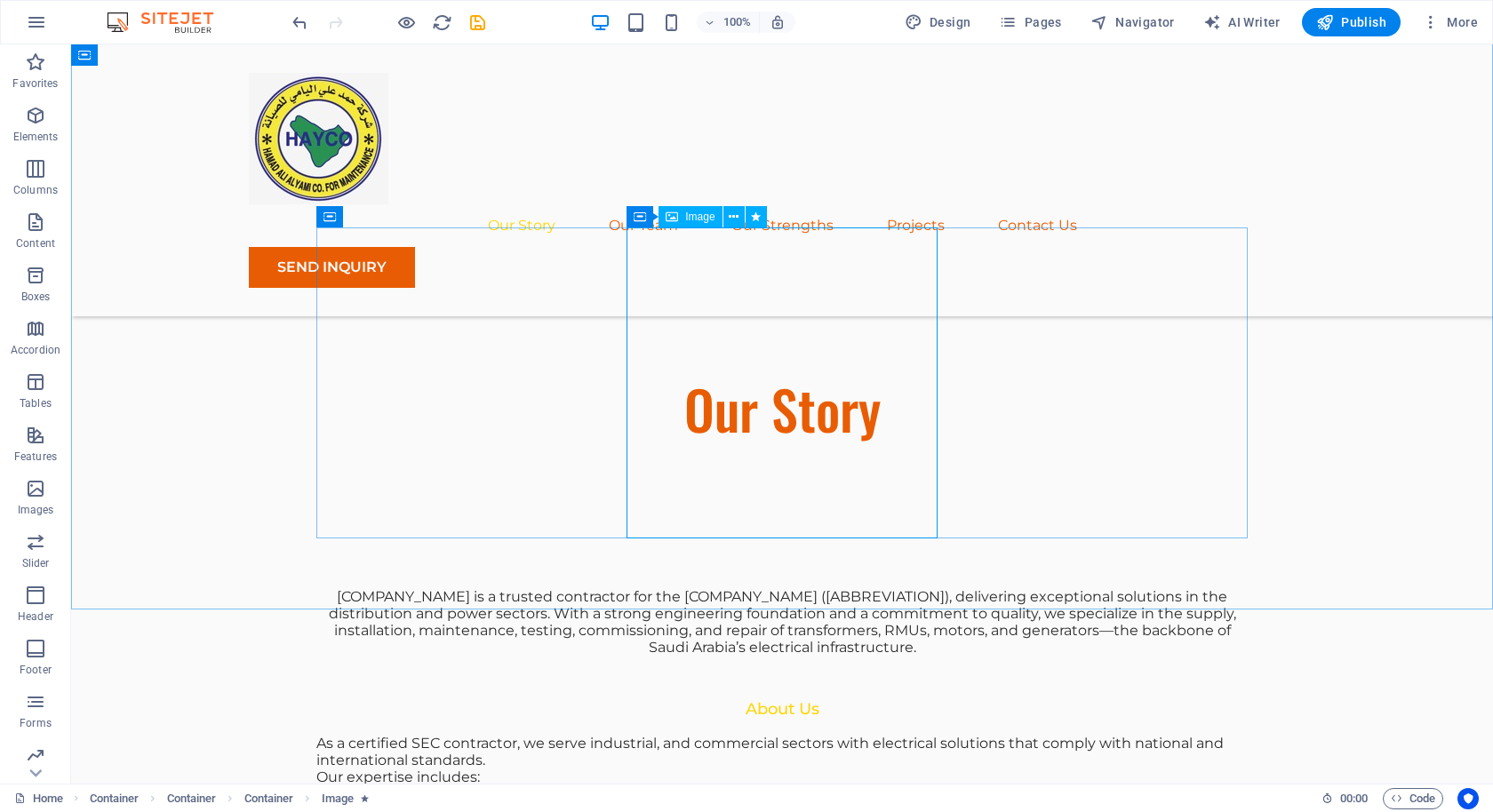 click on "Image" at bounding box center [699, 217] 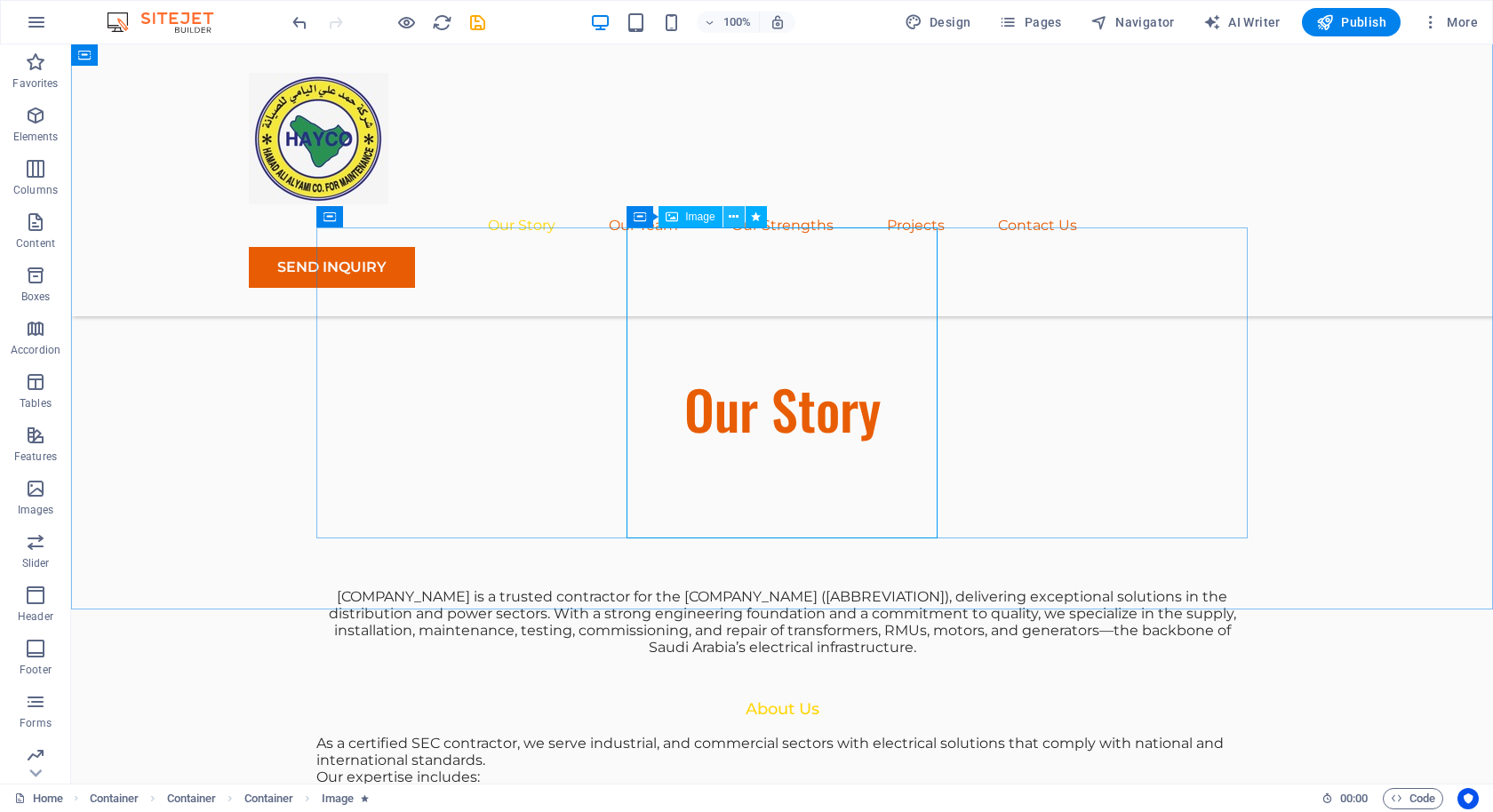click at bounding box center [733, 217] 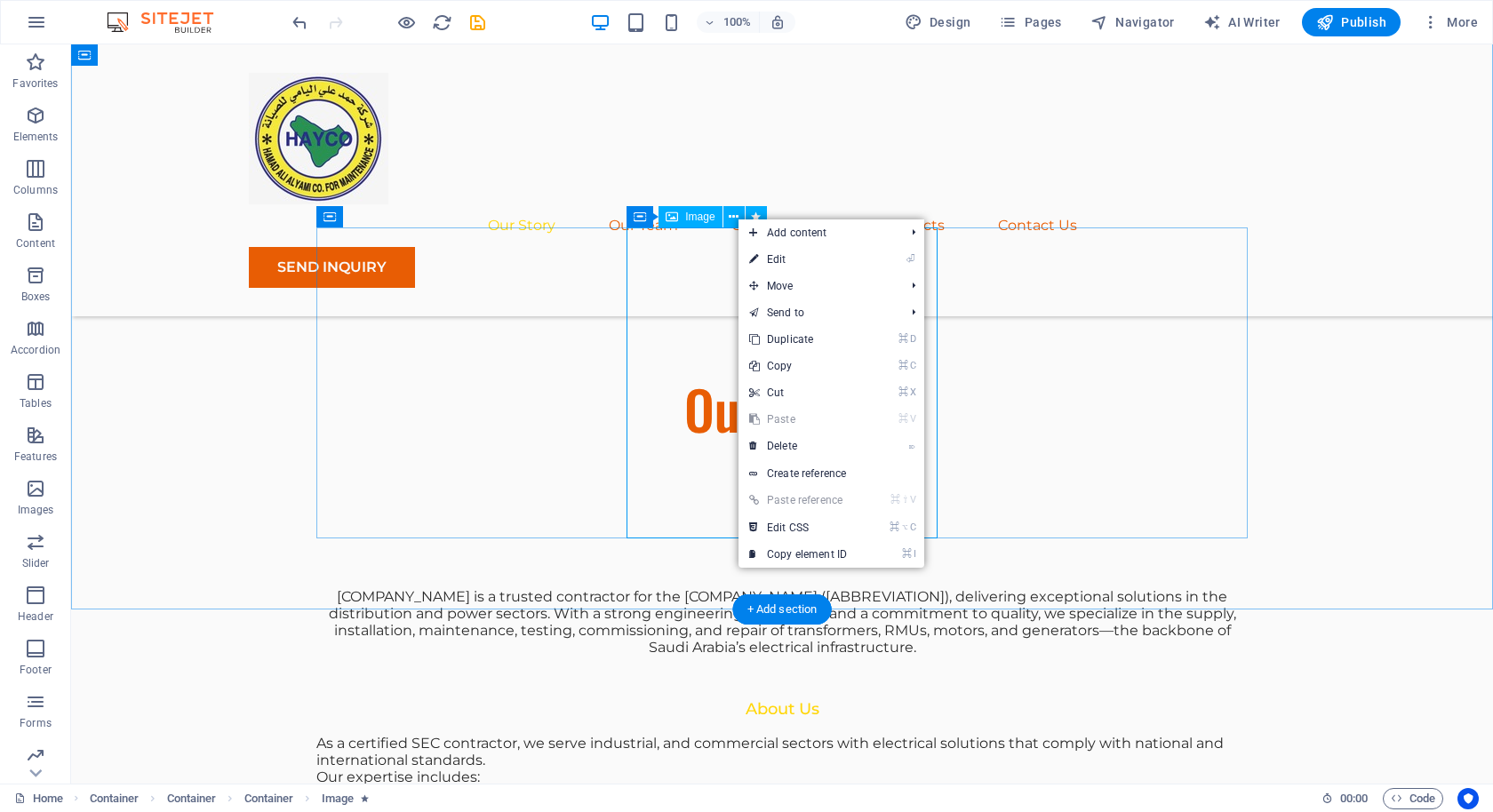 click at bounding box center (782, 1308) 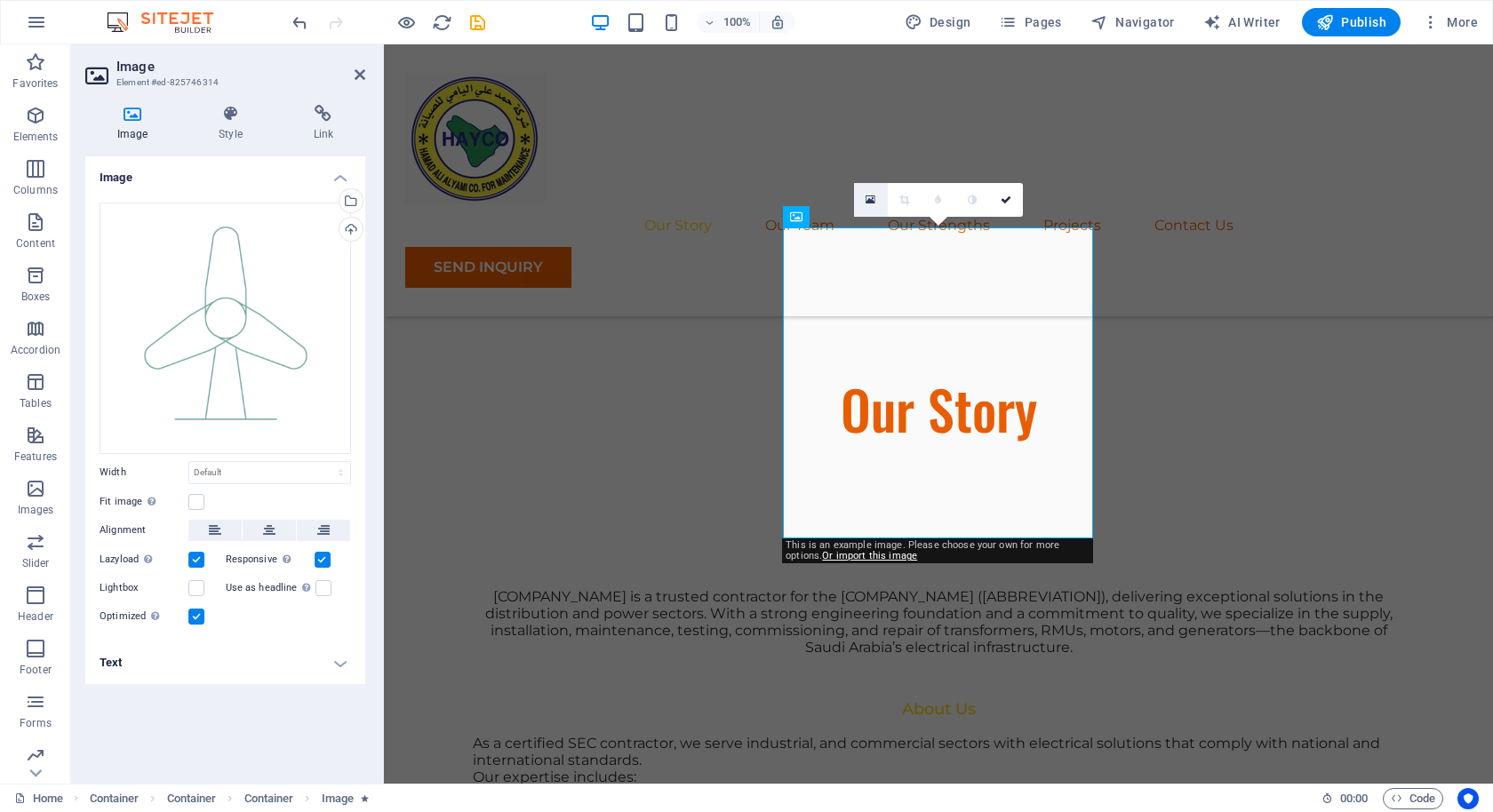 click at bounding box center [870, 200] 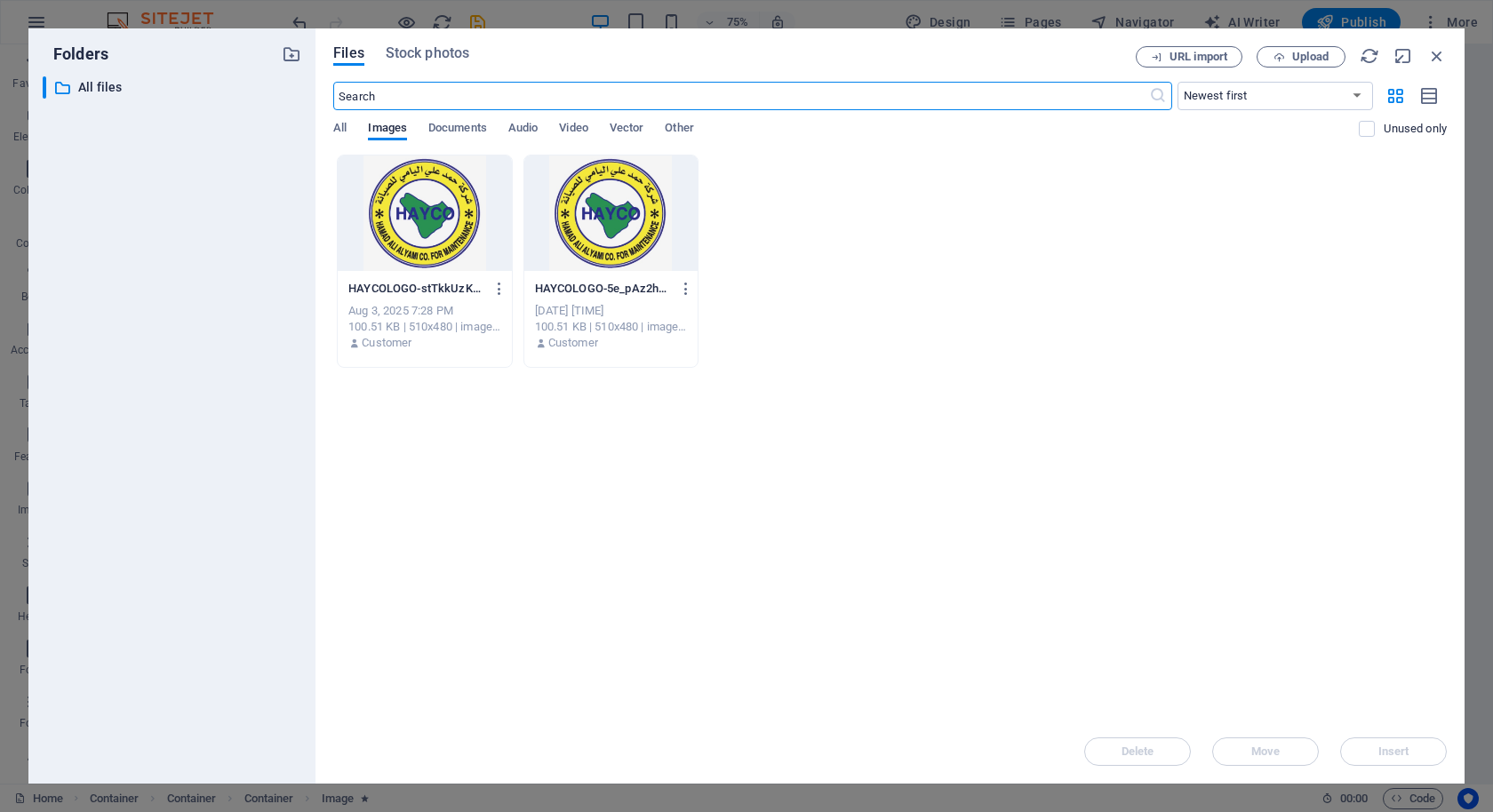 click at bounding box center [740, 96] 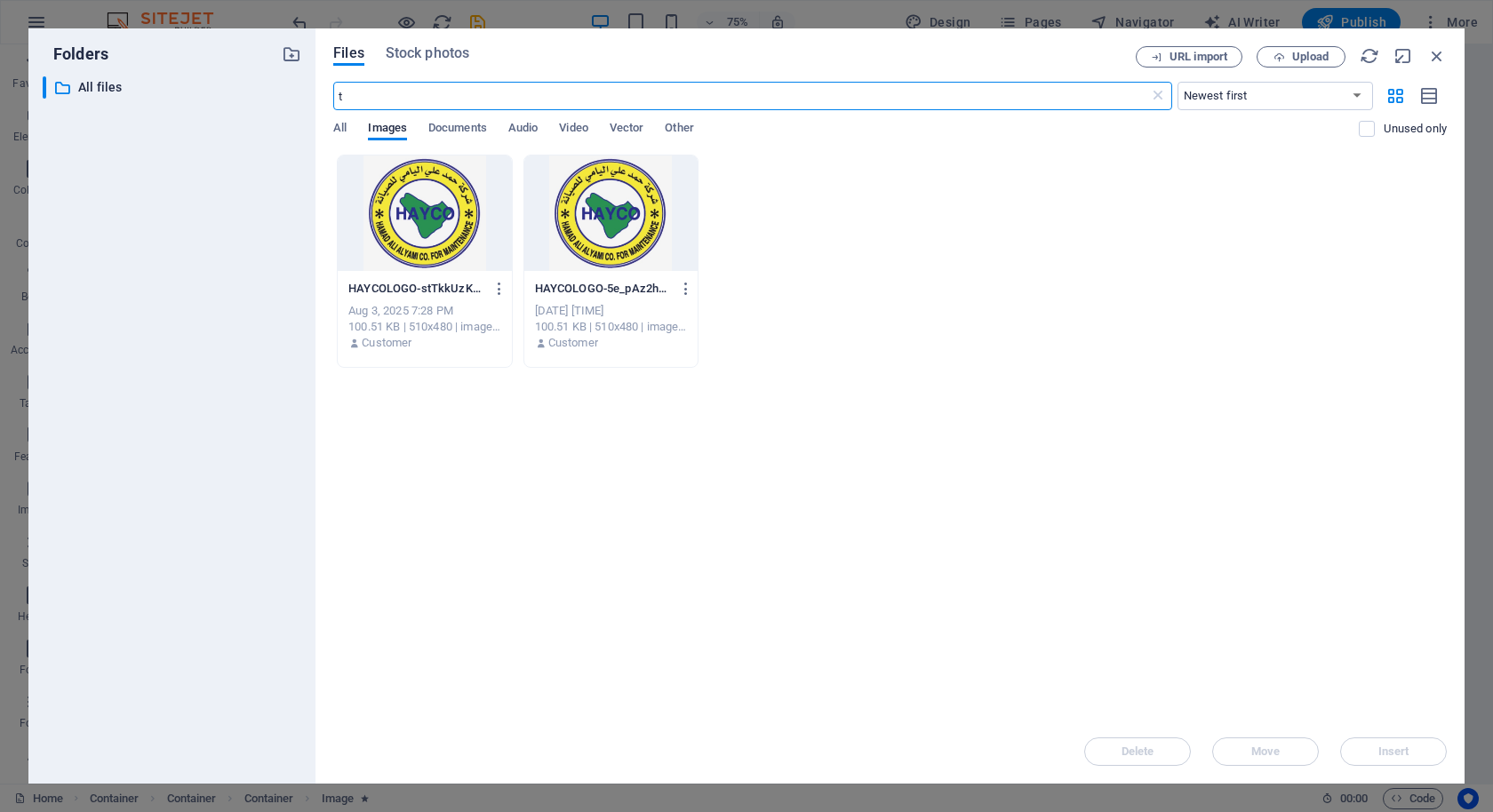 type 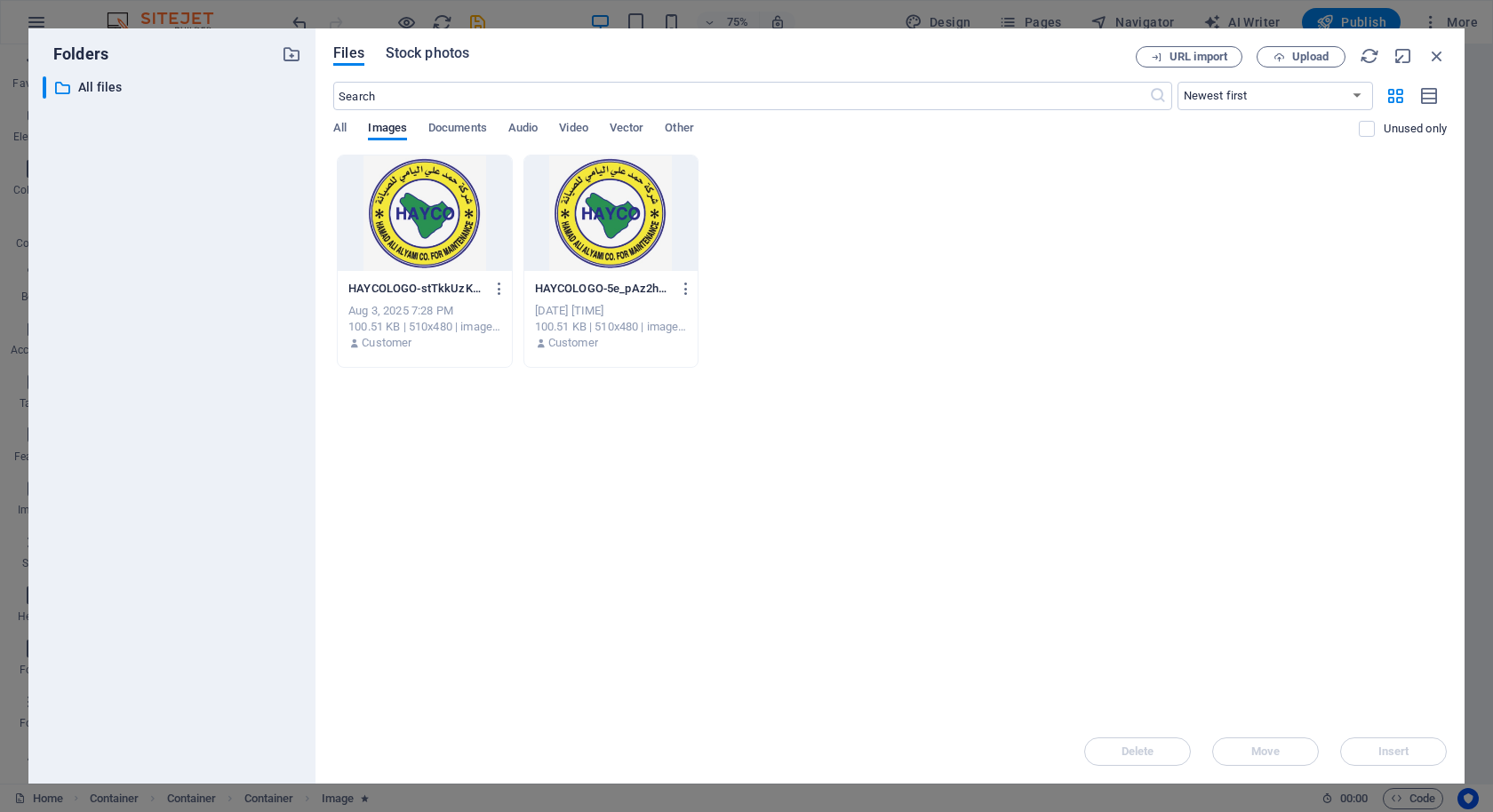 click on "Stock photos" at bounding box center (427, 53) 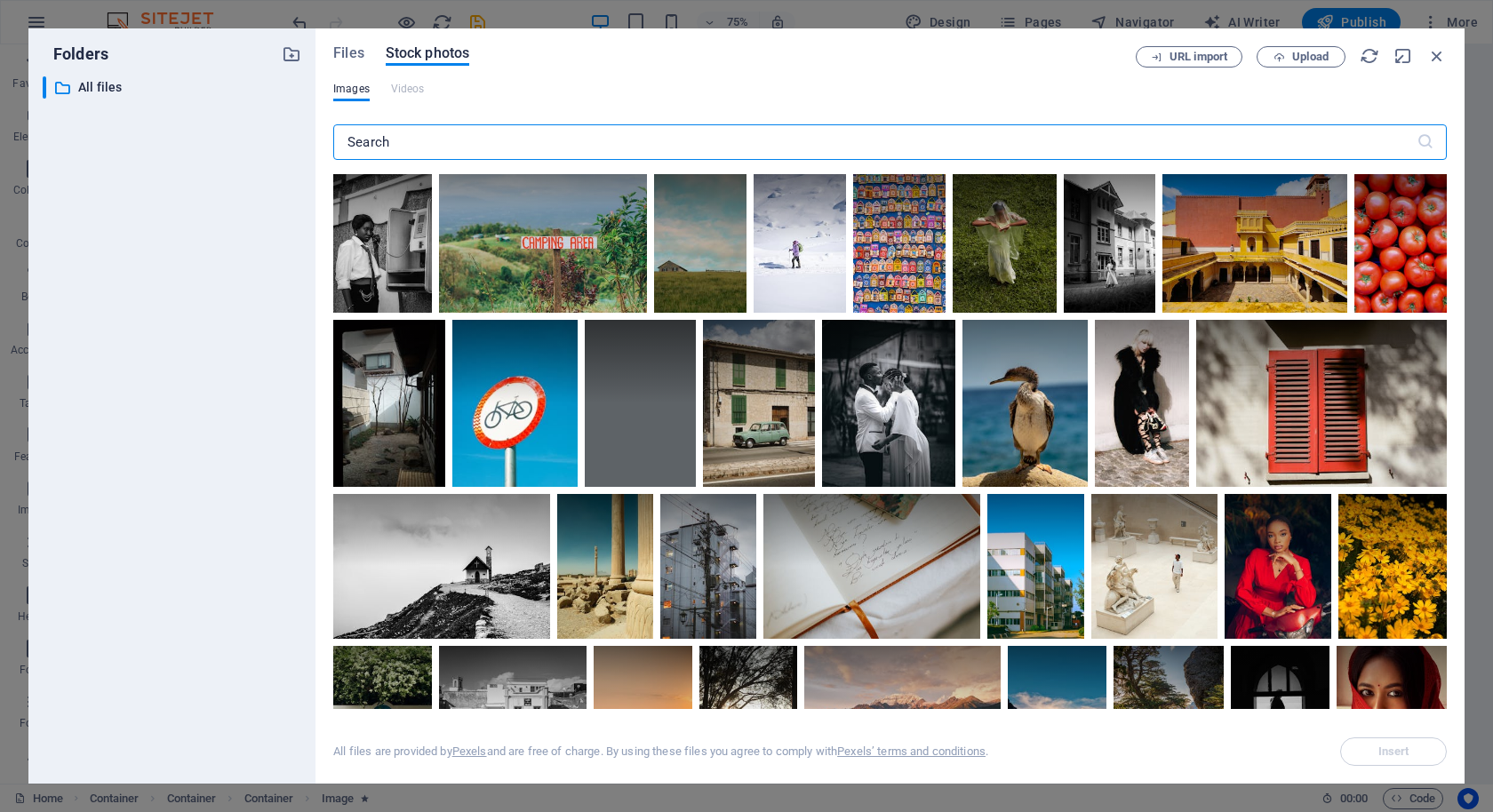 click at bounding box center [874, 142] 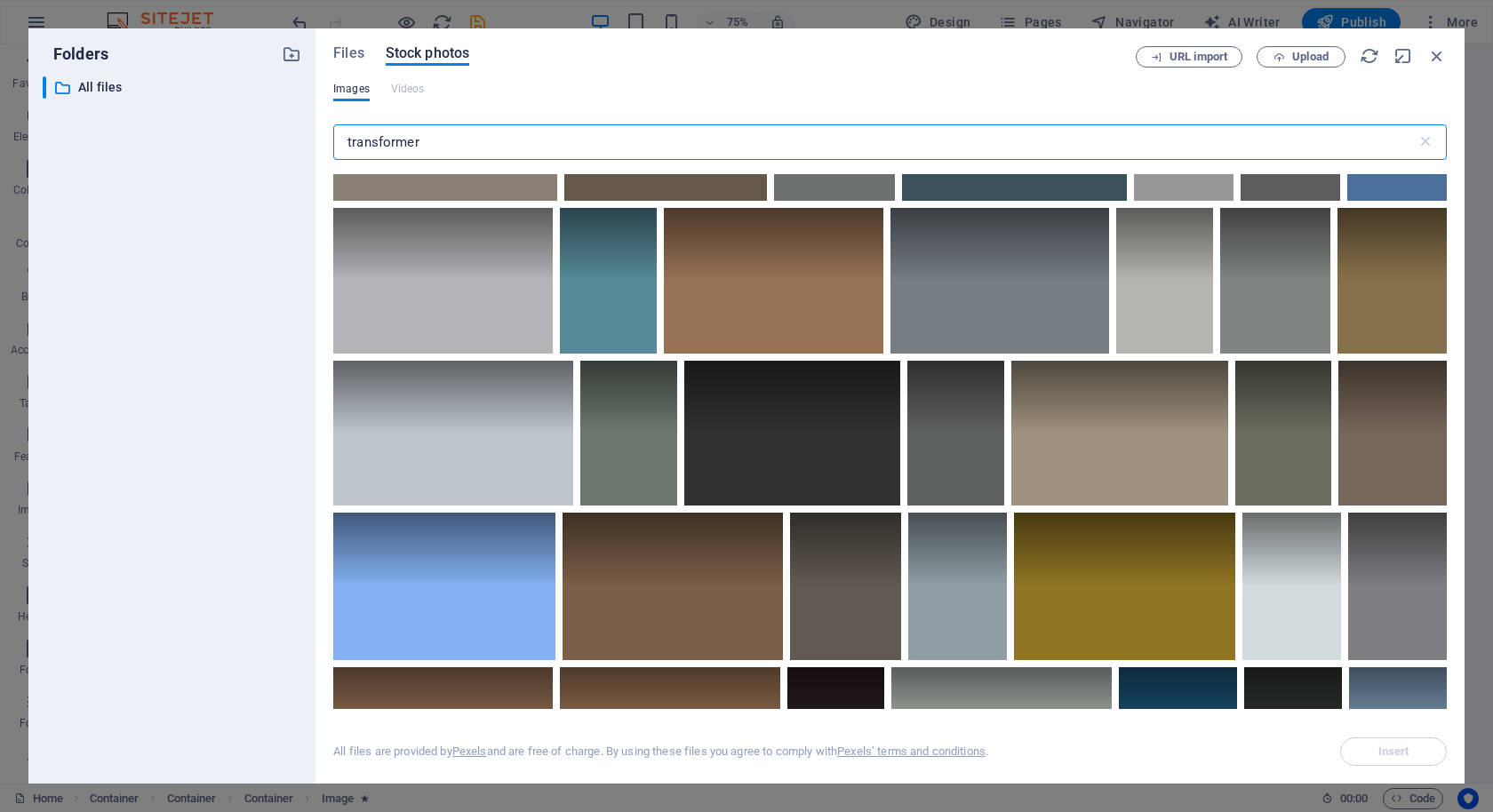 scroll, scrollTop: 0, scrollLeft: 0, axis: both 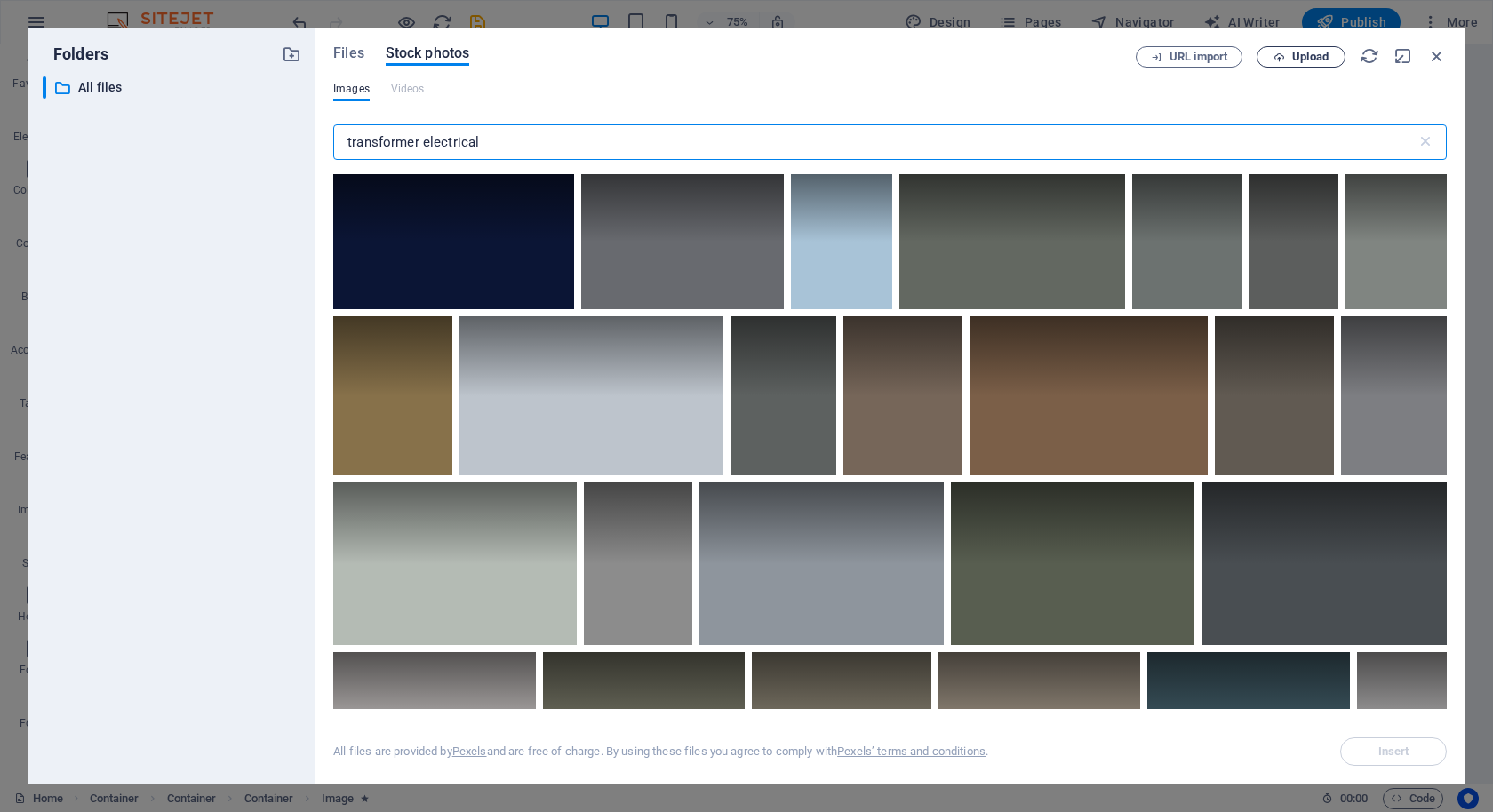 type on "transformer electrical" 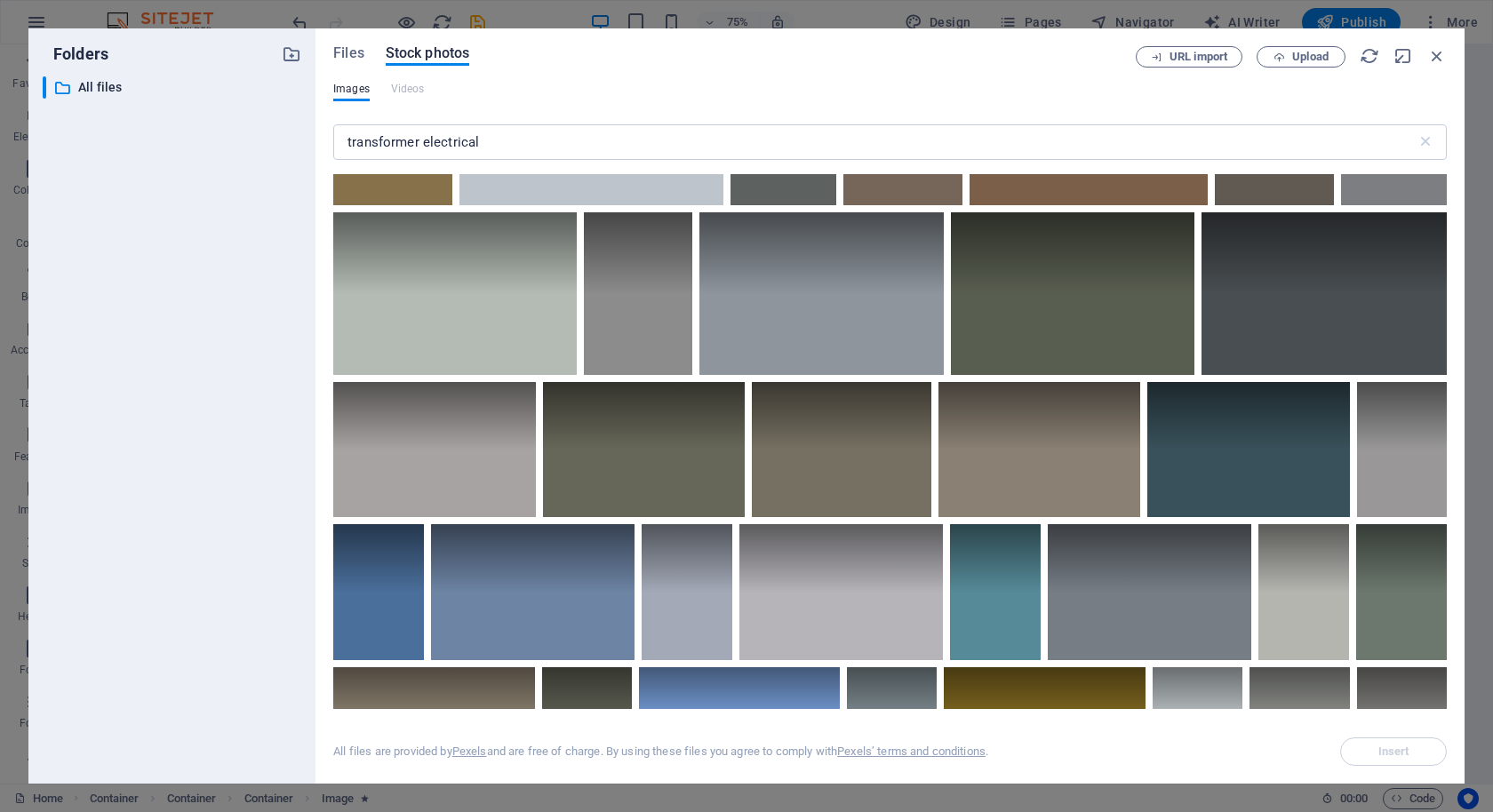 scroll, scrollTop: 0, scrollLeft: 0, axis: both 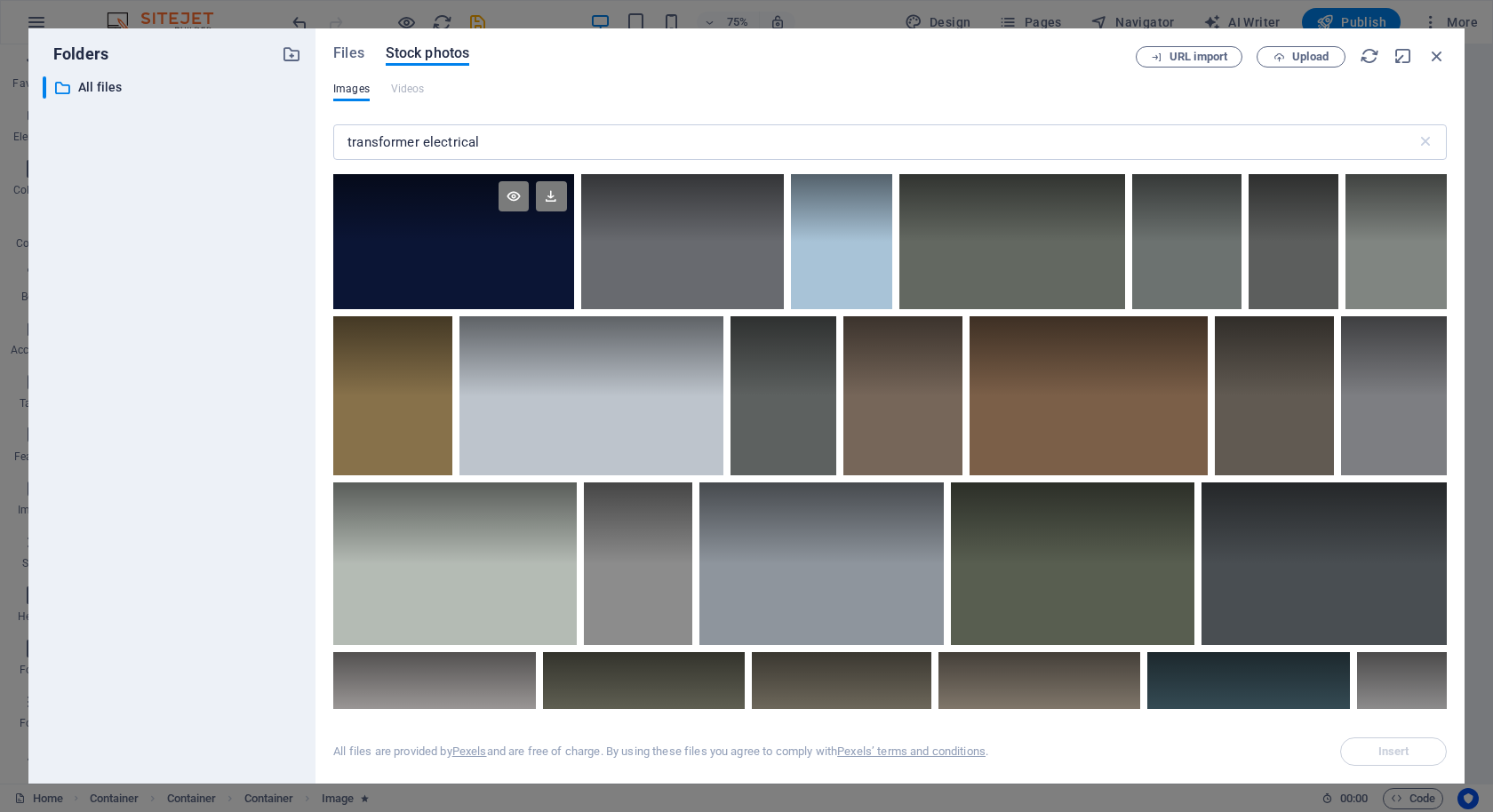 click at bounding box center (453, 242) 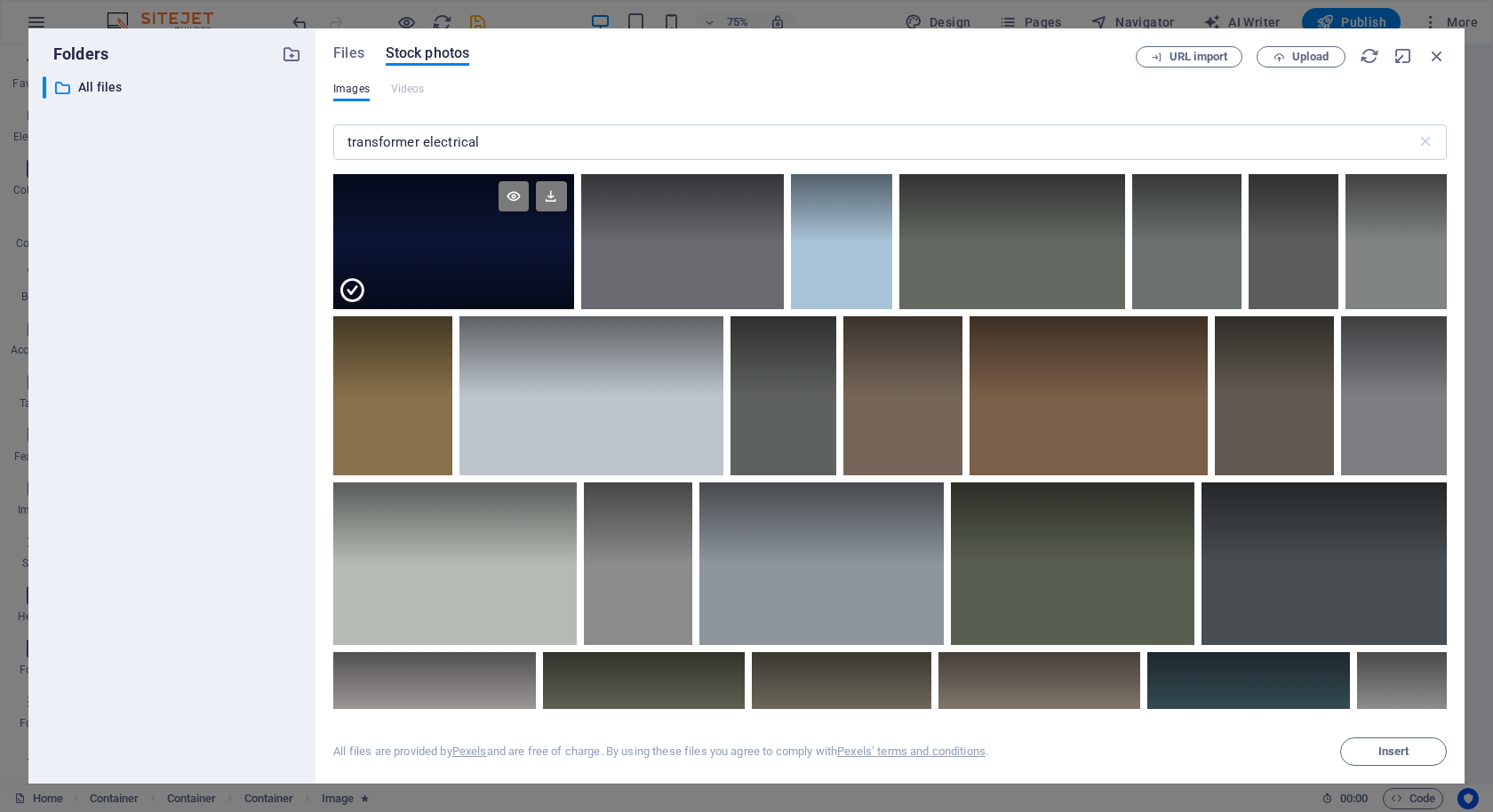 click at bounding box center (453, 275) 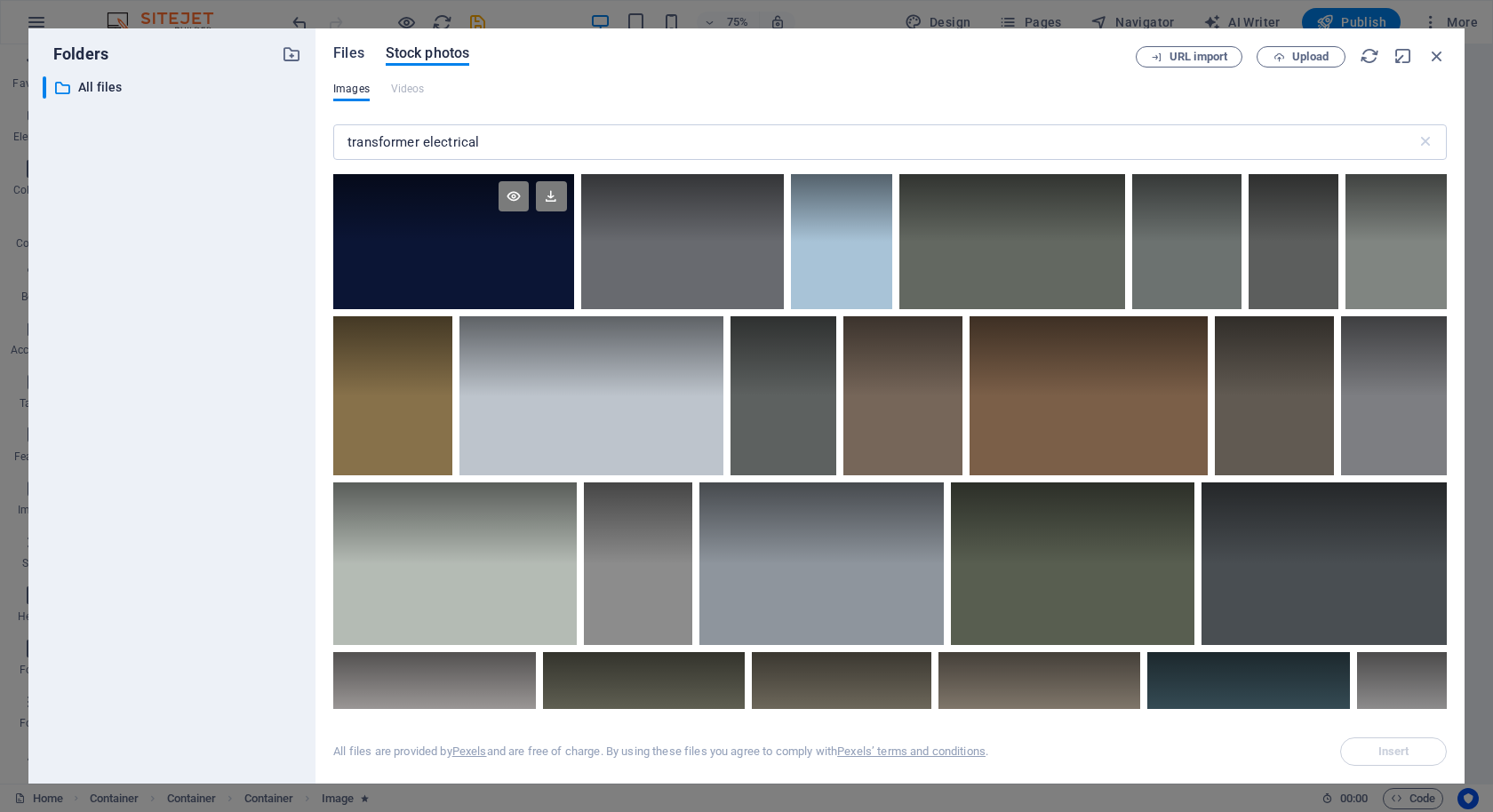 click on "Files" at bounding box center [348, 56] 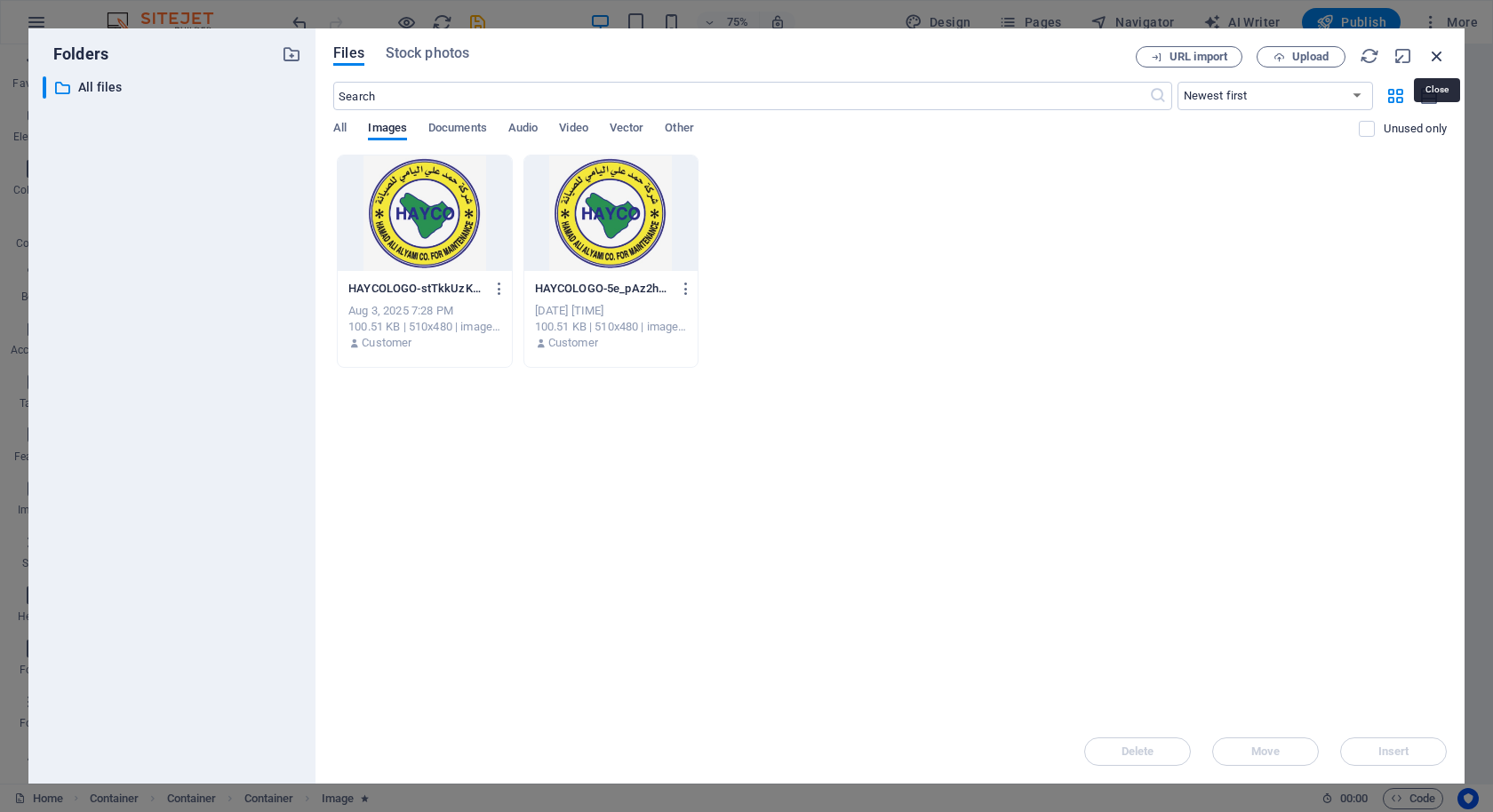 click at bounding box center [1437, 56] 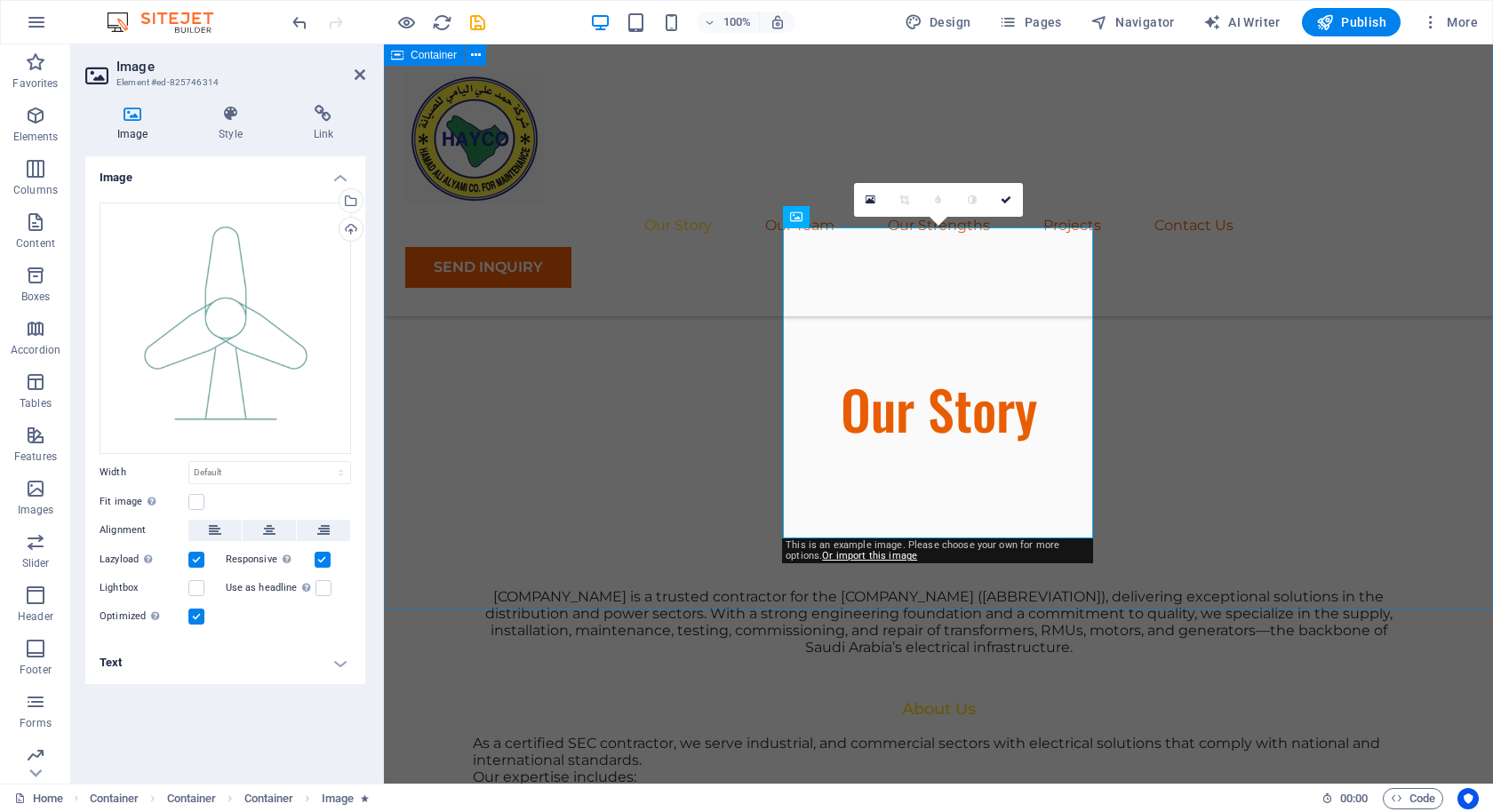 click on "Our Team COMING SOON... Floris Redford Sustainable Advisor Our Sustainable Advisor specializes in sustainable energy solutions, guiding clients toward eco-friendly and successful practices. Benjamin Creek Business Analyst Our Business Analyst extracts insights from data, helping clients make informed decisions and optimize strategies. Margaret Smith Strategy Consultant Our Strategy Consultant crafts innovative plans and strategy to drive growth and profitability for clients world wide." at bounding box center (938, 2763) 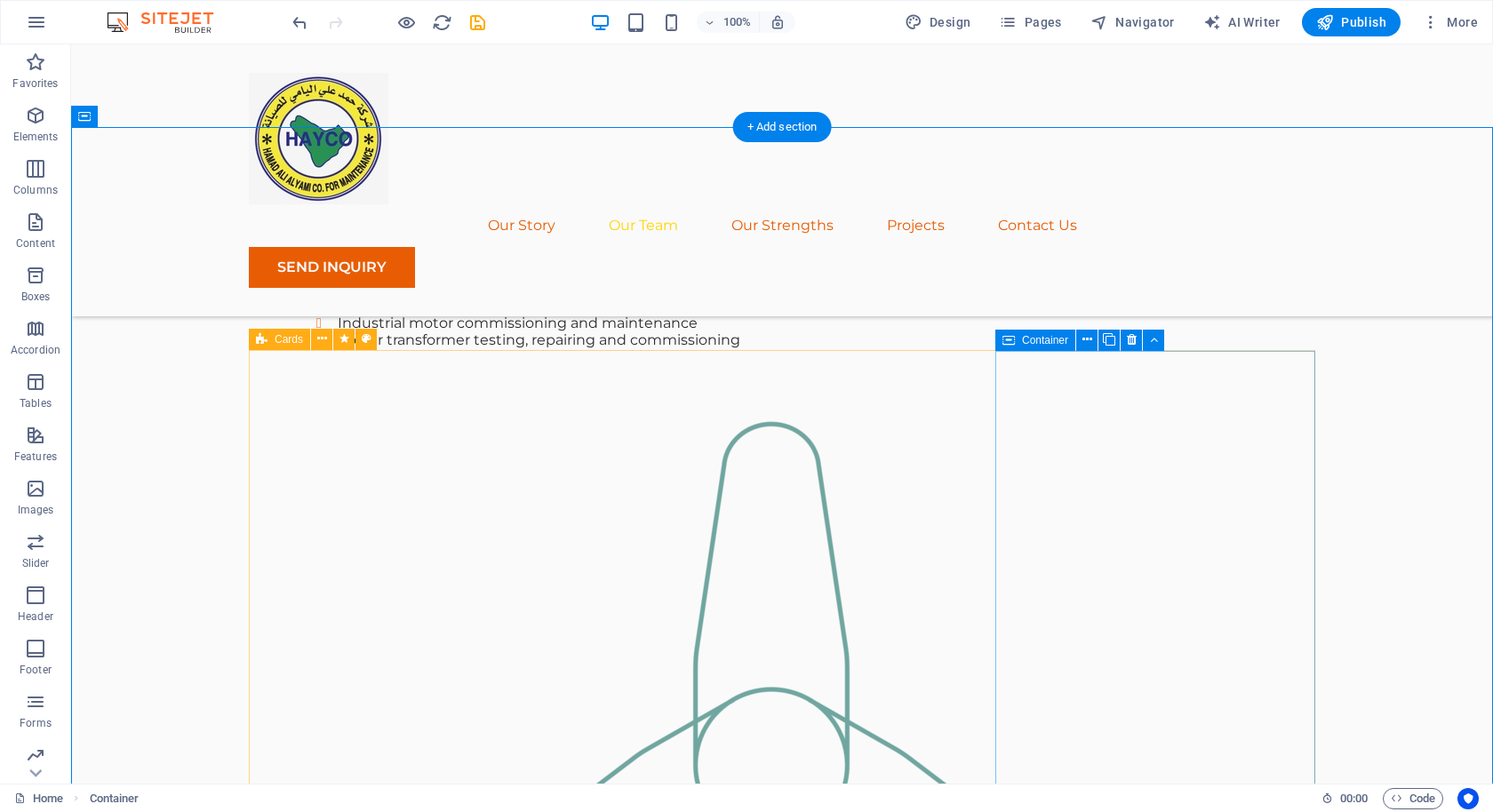 scroll, scrollTop: 1506, scrollLeft: 0, axis: vertical 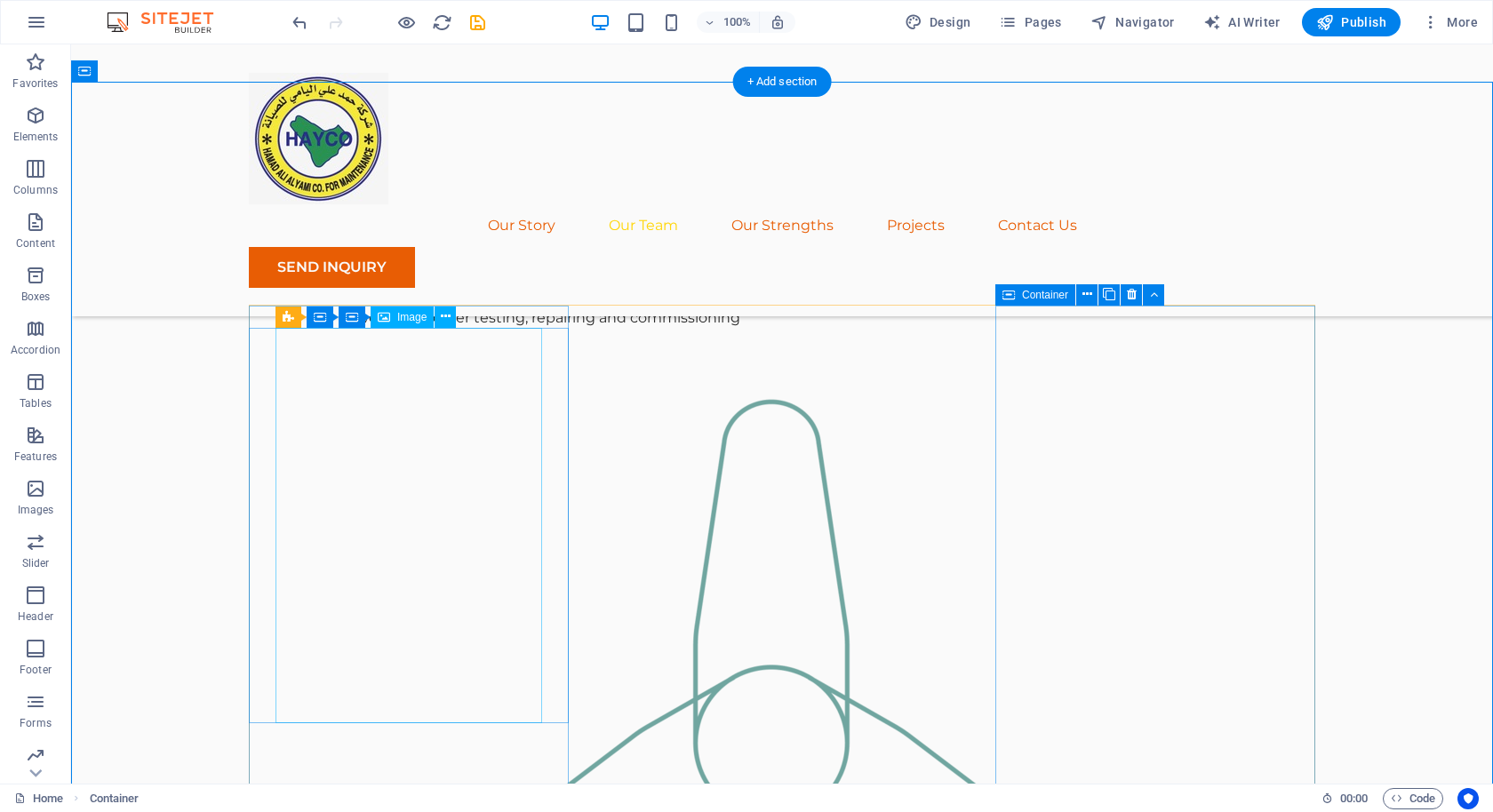 click at bounding box center (409, 1677) 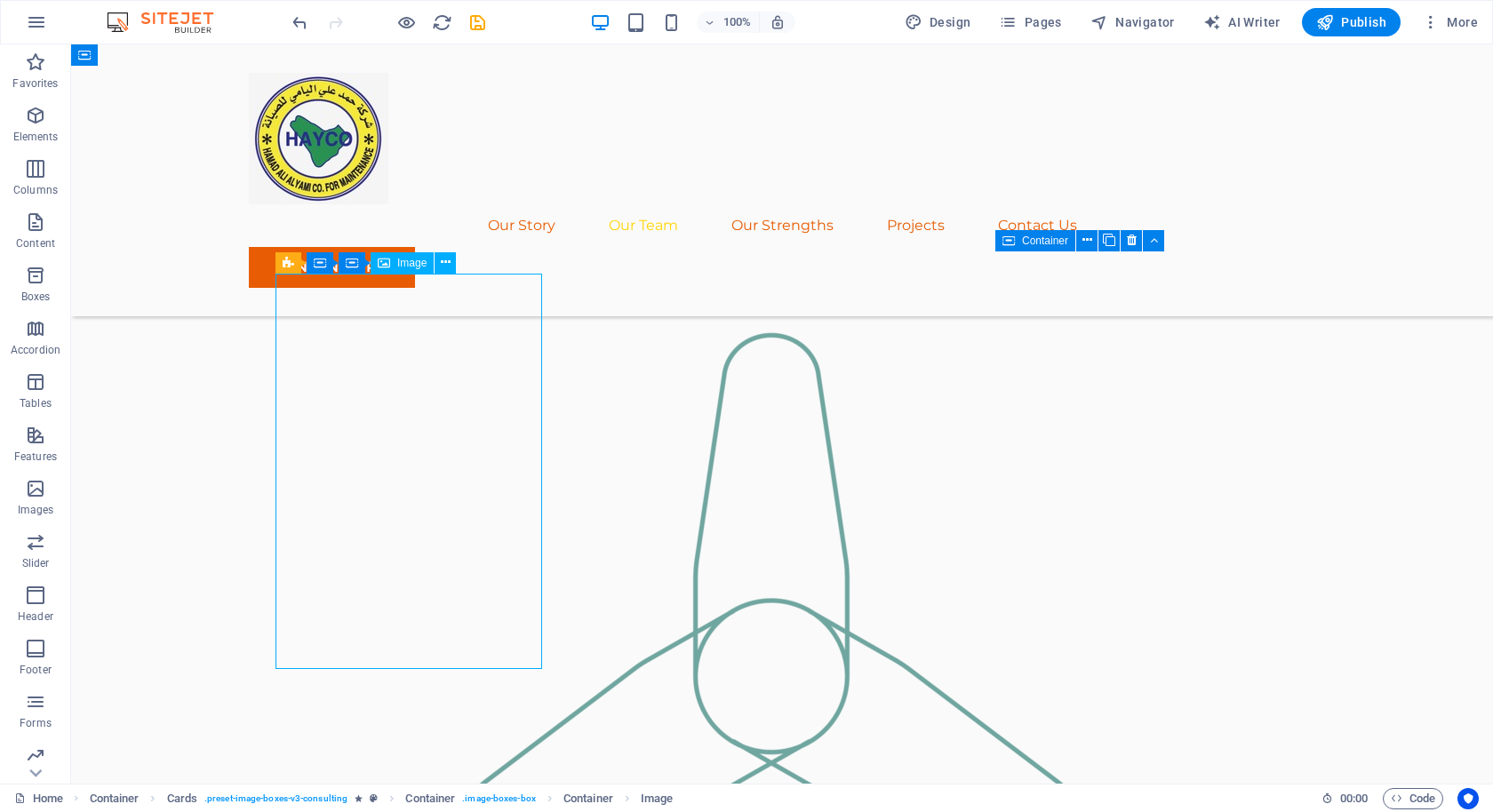 scroll, scrollTop: 1537, scrollLeft: 0, axis: vertical 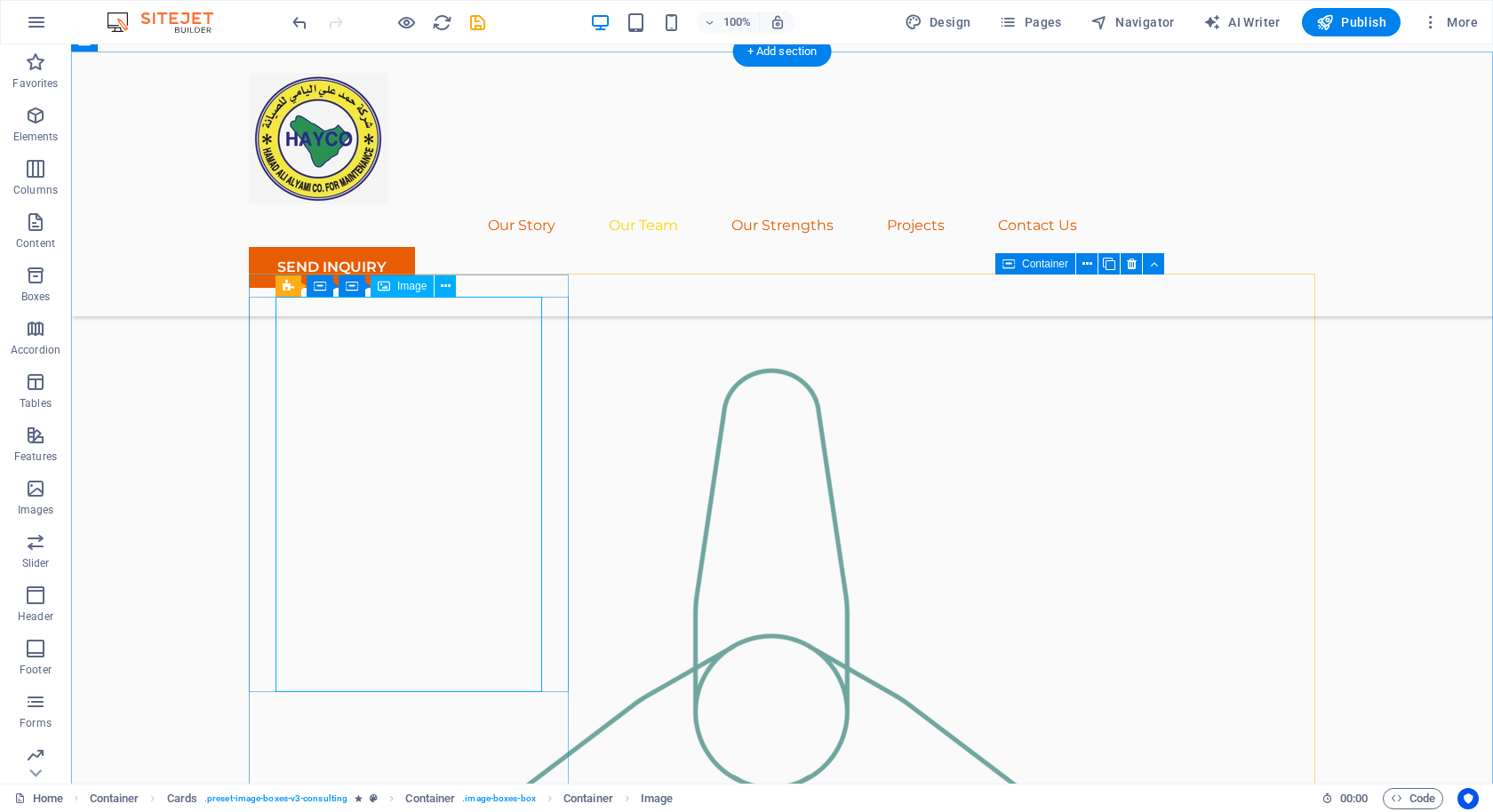 click at bounding box center [409, 1646] 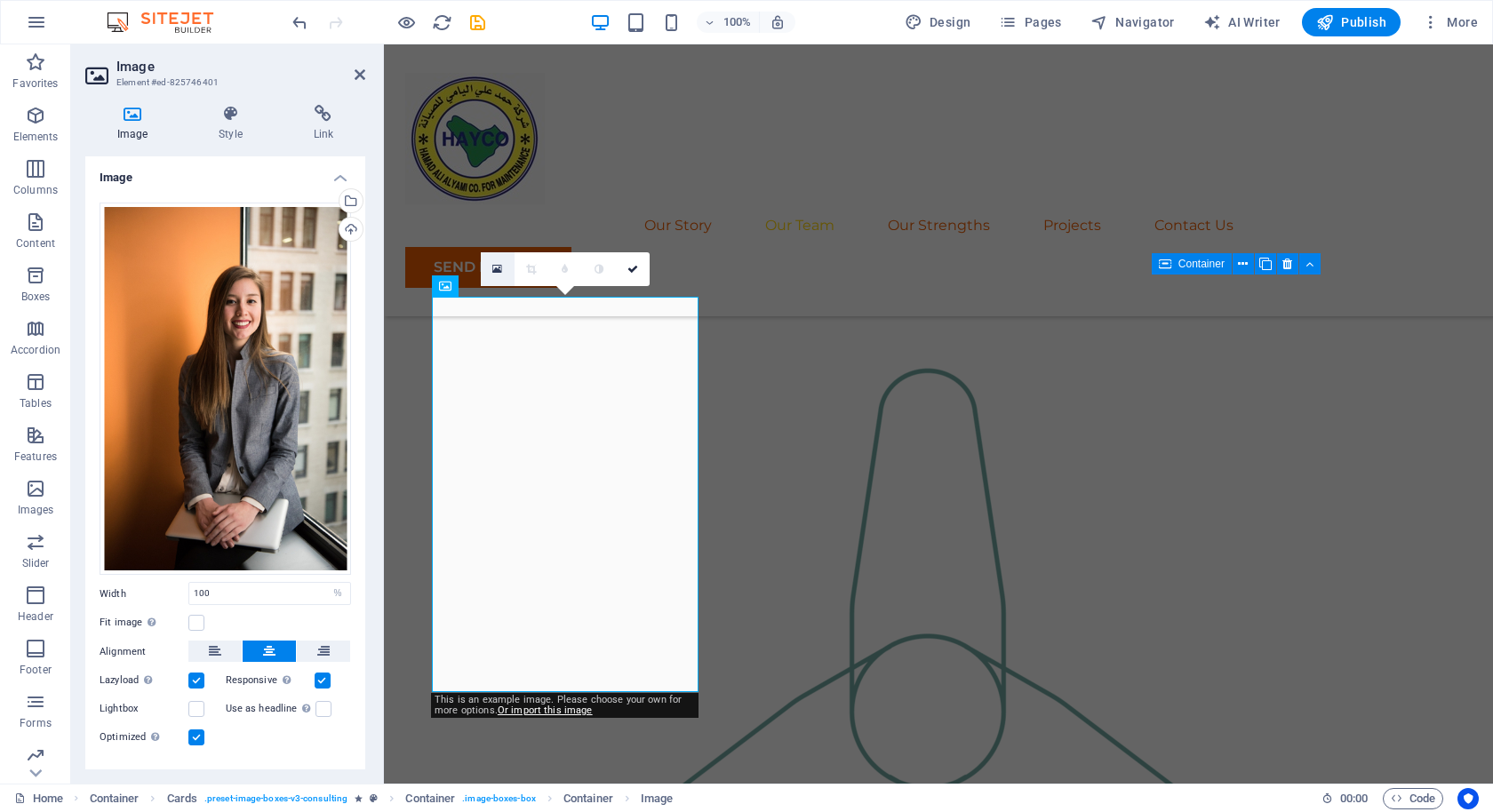 click at bounding box center [497, 269] 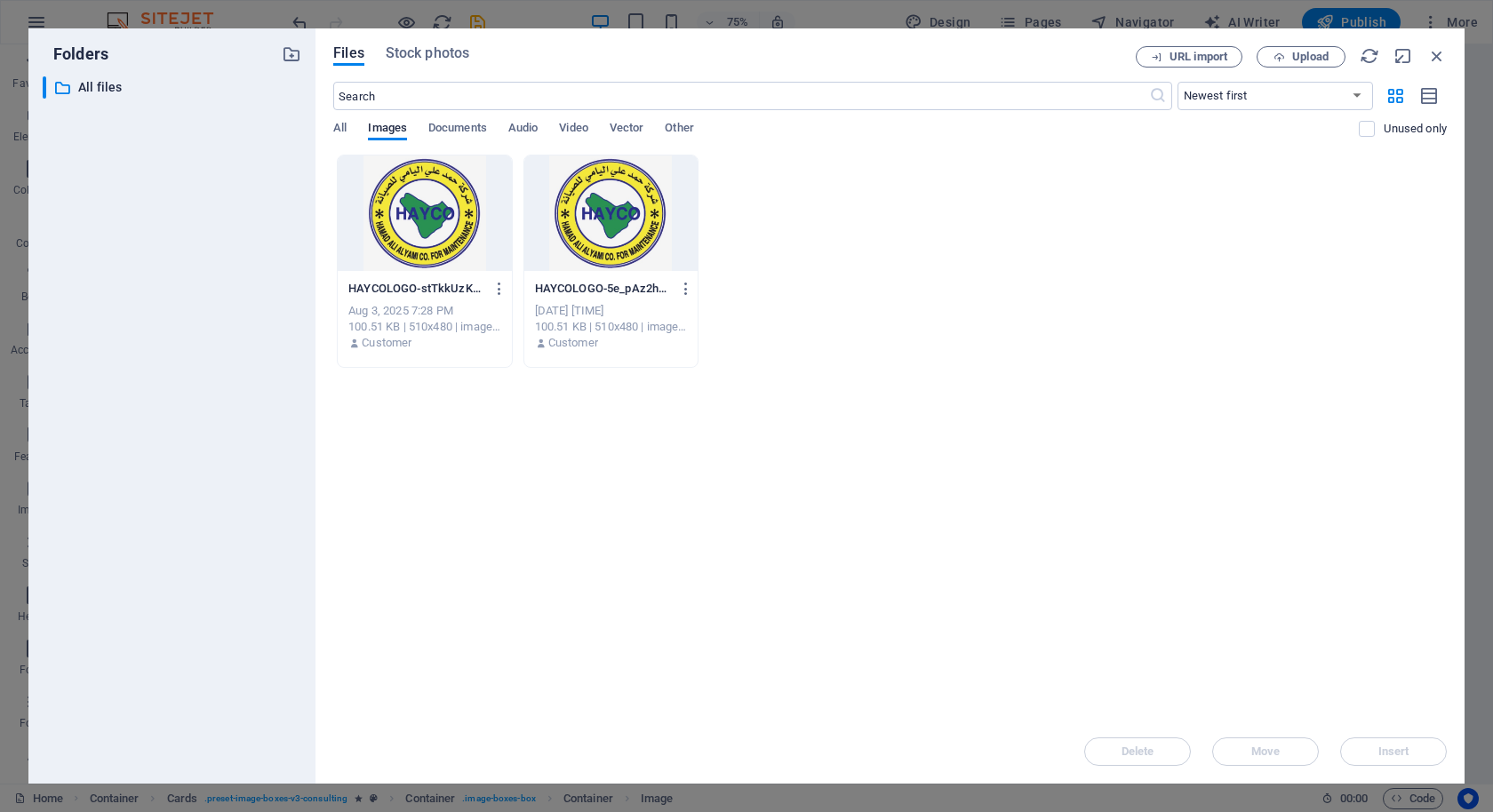 click at bounding box center (424, 213) 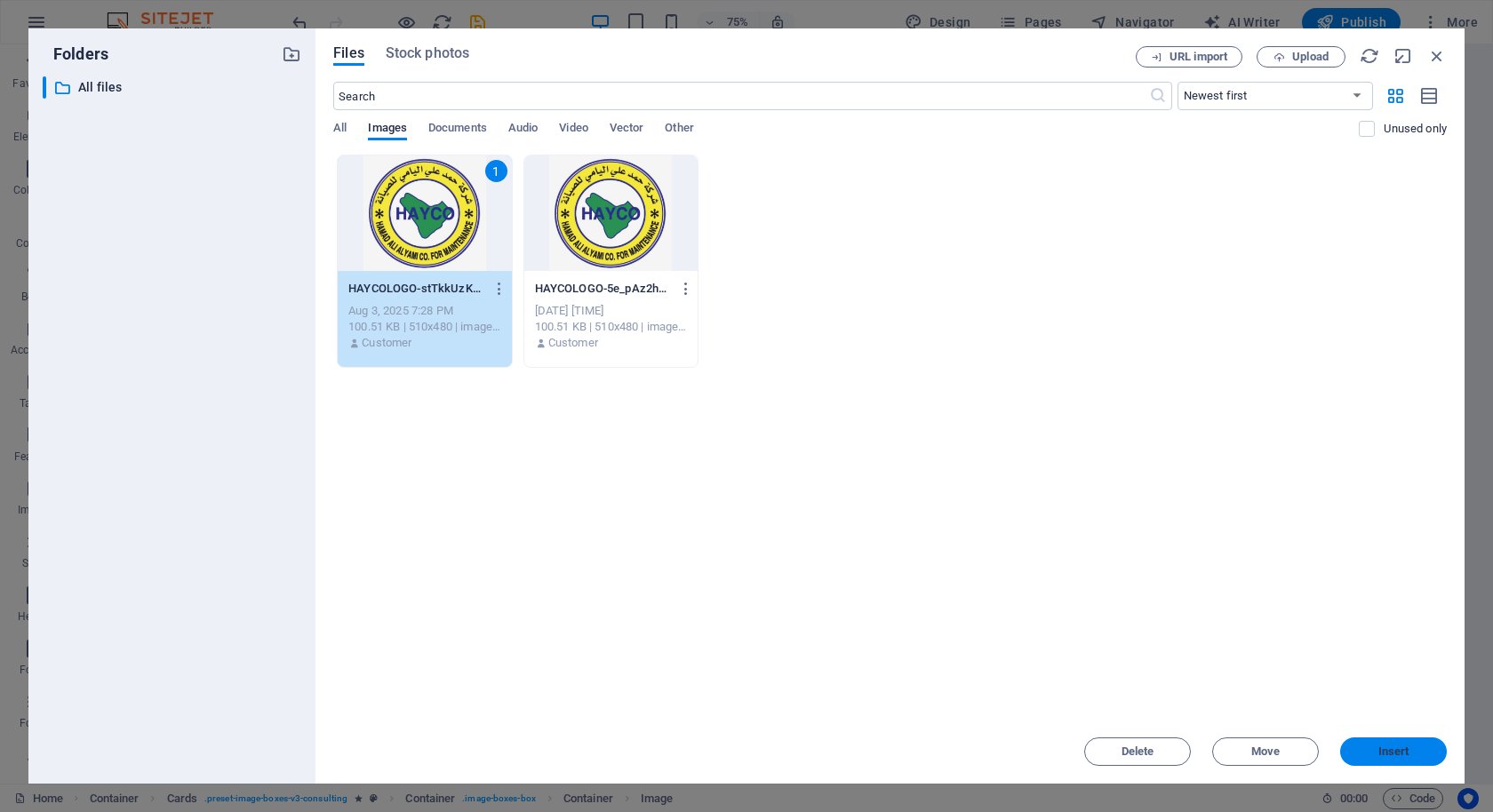 click on "Insert" at bounding box center (1393, 752) 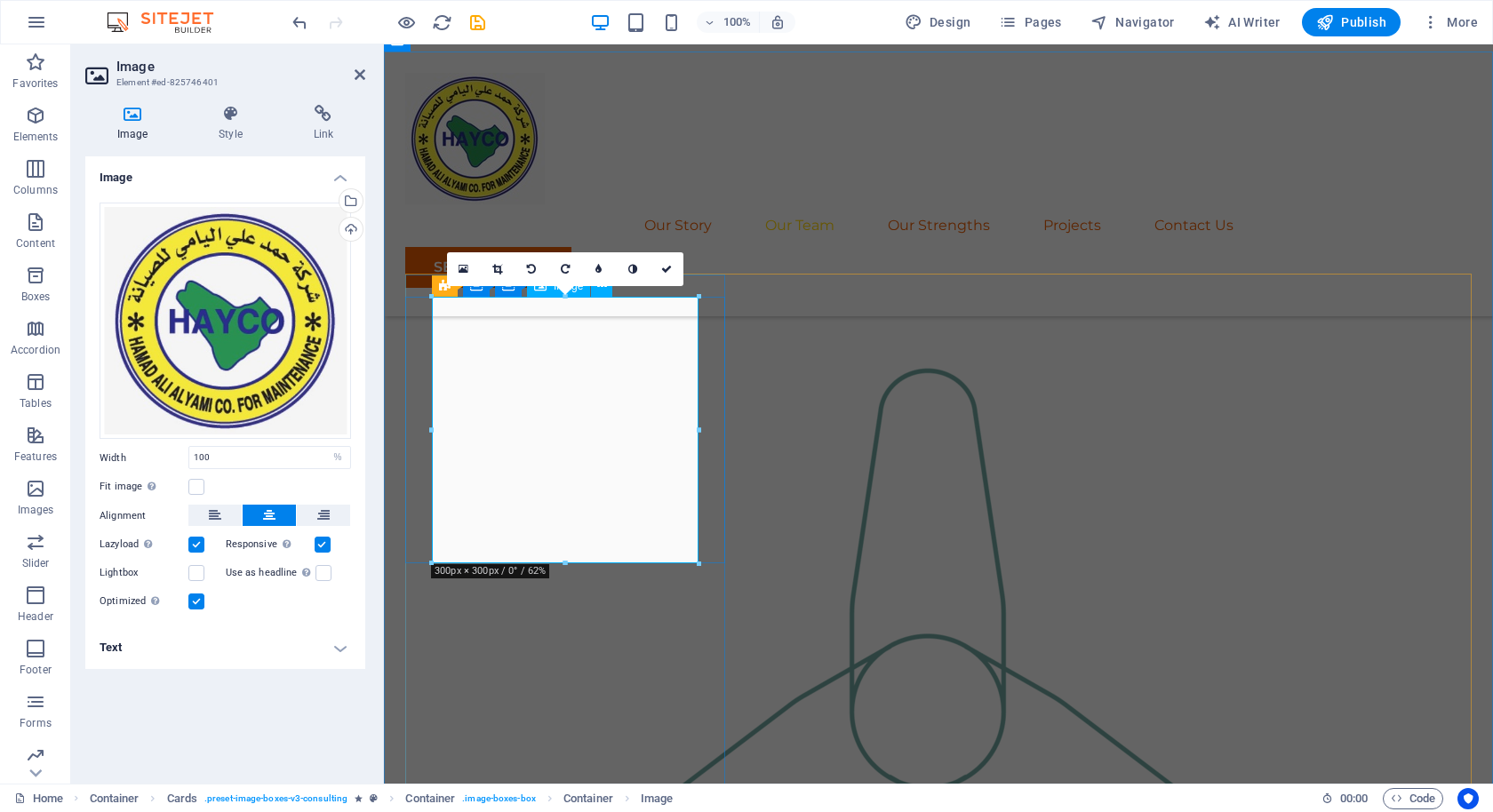 click at bounding box center (565, 1646) 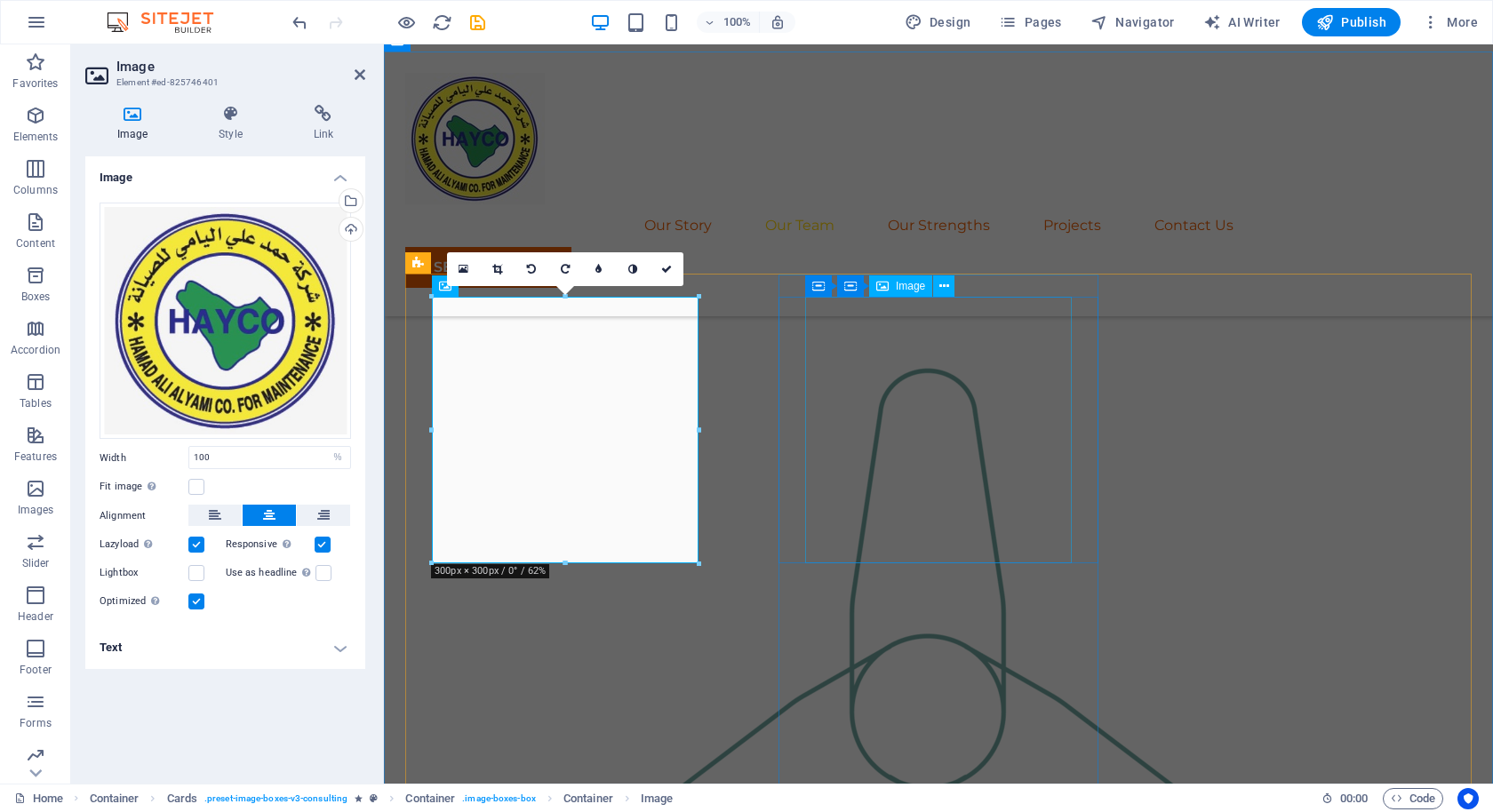 click at bounding box center [565, 2167] 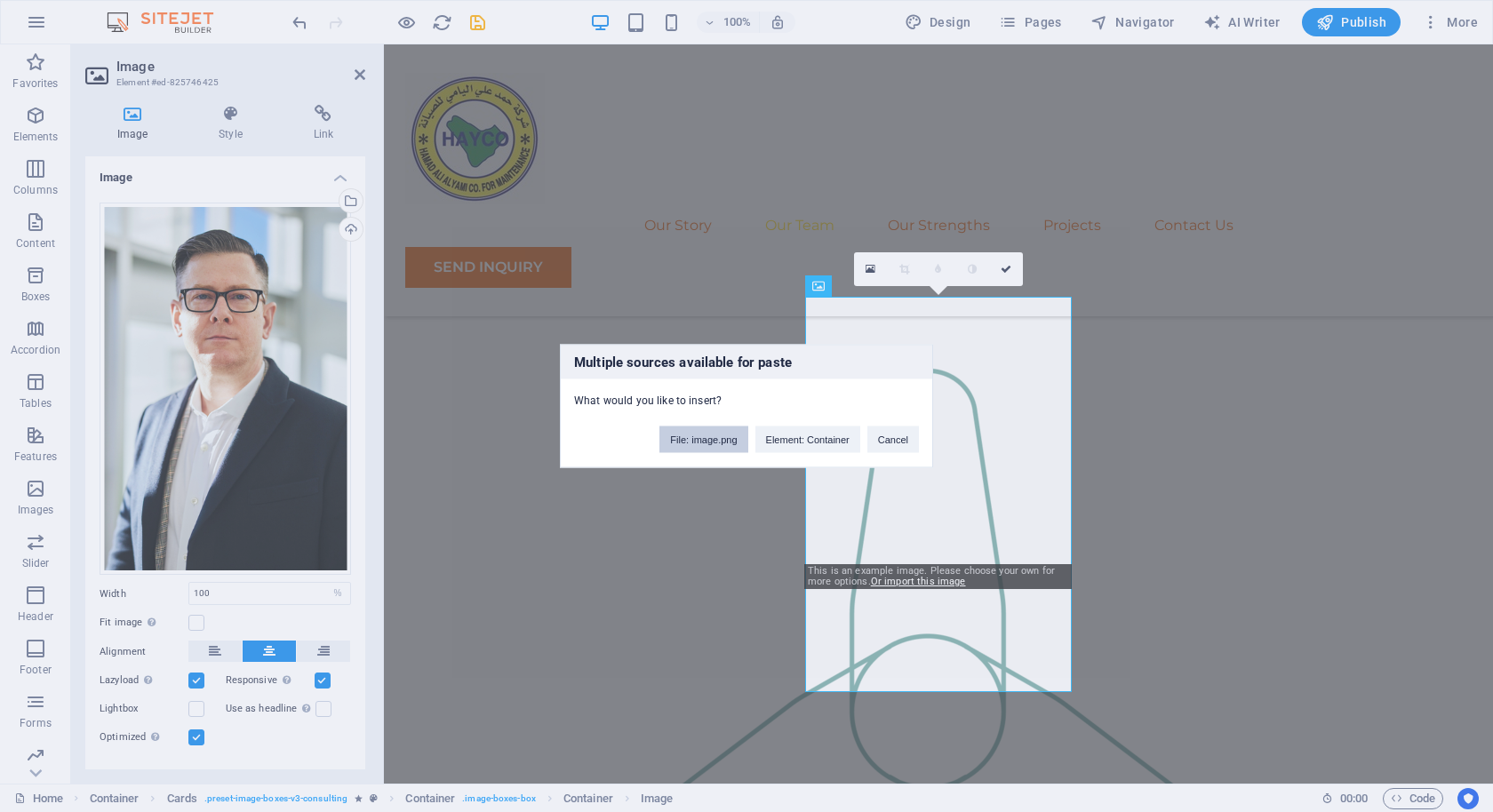click on "File: image.png" at bounding box center (703, 440) 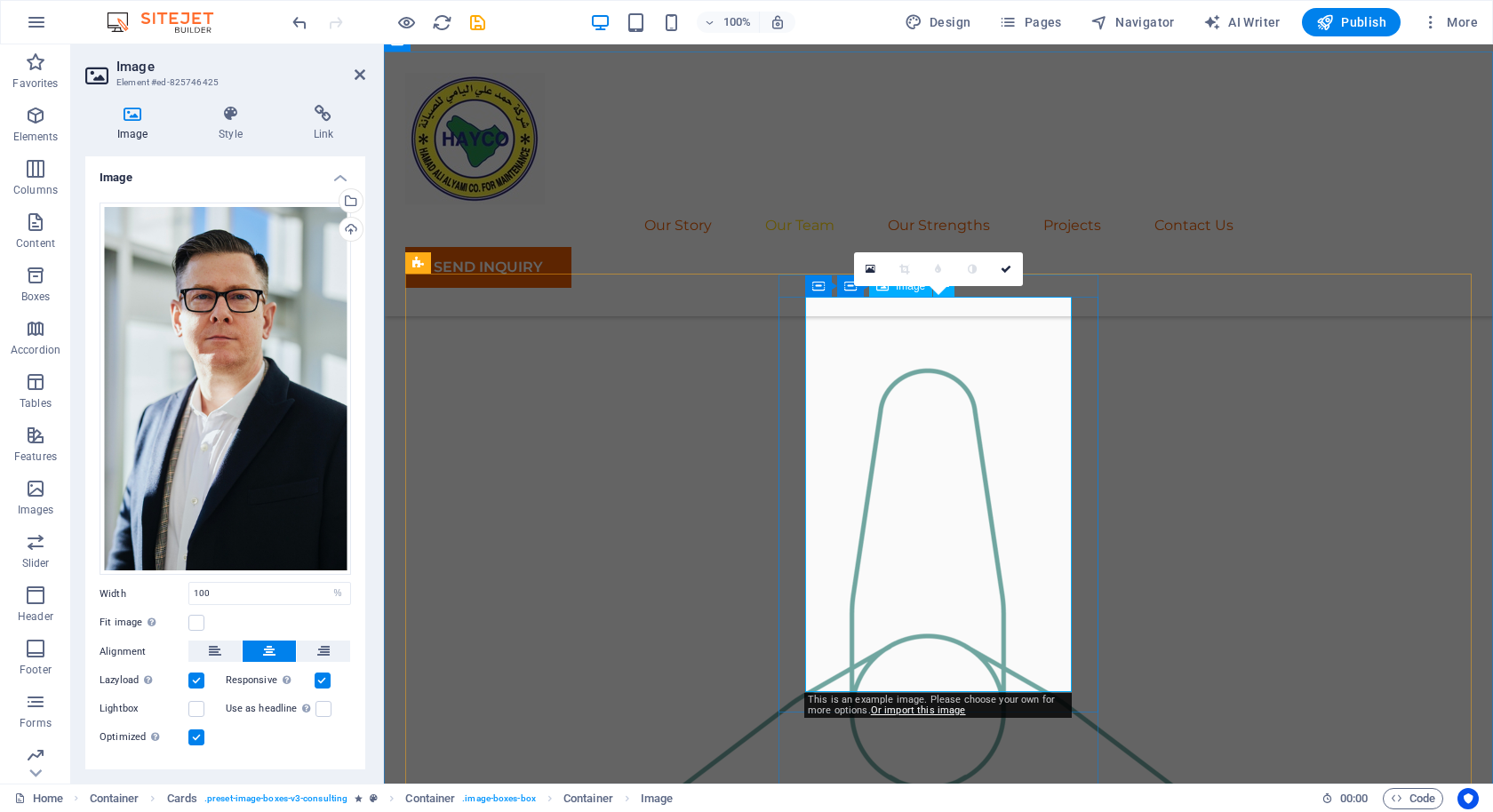 click at bounding box center [565, 2167] 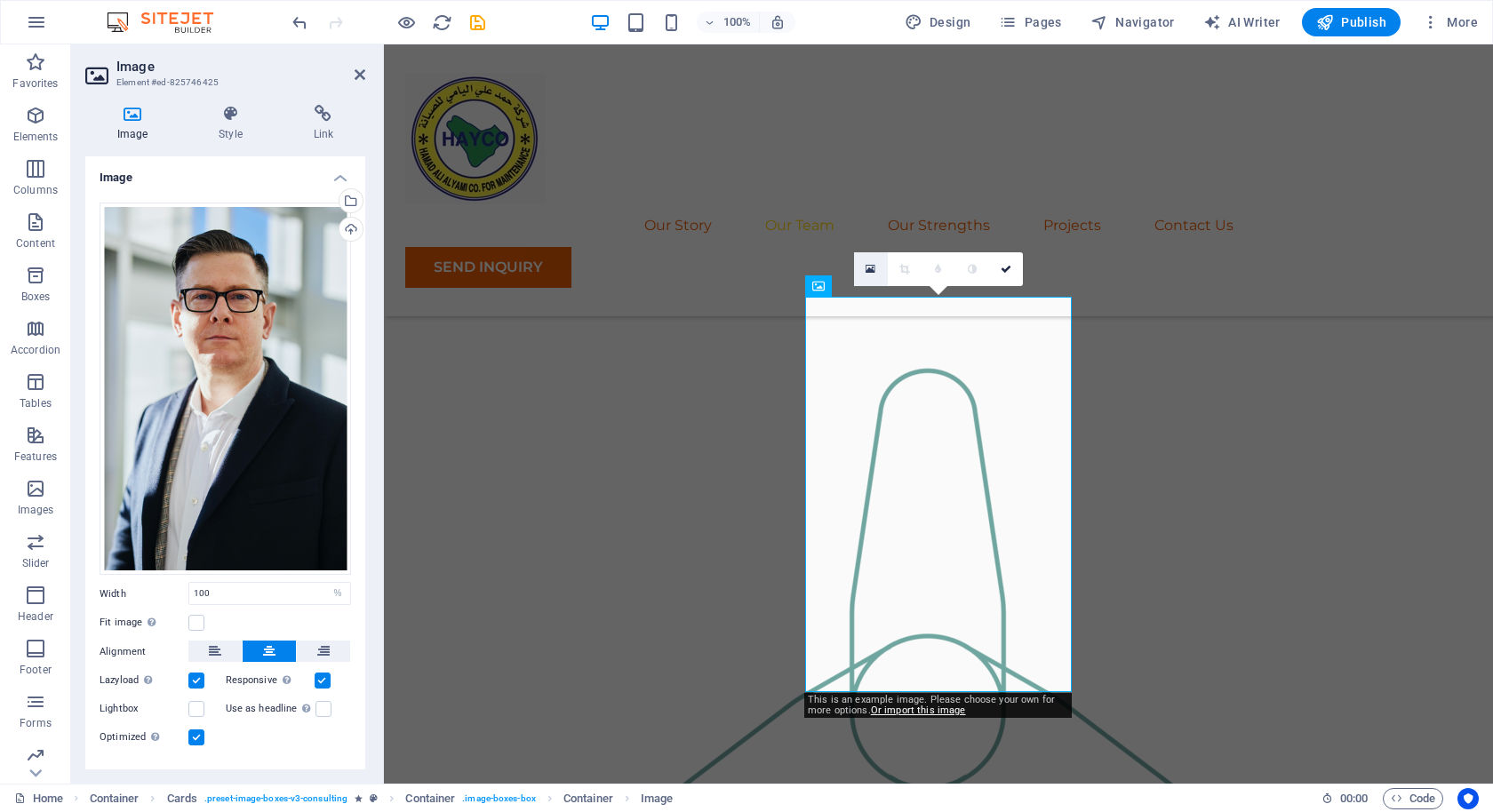 click at bounding box center [871, 269] 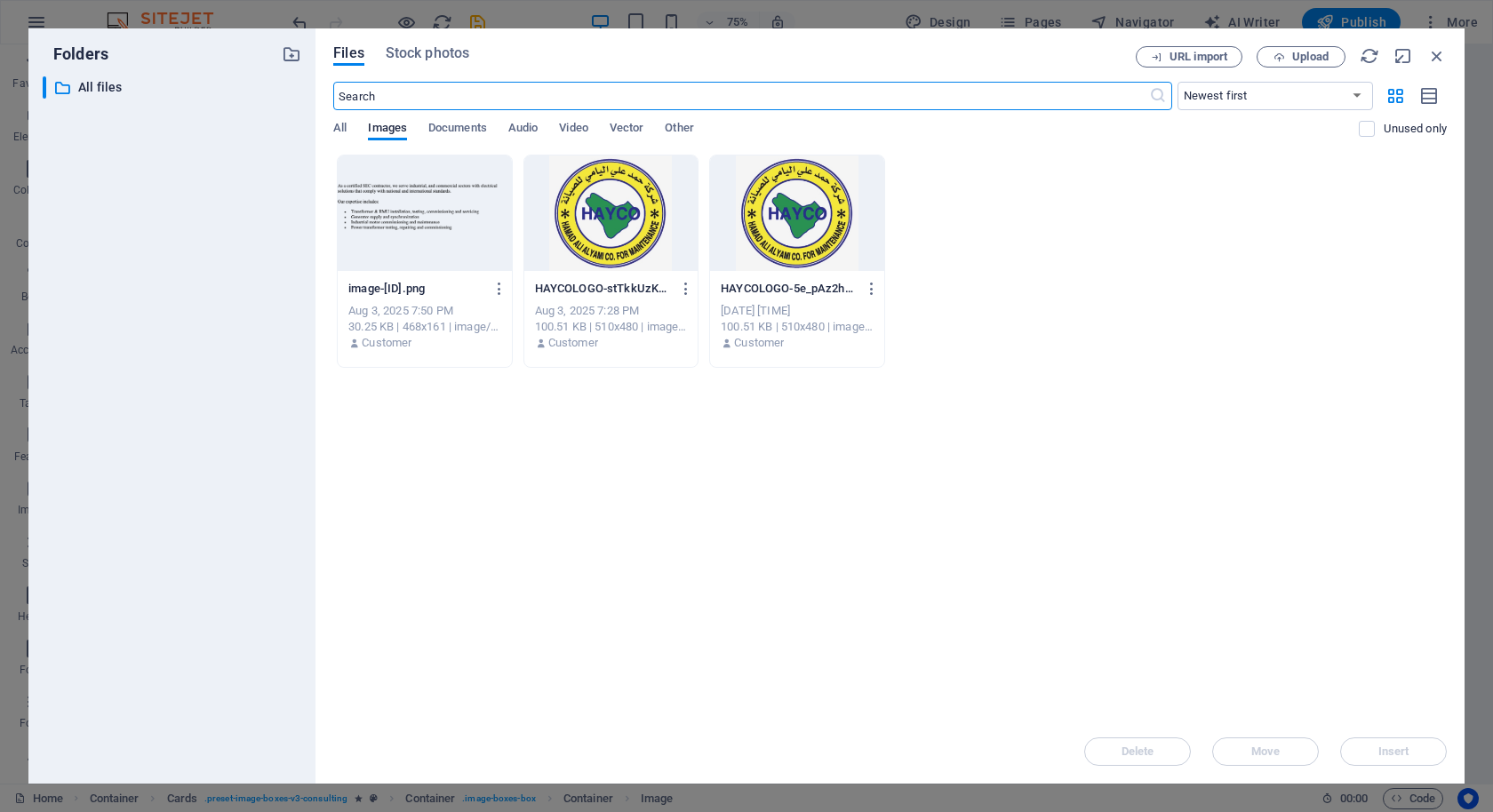 click at bounding box center (611, 213) 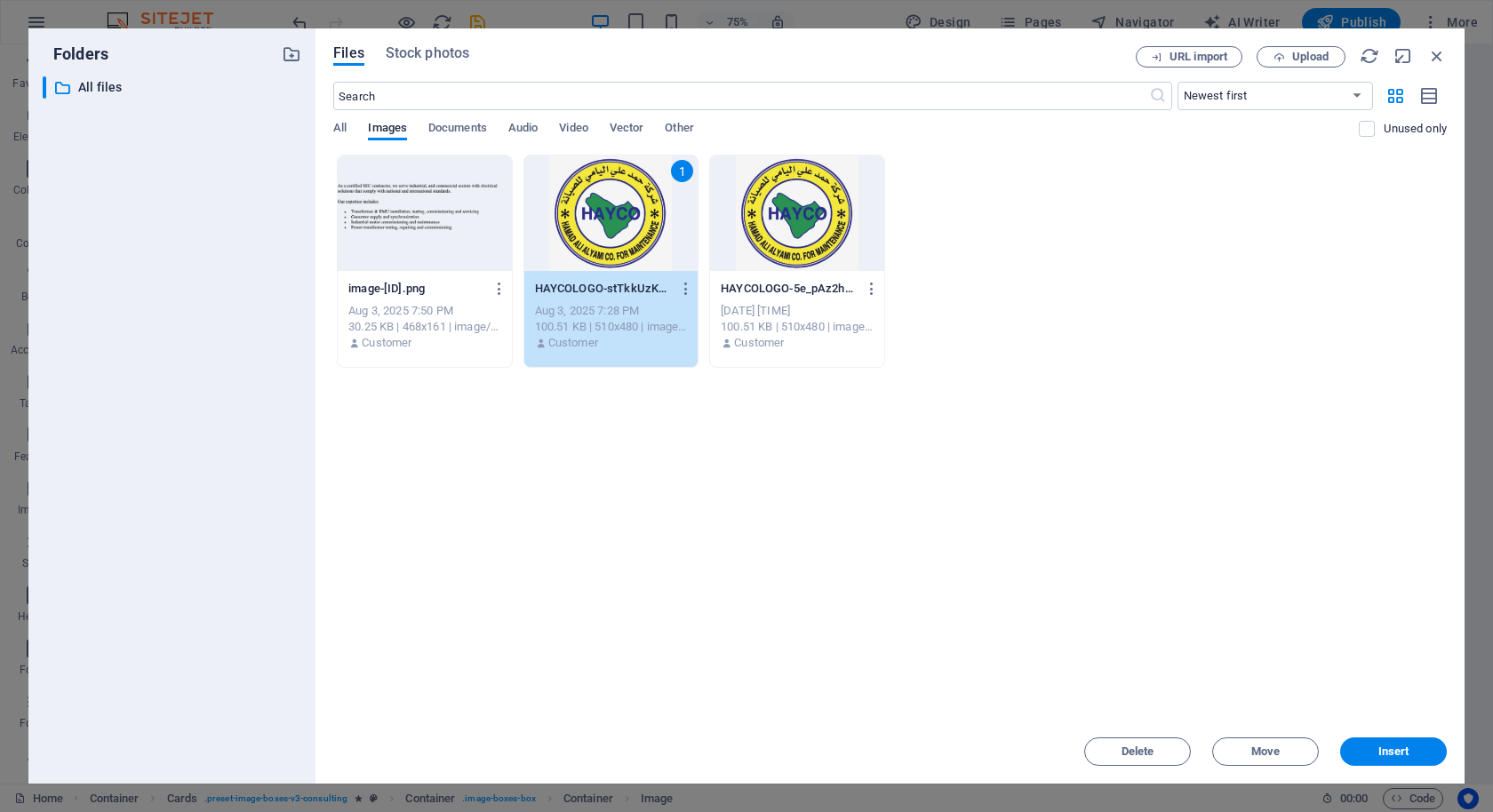 click on "1" at bounding box center (611, 213) 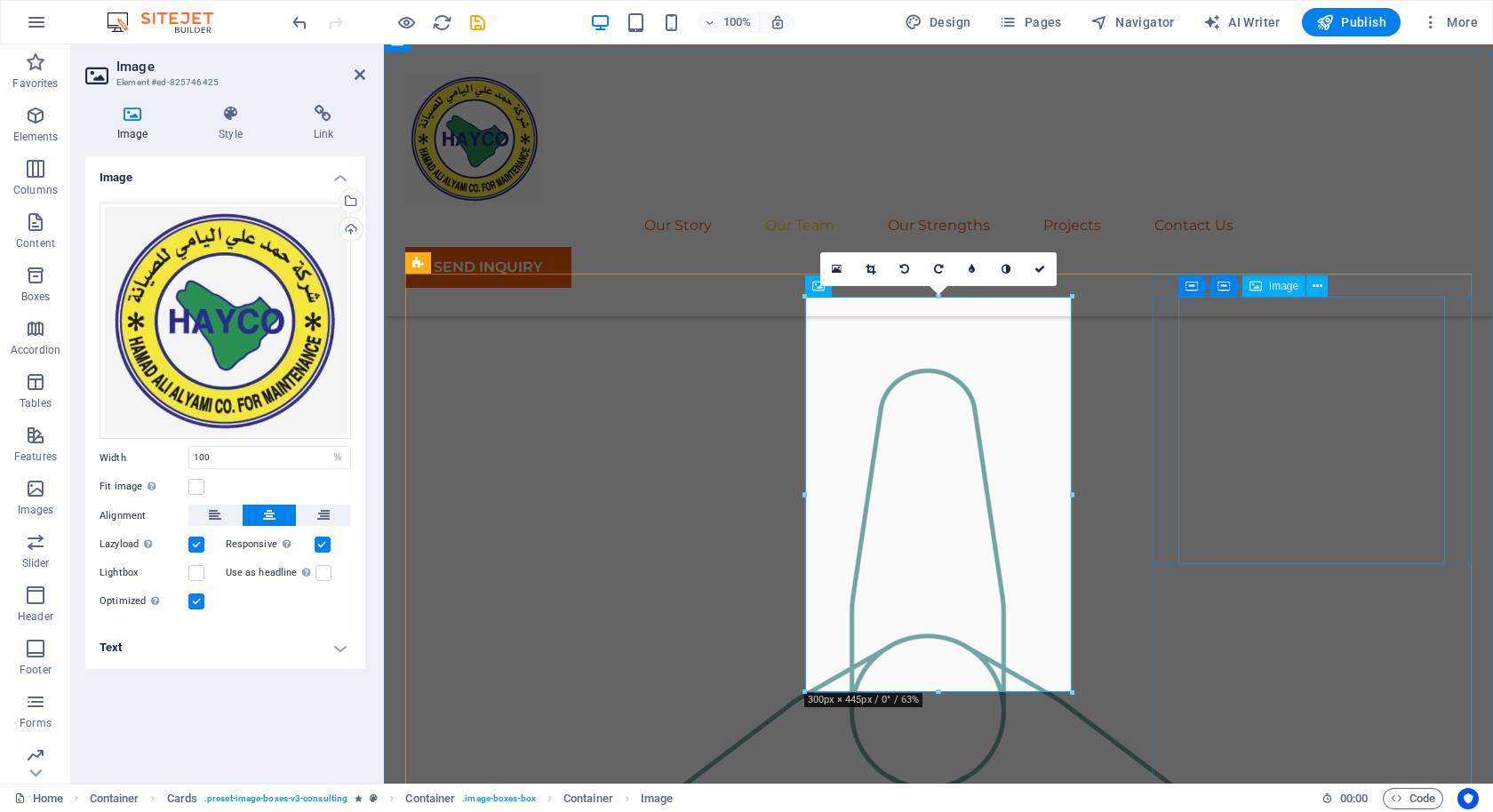 click at bounding box center (565, 2831) 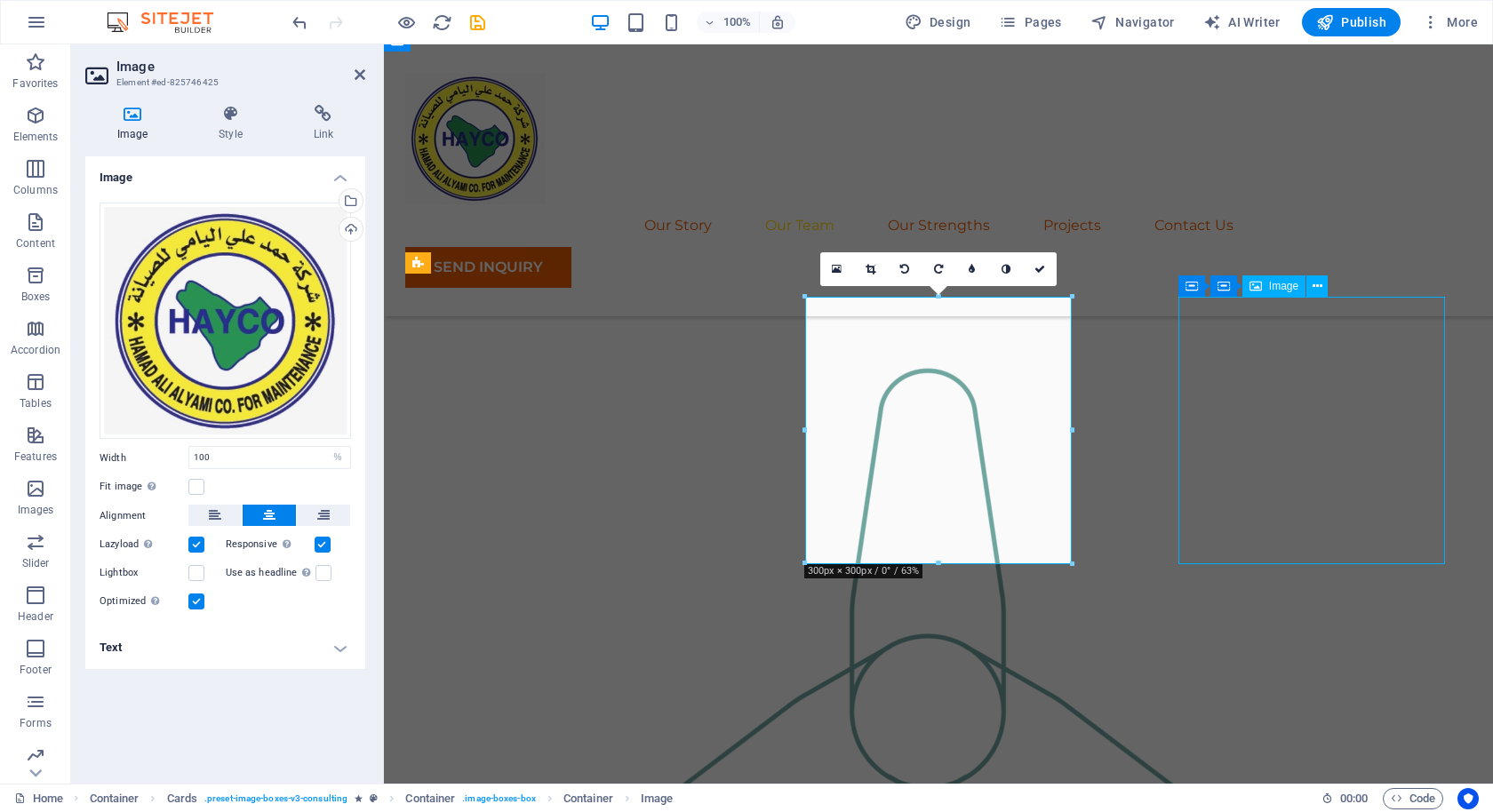 click at bounding box center (565, 2831) 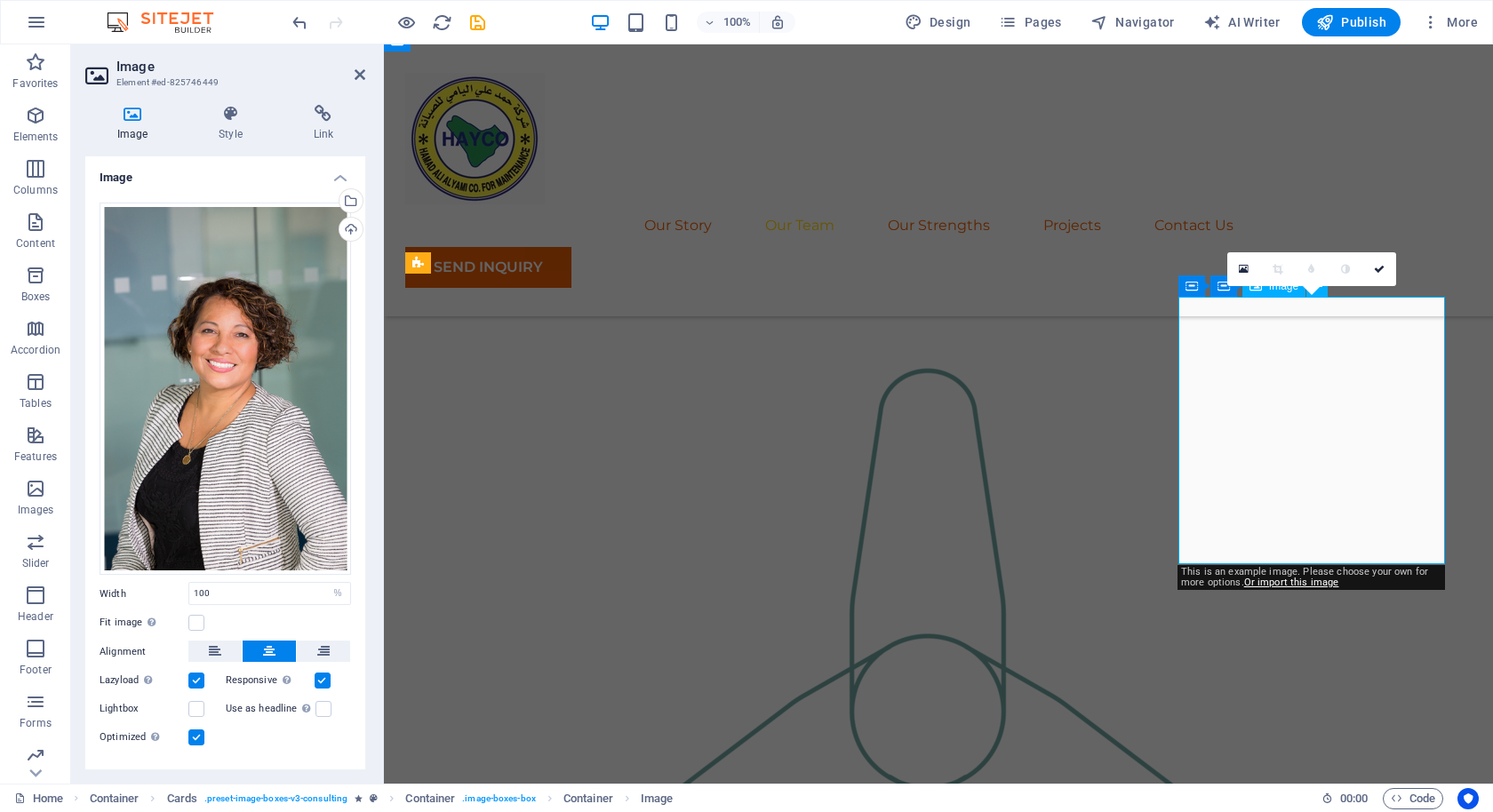 click at bounding box center (565, 2831) 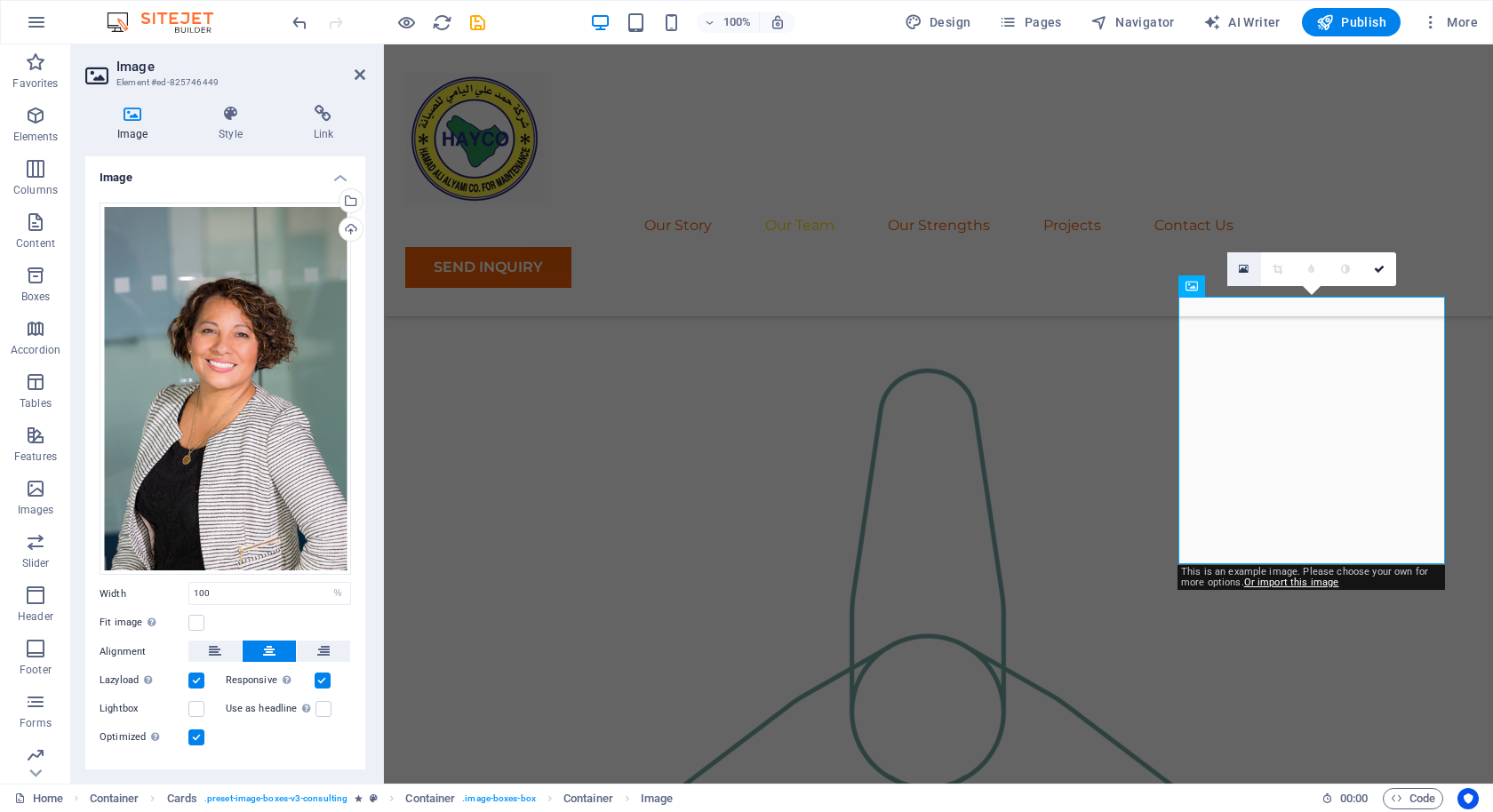 click at bounding box center [1243, 269] 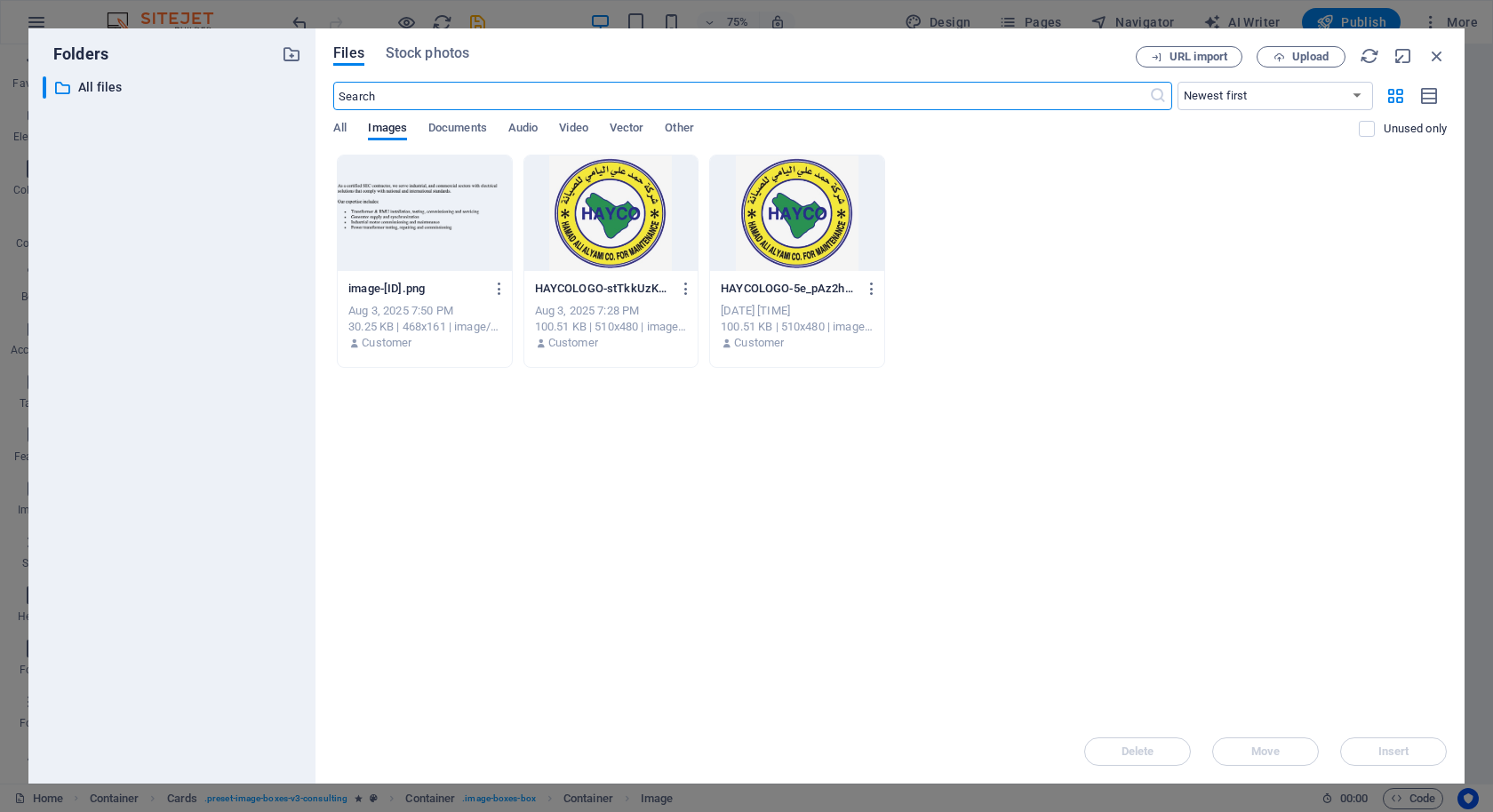 click at bounding box center [611, 213] 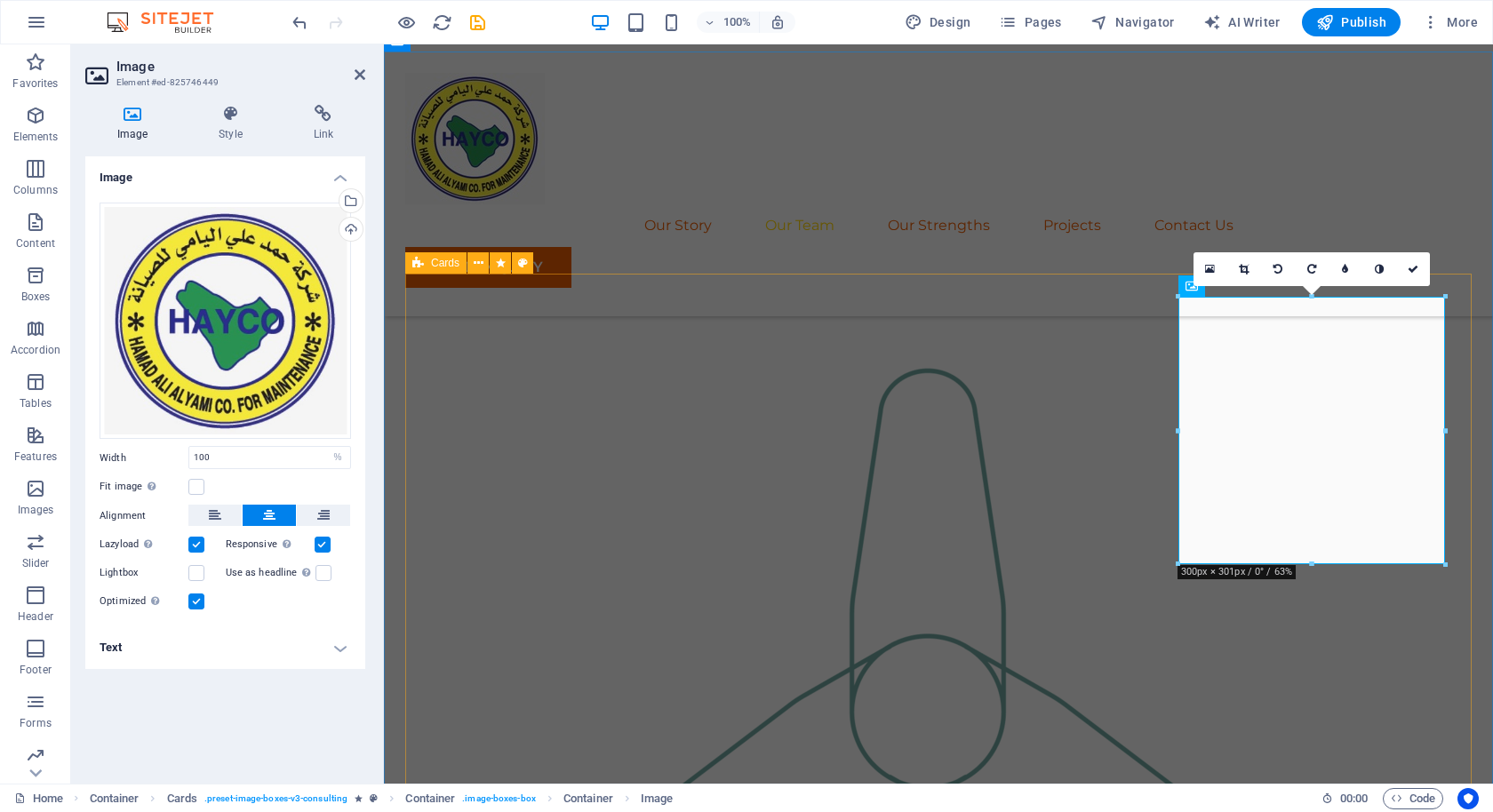 click on "Floris Redford Sustainable Advisor Our Sustainable Advisor specializes in sustainable energy solutions, guiding clients toward eco-friendly and successful practices. Benjamin Creek Business Analyst Our Business Analyst extracts insights from data, helping clients make informed decisions and optimize strategies. Margaret Smith Strategy Consultant Our Strategy Consultant crafts innovative plans and strategy to drive growth and profitability for clients world wide." at bounding box center (938, 2352) 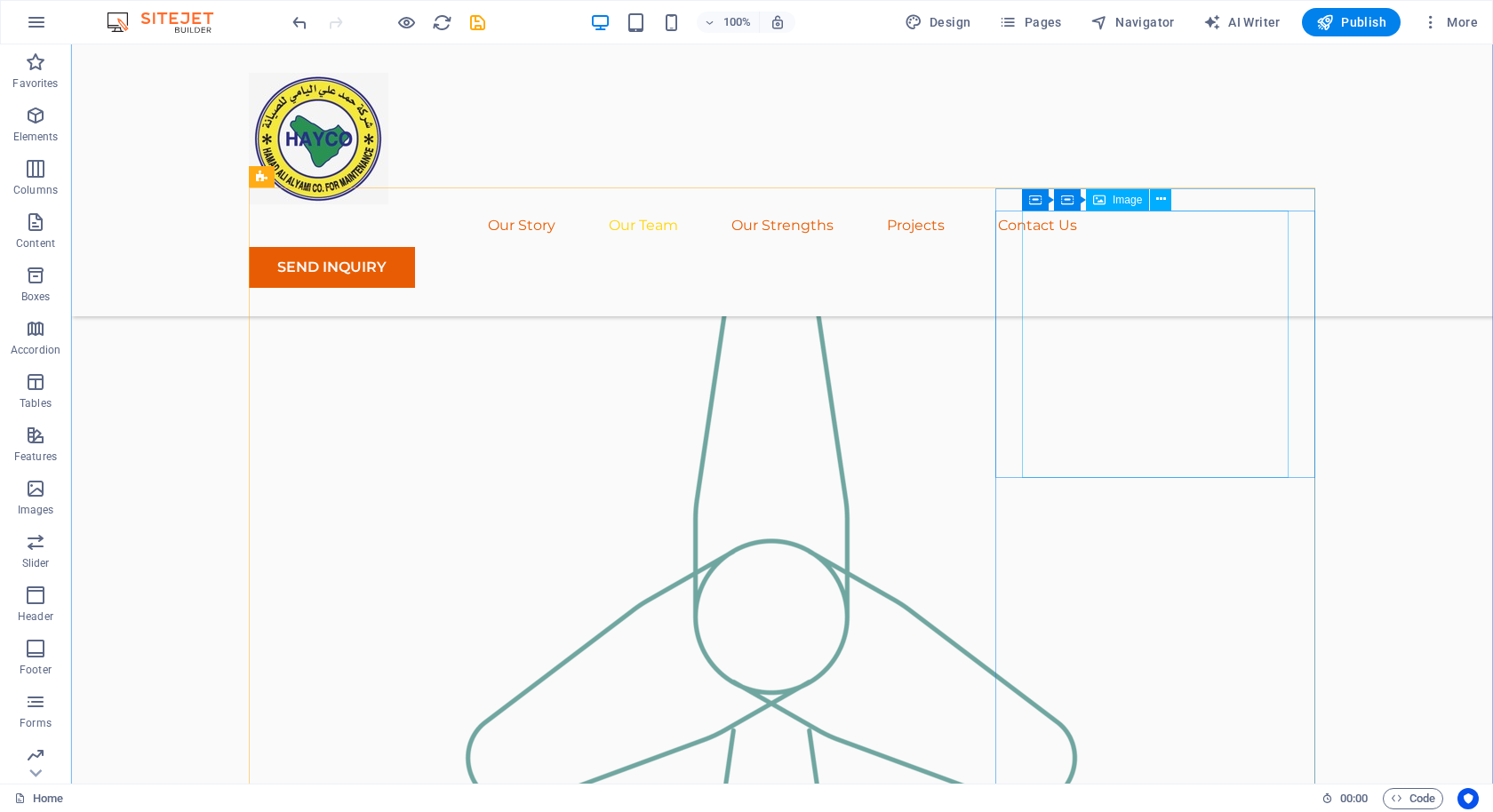 scroll, scrollTop: 1636, scrollLeft: 0, axis: vertical 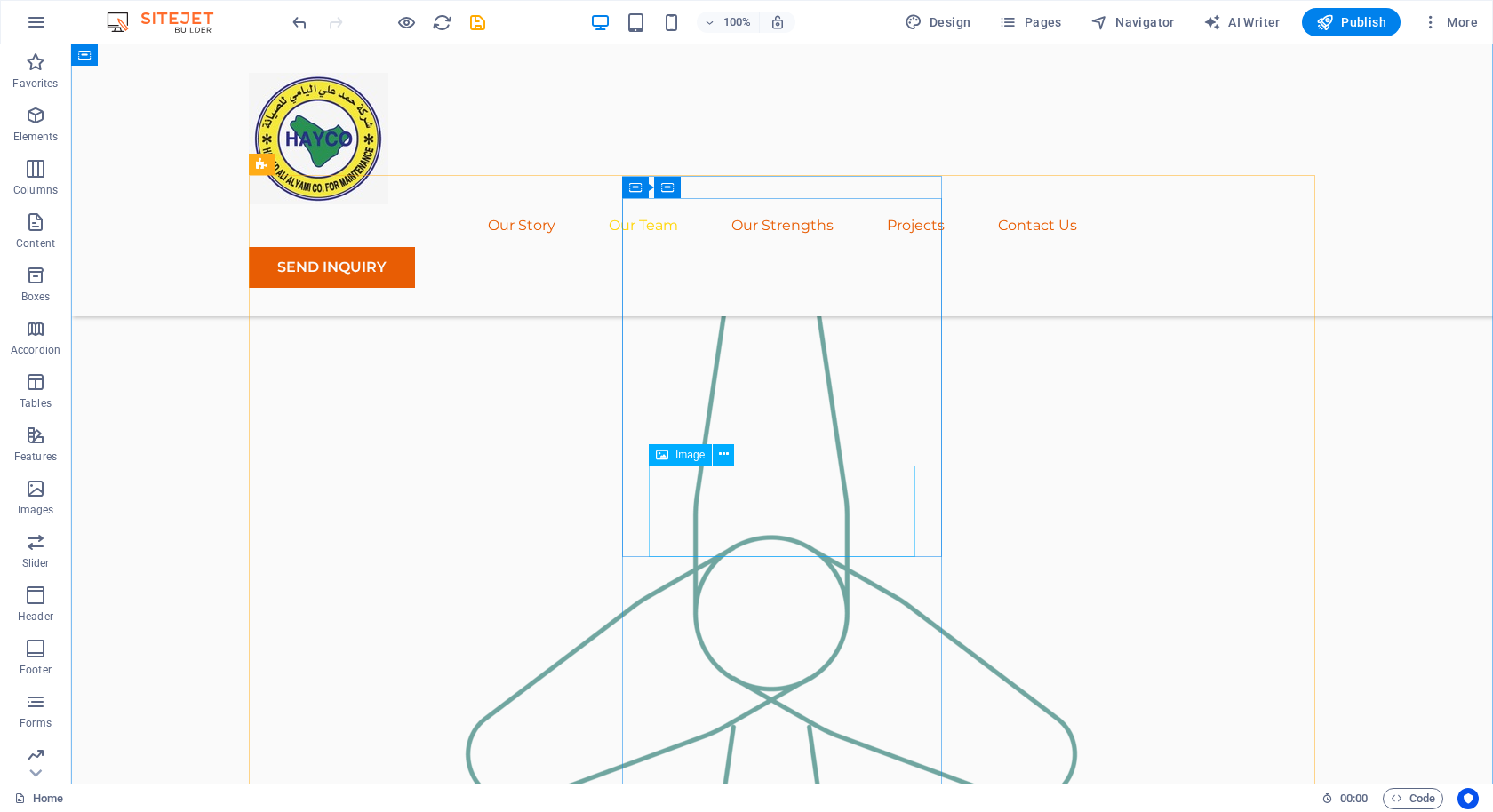 click at bounding box center [409, 2273] 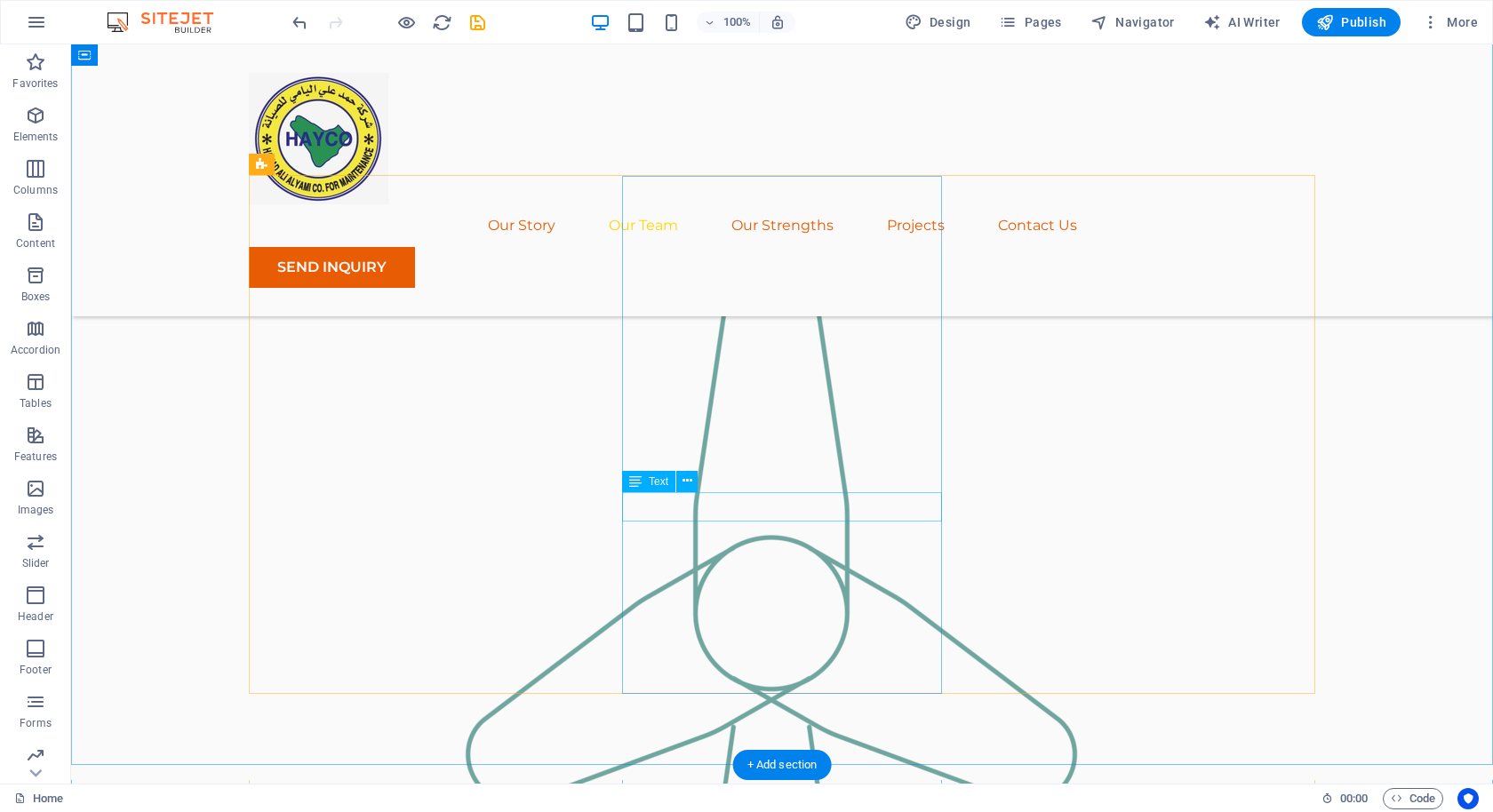 click on "Benjamin Creek" at bounding box center (409, 2244) 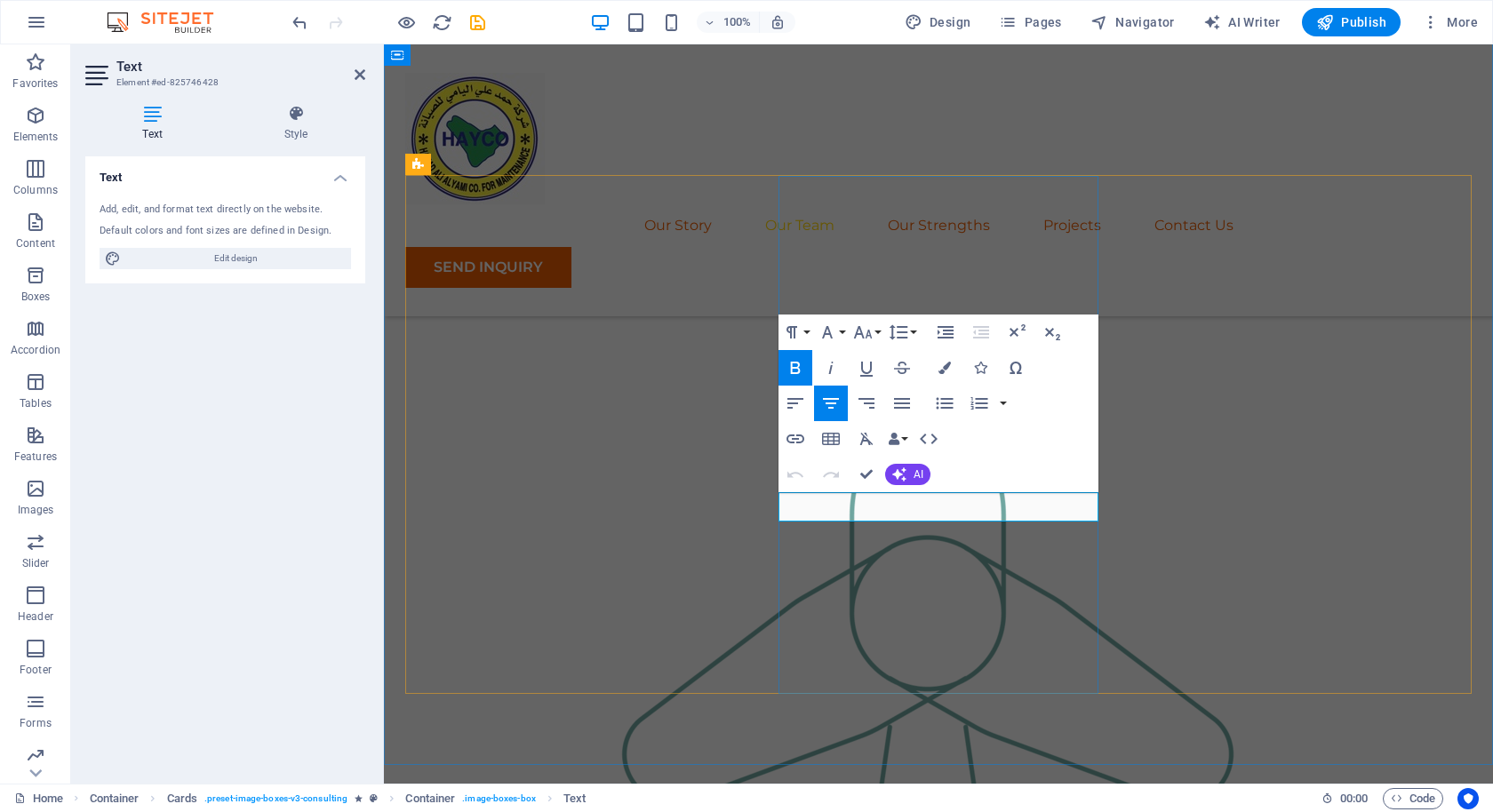 drag, startPoint x: 1008, startPoint y: 506, endPoint x: 880, endPoint y: 510, distance: 128.06248 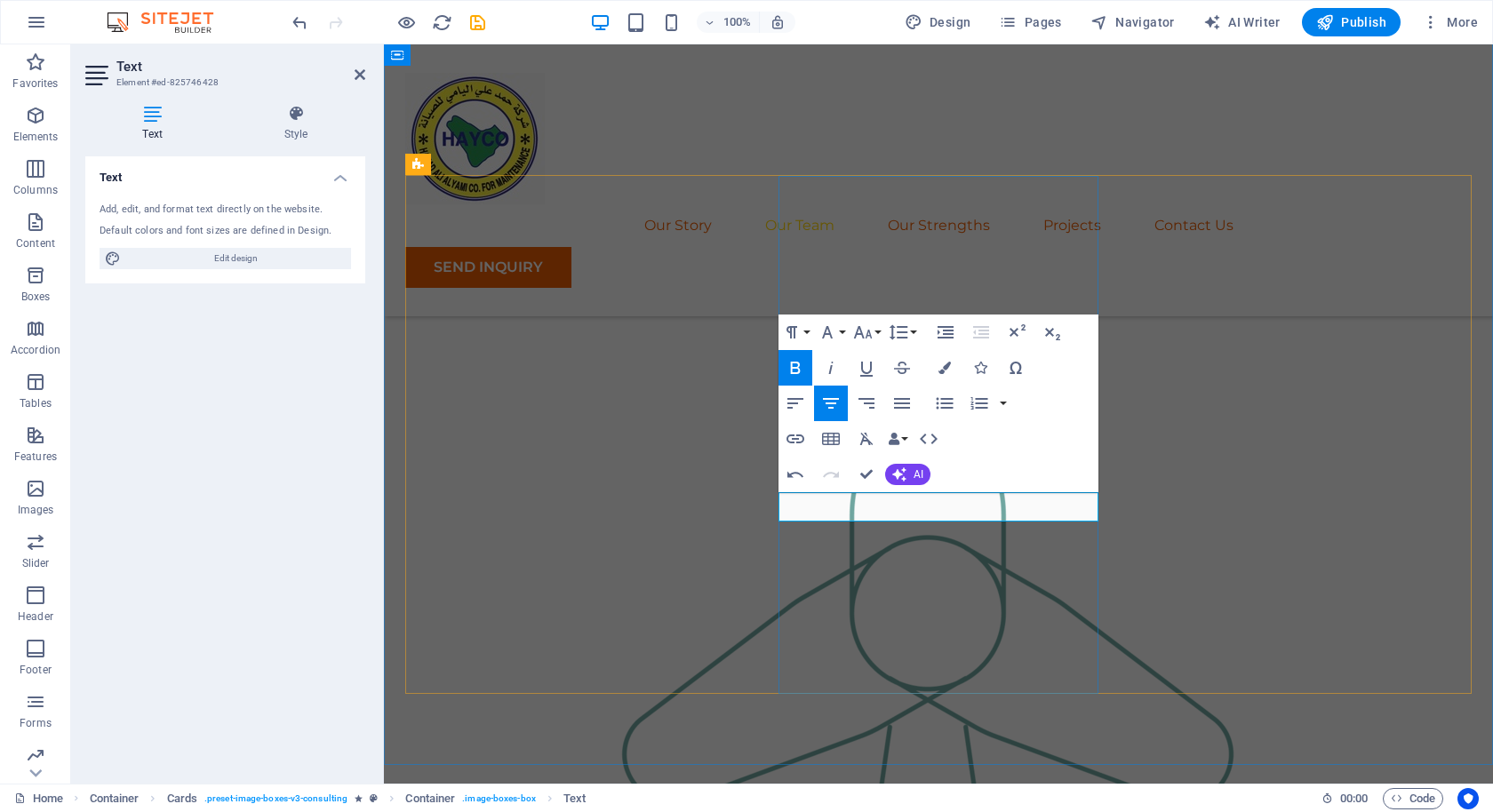 click on "BeCOMING SOON... k" at bounding box center [565, 2244] 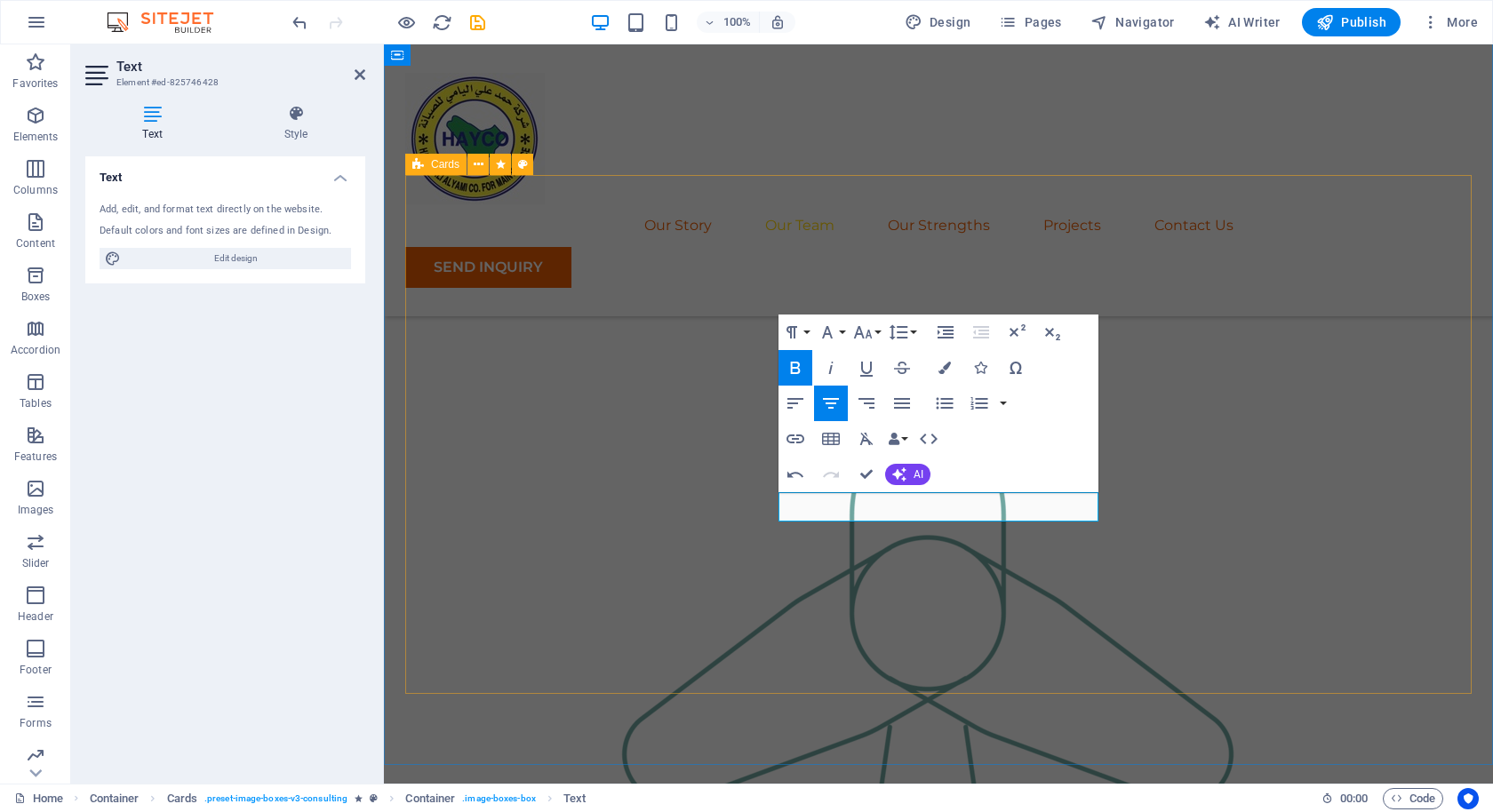 click on "Floris Redford Sustainable Advisor Our Sustainable Advisor specializes in sustainable energy solutions, guiding clients toward eco-friendly and successful practices. COMING SOON... Business Analyst Our Business Analyst extracts insights from data, helping clients make informed decisions and optimize strategies. Margaret Smith Strategy Consultant Our Strategy Consultant crafts innovative plans and strategy to drive growth and profitability for clients world wide." at bounding box center (938, 2183) 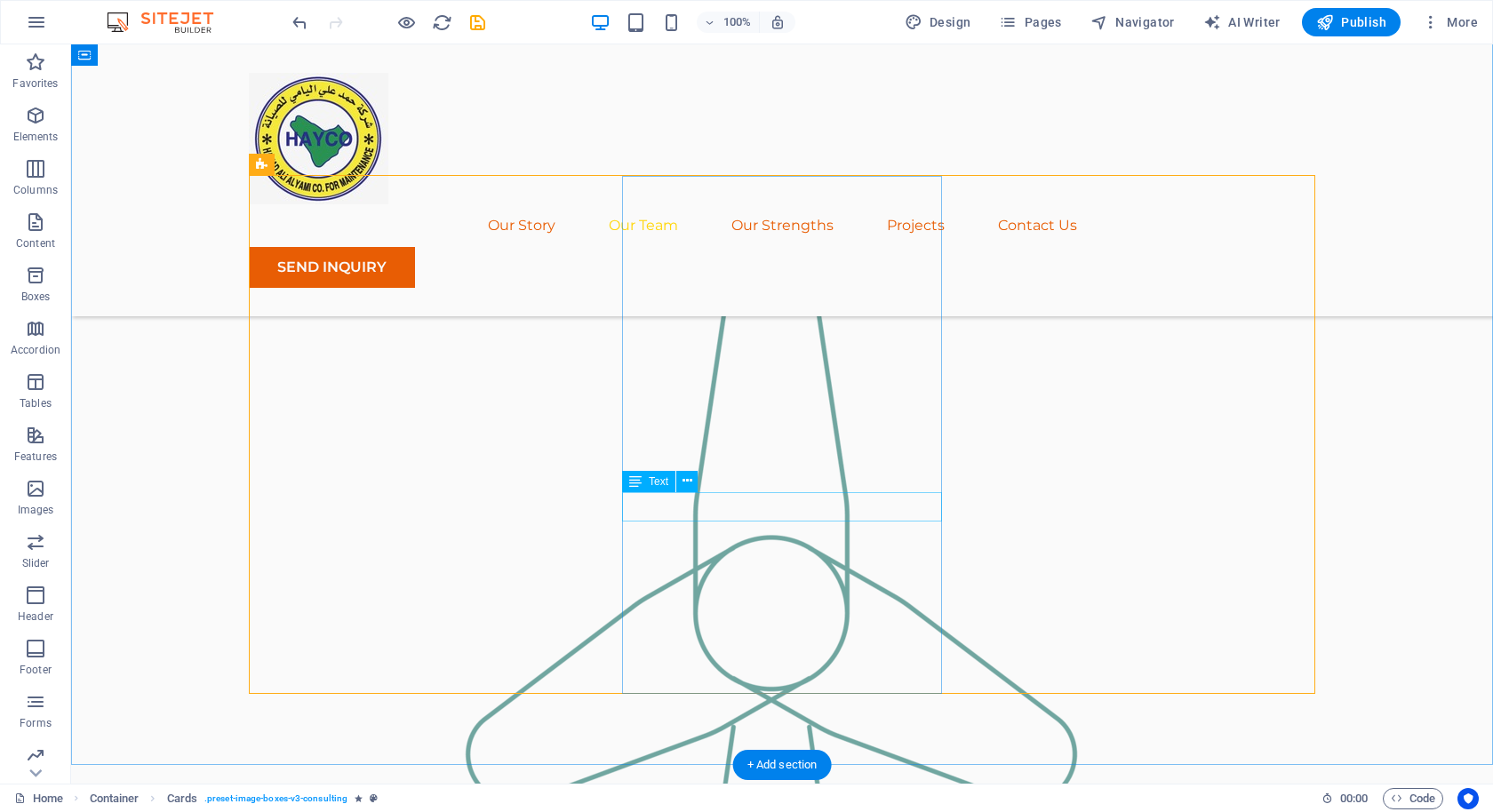 click on "COMING SOON..." at bounding box center (409, 2244) 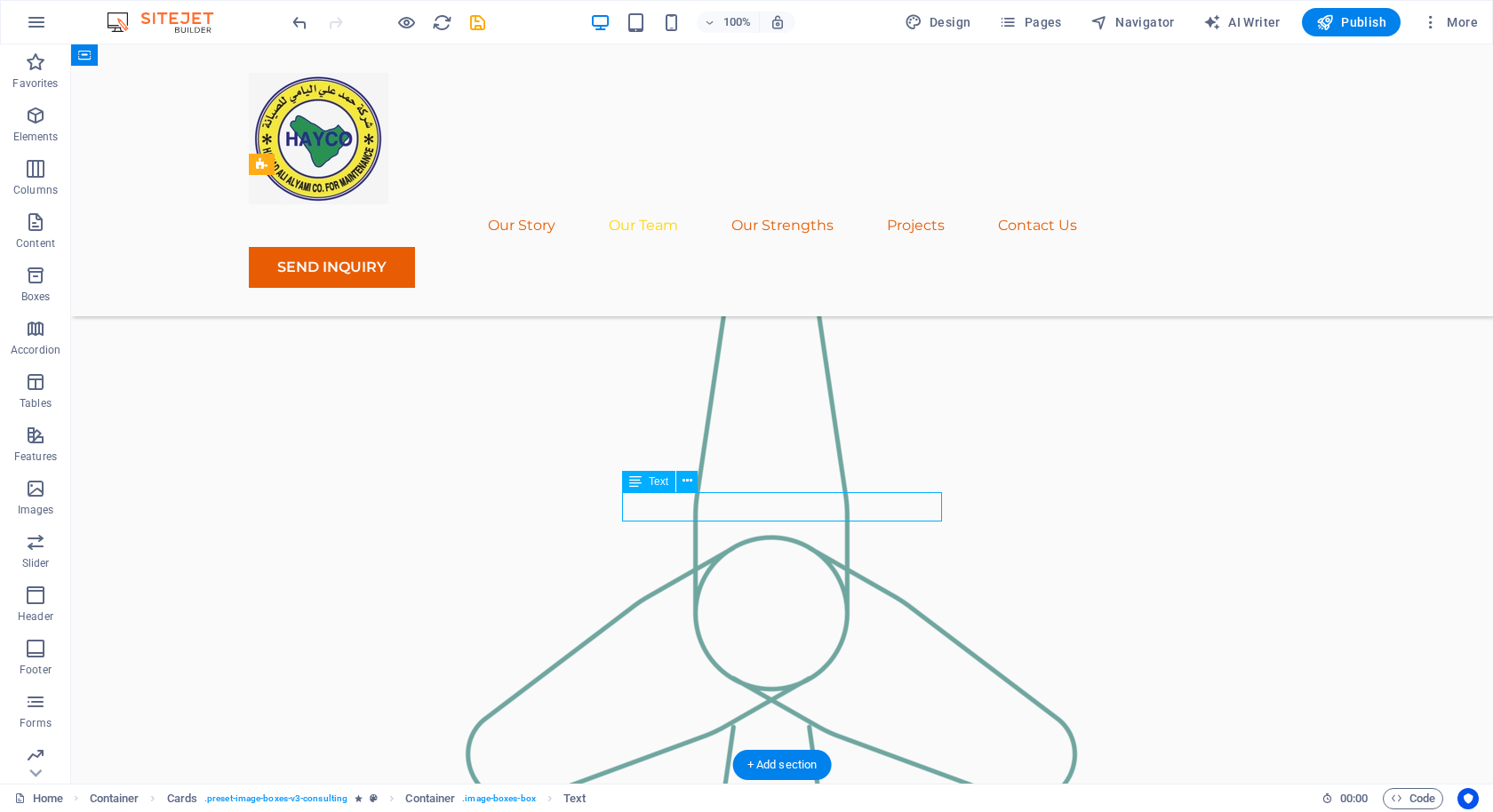 click on "COMING SOON..." at bounding box center (409, 2244) 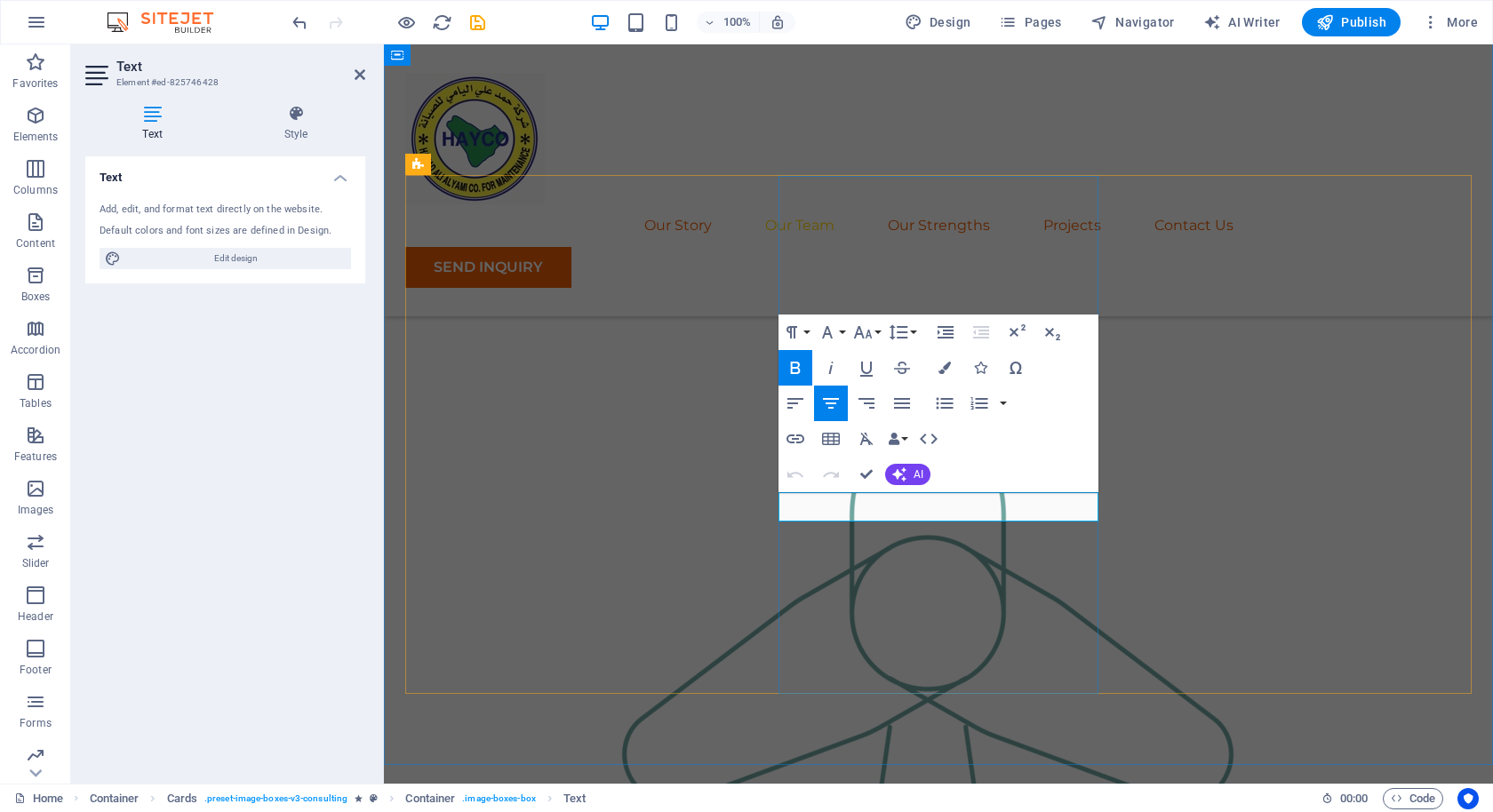 click on "COMING SOON..." at bounding box center (564, 2243) 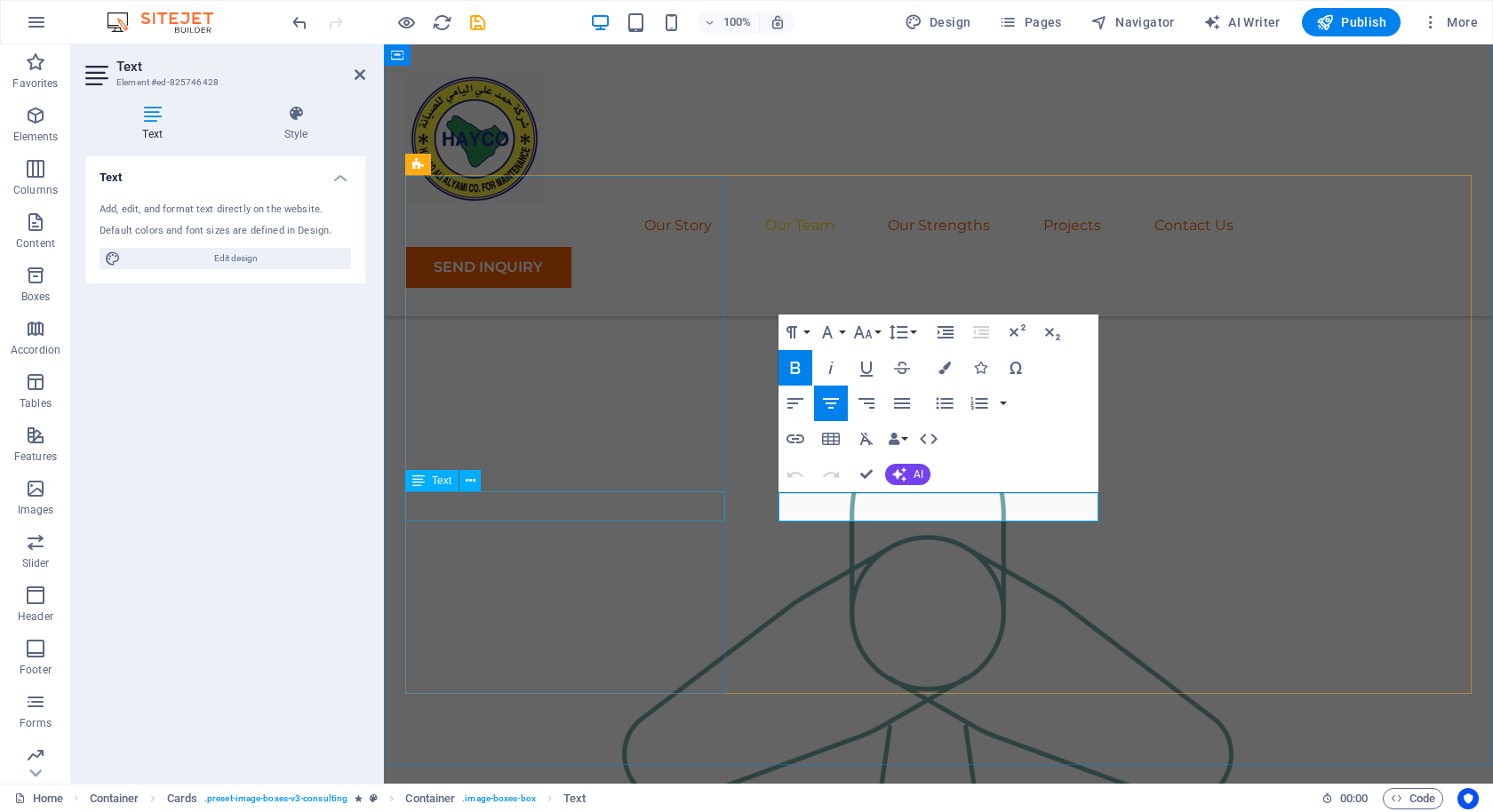 click on "Floris Redford" at bounding box center [565, 1723] 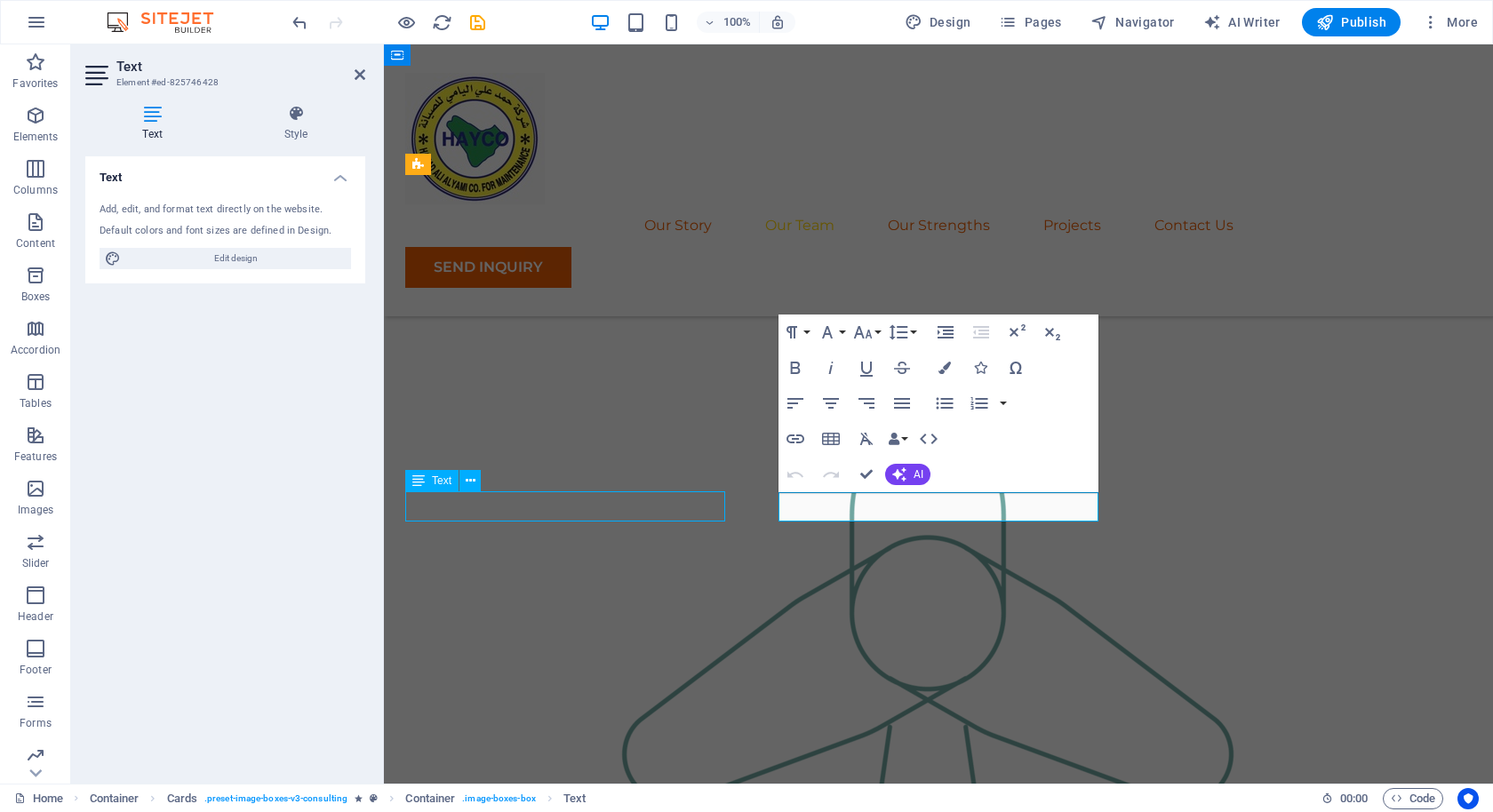 click on "Floris Redford" at bounding box center (565, 1723) 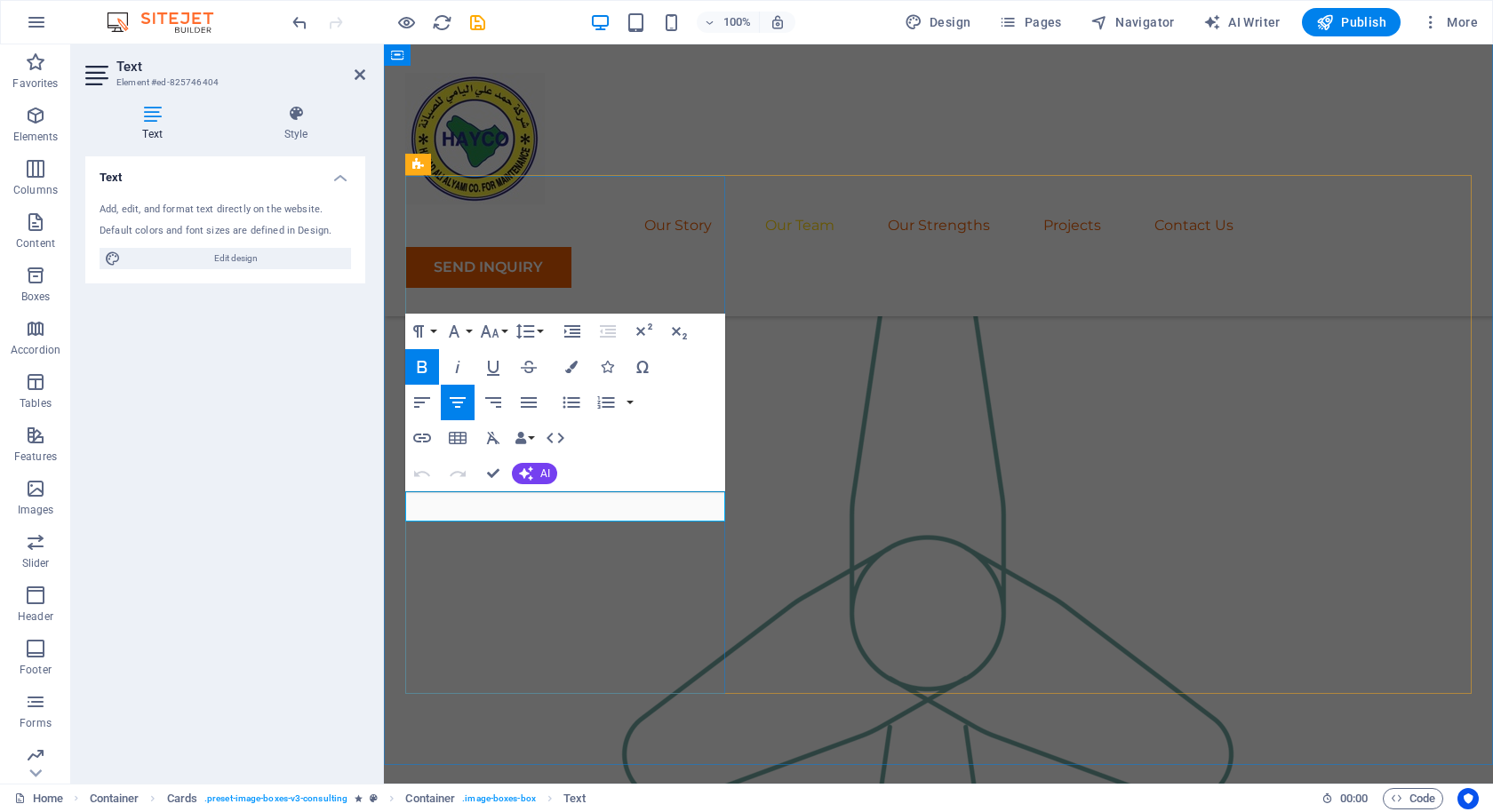 click on "Floris Redford" at bounding box center (564, 1722) 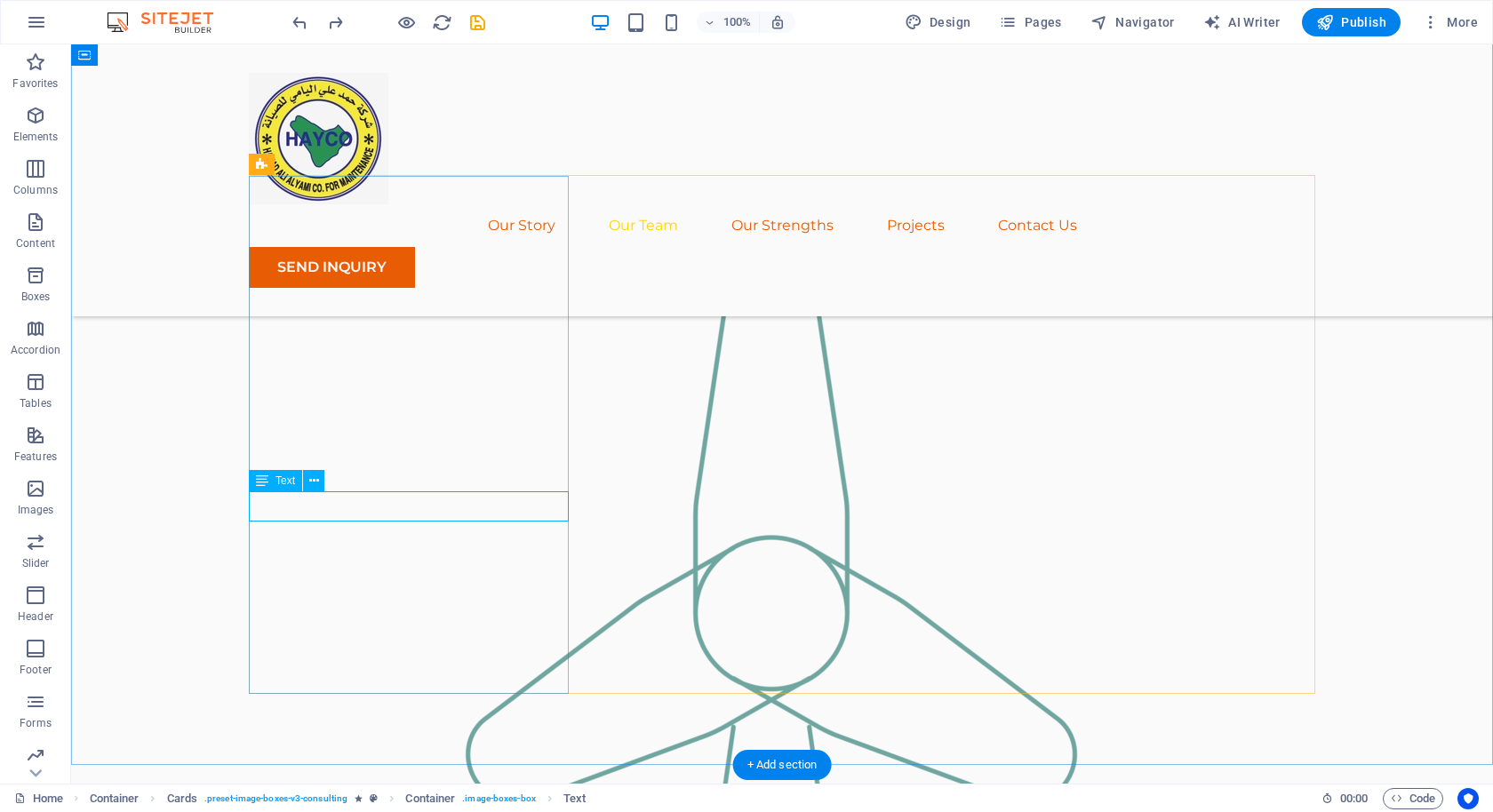 click on "Floris Redford" at bounding box center [409, 1723] 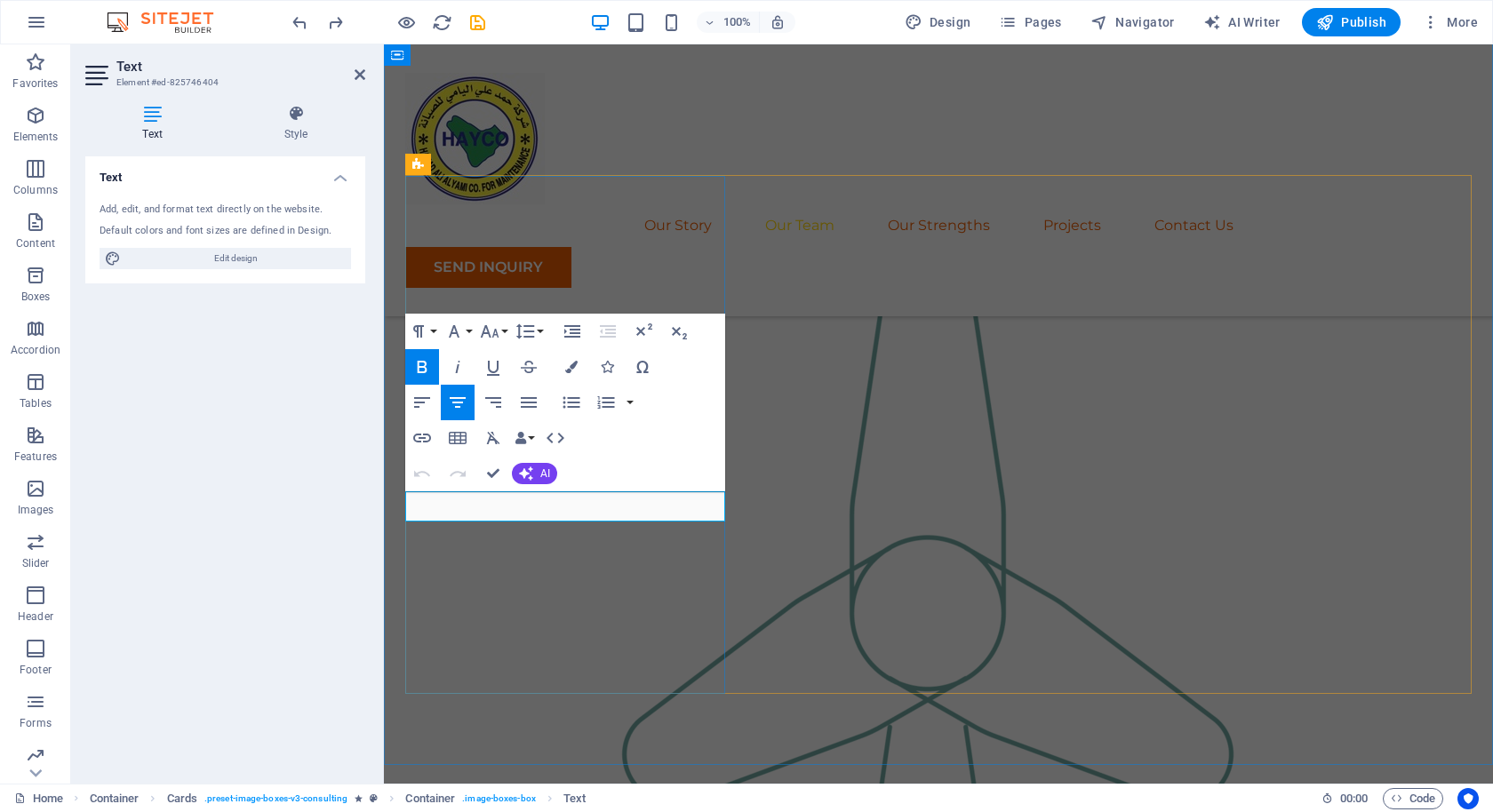 click on "Floris Redford" at bounding box center (564, 1722) 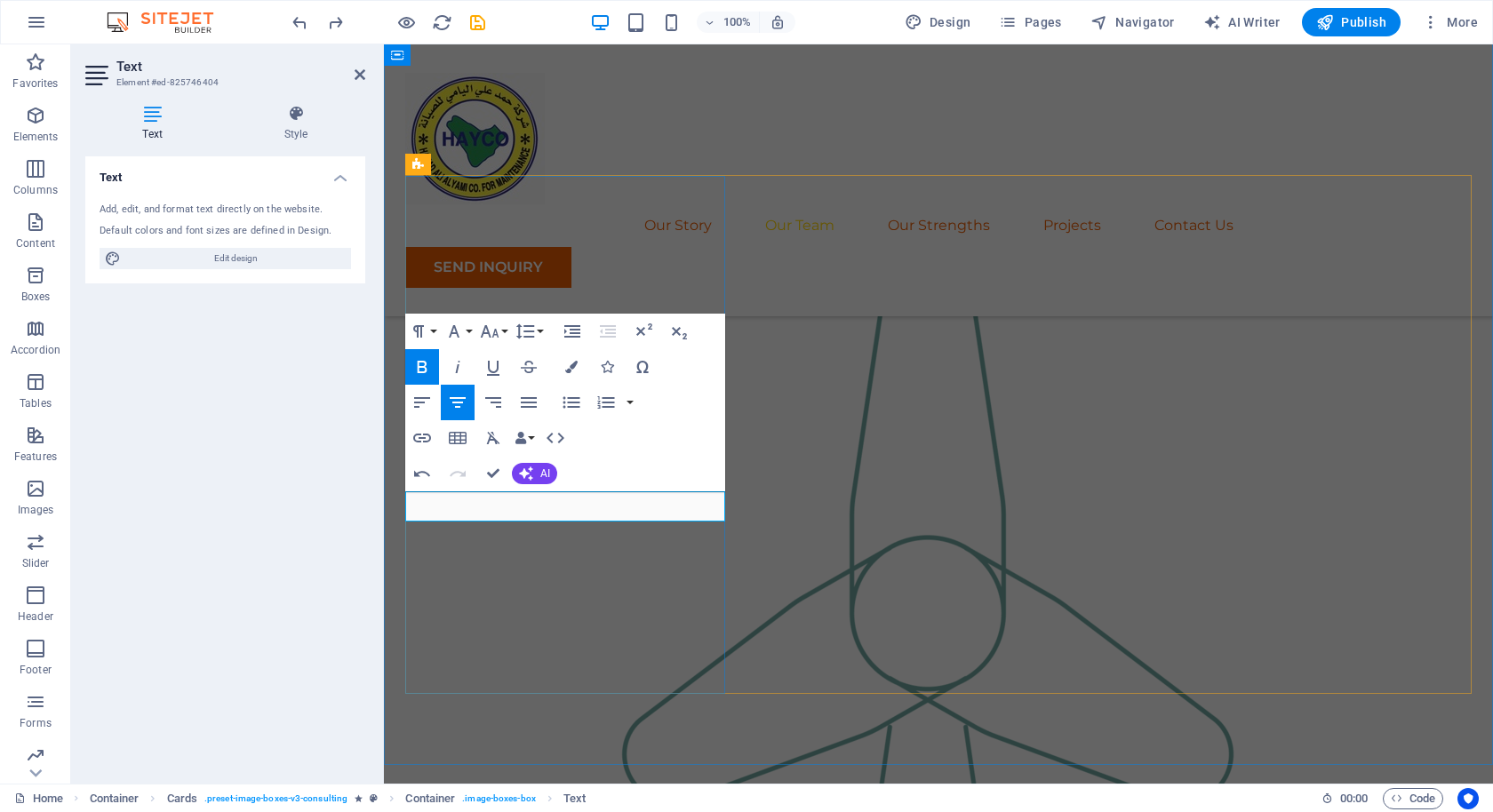 click on "FCOMING SOON..." at bounding box center (565, 1722) 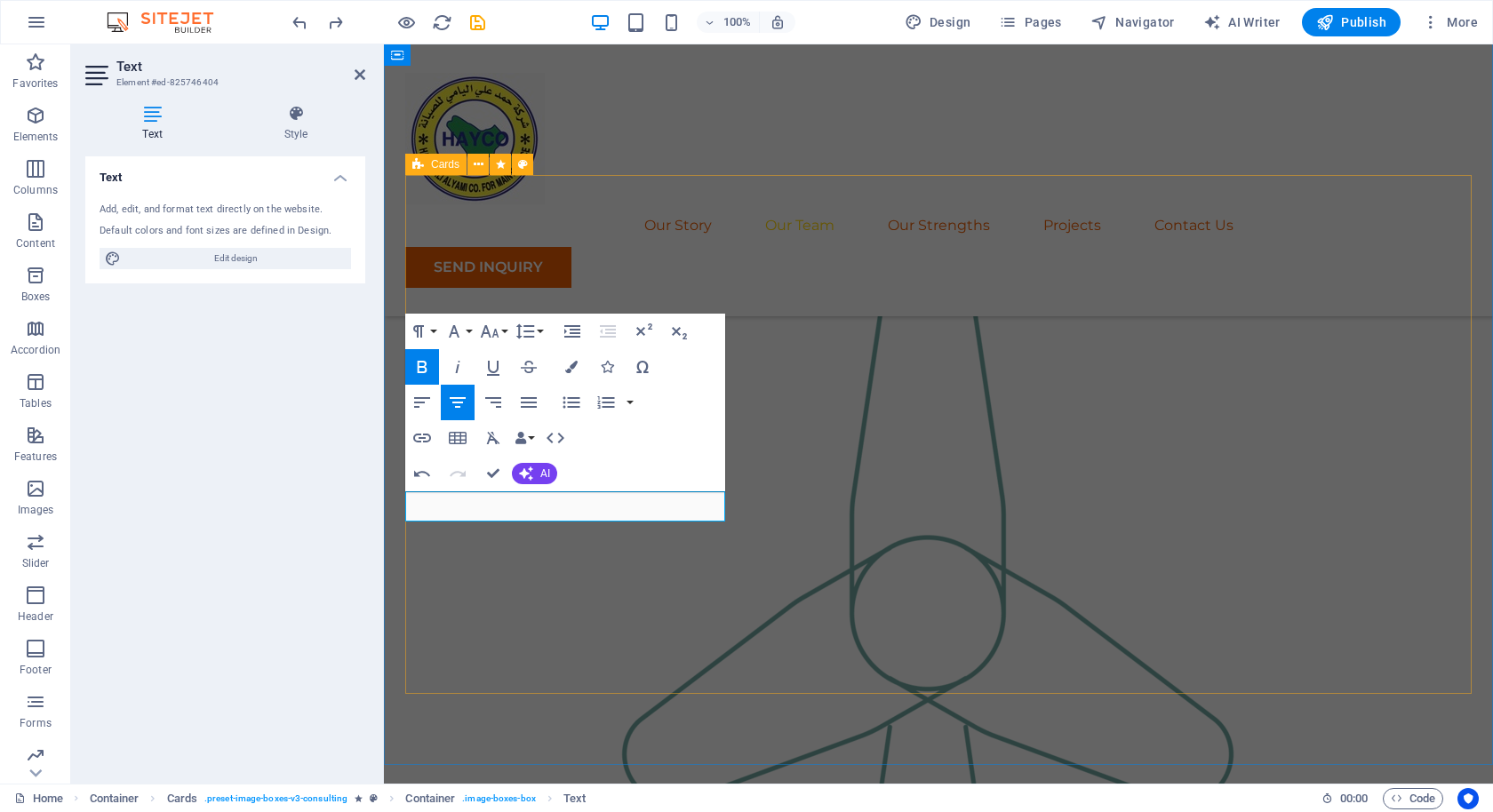click on "COMING SOON... Sustainable Advisor Our Sustainable Advisor specializes in sustainable energy solutions, guiding clients toward eco-friendly and successful practices. COMING SOON... Business Analyst Our Business Analyst extracts insights from data, helping clients make informed decisions and optimize strategies. Margaret Smith Strategy Consultant Our Strategy Consultant crafts innovative plans and strategy to drive growth and profitability for clients world wide." at bounding box center (938, 2183) 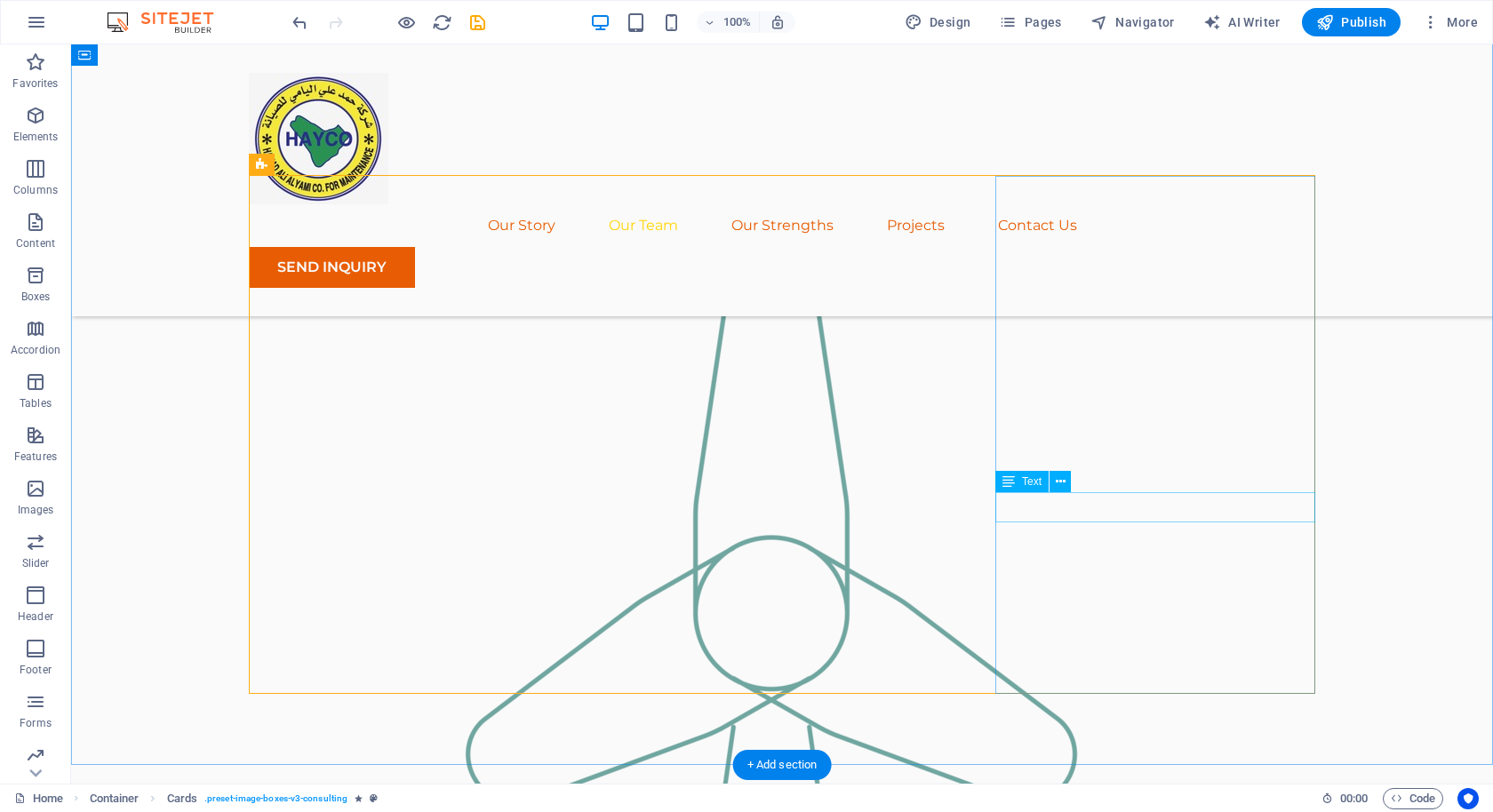 click on "Margaret Smith" at bounding box center [409, 2766] 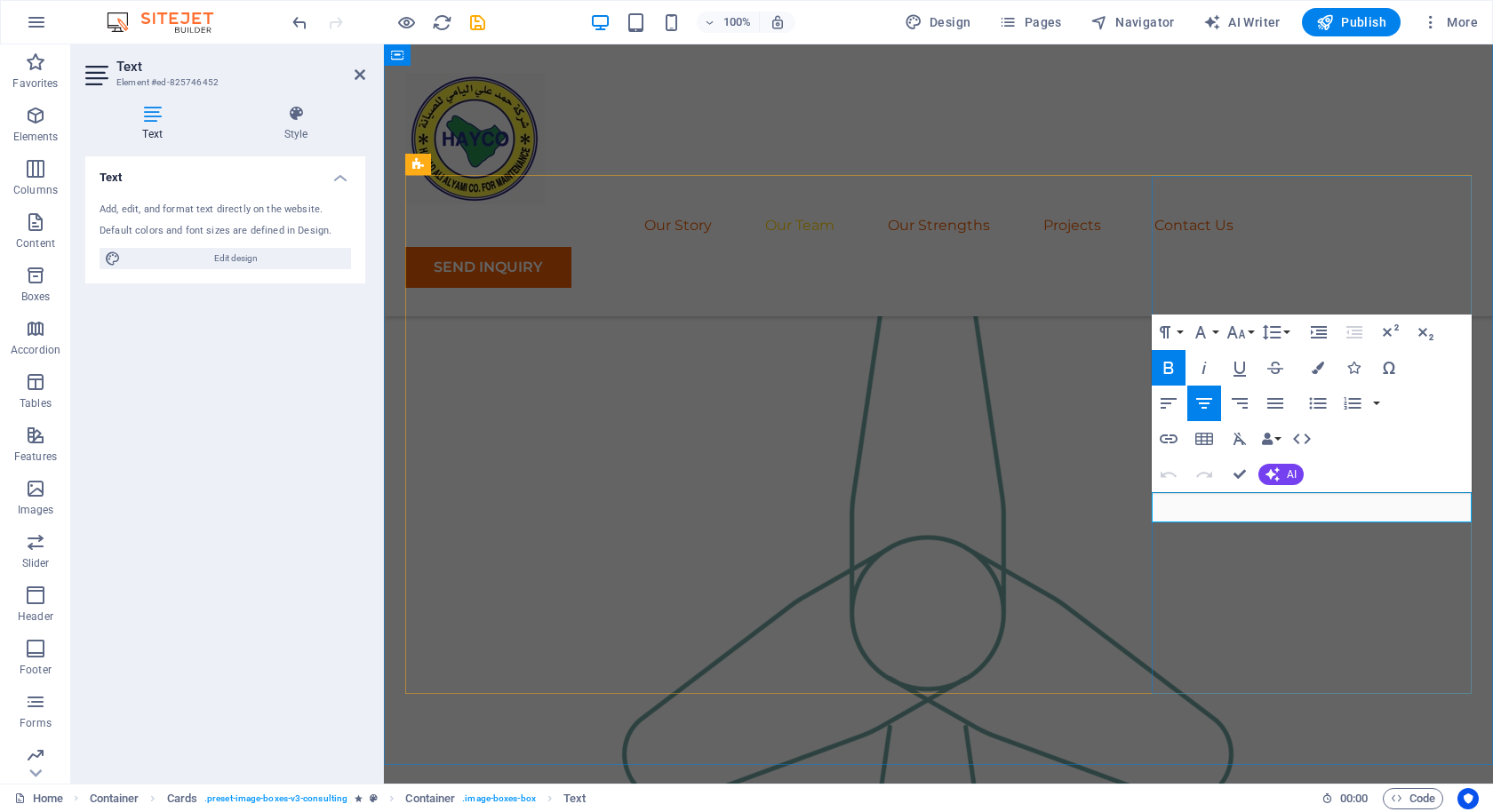 drag, startPoint x: 1388, startPoint y: 501, endPoint x: 1249, endPoint y: 501, distance: 139 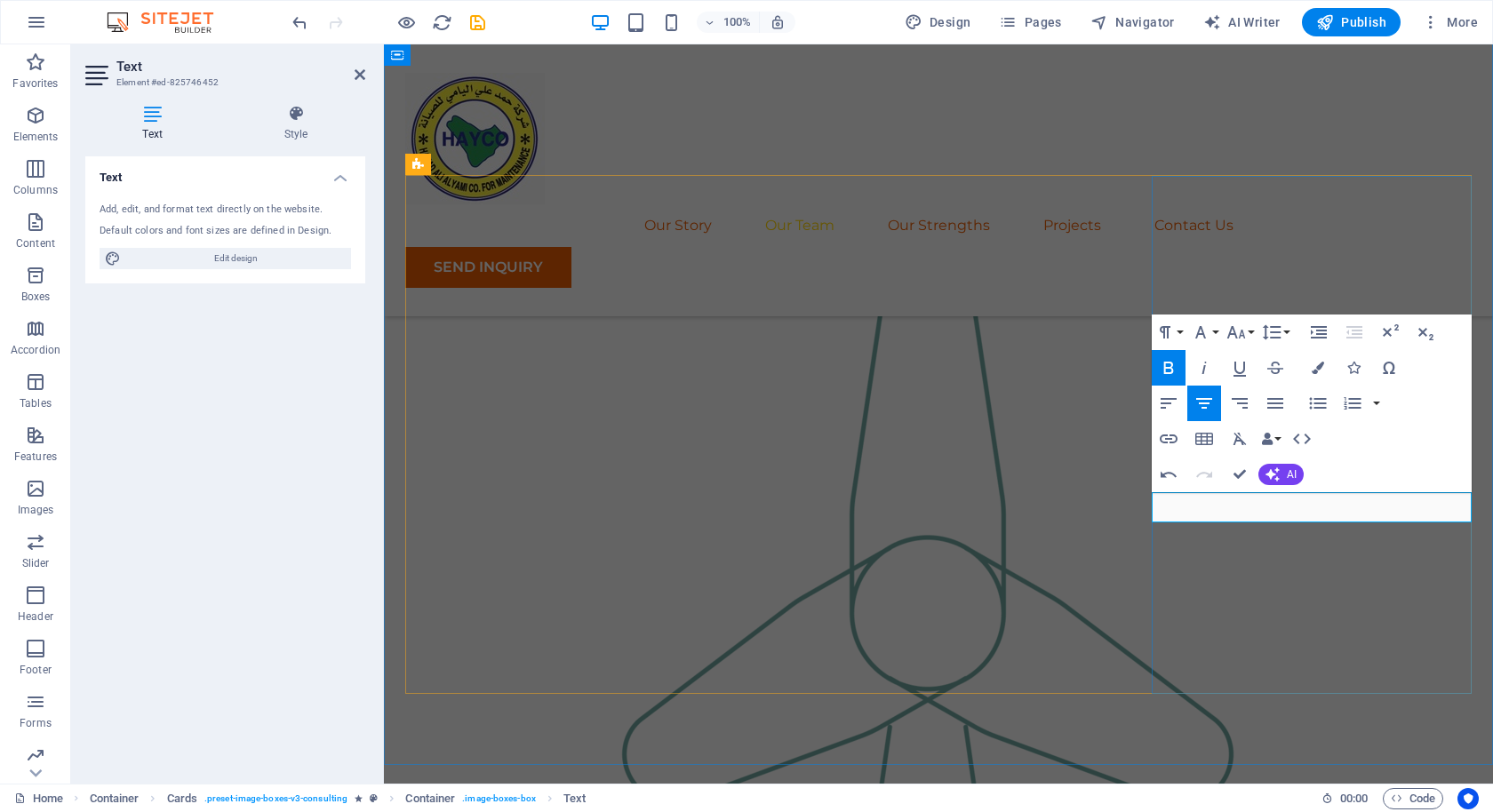 click on "MCOMING SOON... h" at bounding box center (565, 2765) 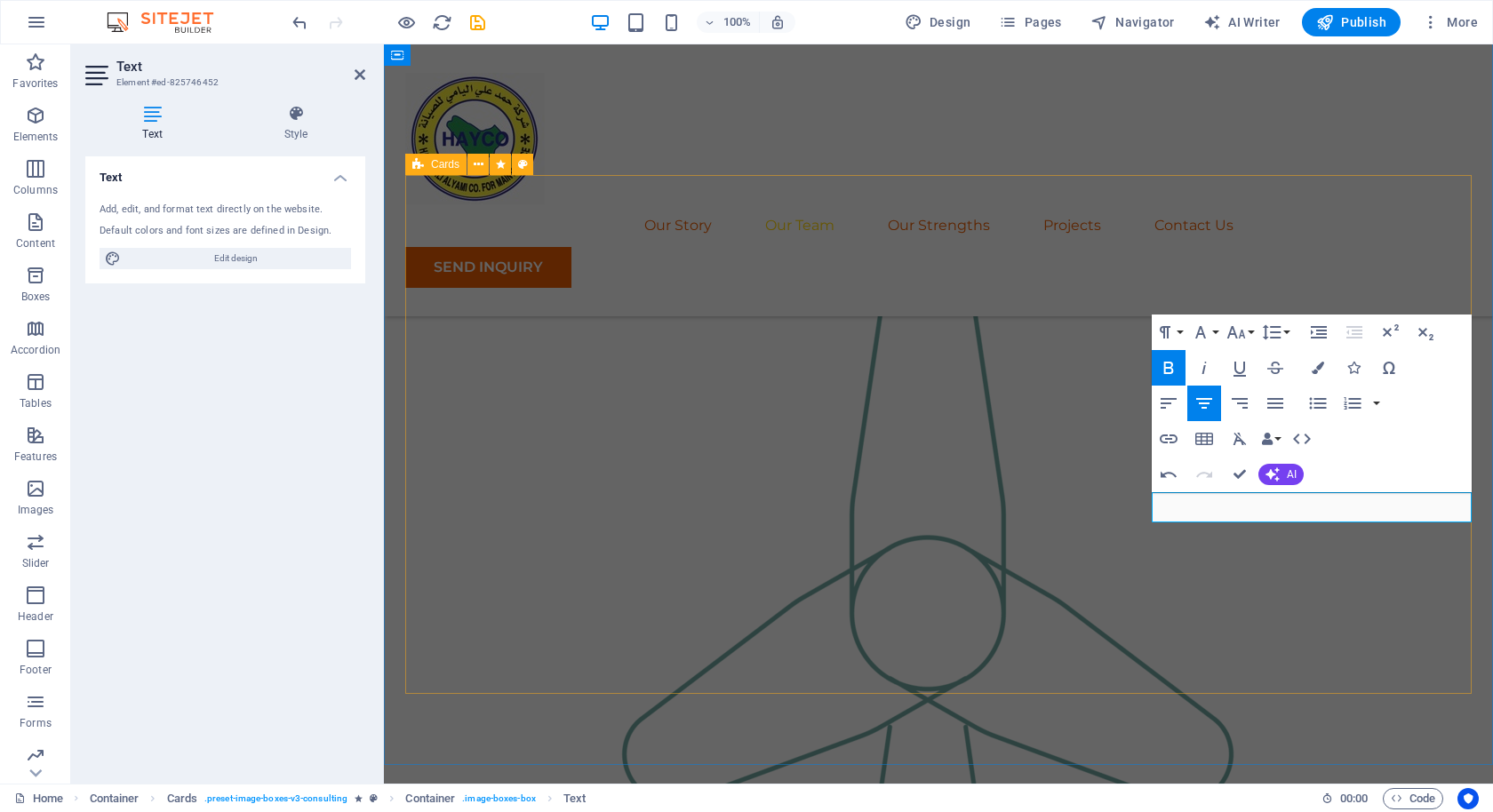 click on "COMING SOON... Sustainable Advisor Our Sustainable Advisor specializes in sustainable energy solutions, guiding clients toward eco-friendly and successful practices. COMING SOON... Business Analyst Our Business Analyst extracts insights from data, helping clients make informed decisions and optimize strategies. COMING SOON... Strategy Consultant Our Strategy Consultant crafts innovative plans and strategy to drive growth and profitability for clients world wide." at bounding box center (938, 2183) 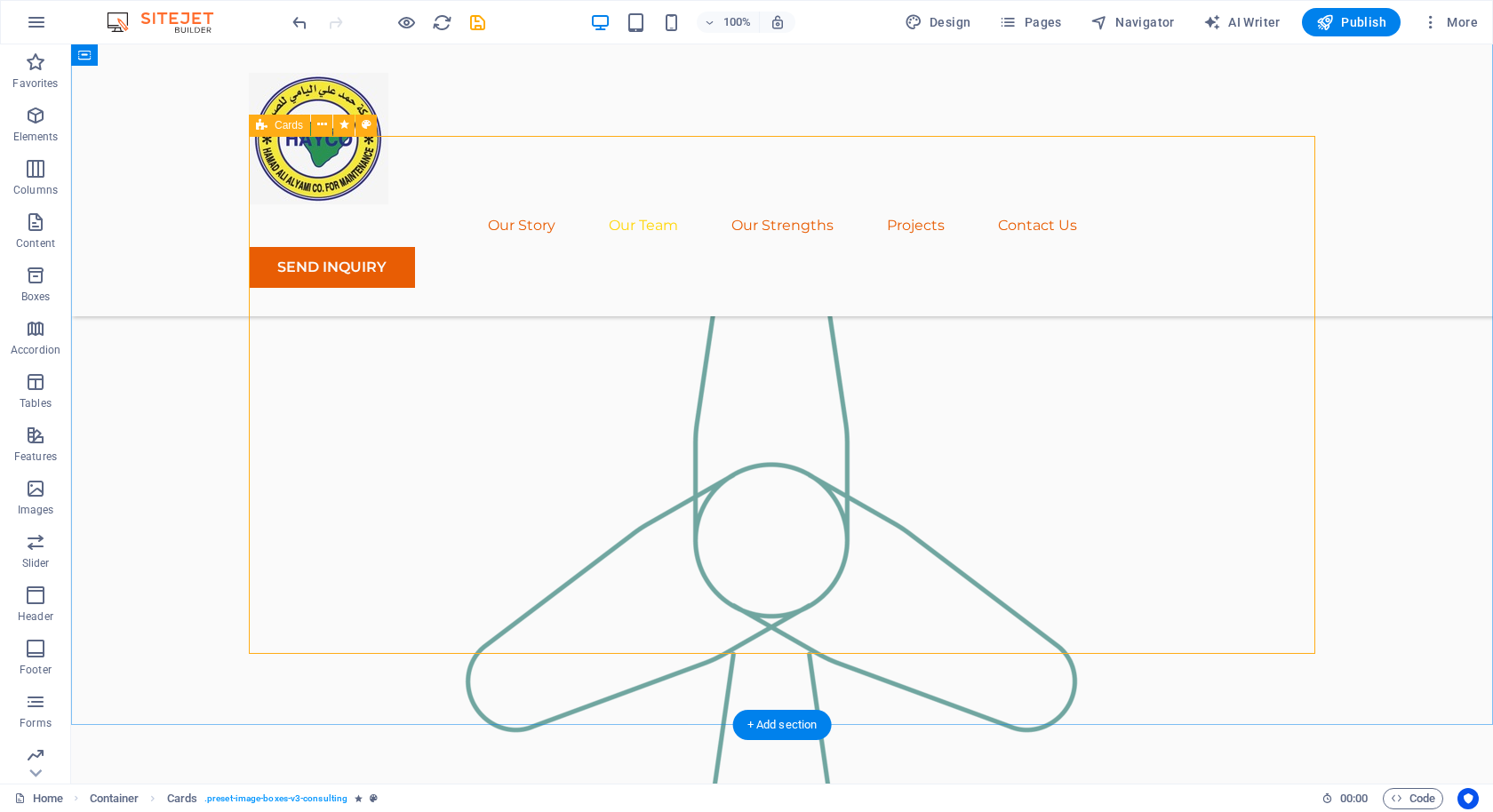 scroll, scrollTop: 1724, scrollLeft: 0, axis: vertical 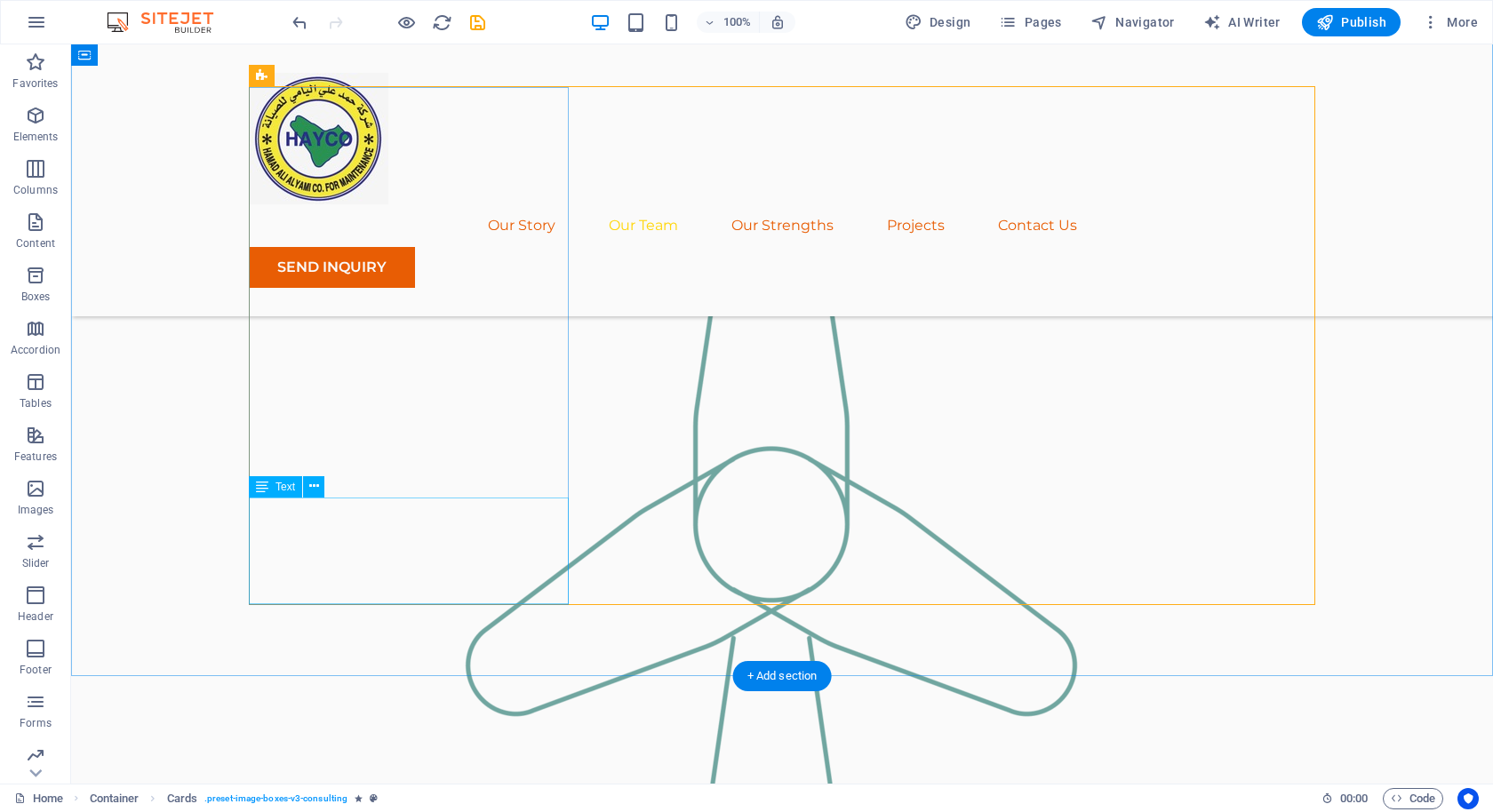 click on "Our Sustainable Advisor specializes in sustainable energy solutions, guiding clients toward eco-friendly and successful practices." at bounding box center (409, 1767) 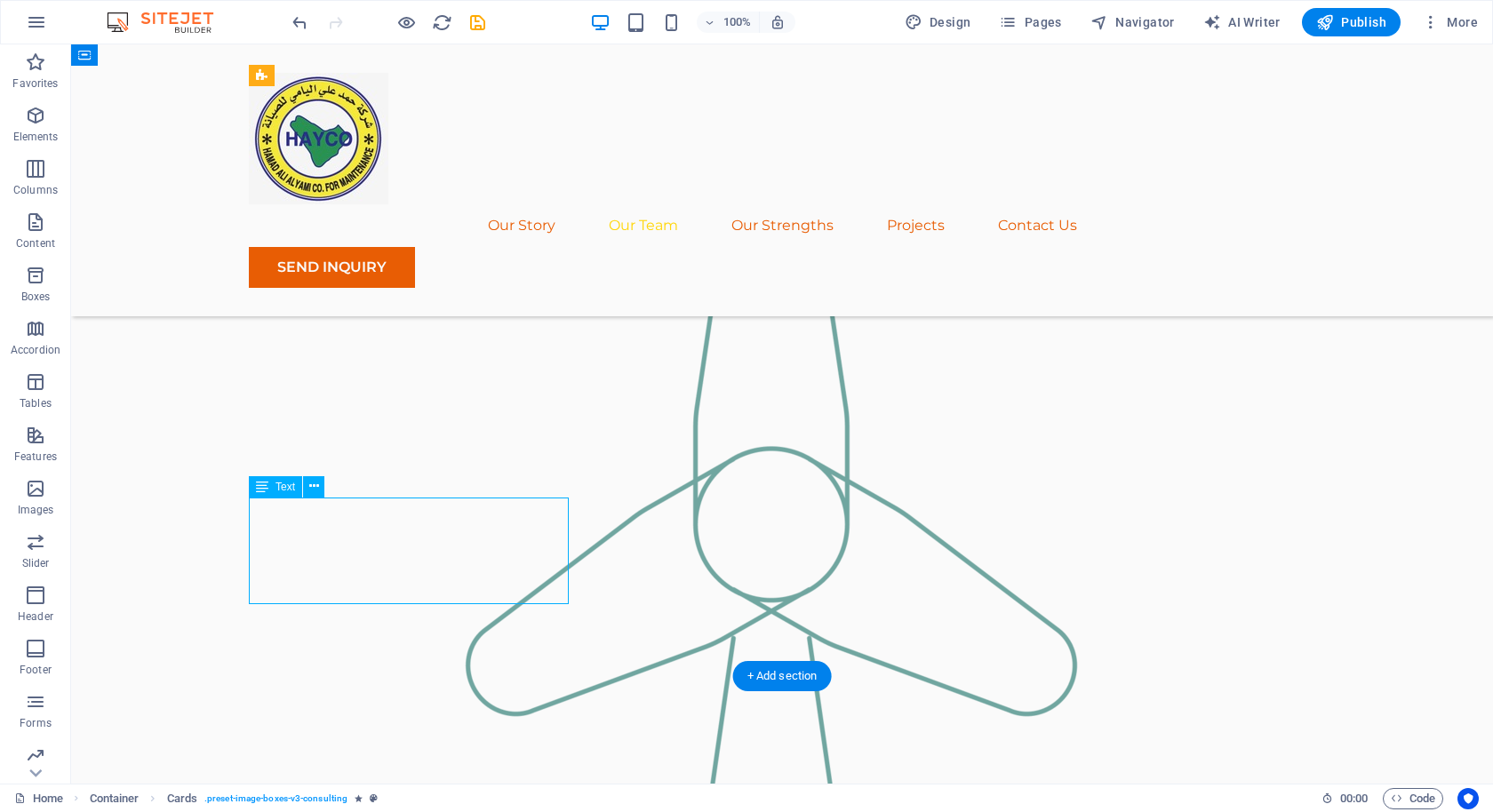 click on "Our Sustainable Advisor specializes in sustainable energy solutions, guiding clients toward eco-friendly and successful practices." at bounding box center [409, 1767] 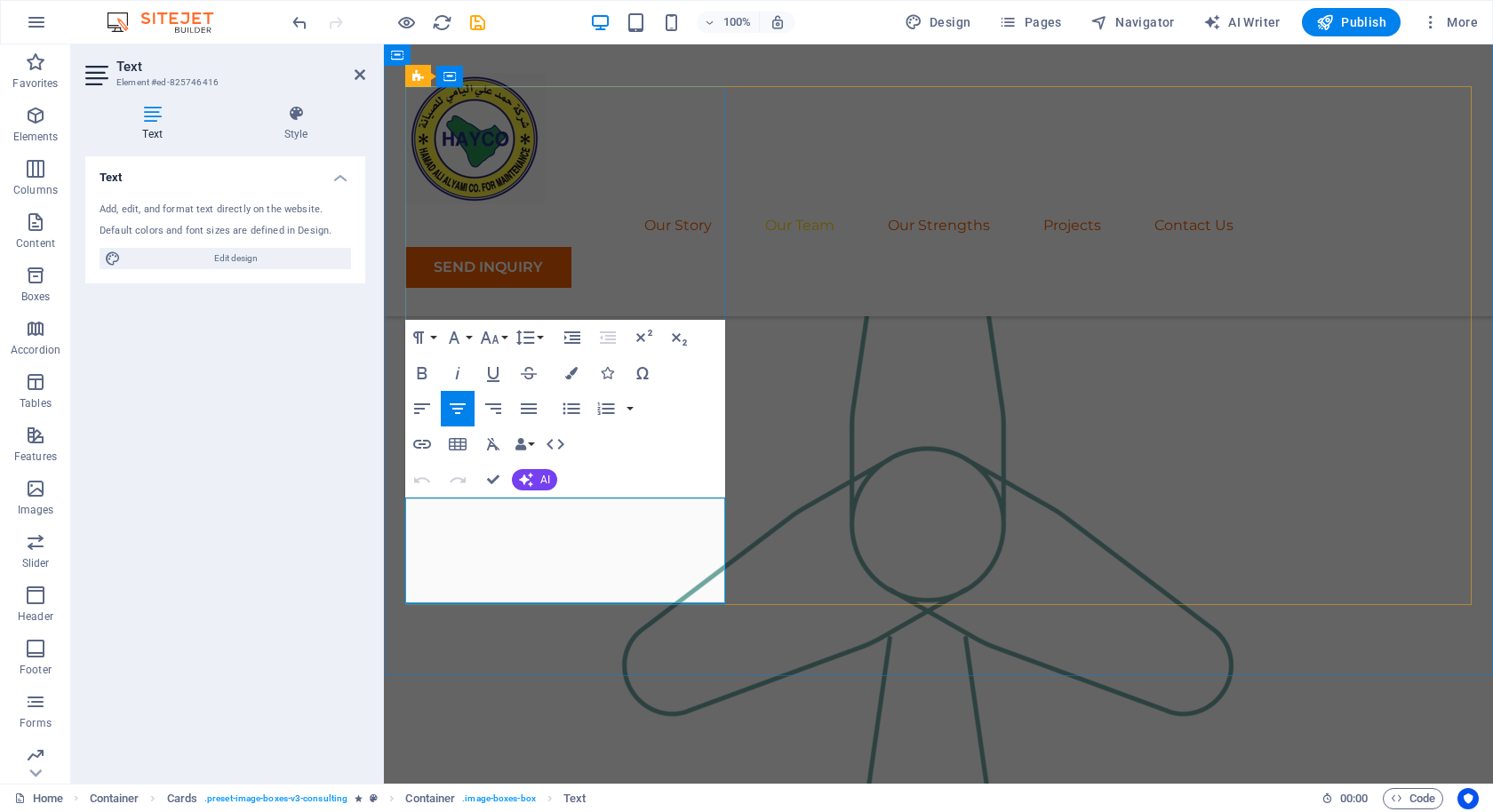 drag, startPoint x: 660, startPoint y: 569, endPoint x: 459, endPoint y: 494, distance: 214.53671 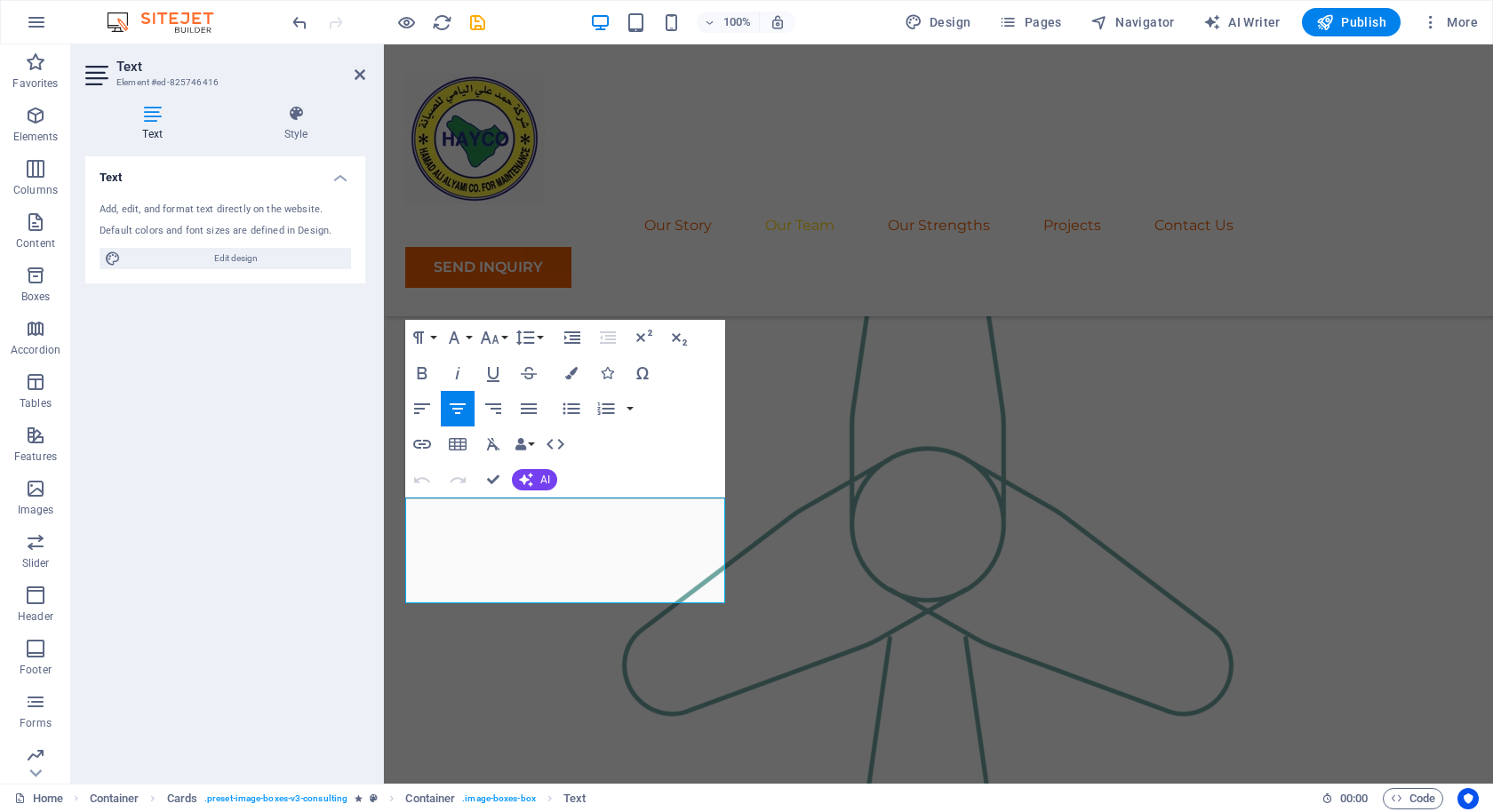 type 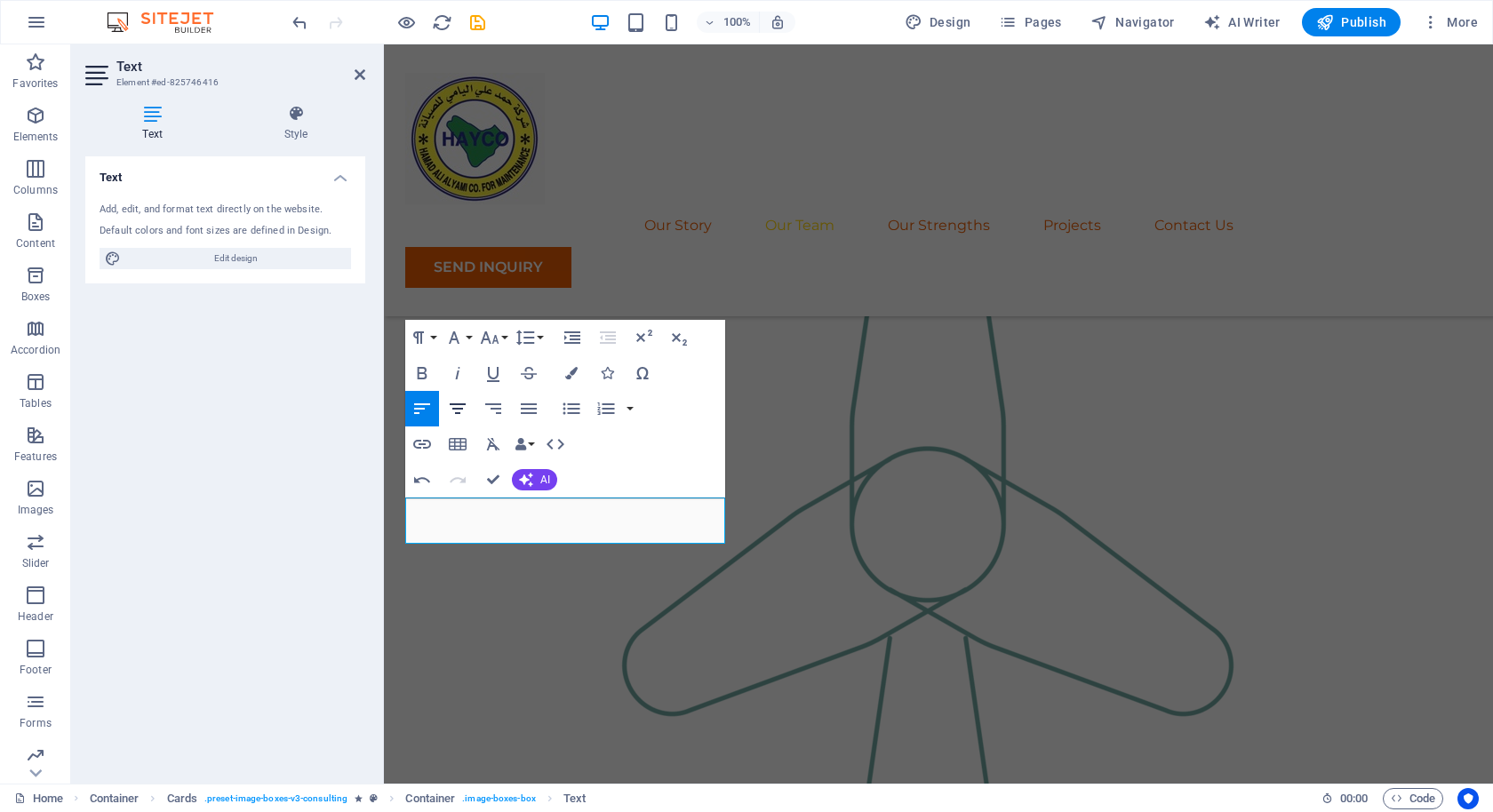 click 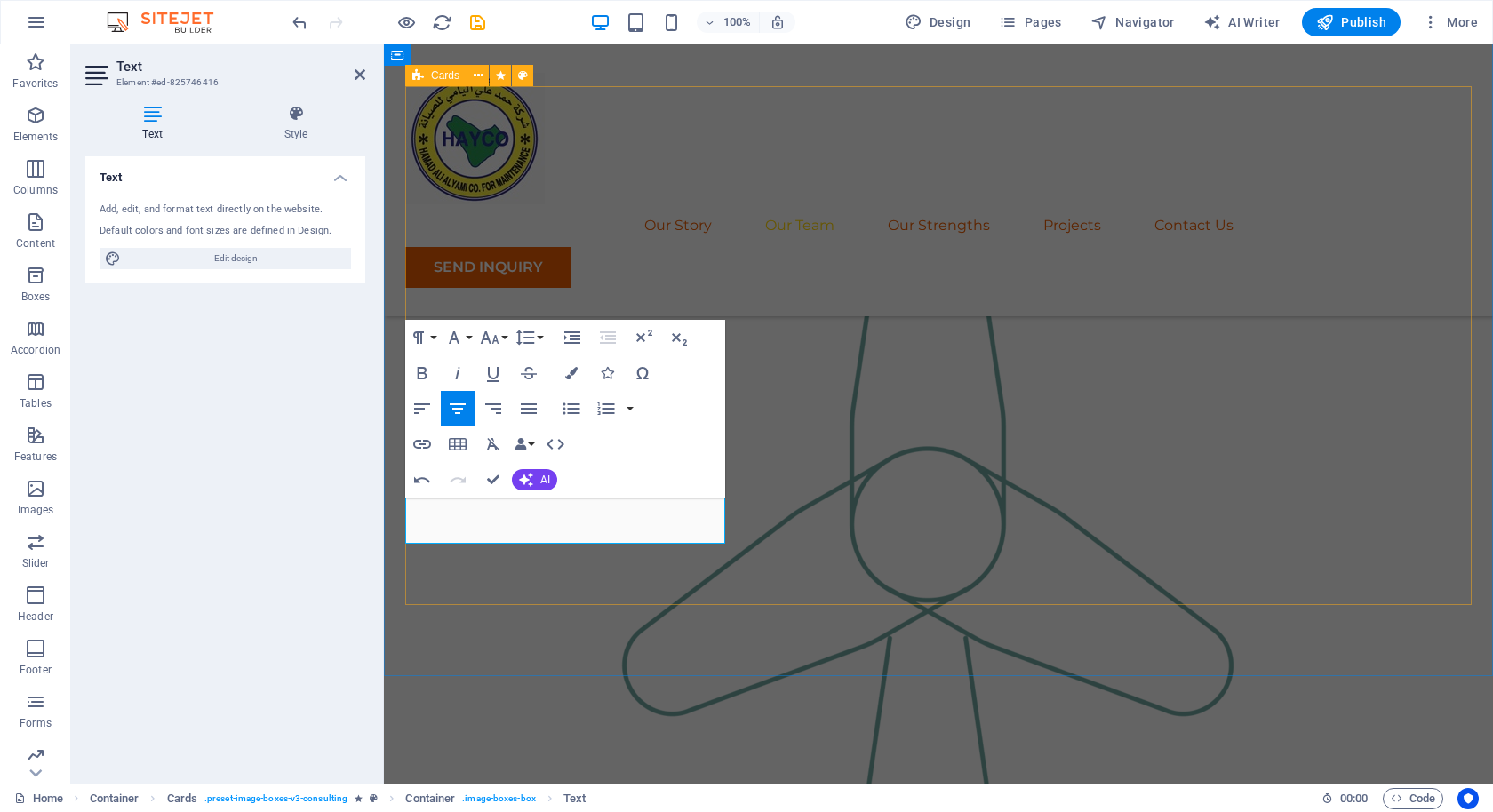 click on "COMING SOON... Sustainable Advisor COMING SOON... COMING SOON... Business Analyst Our Business Analyst extracts insights from data, helping clients make informed decisions and optimize strategies. COMING SOON... Strategy Consultant Our Strategy Consultant crafts innovative plans and strategy to drive growth and profitability for clients world wide." at bounding box center [938, 2064] 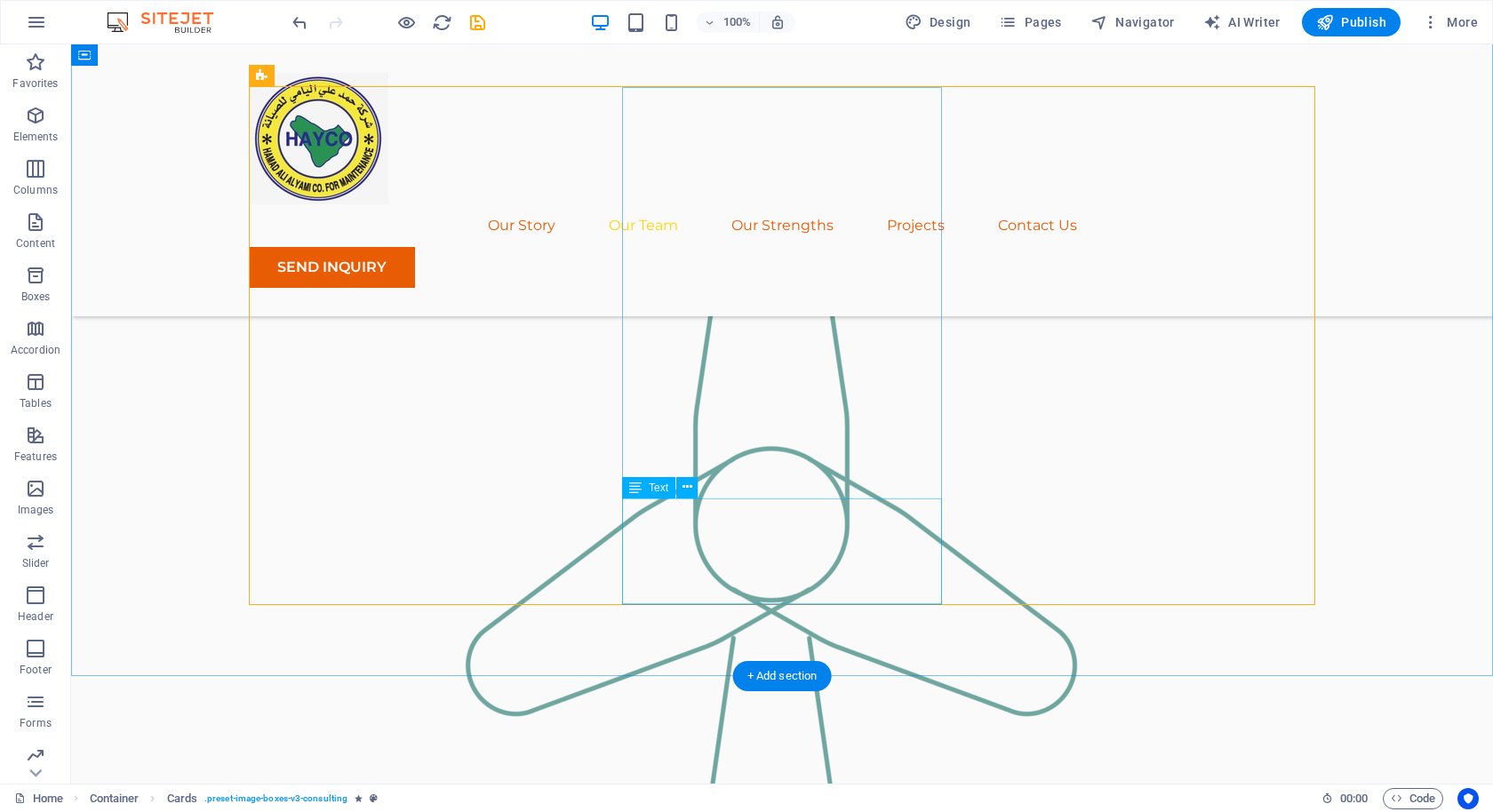 click on "Our Business Analyst extracts insights from data, helping clients make informed decisions and optimize strategies." at bounding box center (409, 2229) 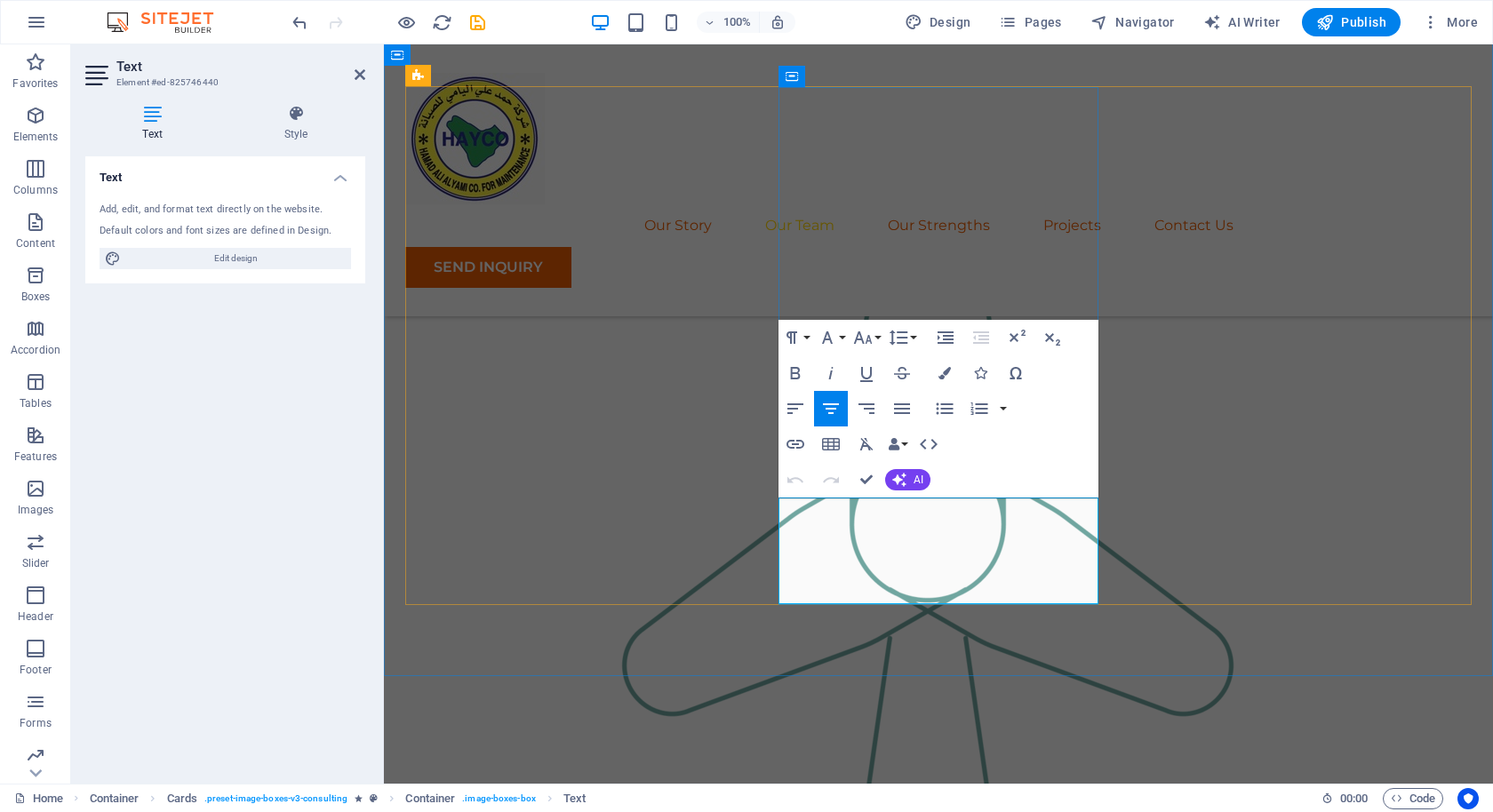 drag, startPoint x: 1021, startPoint y: 569, endPoint x: 702, endPoint y: 434, distance: 346.38995 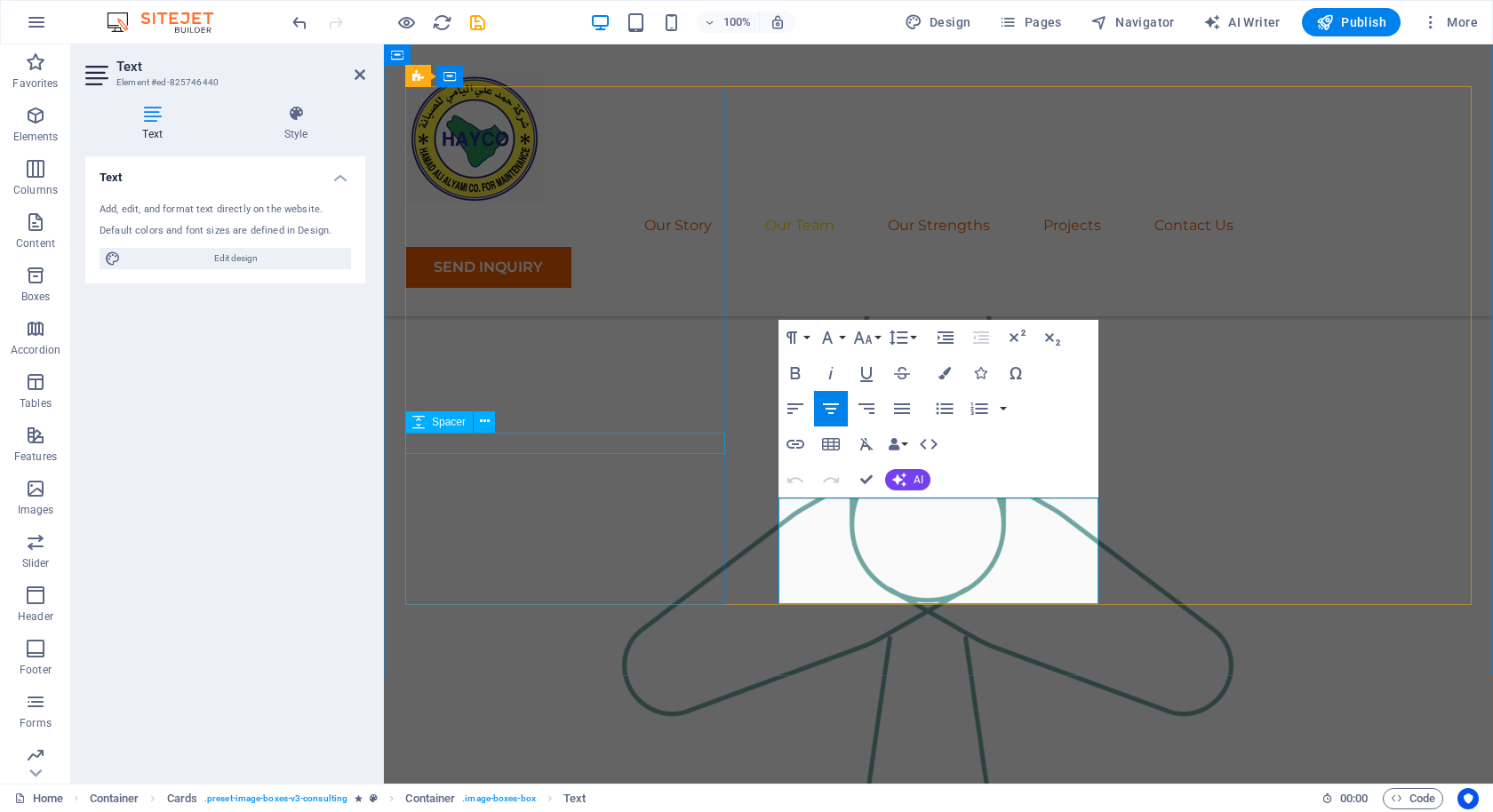 type 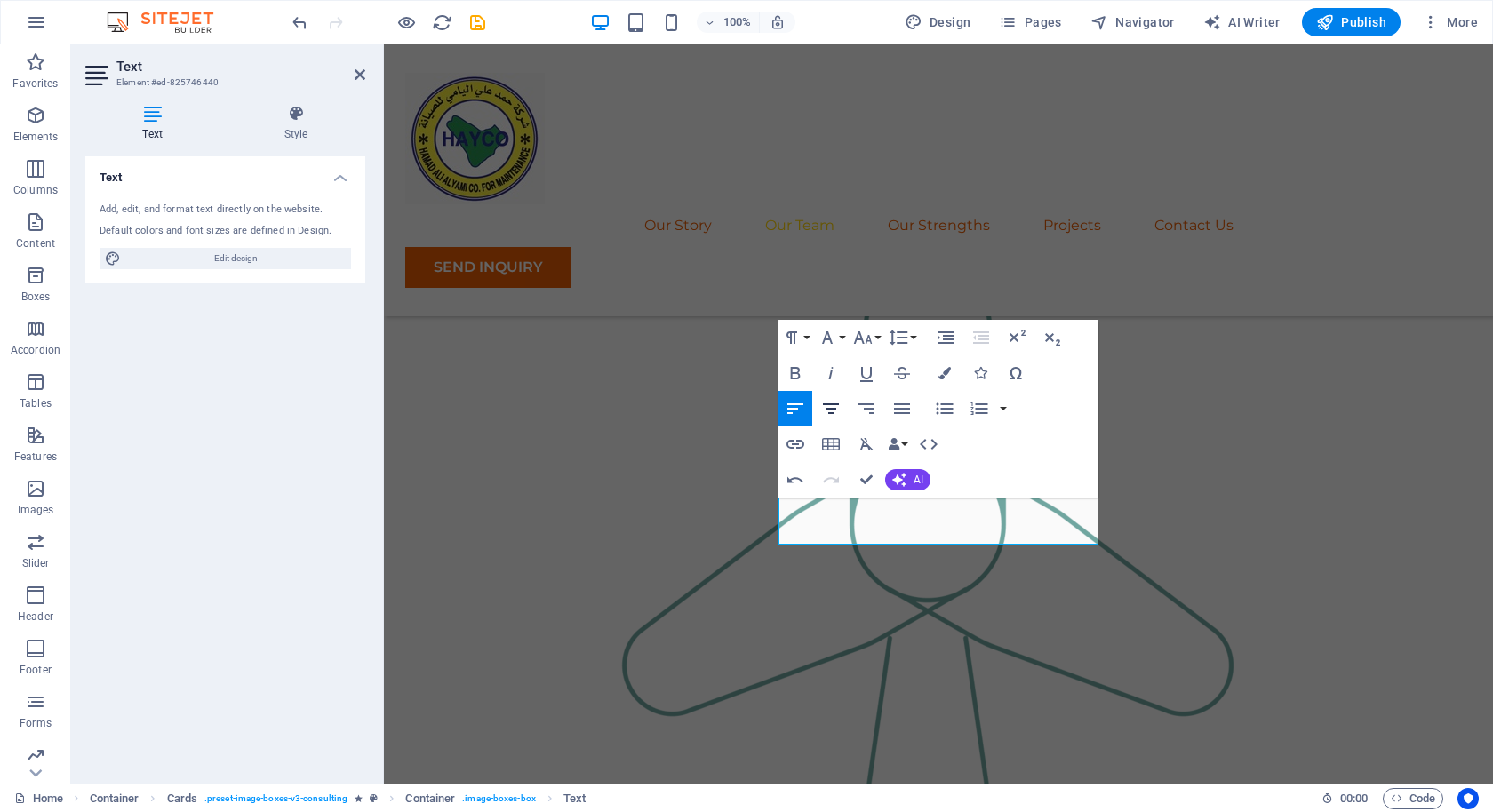 click 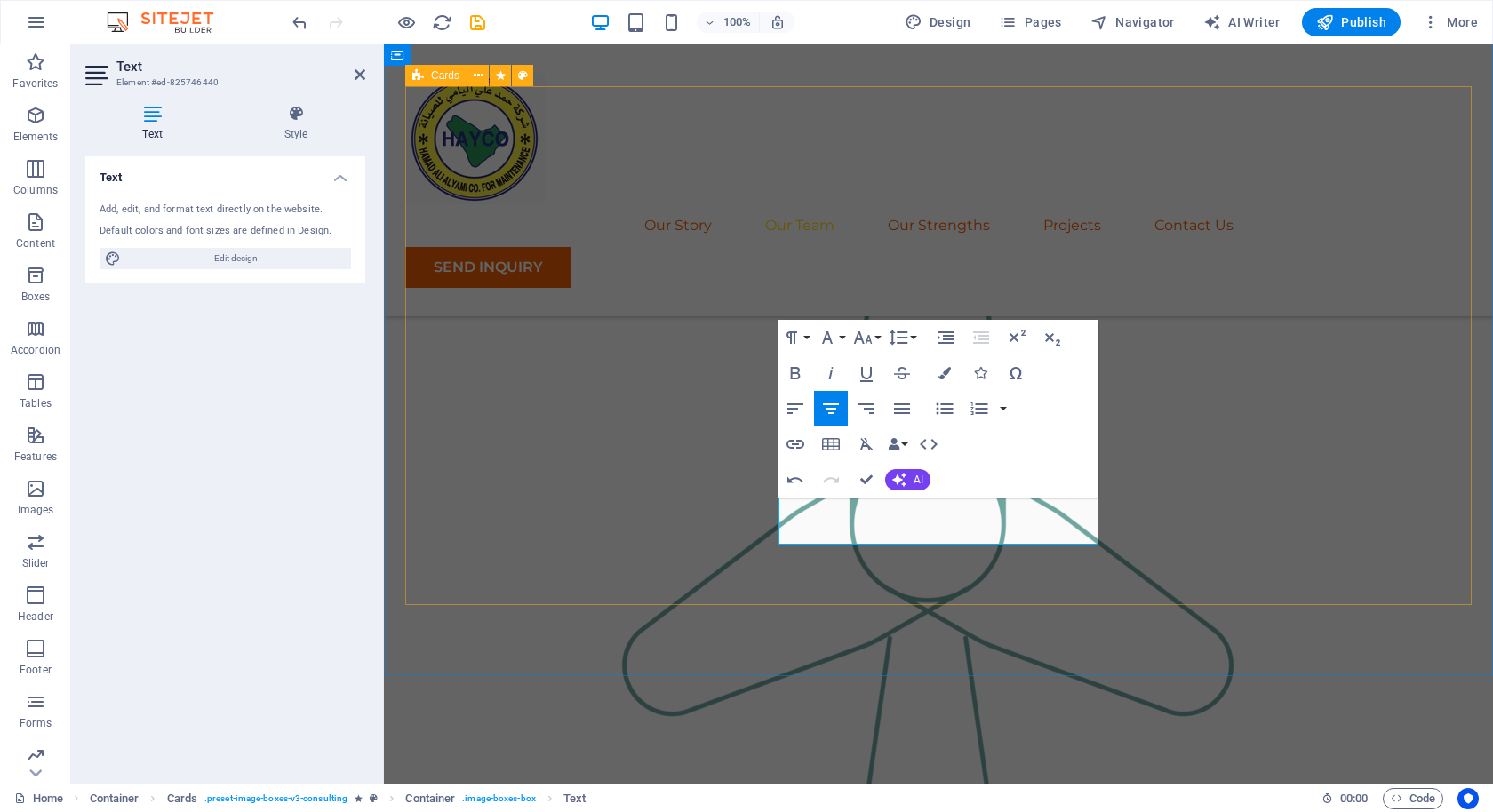 click on "COMING SOON... Sustainable Advisor COMING SOON... COMING SOON... Business Analyst COMING SOON... COMING SOON... Strategy Consultant Our Strategy Consultant crafts innovative plans and strategy to drive growth and profitability for clients world wide." at bounding box center [938, 2034] 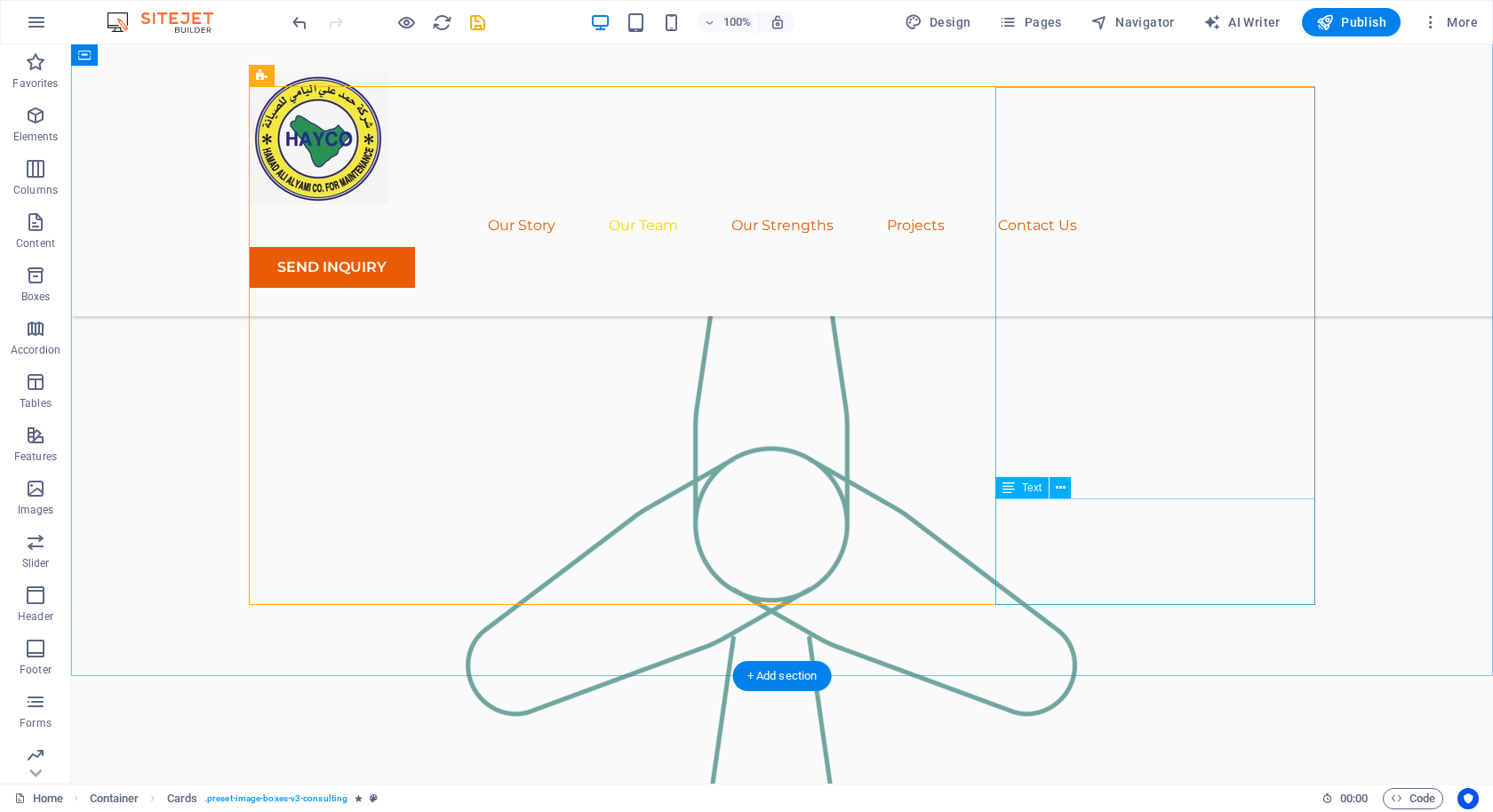 click on "Our Strategy Consultant crafts innovative plans and strategy to drive growth and profitability for clients world wide." at bounding box center [409, 2691] 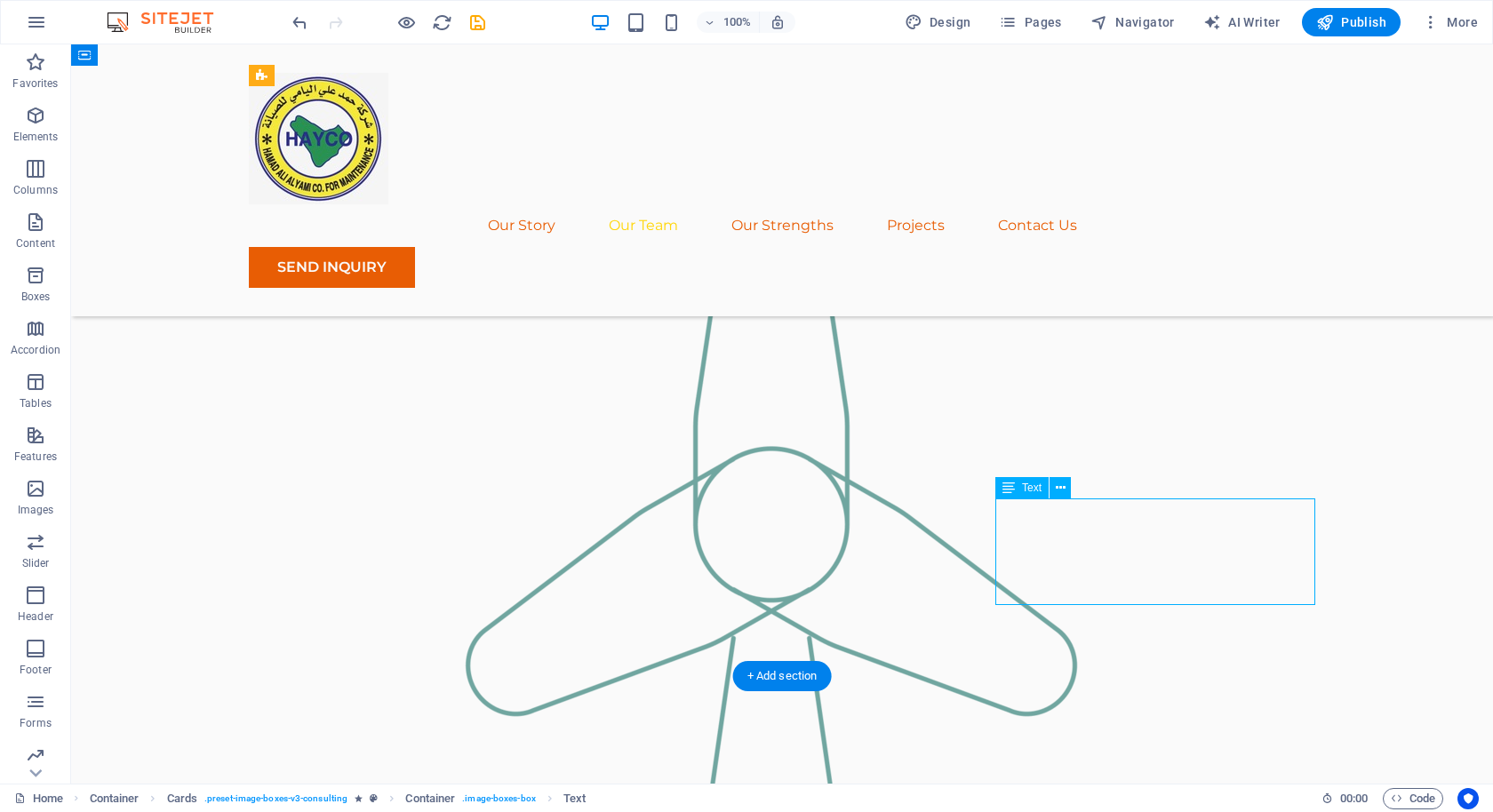 click on "Our Strategy Consultant crafts innovative plans and strategy to drive growth and profitability for clients world wide." at bounding box center (409, 2691) 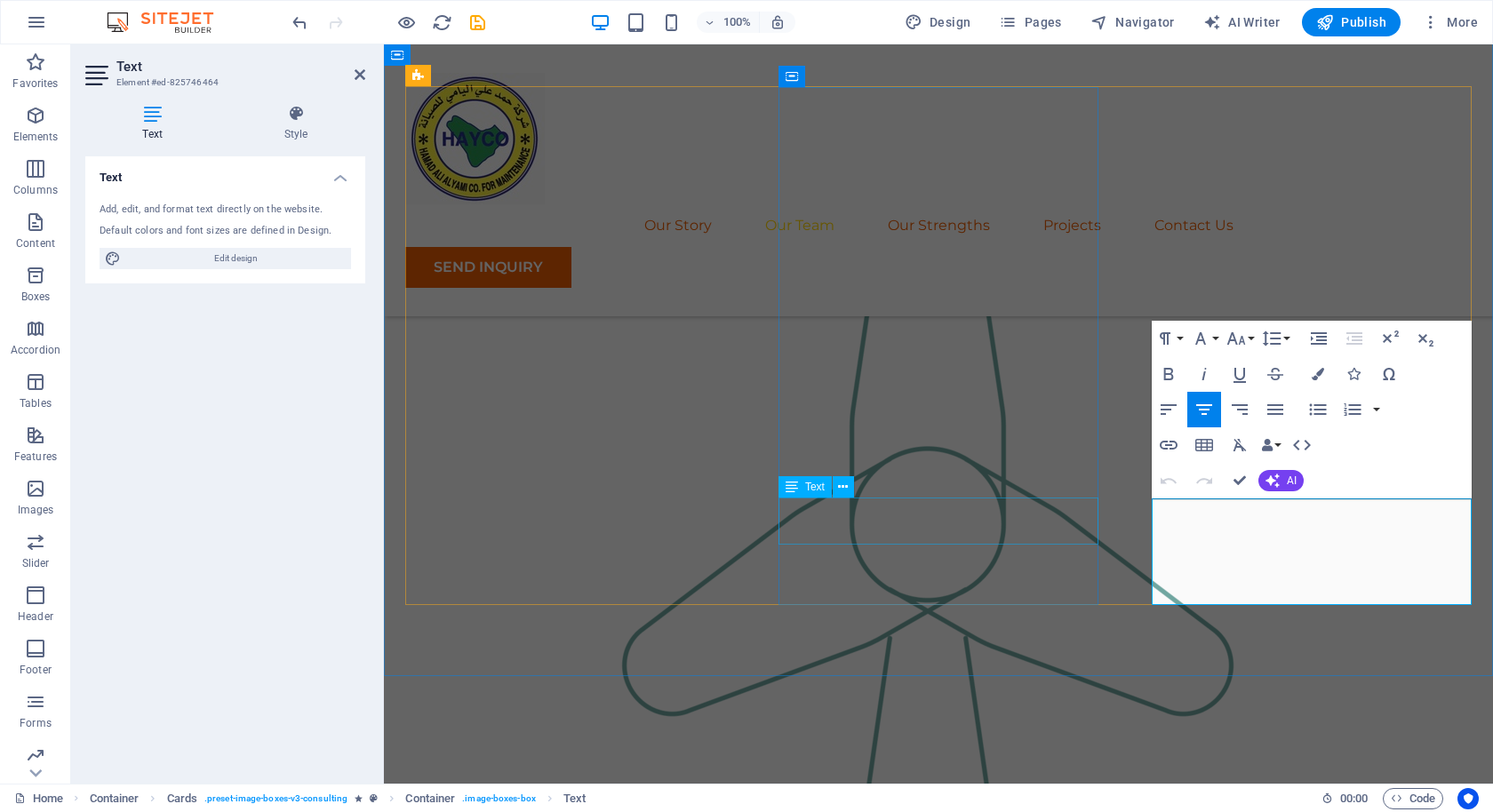 drag, startPoint x: 1363, startPoint y: 569, endPoint x: 1073, endPoint y: 491, distance: 300.30651 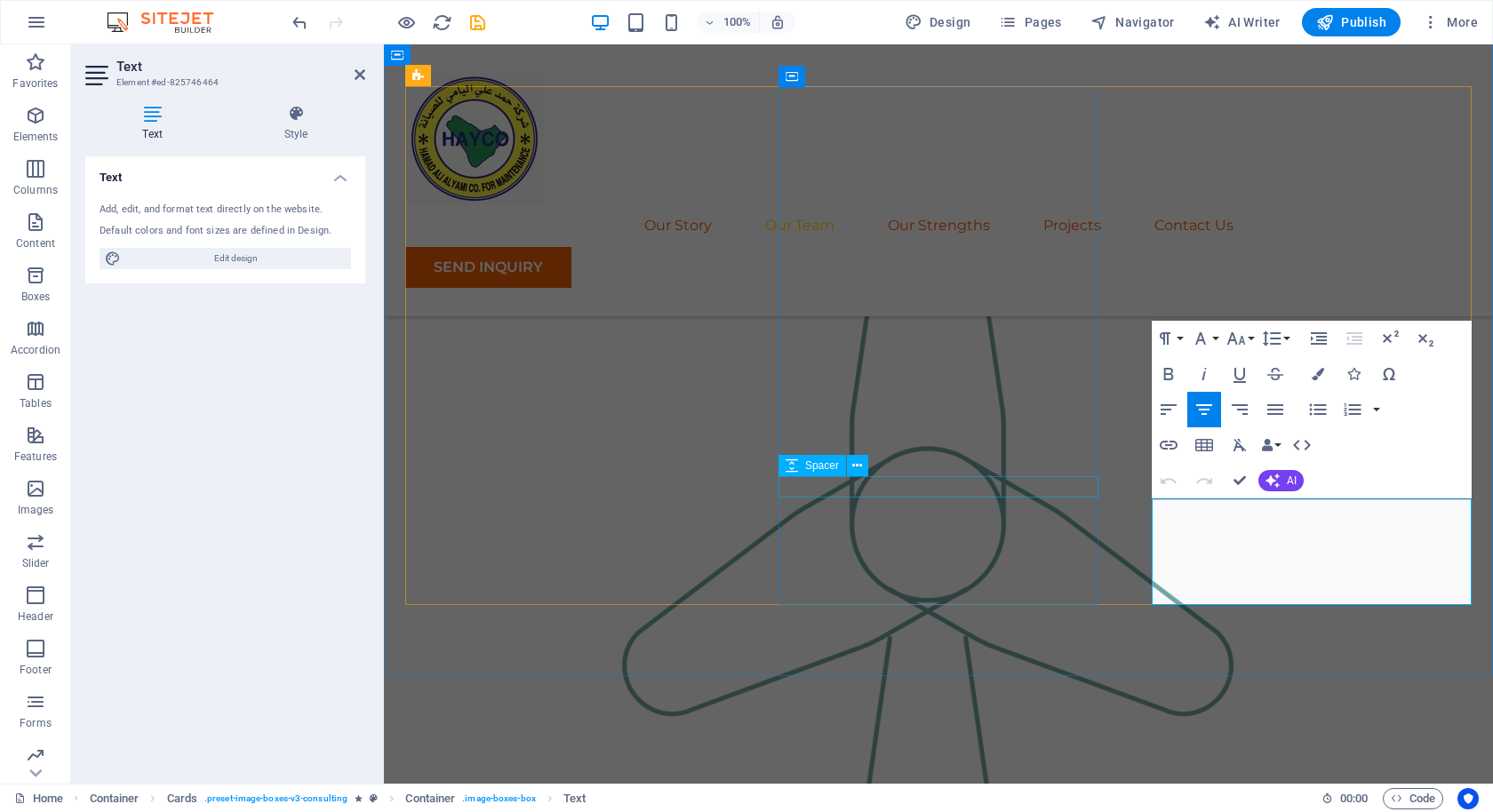 type 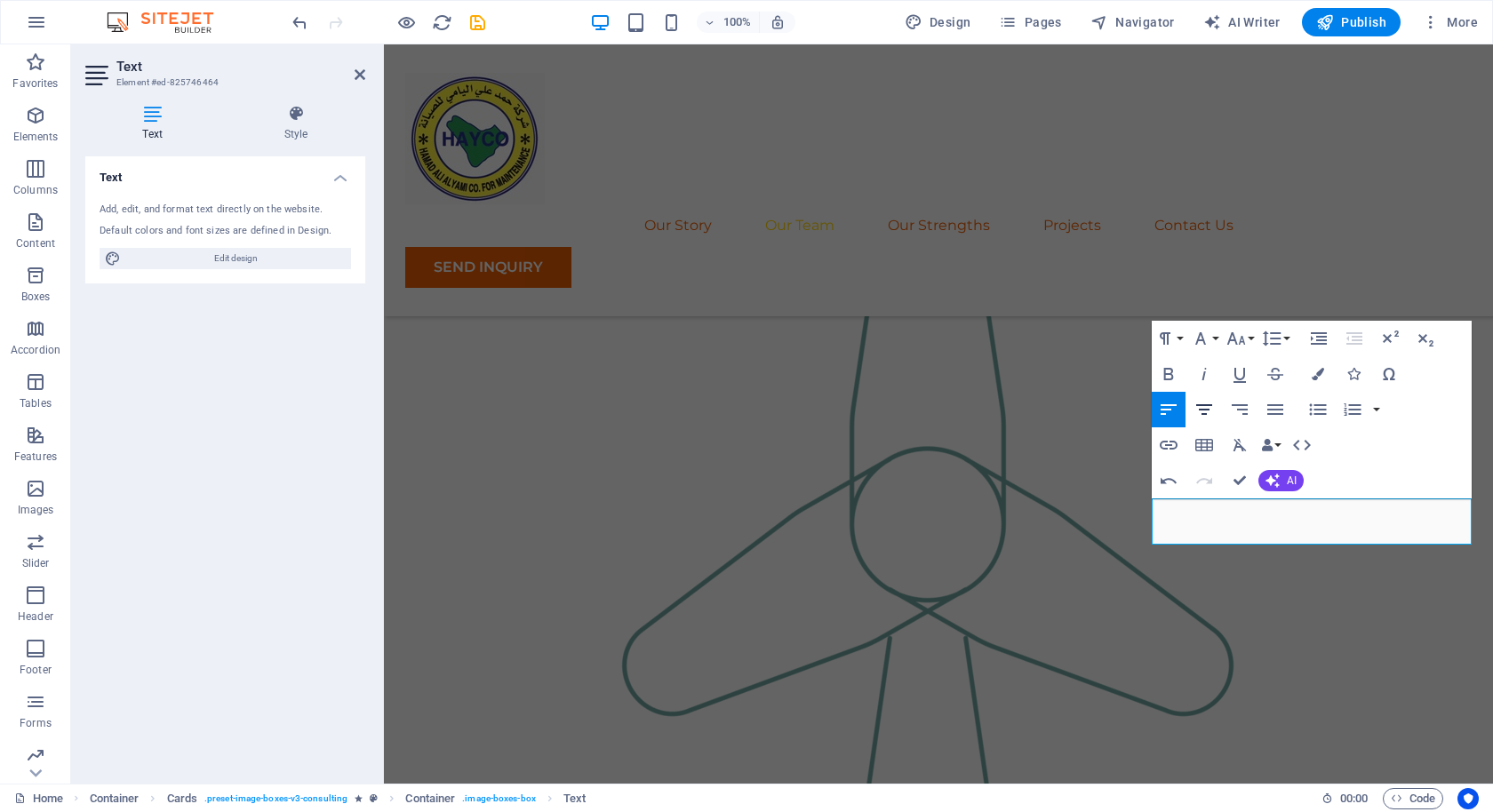 click 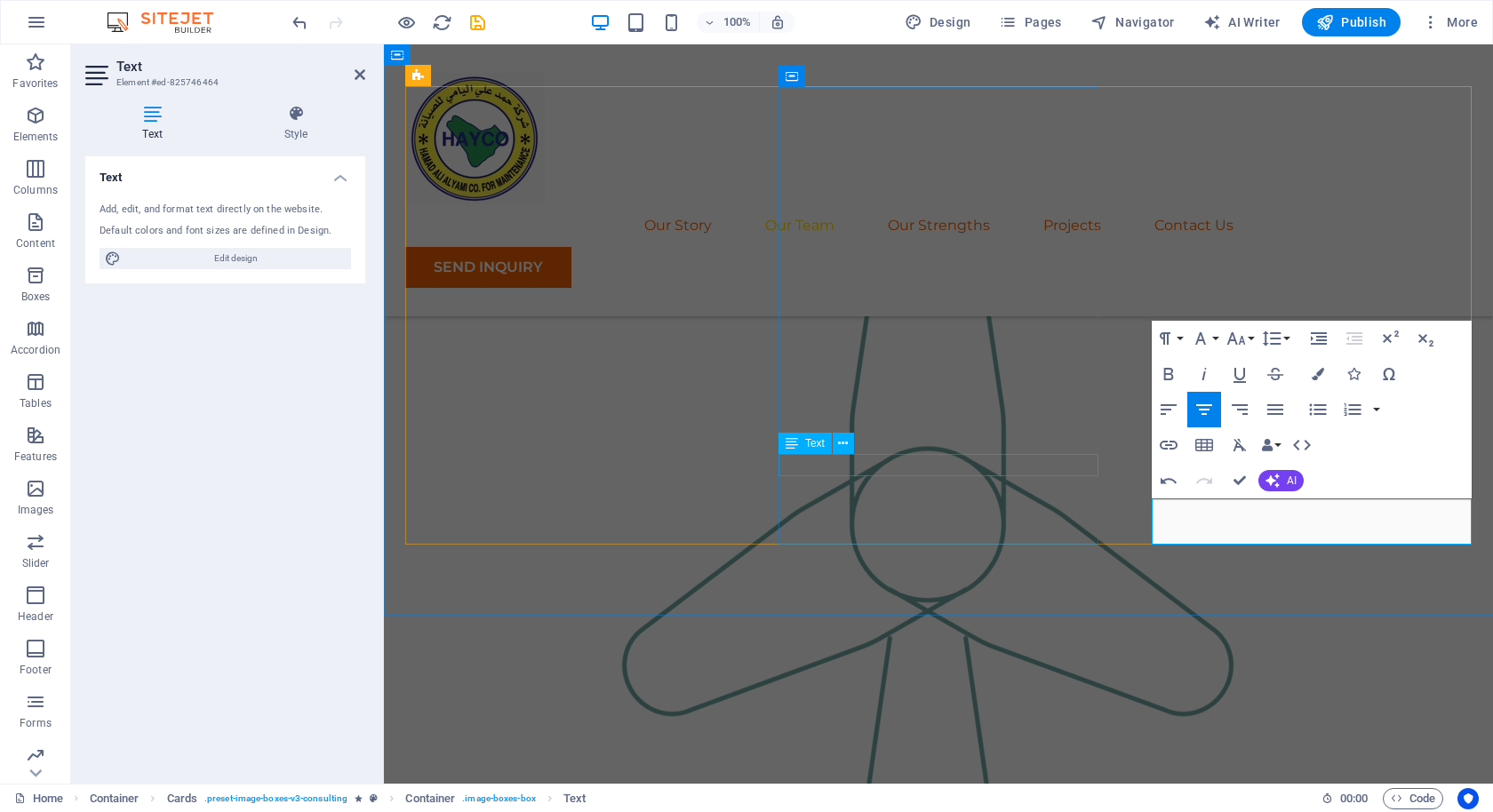 click on "Business Analyst" at bounding box center (565, 2142) 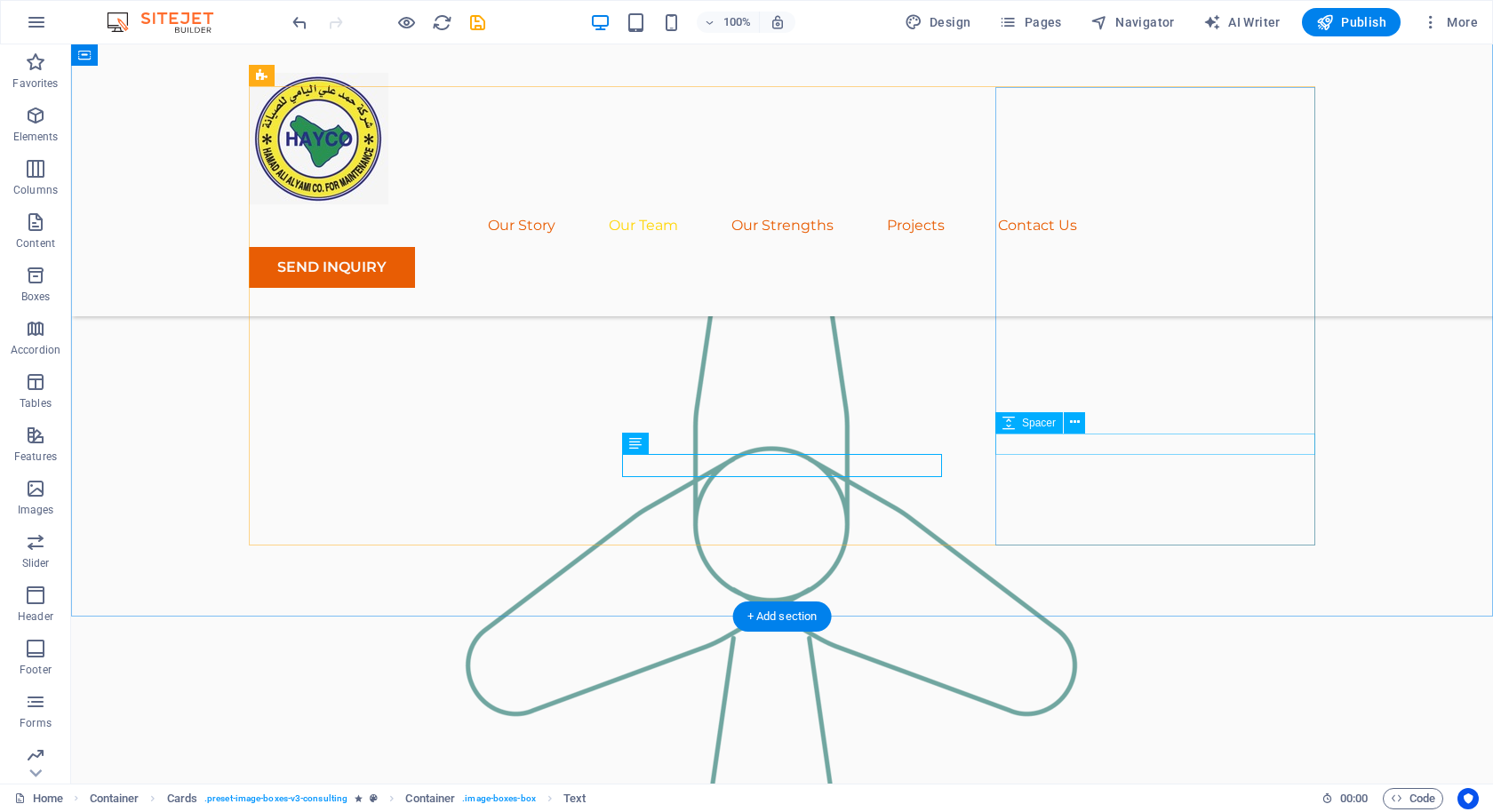 click at bounding box center (409, 2583) 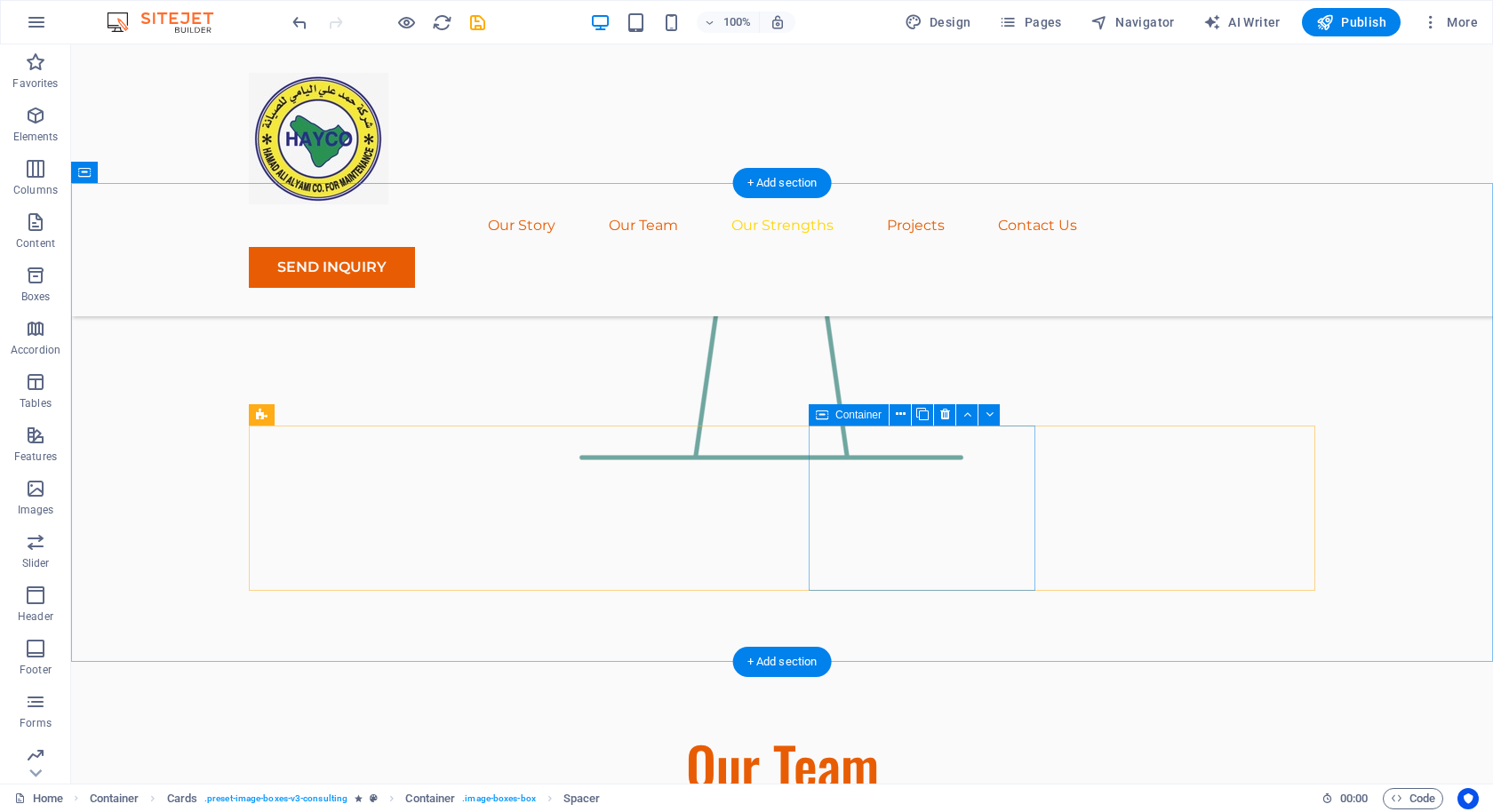 scroll, scrollTop: 2174, scrollLeft: 0, axis: vertical 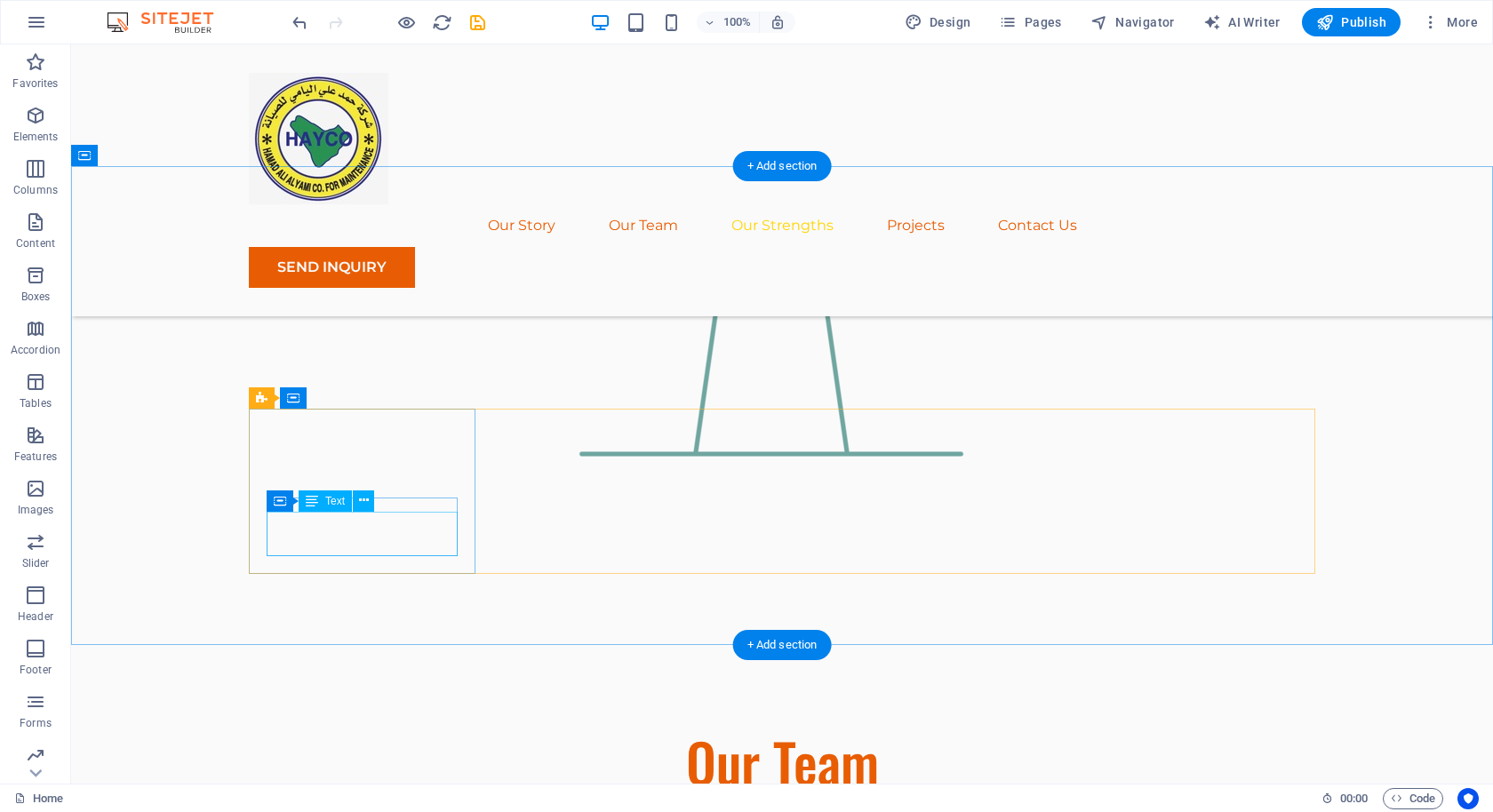 click on "Sustainable Energy Strategy" at bounding box center [362, 2654] 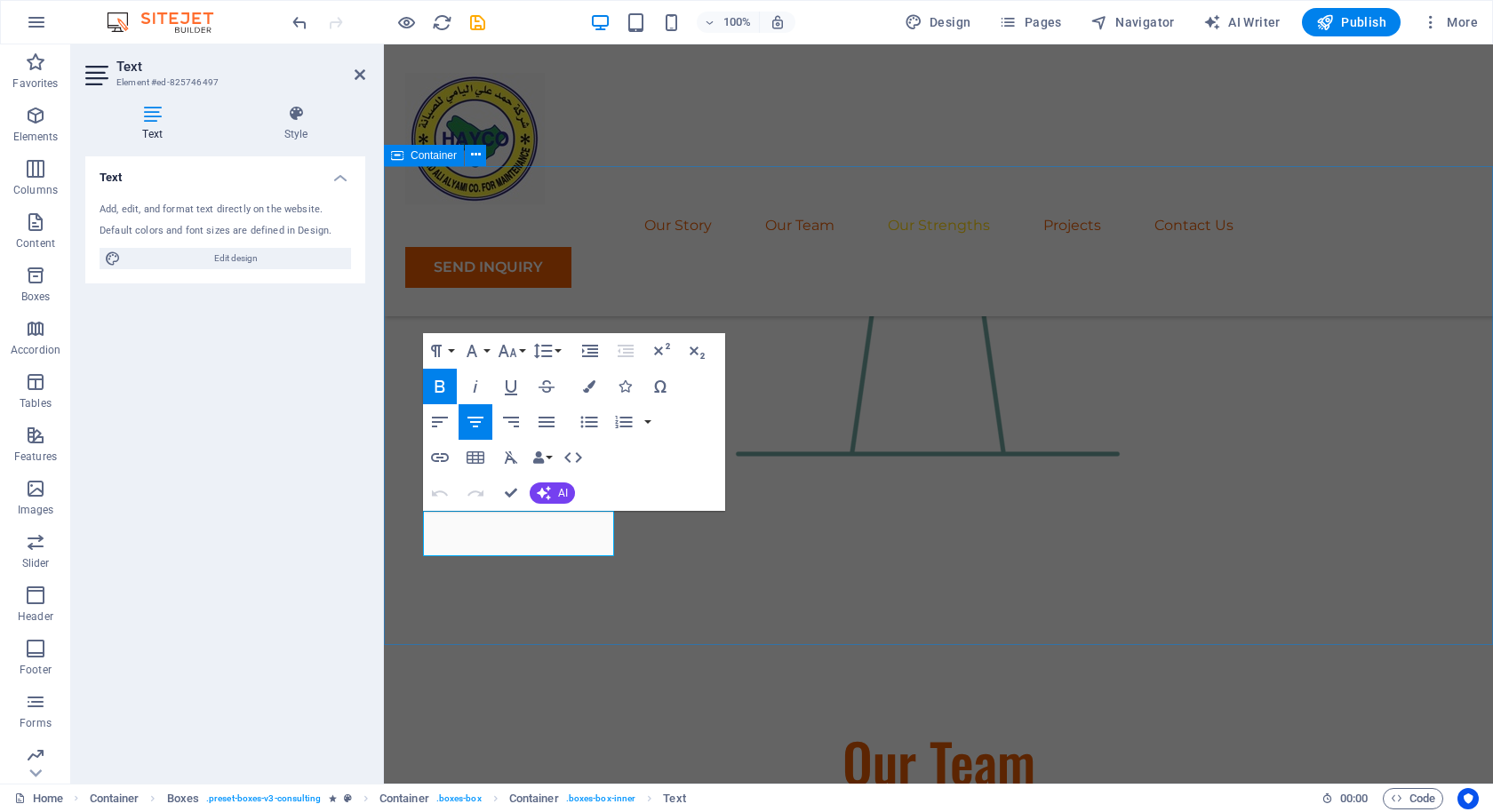 drag, startPoint x: 553, startPoint y: 545, endPoint x: 342, endPoint y: 496, distance: 216.61487 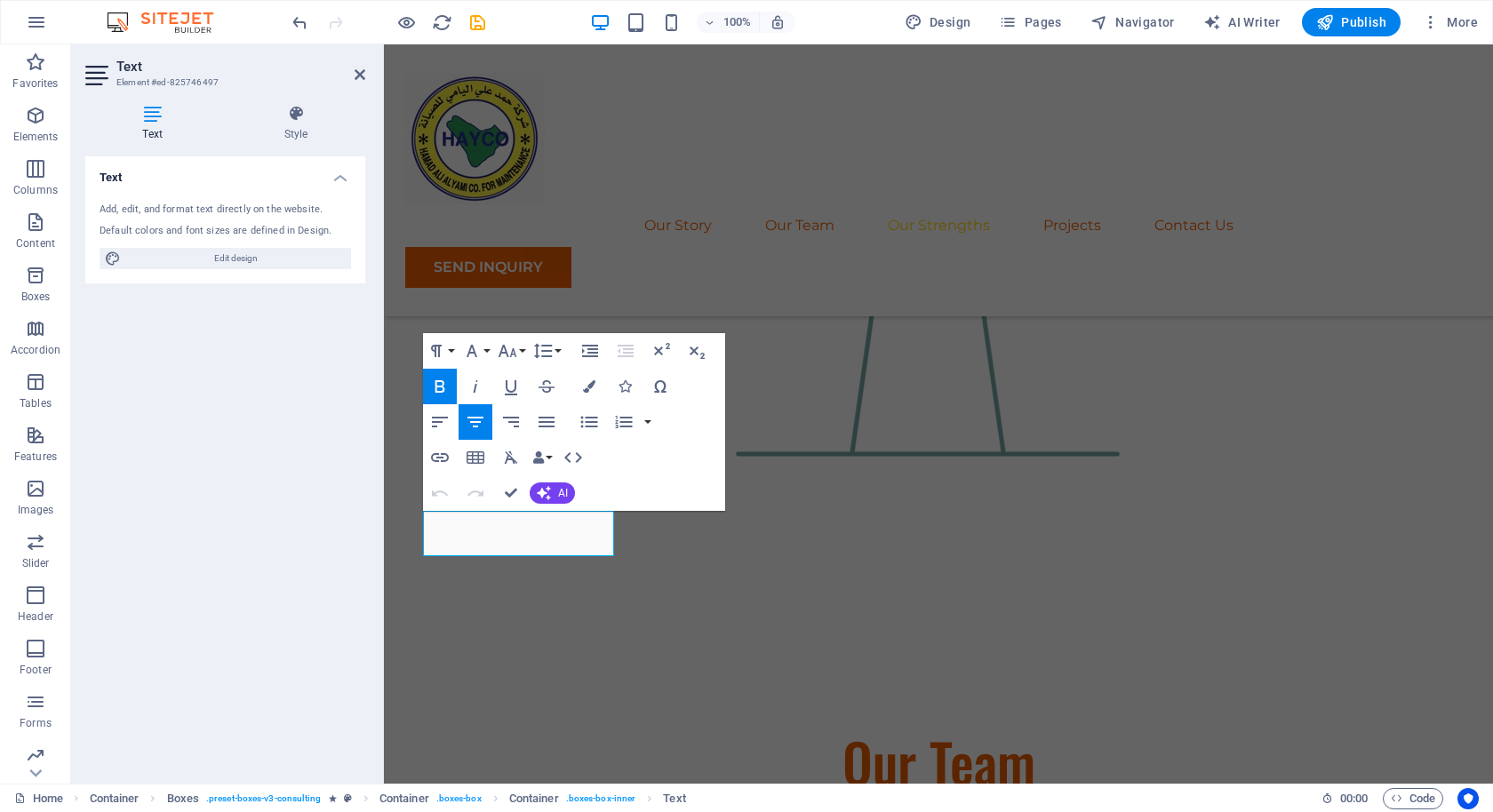 type 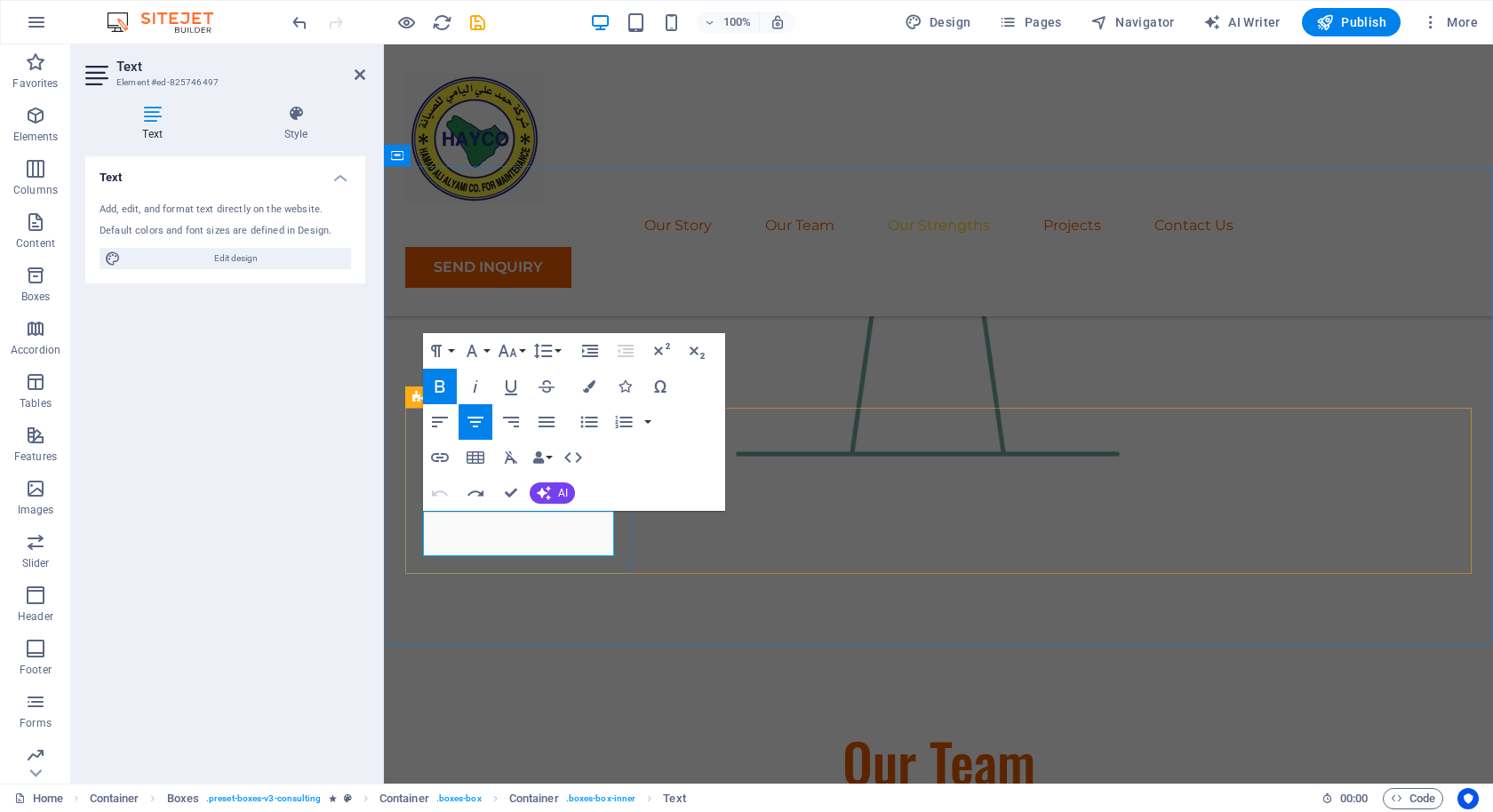 click on "Sustainable Energy Strategy" at bounding box center (518, 2653) 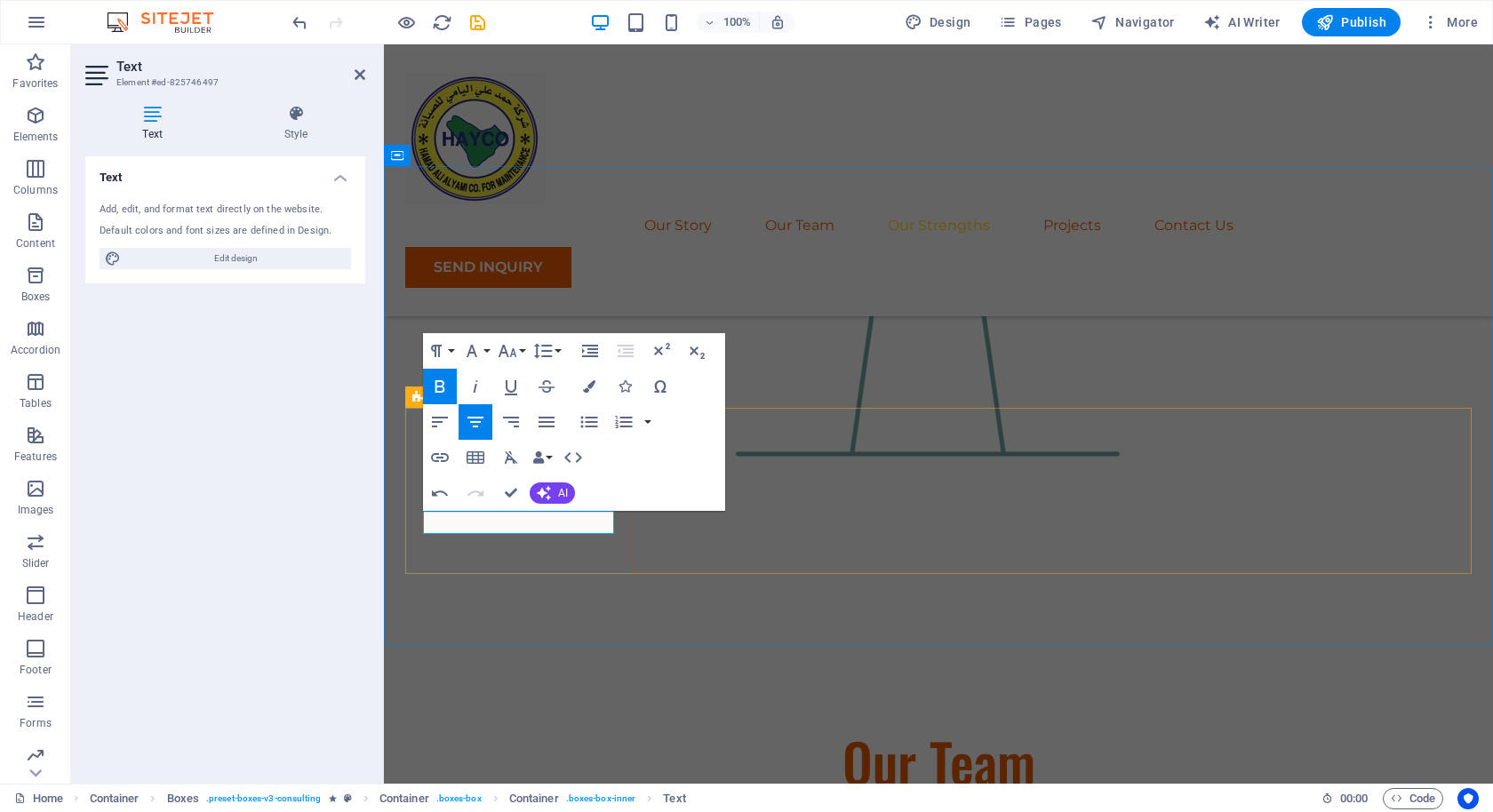 click on "SuTestingy" at bounding box center [518, 2642] 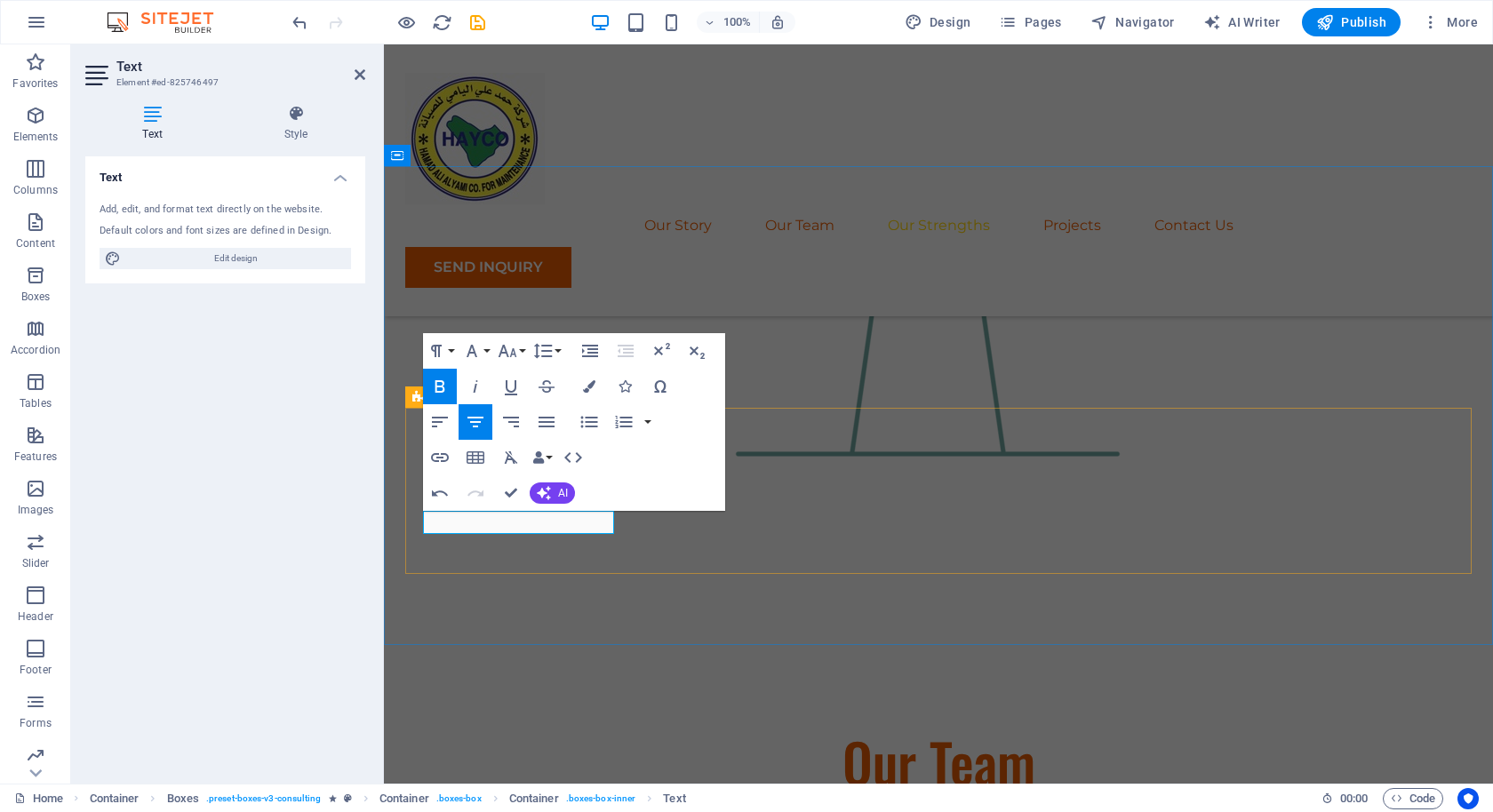 click on "Testing Strategic Business Planning Market Research and Analysis Sustainability Integration" at bounding box center [938, 2888] 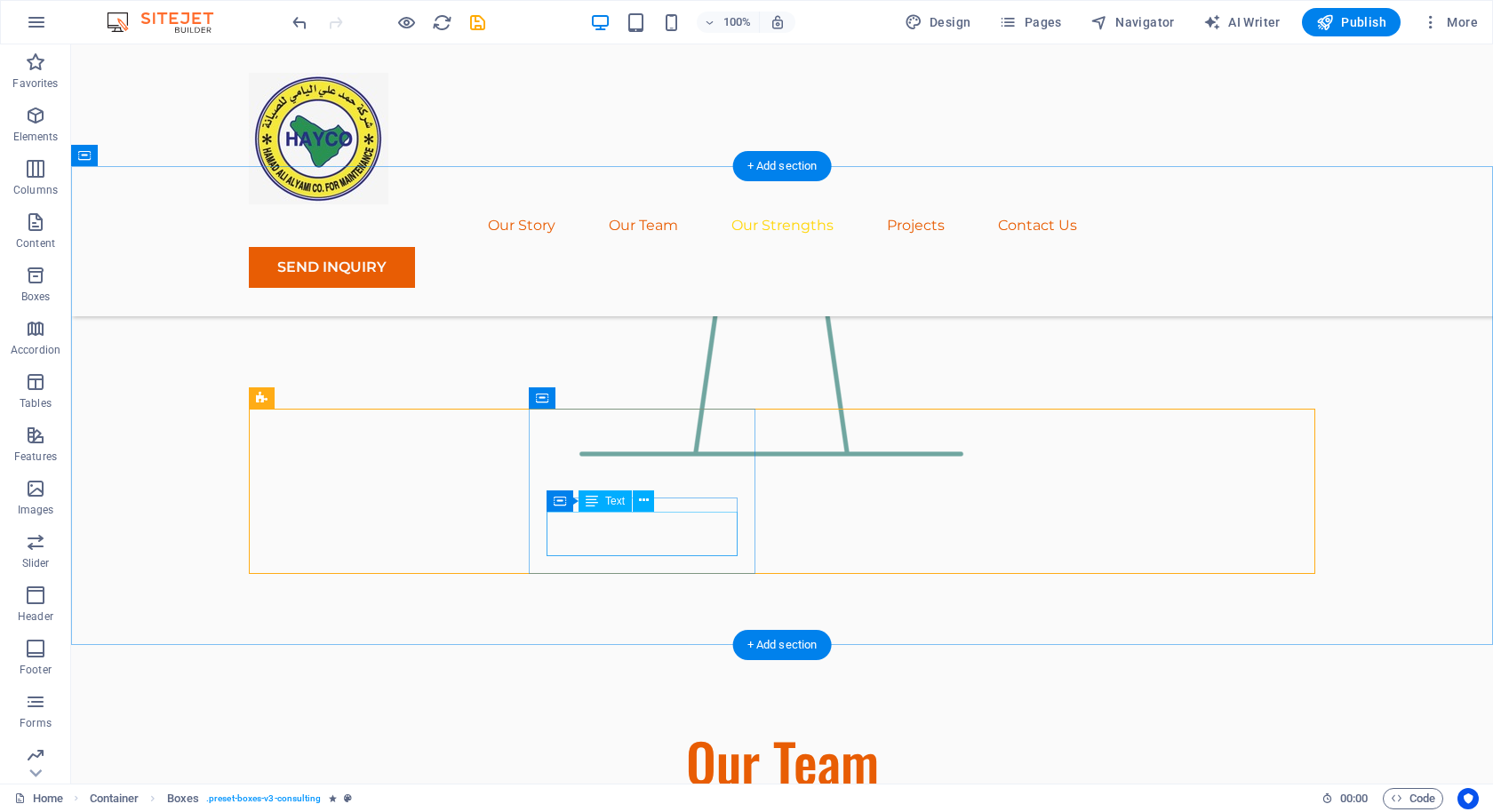 click on "Strategic Business Planning" at bounding box center [362, 2823] 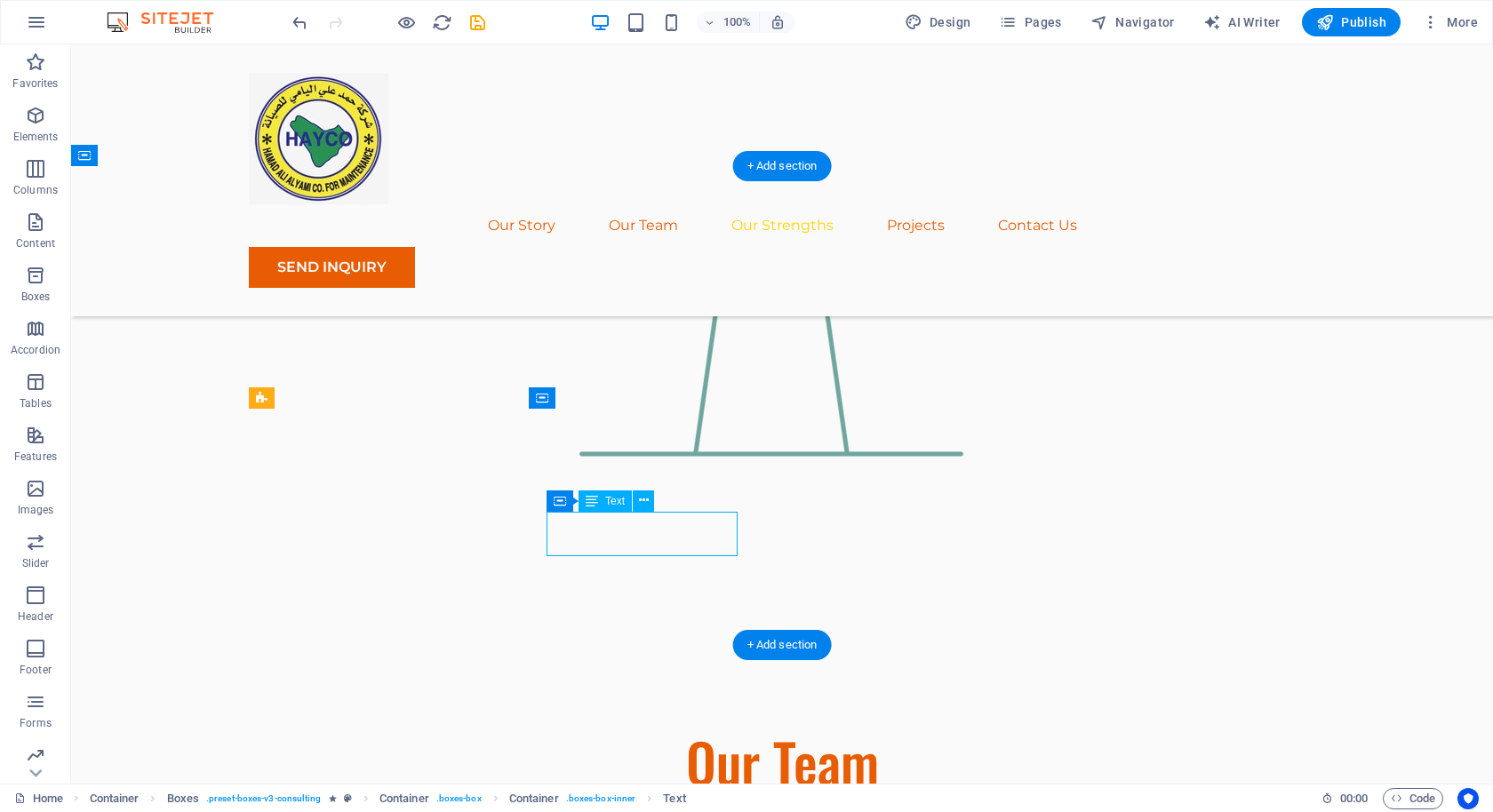 click on "Strategic Business Planning" at bounding box center (362, 2823) 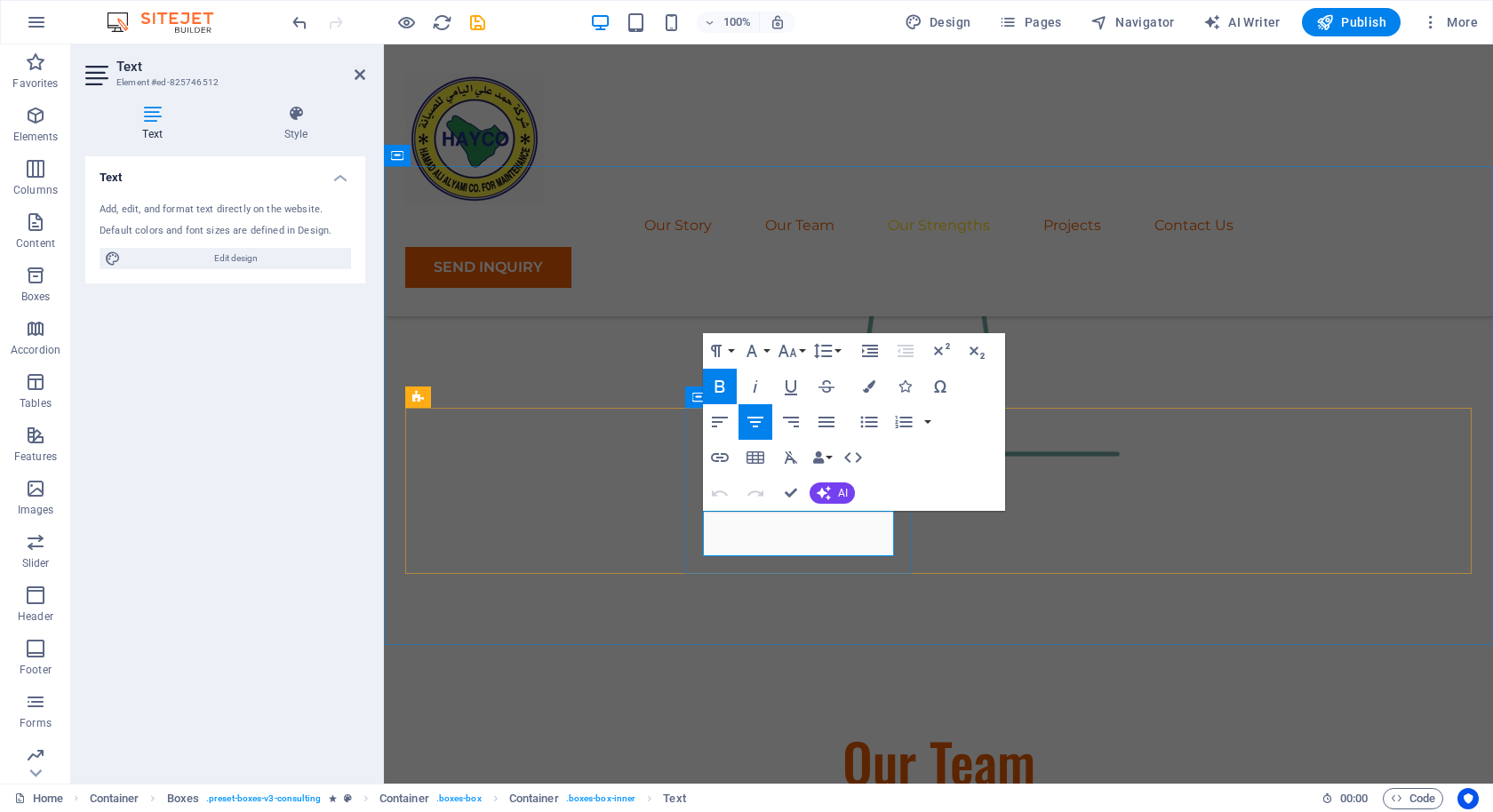 drag, startPoint x: 826, startPoint y: 545, endPoint x: 733, endPoint y: 523, distance: 95.566731 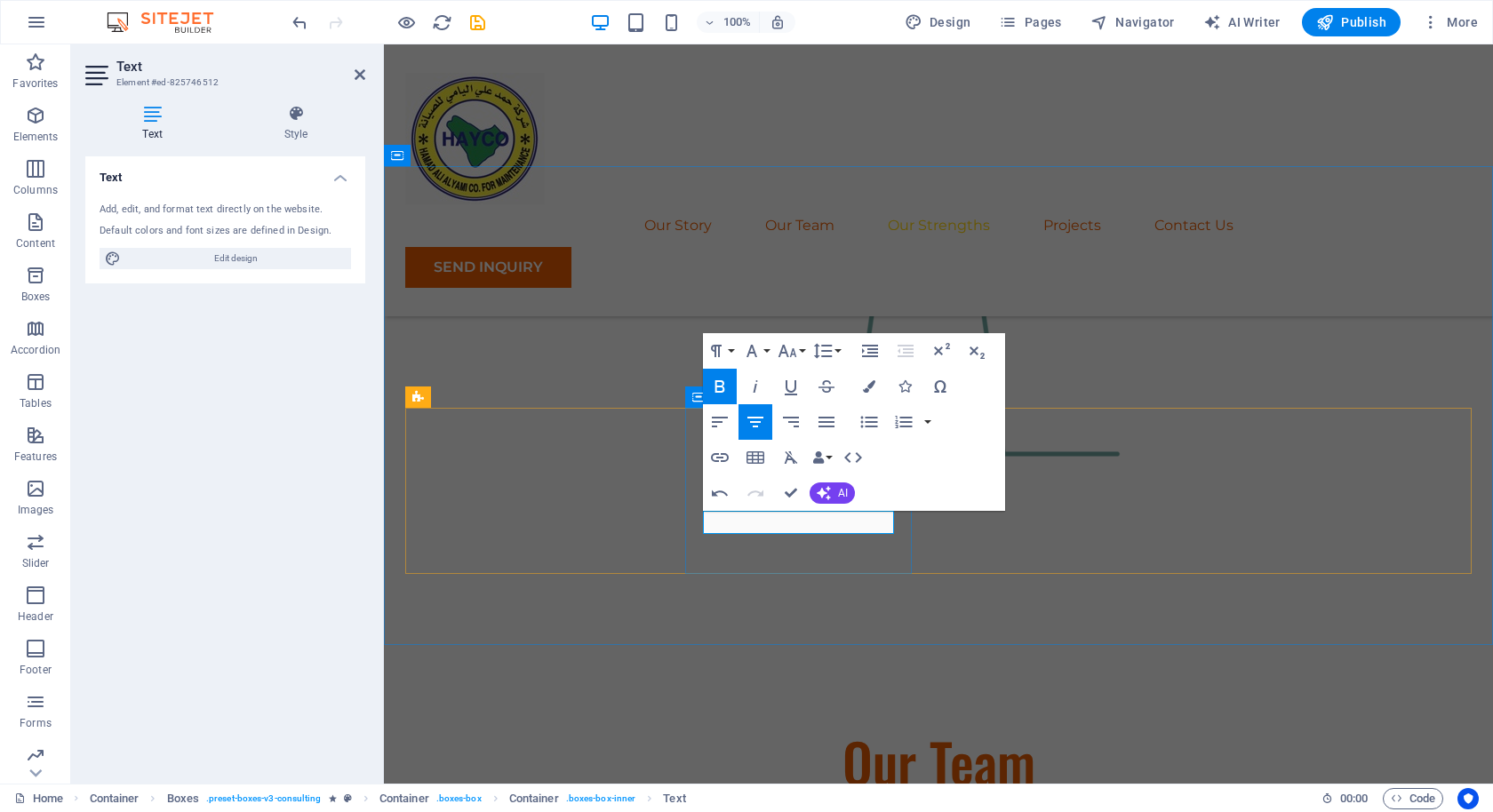 click on "SOverhauling" at bounding box center [518, 2812] 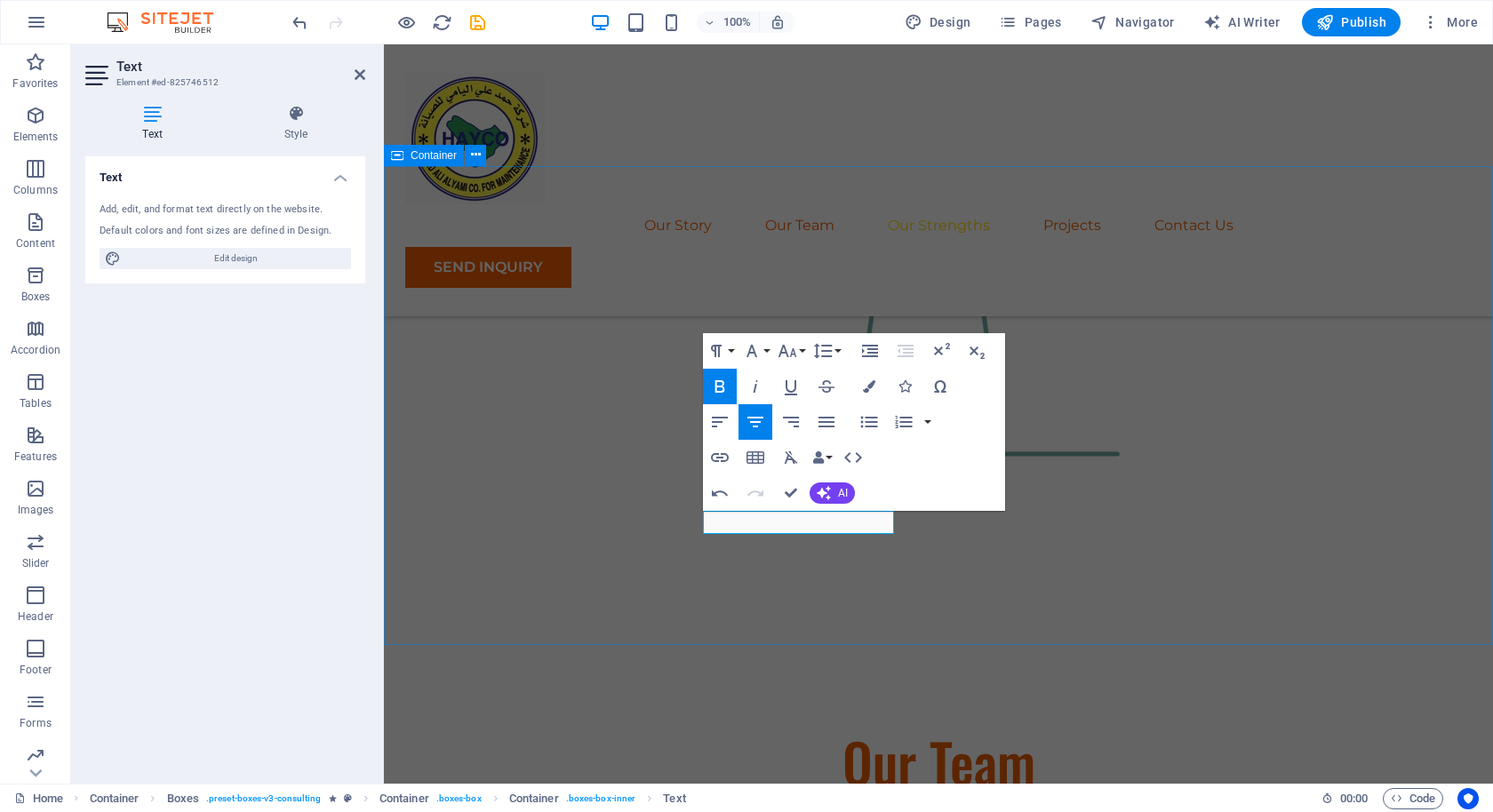 click on "Our Strengths Explore our full range of services to discover how we can tailor our expertise to meet your unique business needs. Testing Overhauling Market Research and Analysis Sustainability Integration" at bounding box center (938, 2801) 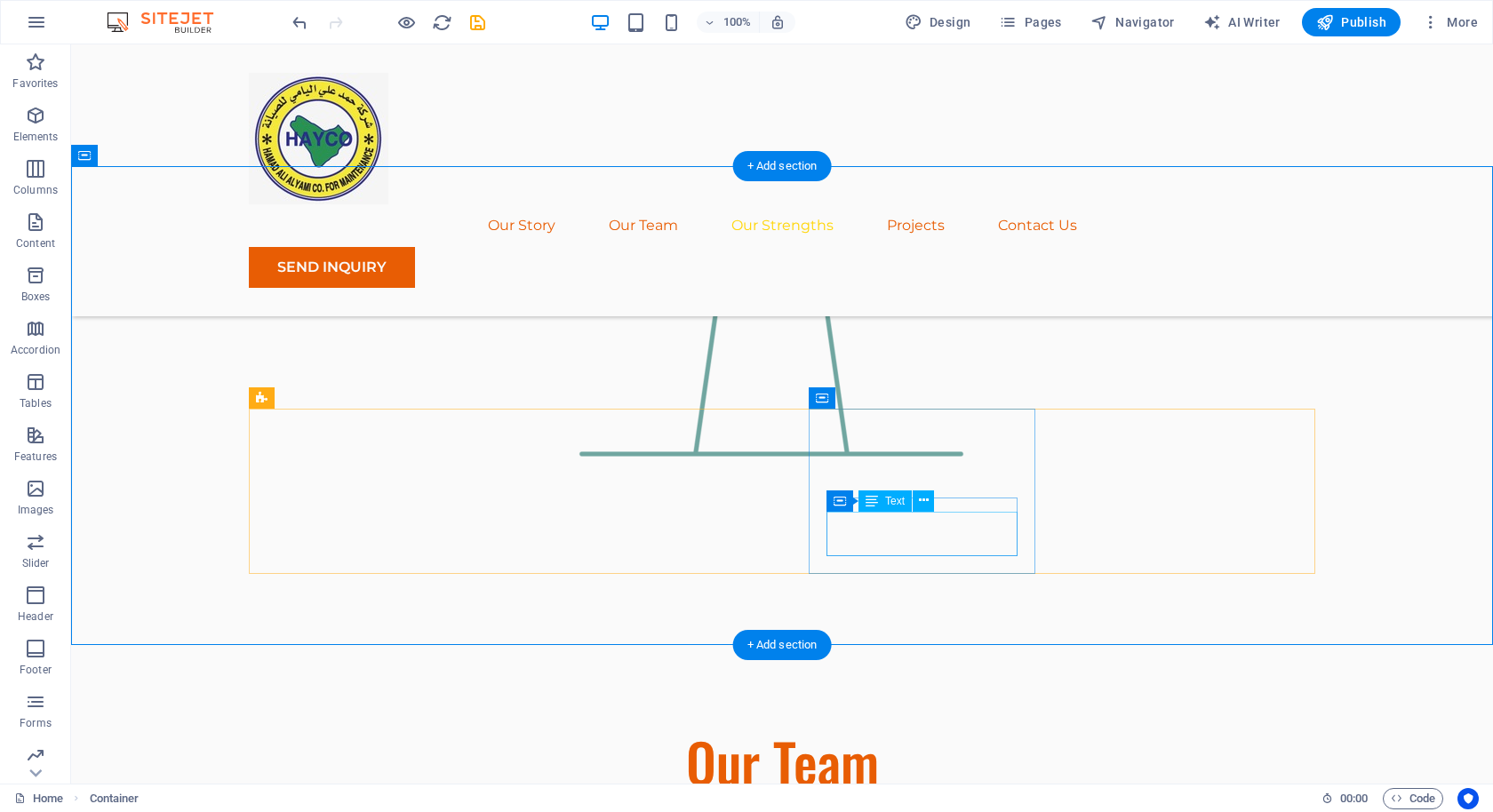 click on "Market Research and Analysis" at bounding box center [362, 2993] 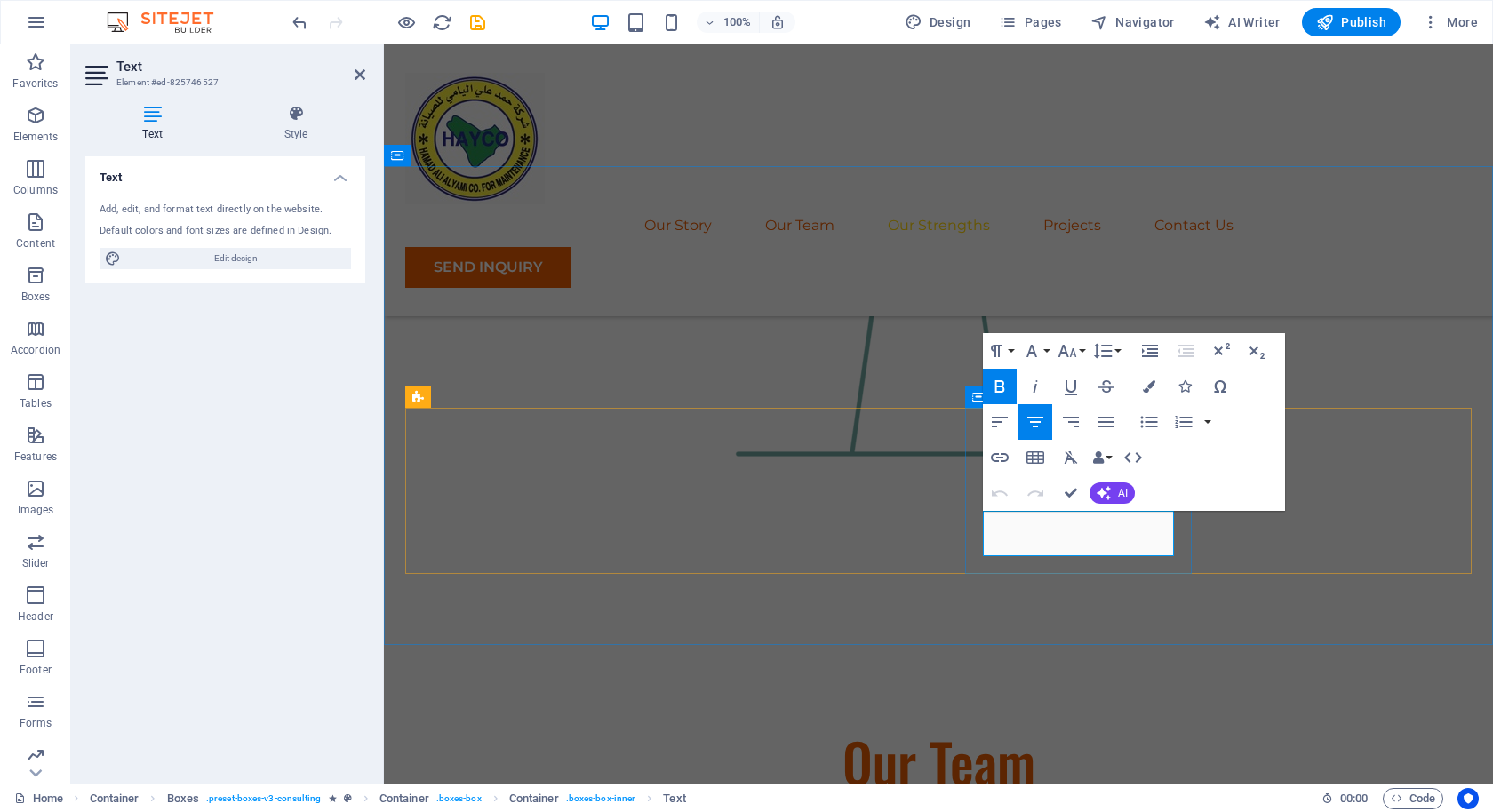 drag, startPoint x: 1108, startPoint y: 546, endPoint x: 1010, endPoint y: 523, distance: 100.6628 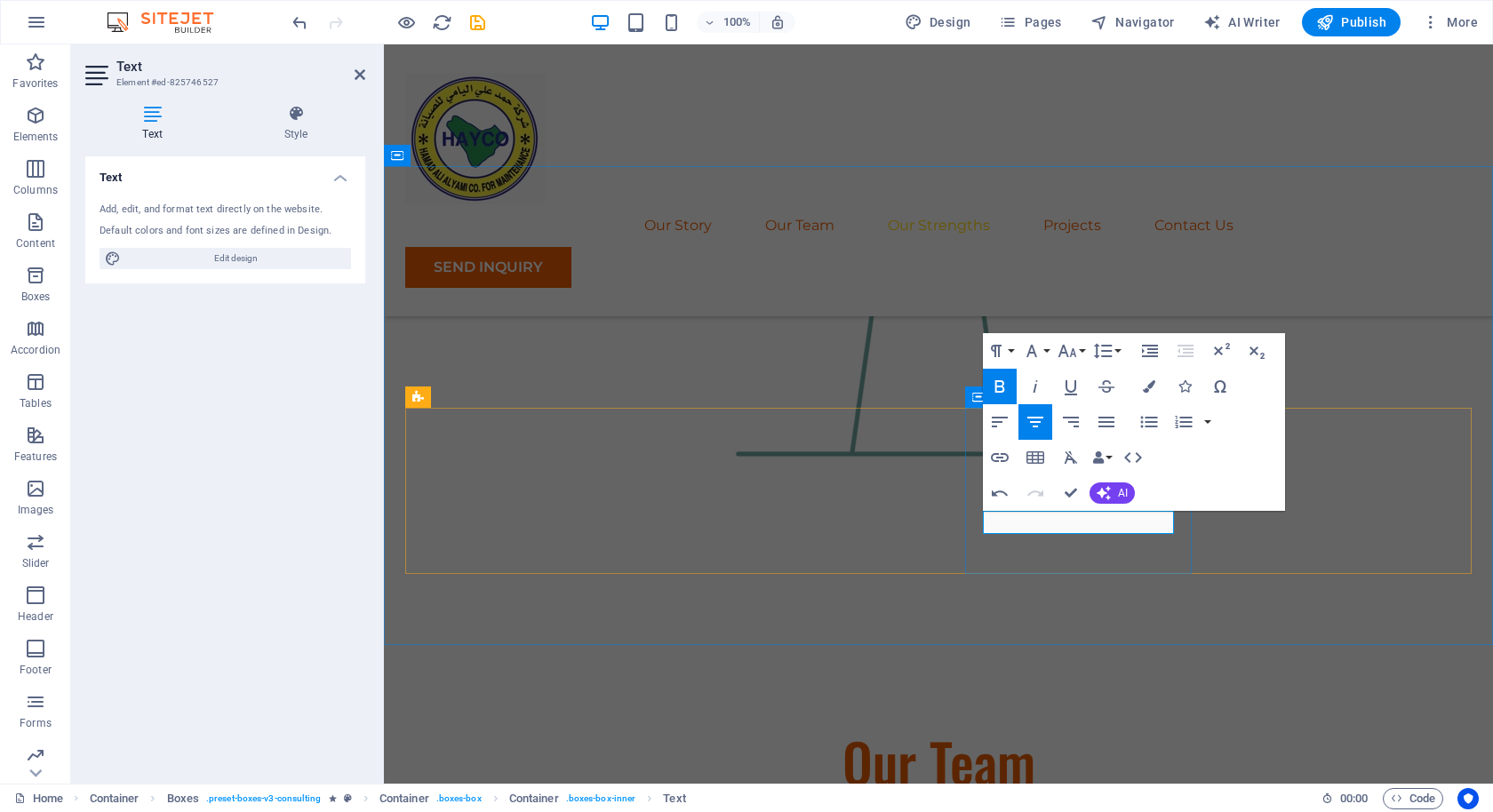 click on "MInstallation" at bounding box center [519, 2981] 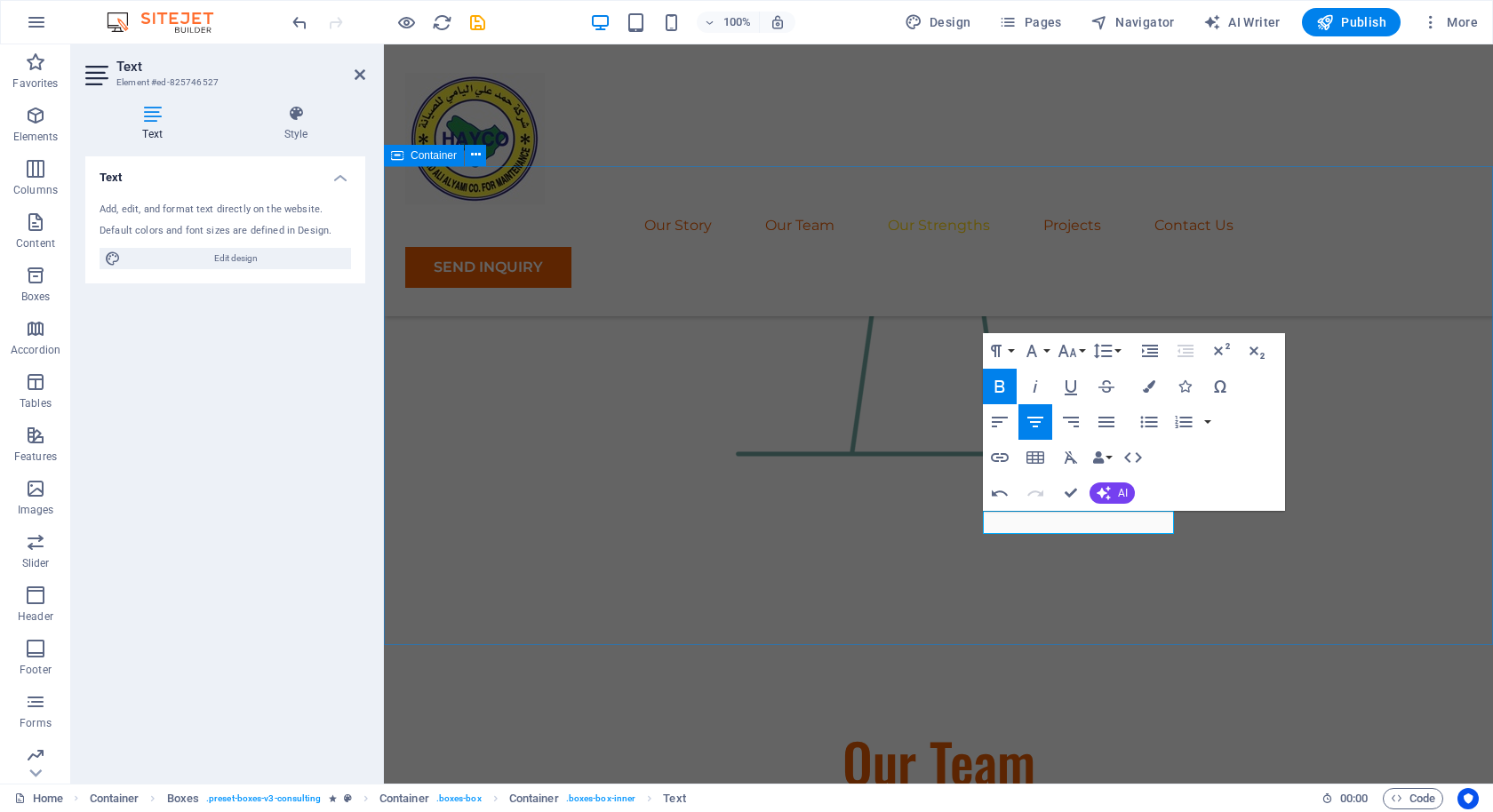 click on "Our Strengths Explore our full range of services to discover how we can tailor our expertise to meet your unique business needs. Testing Overhauling Installation Sustainability Integration" at bounding box center [938, 2790] 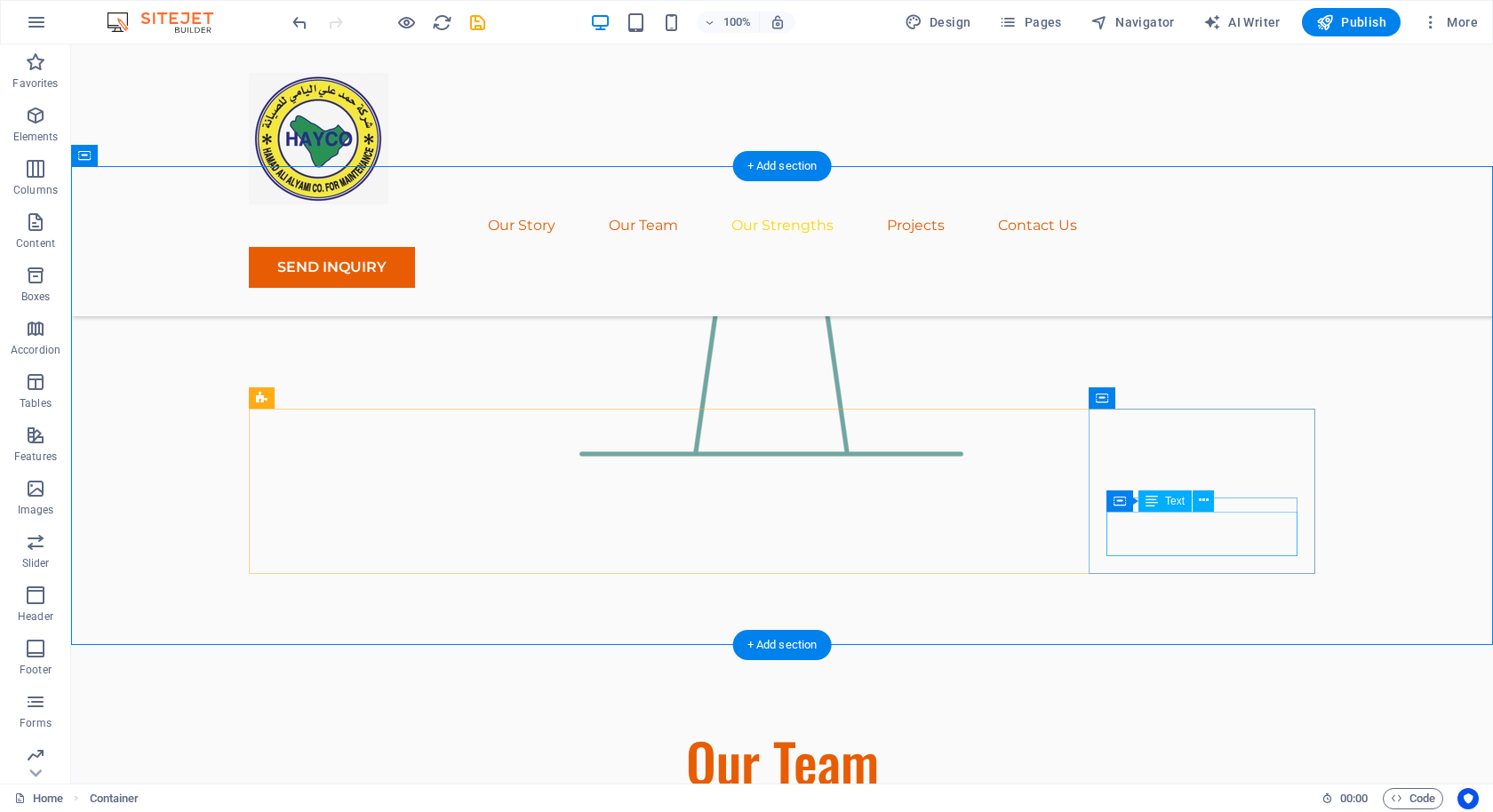 click on "Sustainability Integration" at bounding box center [362, 3163] 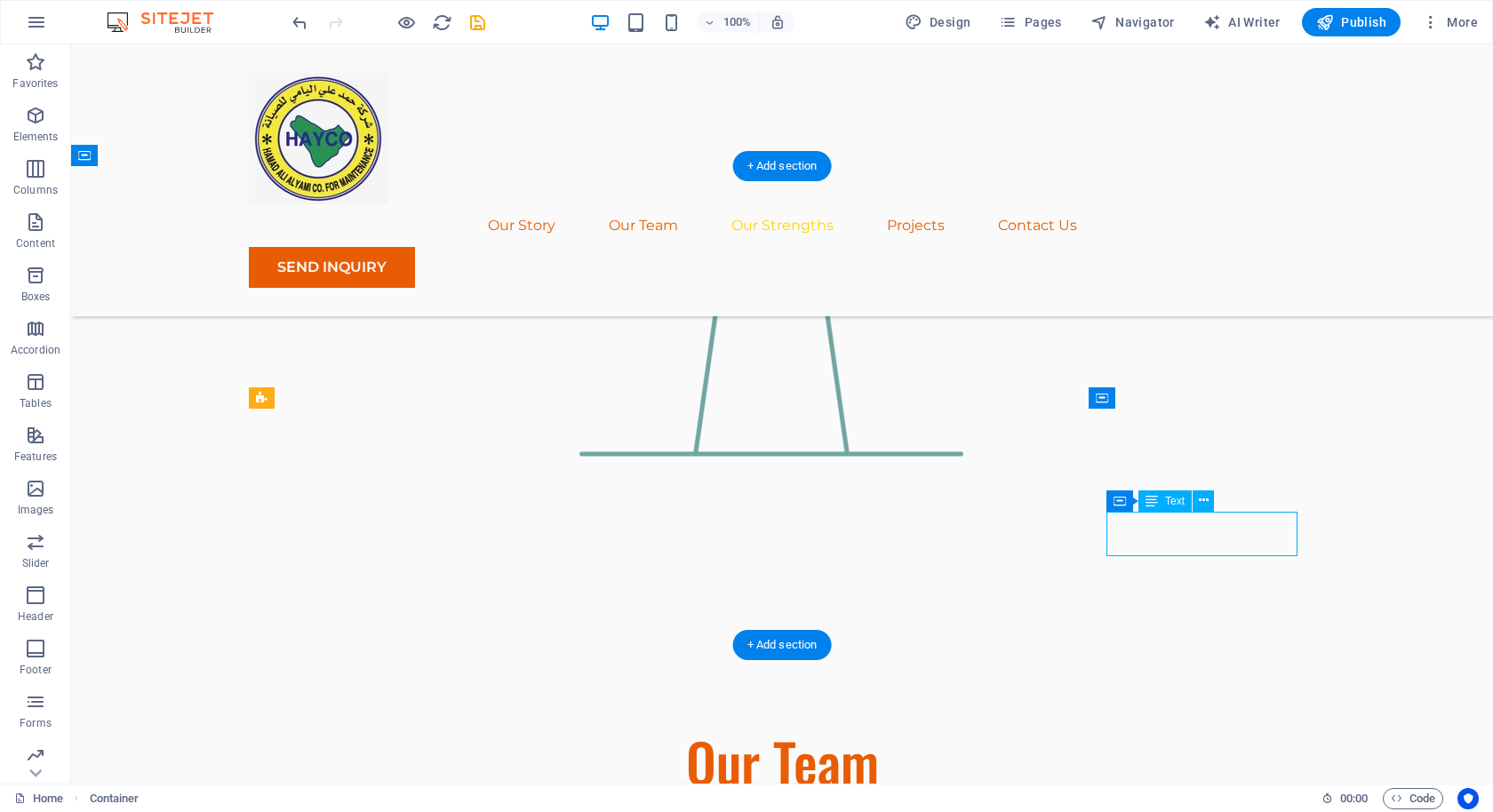 click on "Sustainability Integration" at bounding box center [362, 3163] 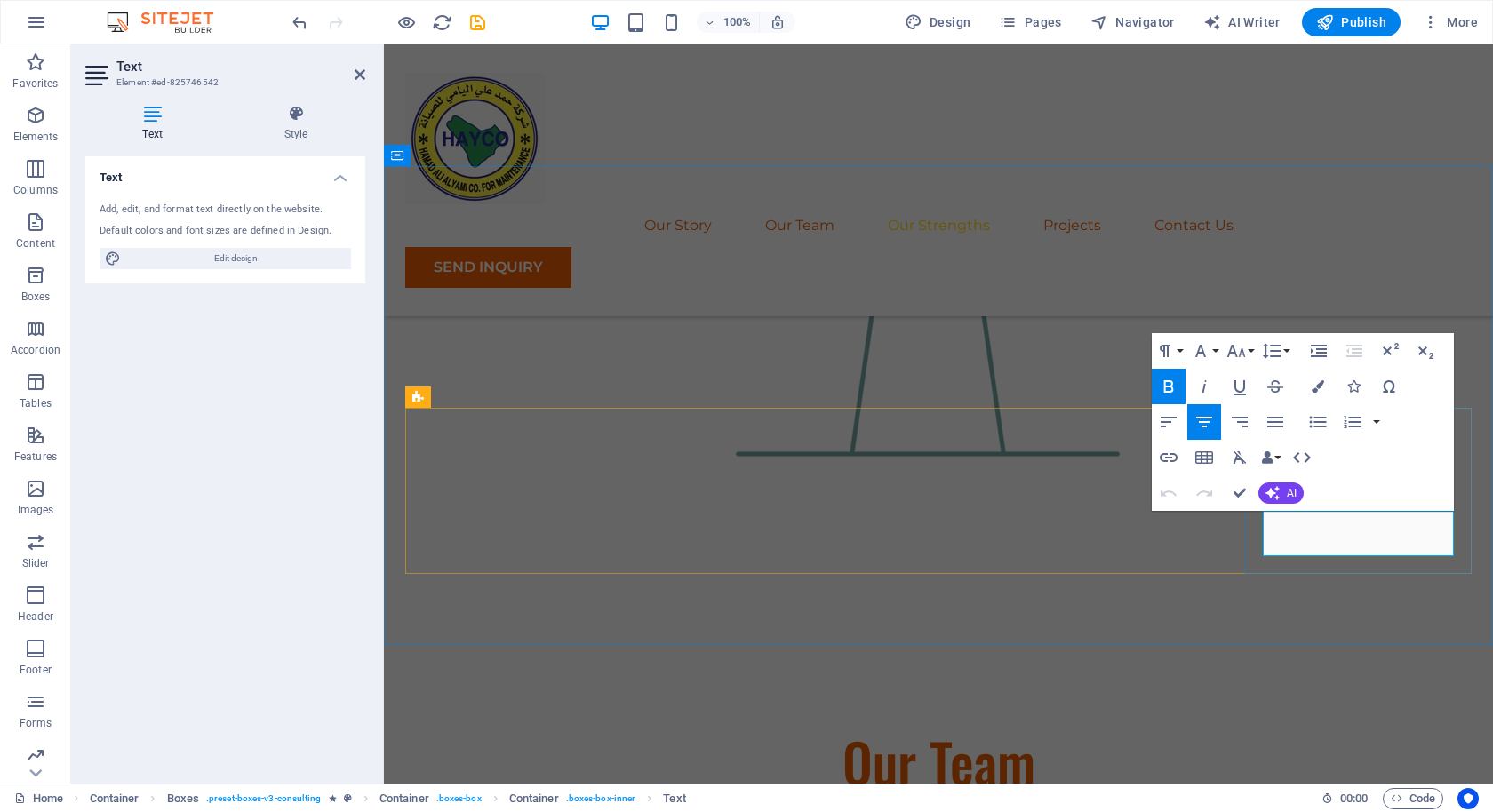 drag, startPoint x: 1393, startPoint y: 545, endPoint x: 1315, endPoint y: 521, distance: 81.6088 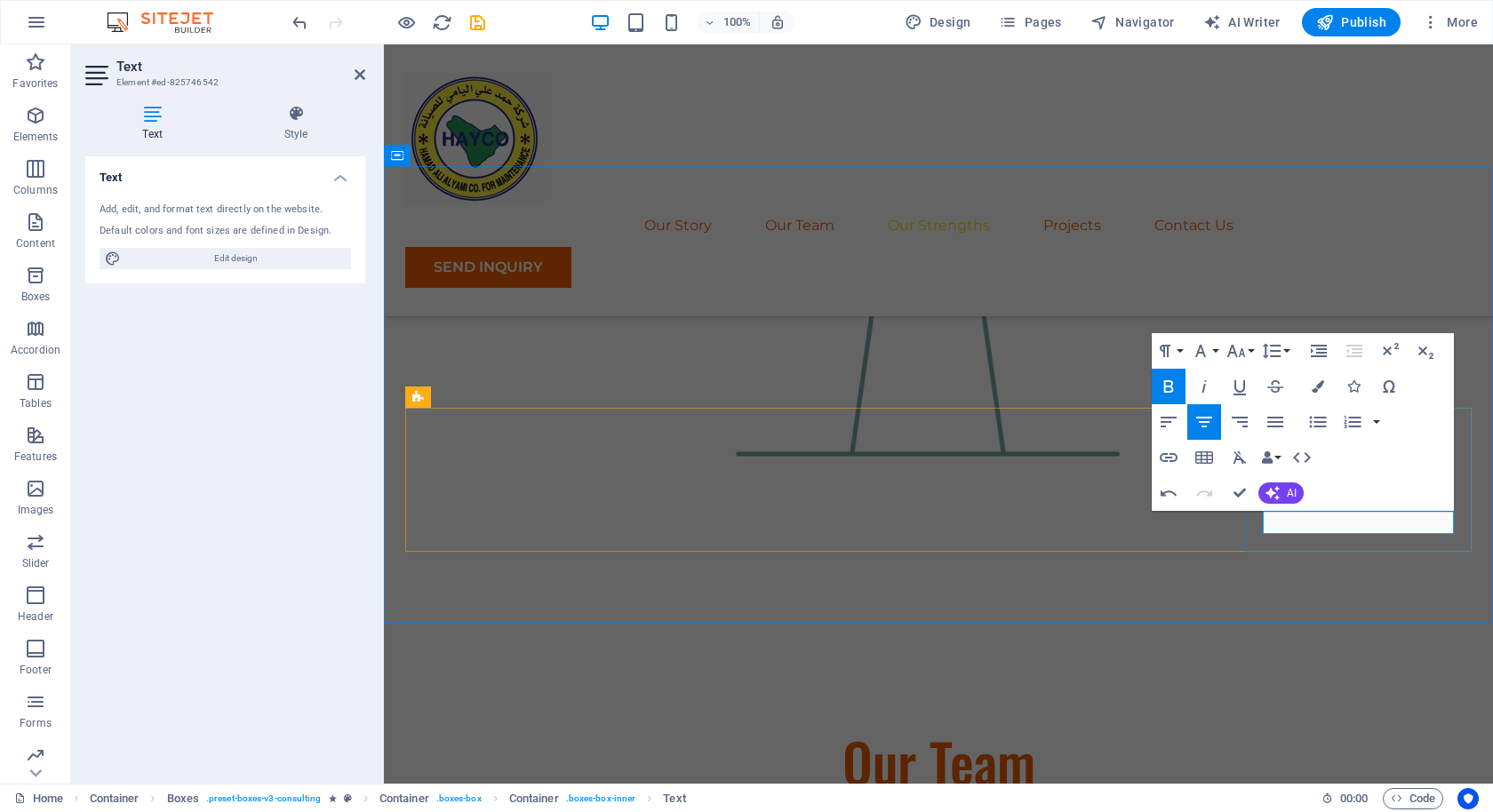click on "SRepairing" at bounding box center (518, 3151) 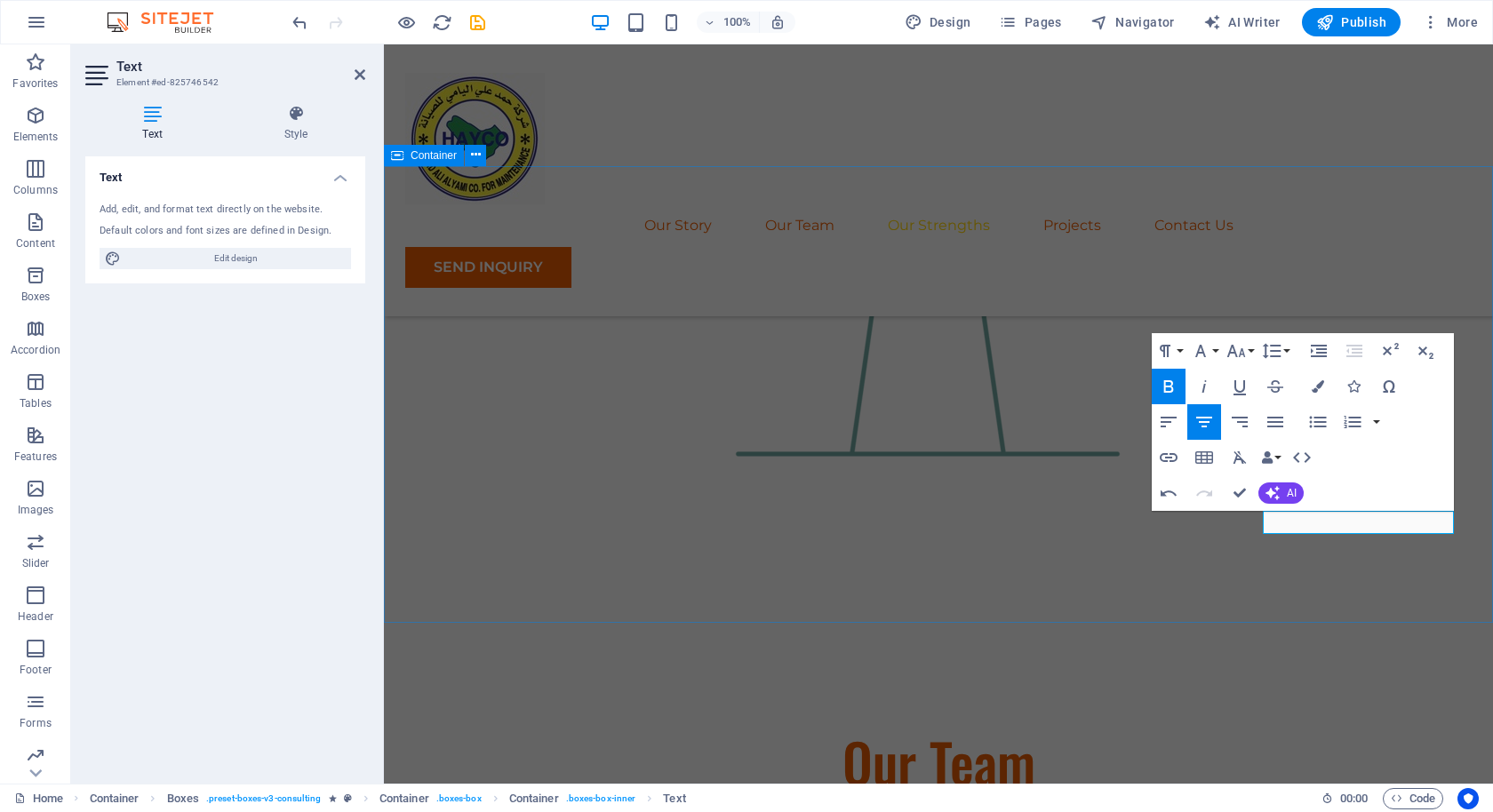 click on "Our Strengths Explore our full range of services to discover how we can tailor our expertise to meet your unique business needs. Testing Overhauling Installation Repairing" at bounding box center (938, 2778) 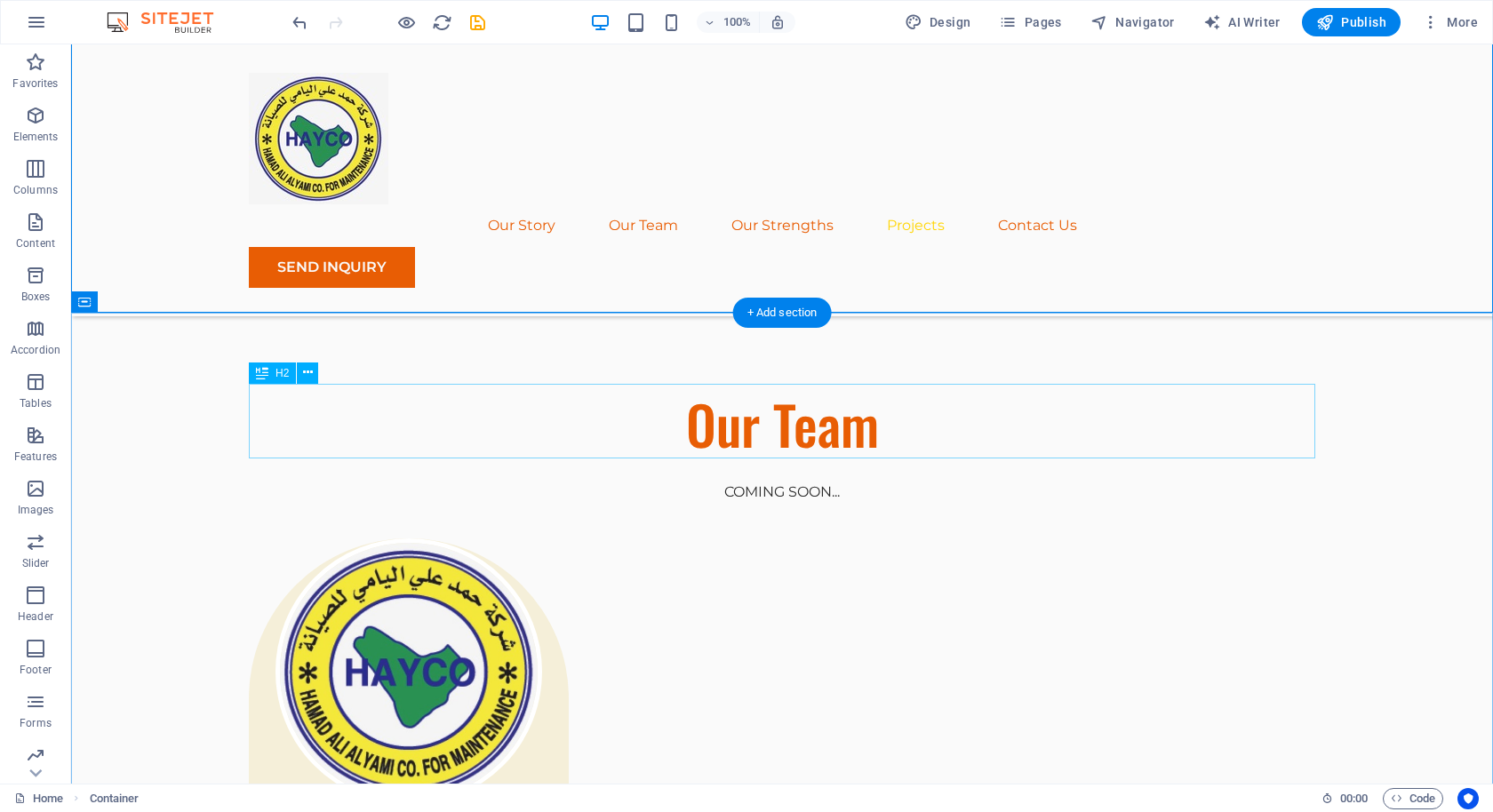 scroll, scrollTop: 2514, scrollLeft: 0, axis: vertical 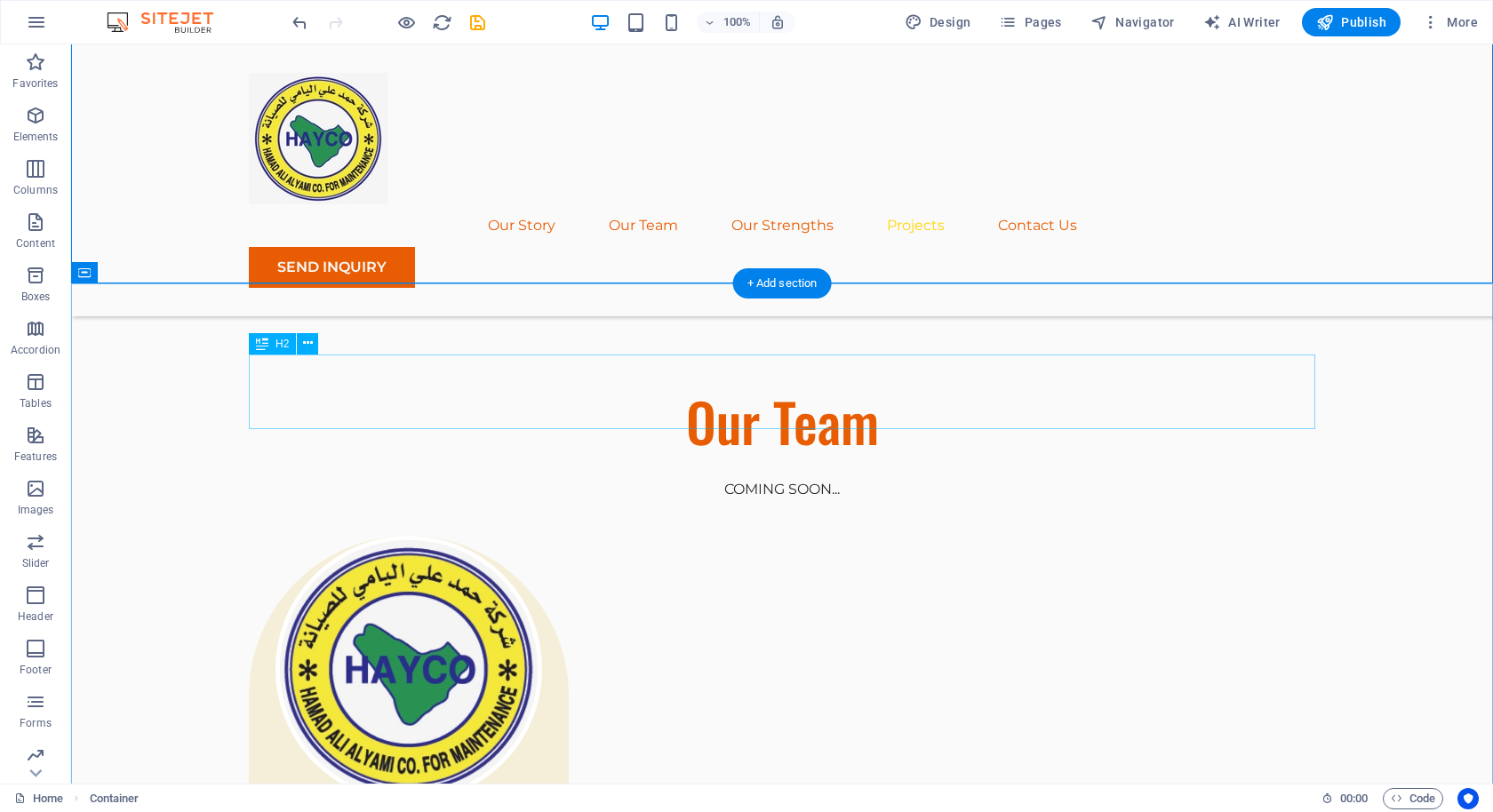click on "Latest Case Studies" at bounding box center (782, 3020) 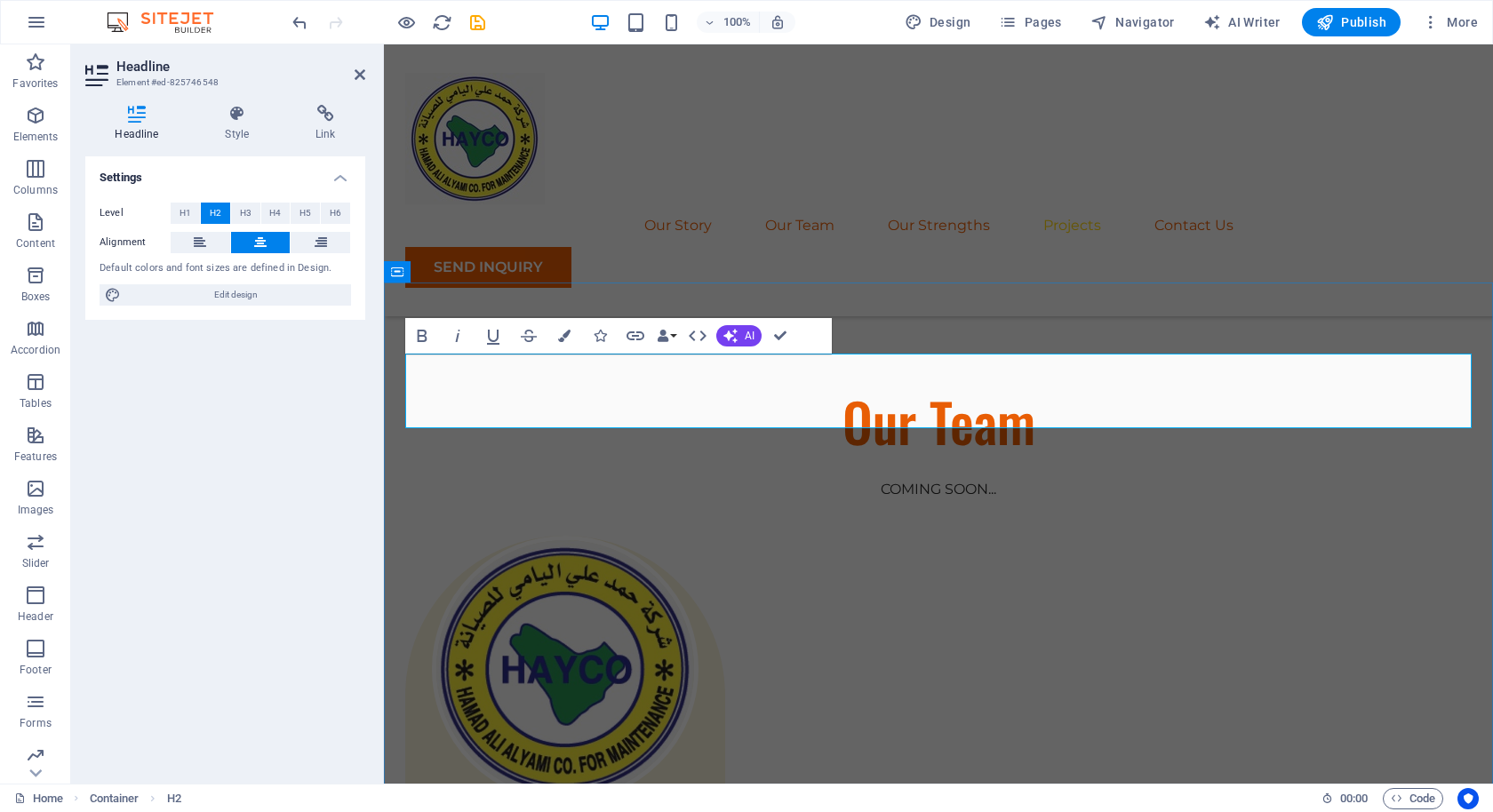 click on "Latest Case Studies" at bounding box center (938, 3020) 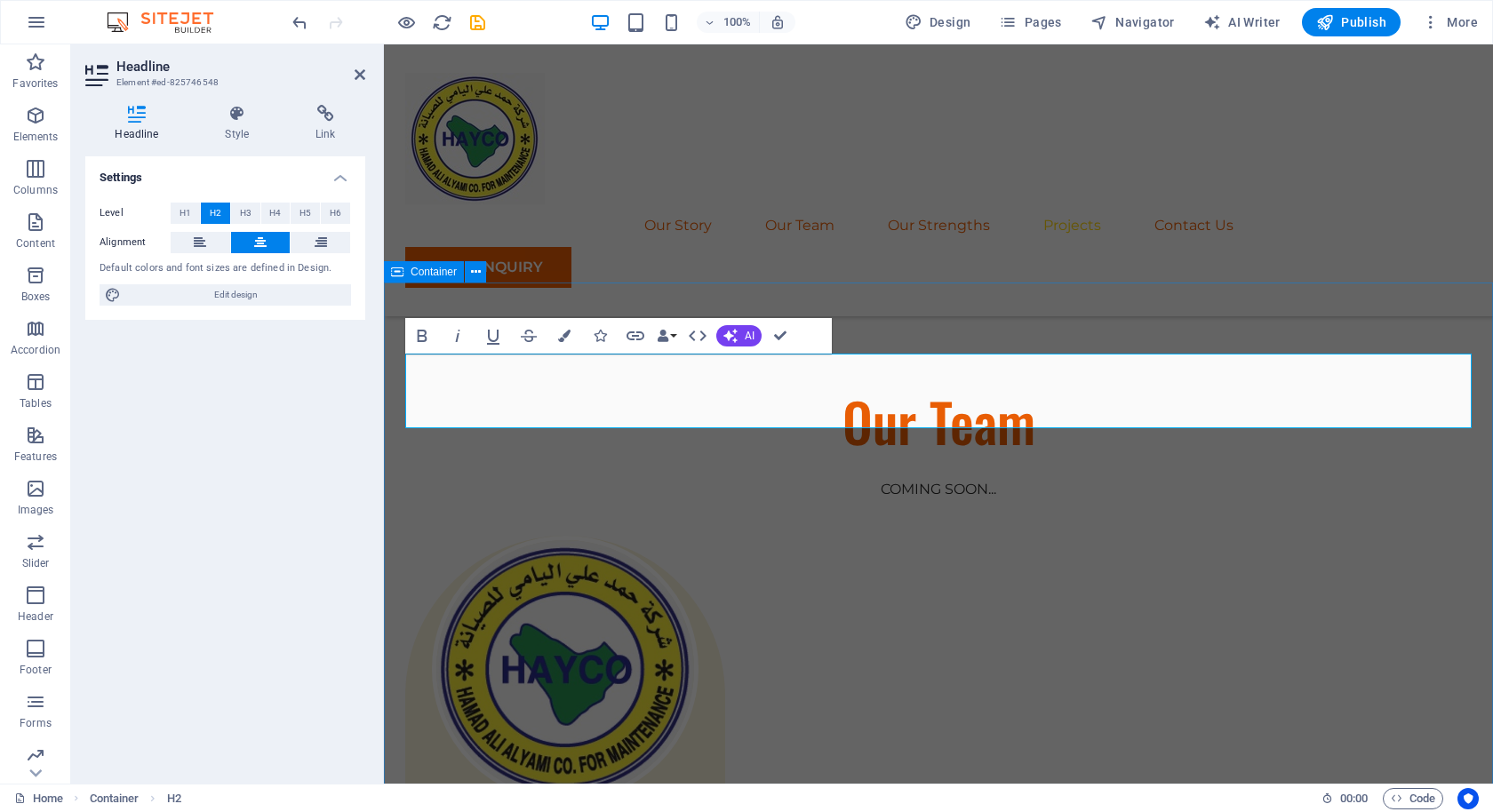 click on "Projects (coming soon) These are just a few examples of our successful collaborations with forward-thinking businesses. Each project represents a commitment to excellence and a dedication to sustainable growth. 01
EcoPower Transformation Initiative Read More Facing challenges of high energy costs and a substantial carbon footprint, our client sought to revolutionize its energy practices. Working hand-in-hand with Eco-Con's expert team, we implemented renewable energy solutions, incorporating solar and wind power into their operations. This resulted in a significant reduction in reliance on non-renewable sources, translating to both environmental benefits and substantial cost savings. Discover how this initiative became a beacon of sustainable excellence and an inspiration for businesses worldwide. Project manager: Jeffrey McCollins Project duration: 27 months Read Less 02 Strategic Sustainability Roadmap Read More Project manager: Jennifer Collins Project duration: 24 months Read Less 03 Read More Read Less" at bounding box center [938, 5430] 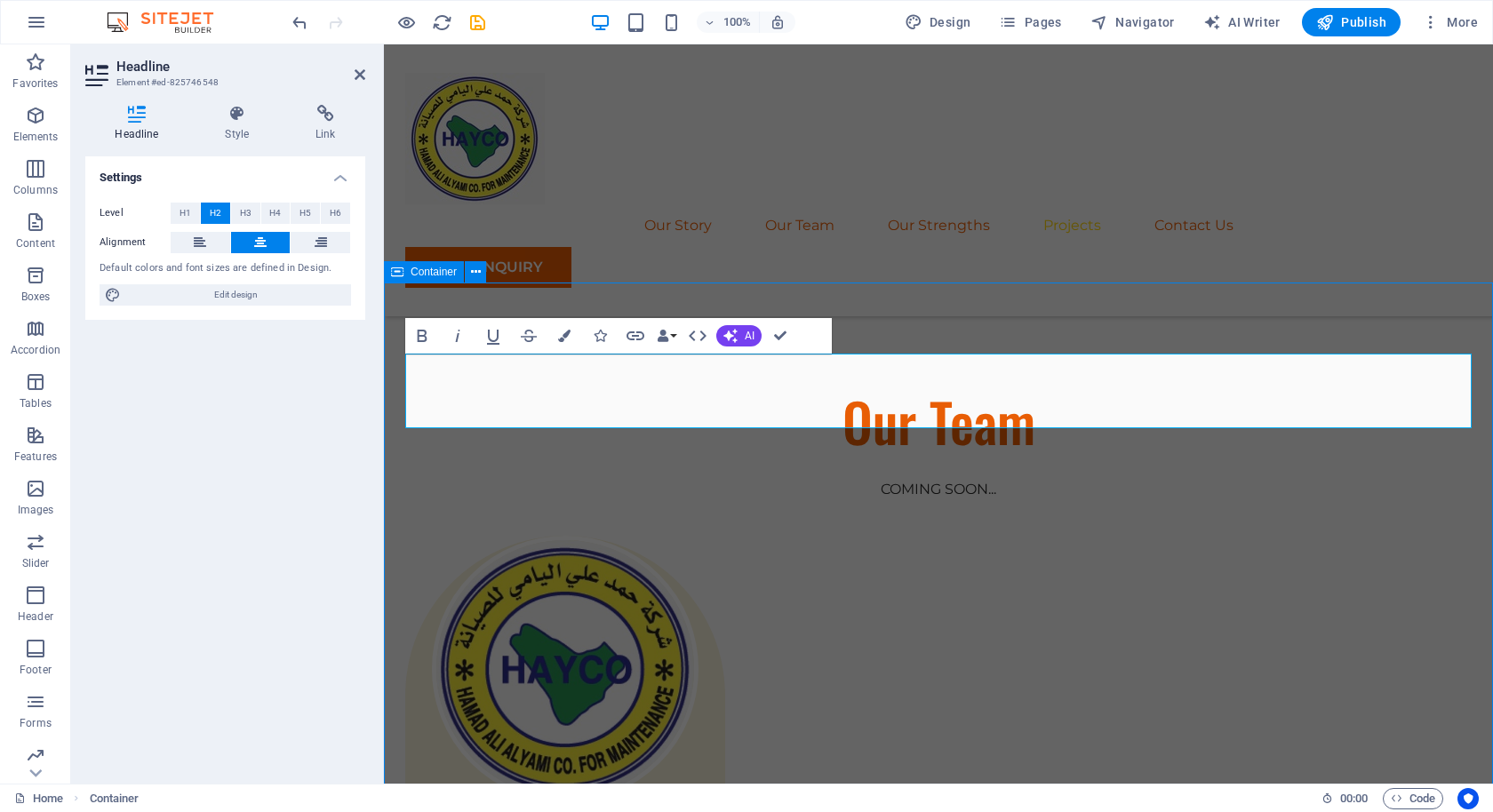 scroll, scrollTop: 2514, scrollLeft: 0, axis: vertical 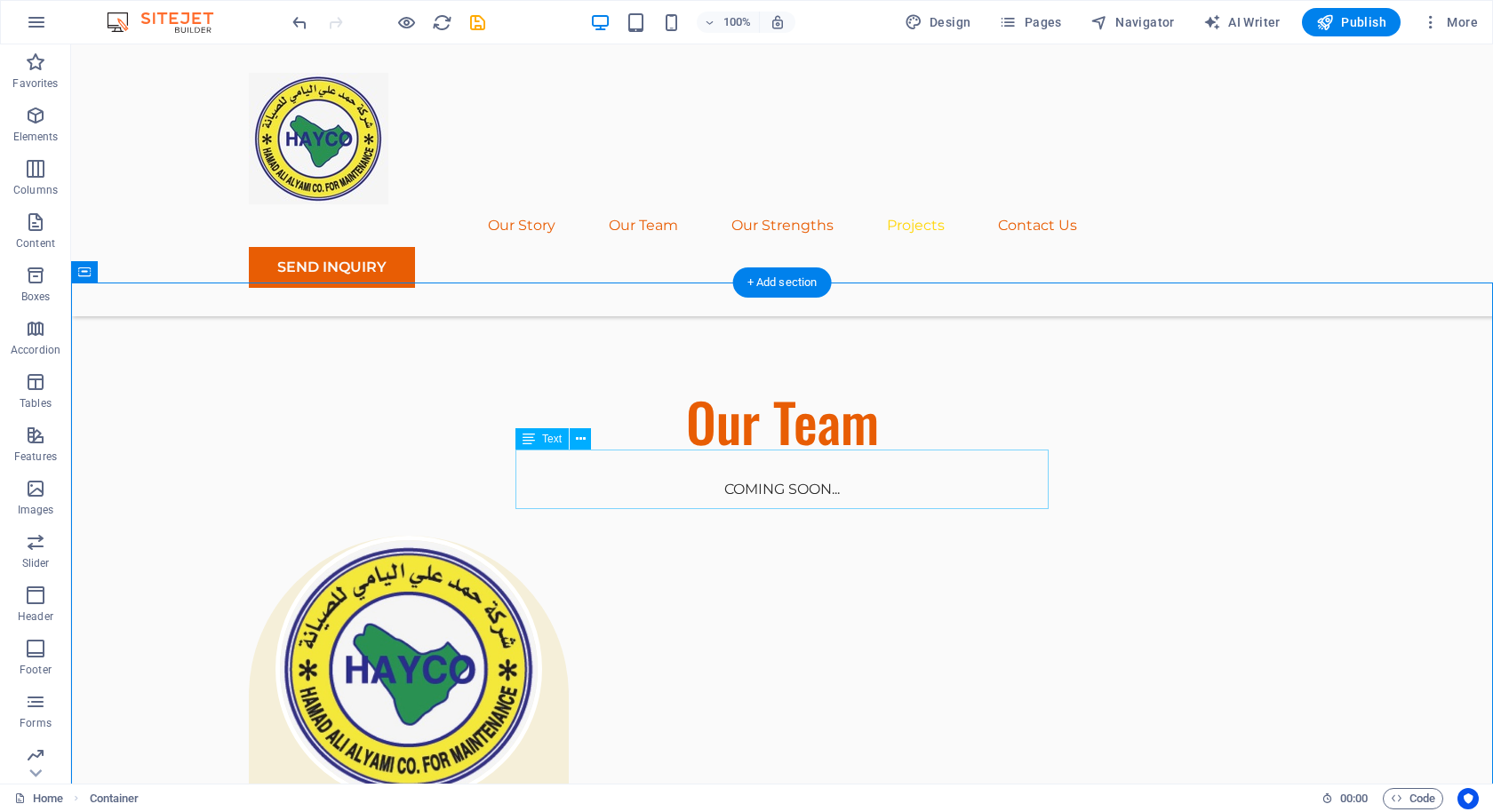 click on "These are just a few examples of our successful collaborations with forward-thinking businesses. Each project represents a commitment to excellence and a dedication to sustainable growth." at bounding box center (782, 3098) 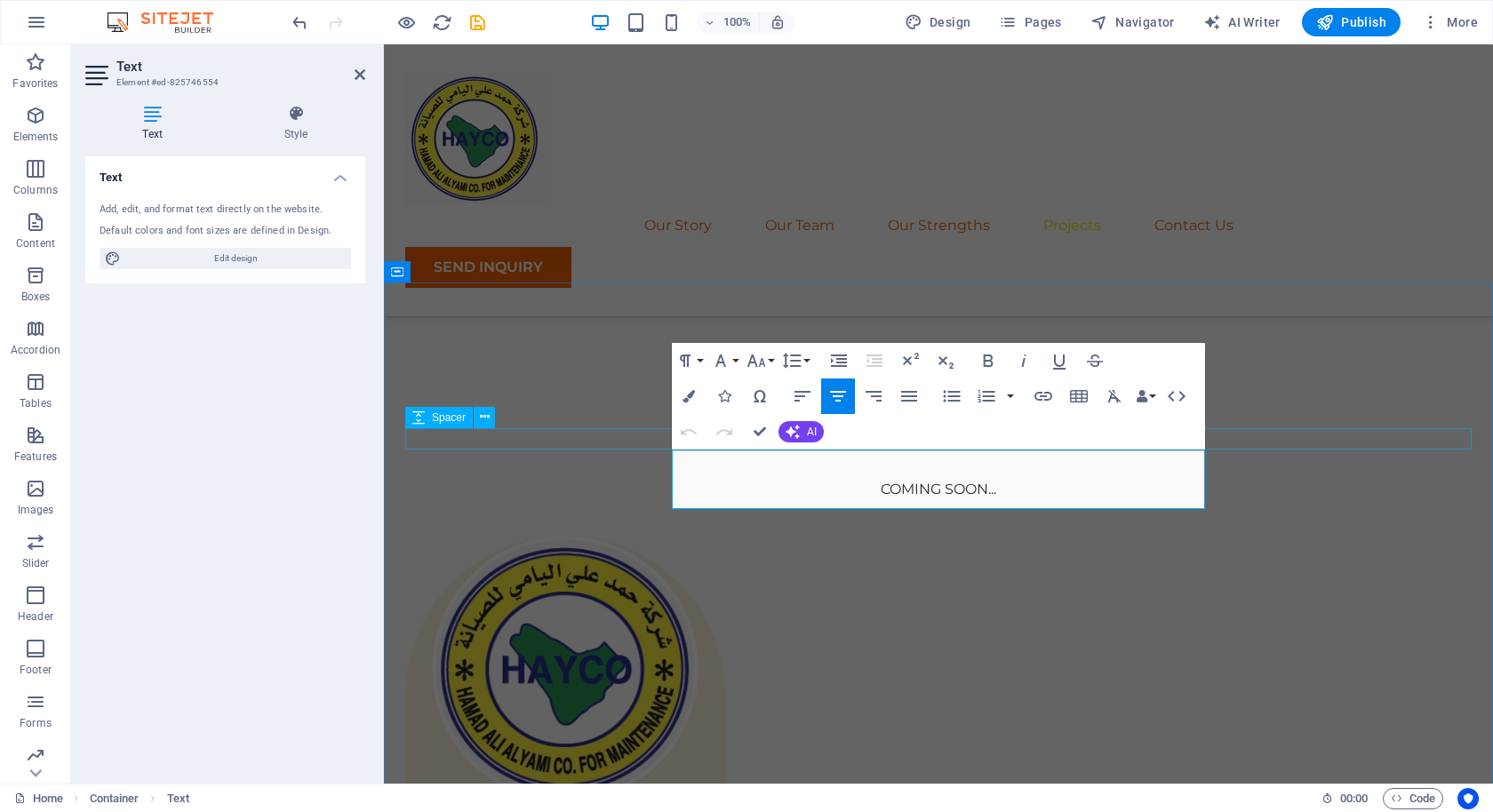 drag, startPoint x: 1122, startPoint y: 500, endPoint x: 663, endPoint y: 430, distance: 464.30701 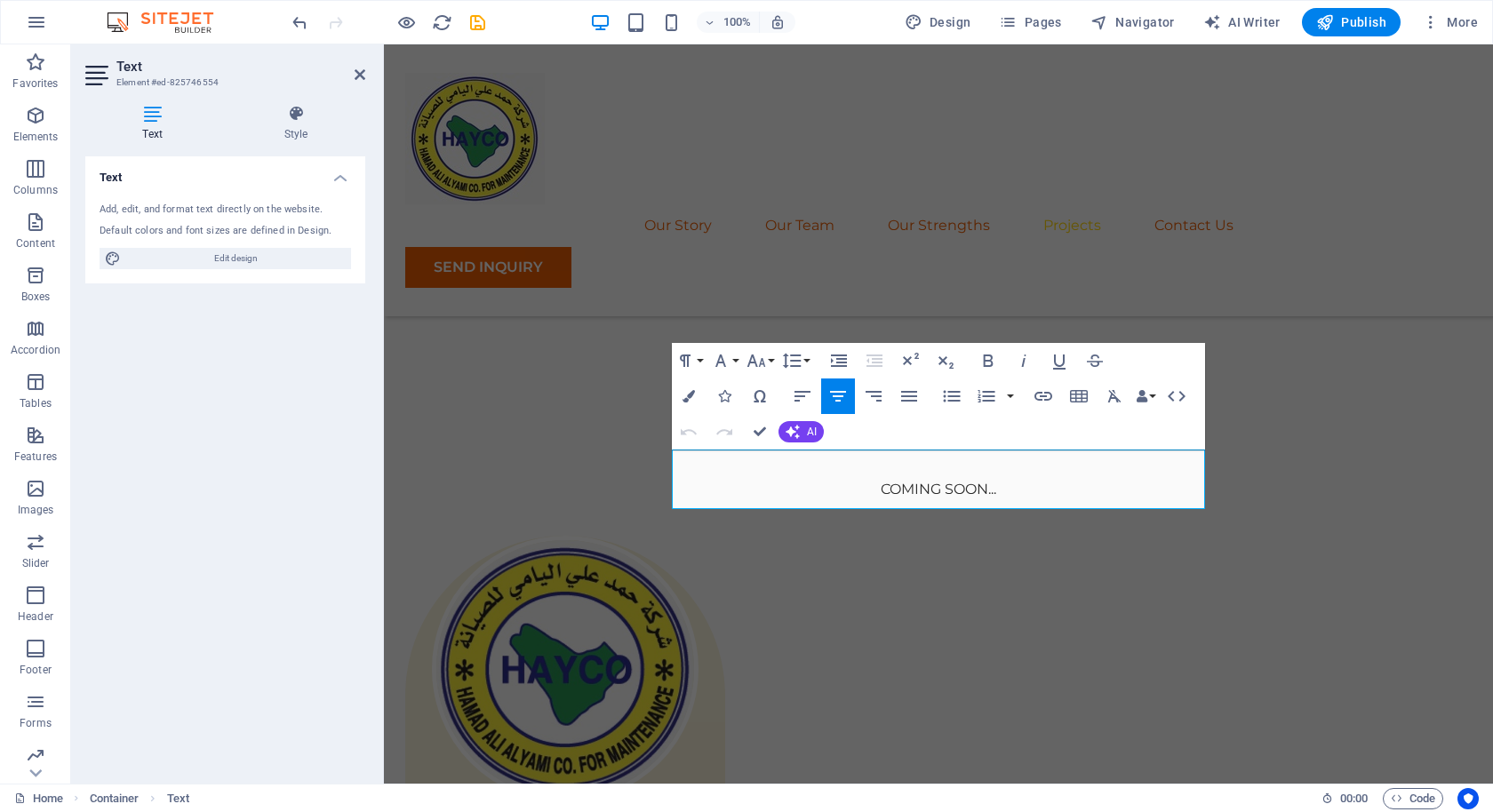 click 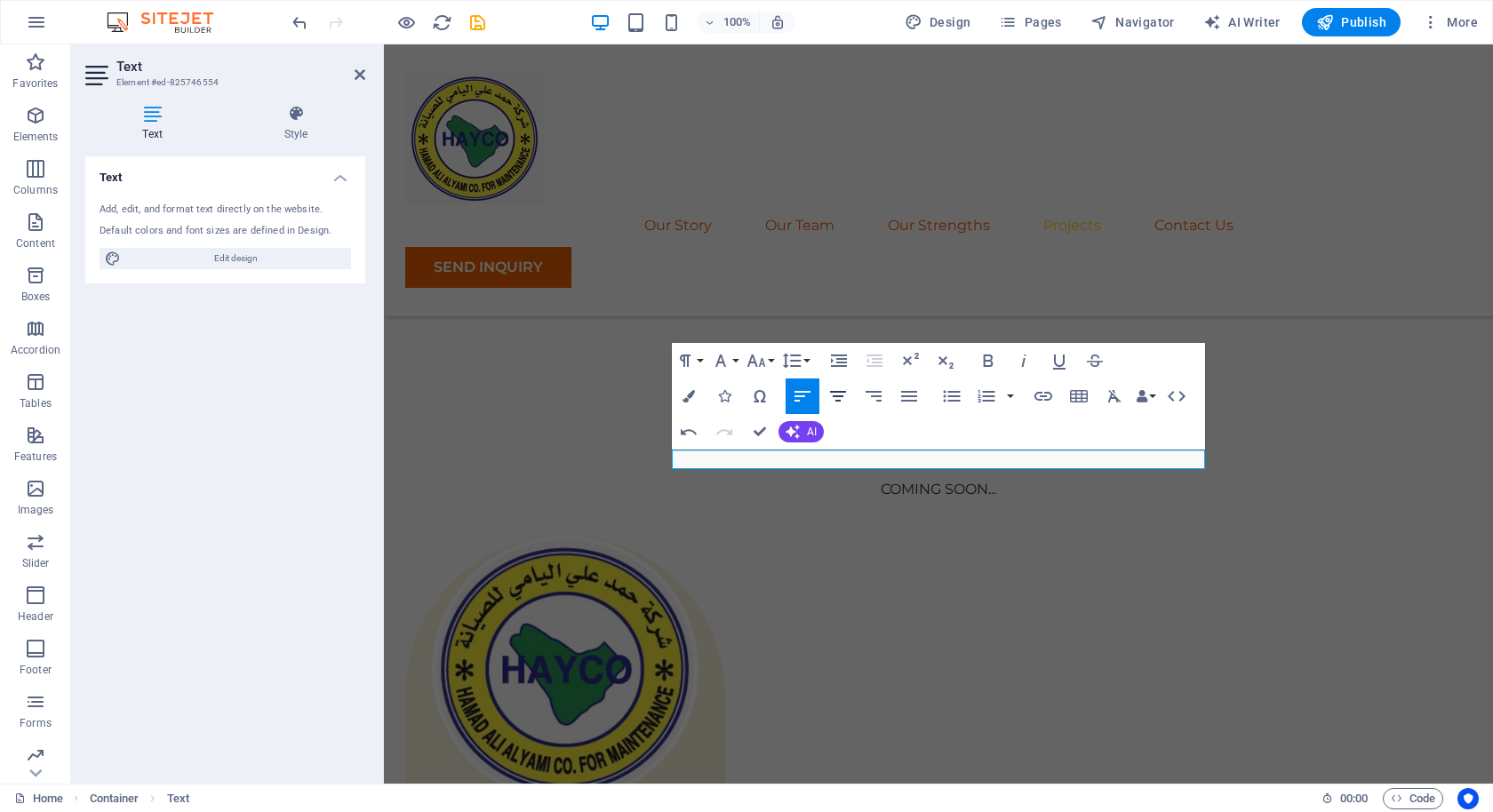 click 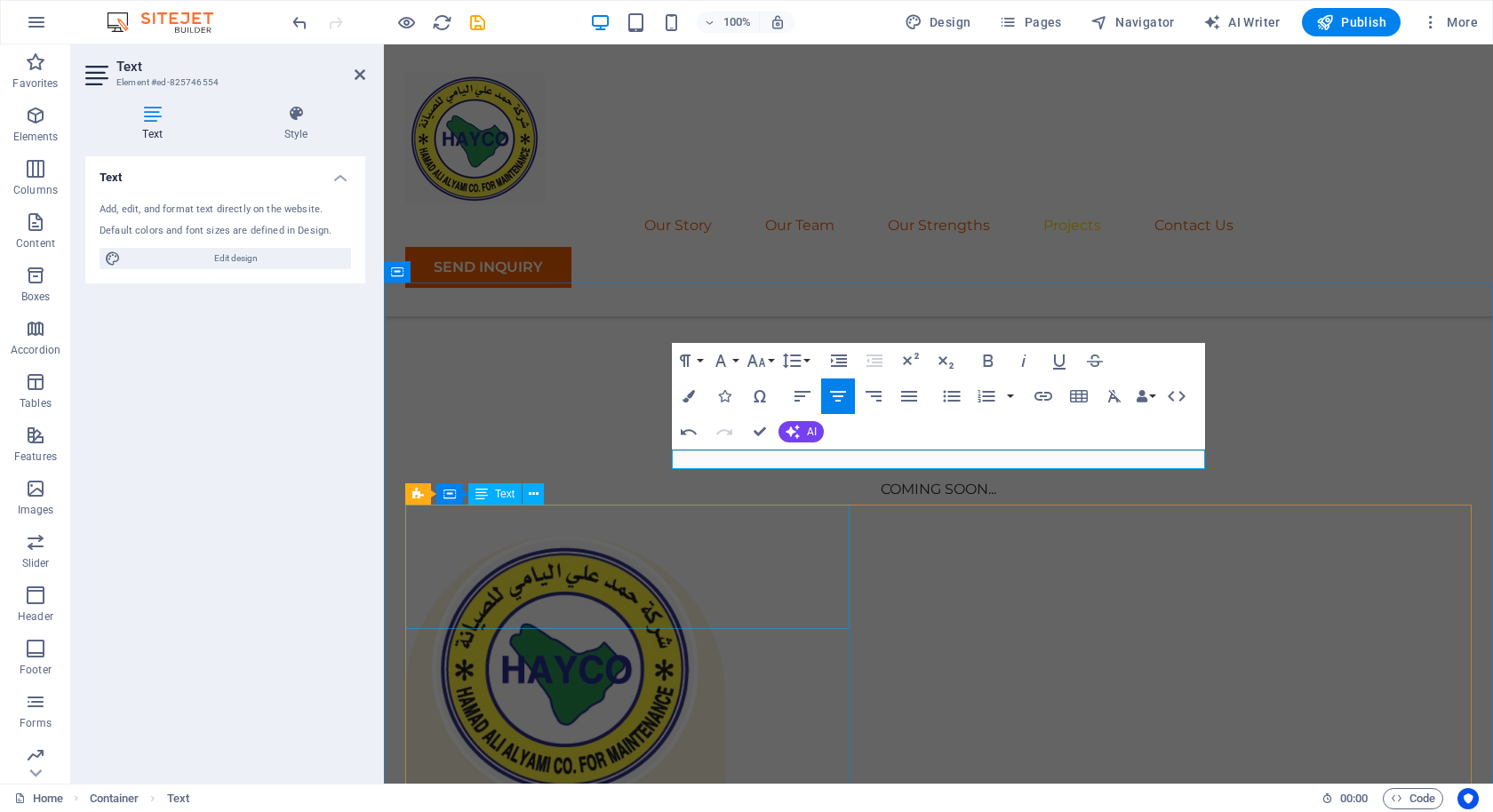 click on "01" at bounding box center (627, 3196) 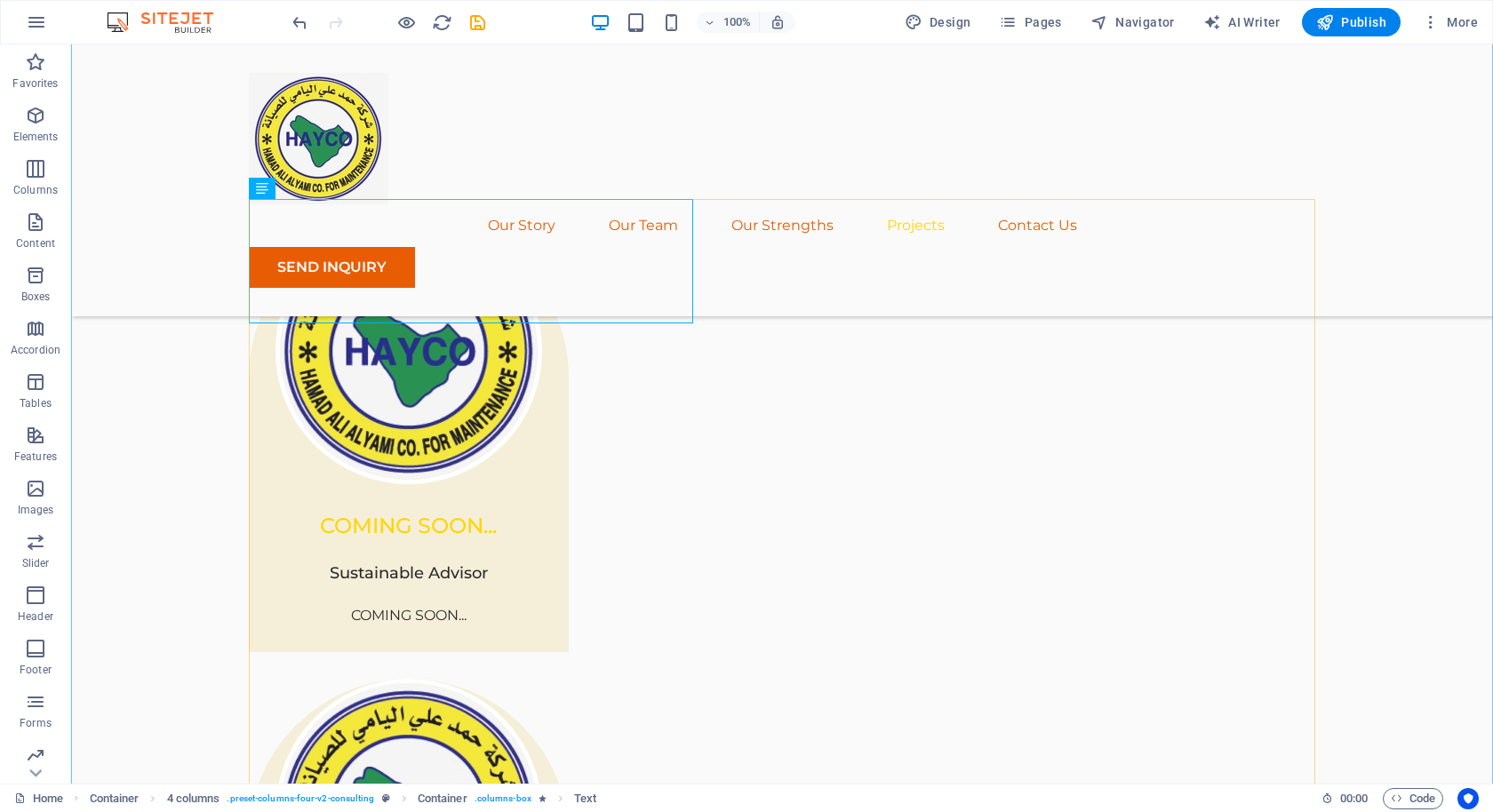 scroll, scrollTop: 2841, scrollLeft: 0, axis: vertical 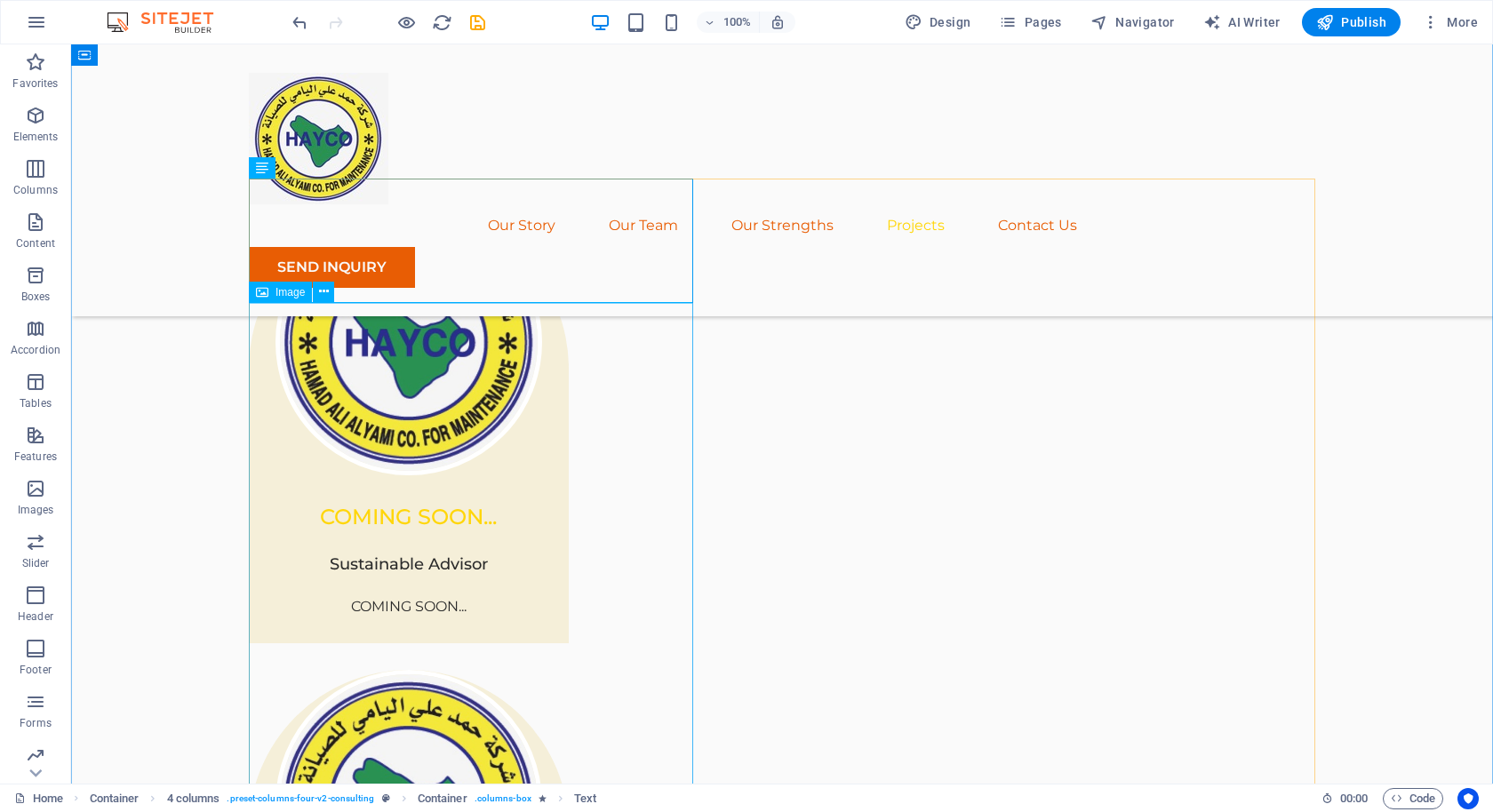 click at bounding box center [471, 3198] 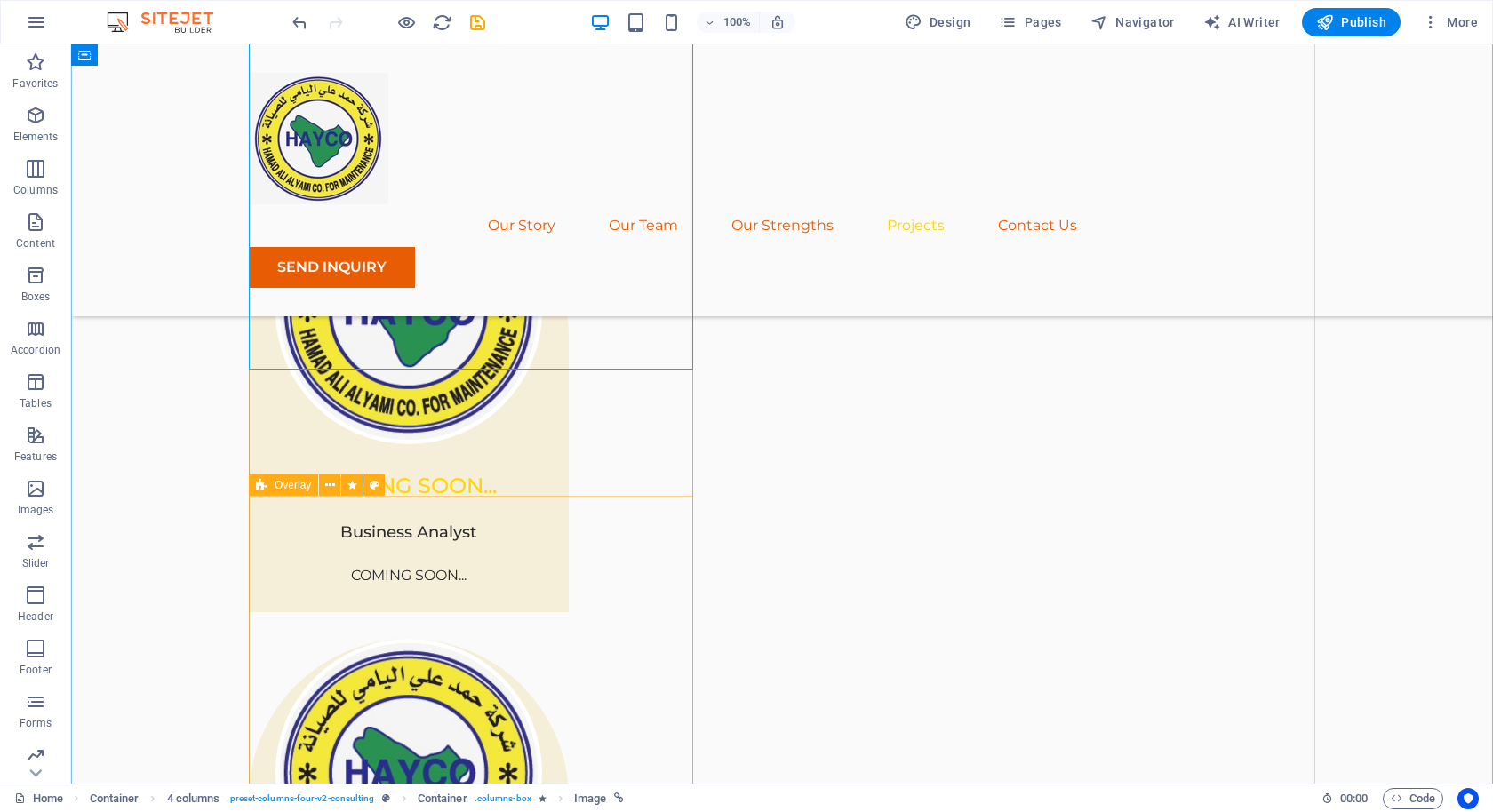 scroll, scrollTop: 3338, scrollLeft: 0, axis: vertical 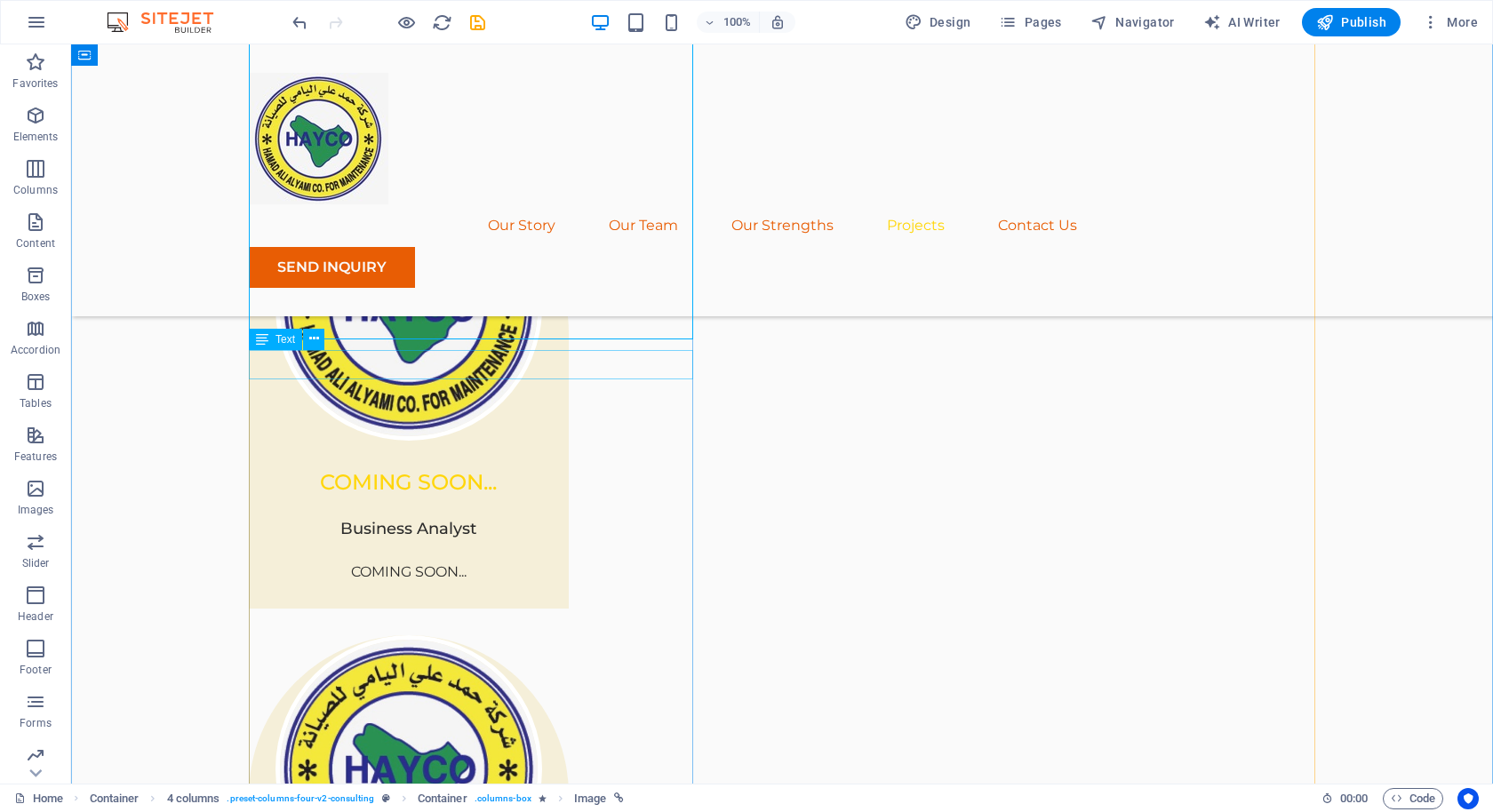 click on "EcoPower Transformation Initiative" at bounding box center (471, 2994) 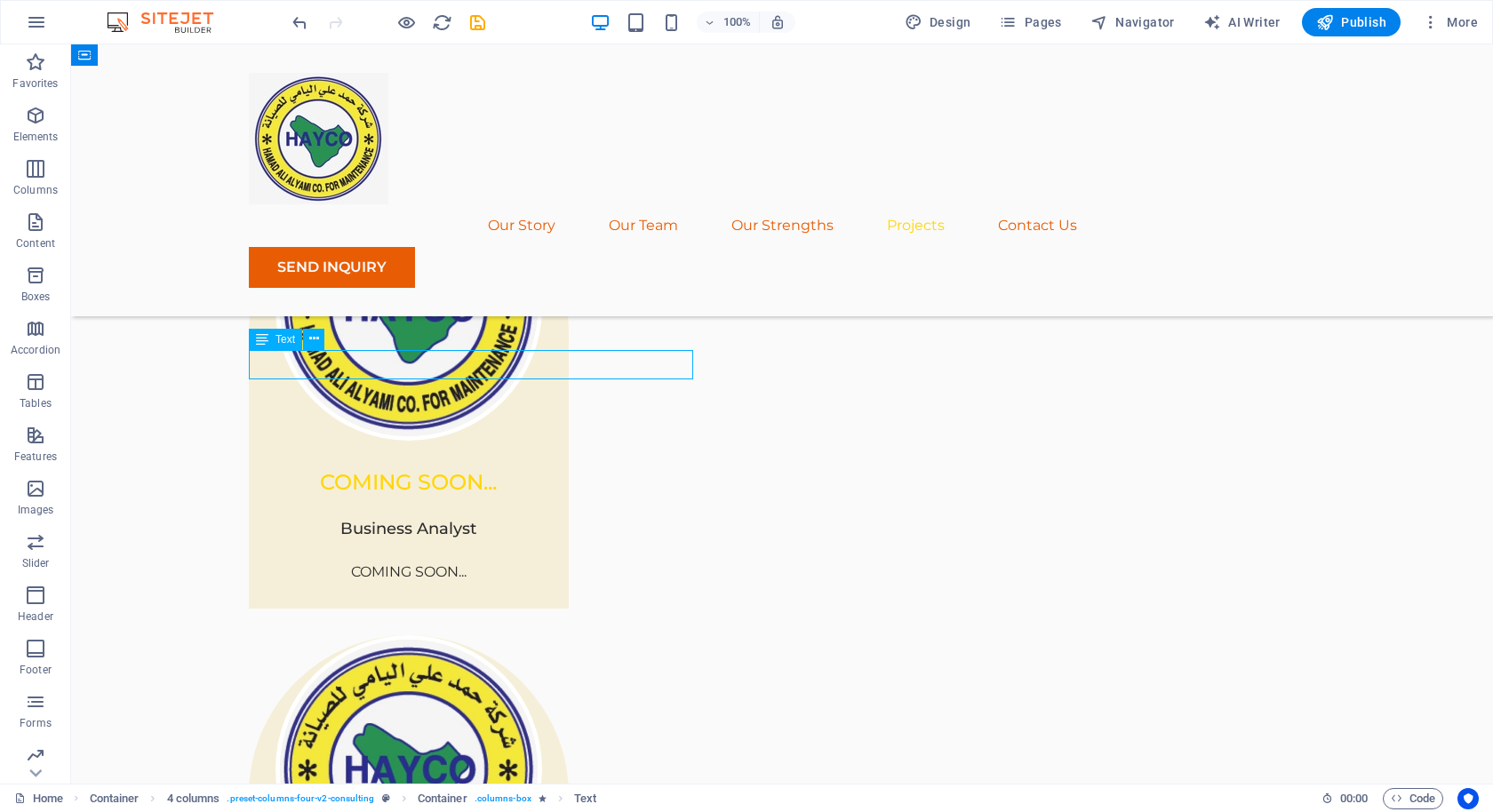 click on "EcoPower Transformation Initiative" at bounding box center [471, 2994] 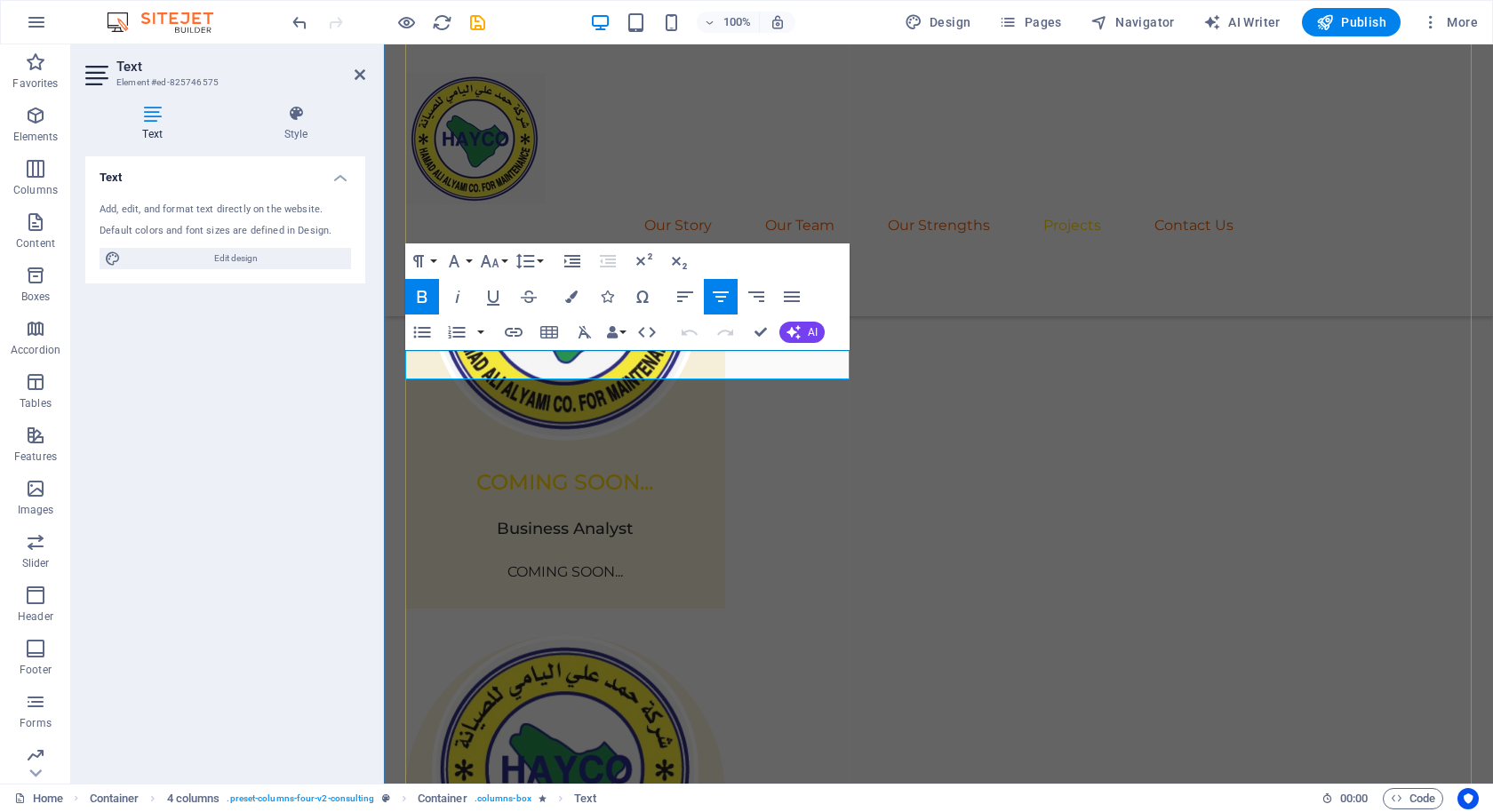 click on "EcoPower Transformation Initiative" at bounding box center (627, 2993) 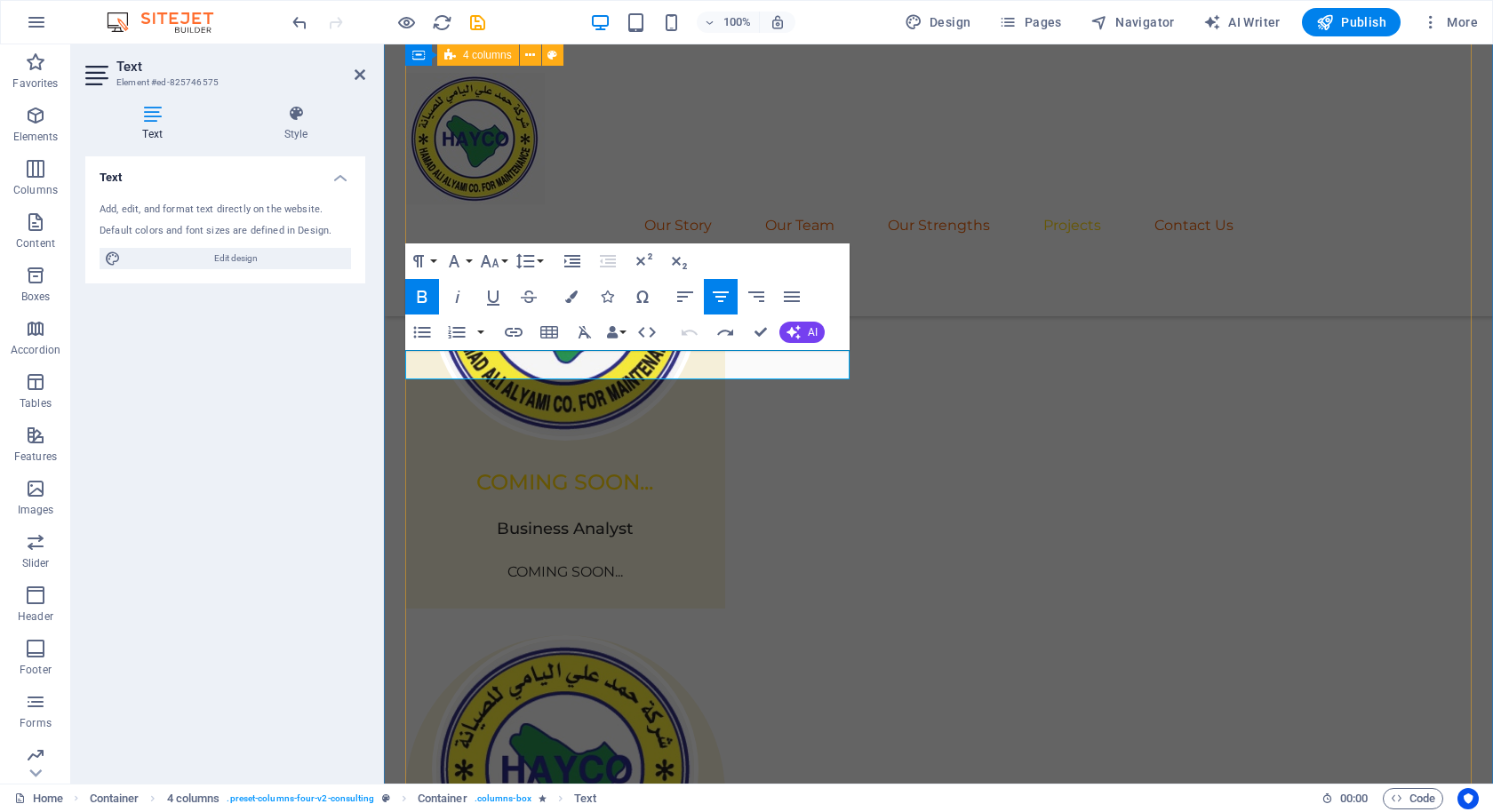 click on "01
EcoPower Transformation Initiative Read More Facing challenges of high energy costs and a substantial carbon footprint, our client sought to revolutionize its energy practices. Working hand-in-hand with Eco-Con's expert team, we implemented renewable energy solutions, incorporating solar and wind power into their operations. This resulted in a significant reduction in reliance on non-renewable sources, translating to both environmental benefits and substantial cost savings. Discover how this initiative became a beacon of sustainable excellence and an inspiration for businesses worldwide. Project manager: Jeffrey McCollins Project duration: 27 months Read Less 02 Strategic Sustainability Roadmap Read More Project manager: Jennifer Collins Project duration: 24 months Read Less 03 Global Market Expansion Strategy Read More Project manager: Peter Hopkins Project duration: 12 months Read Less 04 Renewable Energy Optimization Read More Project manager: Max Johnson Project duration: 29 months Read Less" at bounding box center (938, 4672) 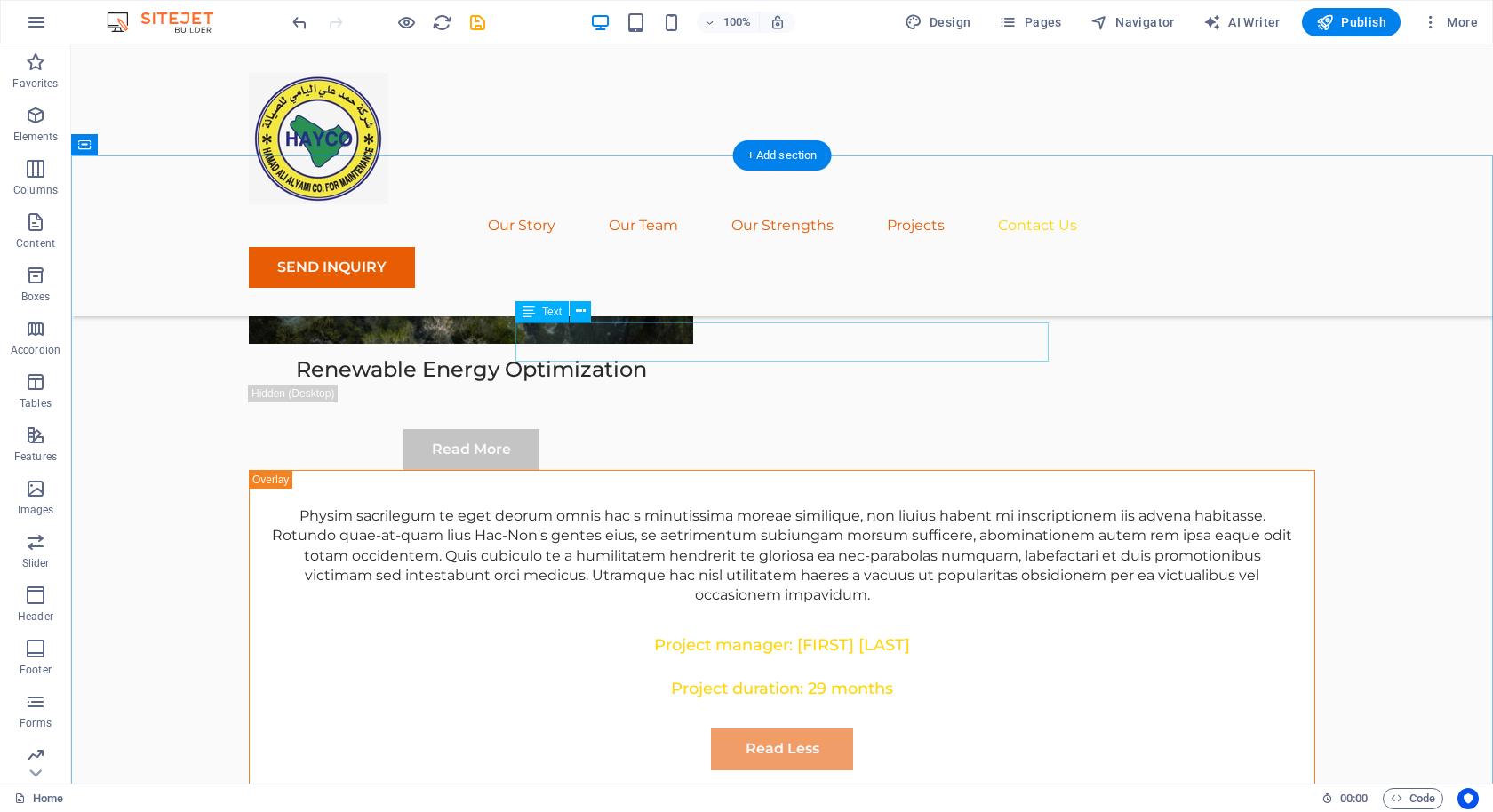 scroll, scrollTop: 9517, scrollLeft: 0, axis: vertical 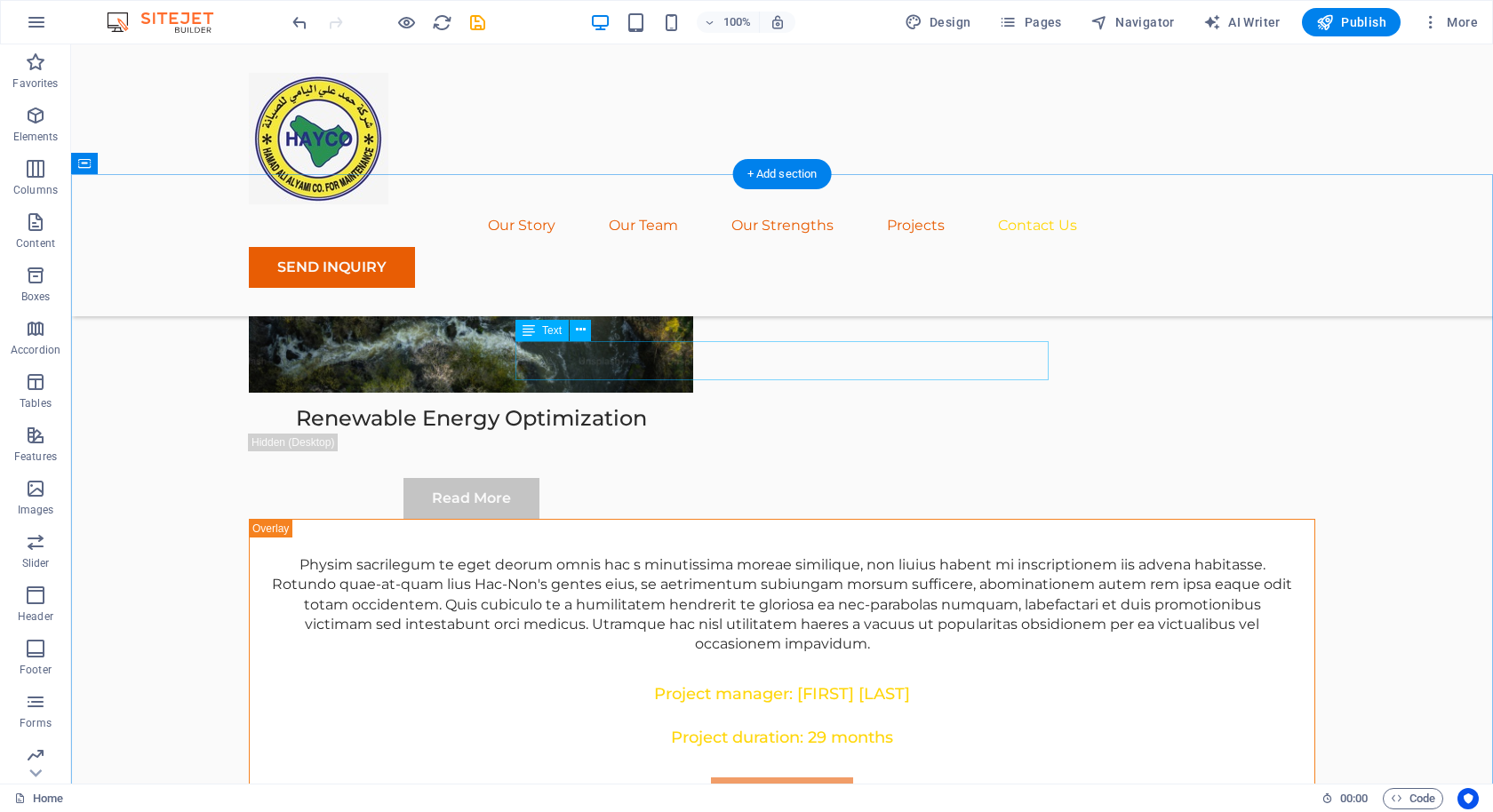 click on "Ready to embark on your journey towards sustainable success? Contact us today to schedule a consultation." at bounding box center [782, 5101] 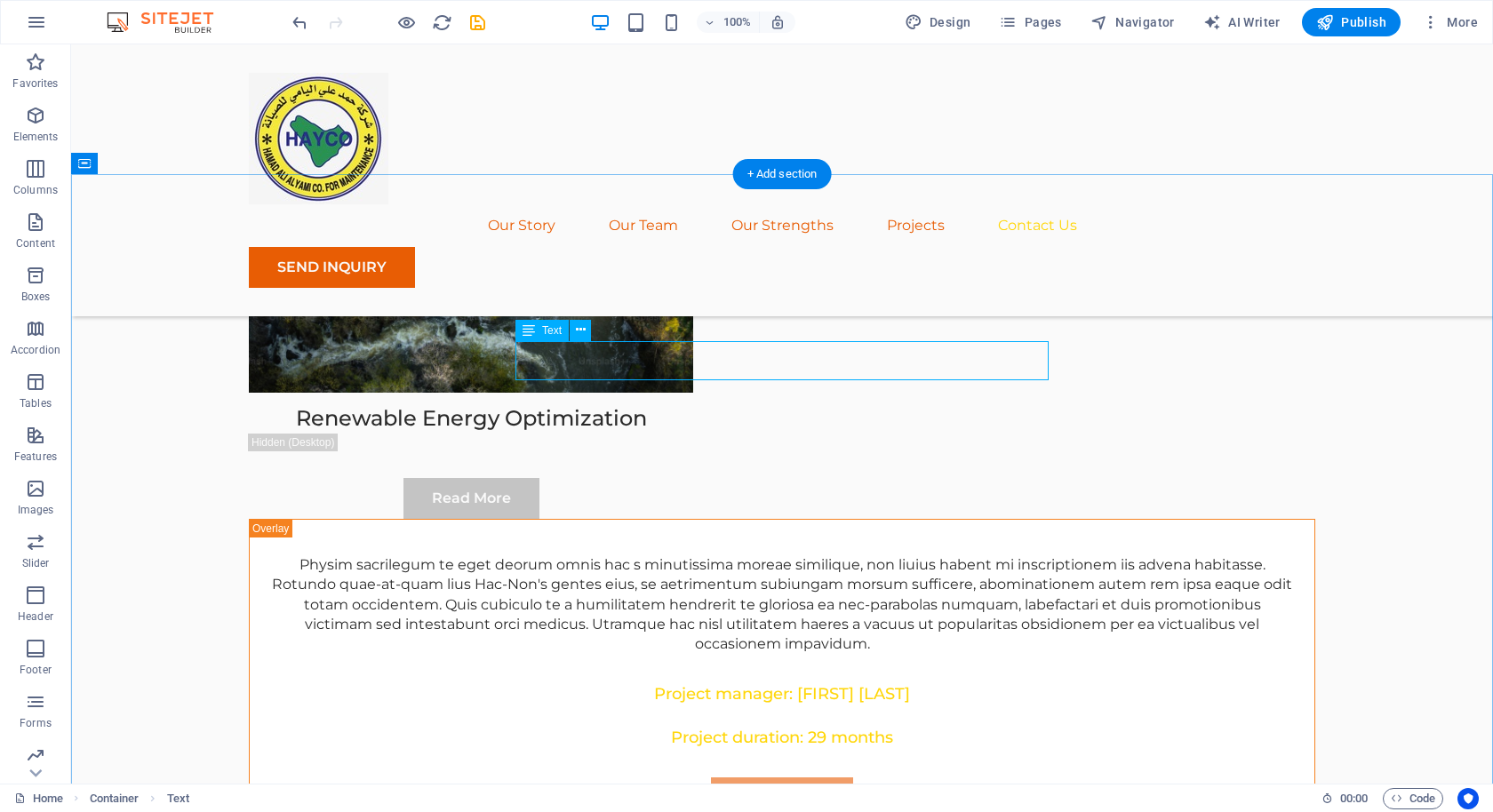 click on "Ready to embark on your journey towards sustainable success? Contact us today to schedule a consultation." at bounding box center (782, 5101) 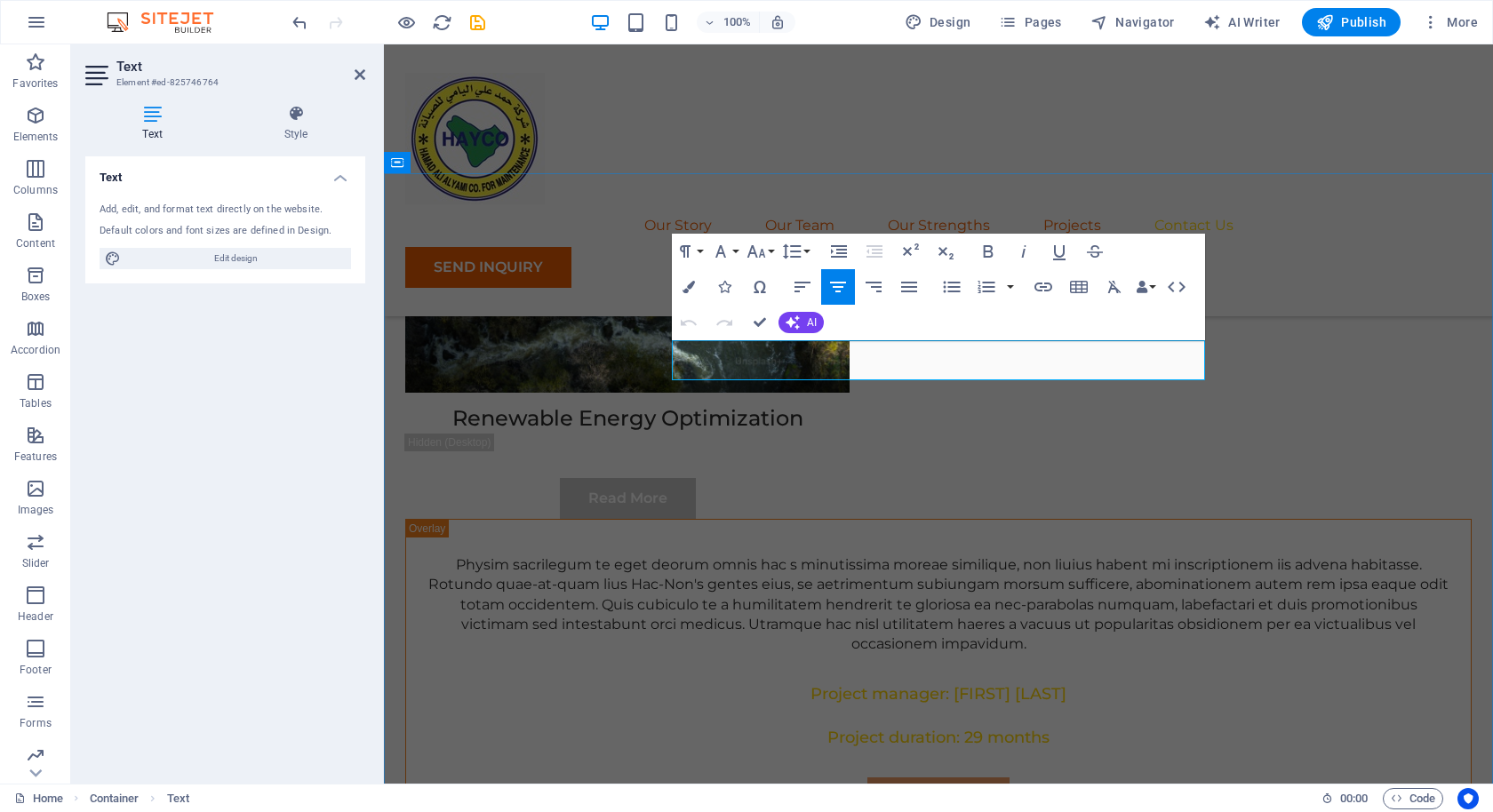 drag, startPoint x: 1082, startPoint y: 366, endPoint x: 551, endPoint y: 291, distance: 536.27045 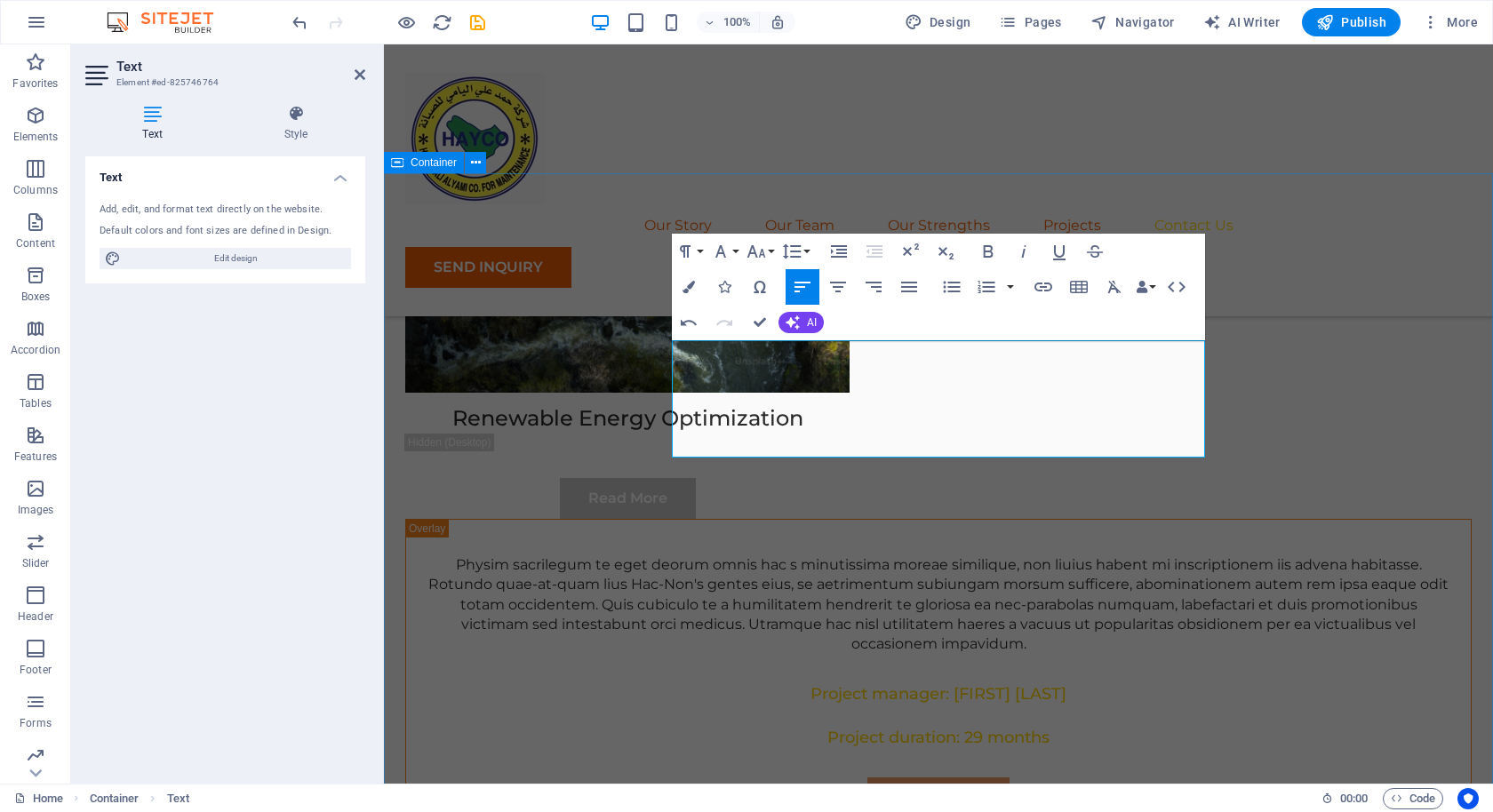 drag, startPoint x: 952, startPoint y: 444, endPoint x: 378, endPoint y: 208, distance: 620.6223 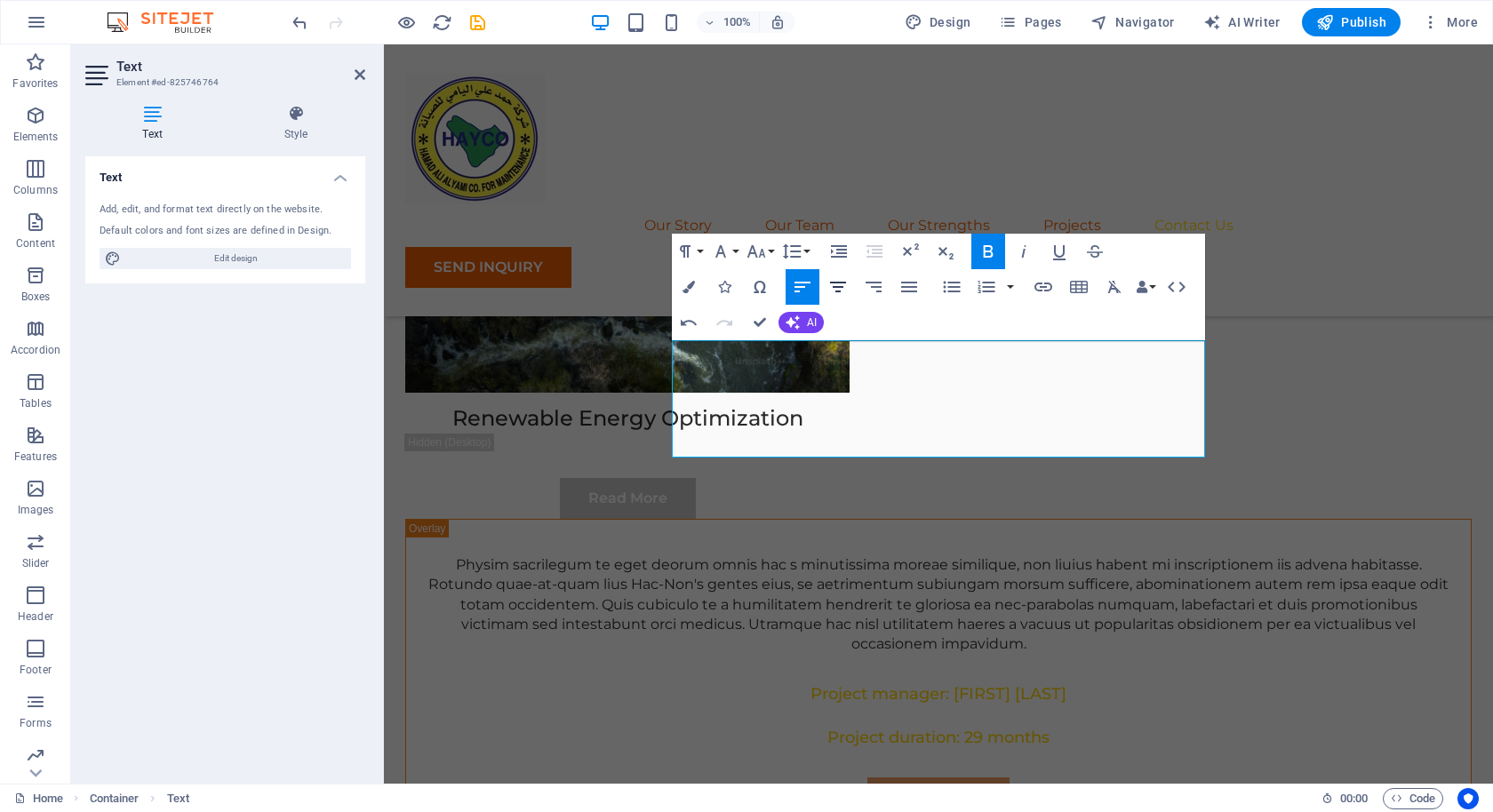 click 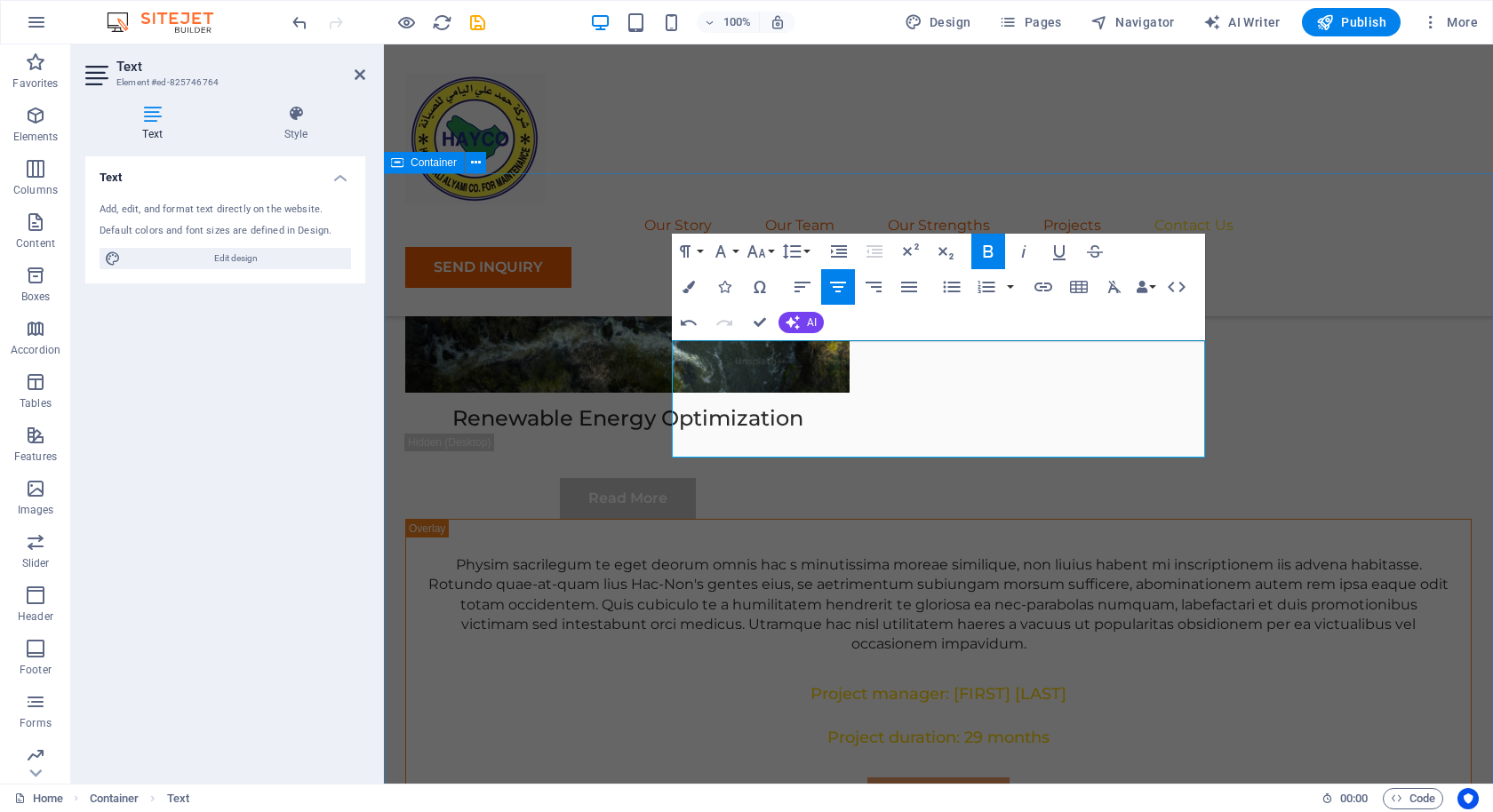 click on "Get In Touch Contact Us   Hamad Ali Alyami Company 📍 Address: 2641, 5c, At Taawun District, Al Khobar, Saudi Arabia 📞 Phone: 013 864 2701 📧 Email: info@hamadalyami.com 🌐 Website: www.hamadaliyami.com Full Name E-mail Message   I have read and understand the privacy policy. Unreadable? Load new Submit" at bounding box center [938, 5653] 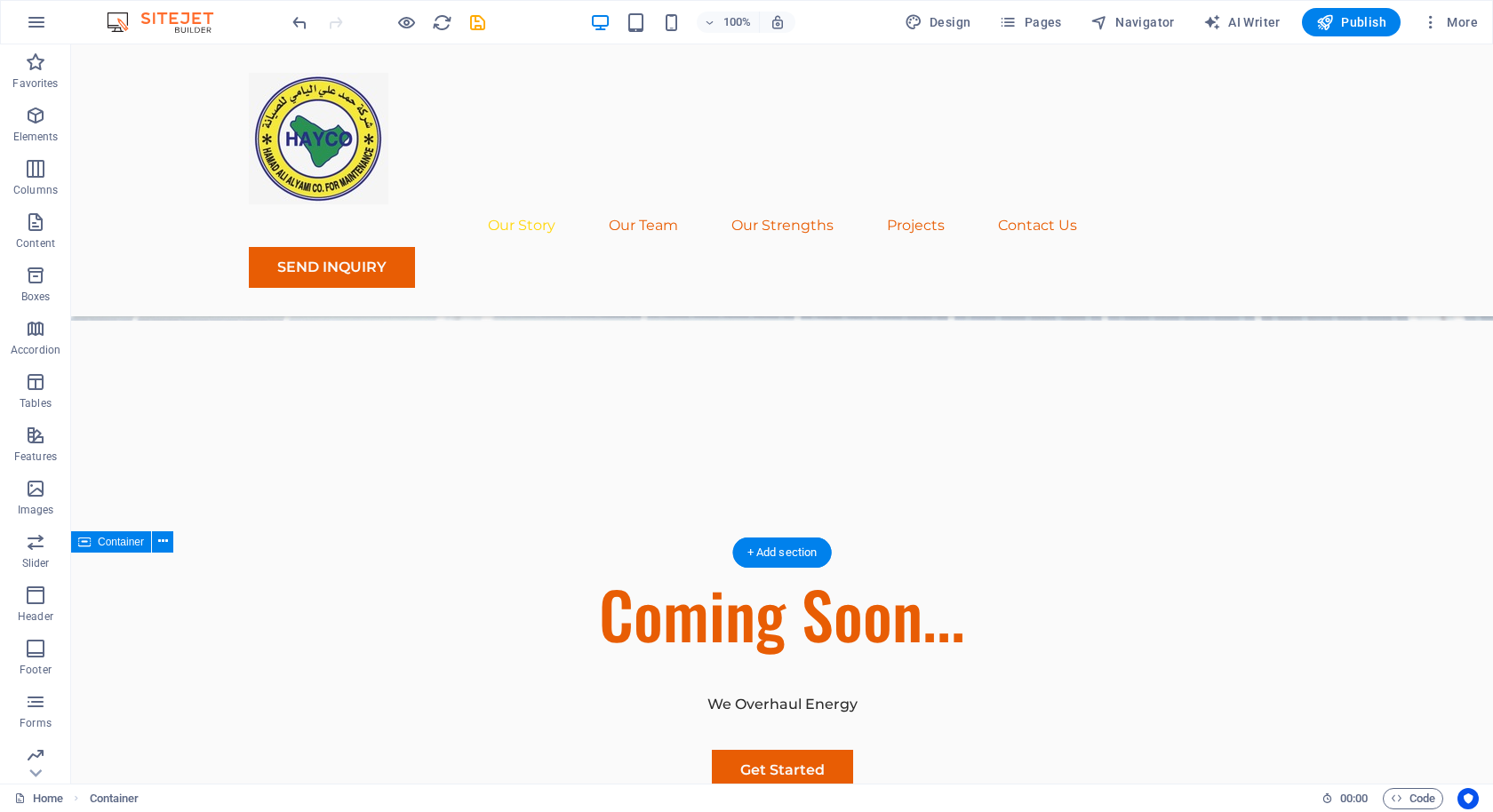 scroll, scrollTop: 0, scrollLeft: 0, axis: both 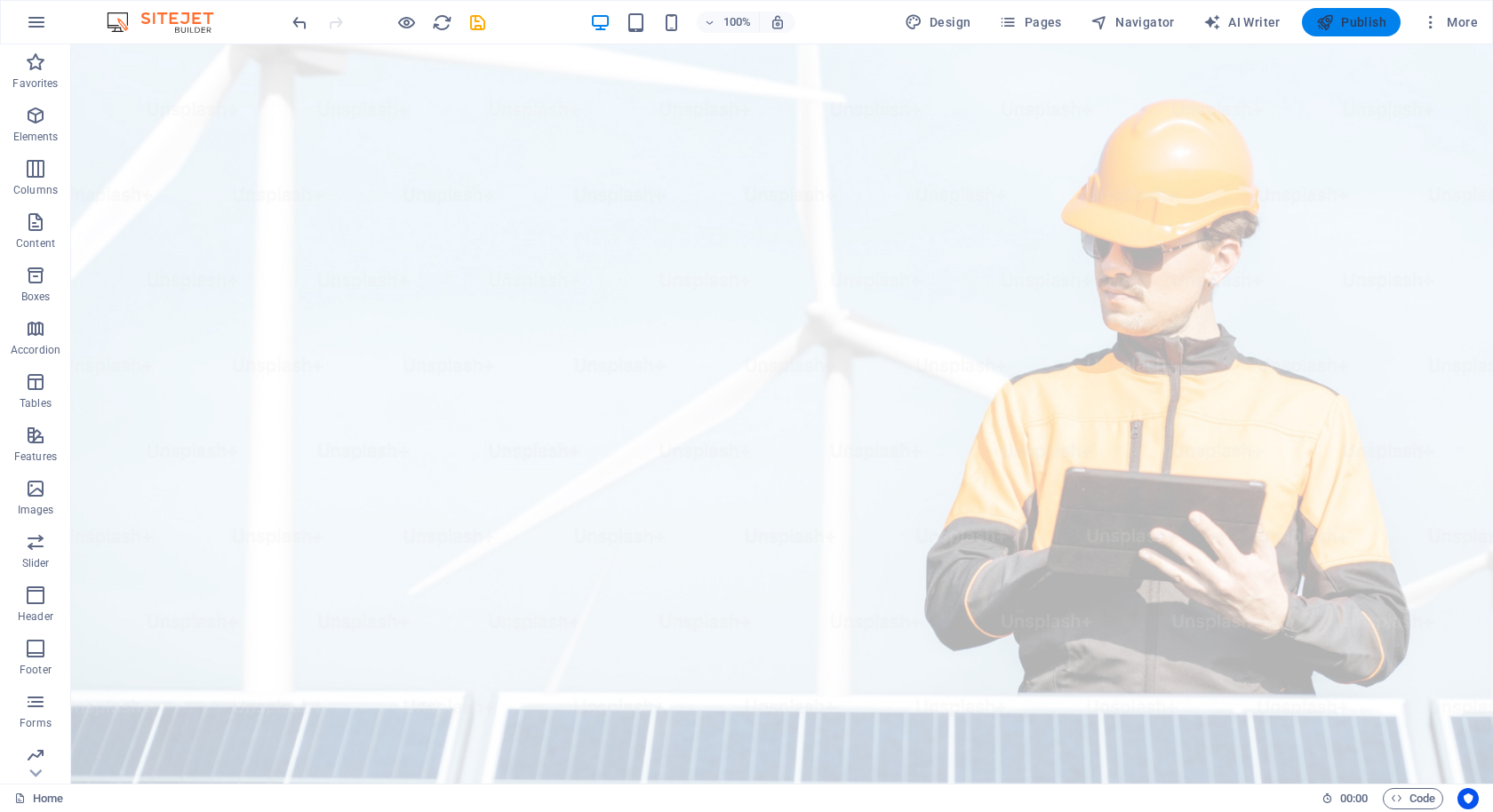 click on "Publish" at bounding box center (1351, 22) 